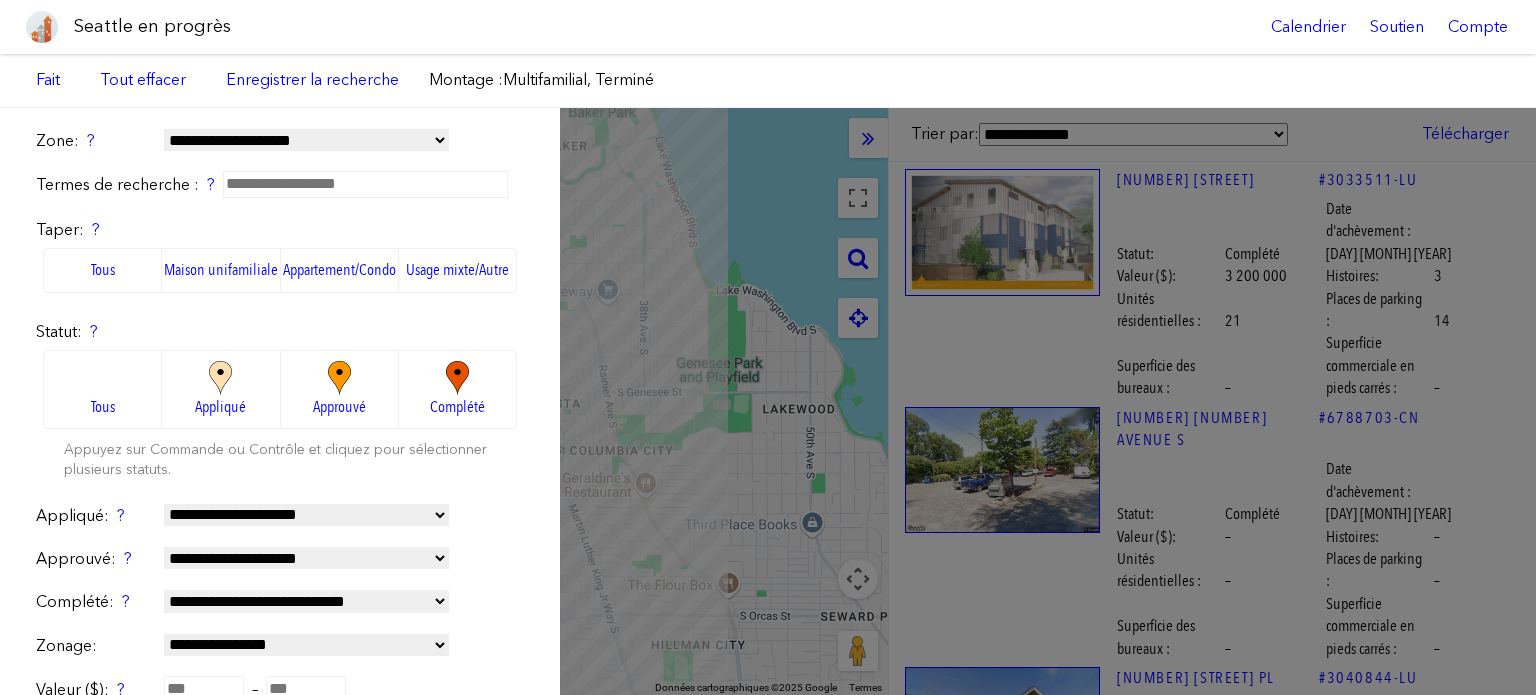 scroll, scrollTop: 0, scrollLeft: 0, axis: both 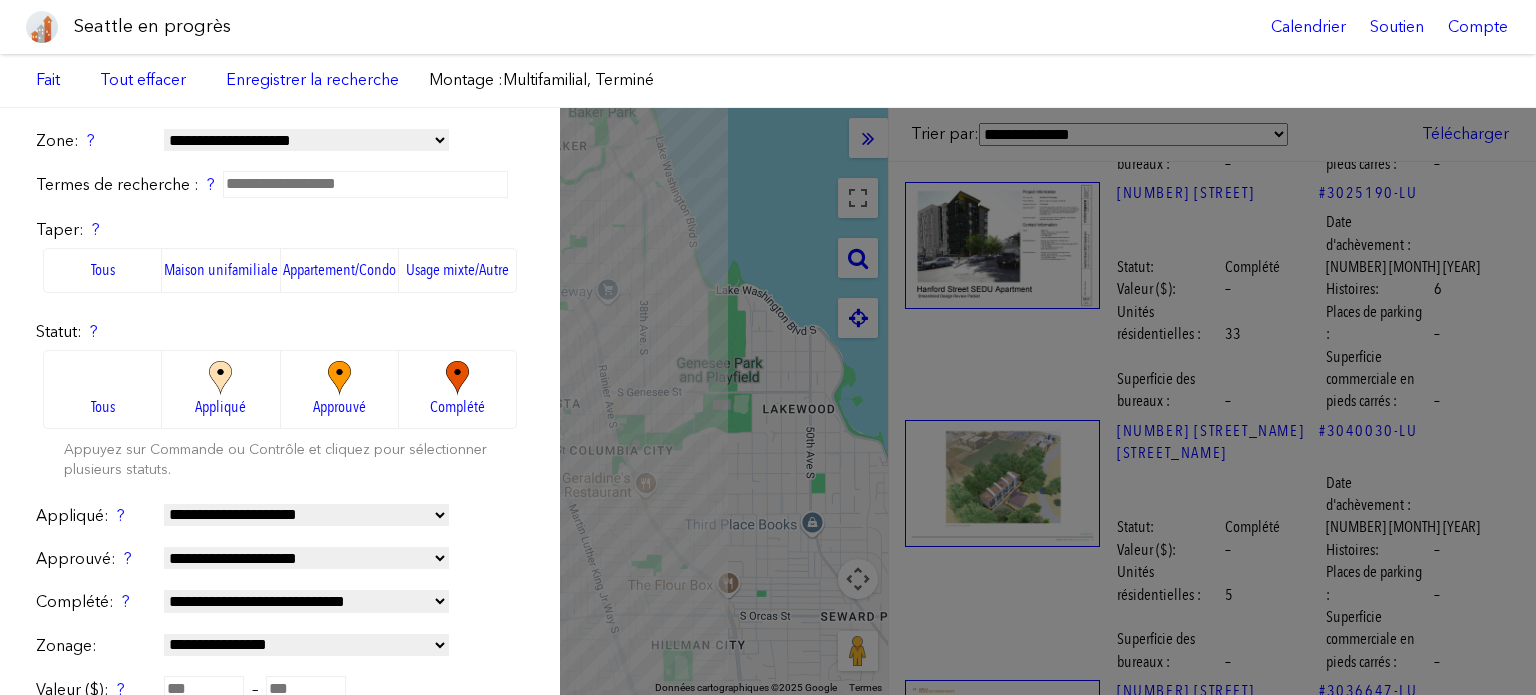click on "Maison unifamiliale" at bounding box center (221, 269) 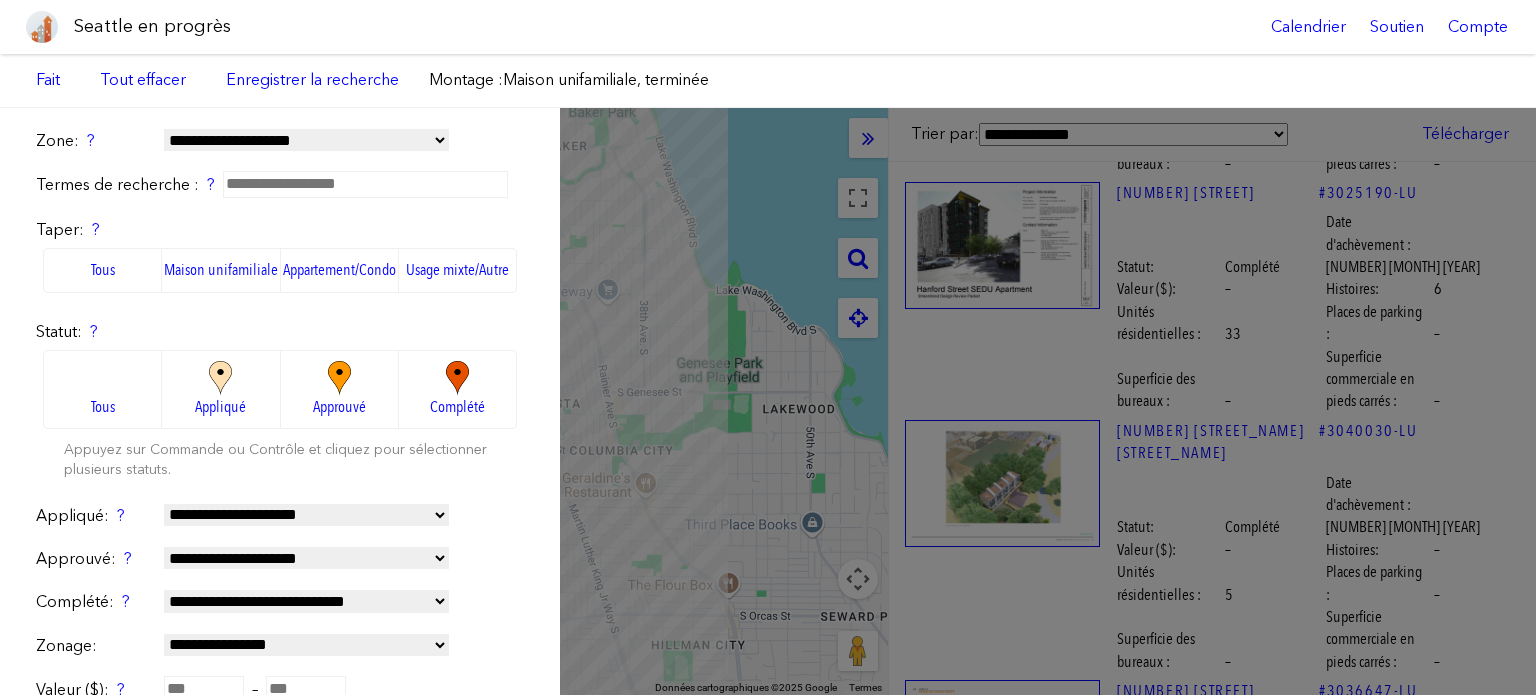 click on "Tous" at bounding box center [102, 389] 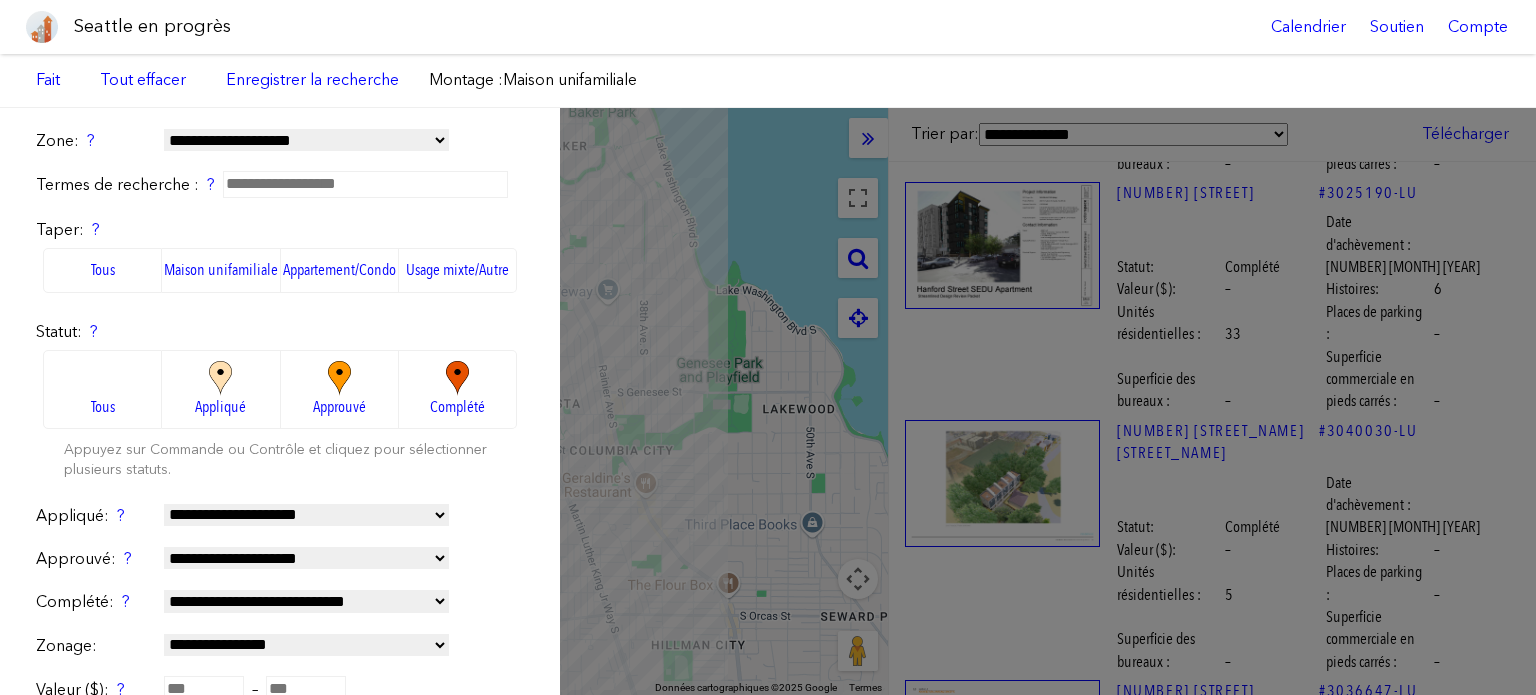 click on "**********" at bounding box center (768, 401) 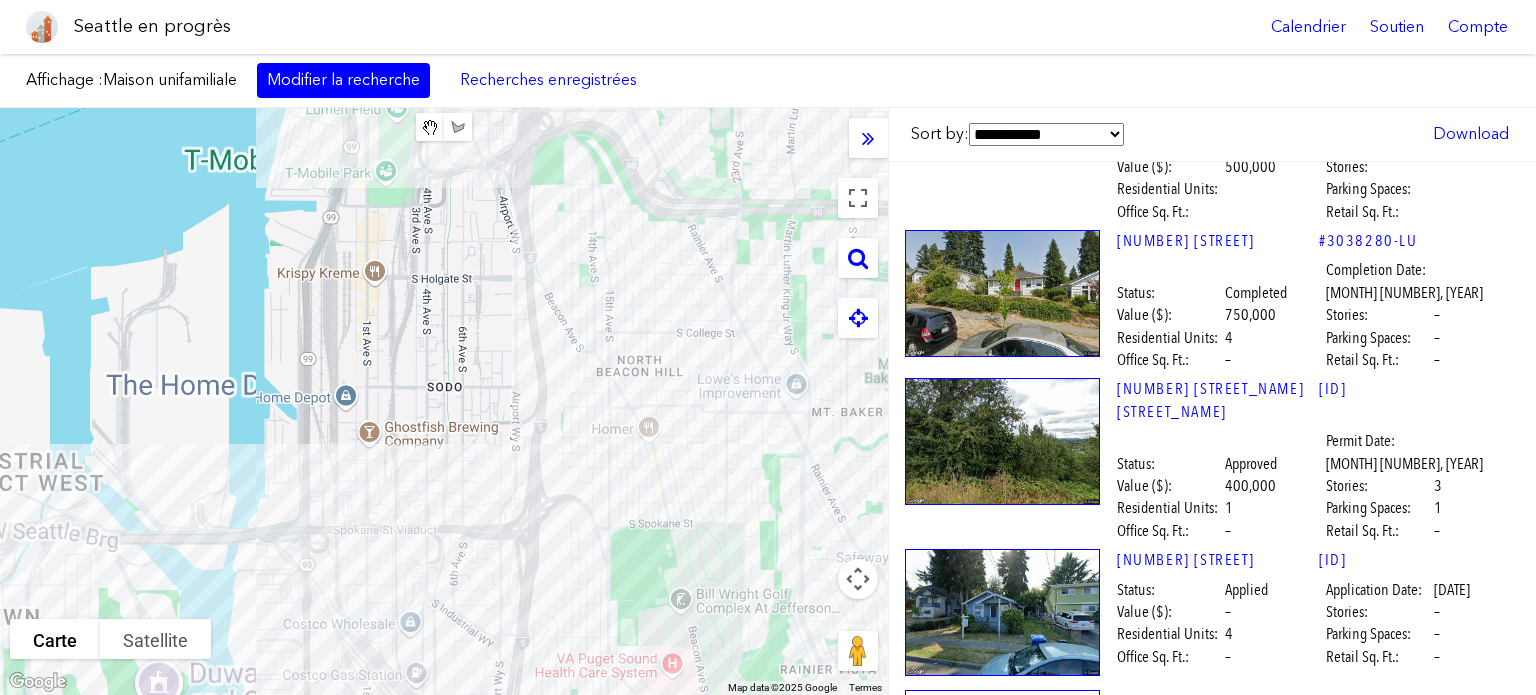 scroll, scrollTop: 0, scrollLeft: 0, axis: both 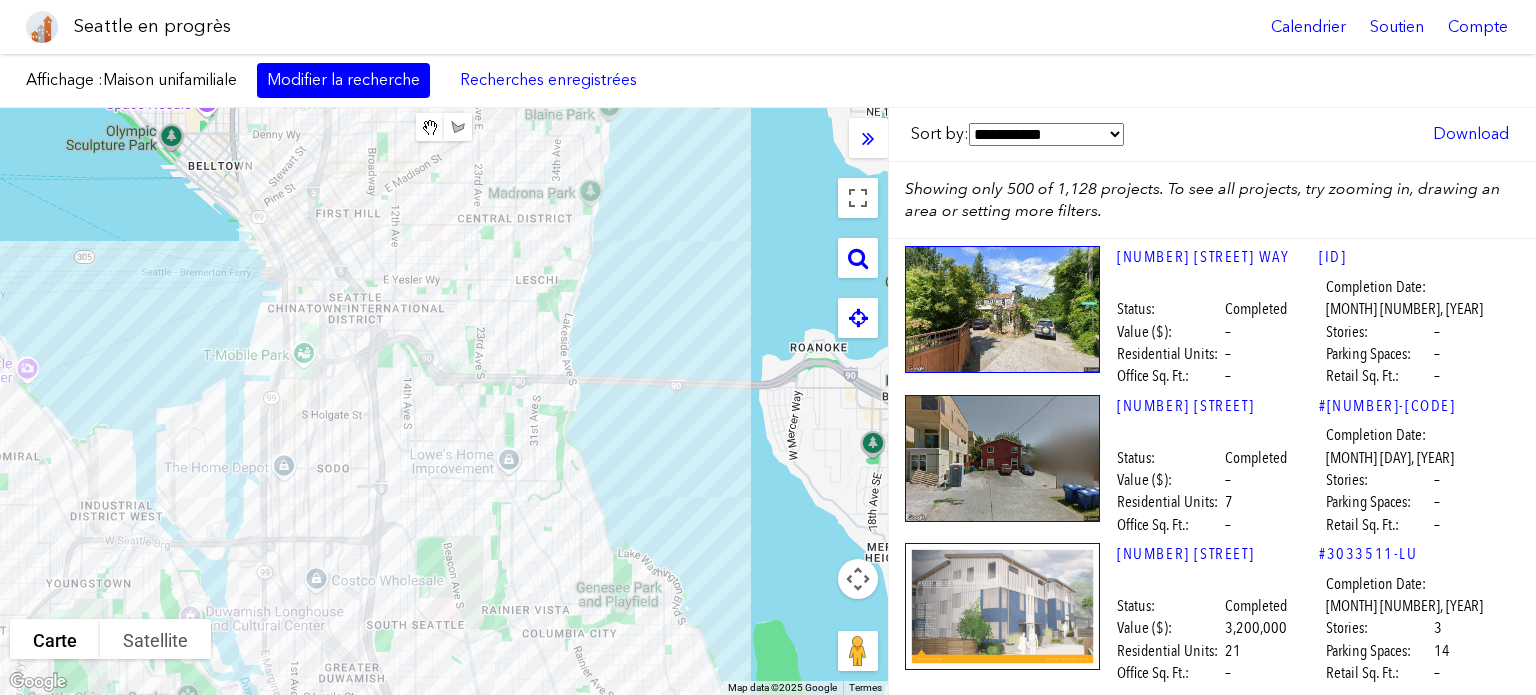drag, startPoint x: 428, startPoint y: 409, endPoint x: 465, endPoint y: 561, distance: 156.43849 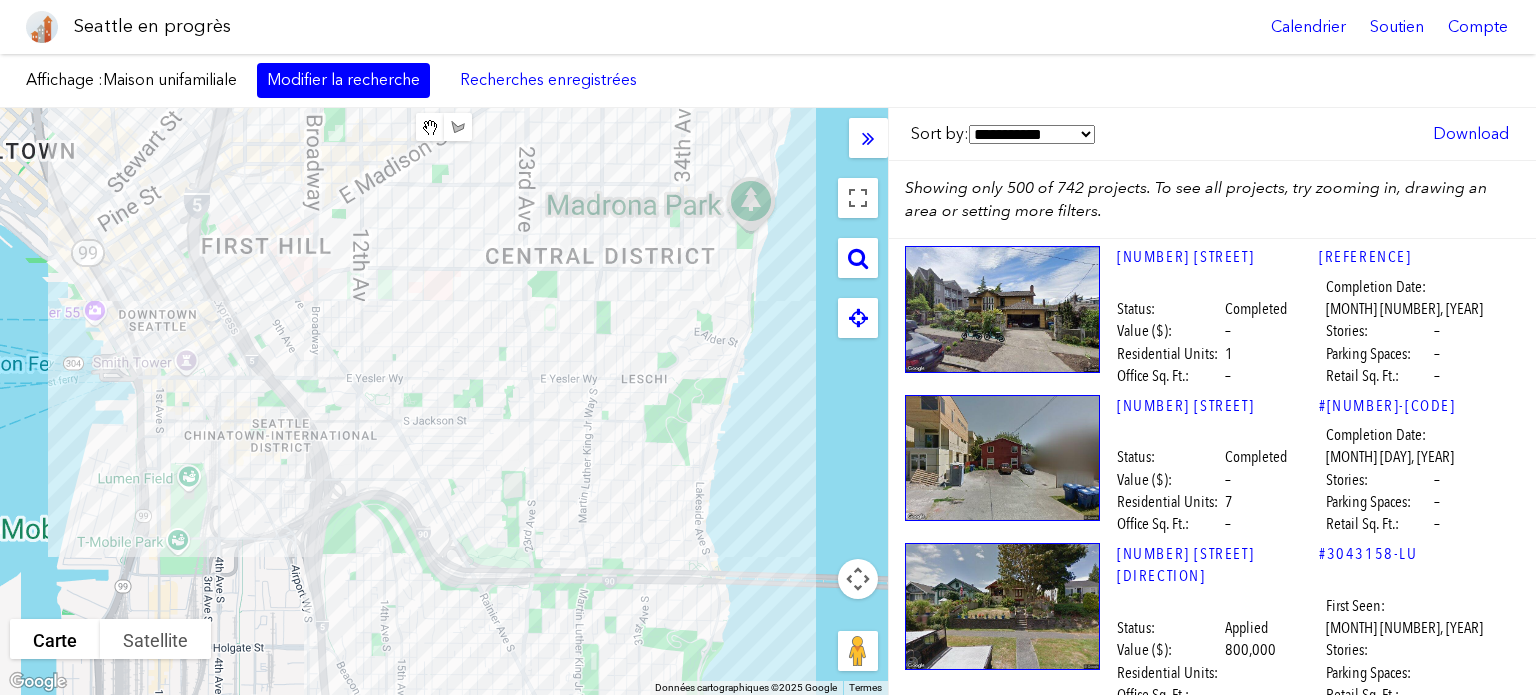 drag, startPoint x: 551, startPoint y: 251, endPoint x: 542, endPoint y: 435, distance: 184.21997 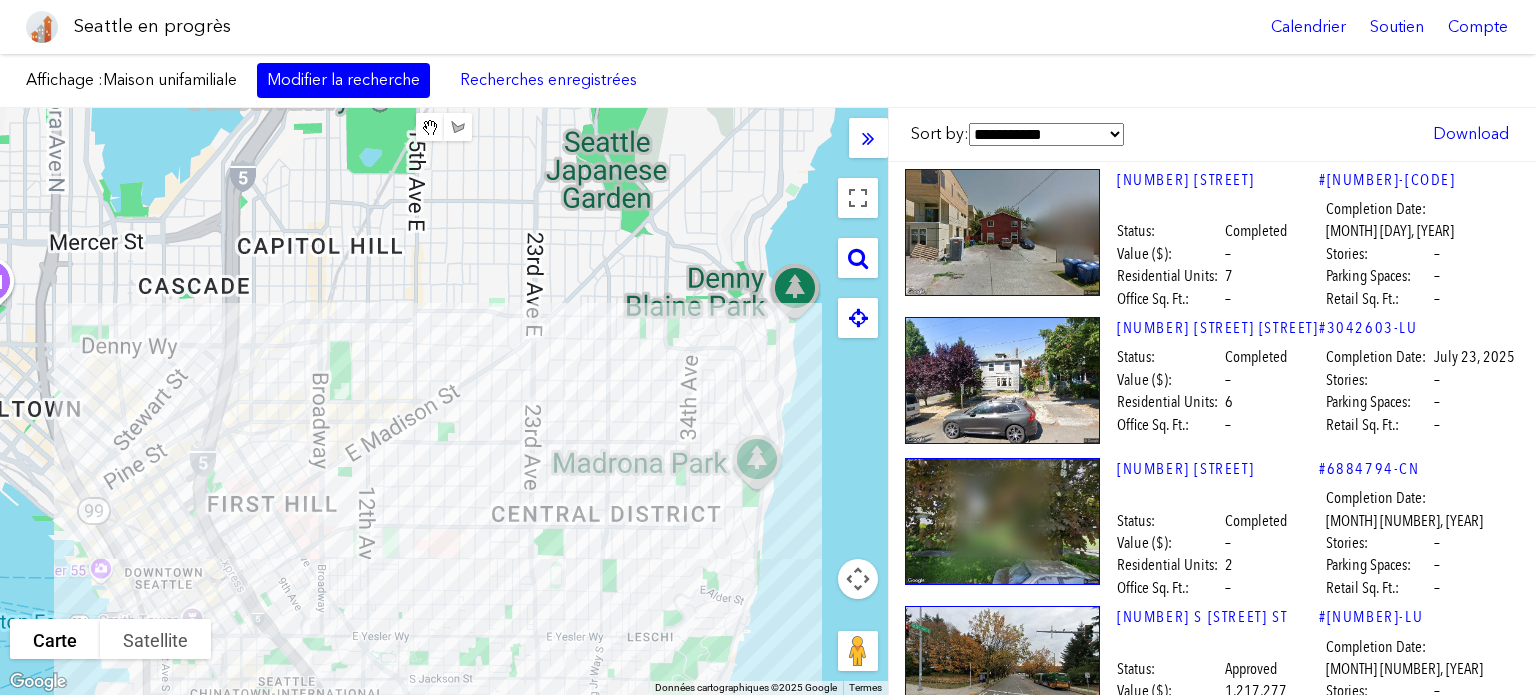 drag, startPoint x: 595, startPoint y: 331, endPoint x: 628, endPoint y: 487, distance: 159.4522 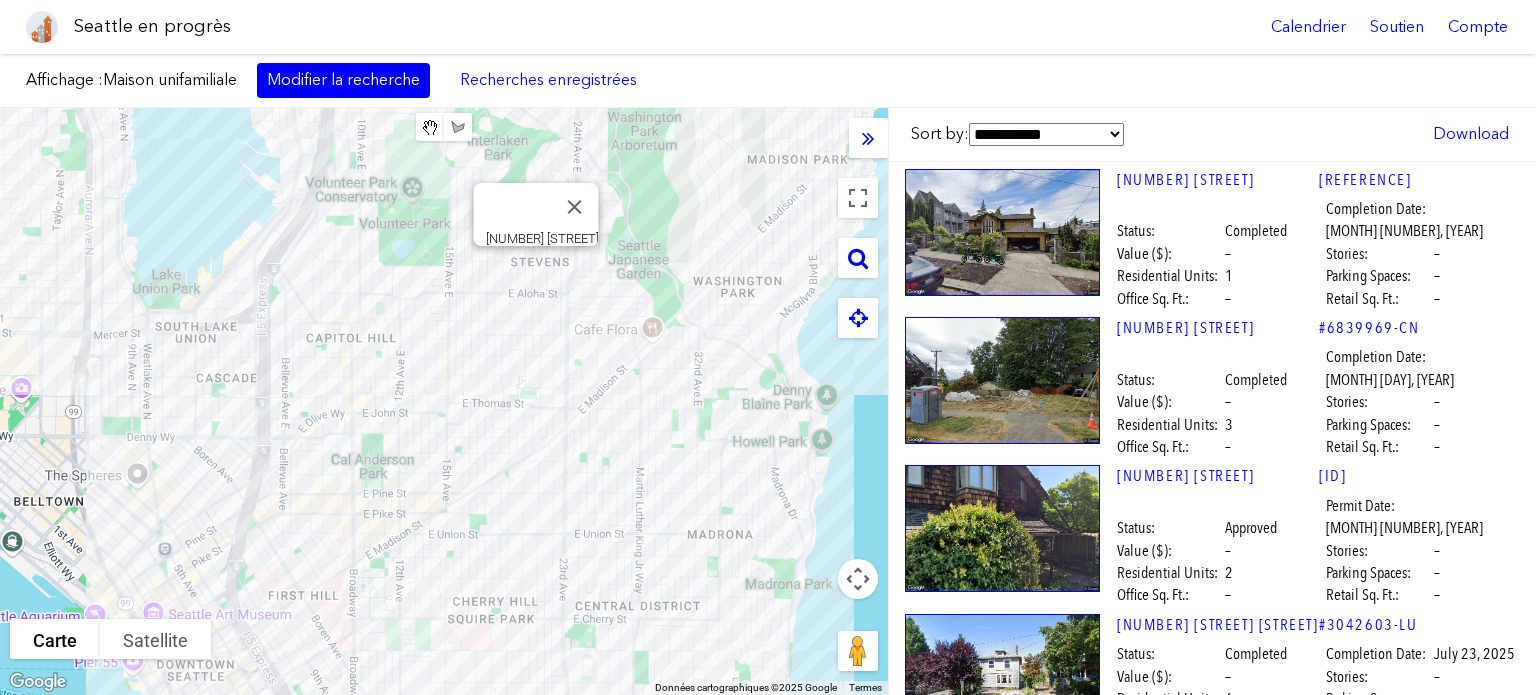 drag, startPoint x: 529, startPoint y: 423, endPoint x: 535, endPoint y: 523, distance: 100.17984 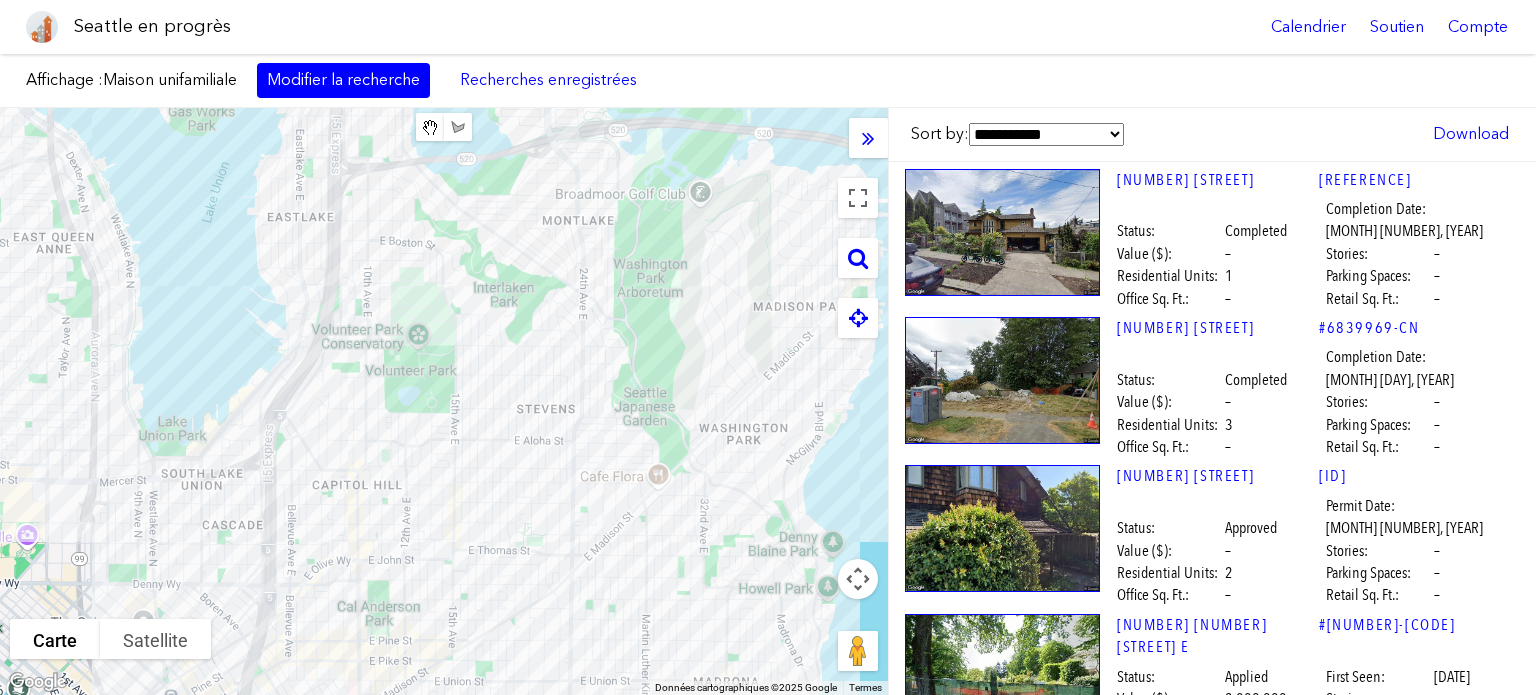 drag, startPoint x: 580, startPoint y: 280, endPoint x: 653, endPoint y: 607, distance: 335.04926 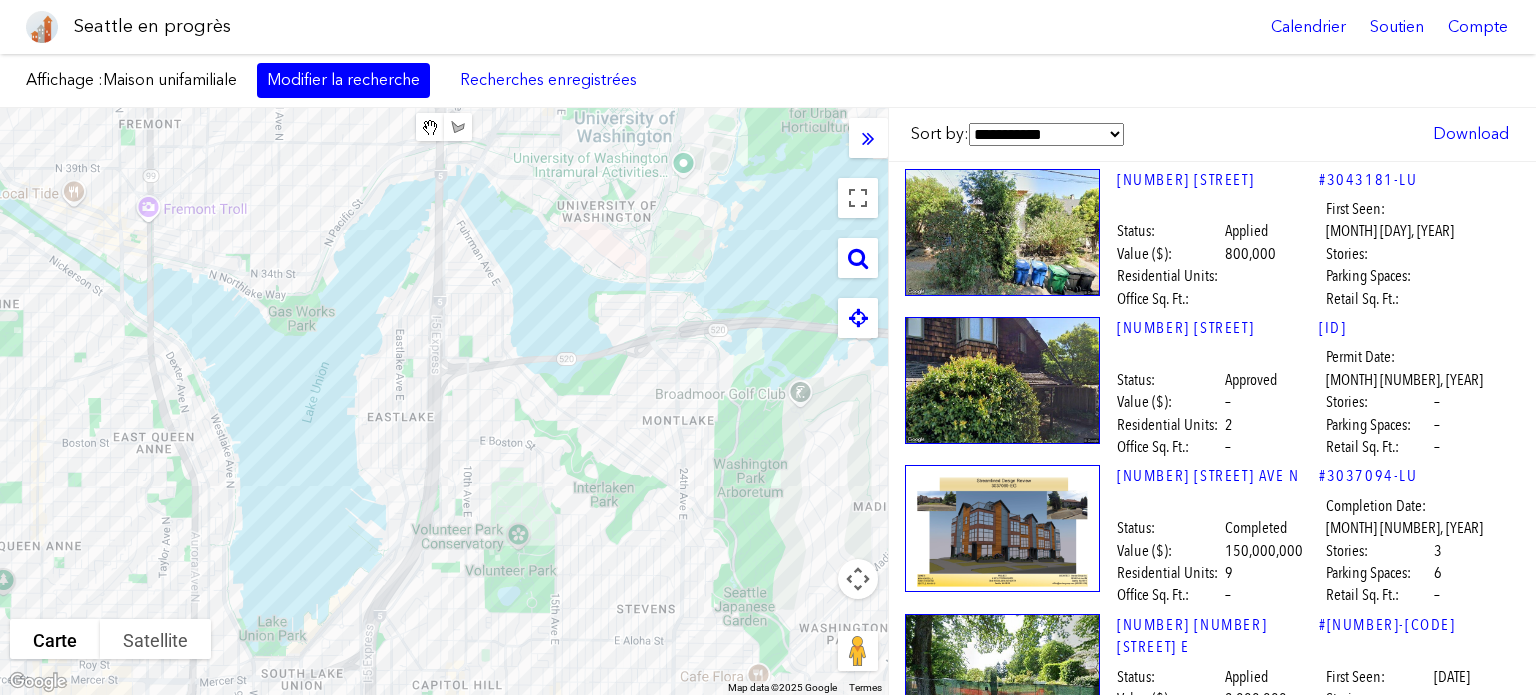 drag, startPoint x: 587, startPoint y: 376, endPoint x: 624, endPoint y: 498, distance: 127.48725 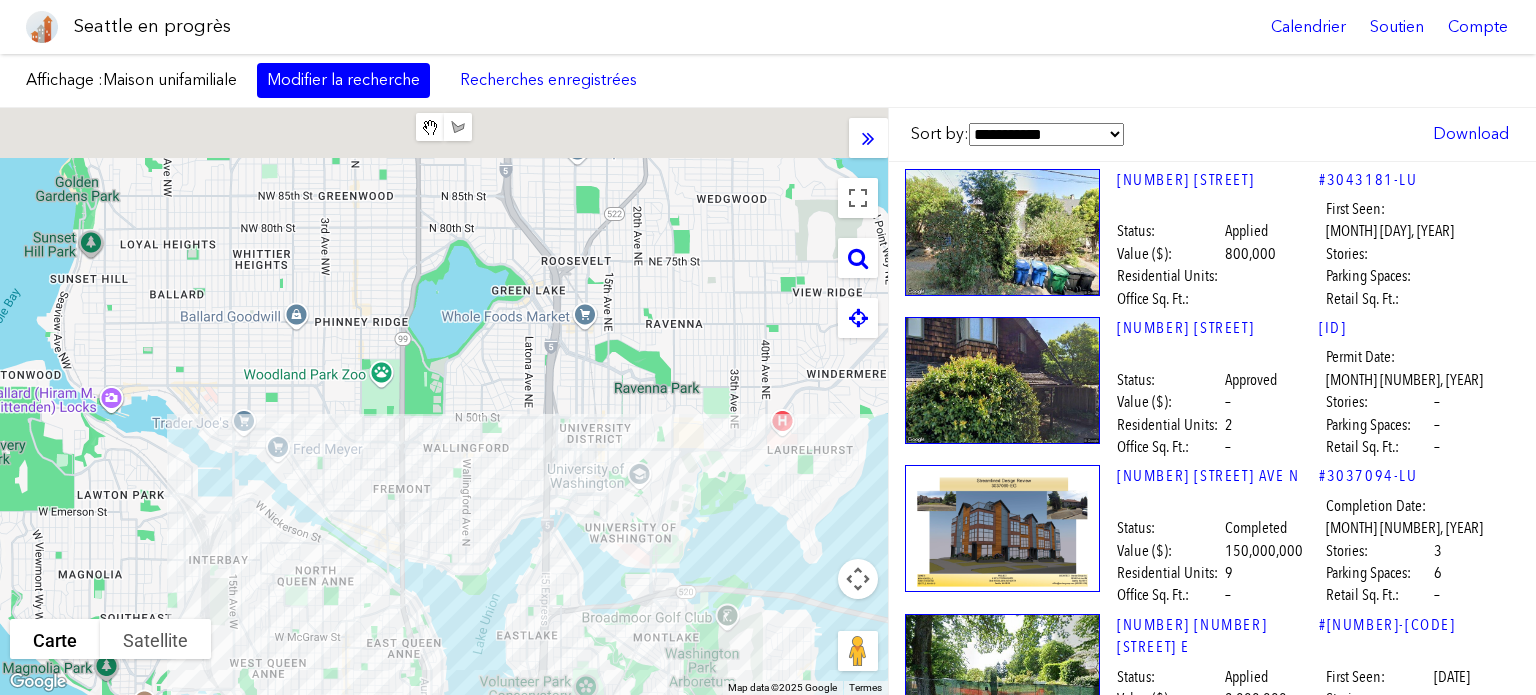 drag, startPoint x: 509, startPoint y: 280, endPoint x: 510, endPoint y: 392, distance: 112.00446 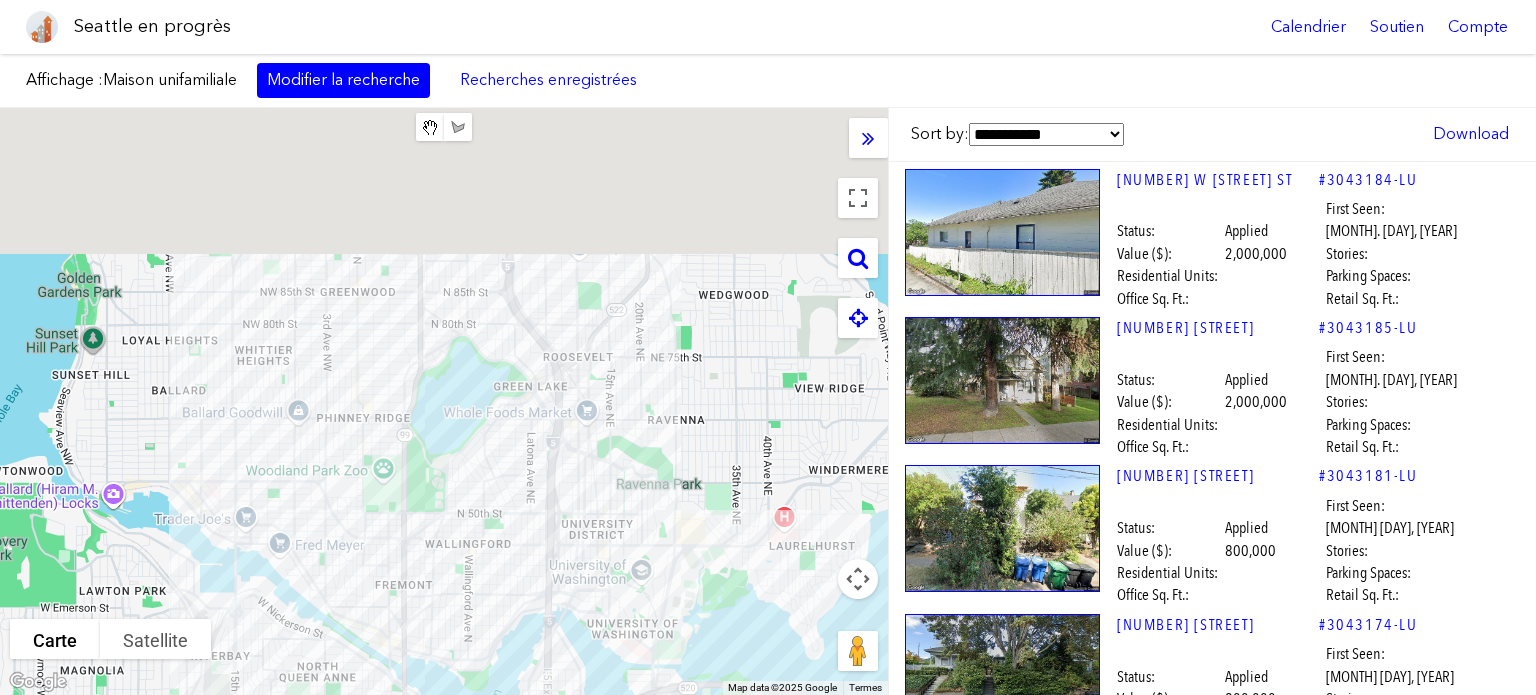 drag, startPoint x: 516, startPoint y: 257, endPoint x: 504, endPoint y: 403, distance: 146.49232 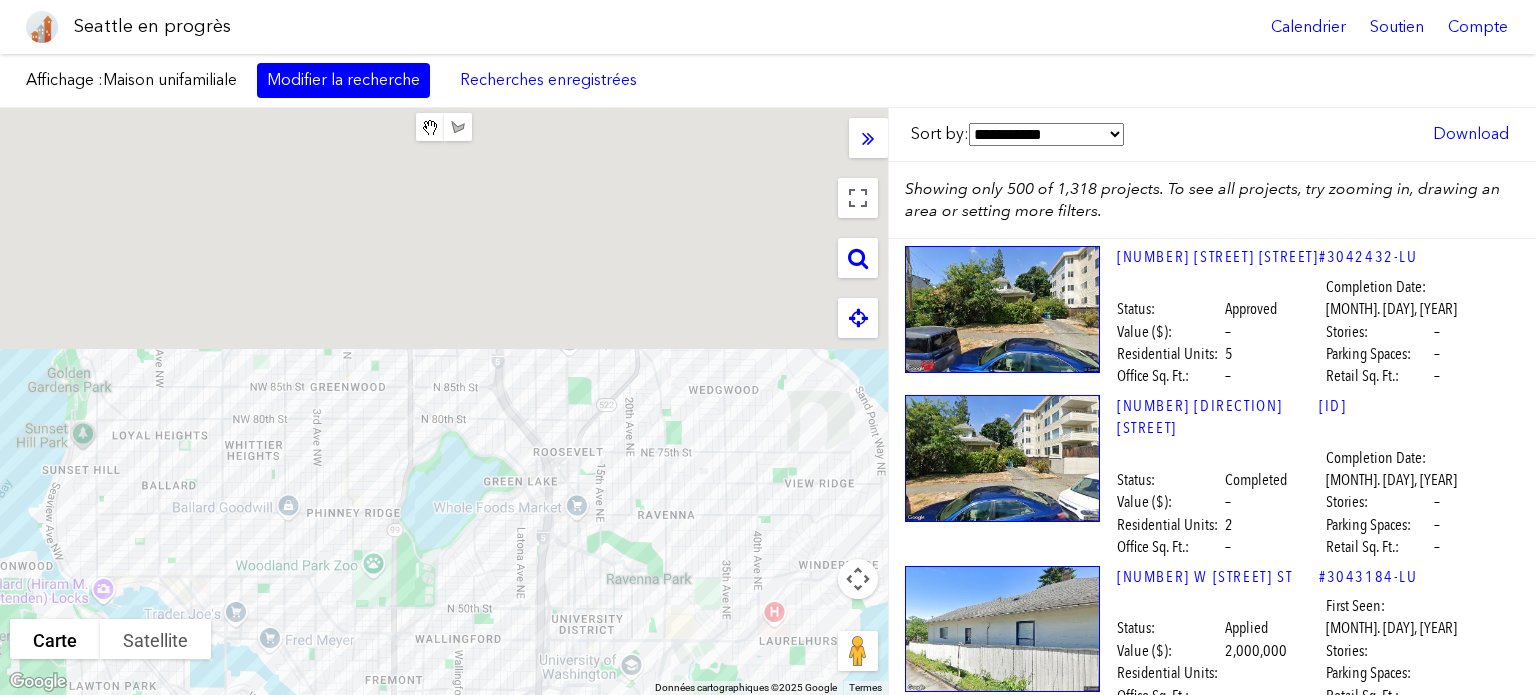 drag, startPoint x: 504, startPoint y: 425, endPoint x: 506, endPoint y: 533, distance: 108.01852 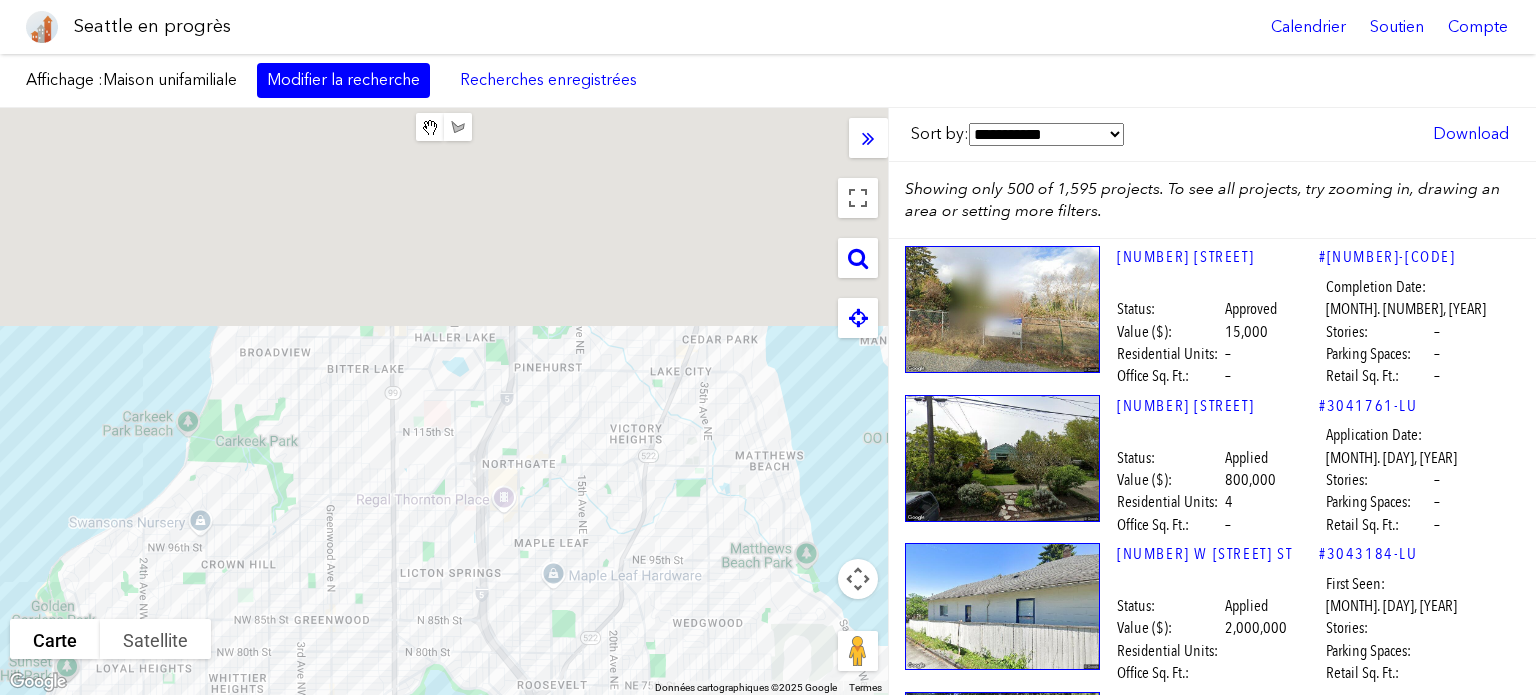 drag, startPoint x: 537, startPoint y: 339, endPoint x: 510, endPoint y: 553, distance: 215.69655 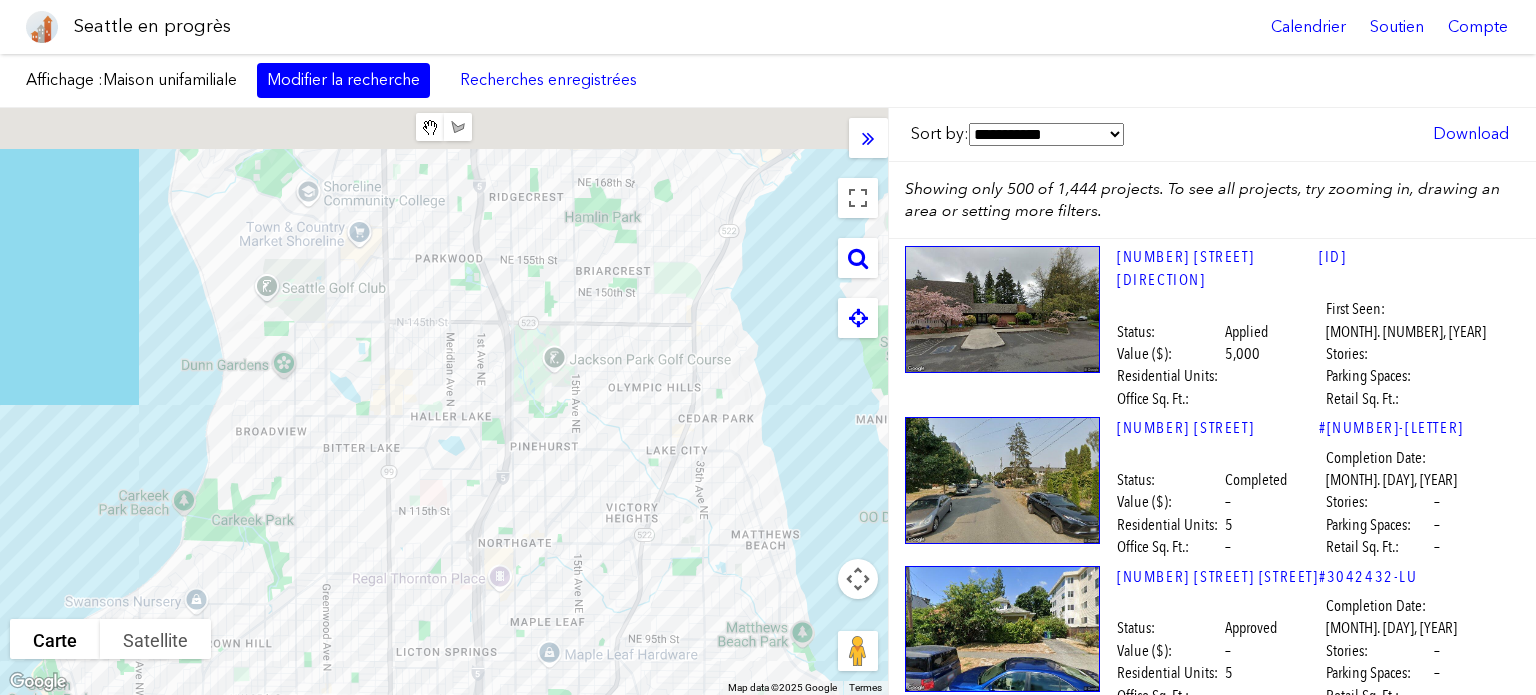 drag, startPoint x: 540, startPoint y: 303, endPoint x: 547, endPoint y: 560, distance: 257.0953 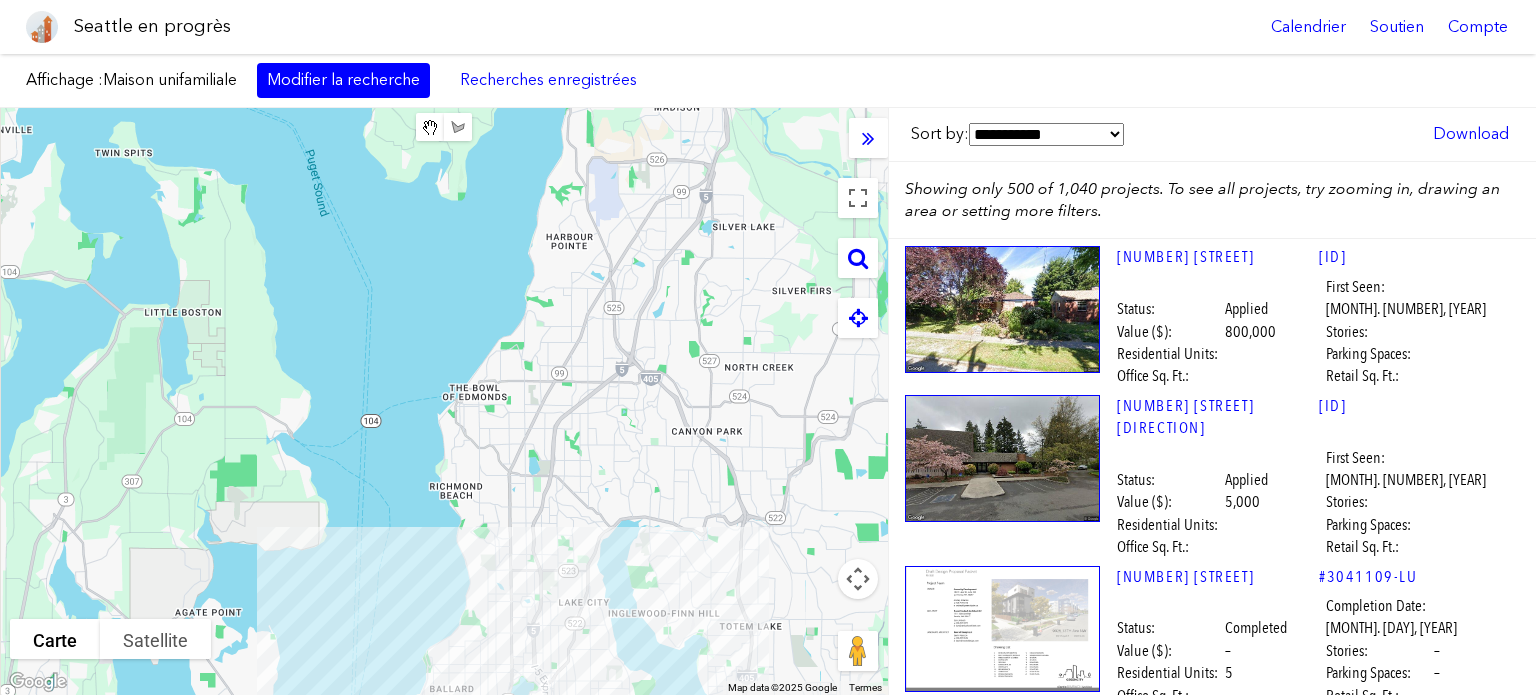 drag, startPoint x: 536, startPoint y: 475, endPoint x: 540, endPoint y: 318, distance: 157.05095 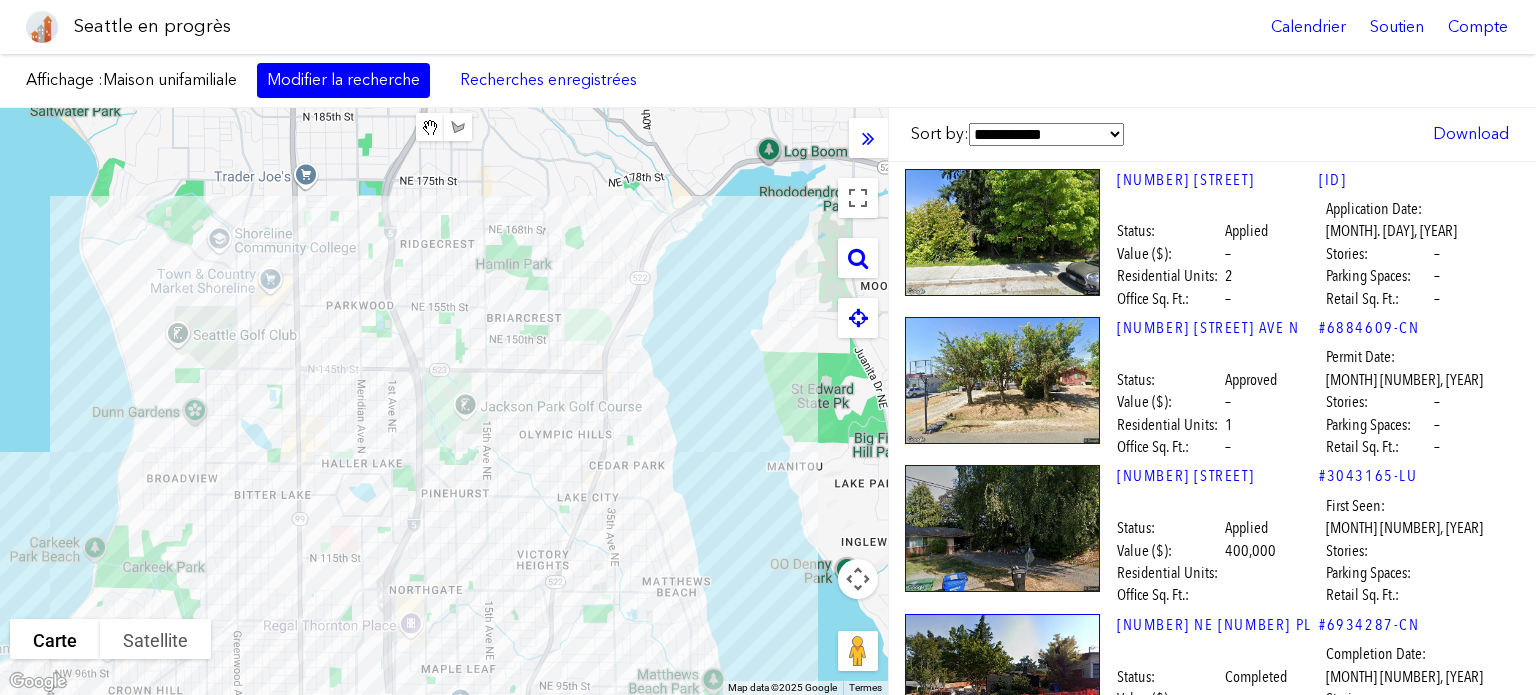 drag, startPoint x: 513, startPoint y: 607, endPoint x: 513, endPoint y: 521, distance: 86 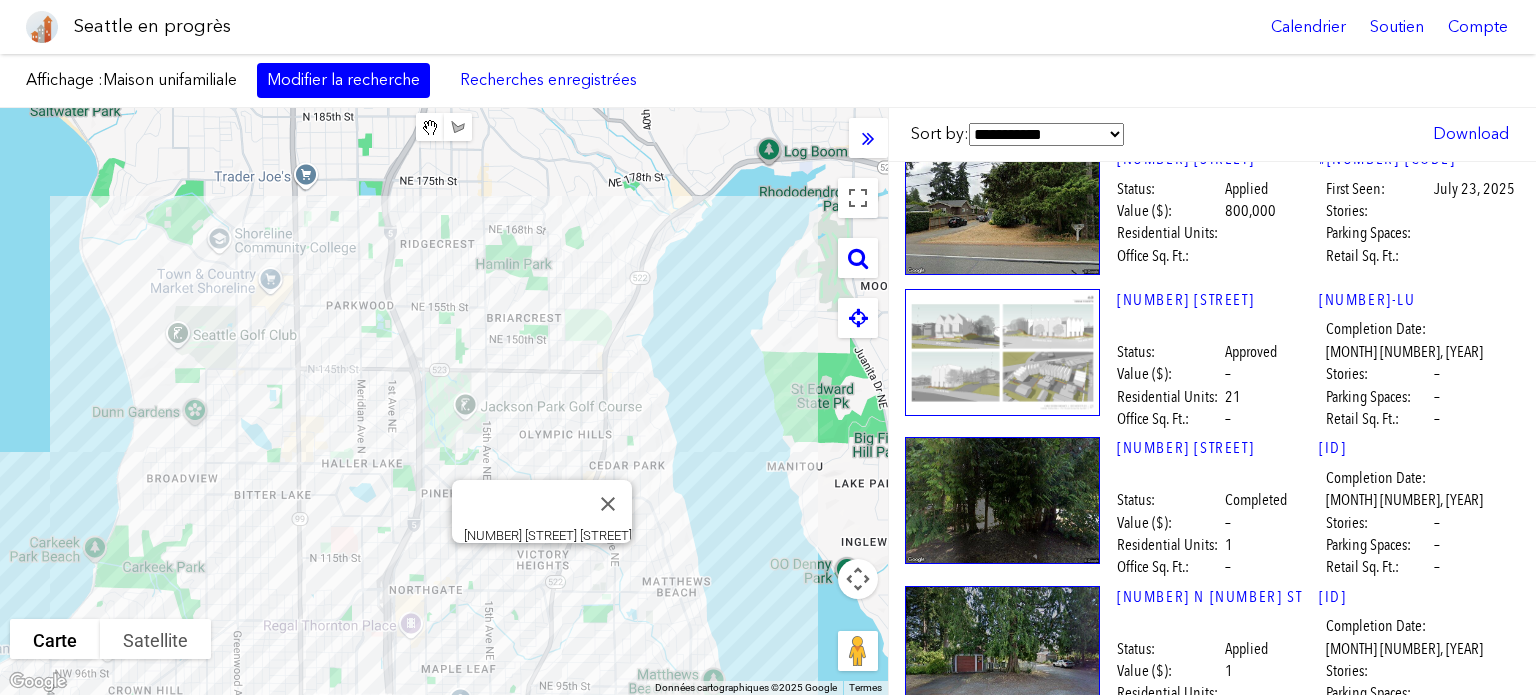 scroll, scrollTop: 2614, scrollLeft: 0, axis: vertical 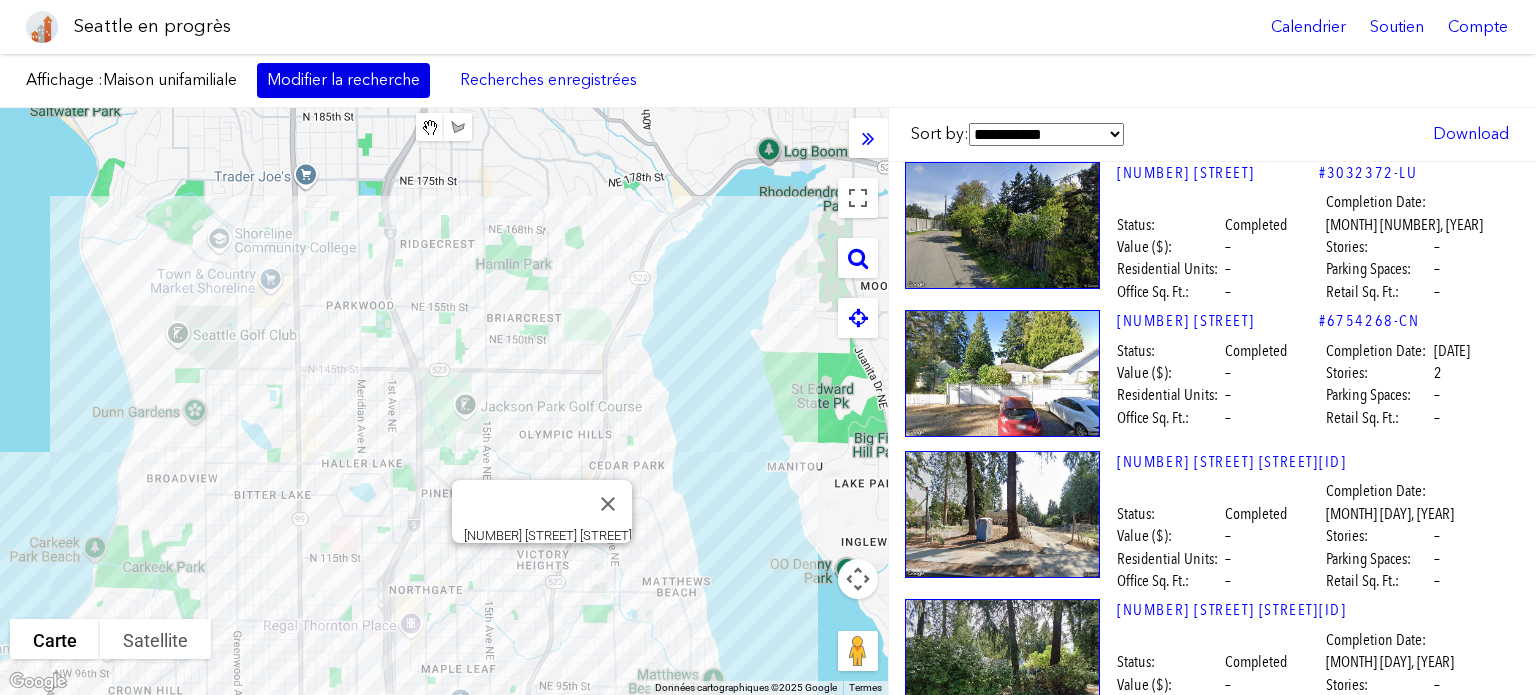 click on "Modifier la recherche" at bounding box center (343, 80) 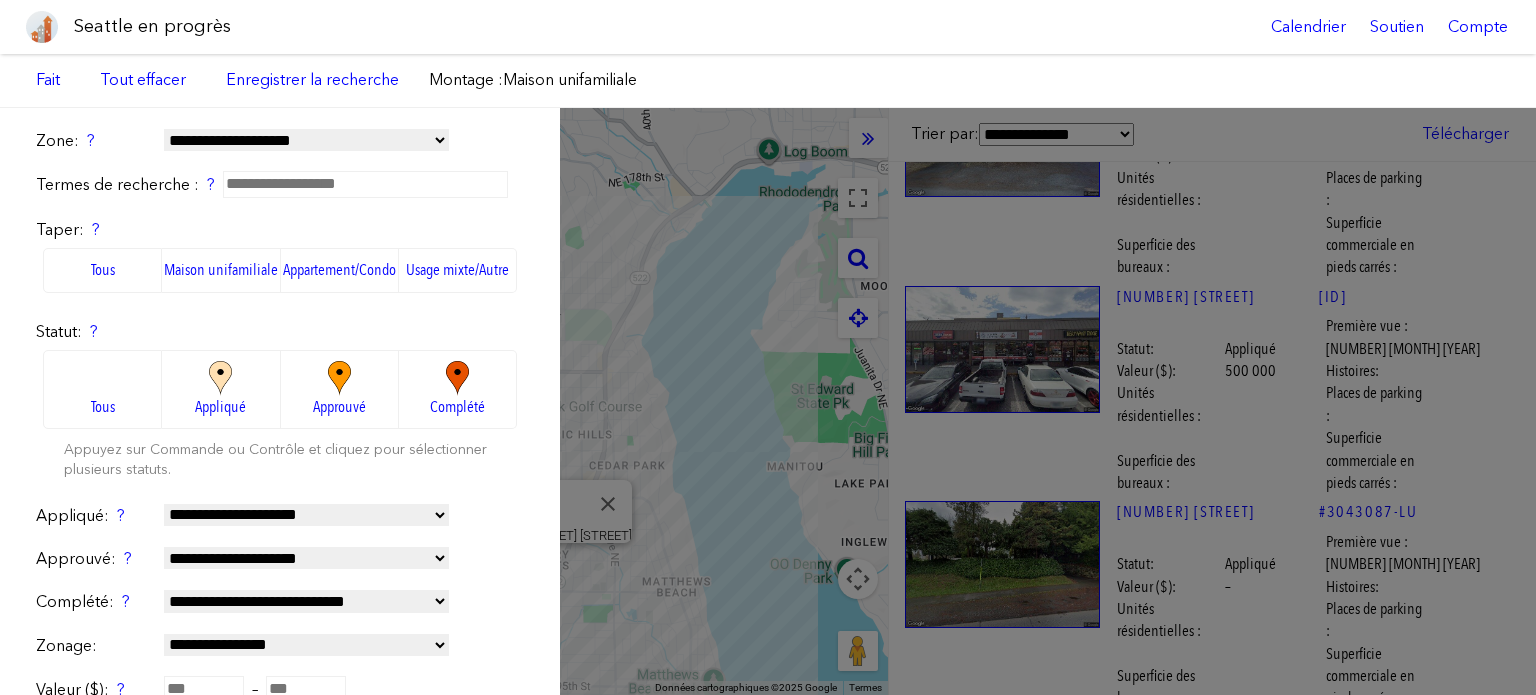 scroll, scrollTop: 3708, scrollLeft: 0, axis: vertical 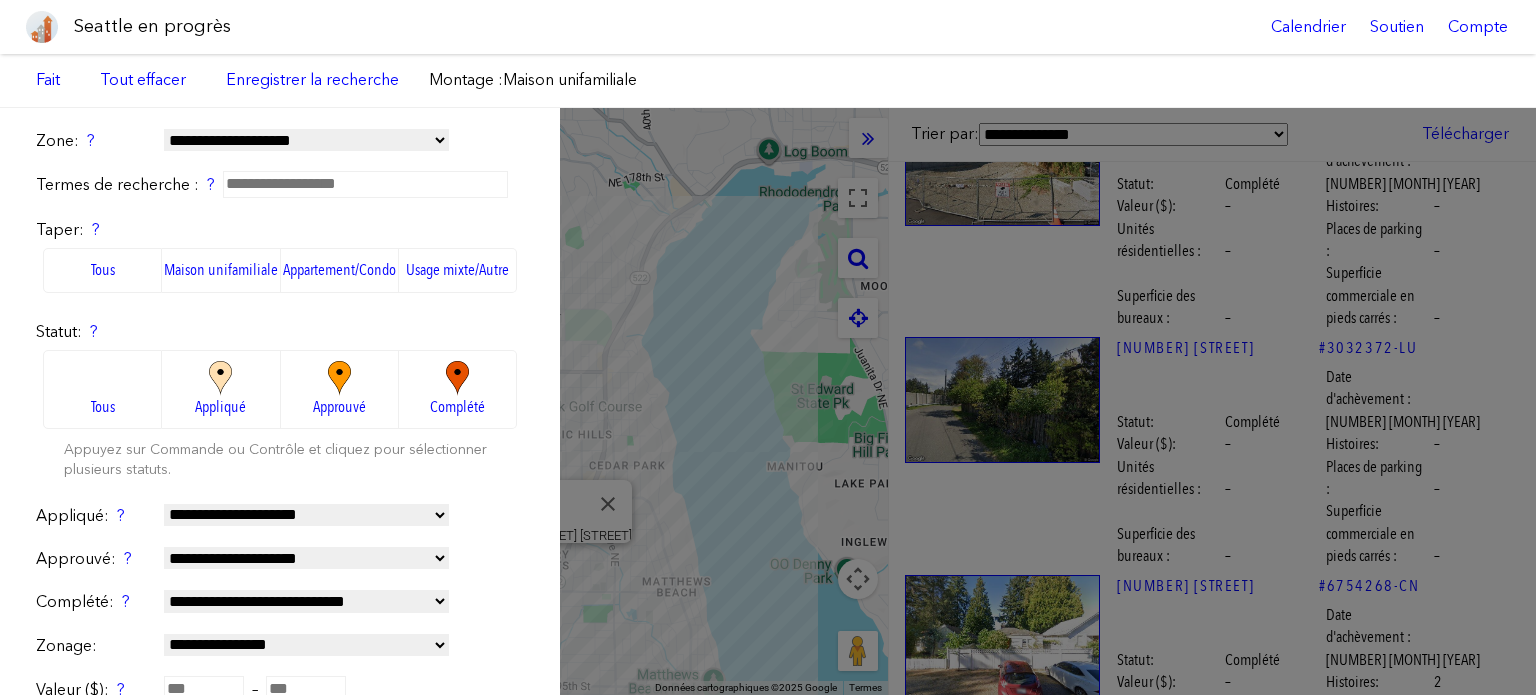 click at bounding box center (220, 378) 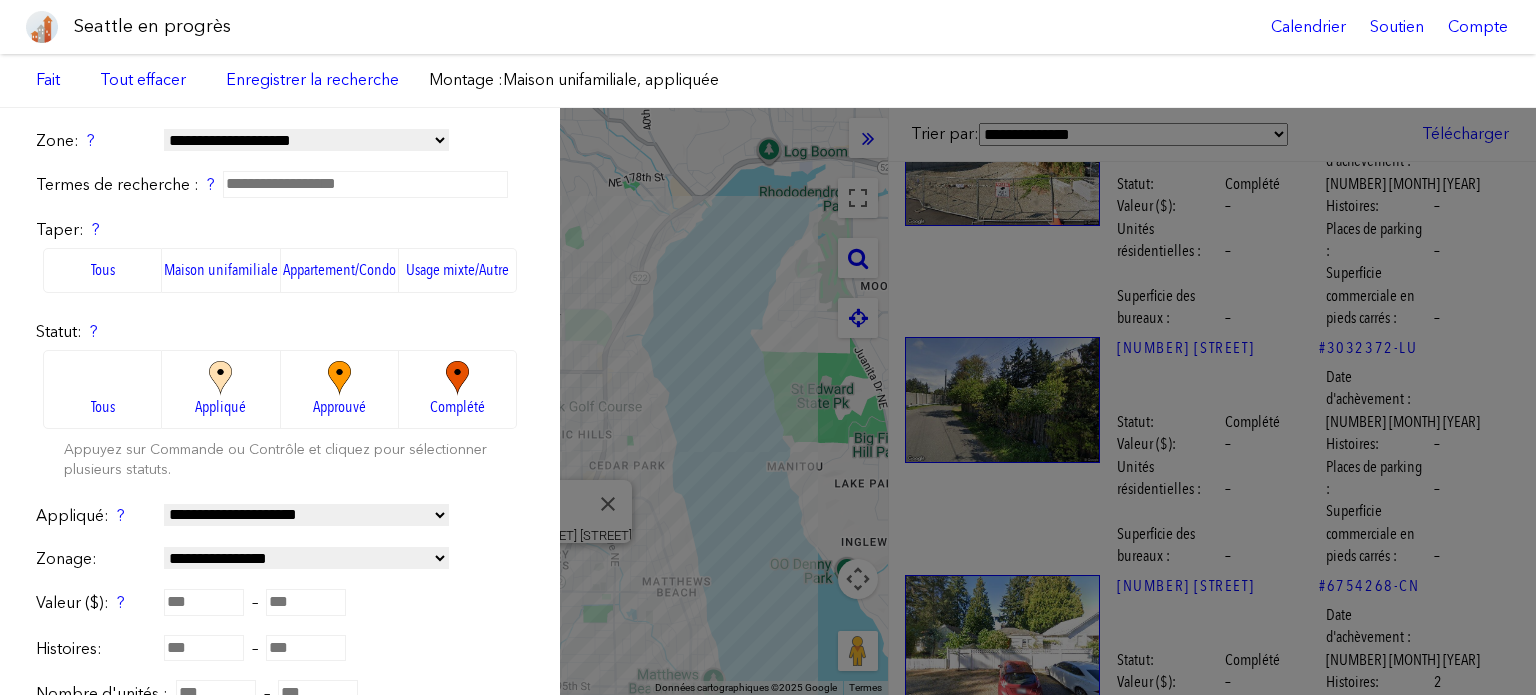 click on "**********" at bounding box center (768, 401) 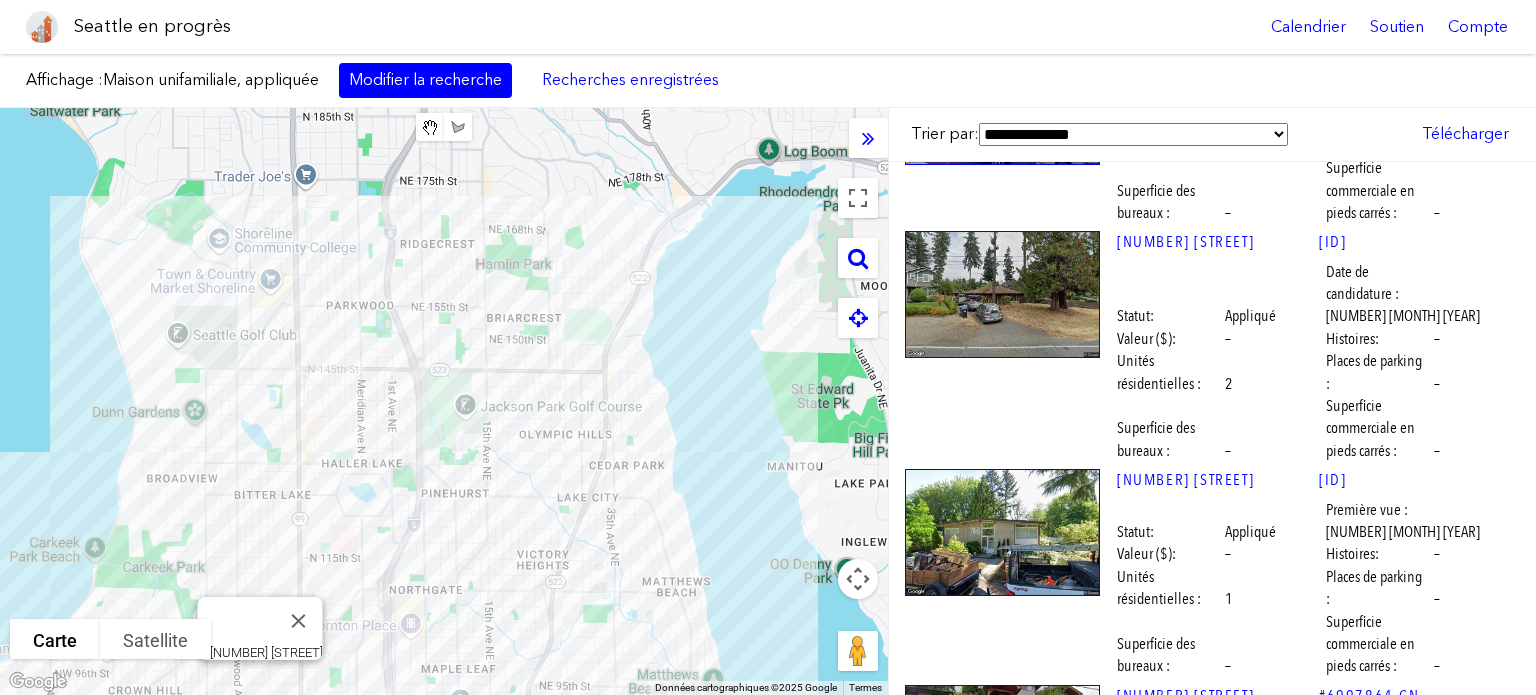 scroll, scrollTop: 17500, scrollLeft: 0, axis: vertical 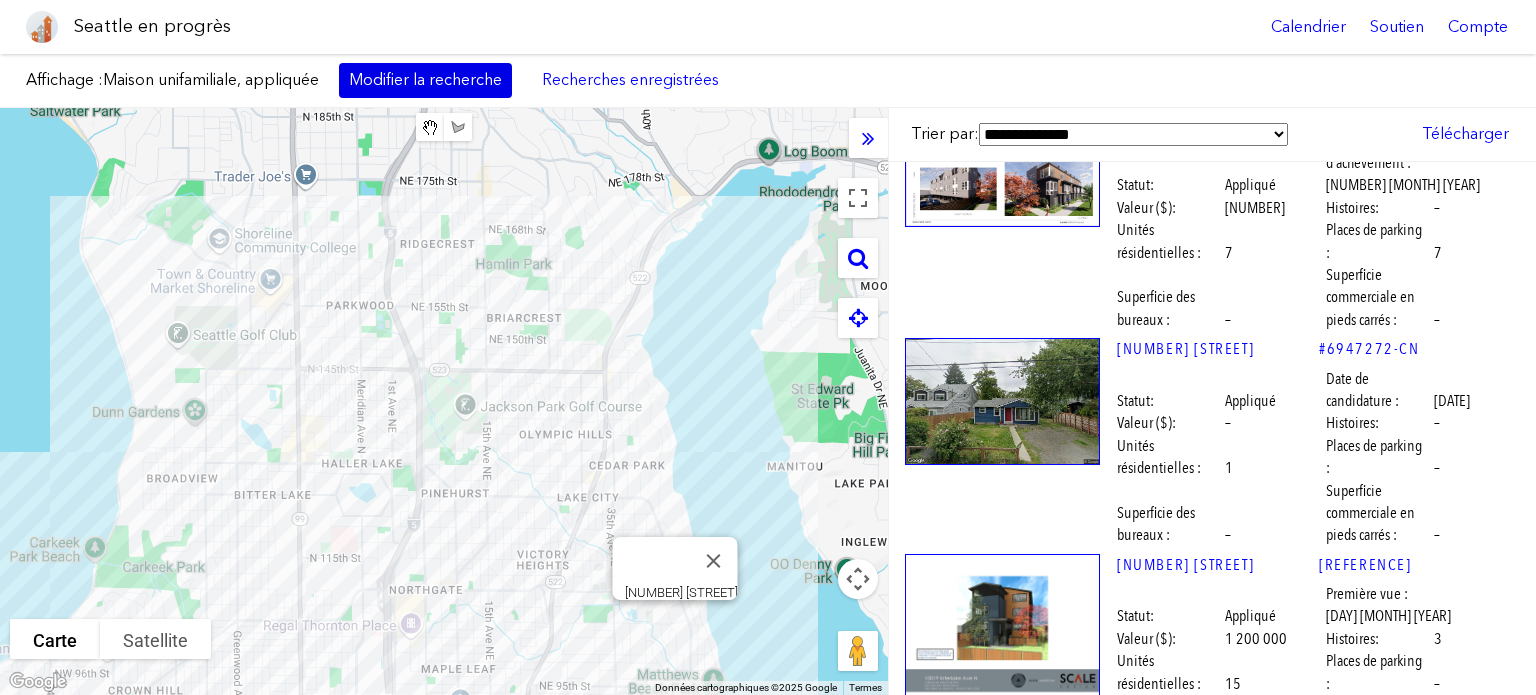 click on "Modifier la recherche" at bounding box center [425, 79] 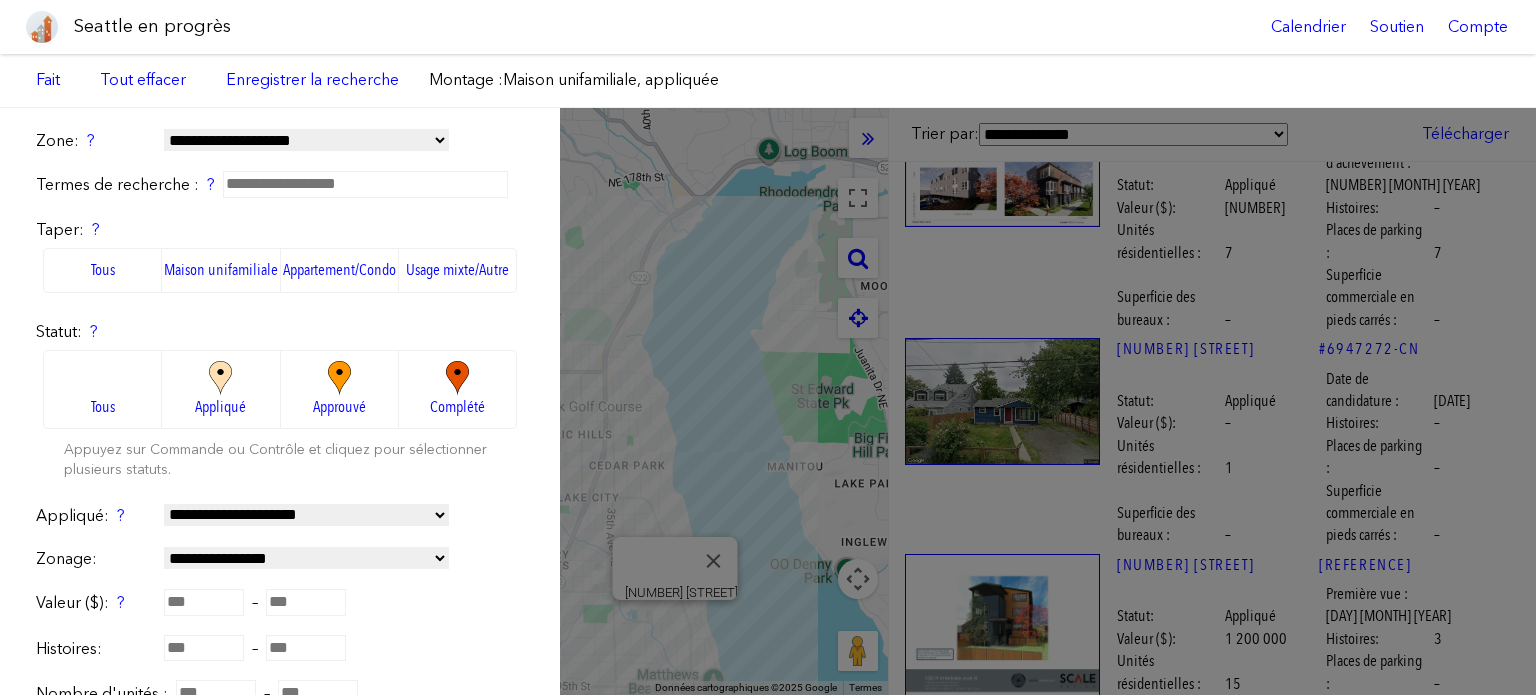 click on "Tous" at bounding box center (102, 389) 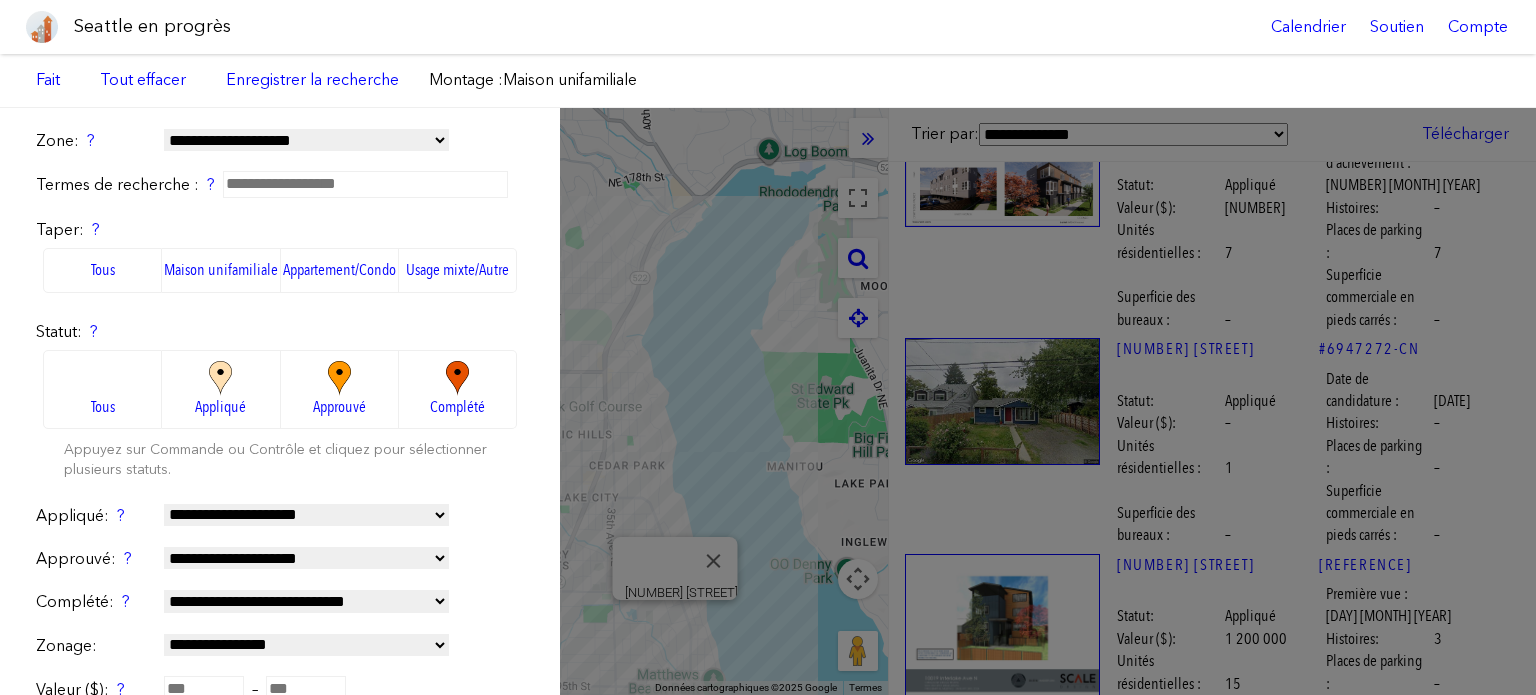click on "**********" at bounding box center [768, 401] 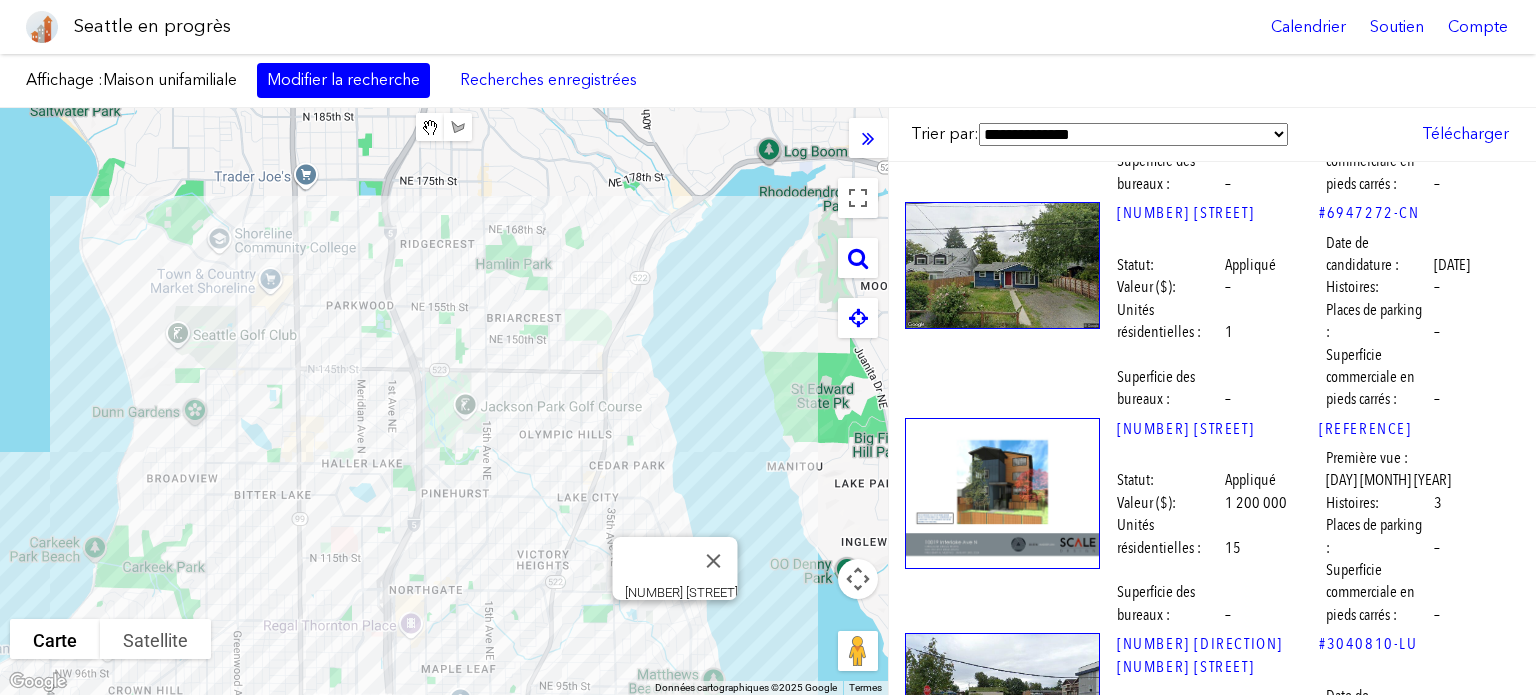 scroll, scrollTop: 17400, scrollLeft: 0, axis: vertical 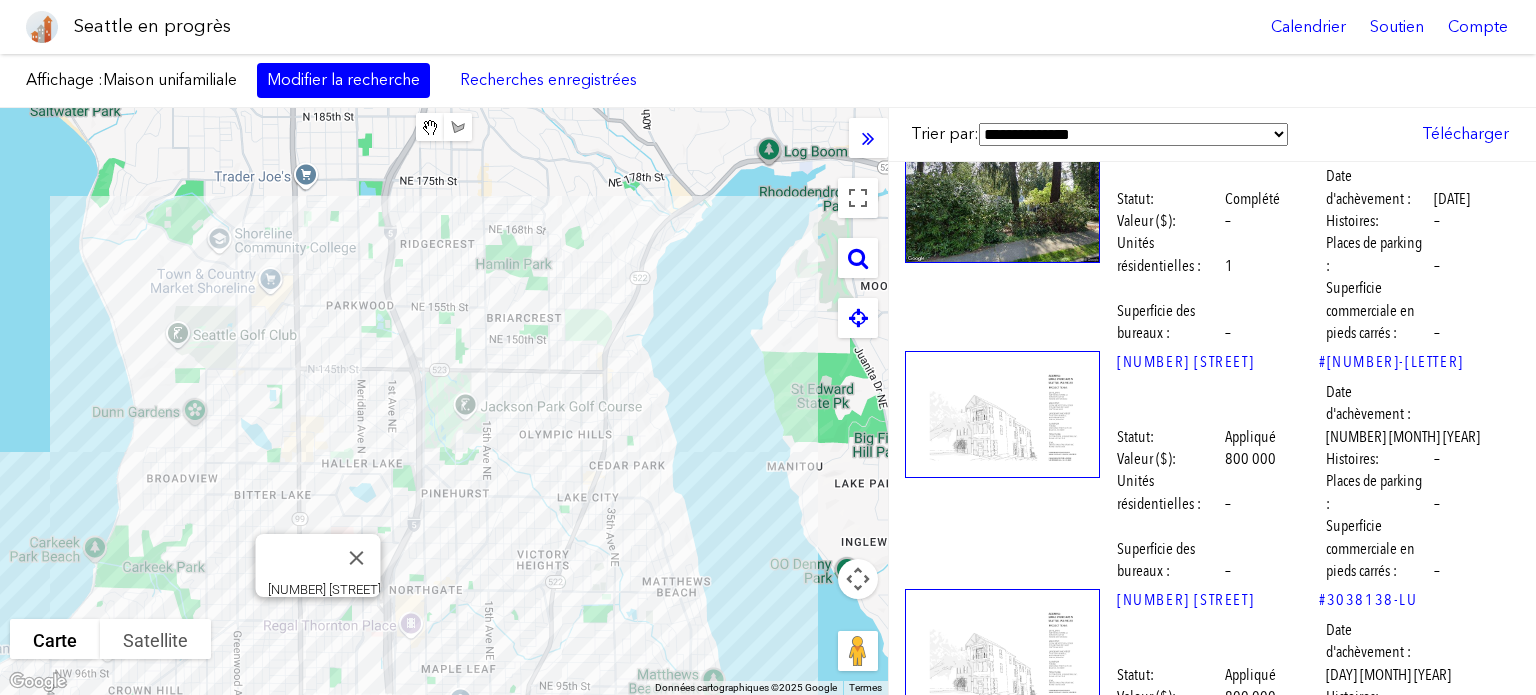 click at bounding box center [1002, 652] 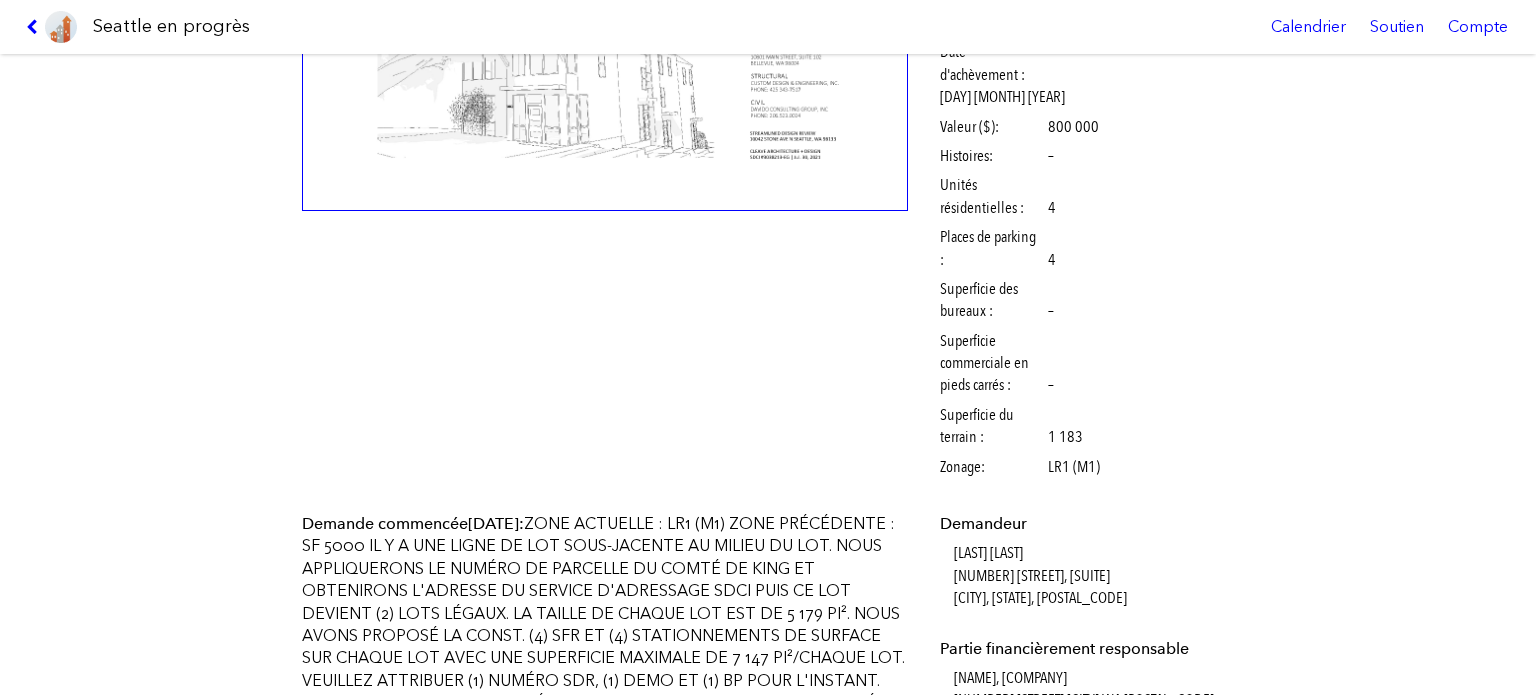 scroll, scrollTop: 100, scrollLeft: 0, axis: vertical 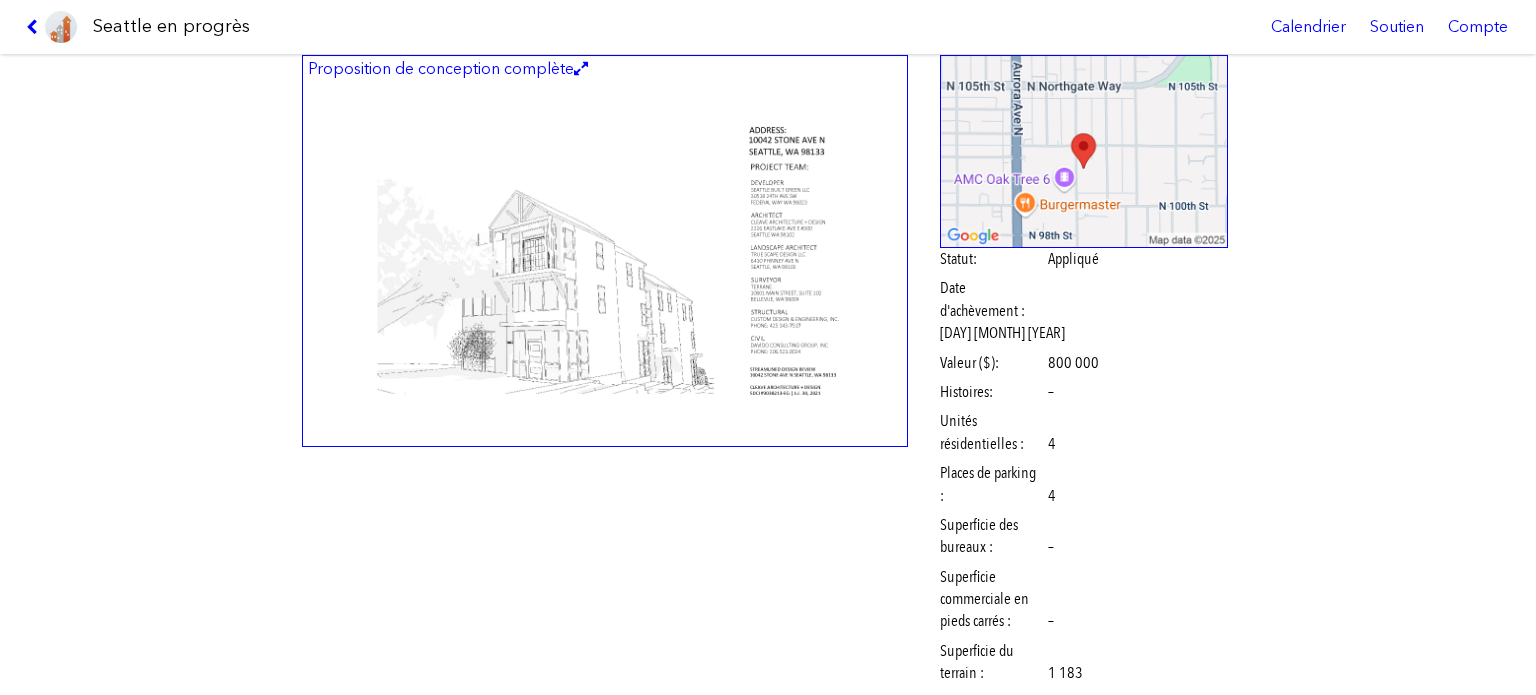 click at bounding box center [605, 251] 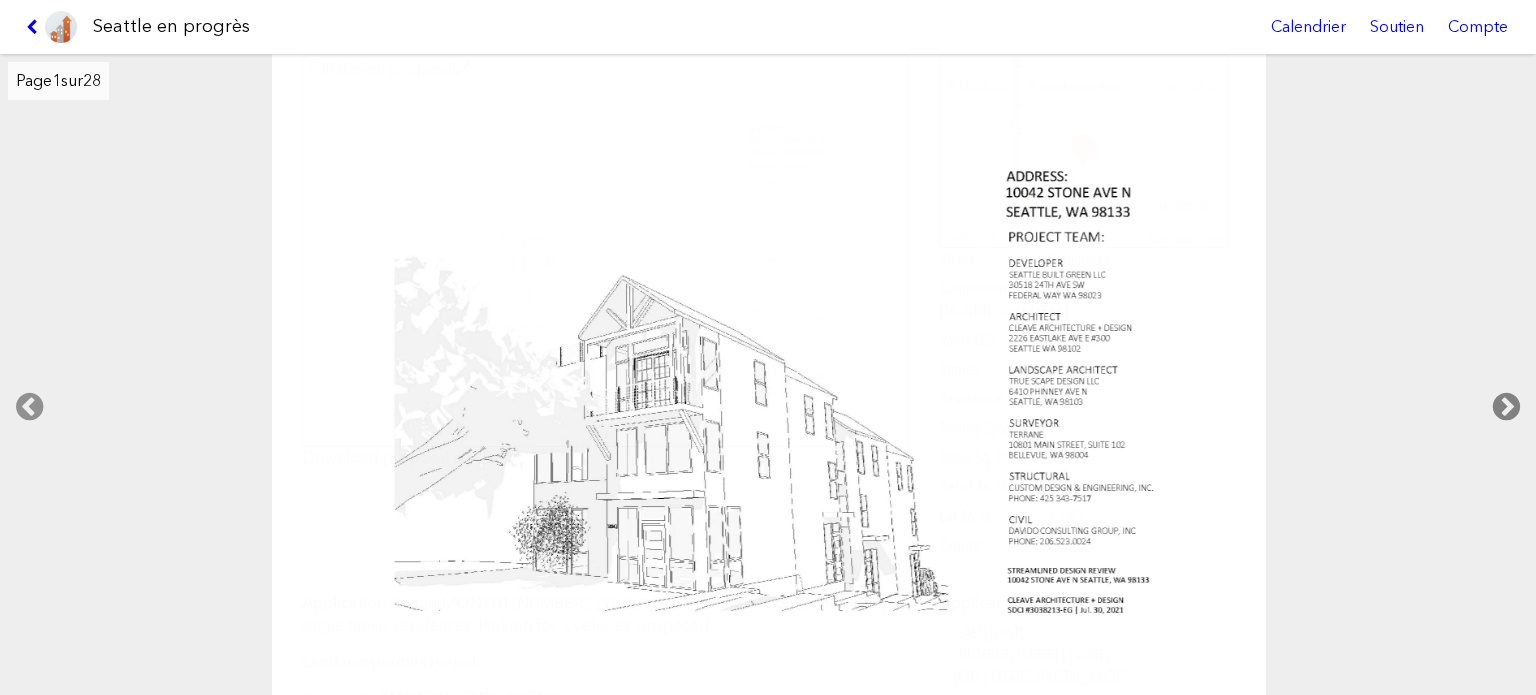 scroll, scrollTop: 0, scrollLeft: 0, axis: both 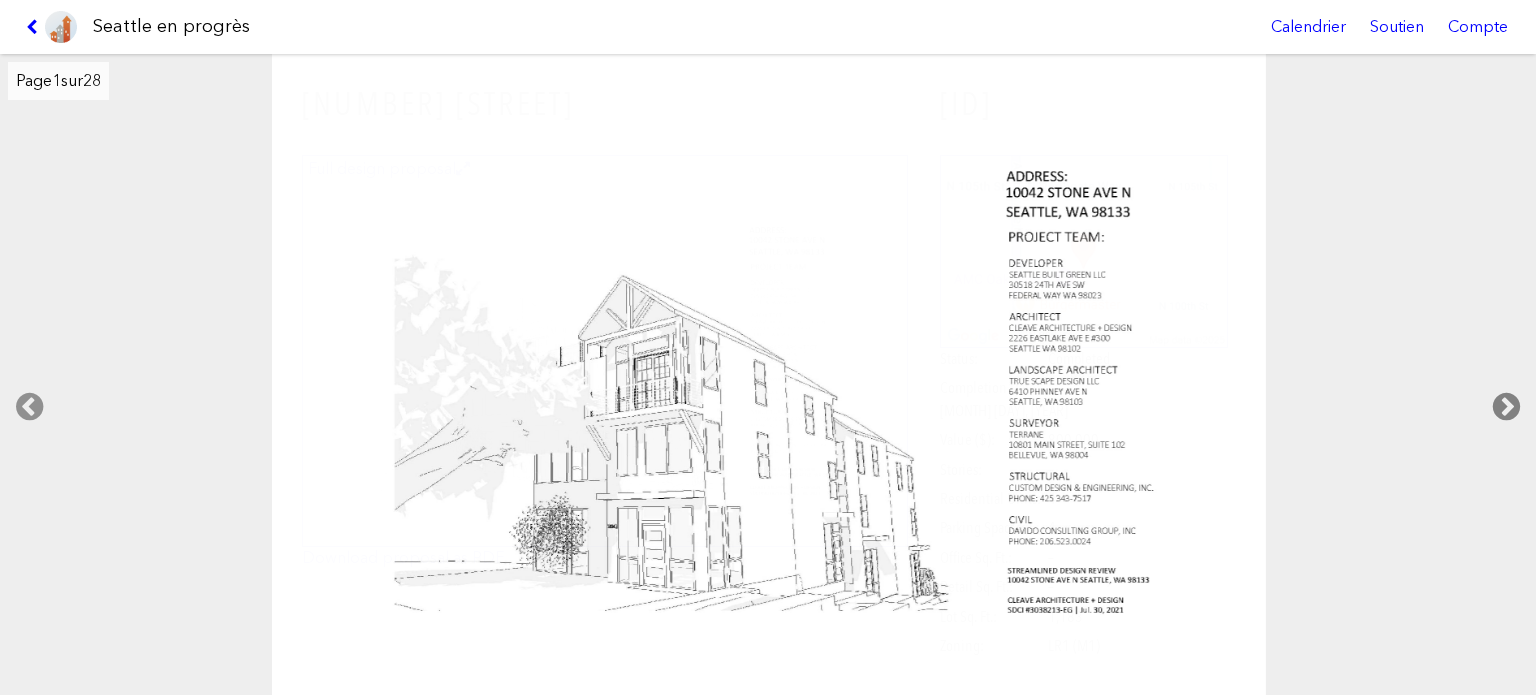 click at bounding box center [1506, 407] 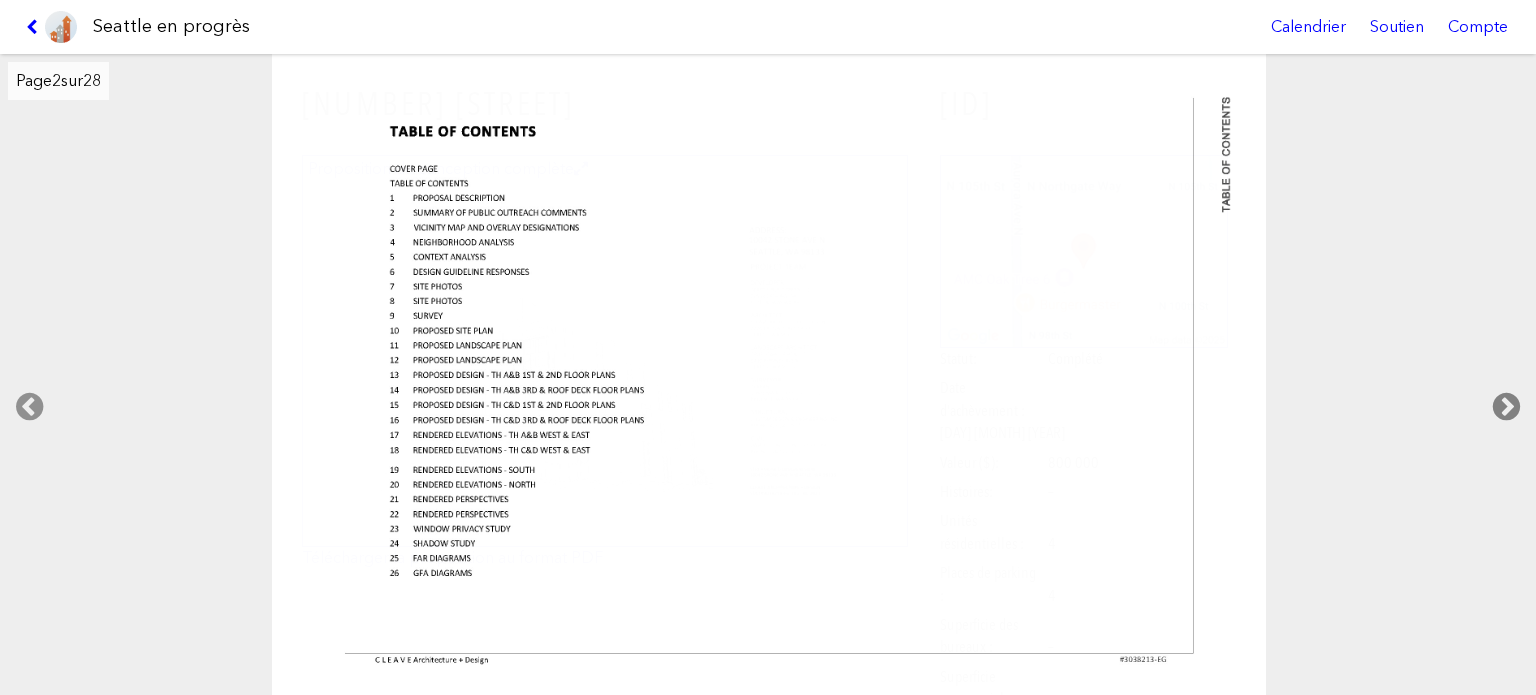 click at bounding box center [1506, 407] 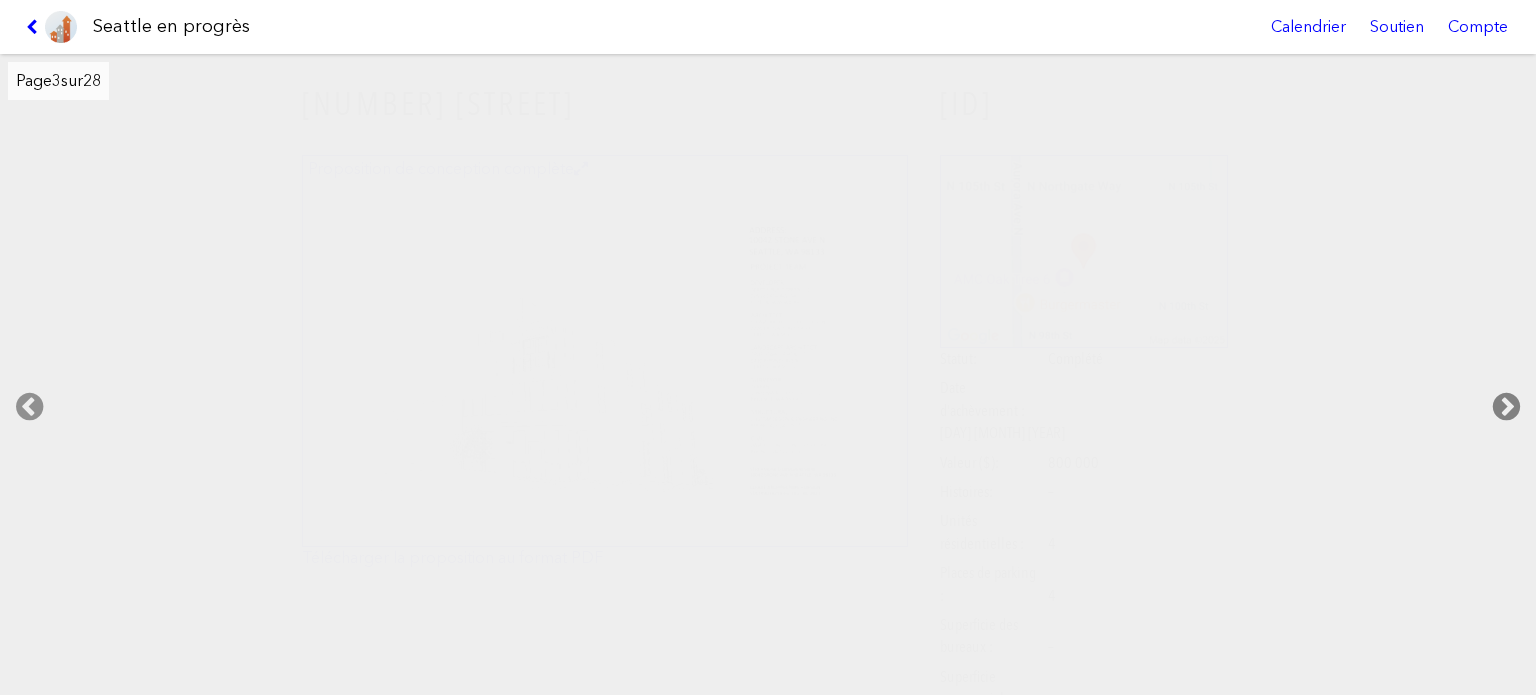 click at bounding box center [1506, 407] 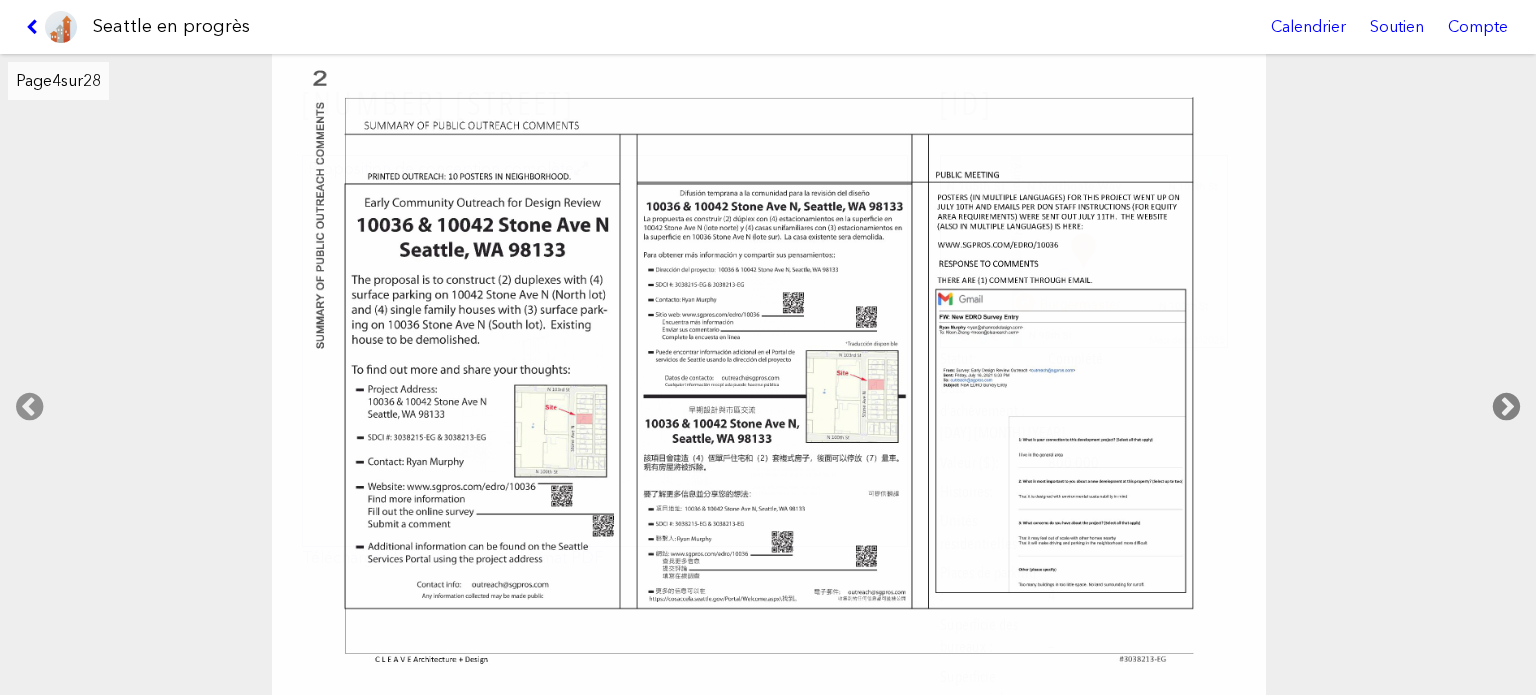 click at bounding box center [1506, 407] 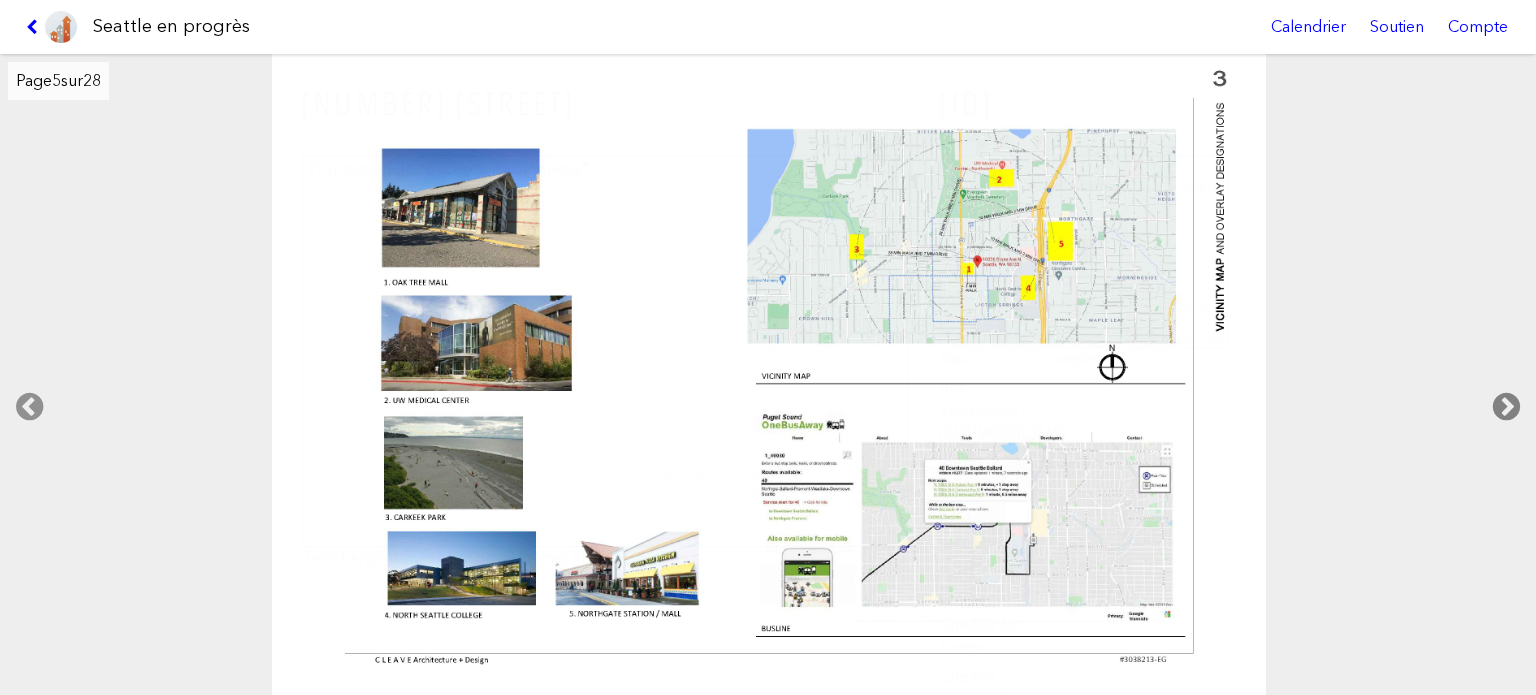 click at bounding box center [1506, 407] 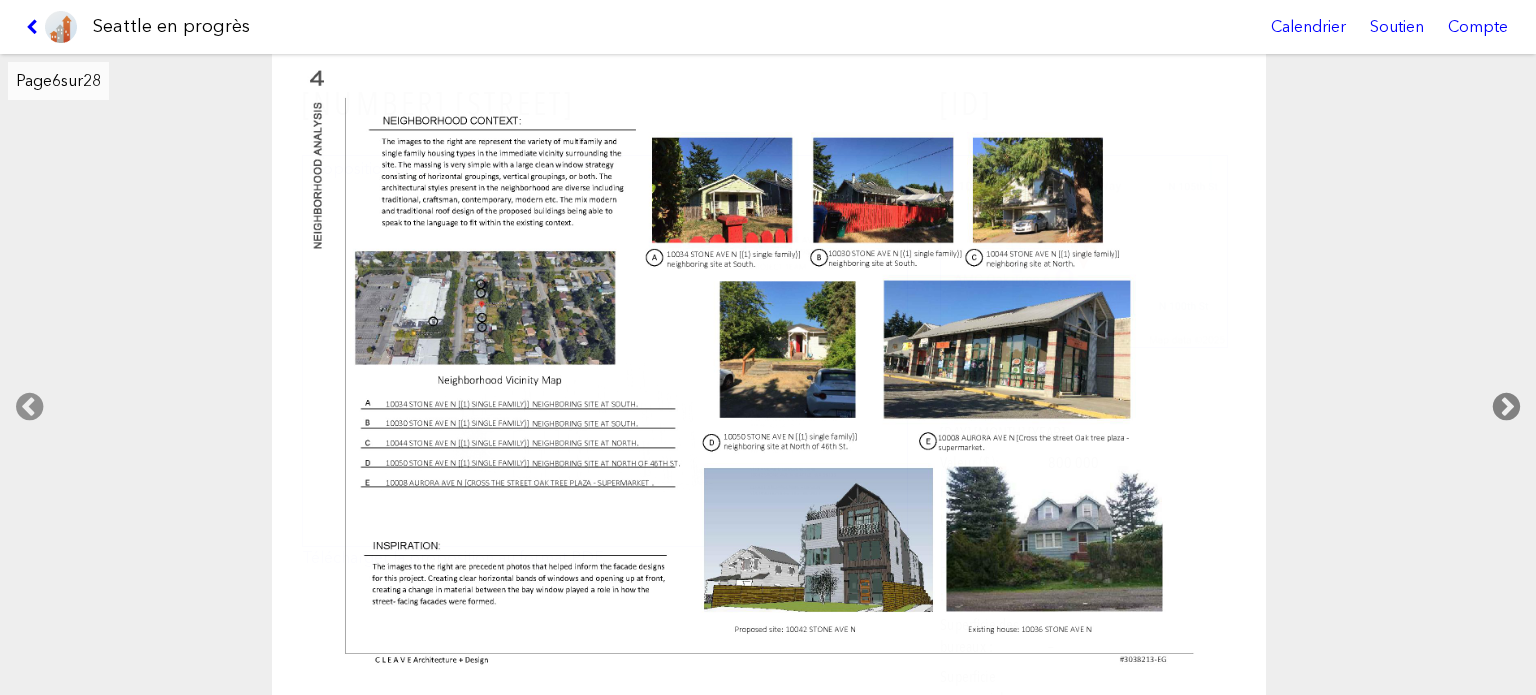 click at bounding box center [1506, 407] 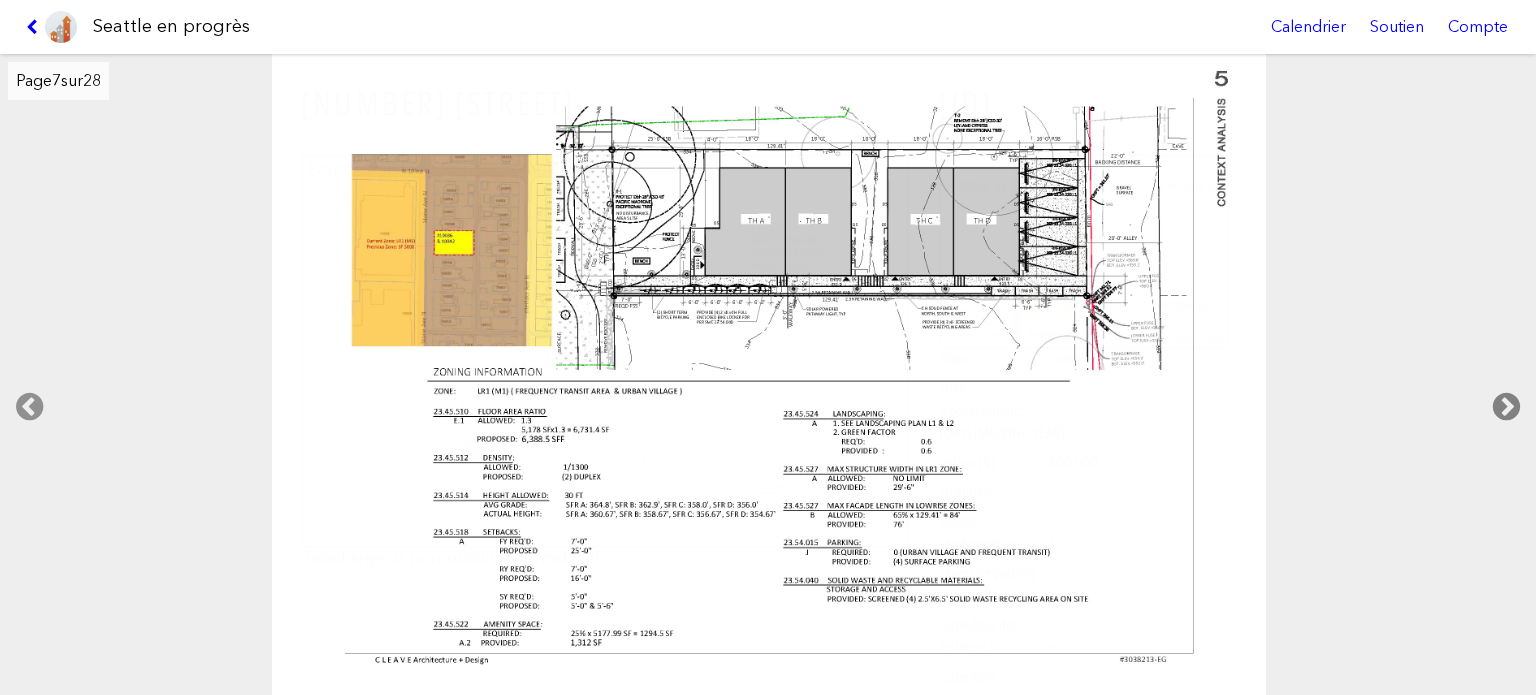 click at bounding box center (1506, 407) 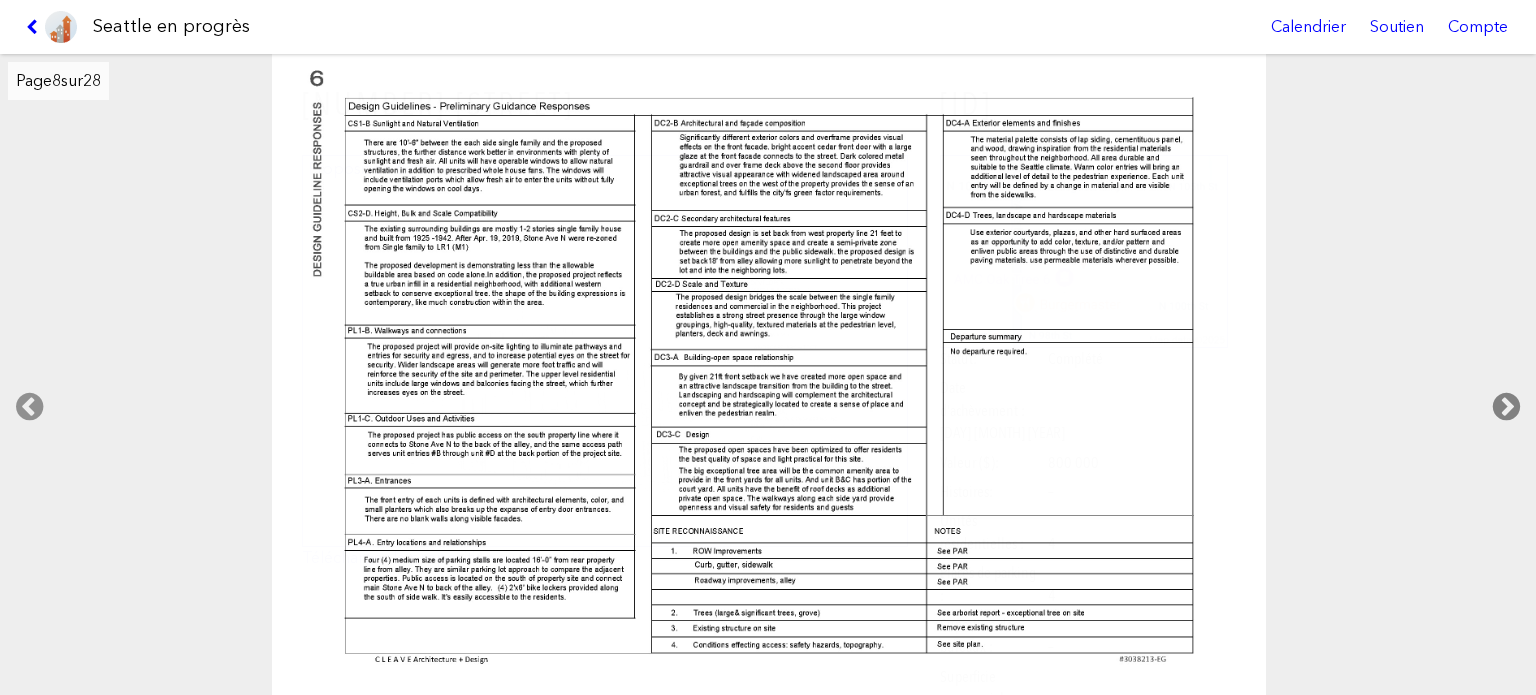 click at bounding box center (1506, 407) 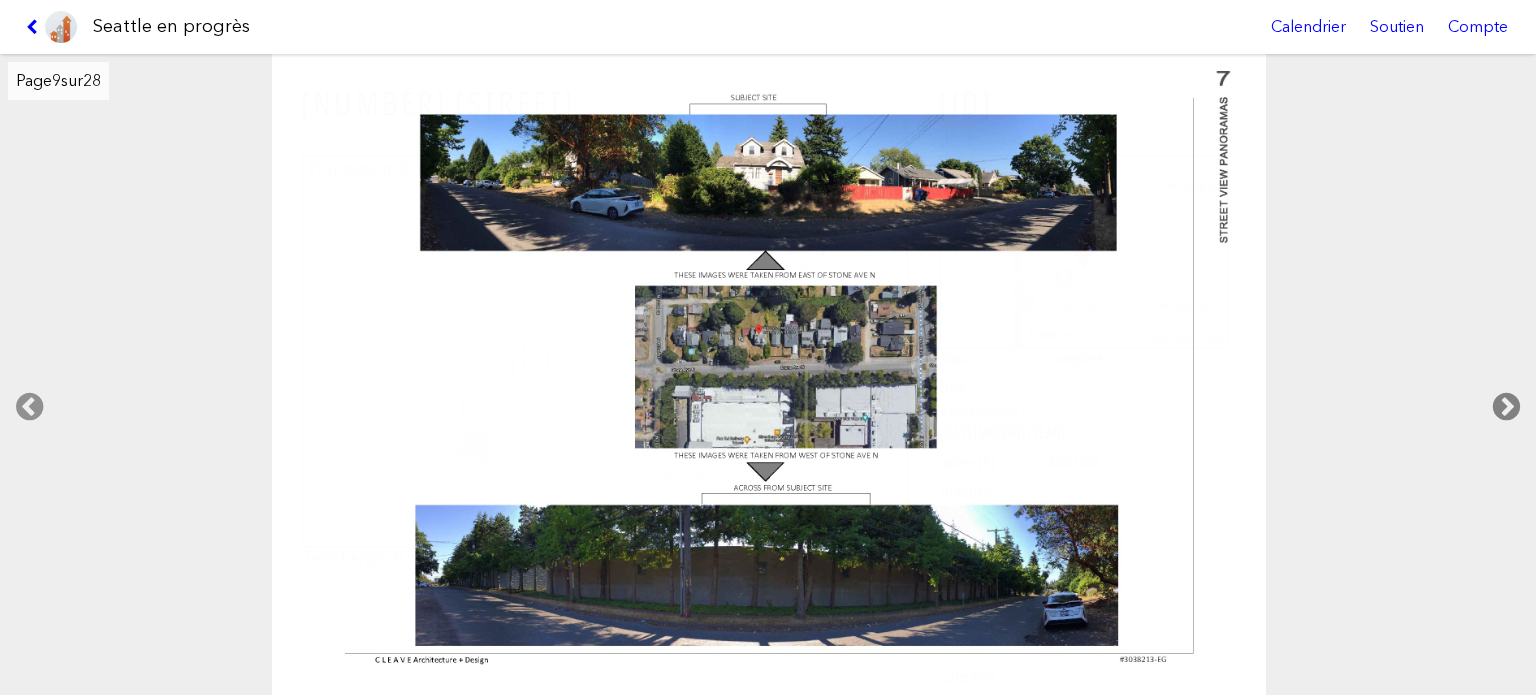 click at bounding box center (1506, 407) 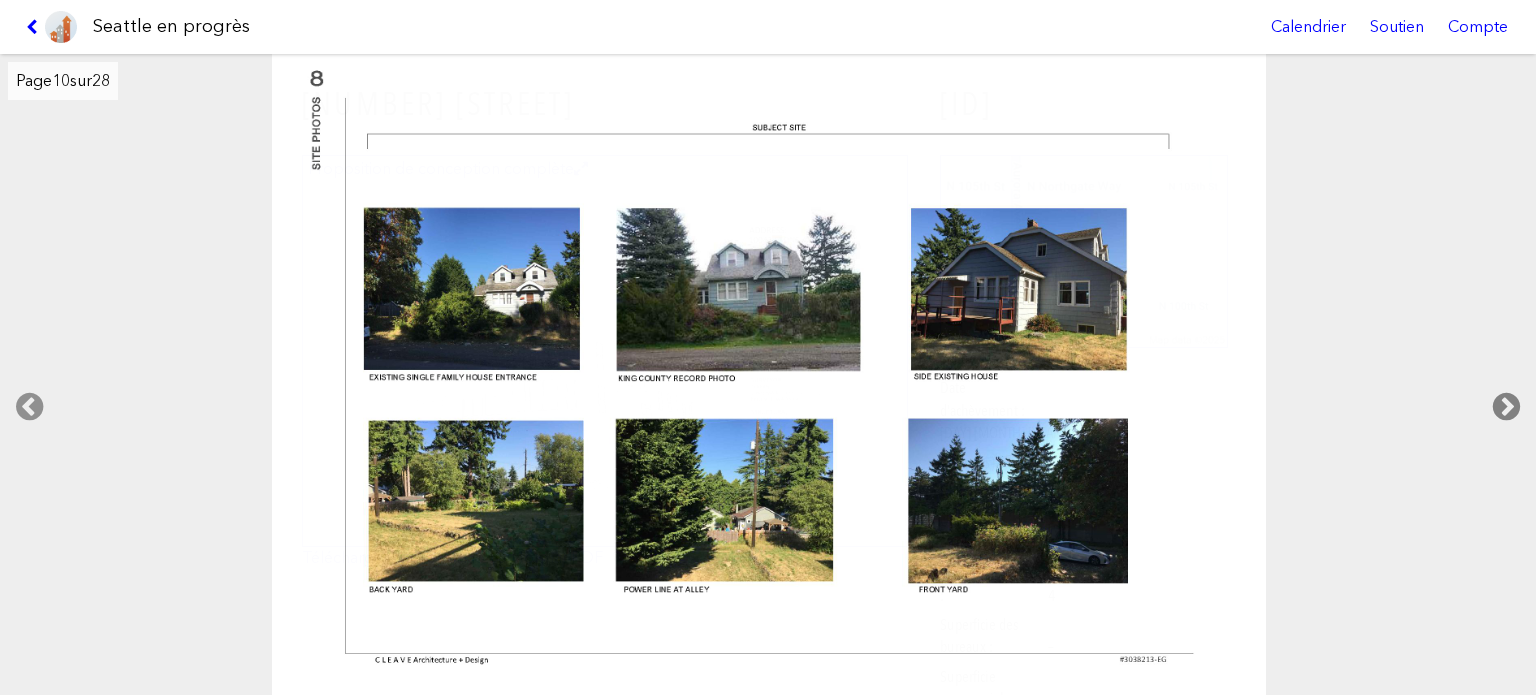 click at bounding box center [1506, 407] 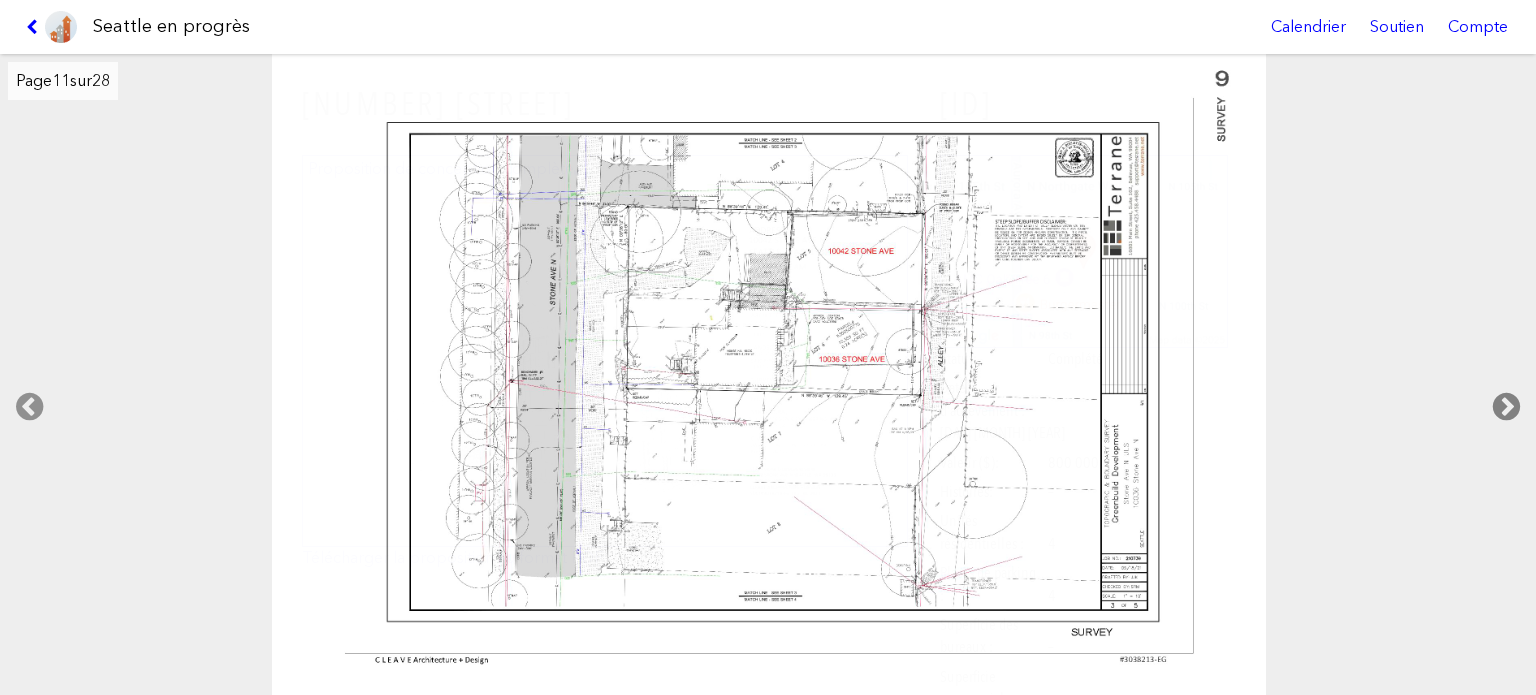 click at bounding box center [1506, 407] 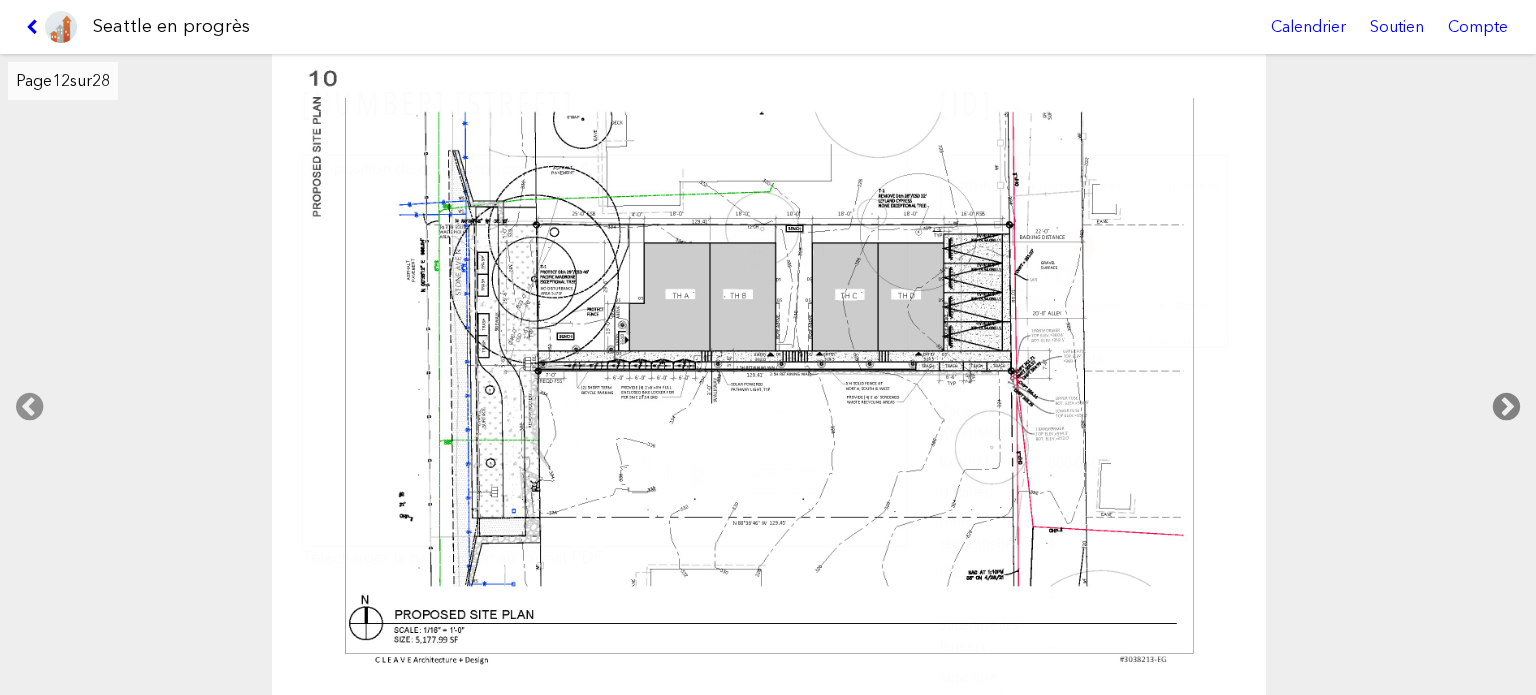 click at bounding box center (1506, 407) 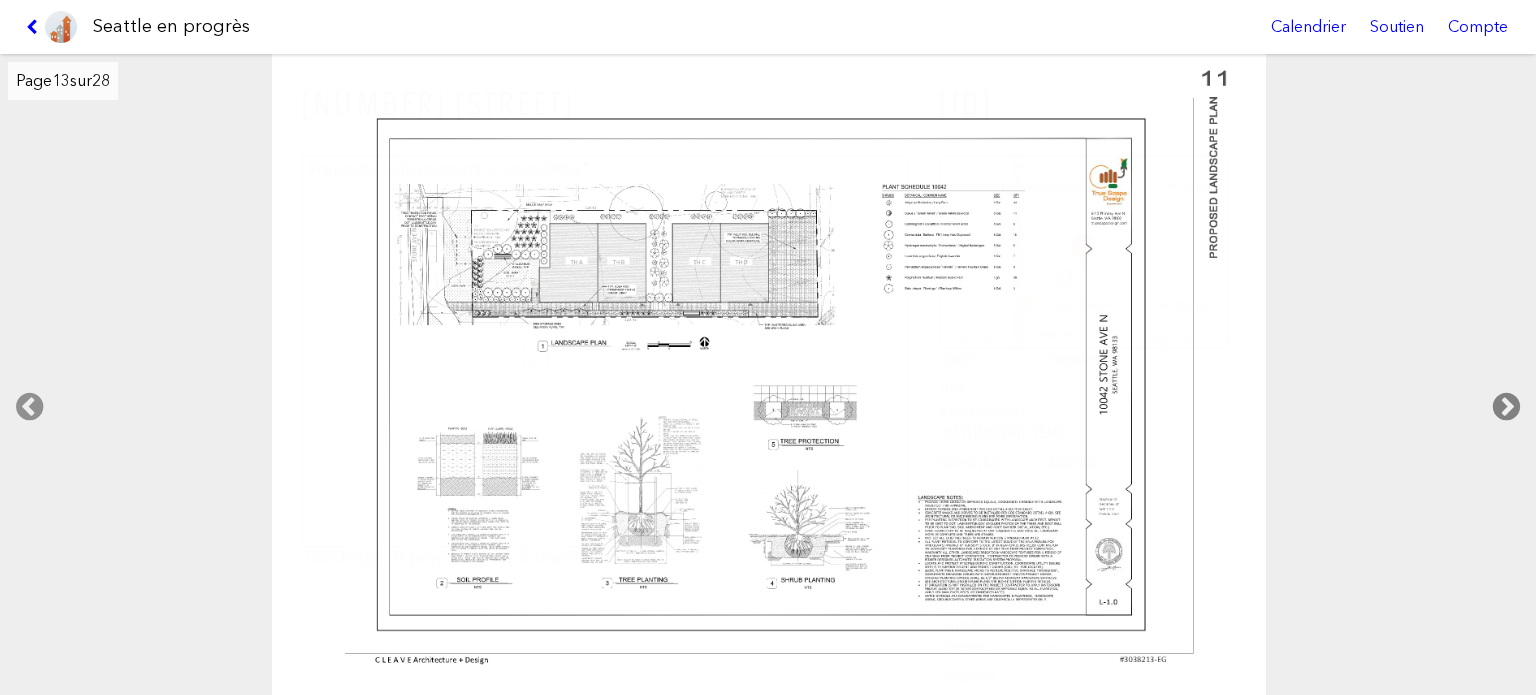 click at bounding box center (1506, 407) 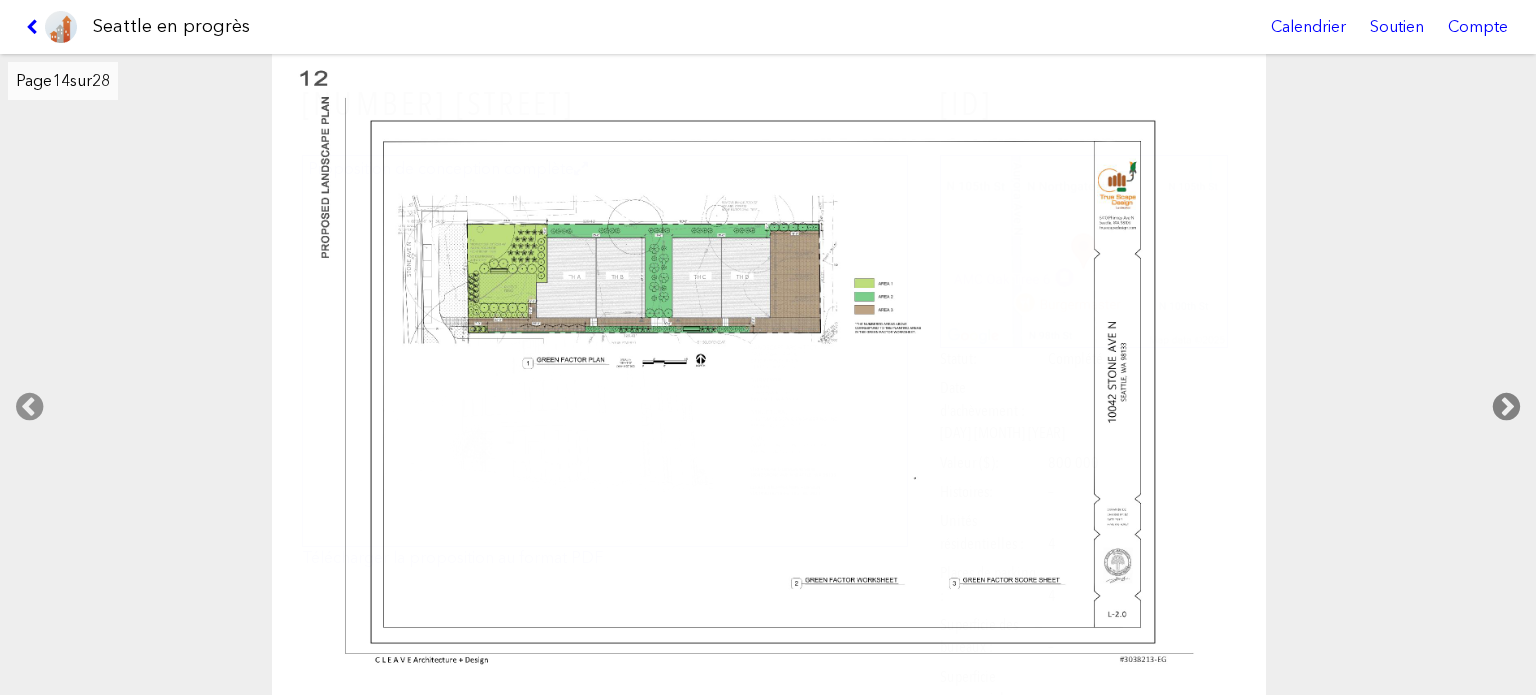 click at bounding box center [1506, 407] 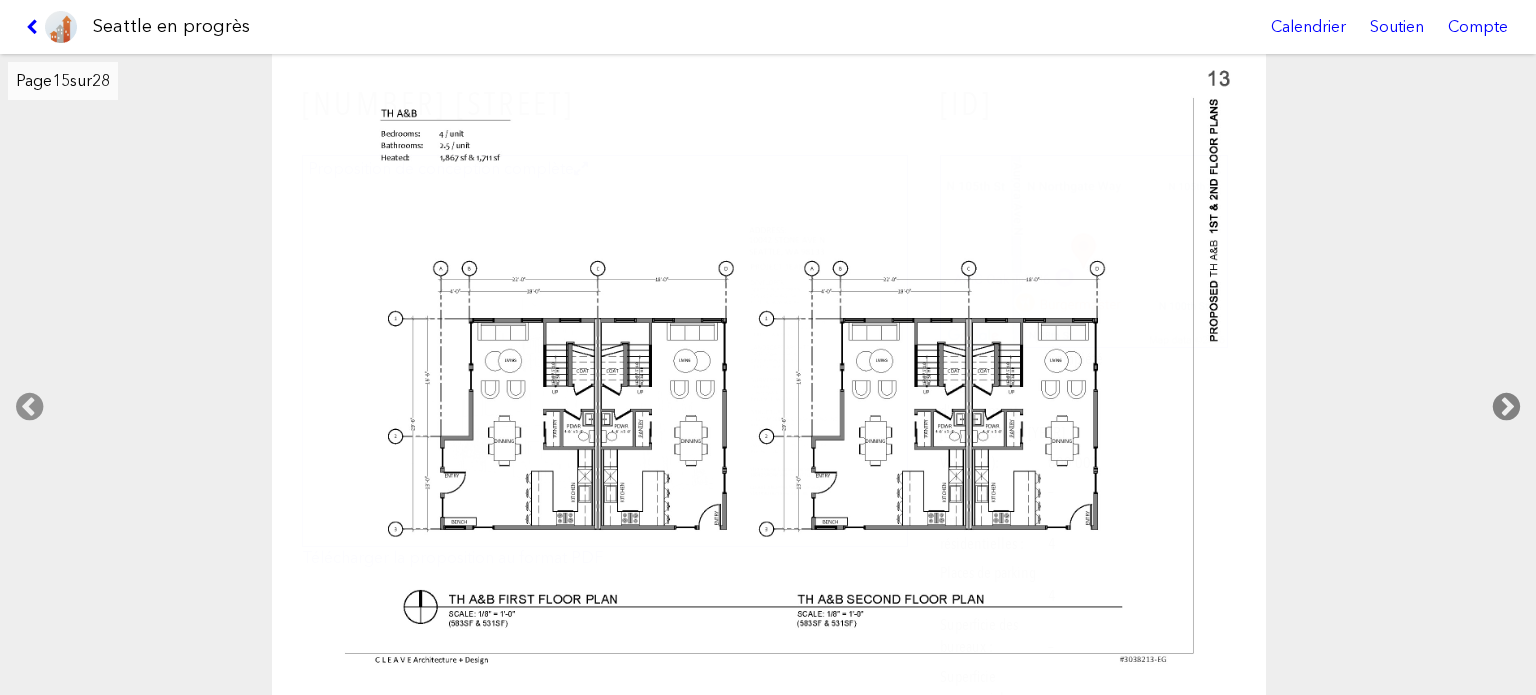 click at bounding box center [1506, 407] 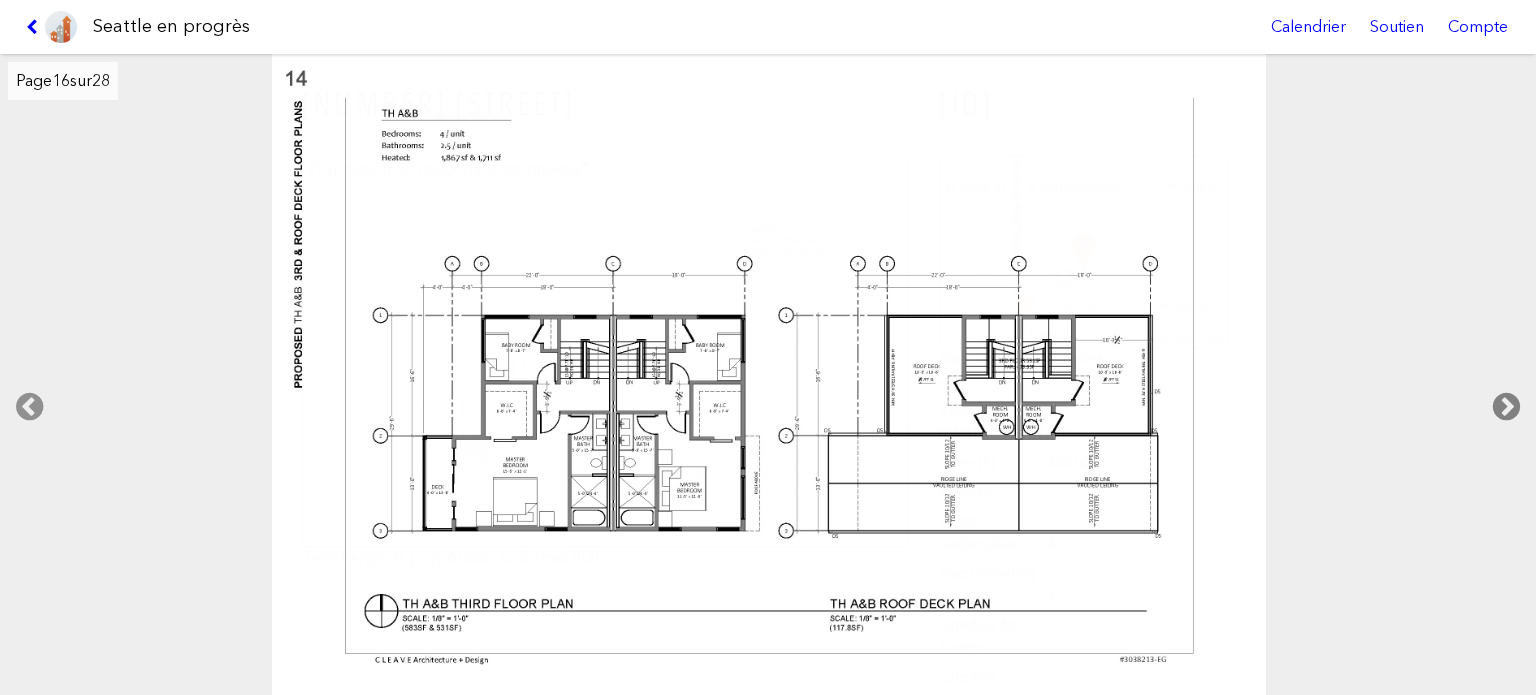 click at bounding box center [1506, 407] 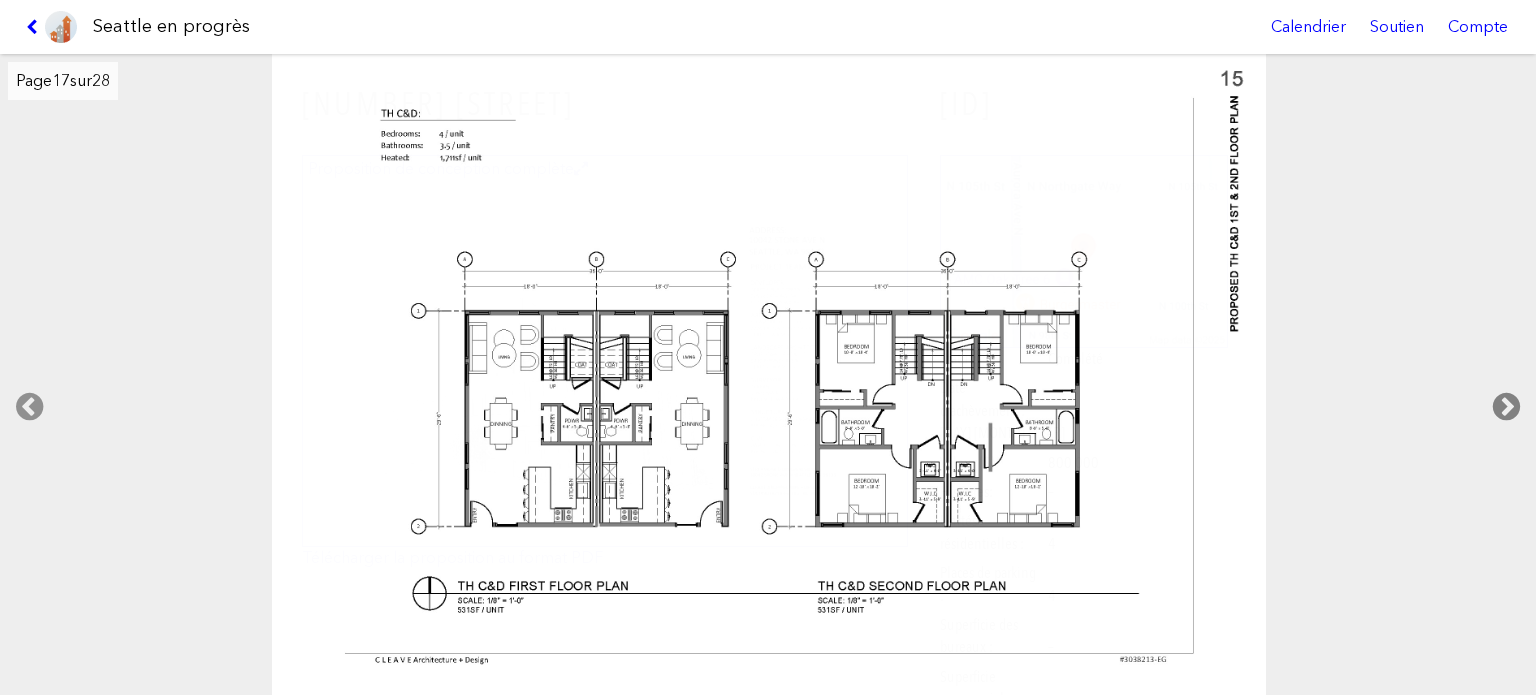 click at bounding box center [1506, 407] 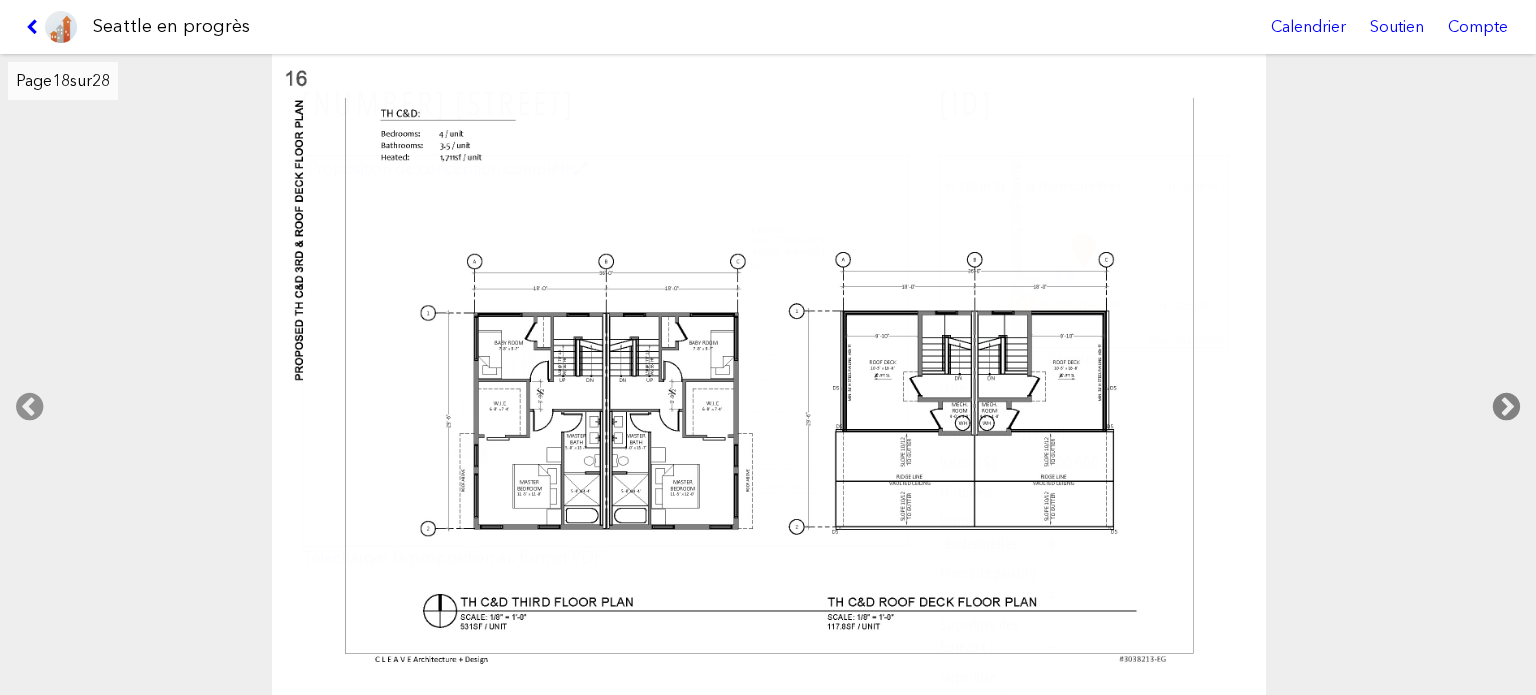 click at bounding box center (1506, 407) 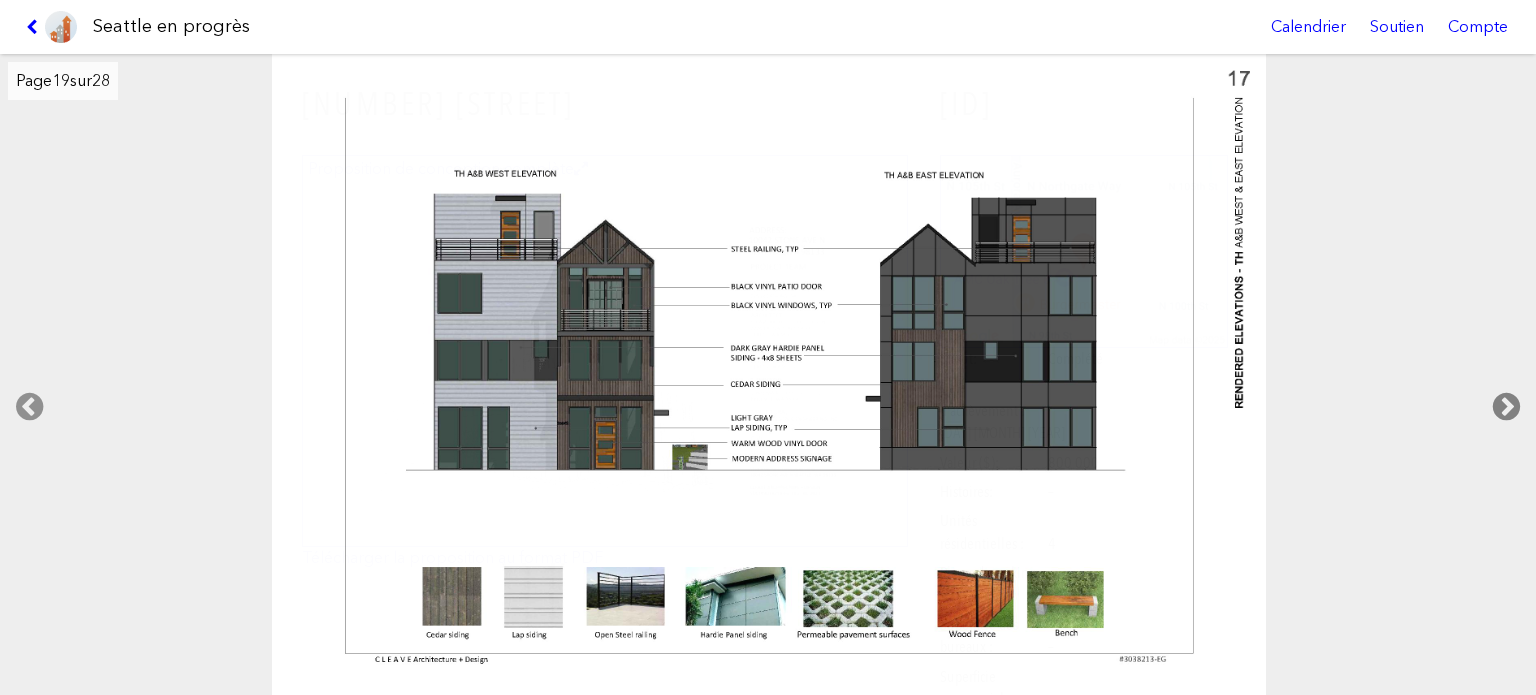 click at bounding box center (1506, 407) 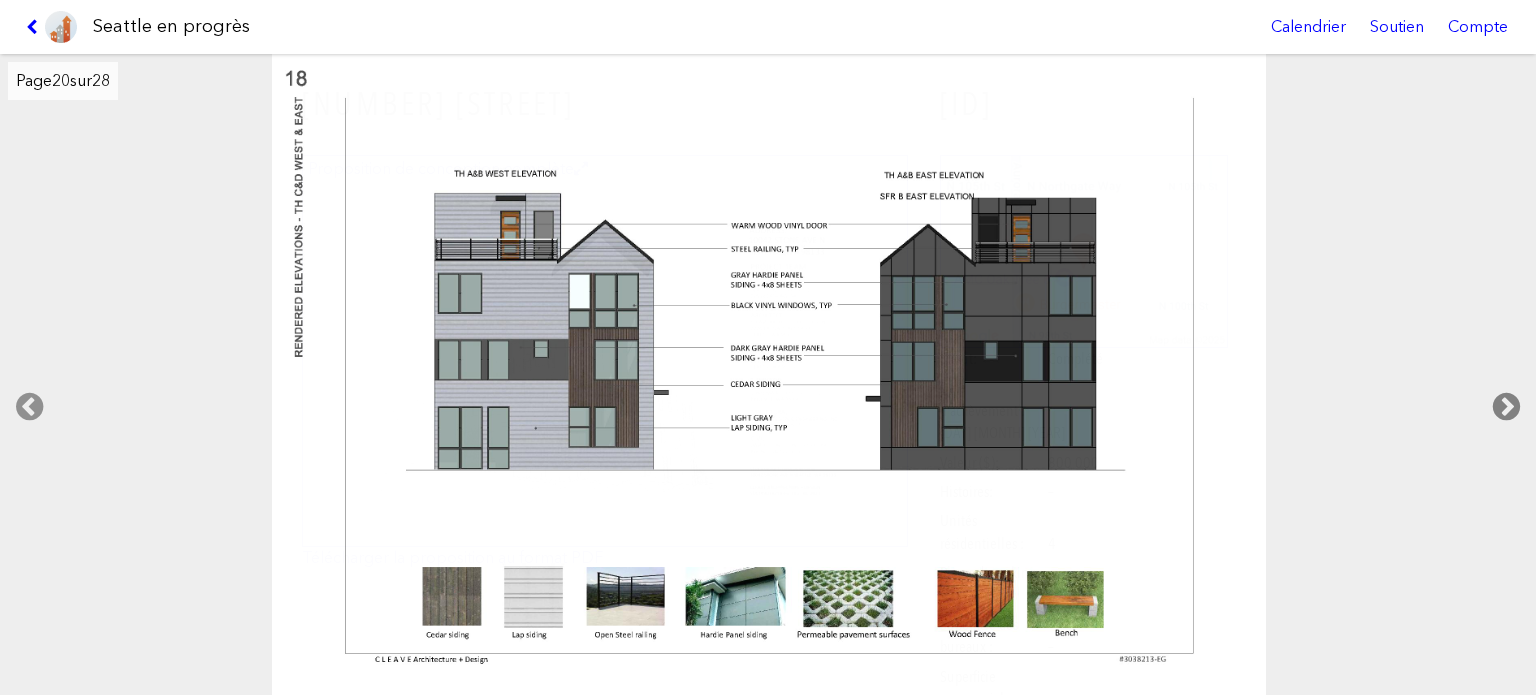 click at bounding box center (1506, 407) 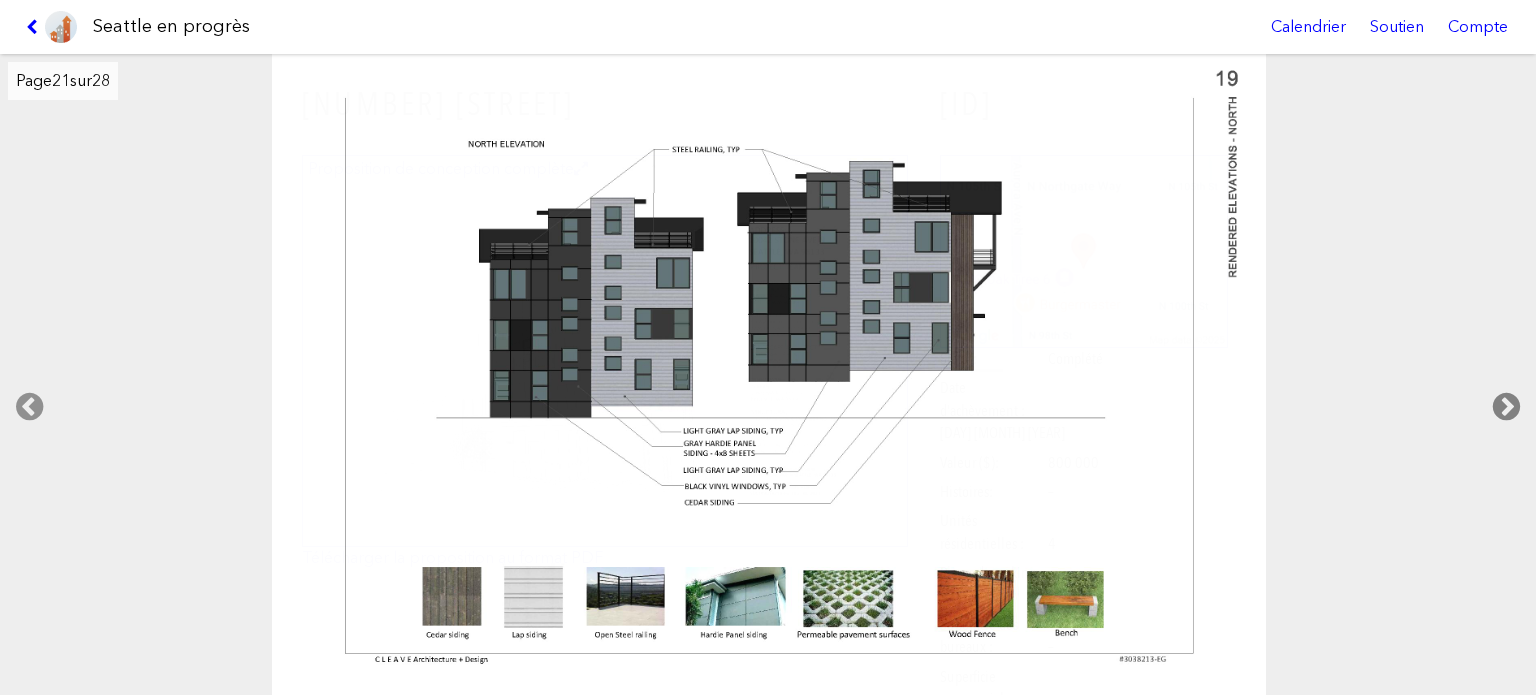 click at bounding box center (1506, 407) 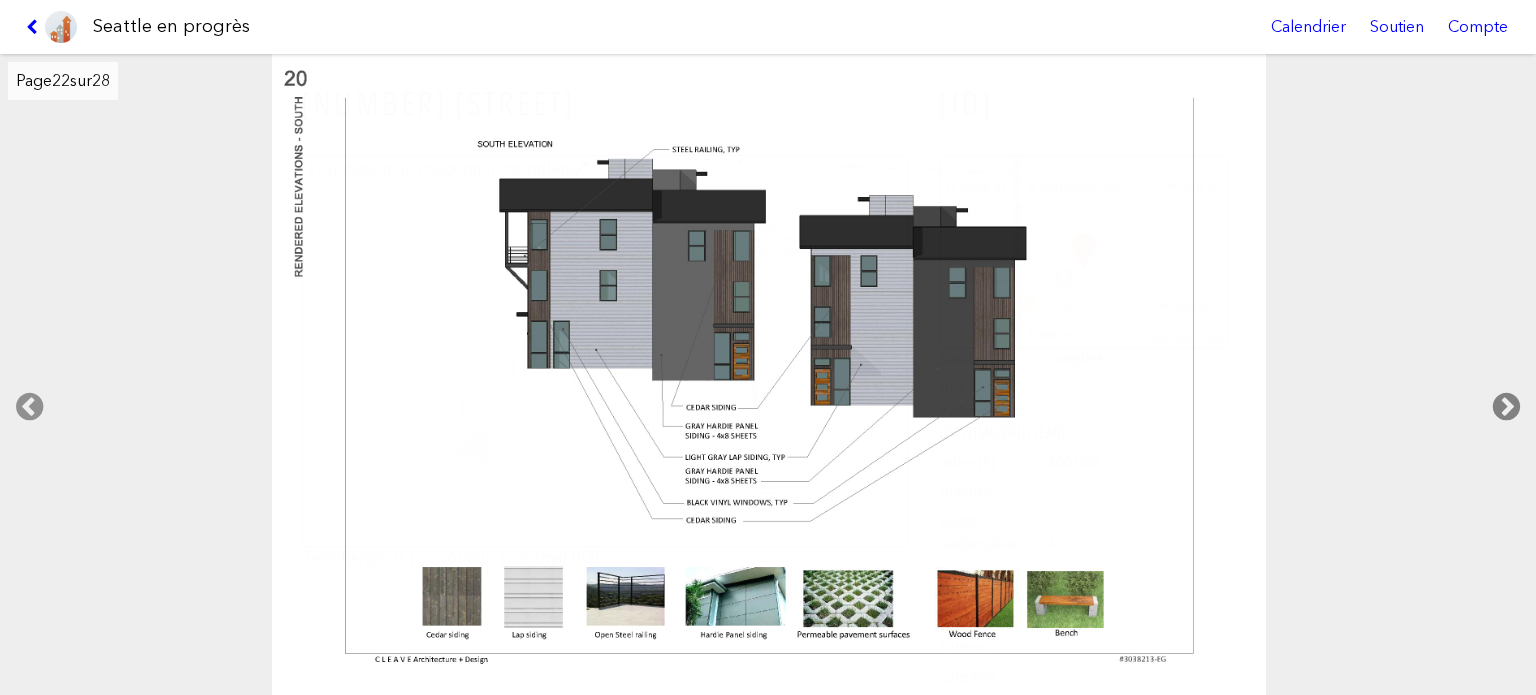click at bounding box center (1506, 407) 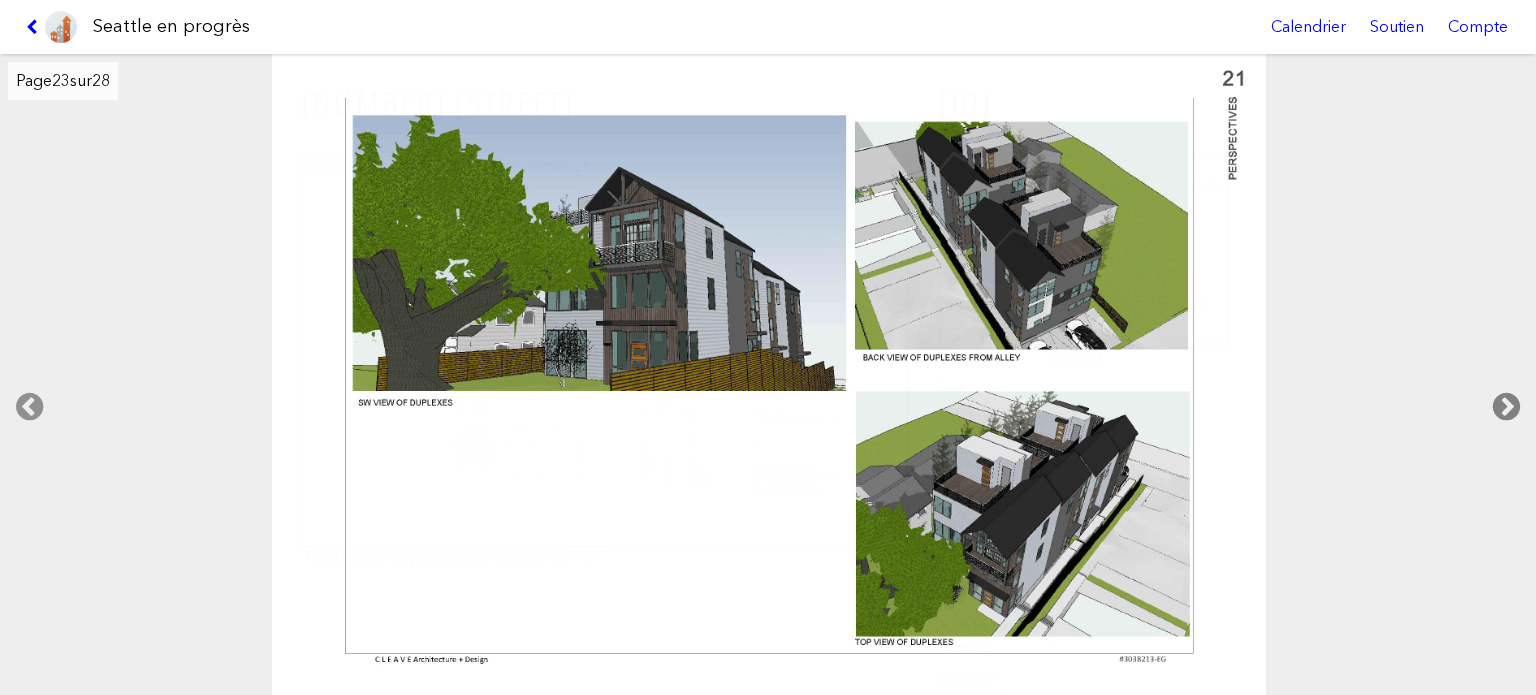 click at bounding box center (1506, 407) 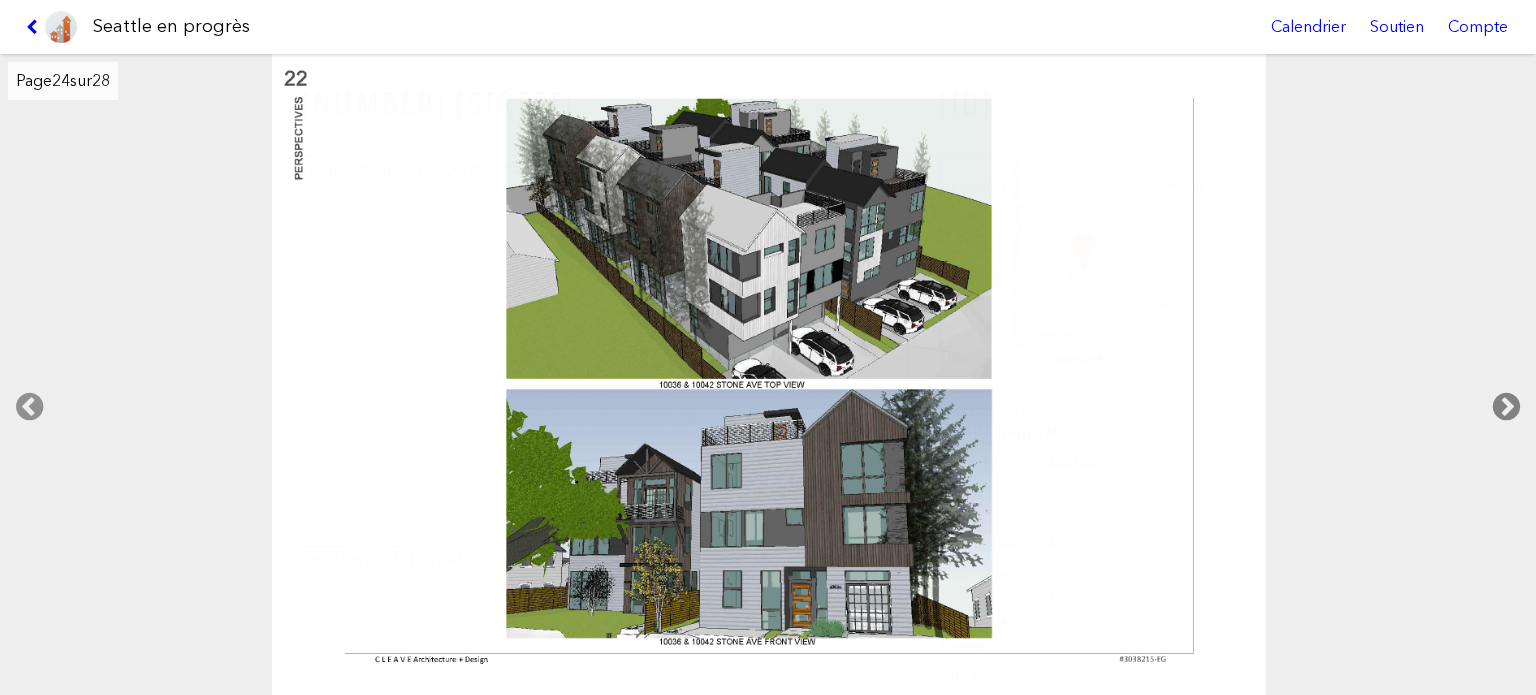 click at bounding box center (1506, 407) 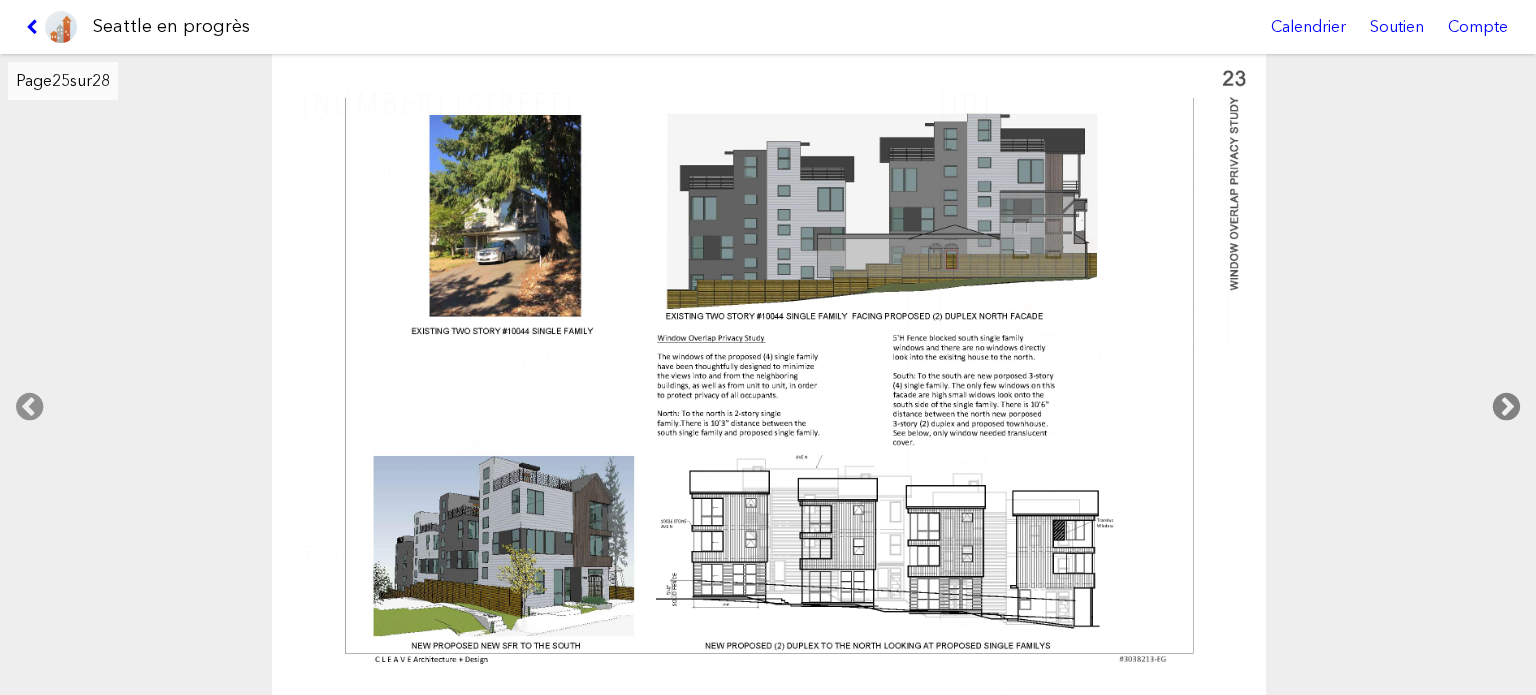 click at bounding box center [1506, 407] 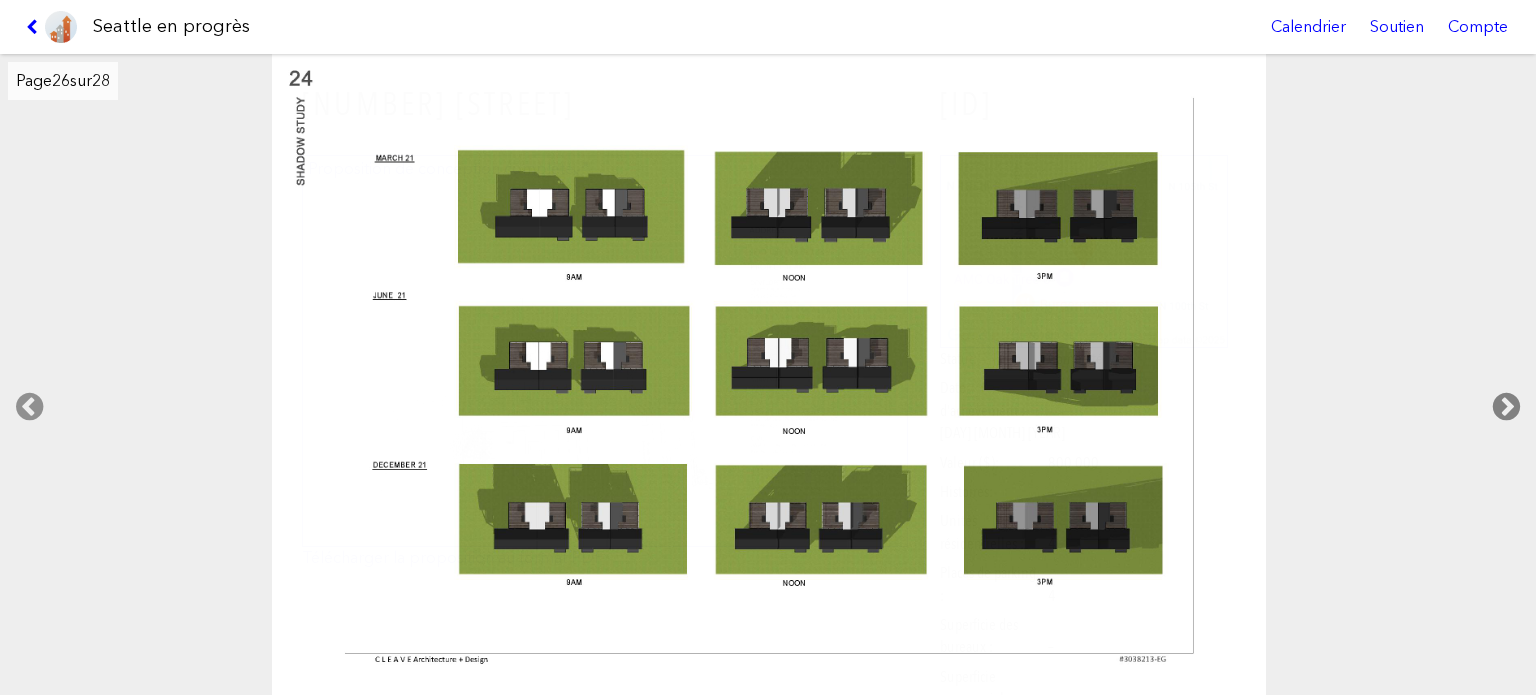 click at bounding box center (1506, 407) 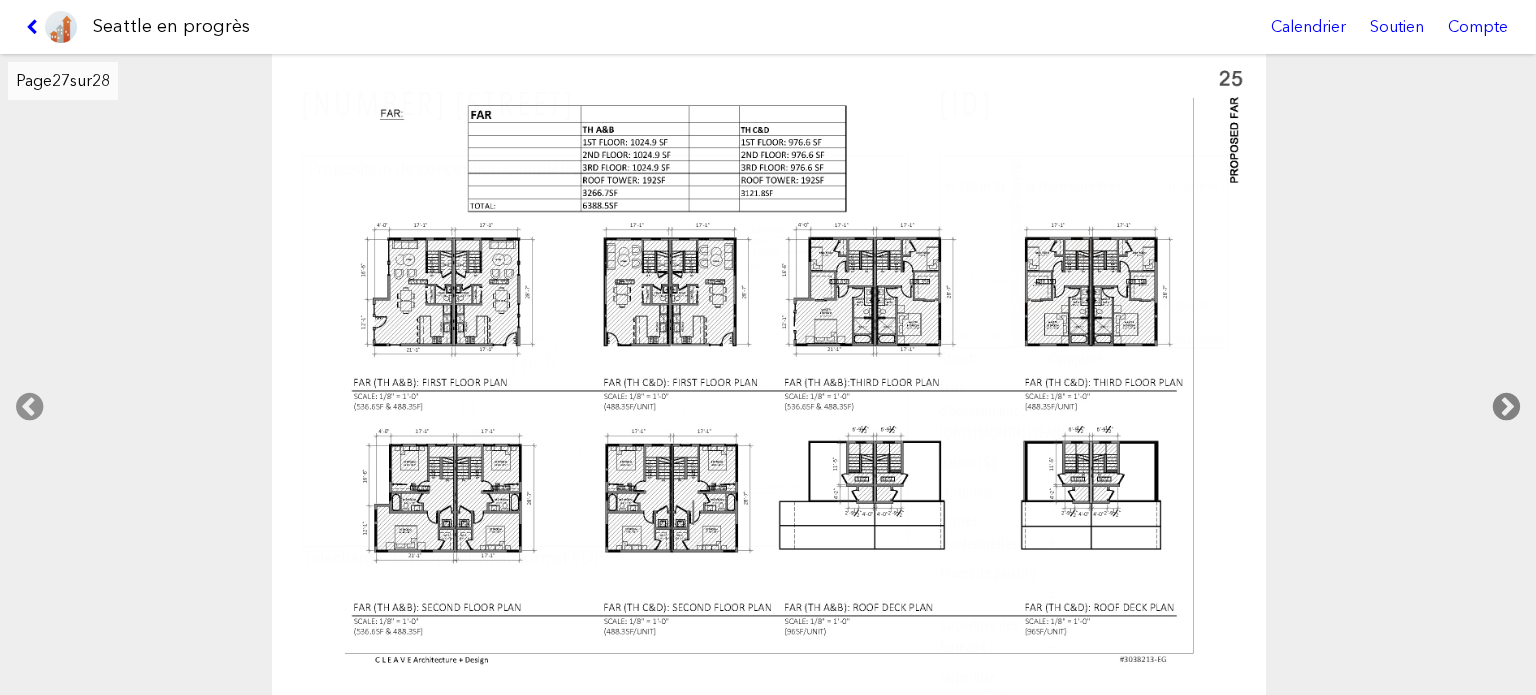 click at bounding box center [1506, 407] 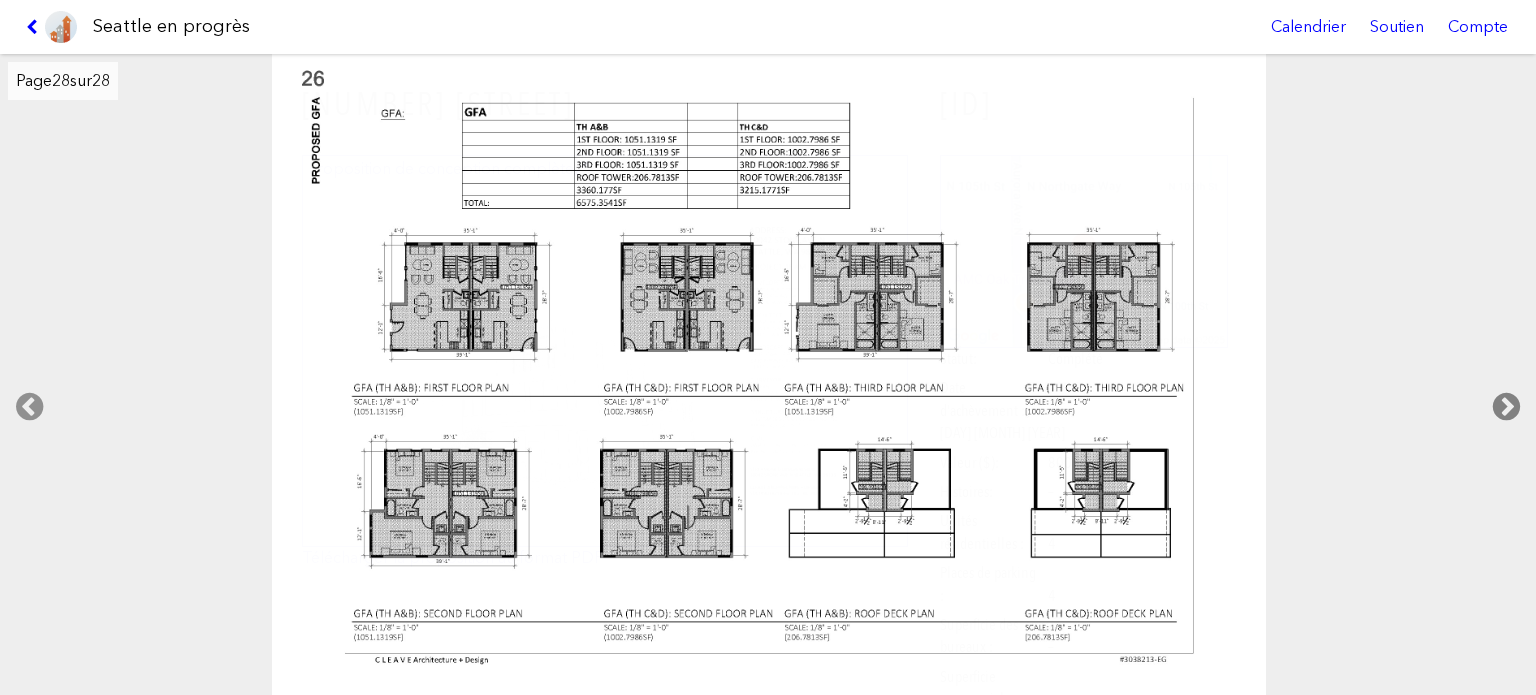 click at bounding box center [1506, 407] 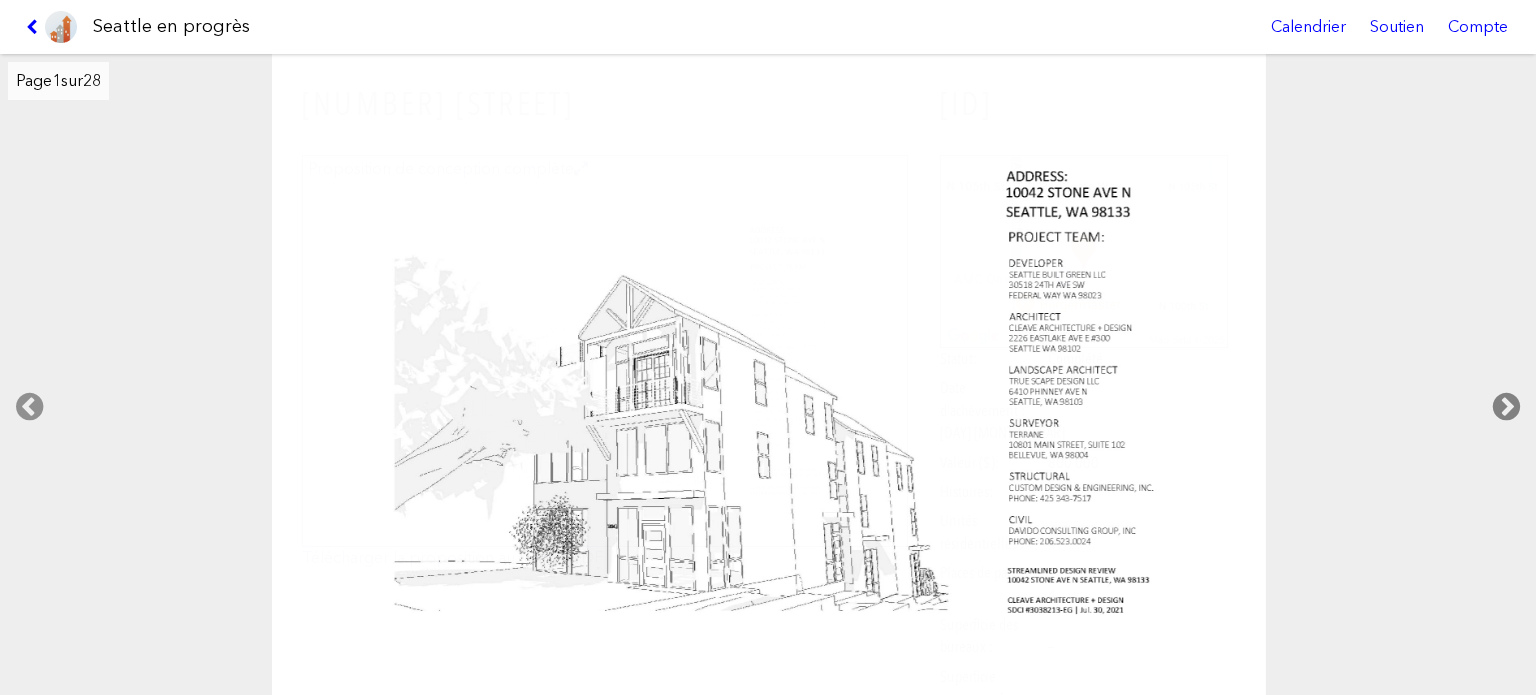 click at bounding box center (1506, 407) 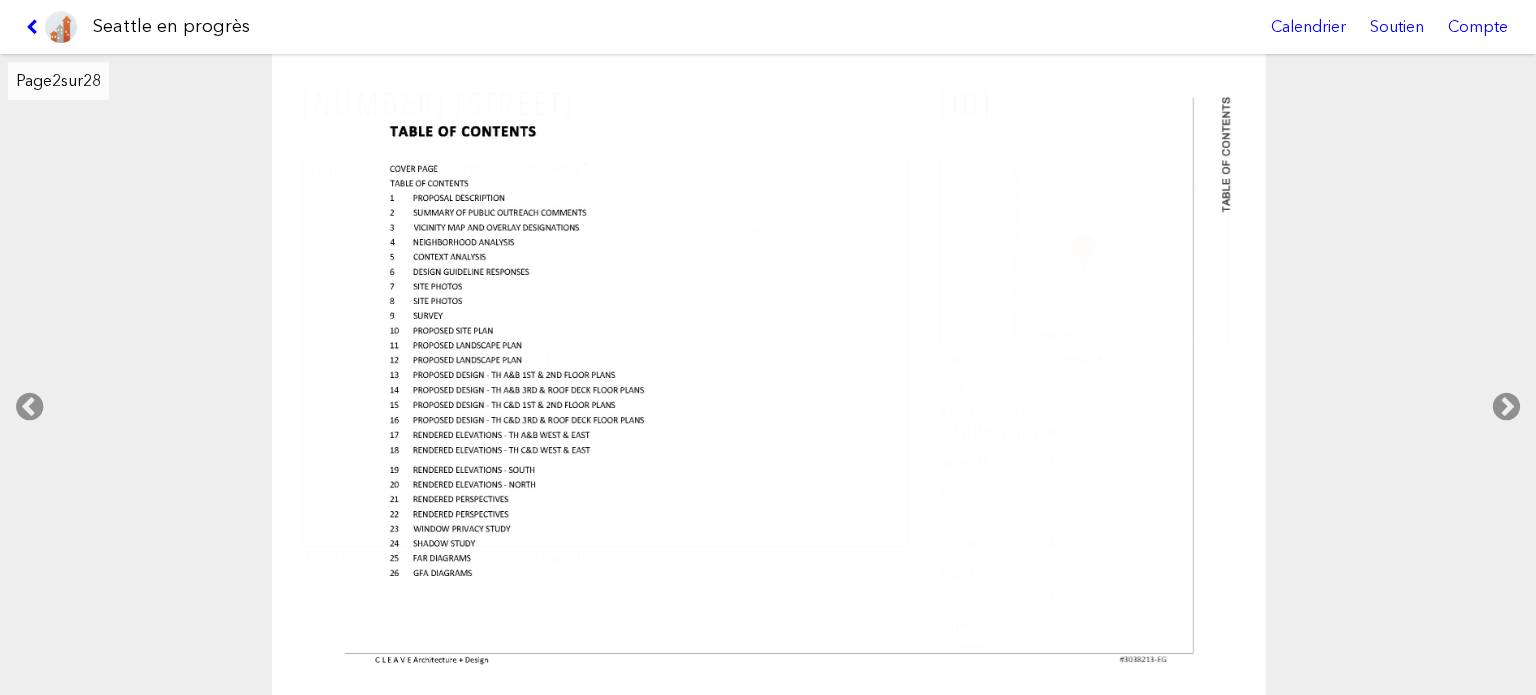 click at bounding box center [51, 27] 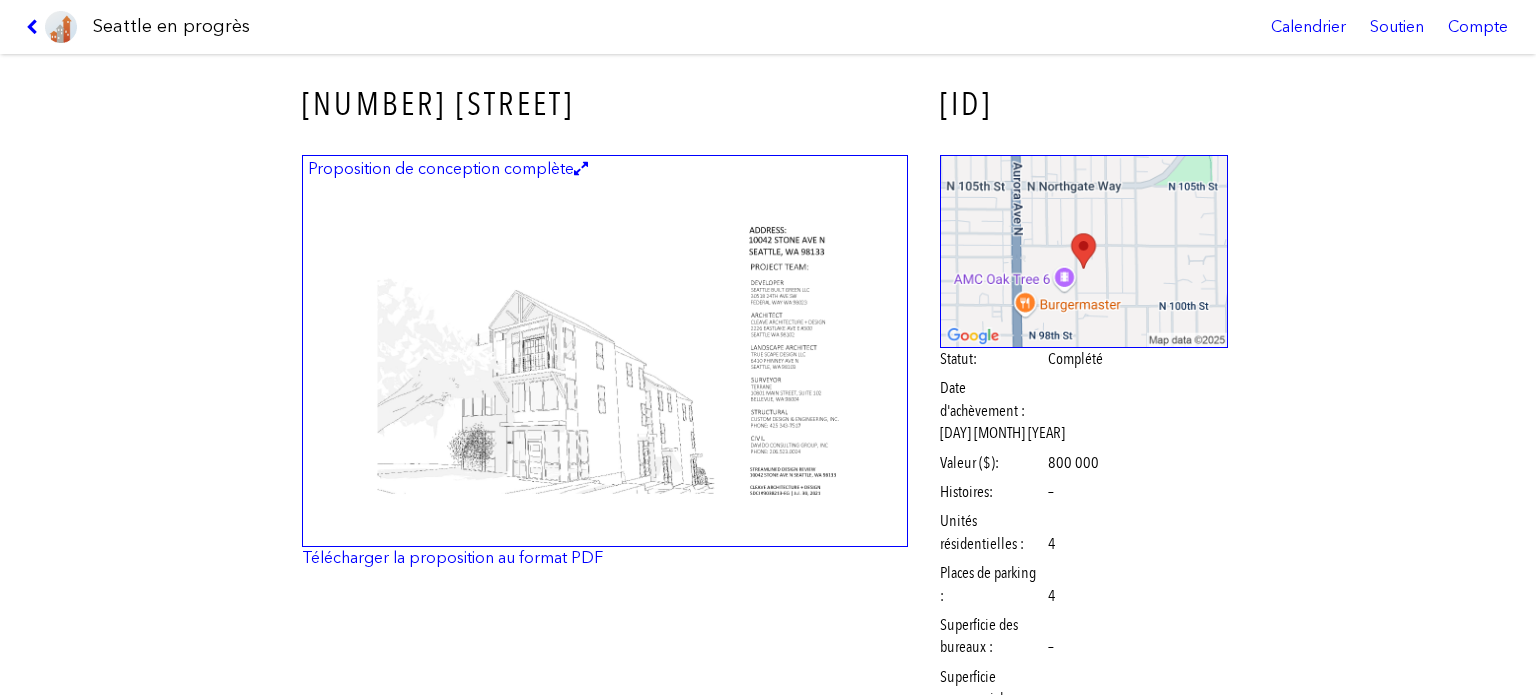 click at bounding box center (51, 27) 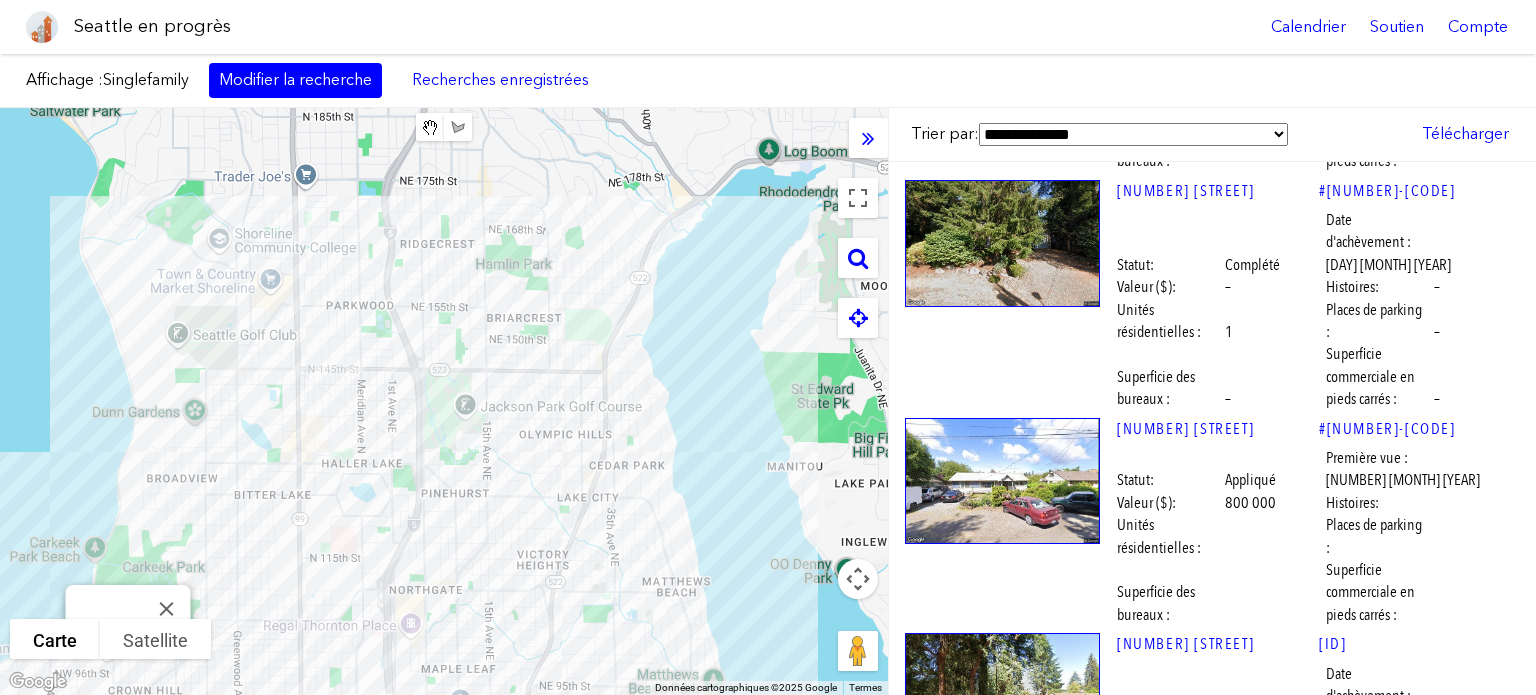 scroll, scrollTop: 6700, scrollLeft: 0, axis: vertical 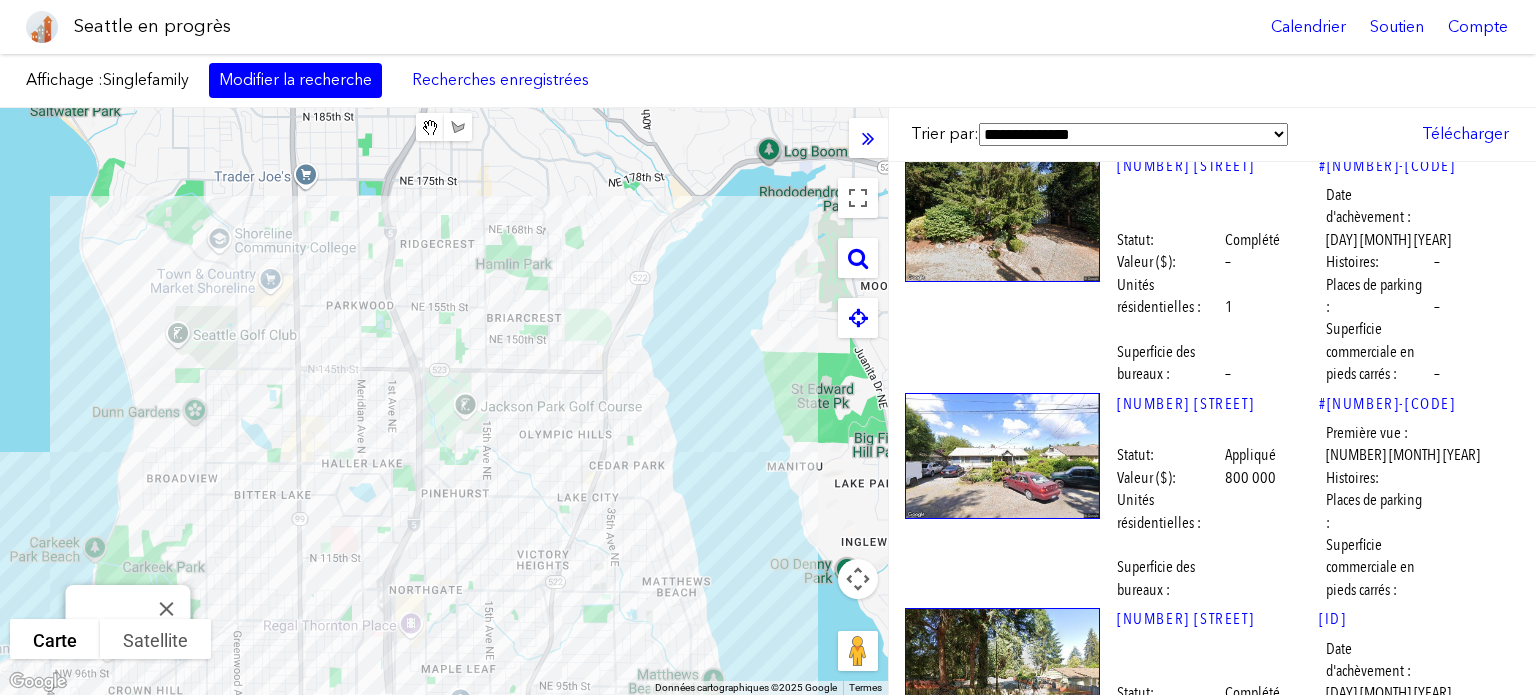 click at bounding box center (1002, 909) 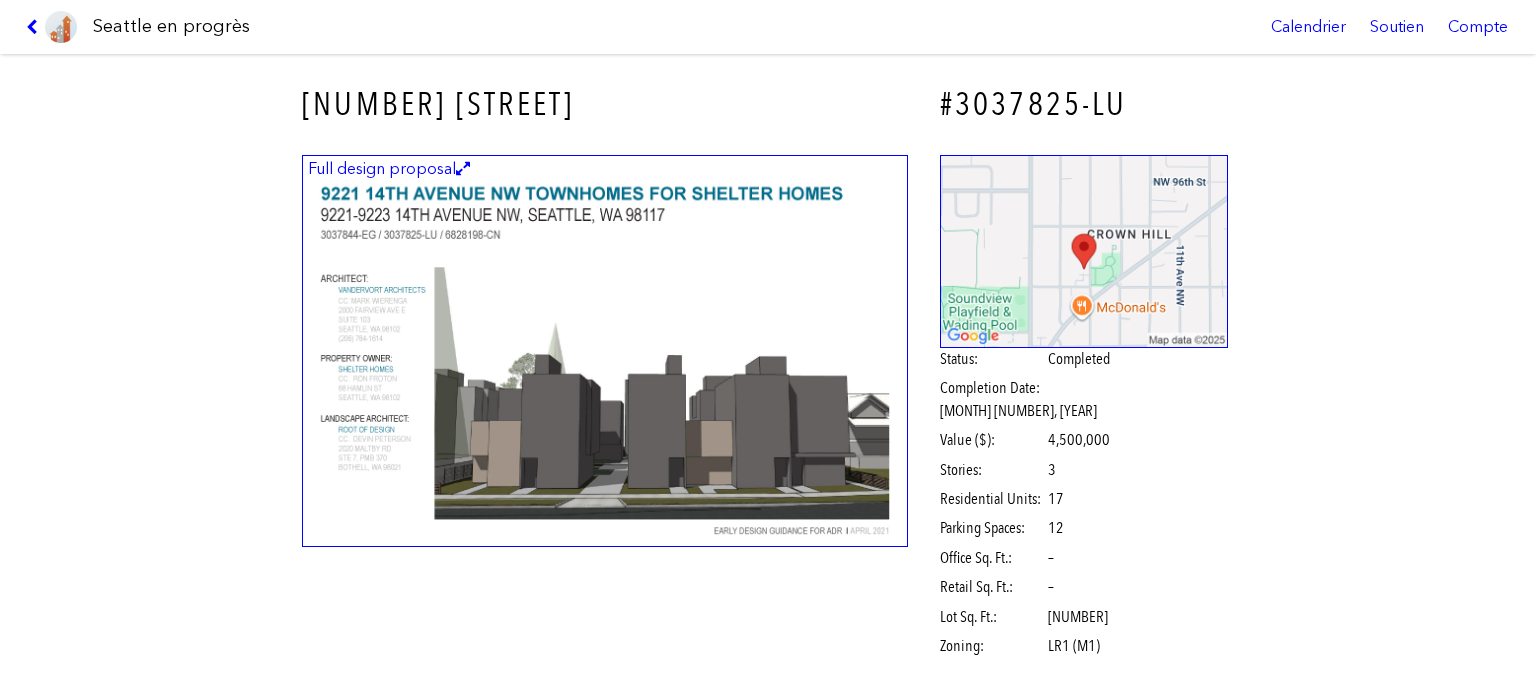 scroll, scrollTop: 6900, scrollLeft: 0, axis: vertical 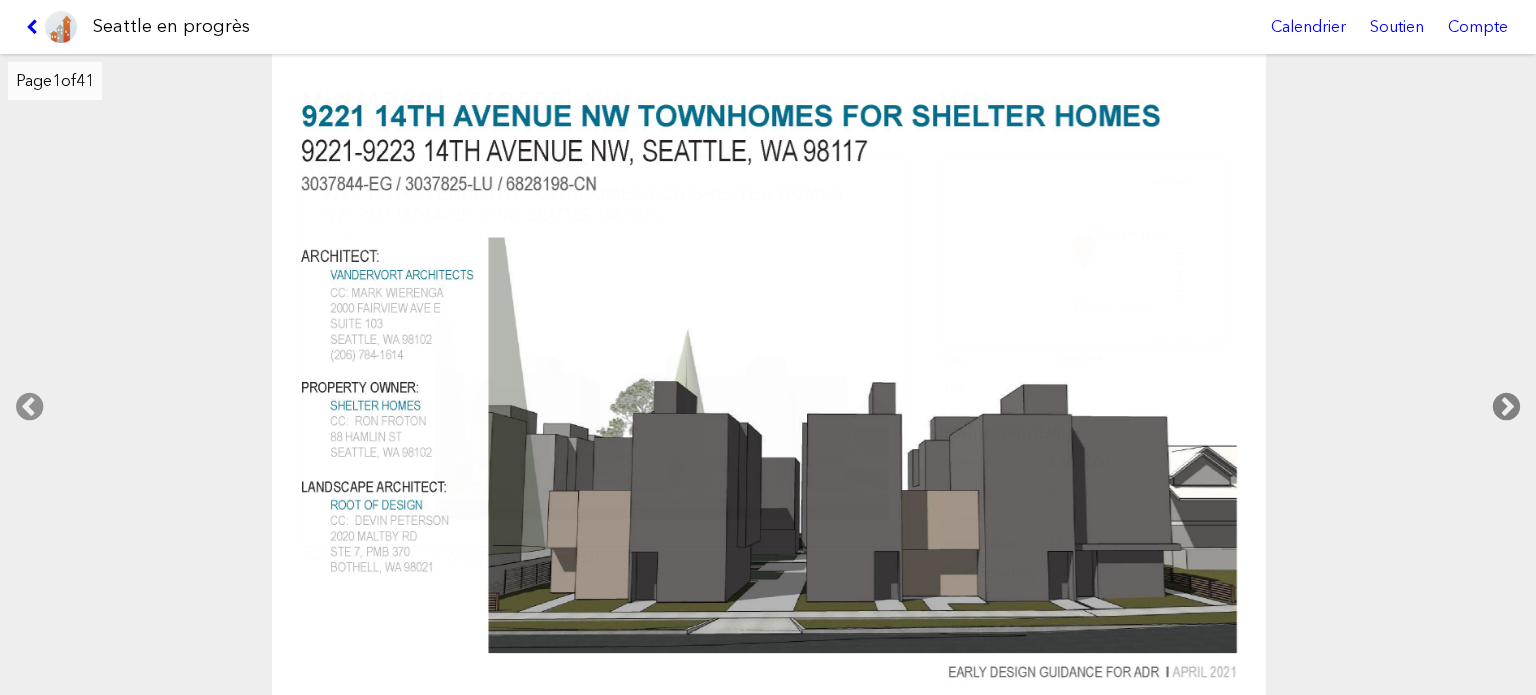click at bounding box center (1506, 407) 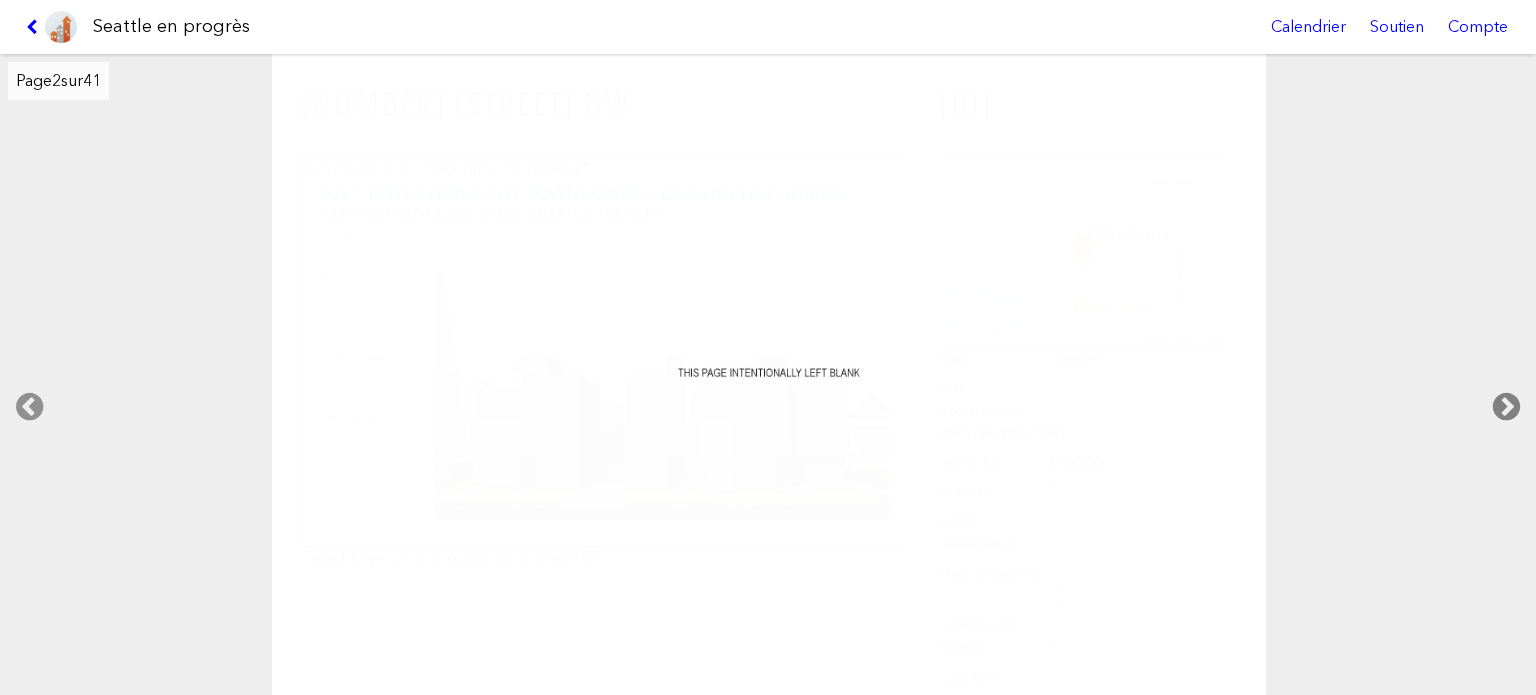 click at bounding box center [1506, 407] 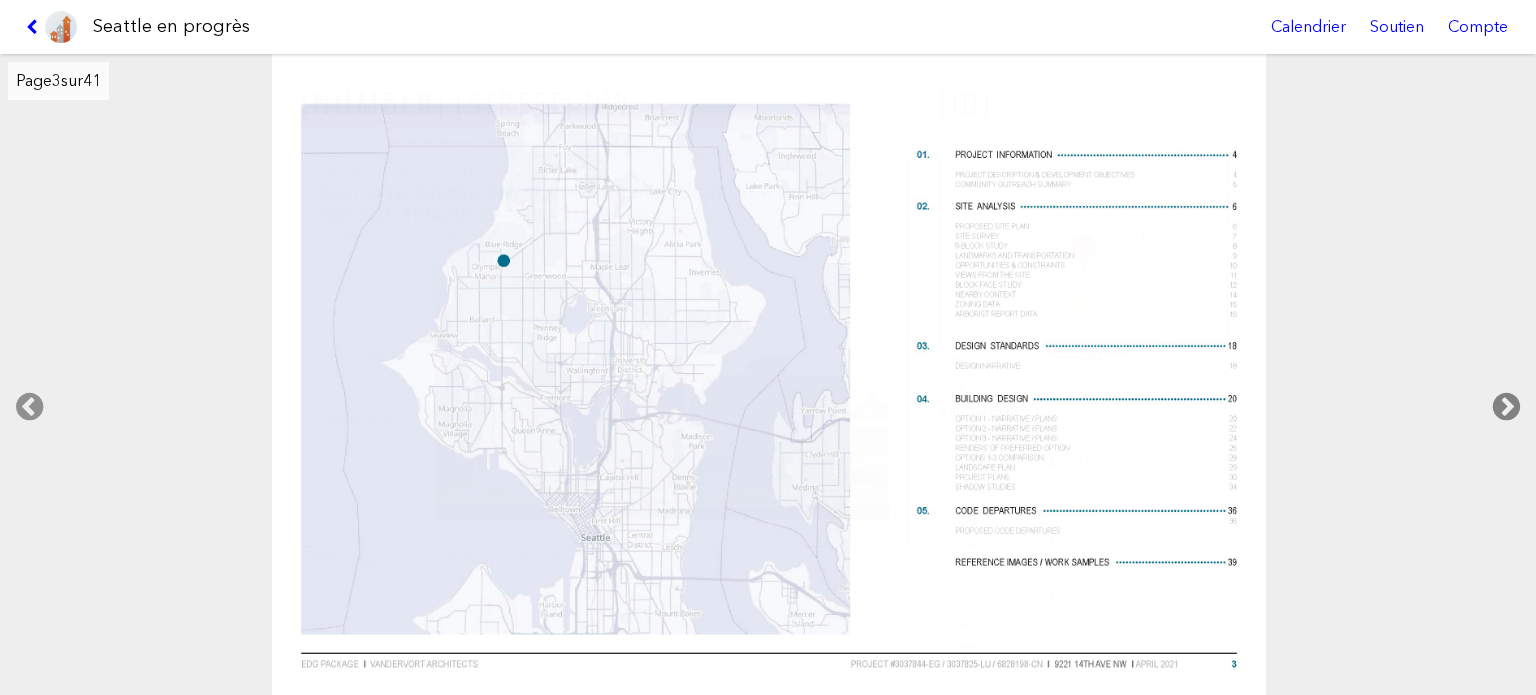 click at bounding box center [1506, 407] 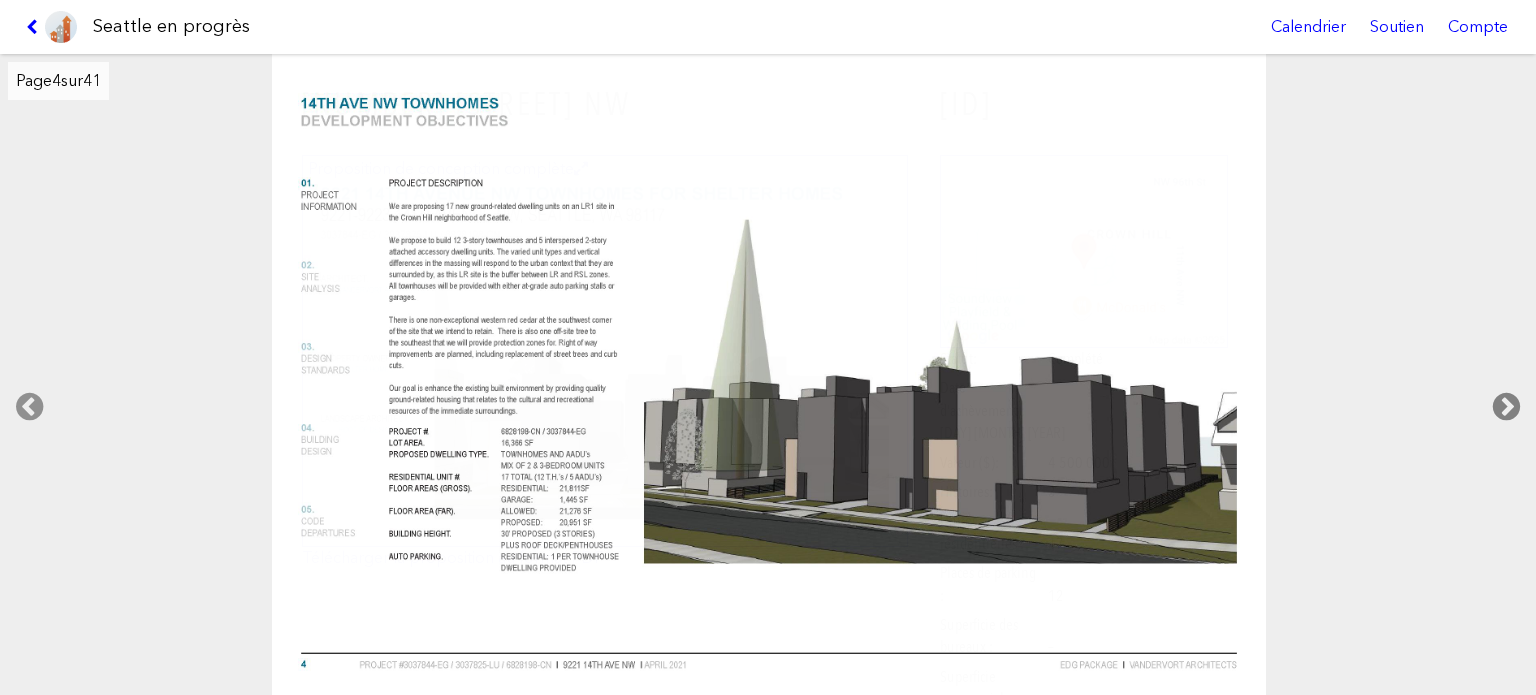 click at bounding box center (1506, 407) 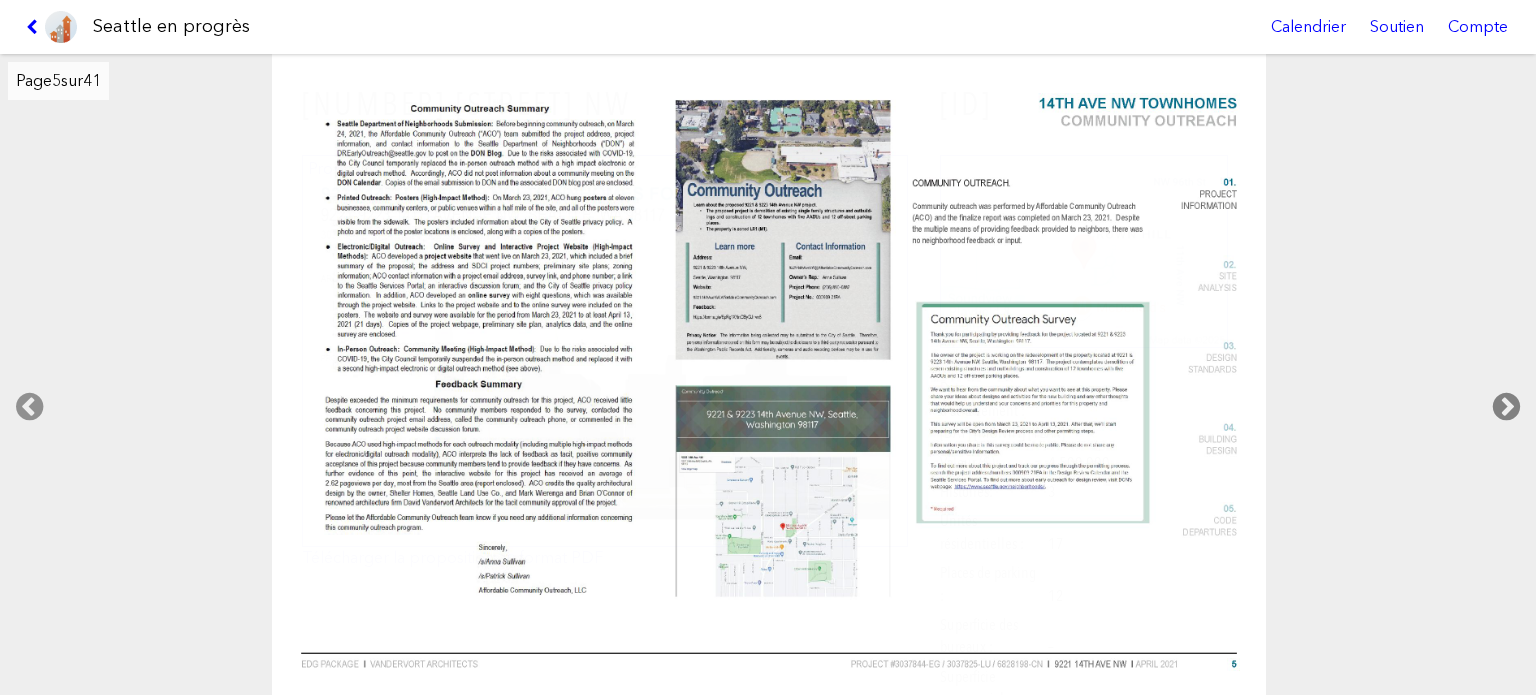 click at bounding box center [1506, 407] 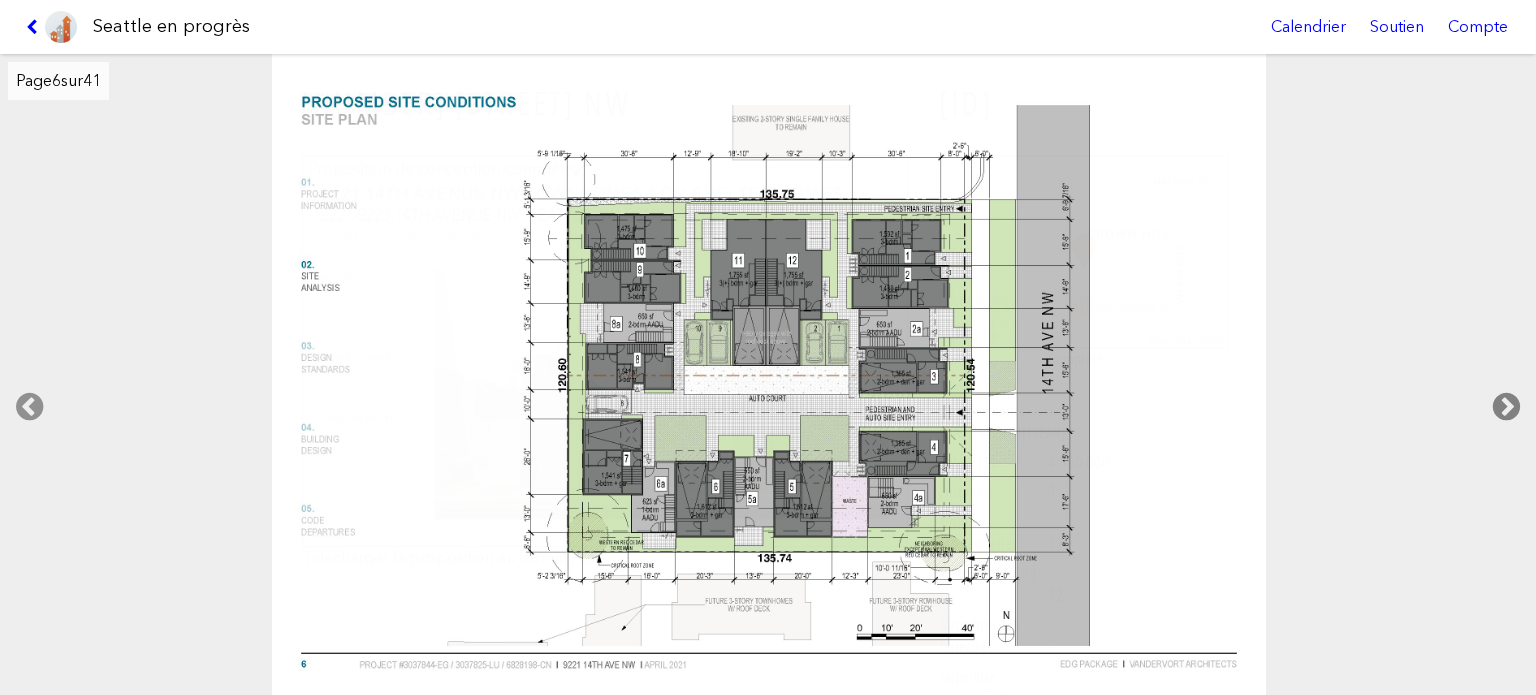 click at bounding box center [1506, 407] 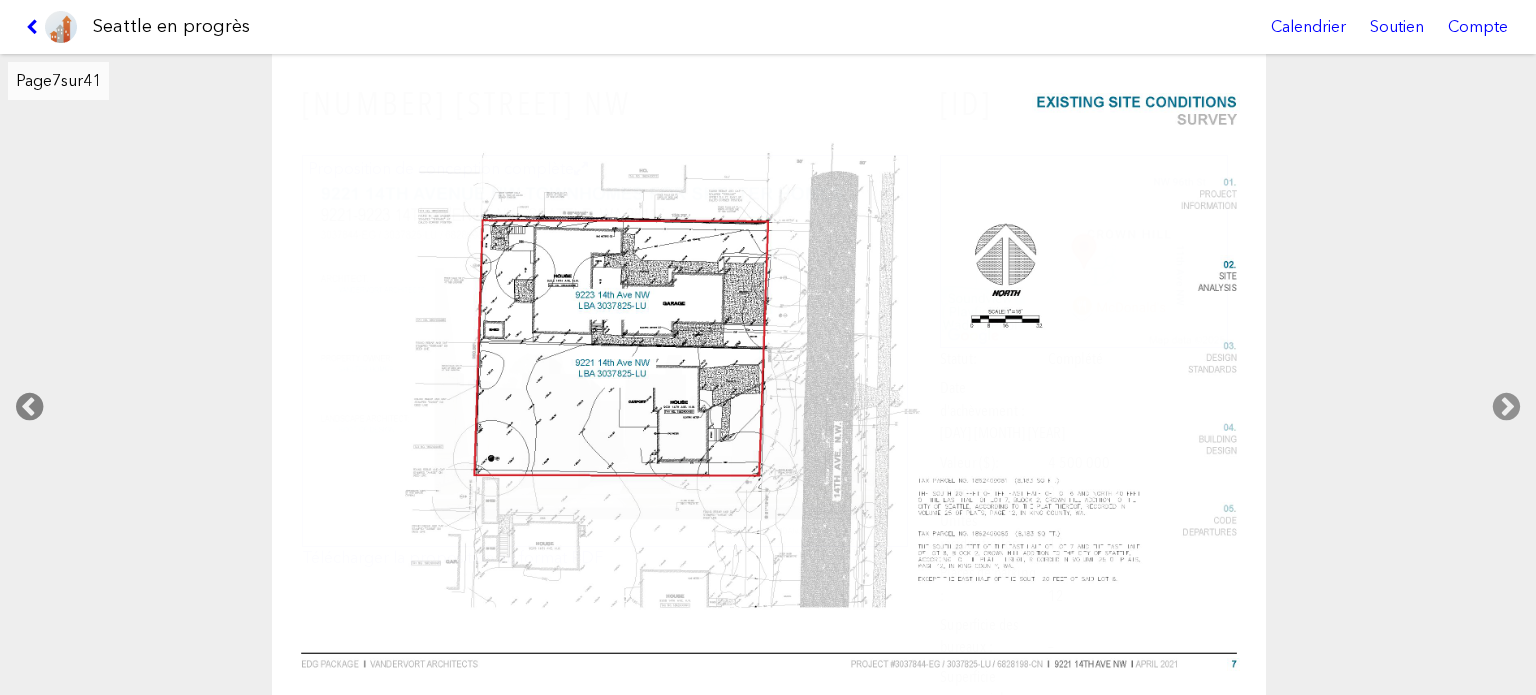 click at bounding box center [29, 407] 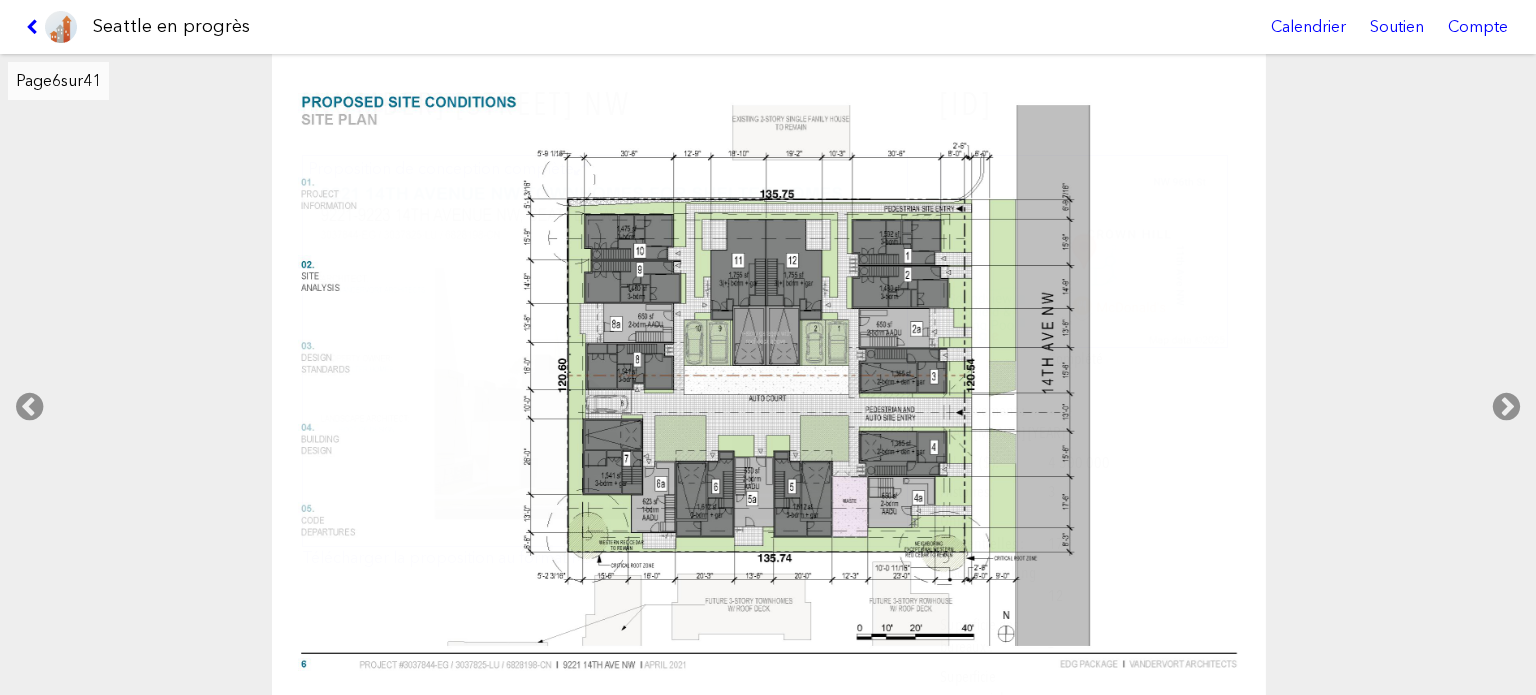 click at bounding box center [768, 374] 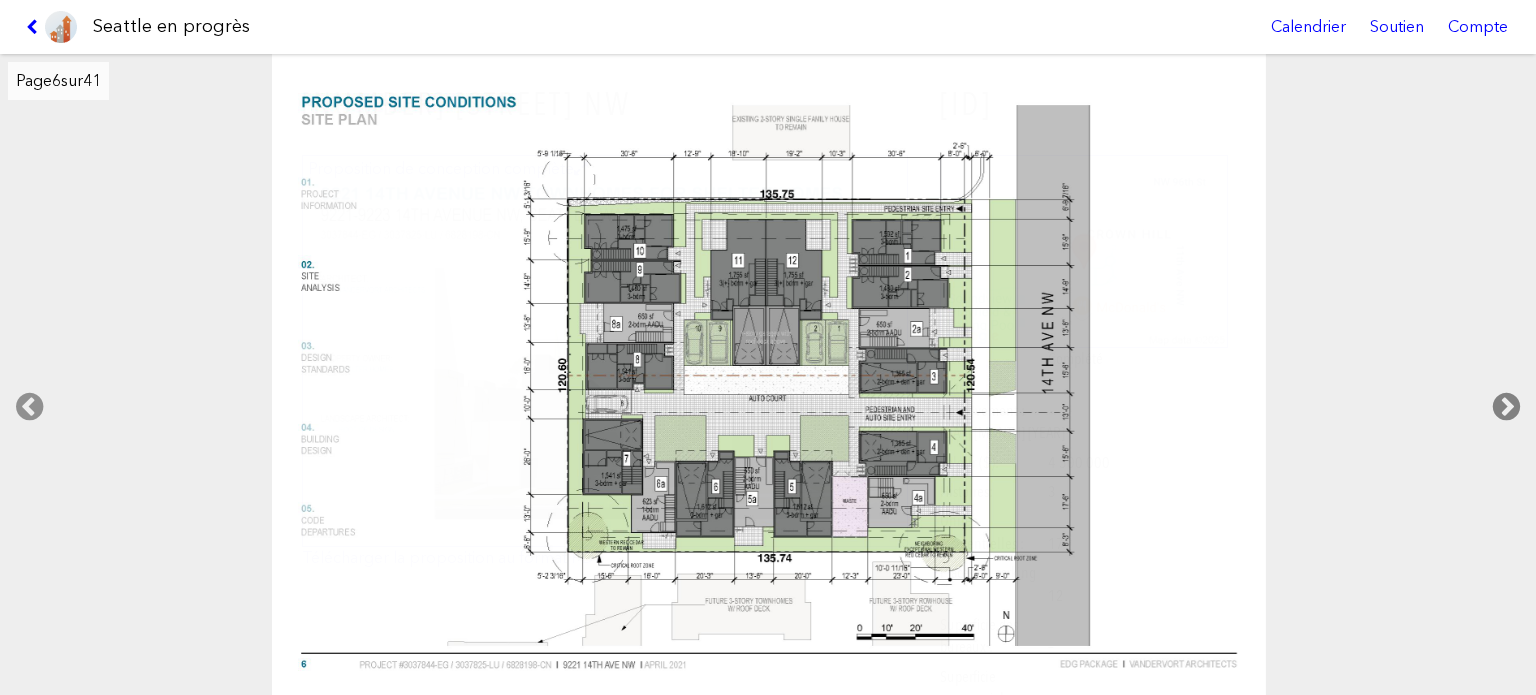click at bounding box center [1506, 407] 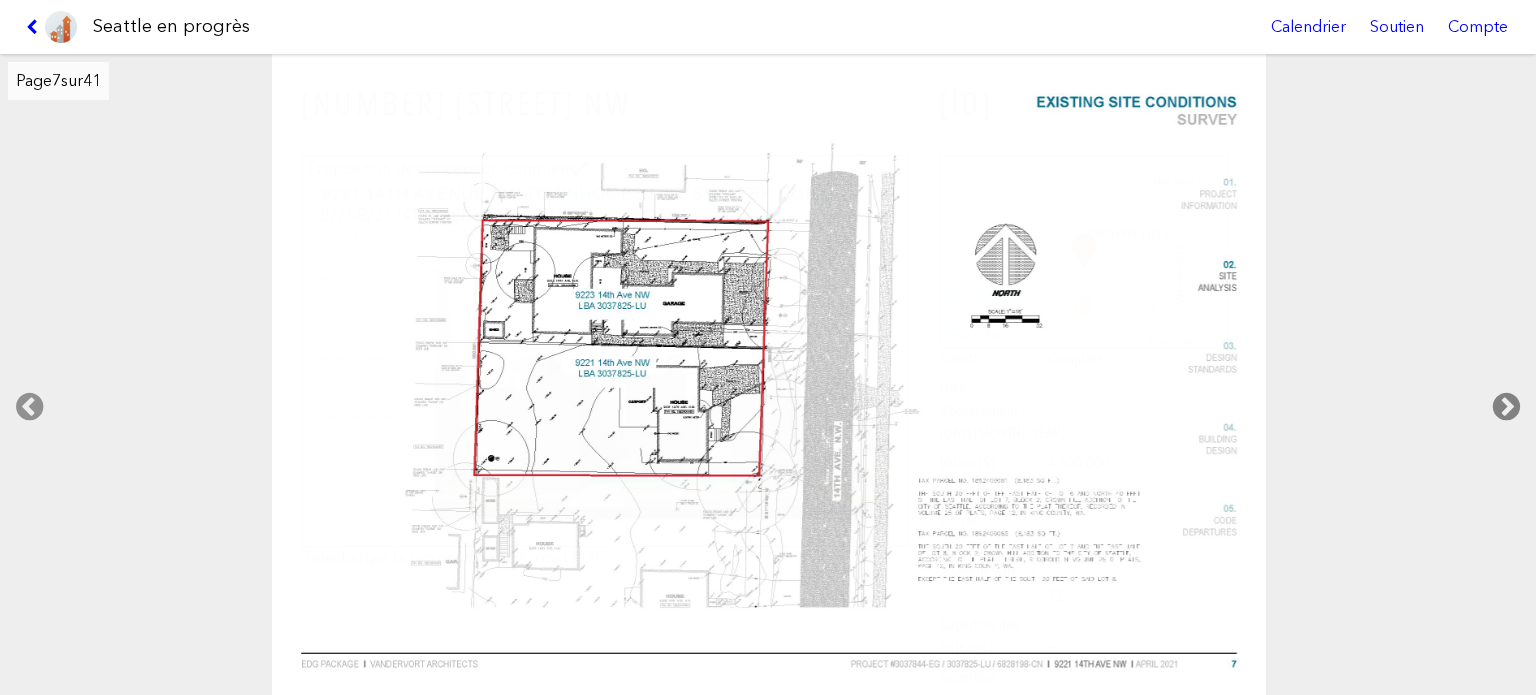 click at bounding box center [1506, 407] 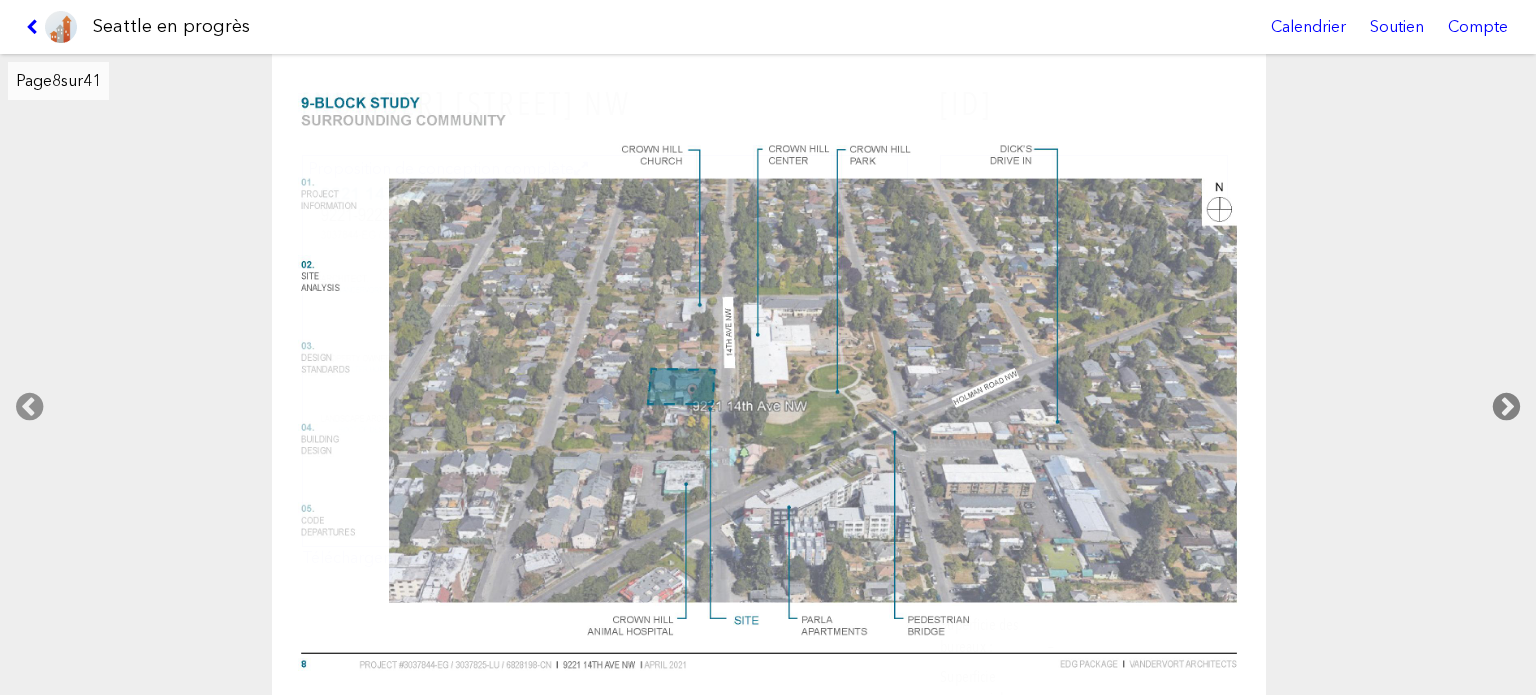 click at bounding box center (1506, 407) 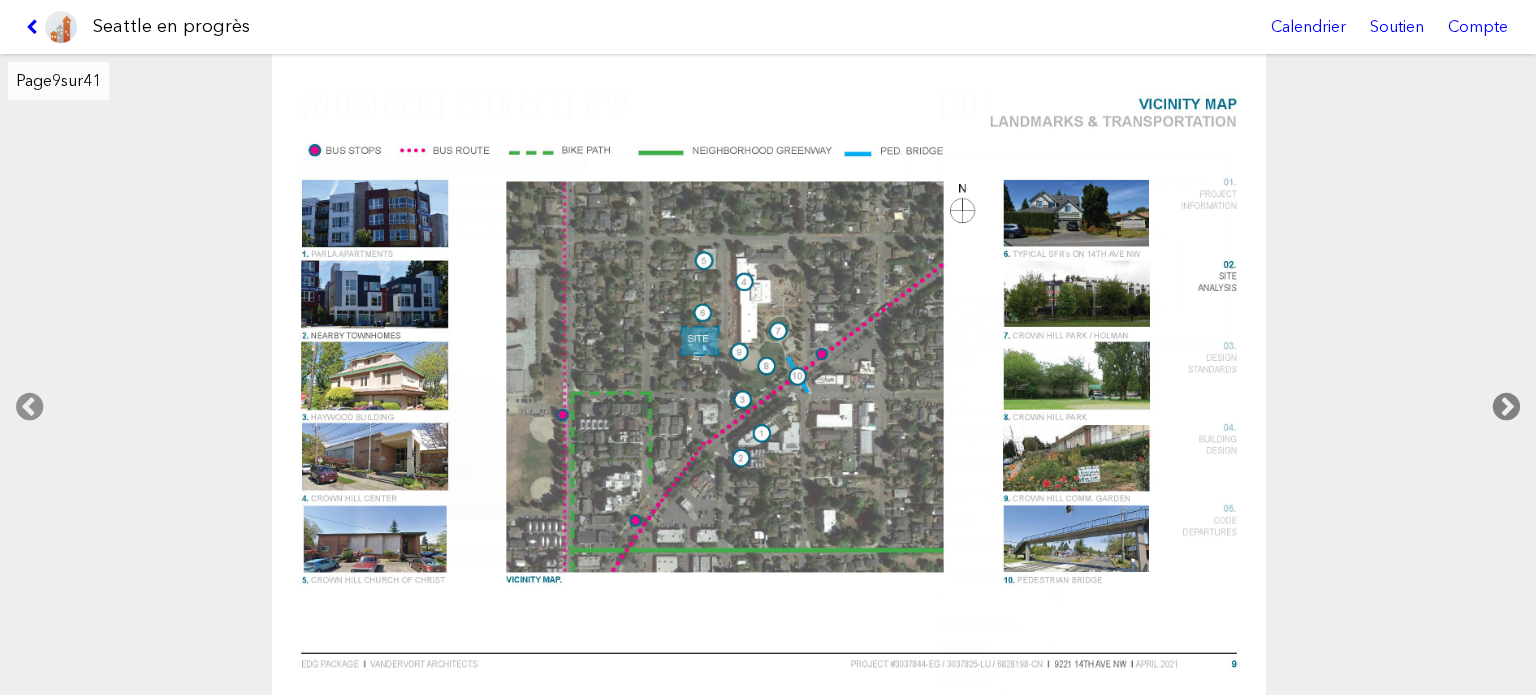 click at bounding box center [1506, 407] 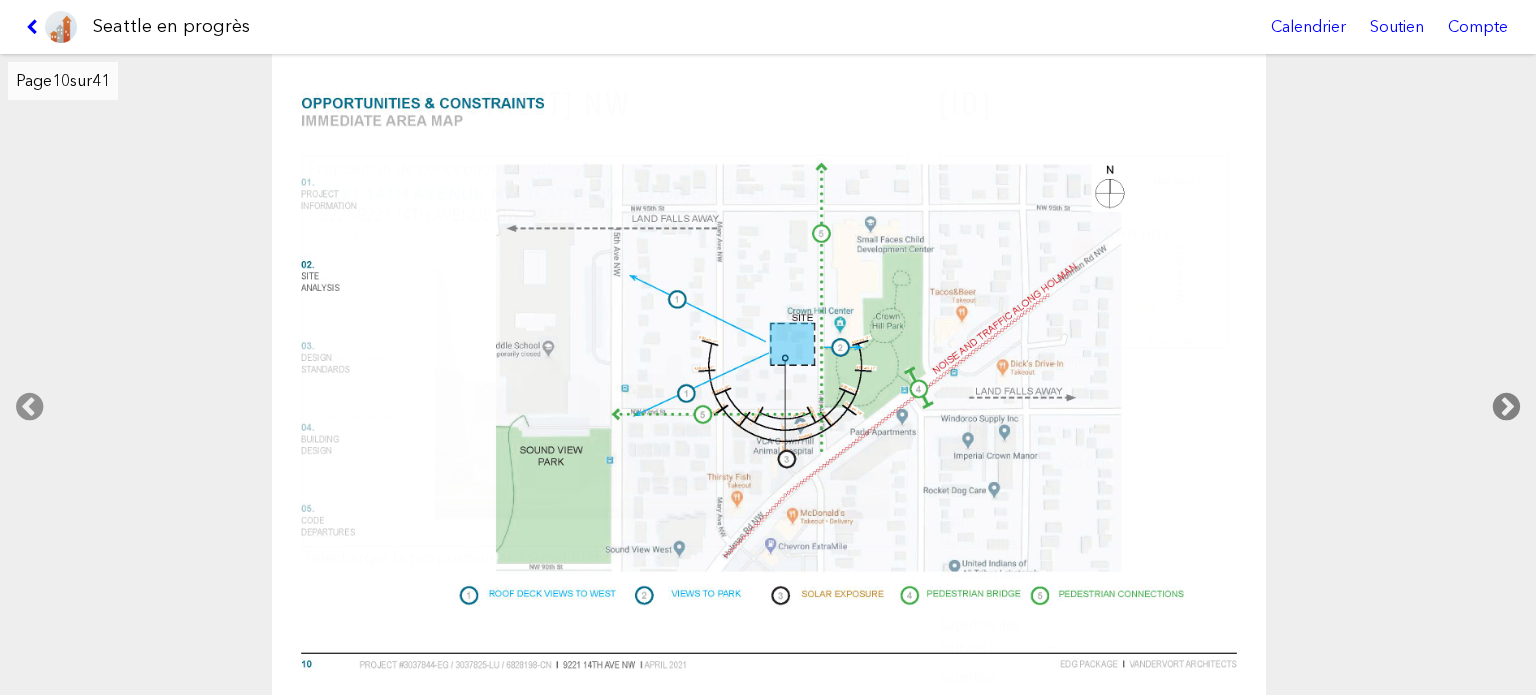 click at bounding box center [1506, 407] 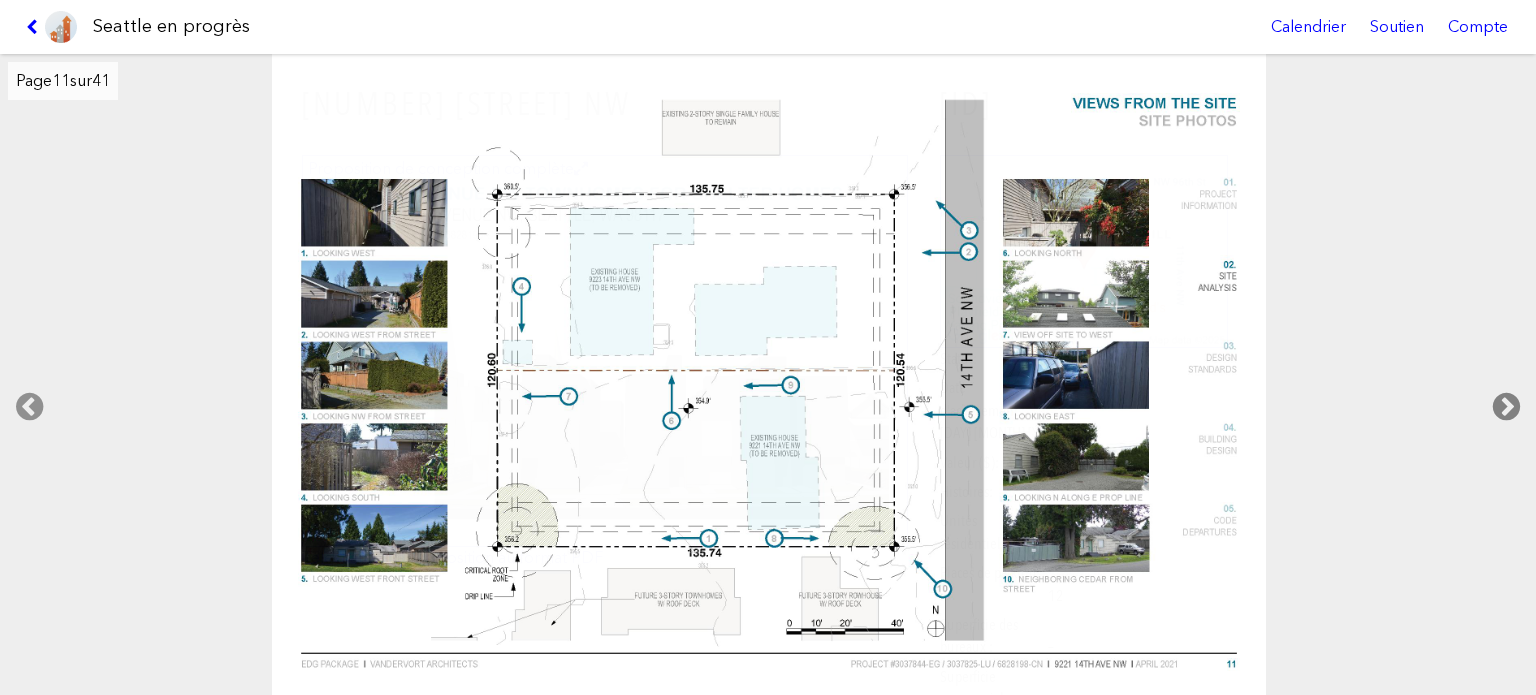 click at bounding box center (1506, 407) 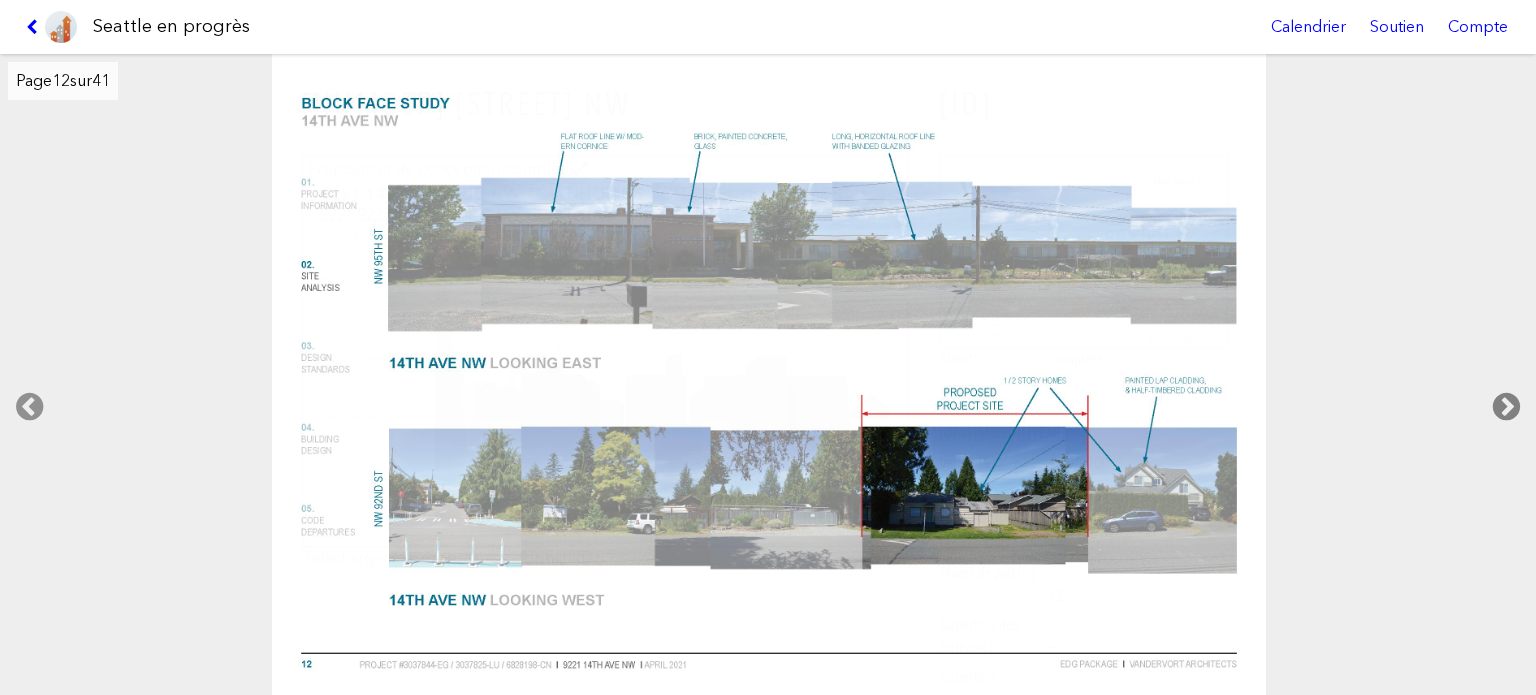 click at bounding box center [1506, 407] 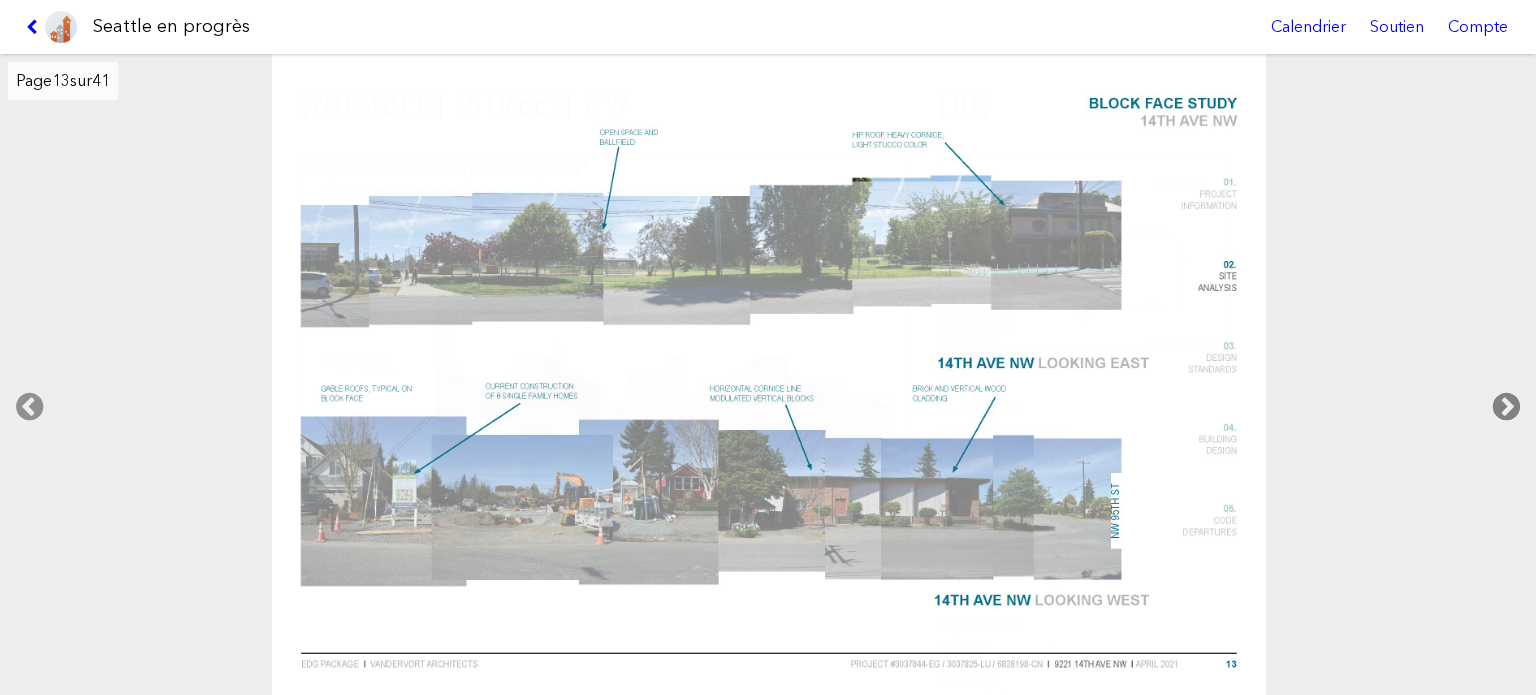 click at bounding box center (1506, 407) 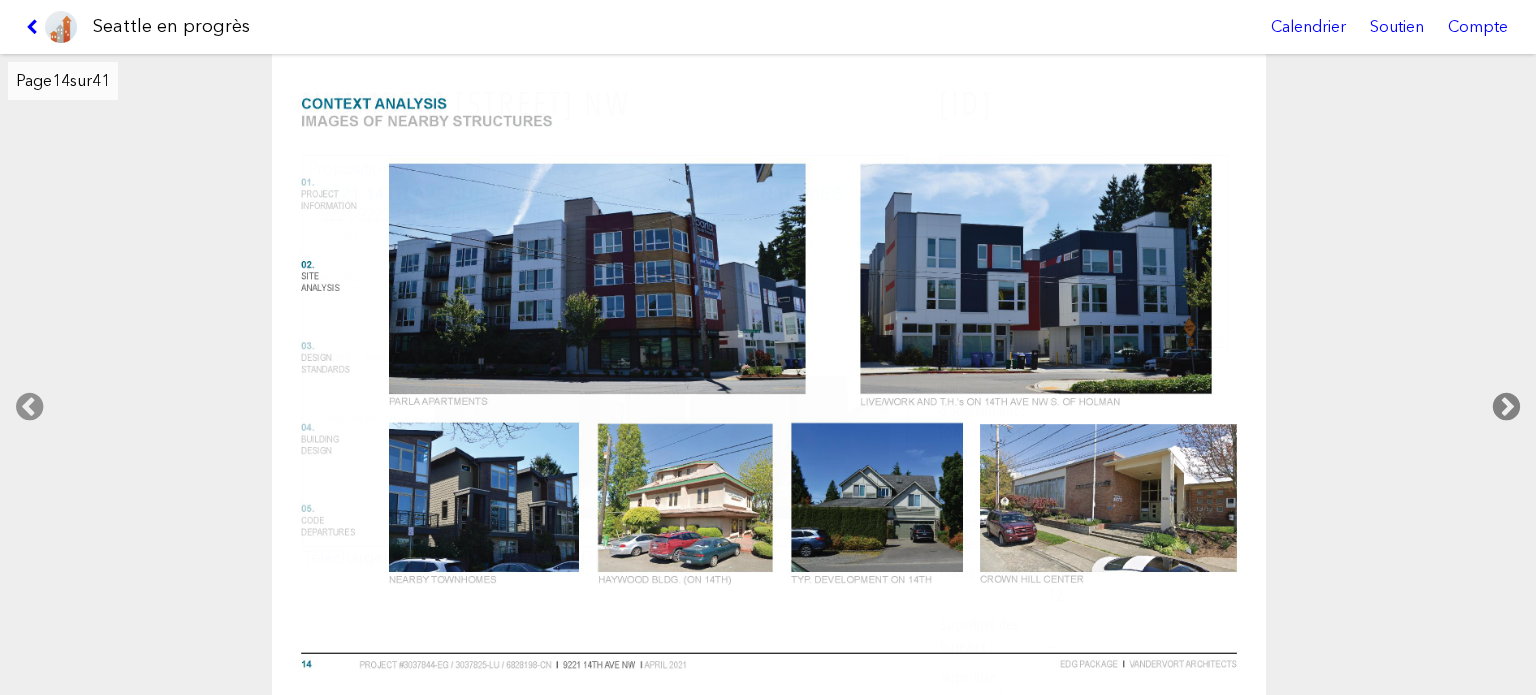 click at bounding box center (1506, 407) 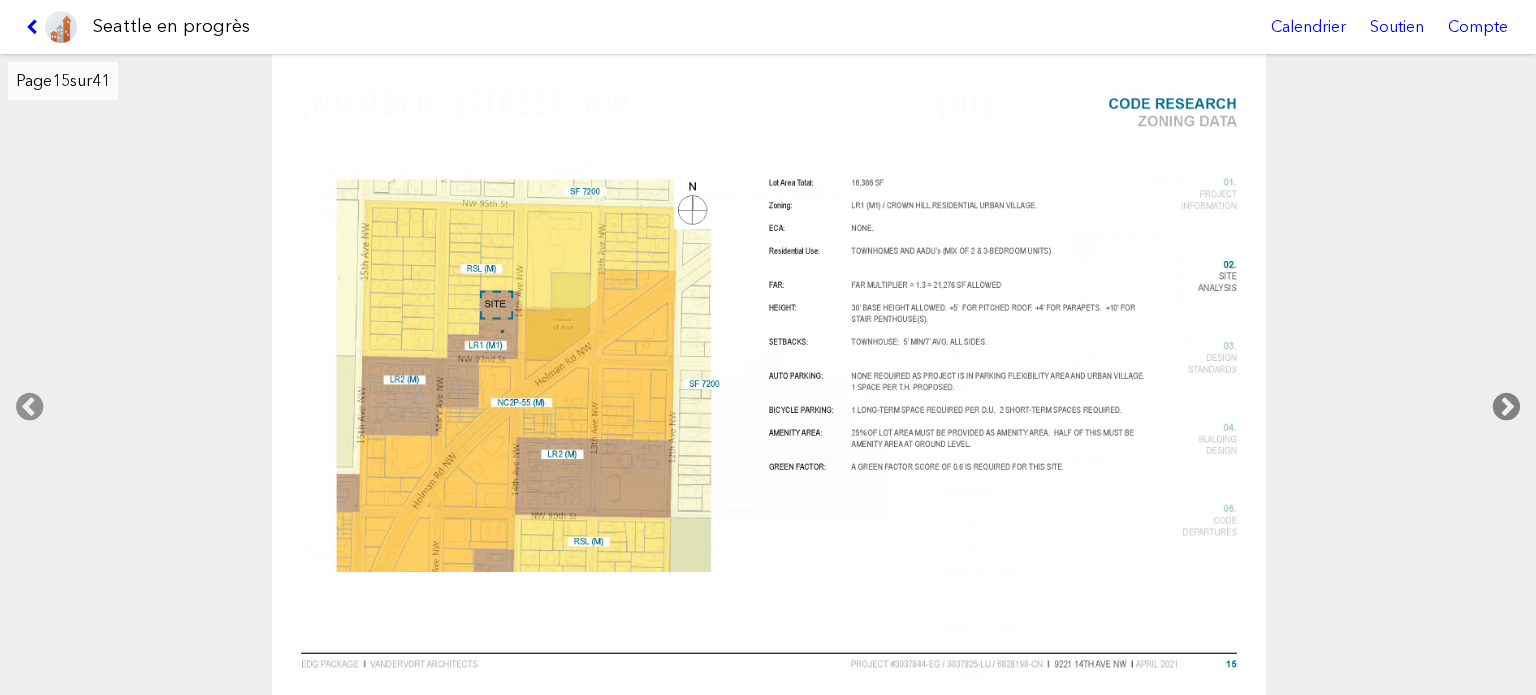 click at bounding box center (1506, 407) 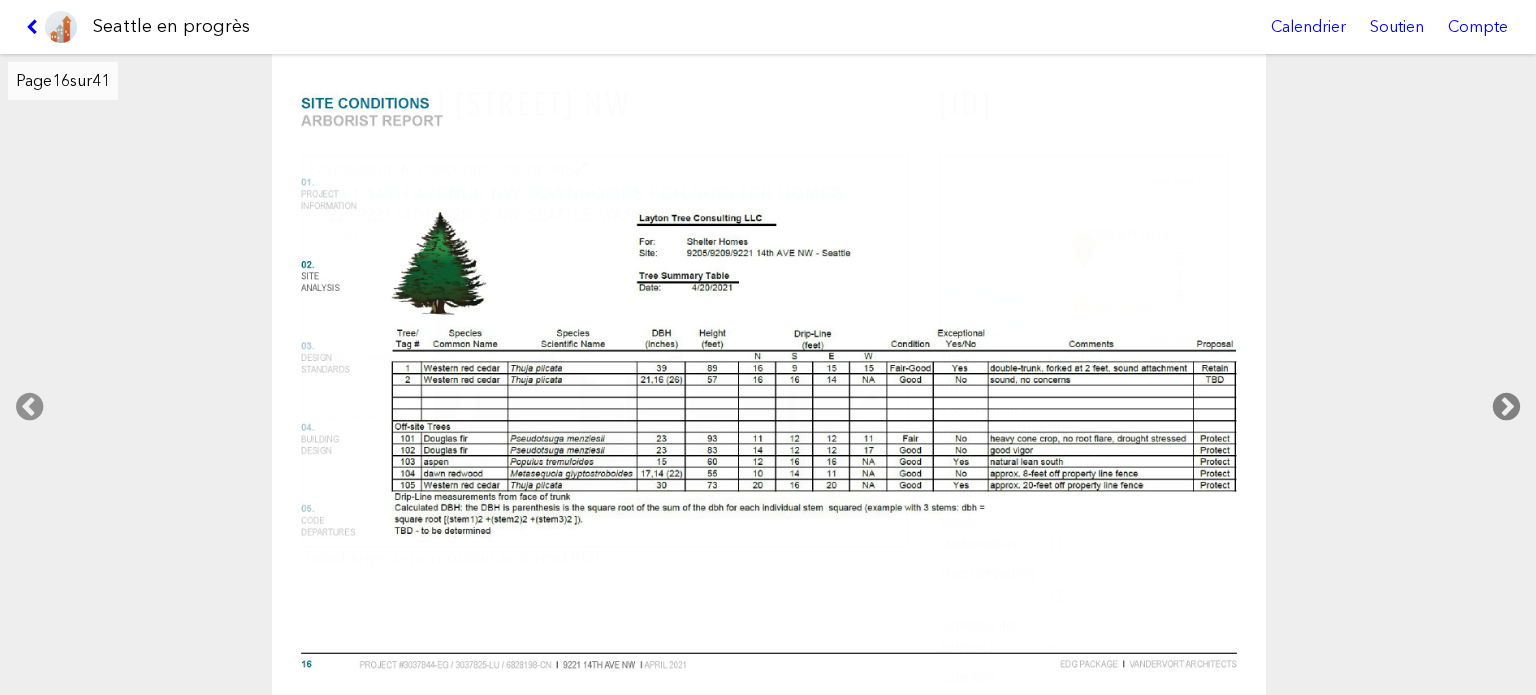 click at bounding box center (1506, 407) 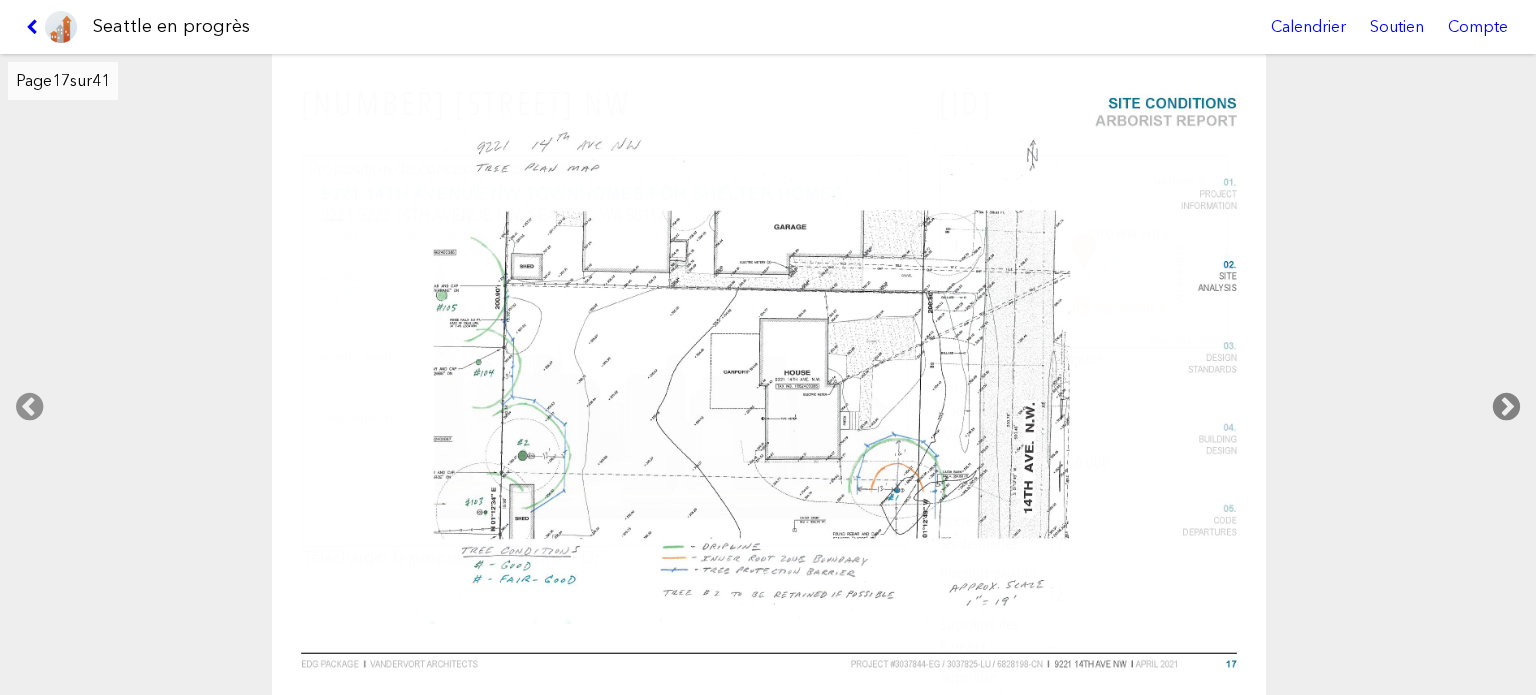 click at bounding box center (1506, 407) 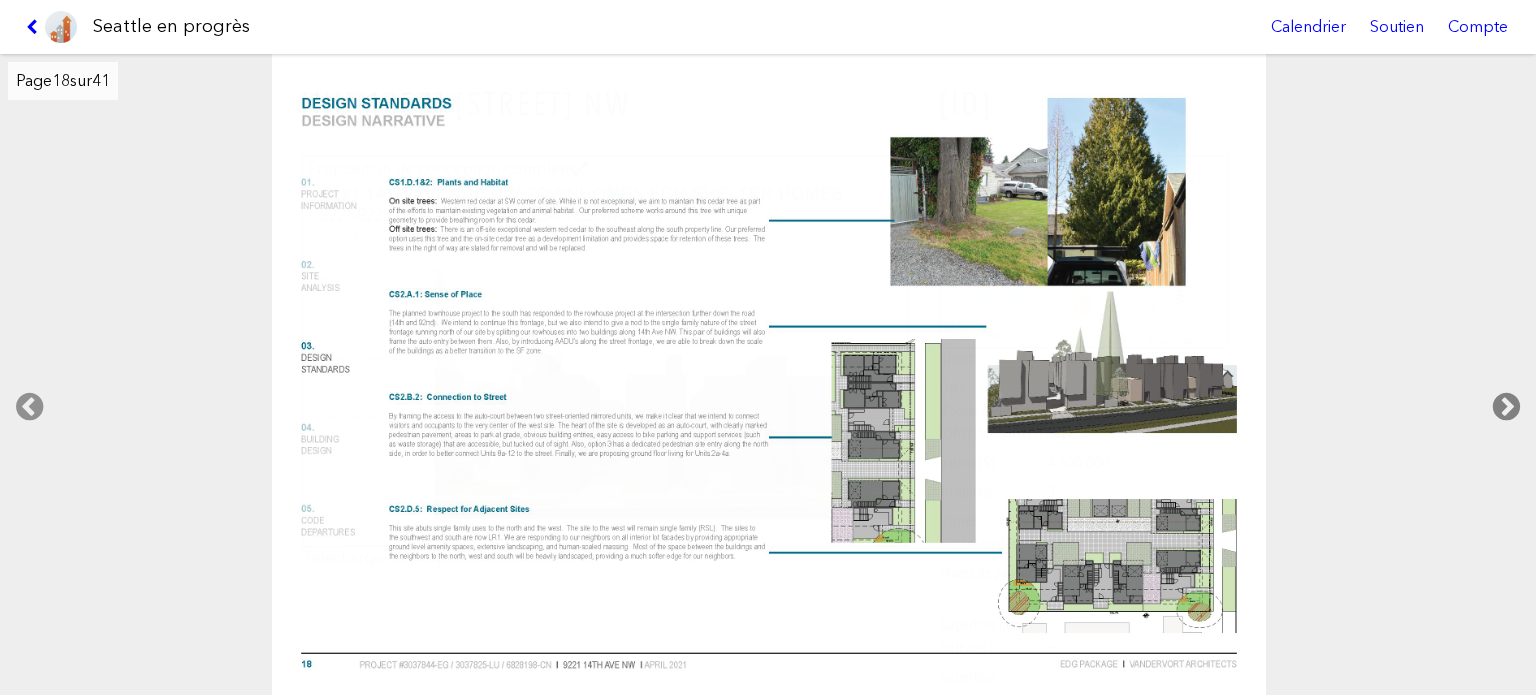 click at bounding box center [1506, 407] 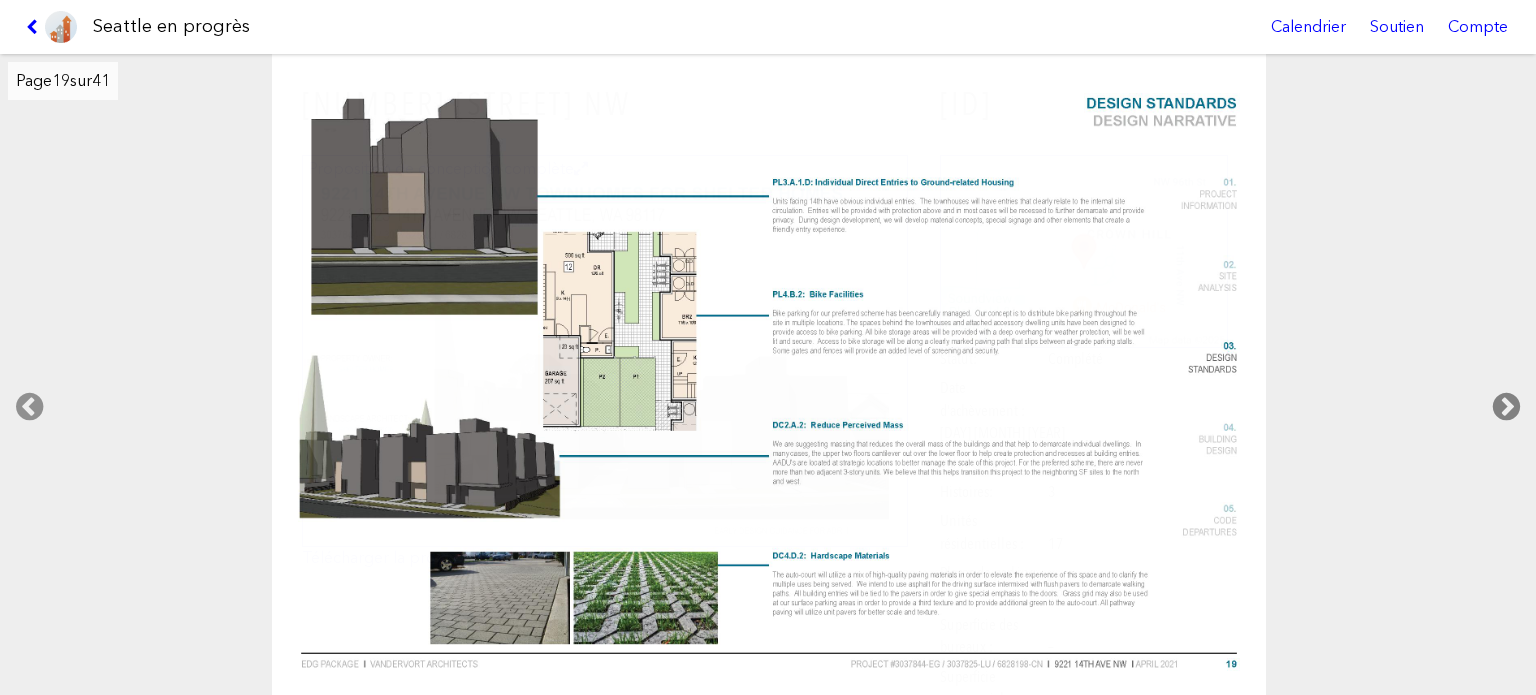 click at bounding box center [1506, 407] 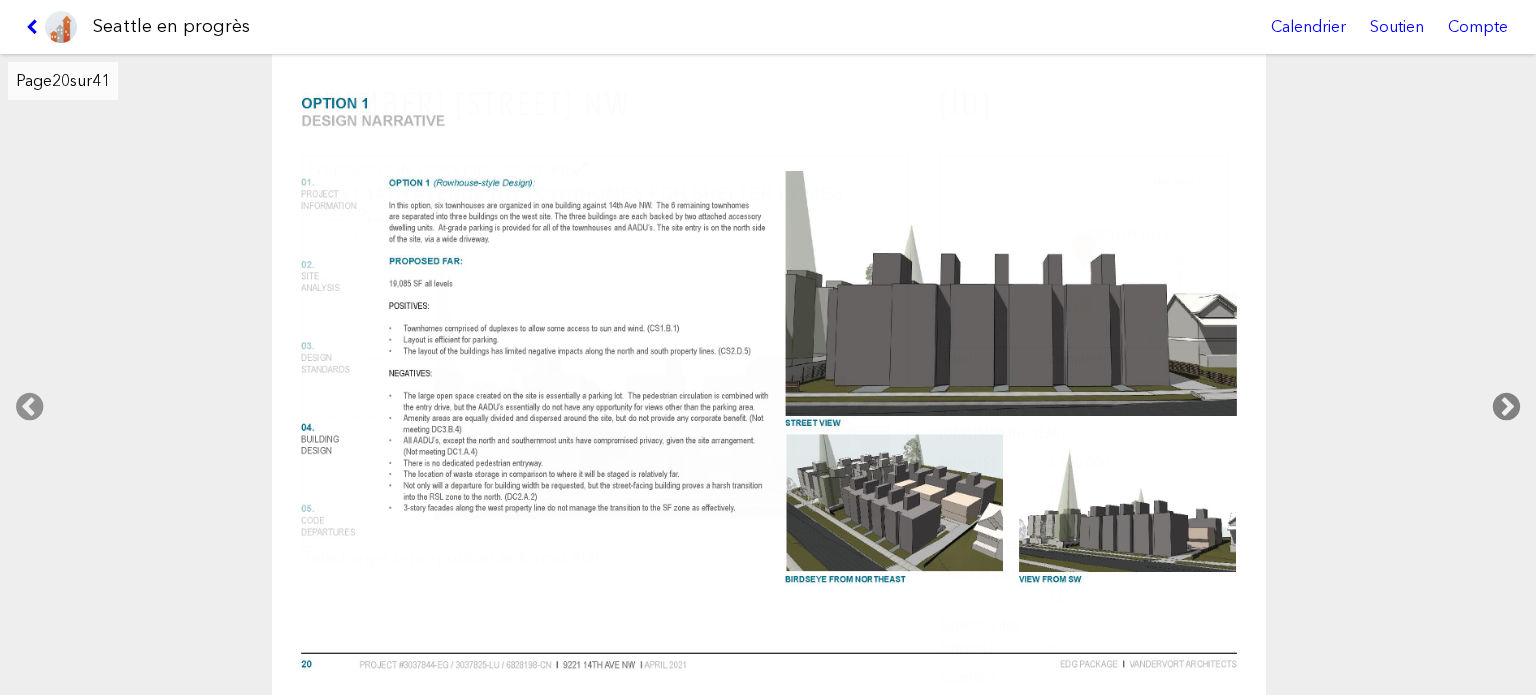 click at bounding box center [1506, 407] 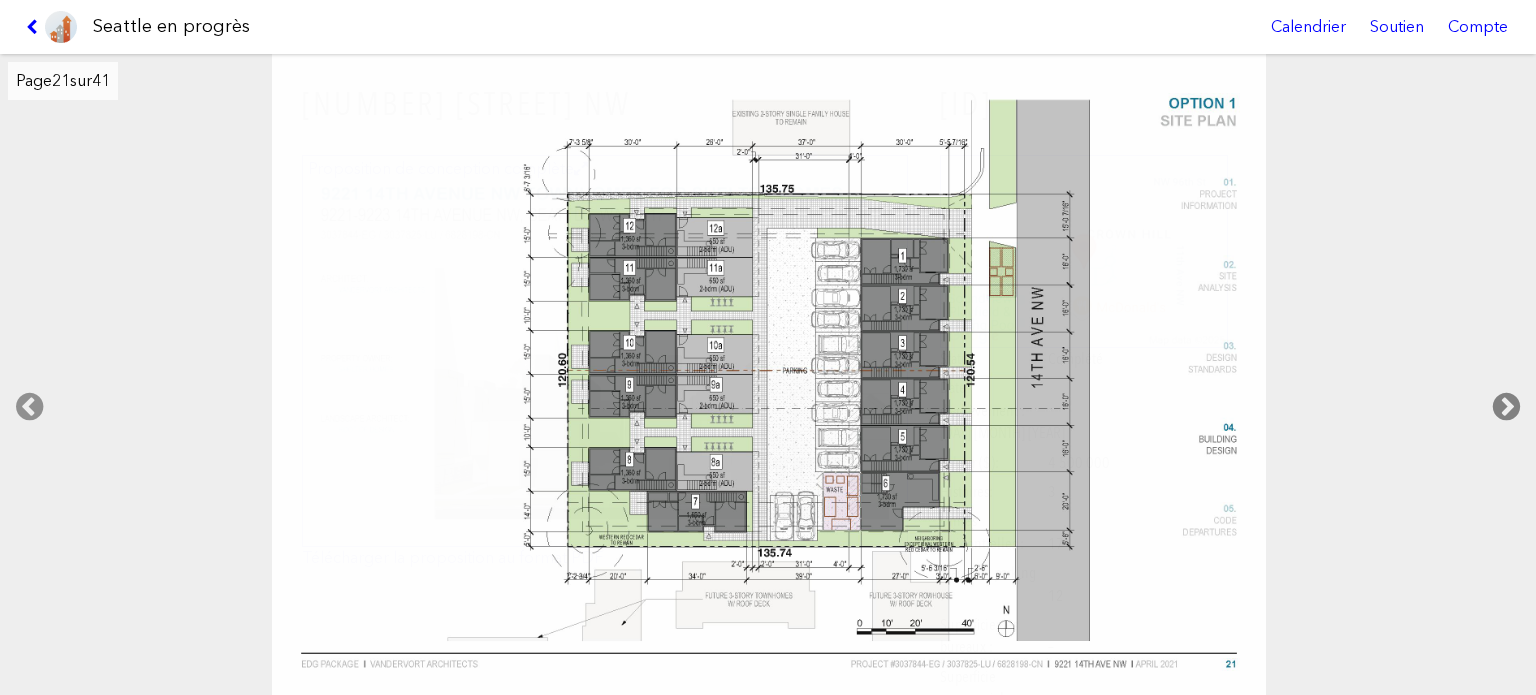 click at bounding box center [1506, 407] 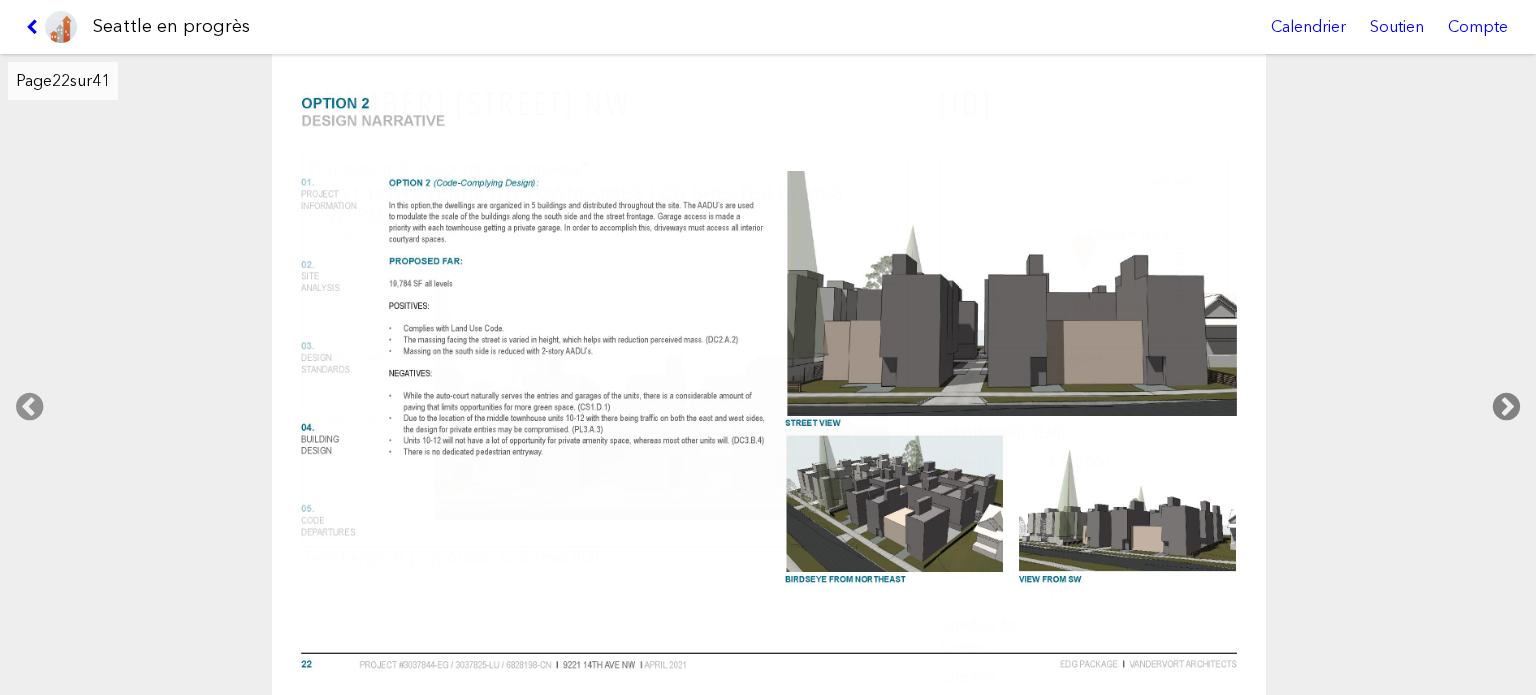 click at bounding box center (1506, 407) 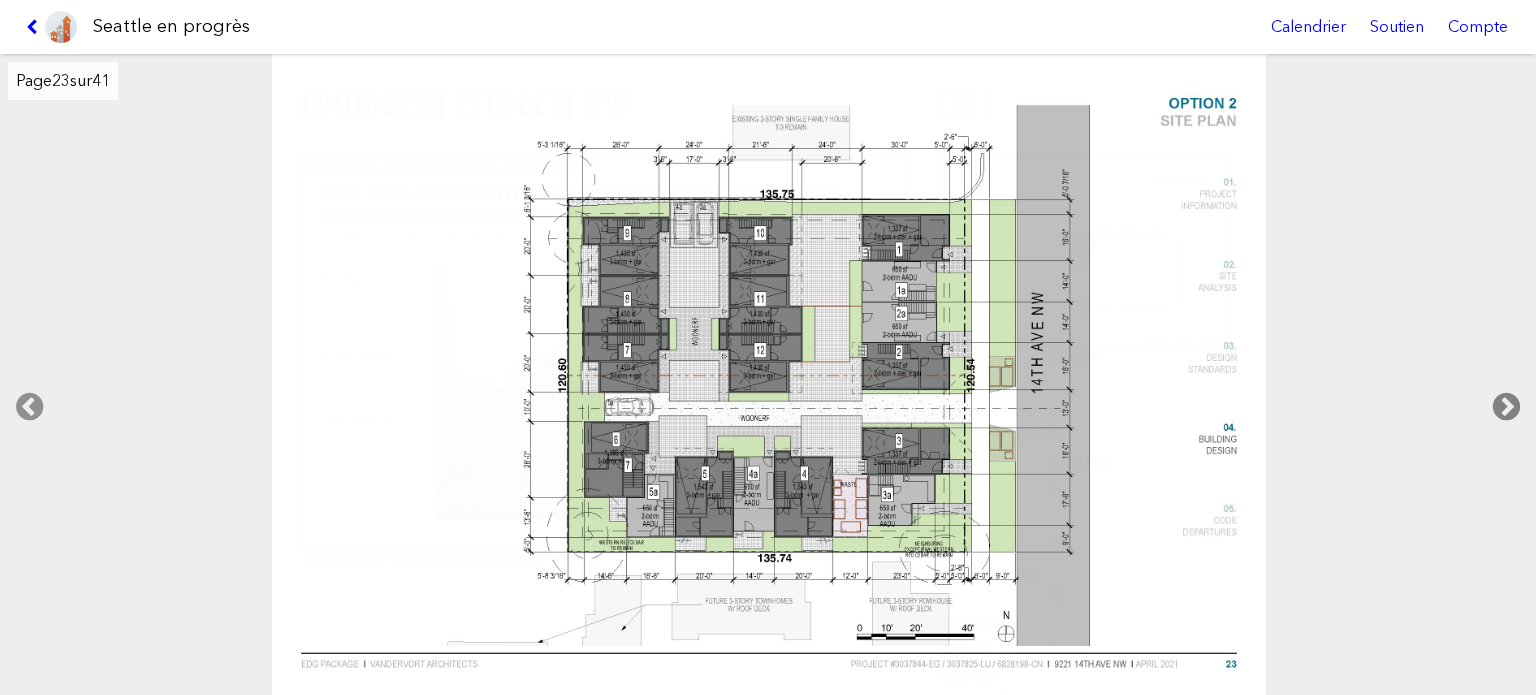 click at bounding box center [1506, 407] 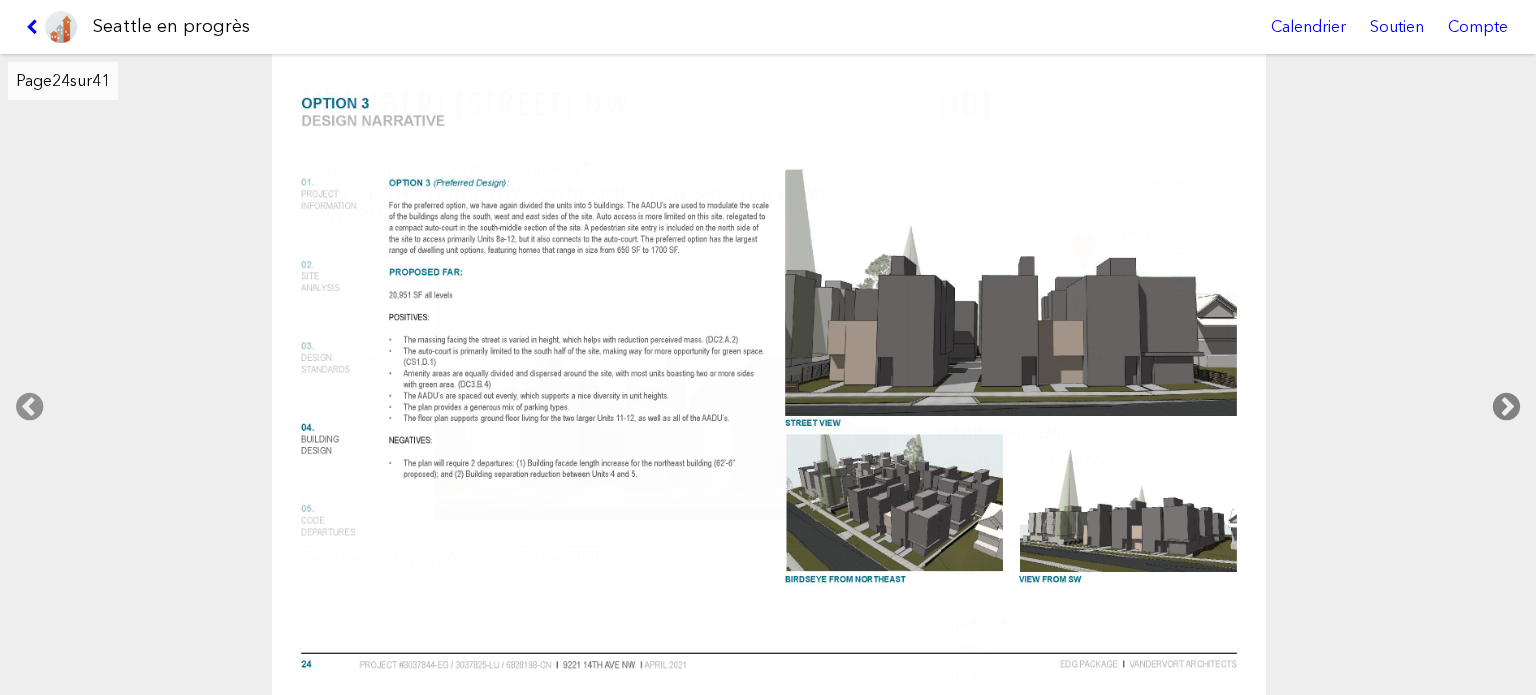 click at bounding box center [1506, 407] 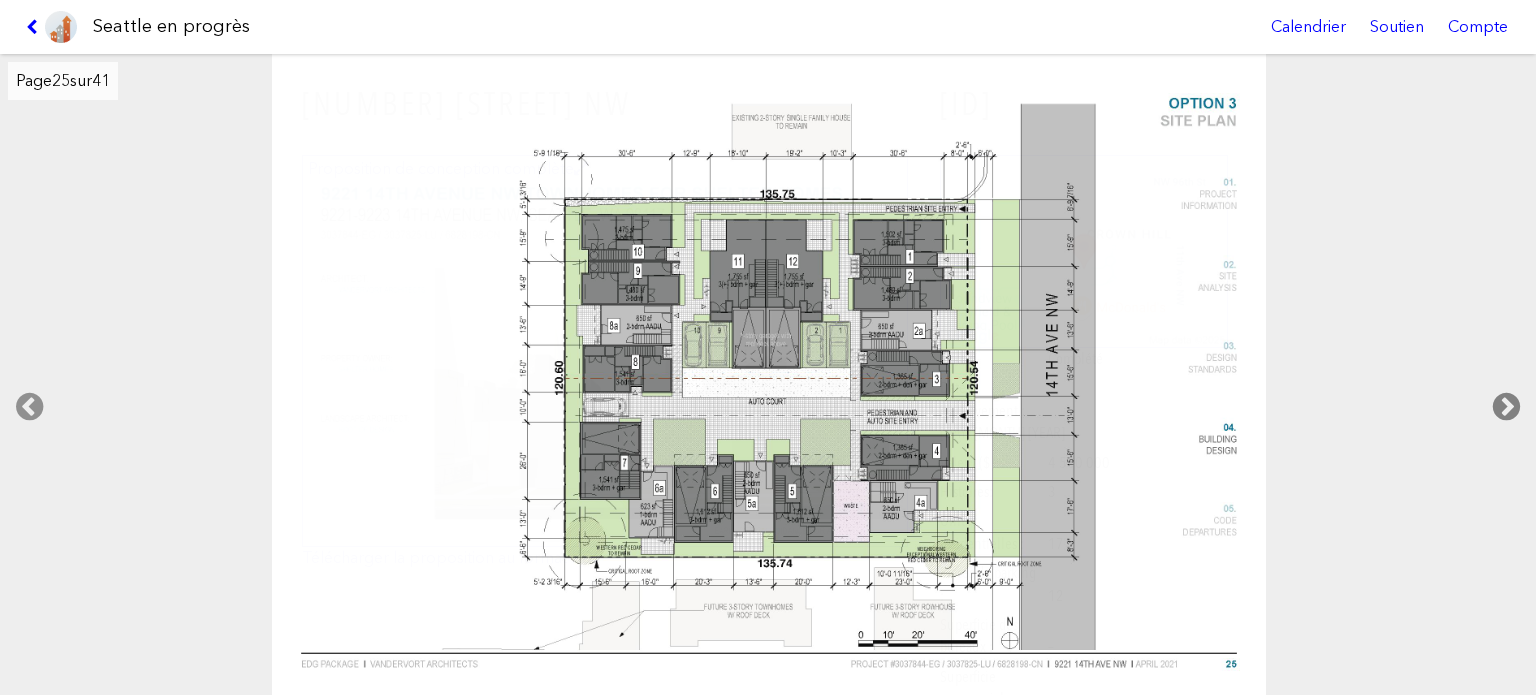 click at bounding box center (1506, 407) 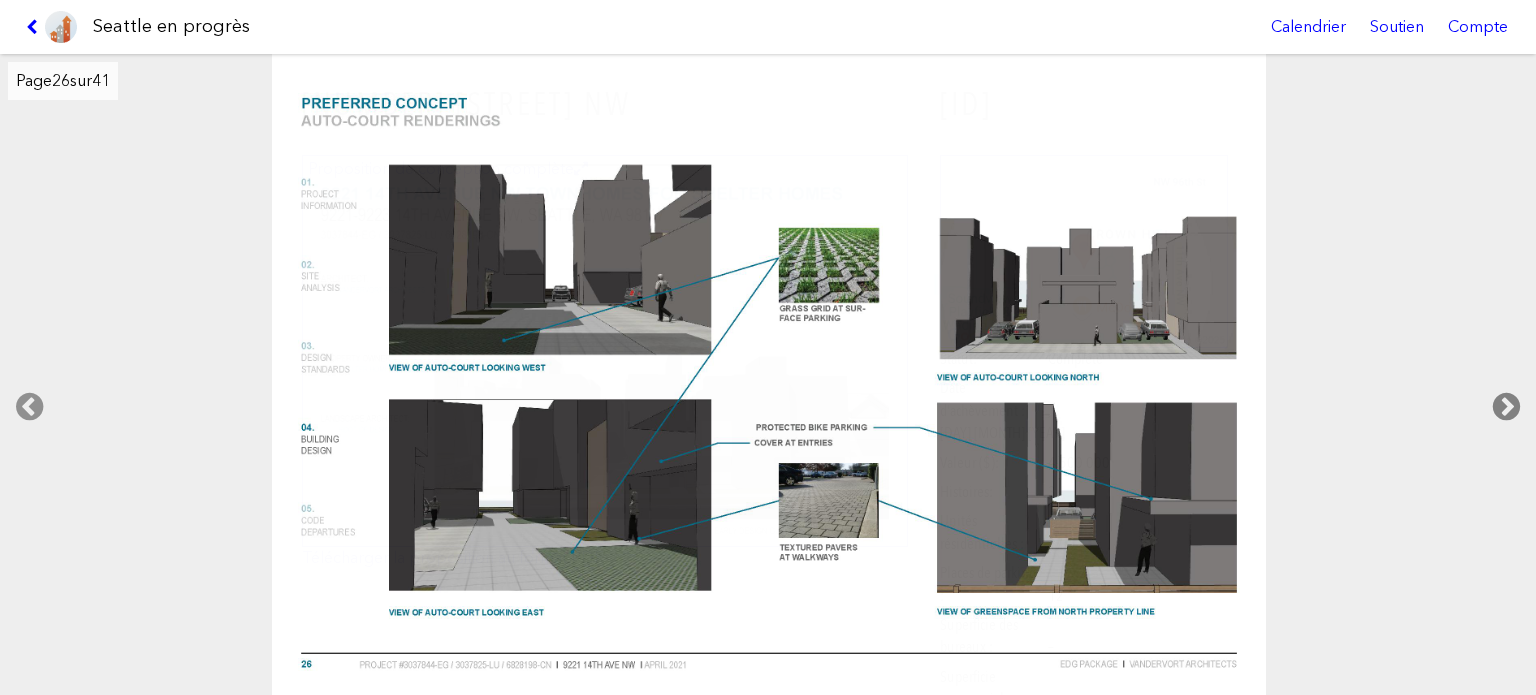 click at bounding box center [1506, 407] 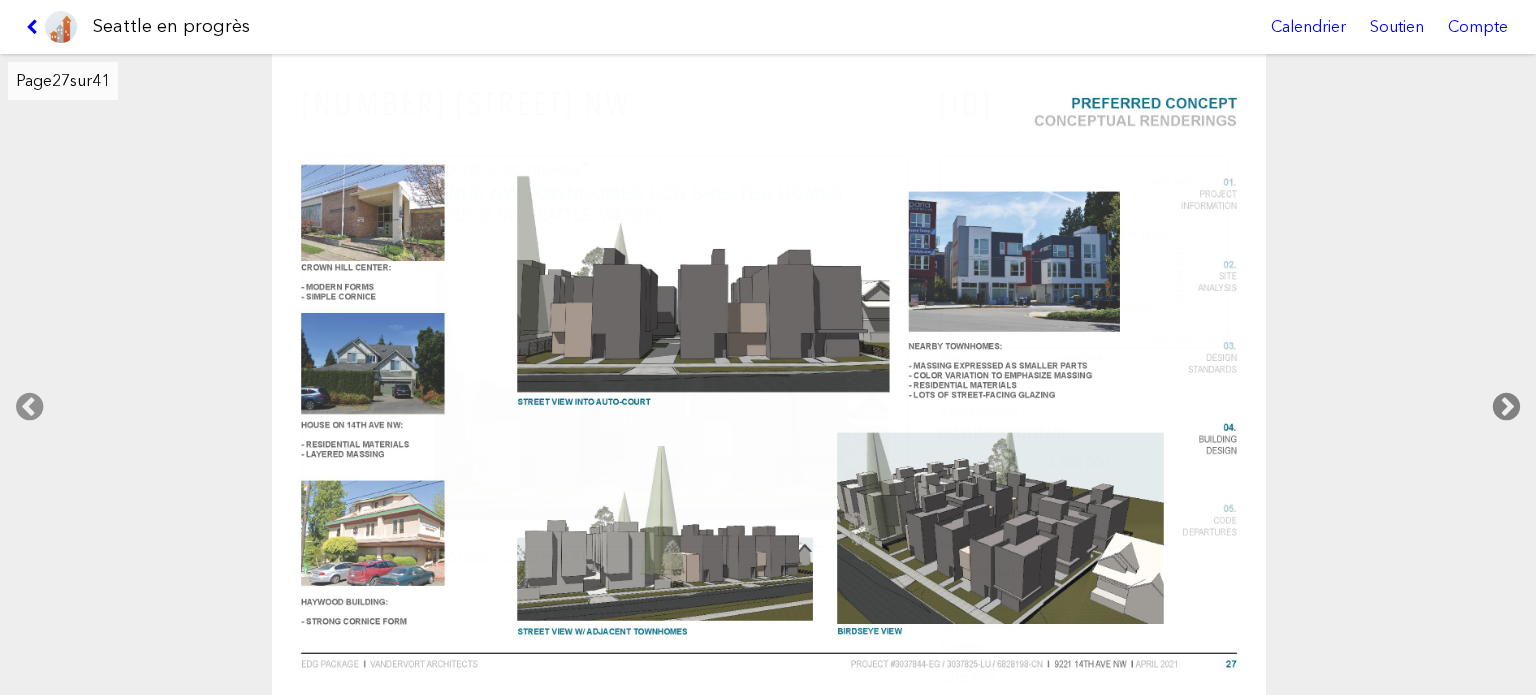 click at bounding box center [1506, 407] 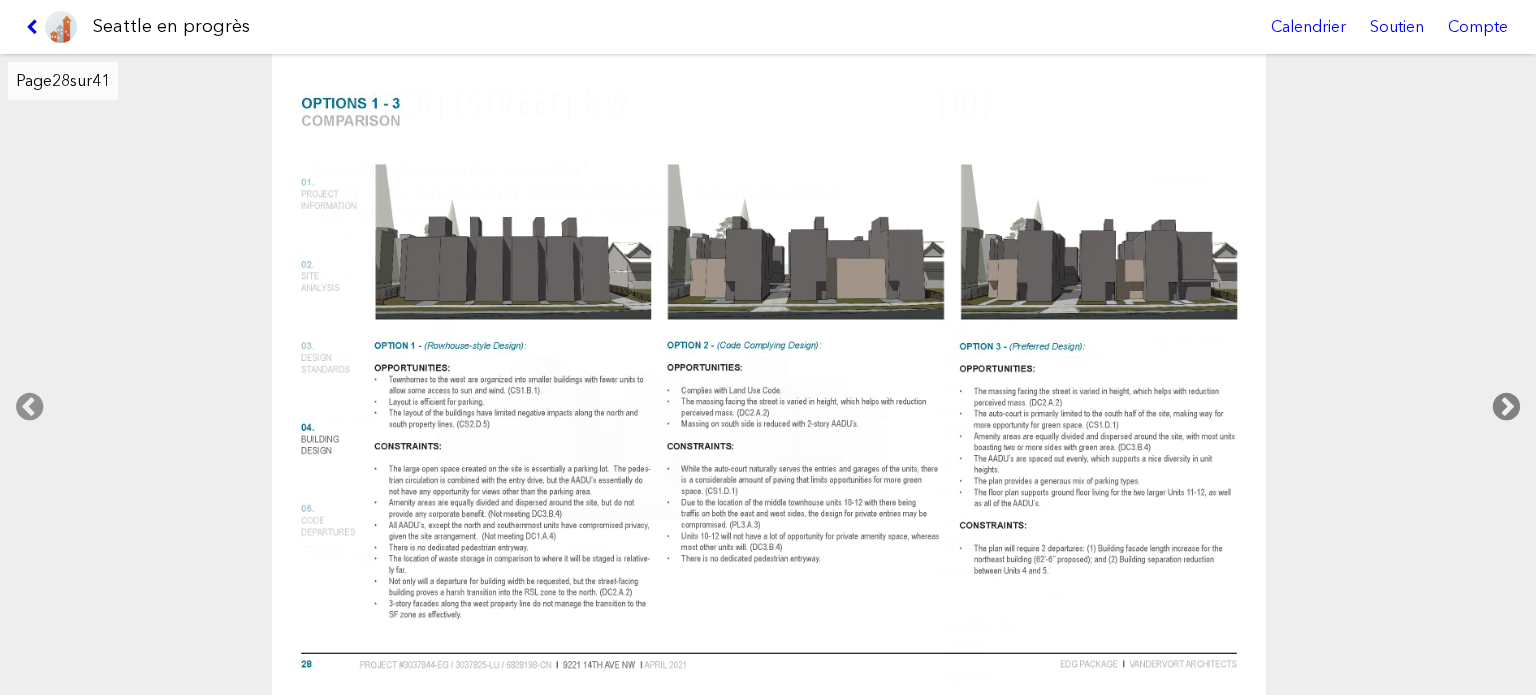 click at bounding box center (1506, 407) 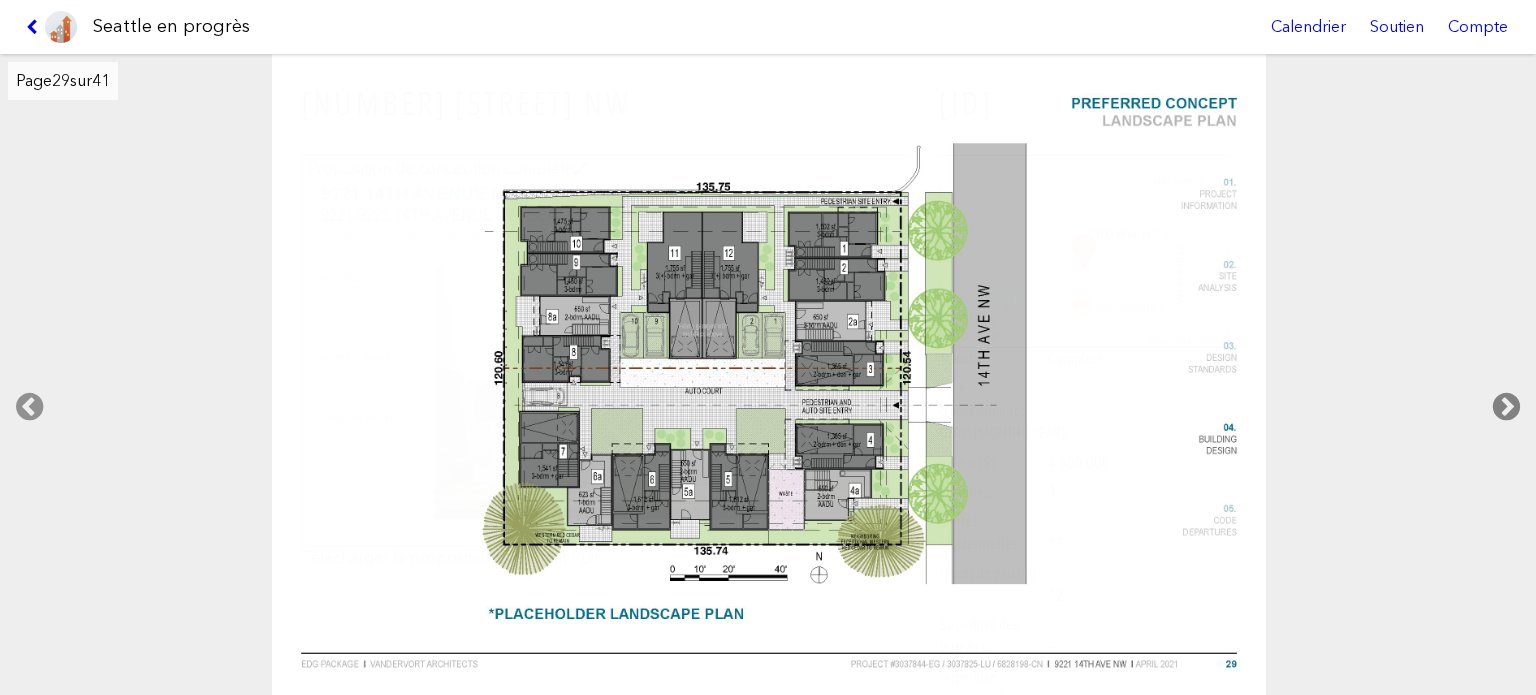 click at bounding box center (1506, 407) 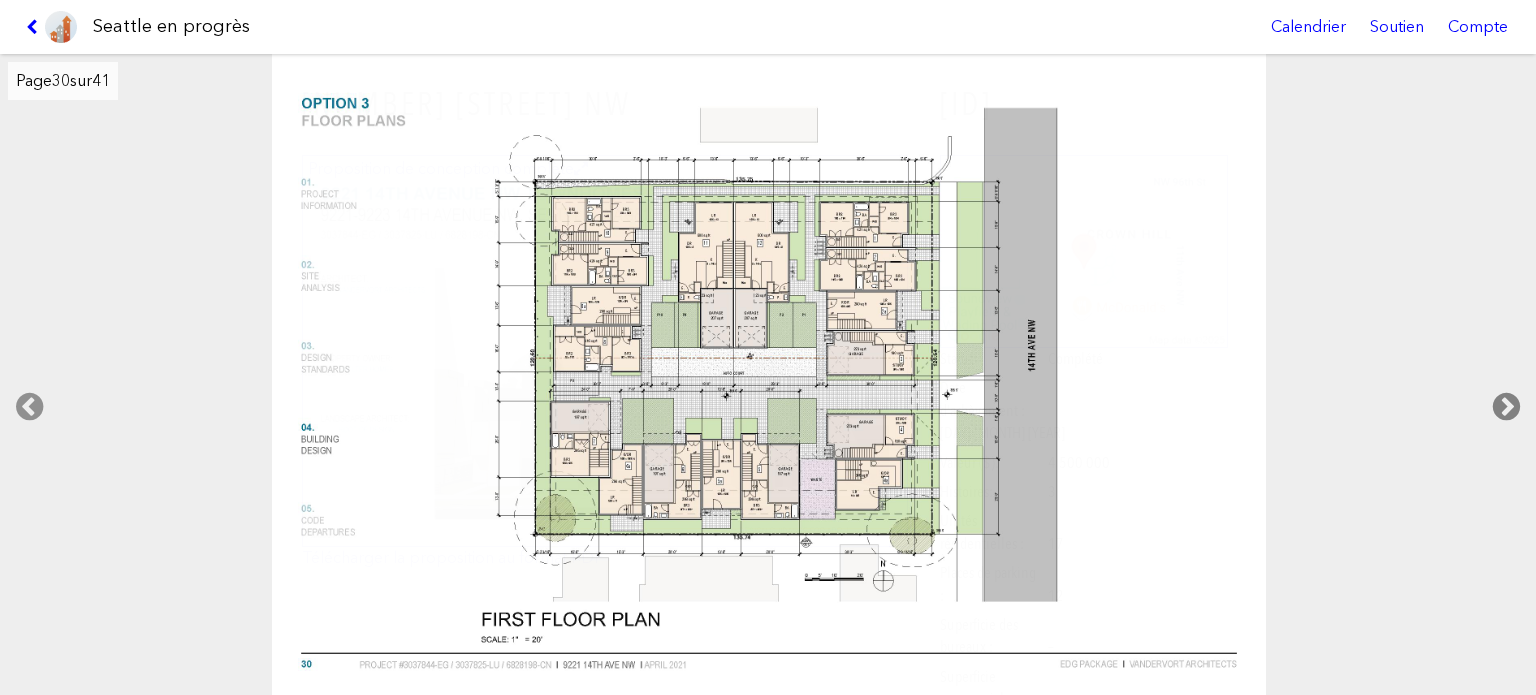 click at bounding box center [1506, 407] 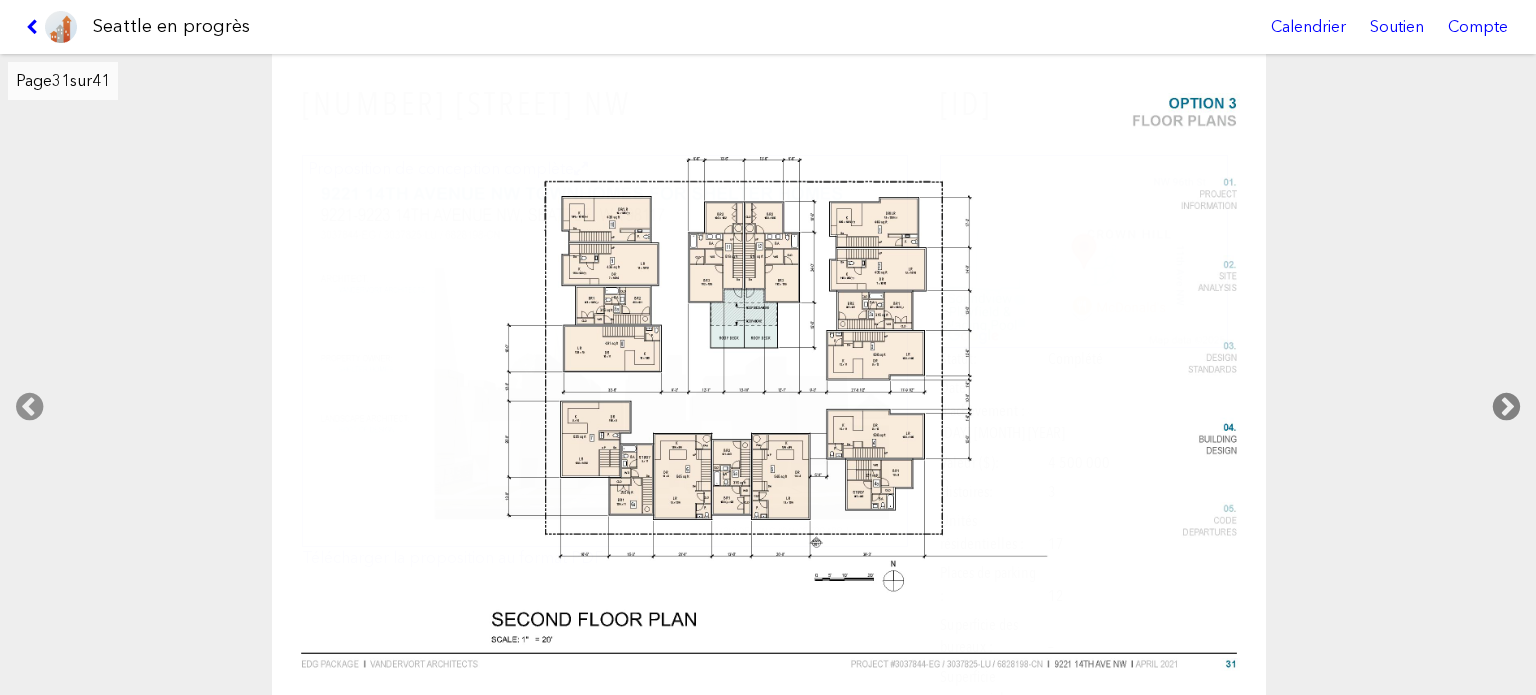click at bounding box center [1506, 407] 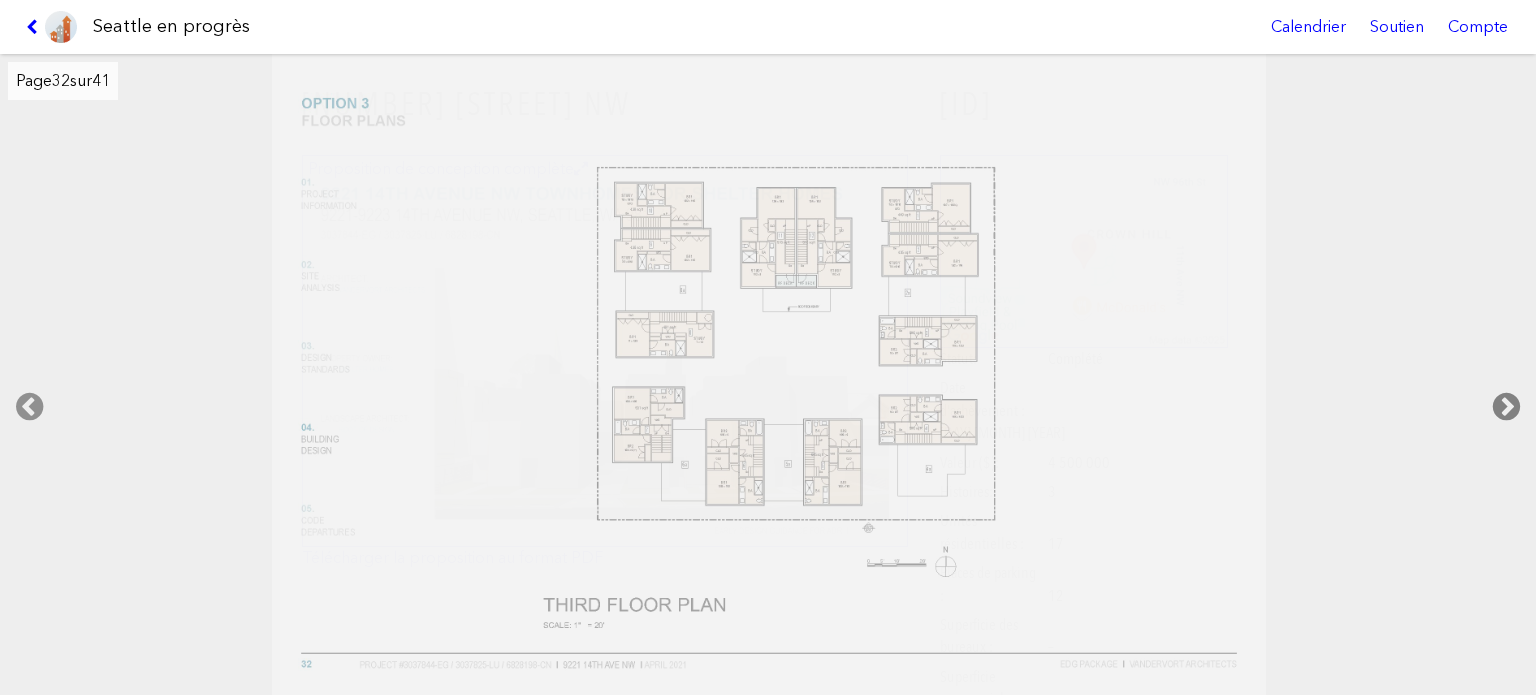 click at bounding box center [1506, 407] 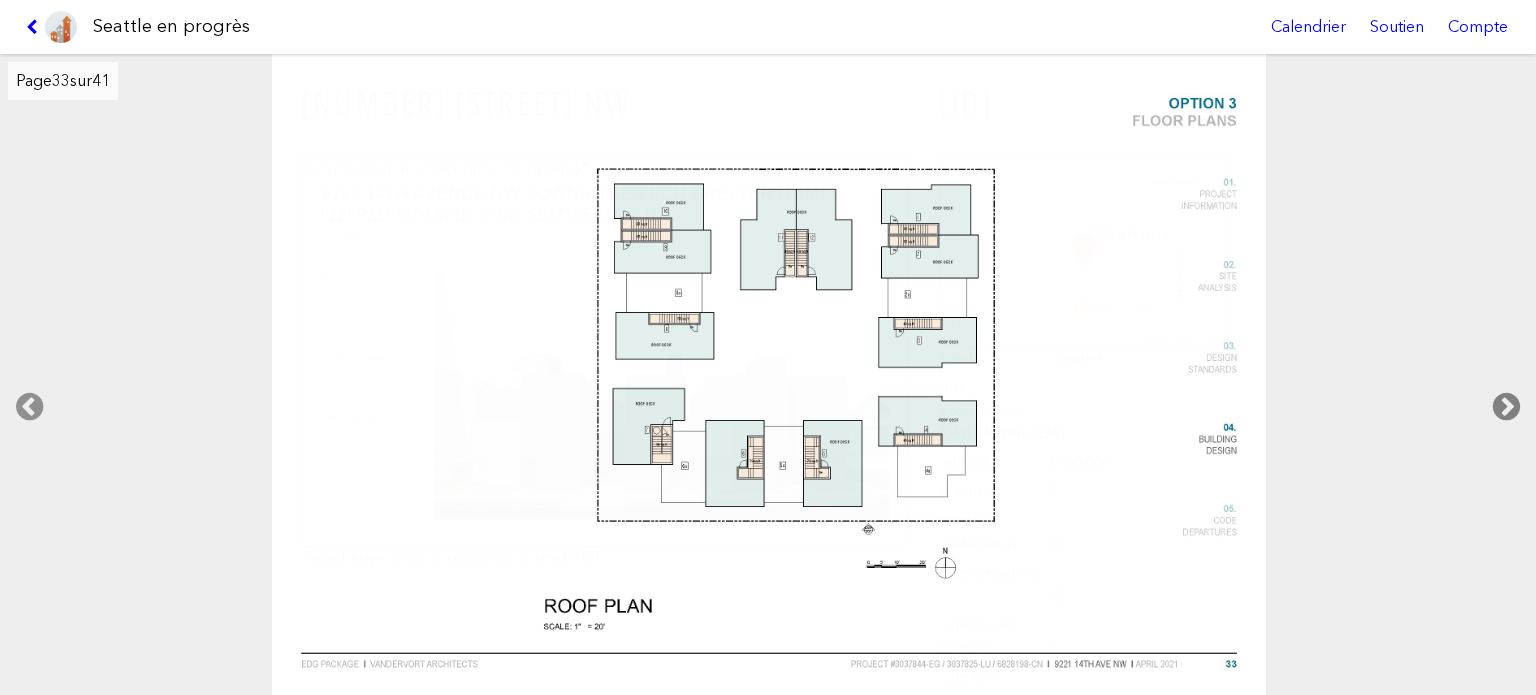 click at bounding box center [1506, 407] 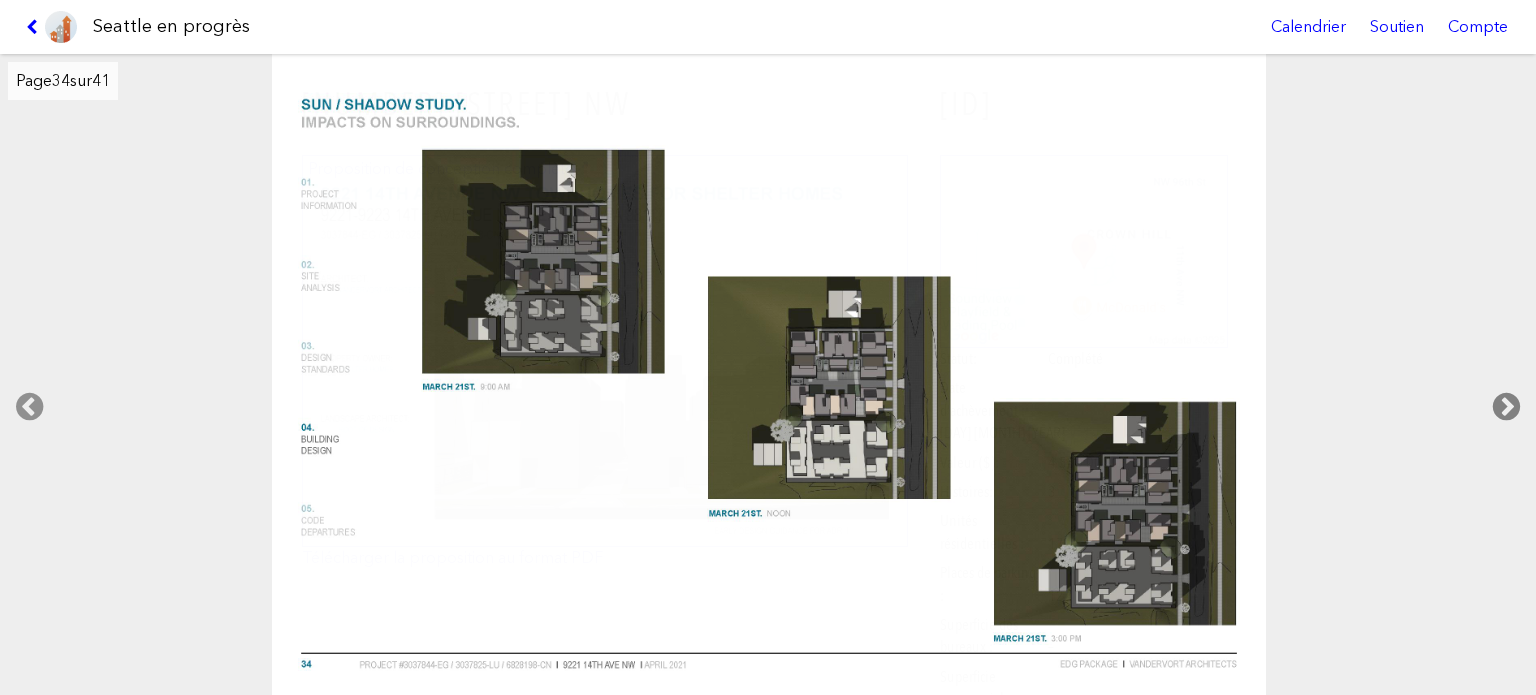 click at bounding box center (1506, 407) 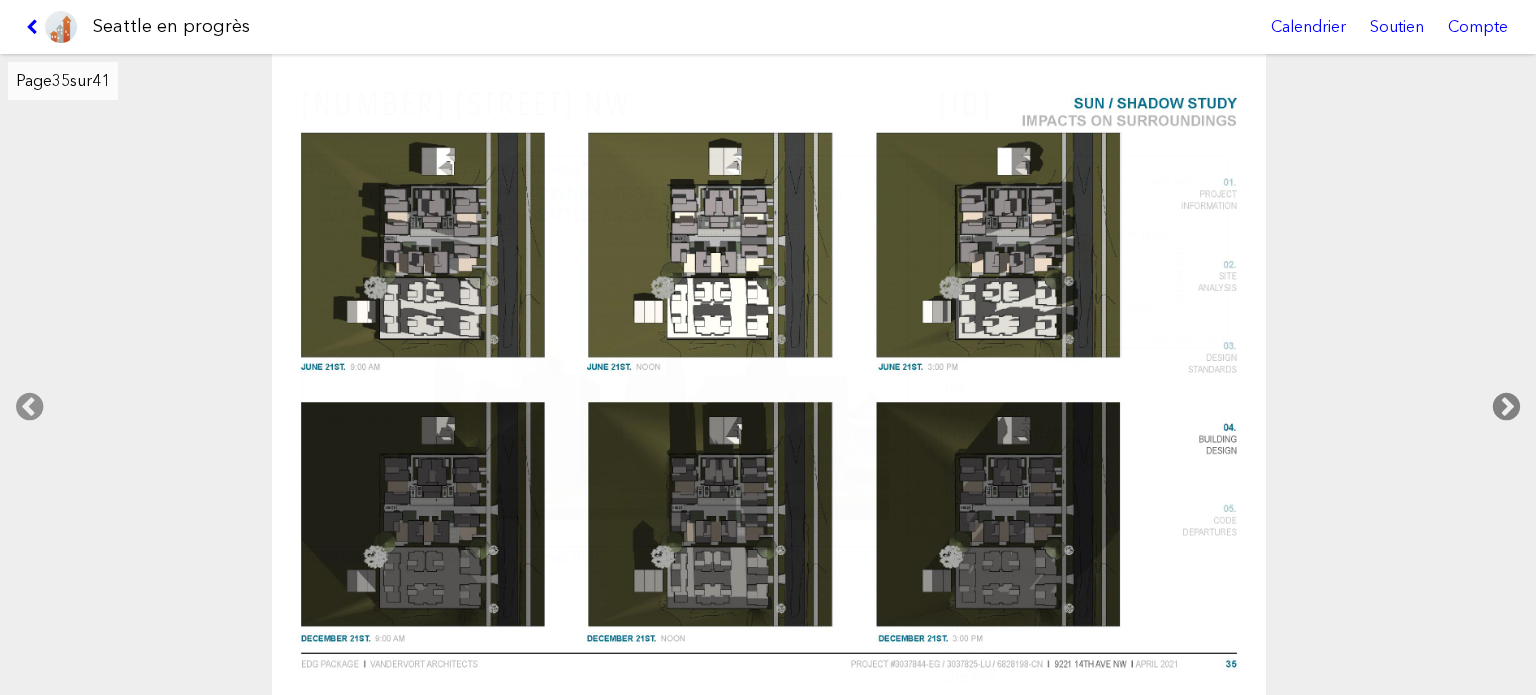 click at bounding box center (1506, 407) 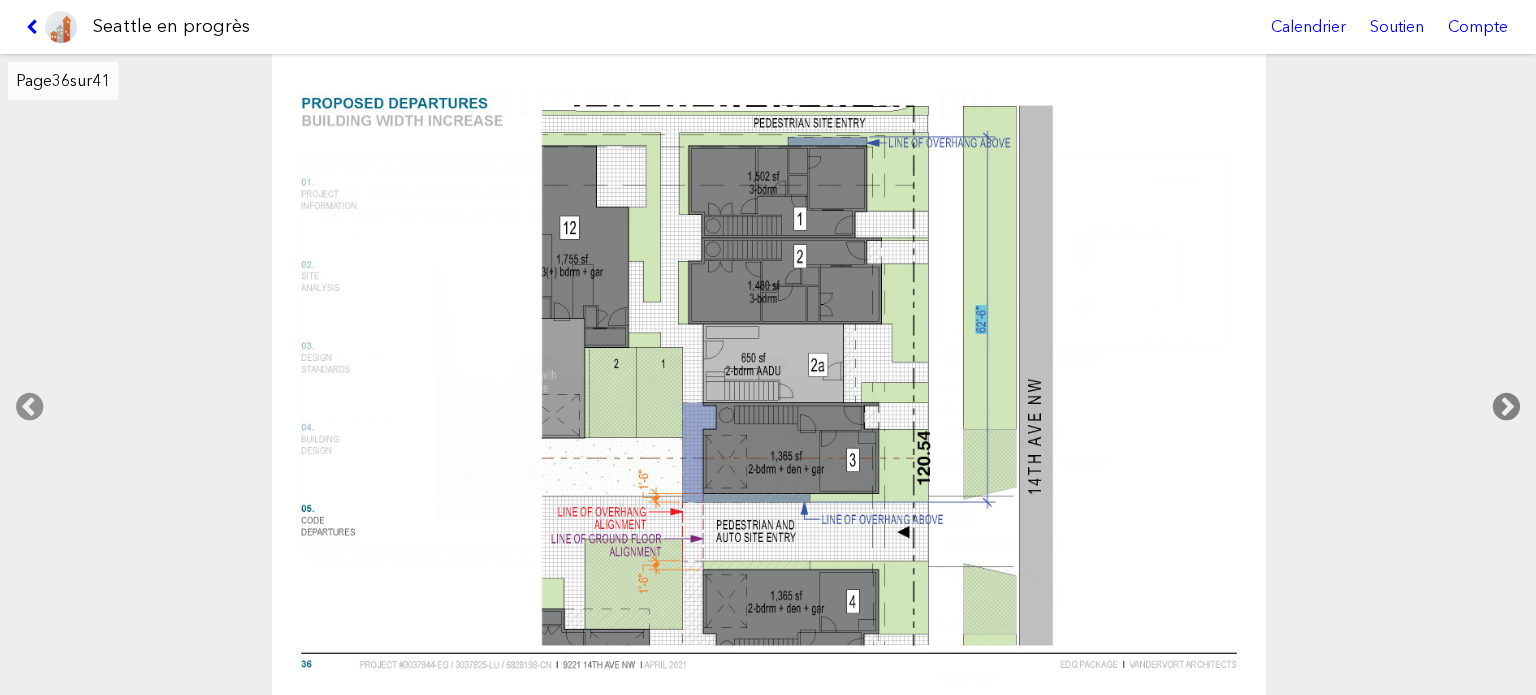 click at bounding box center [1506, 407] 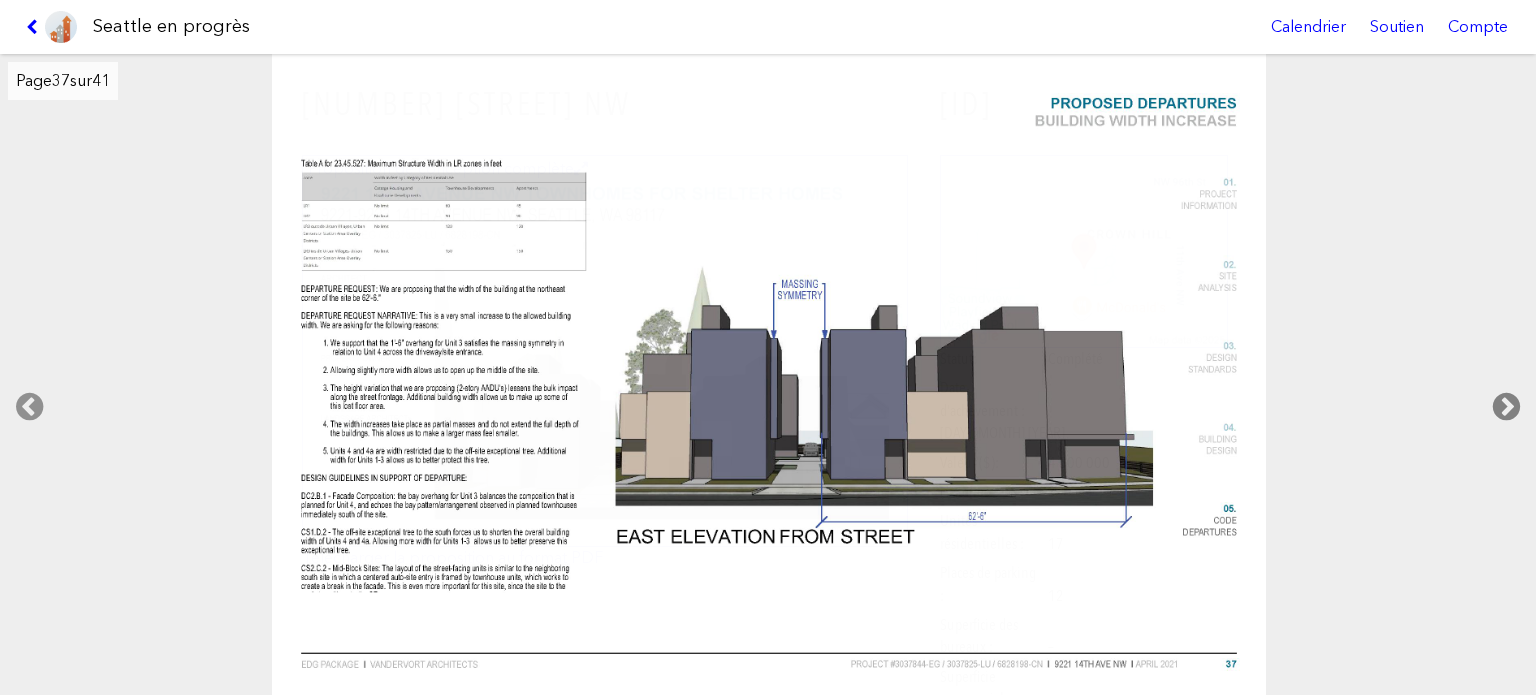 click at bounding box center (1506, 407) 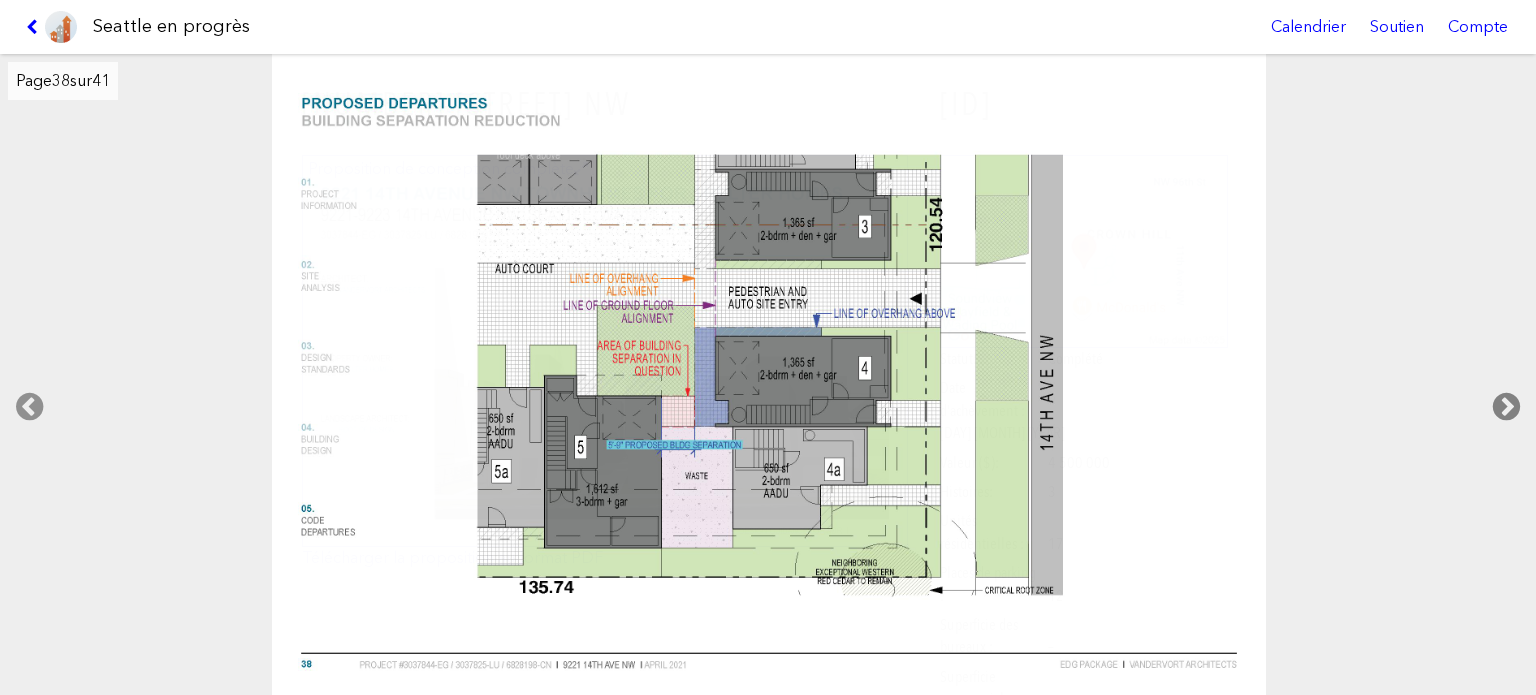 click at bounding box center (1506, 407) 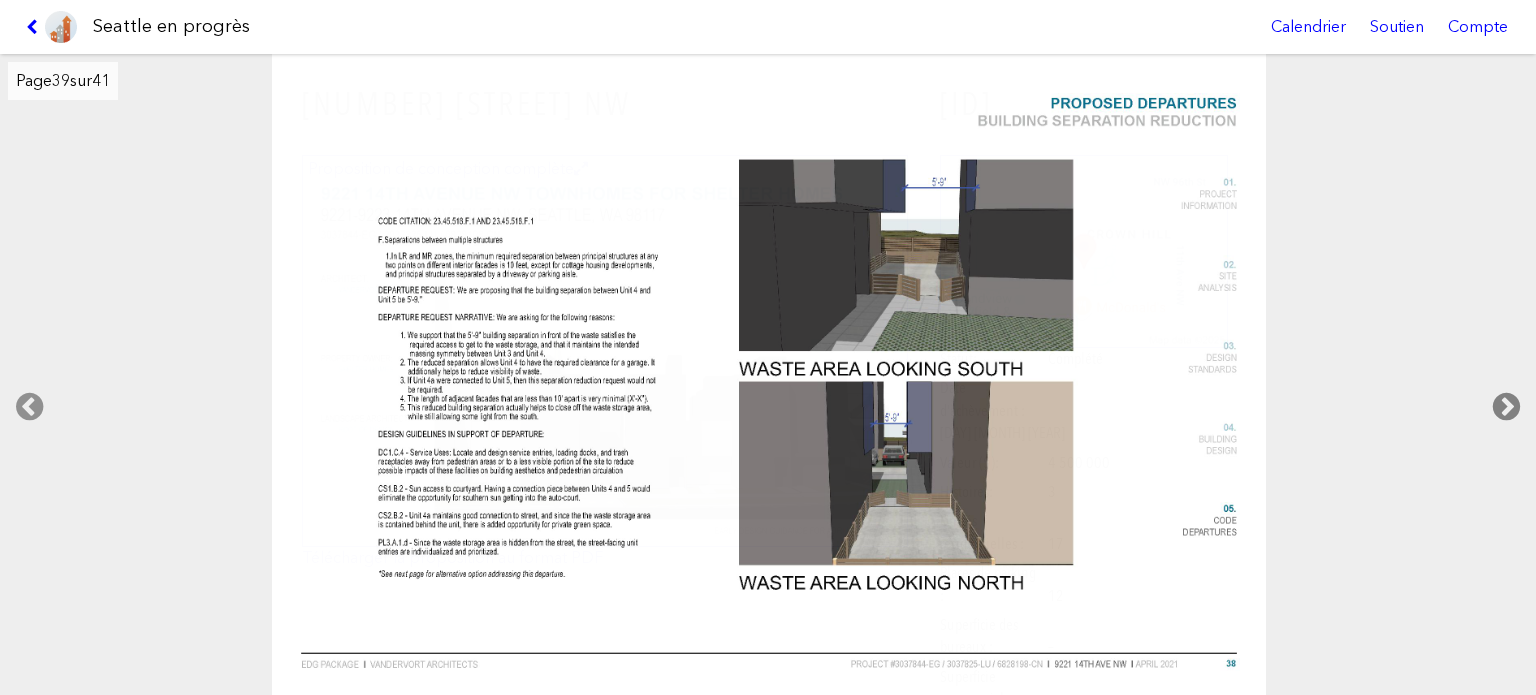 click at bounding box center [1506, 407] 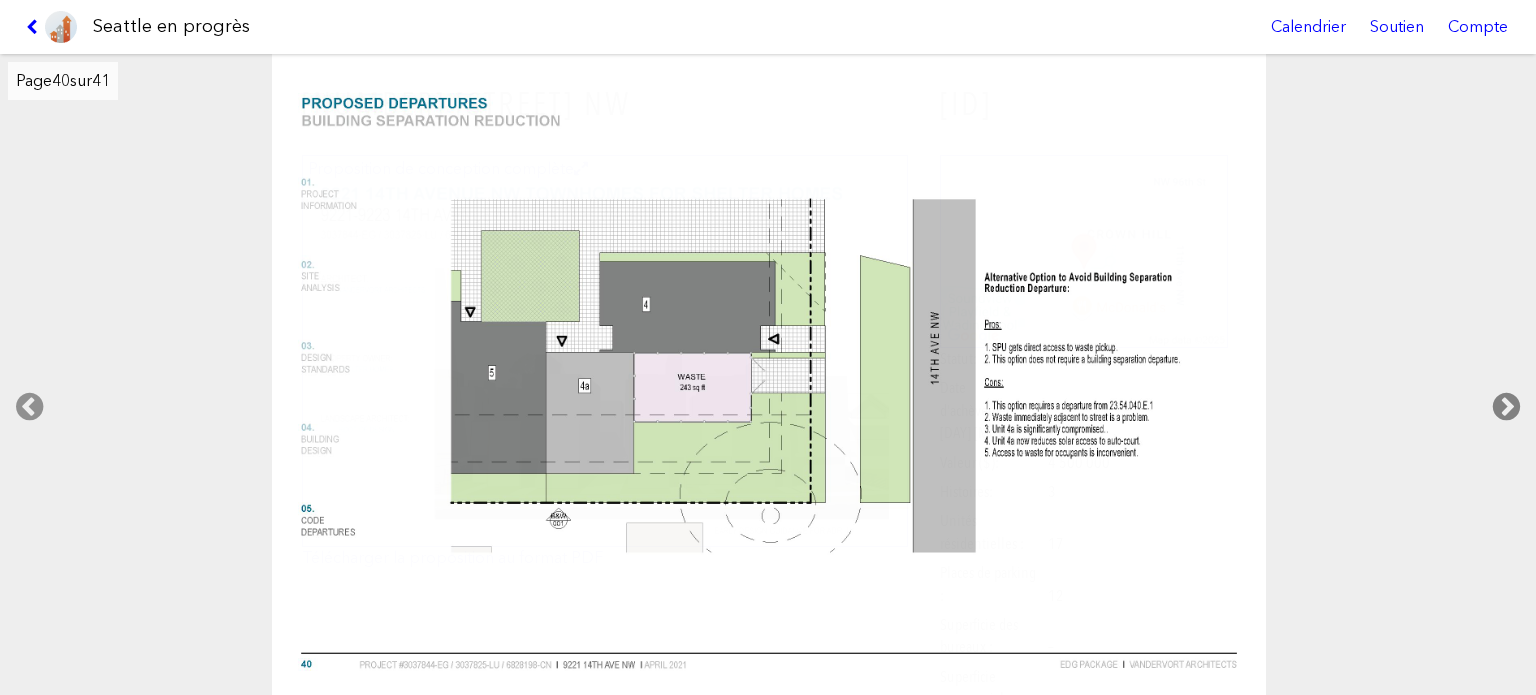 click at bounding box center (1506, 407) 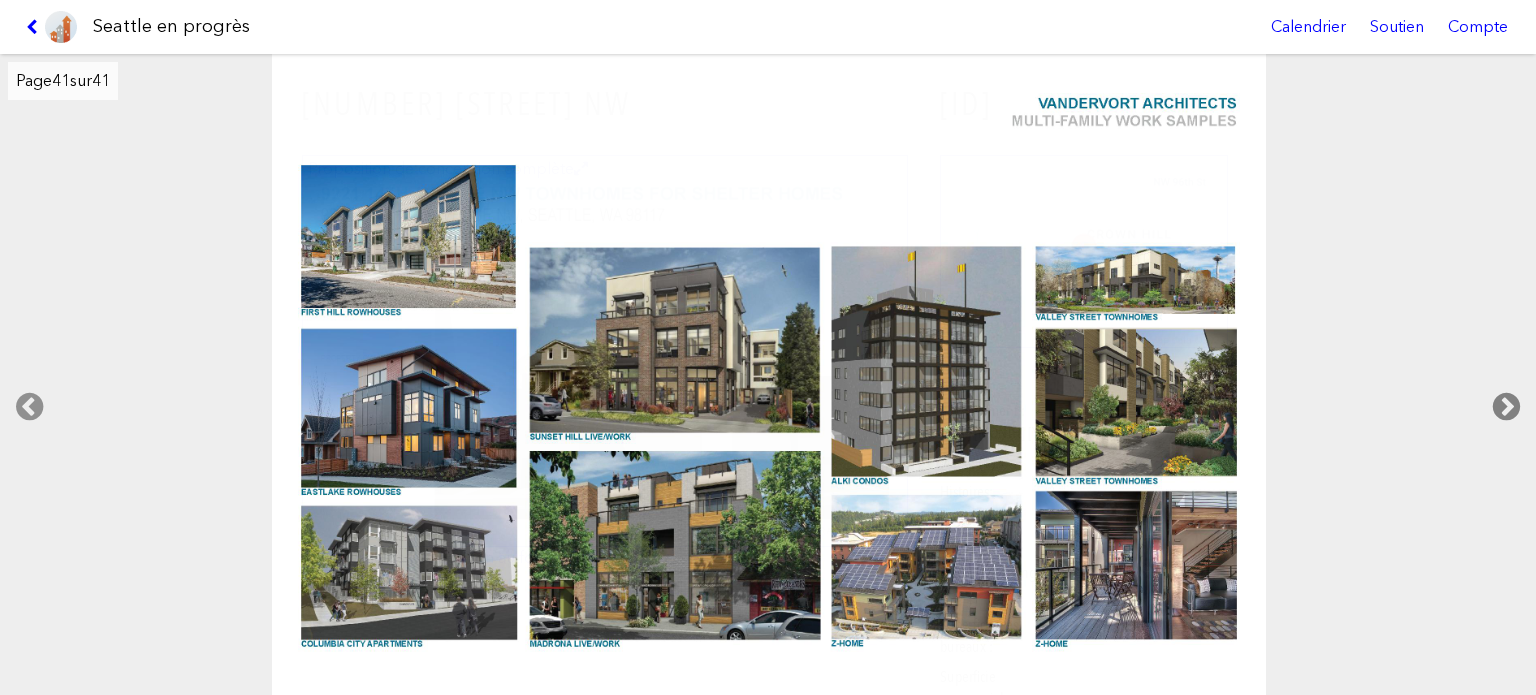 click at bounding box center [1506, 407] 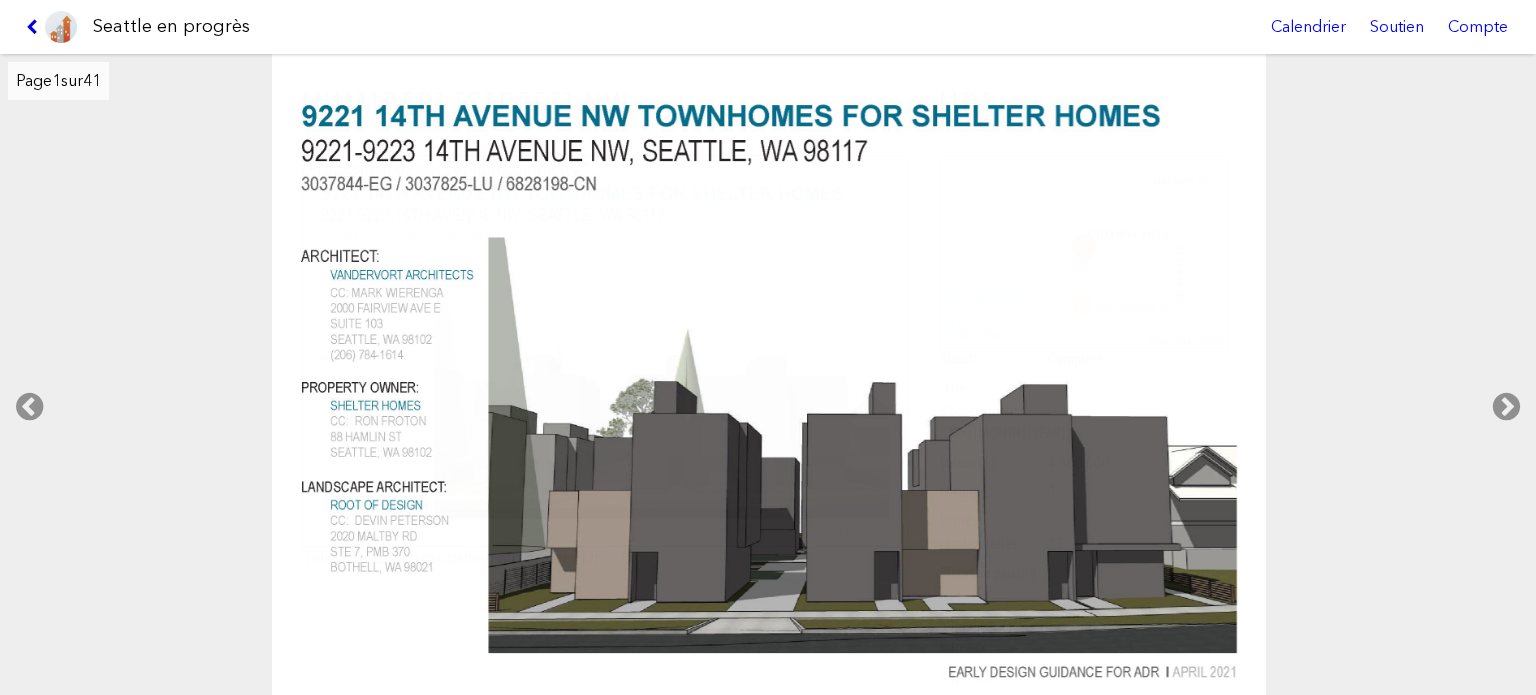 click at bounding box center [35, 27] 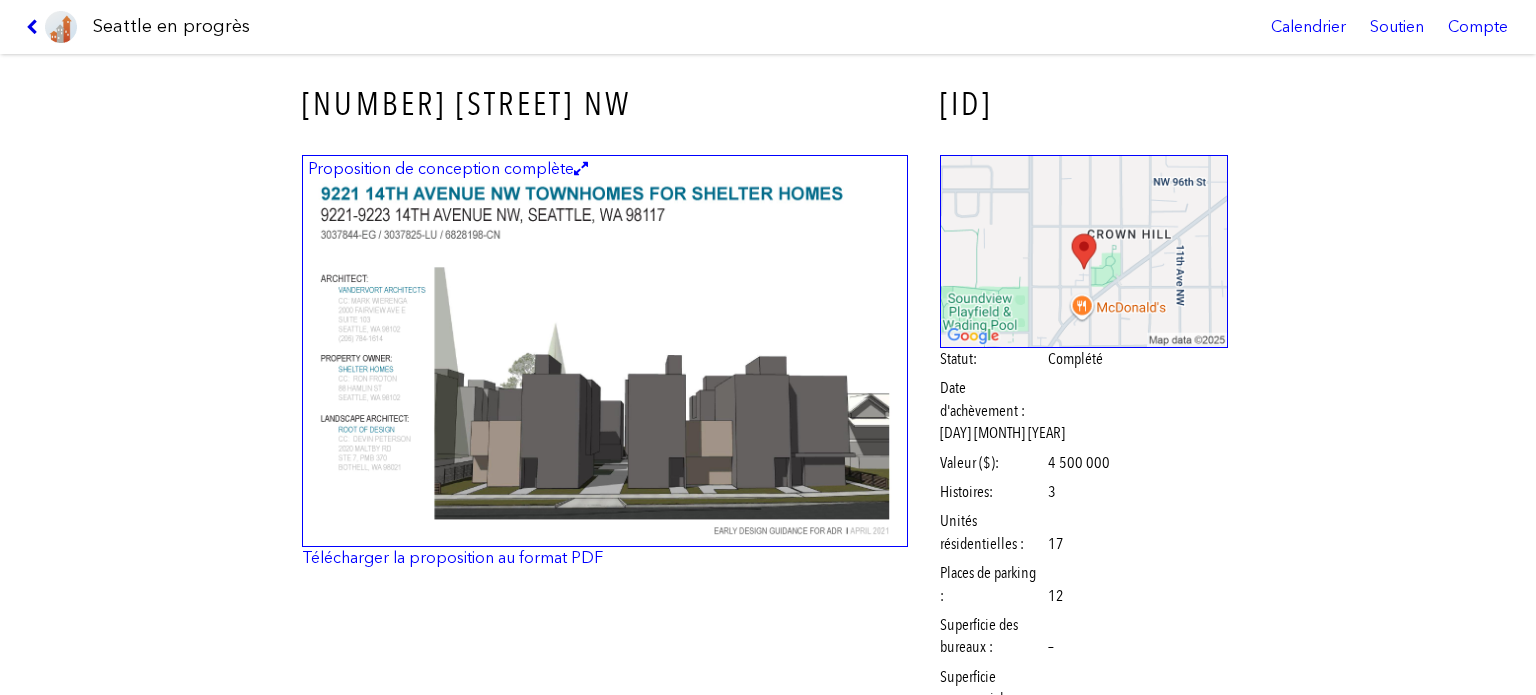 click at bounding box center (35, 27) 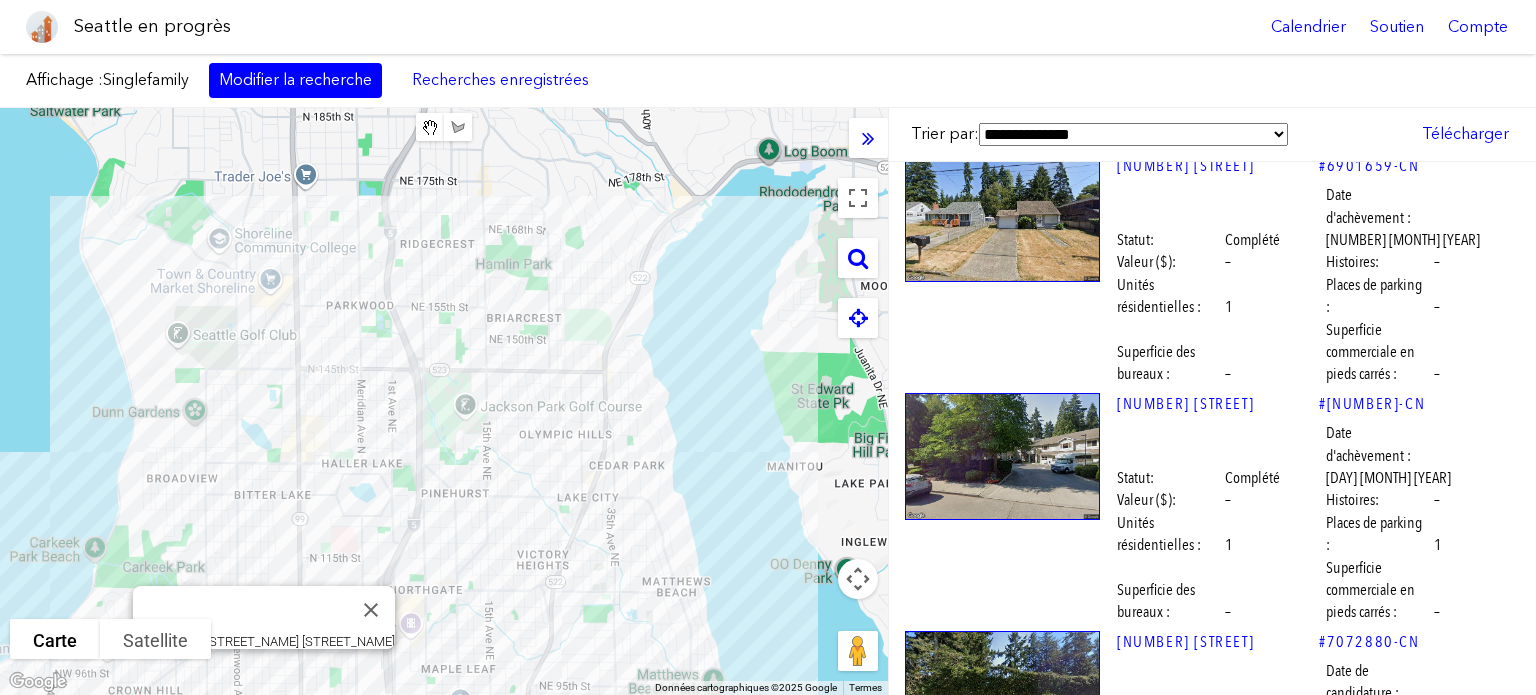 scroll, scrollTop: 26700, scrollLeft: 0, axis: vertical 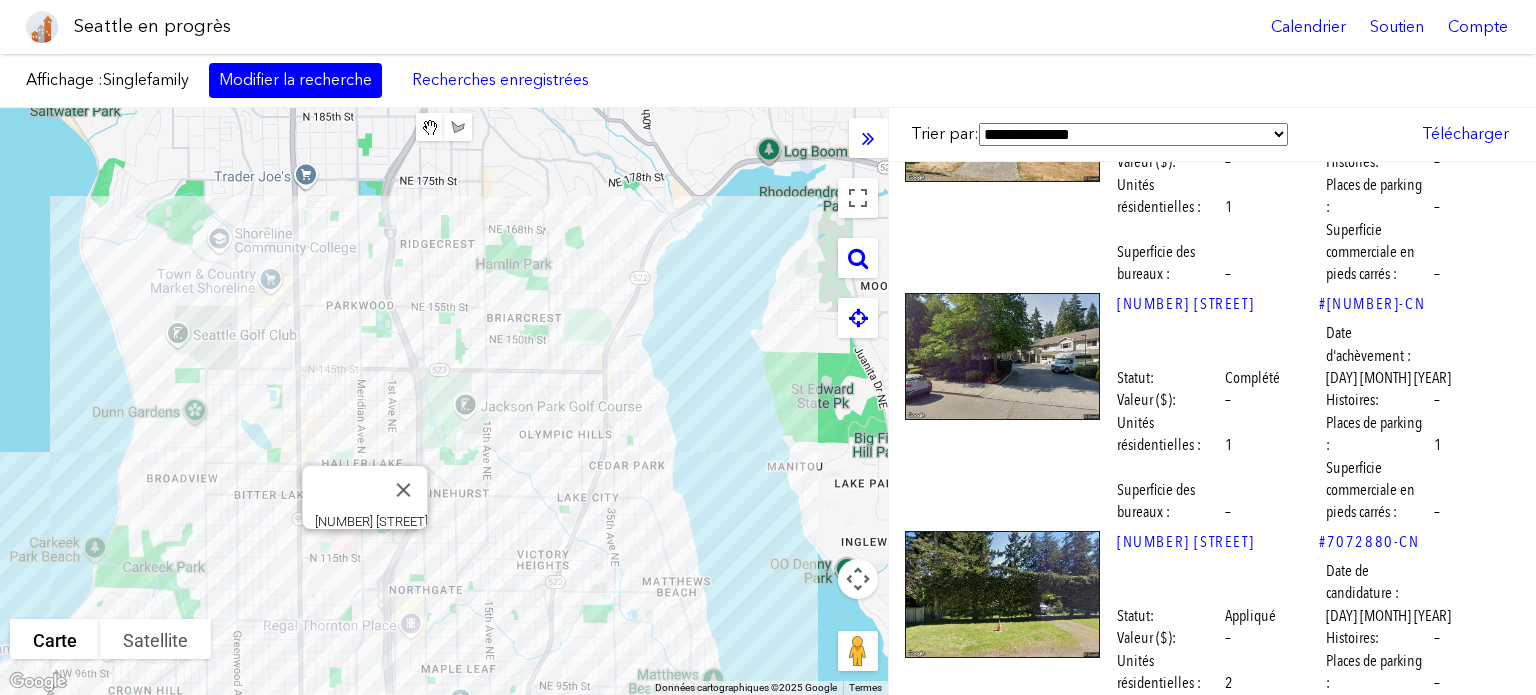 click at bounding box center (1002, 3018) 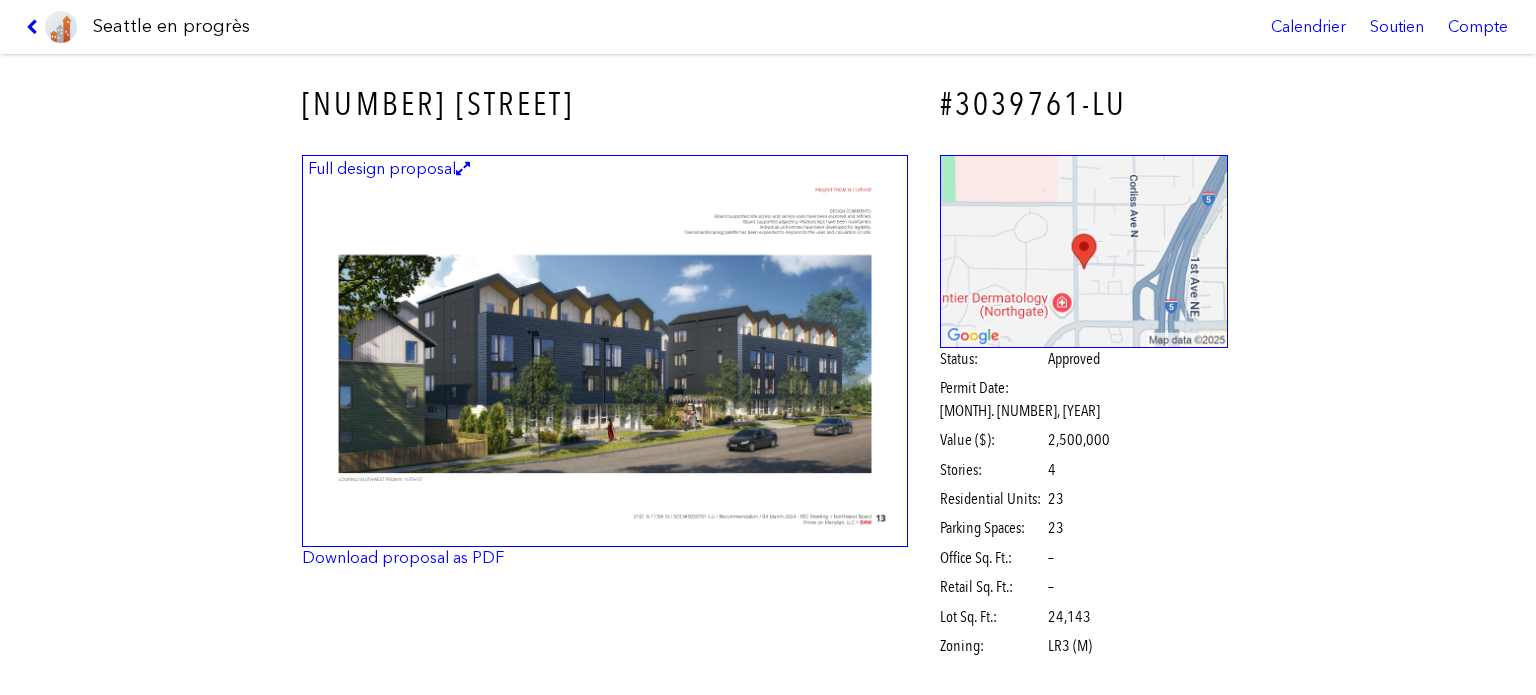 click at bounding box center [605, 351] 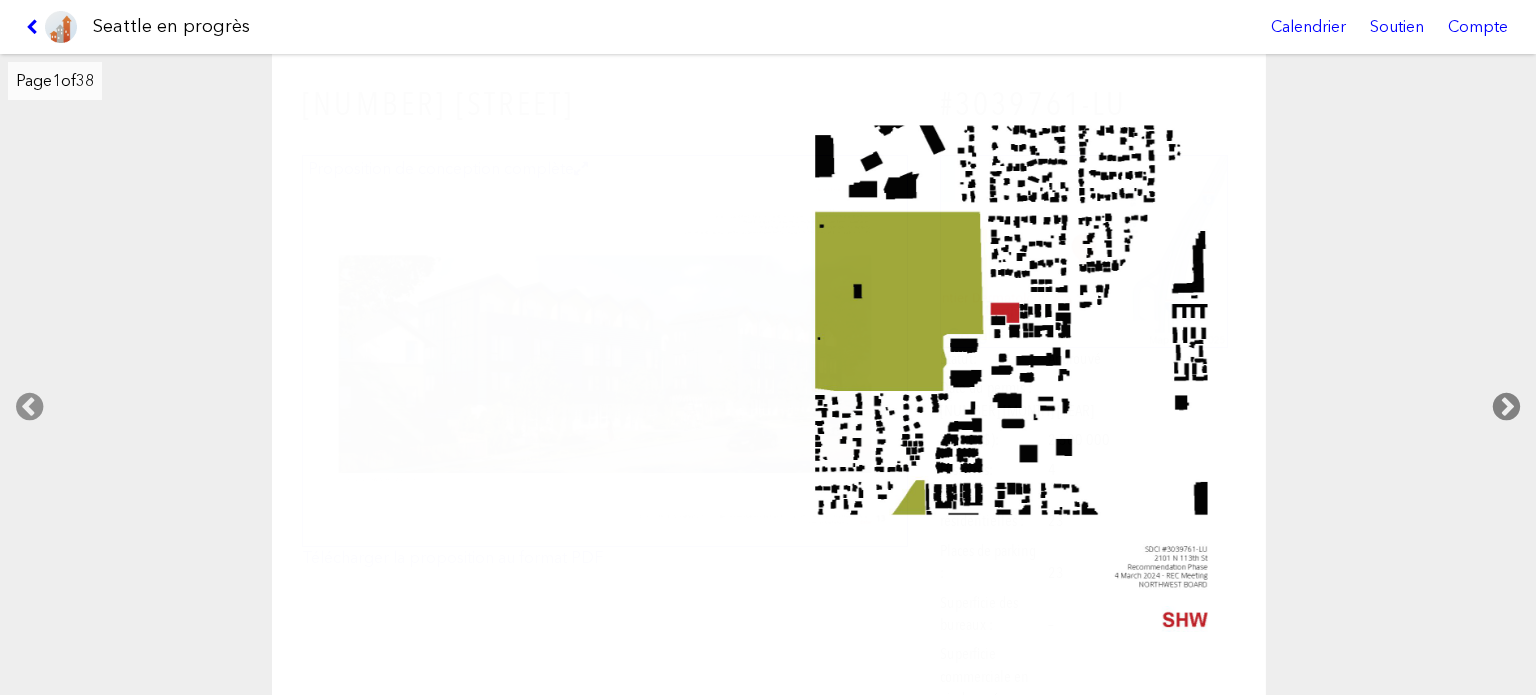 click at bounding box center [1506, 407] 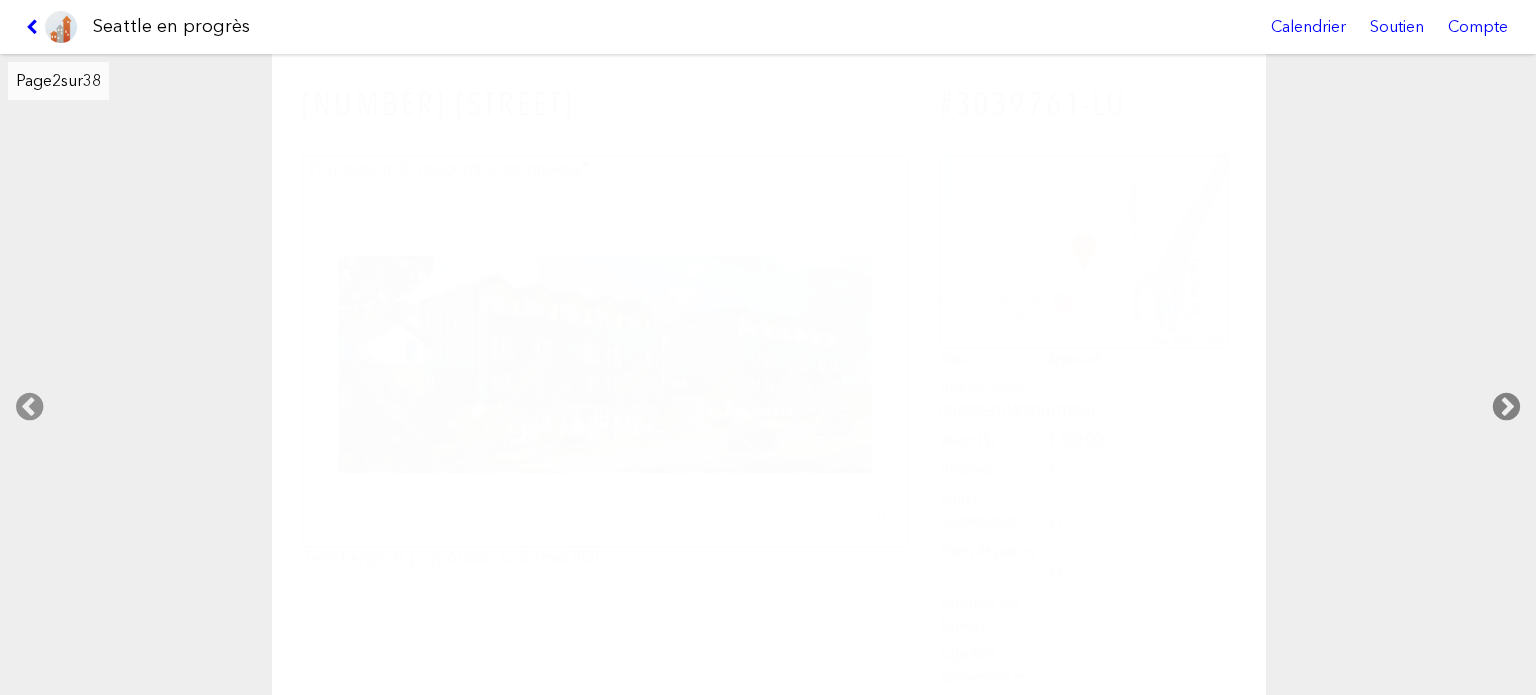 click at bounding box center (1506, 407) 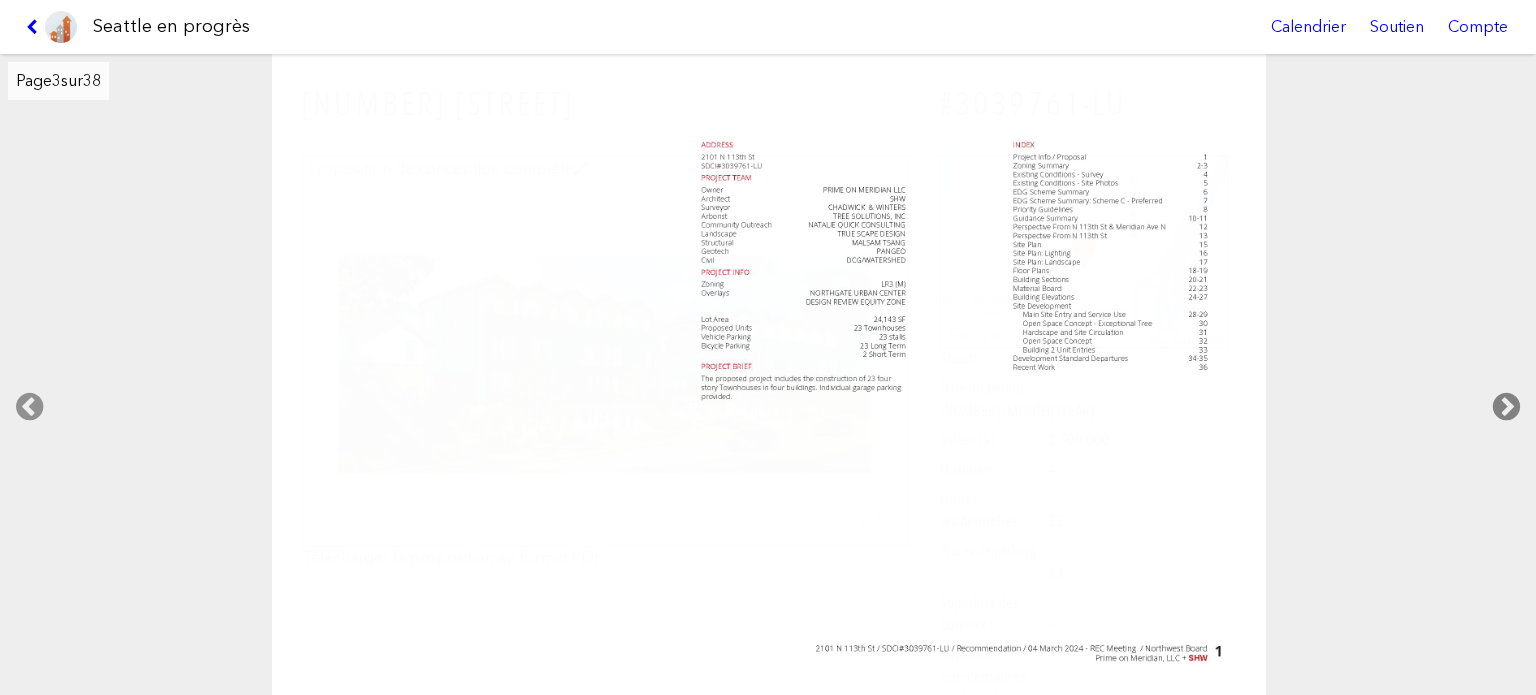 click at bounding box center (1506, 407) 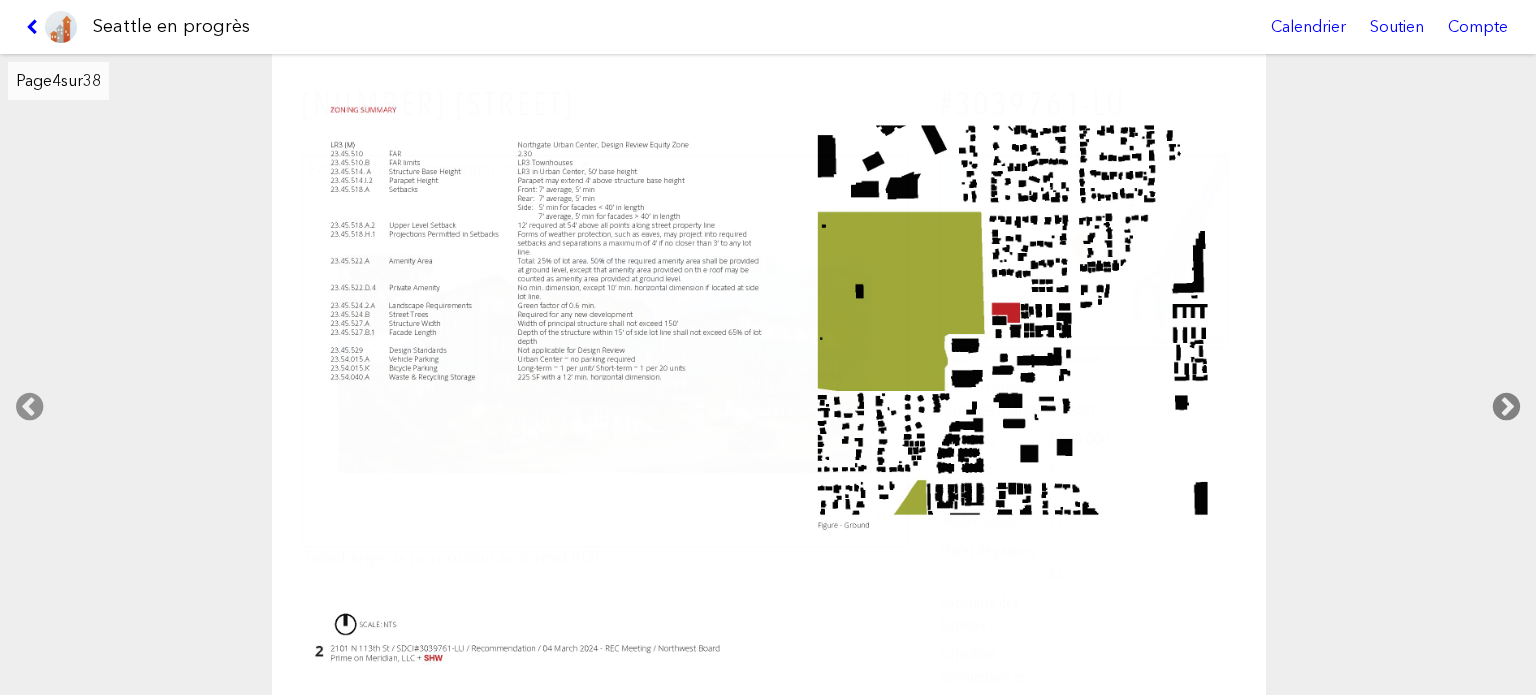 click at bounding box center (1506, 407) 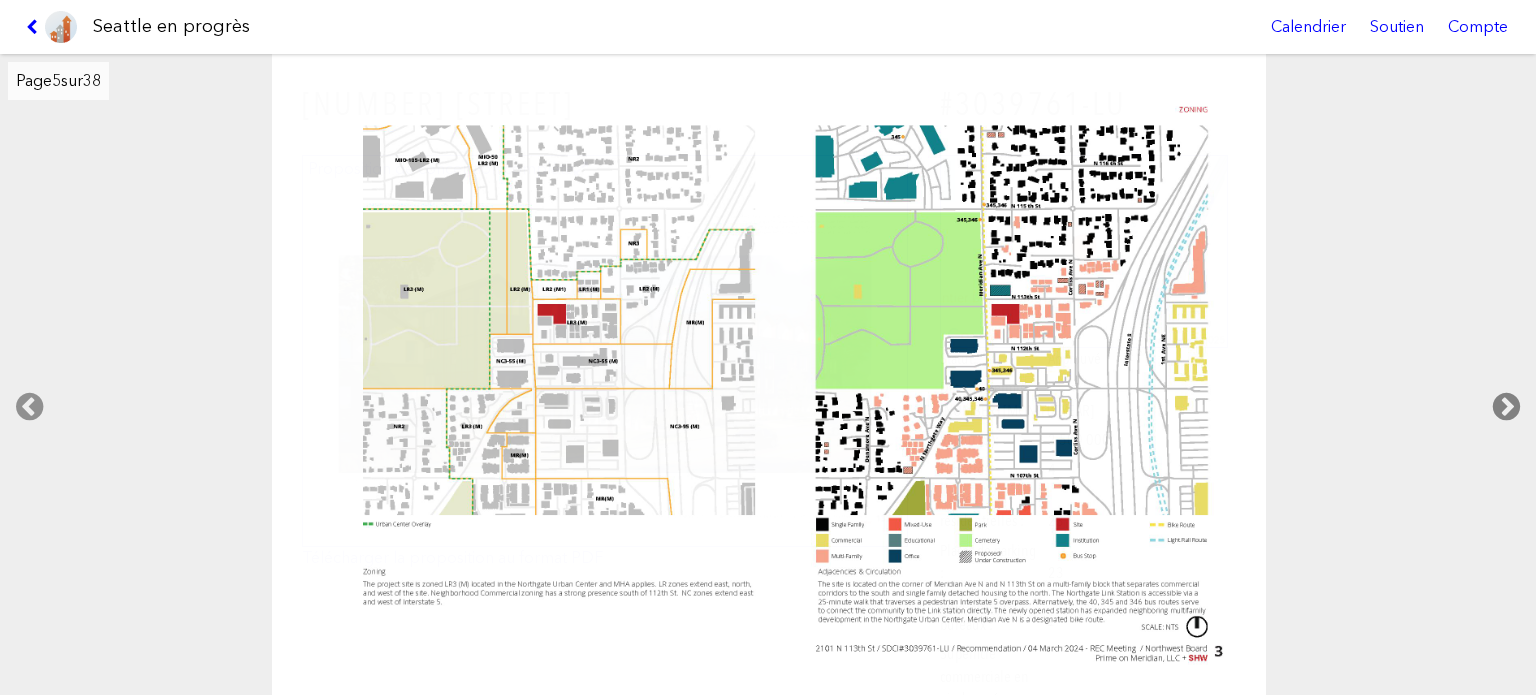 click at bounding box center [1506, 407] 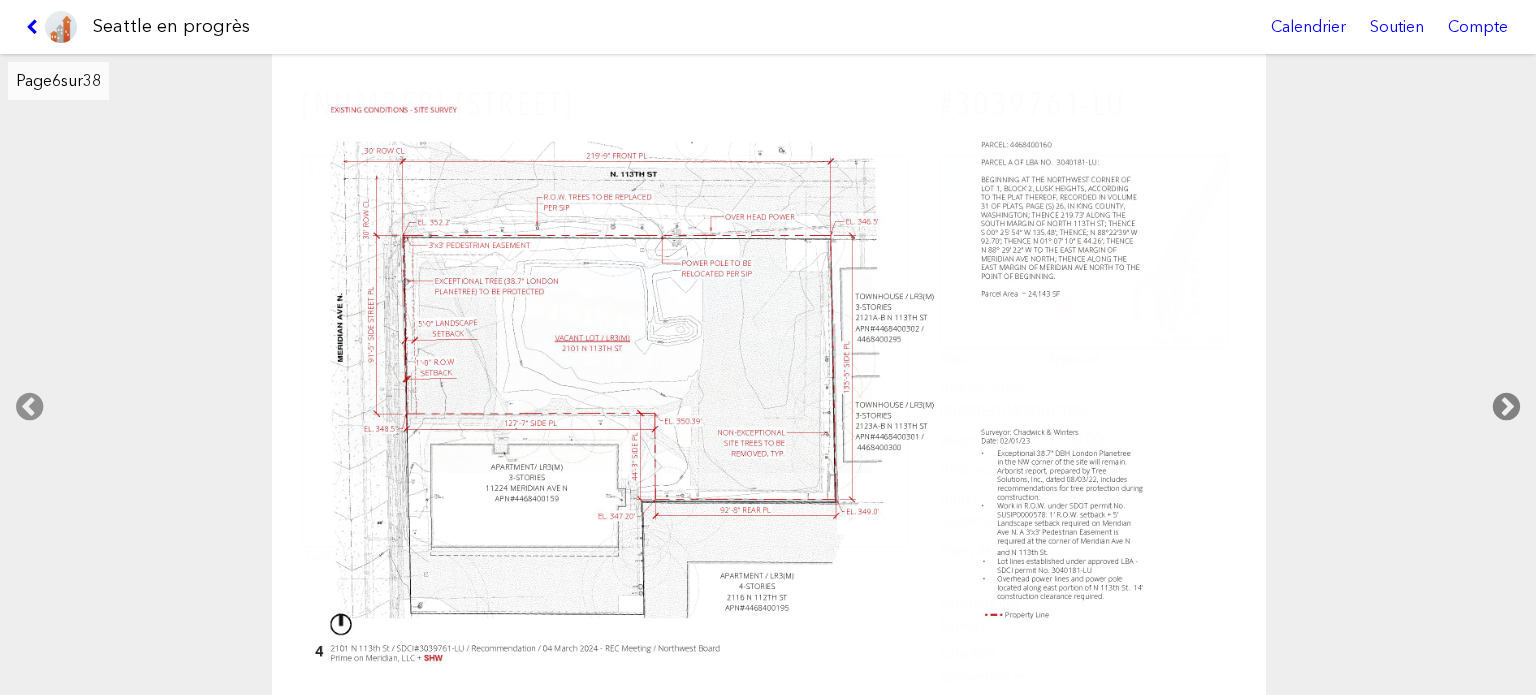 click at bounding box center (1506, 407) 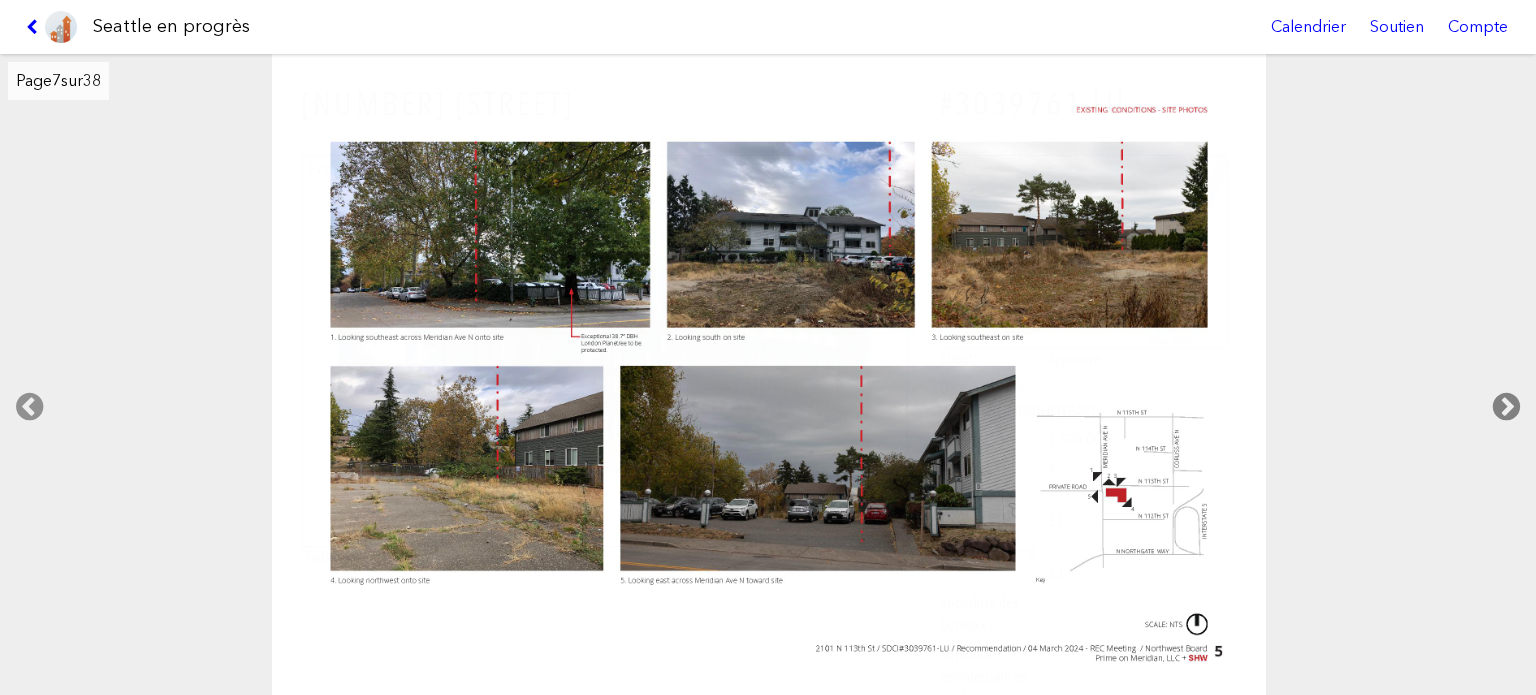 click at bounding box center [1506, 407] 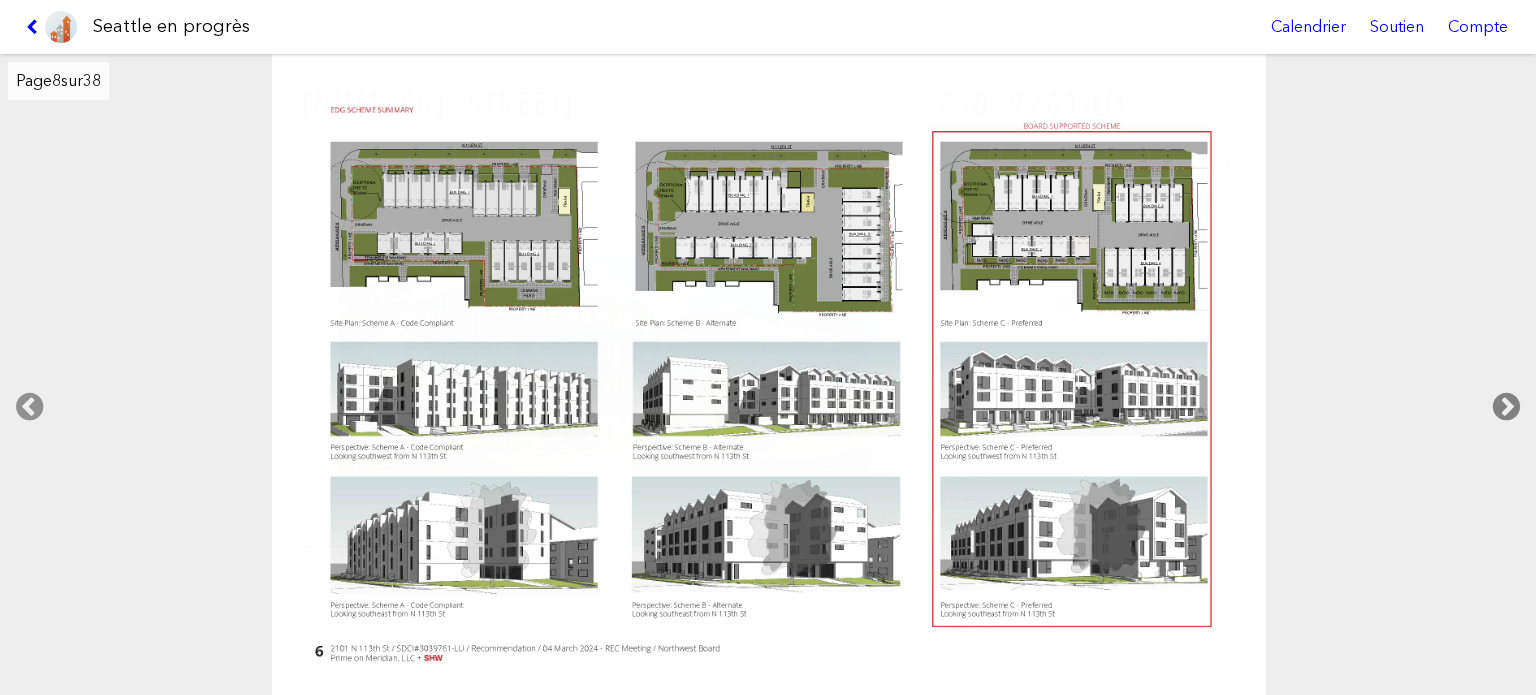 click at bounding box center (1506, 407) 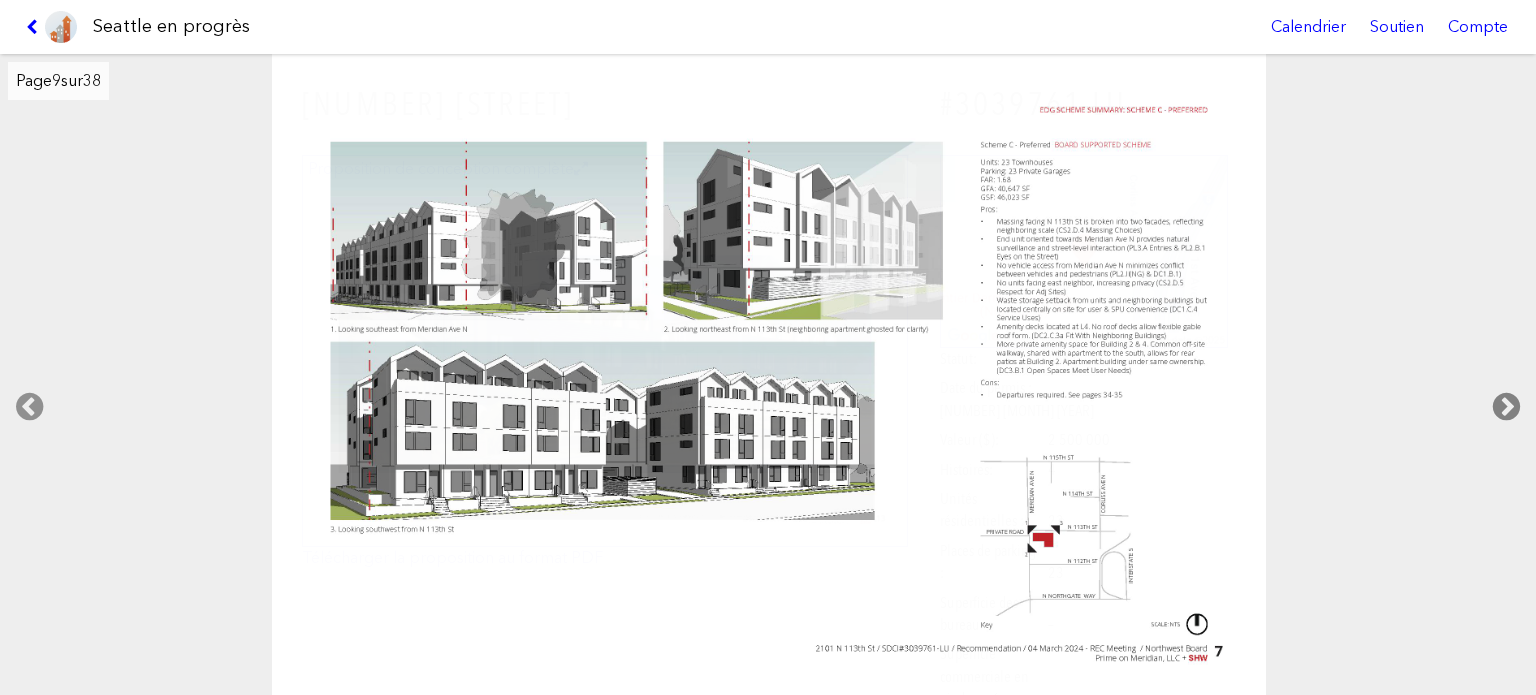 click at bounding box center [1506, 407] 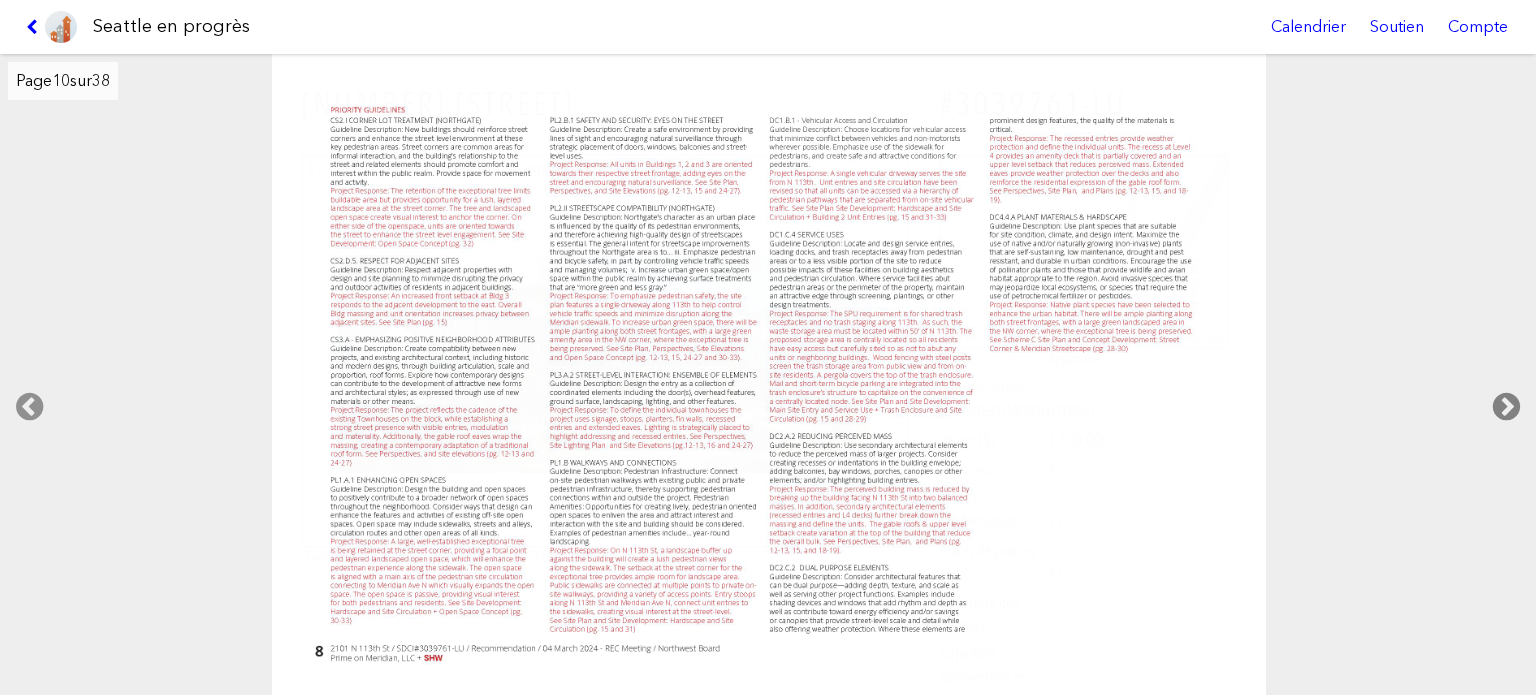 click at bounding box center (1506, 407) 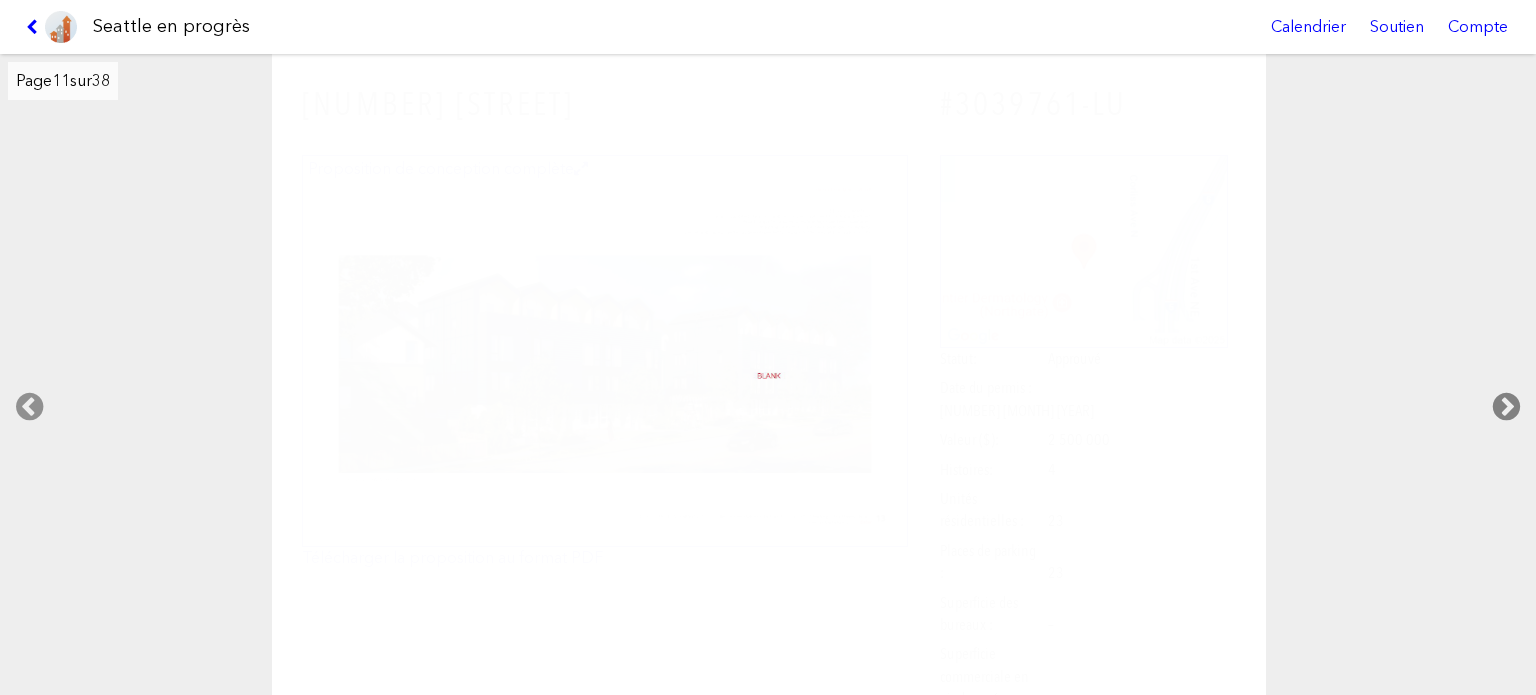 click at bounding box center [1506, 407] 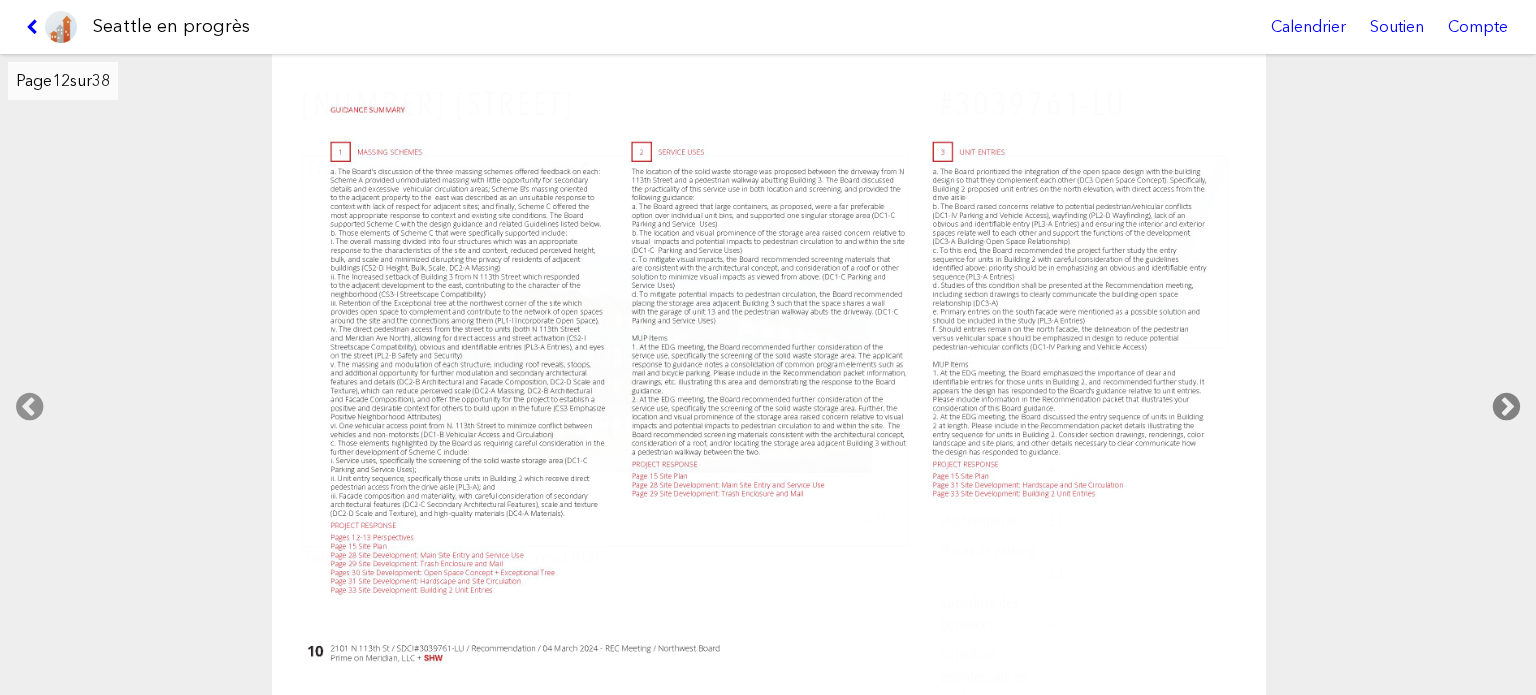 click at bounding box center (1506, 407) 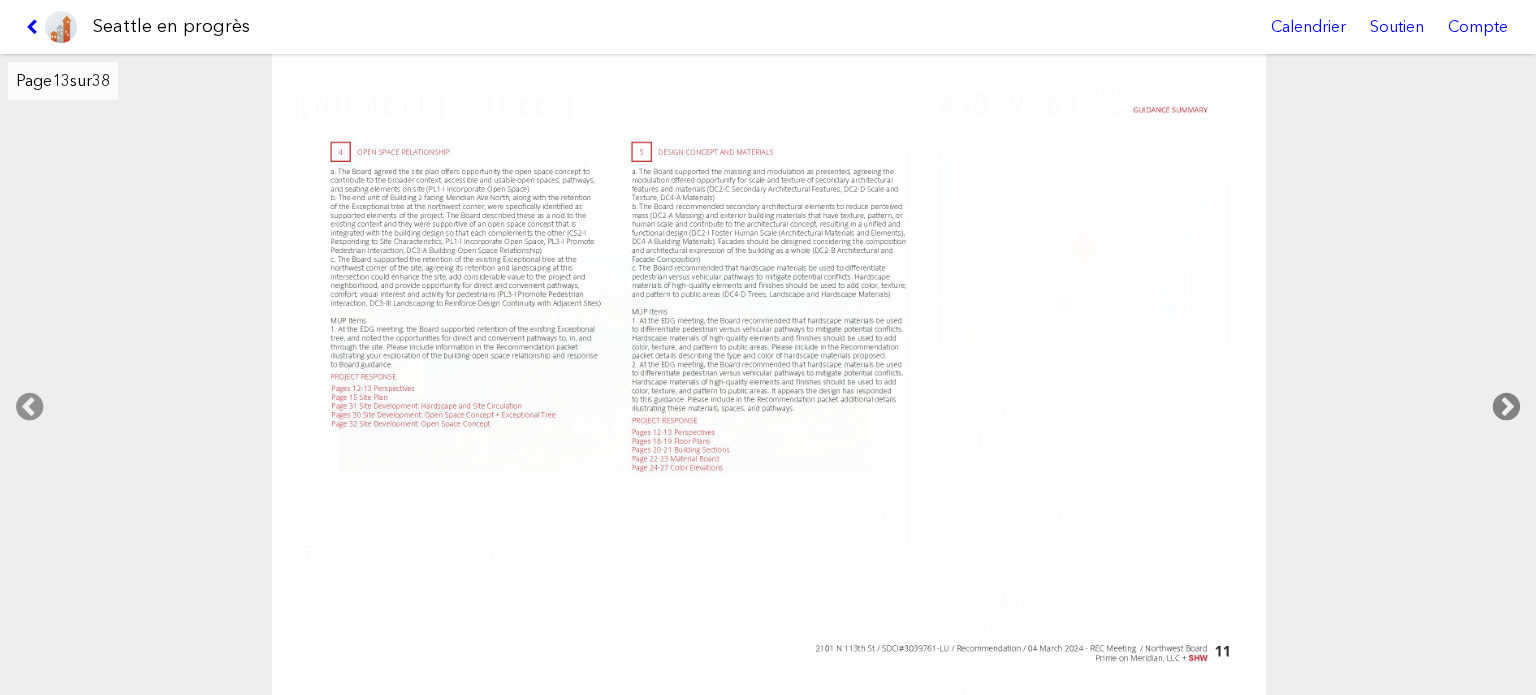 click at bounding box center [1506, 407] 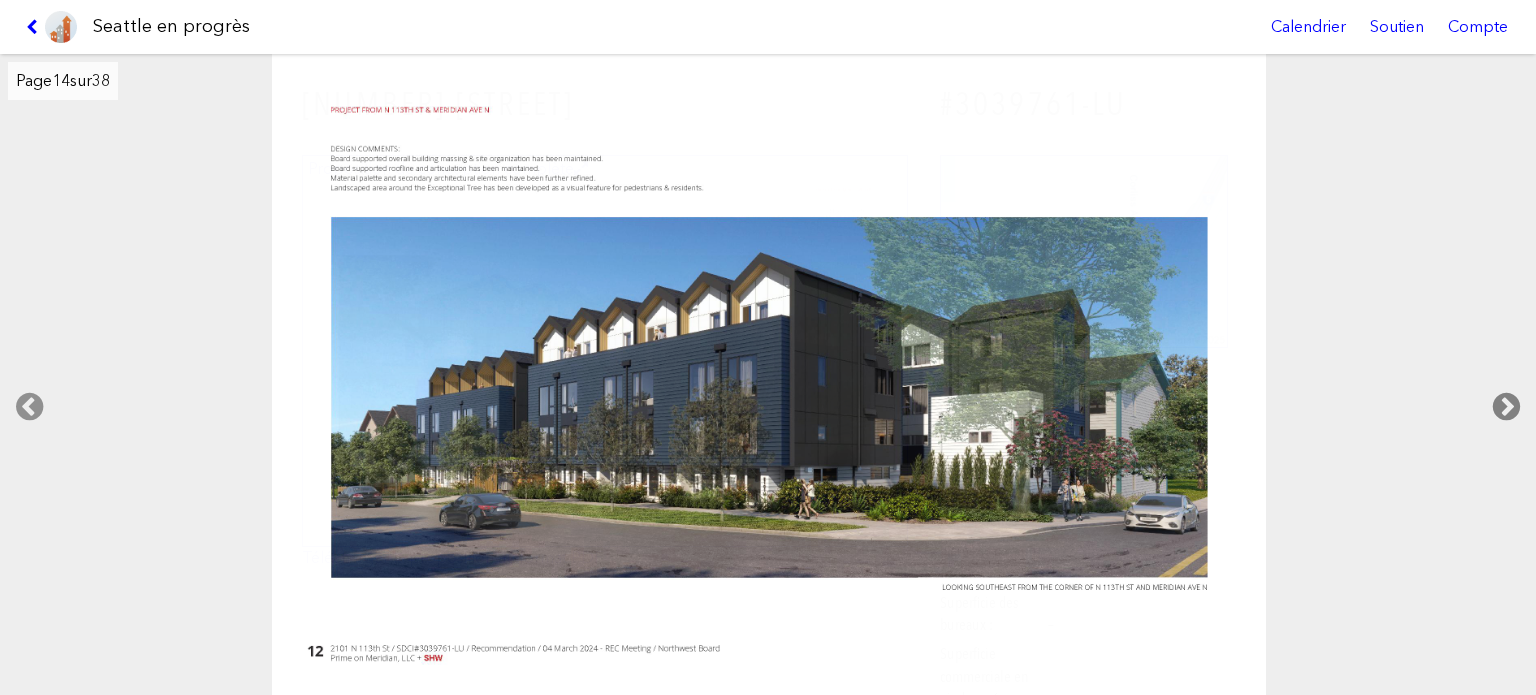 click at bounding box center [1506, 407] 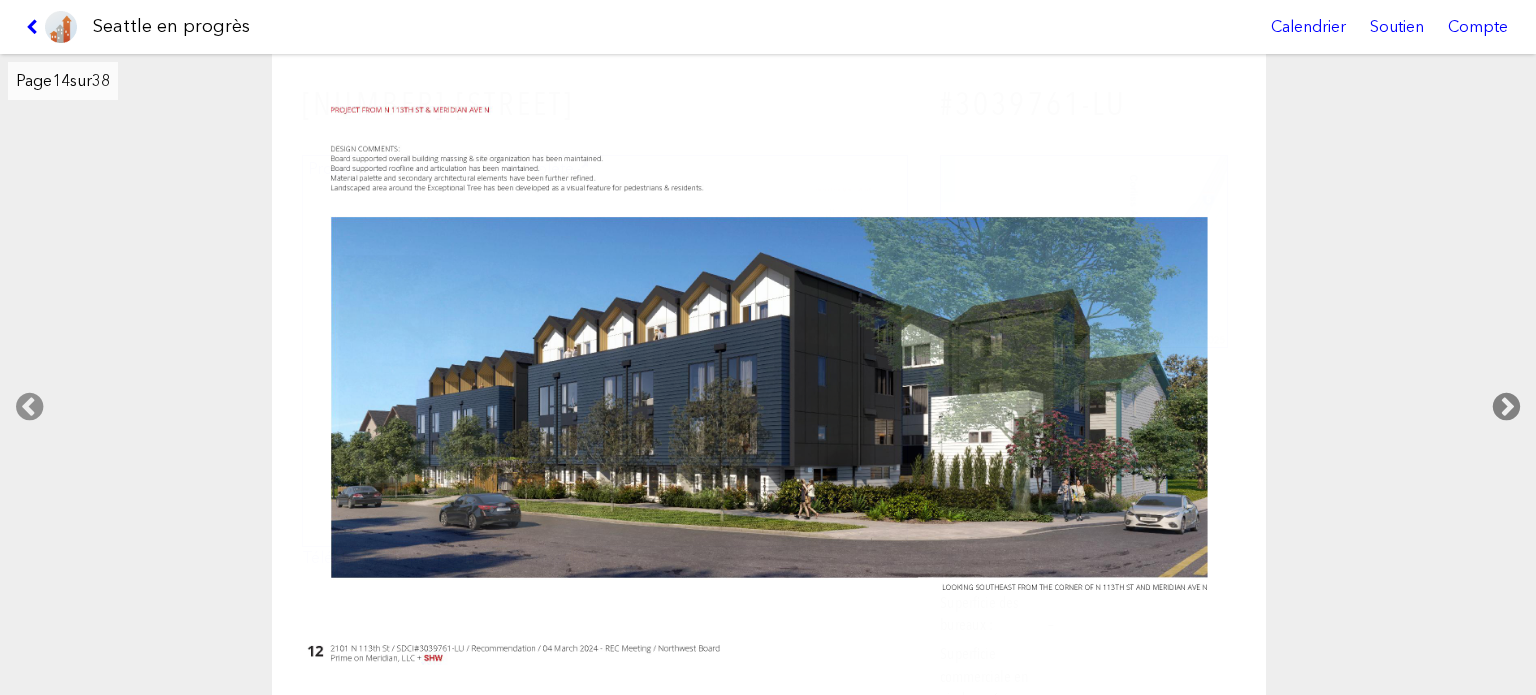 click at bounding box center (1506, 407) 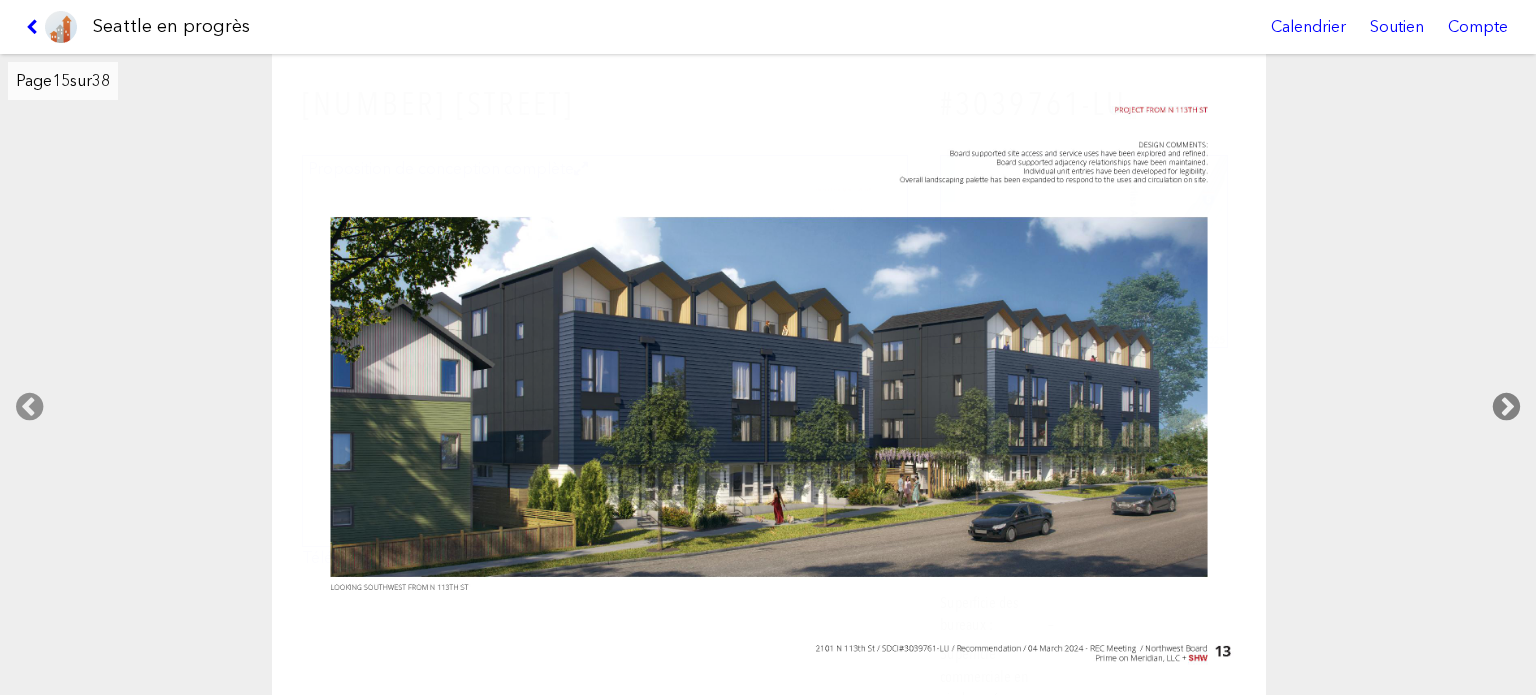 click at bounding box center (1506, 407) 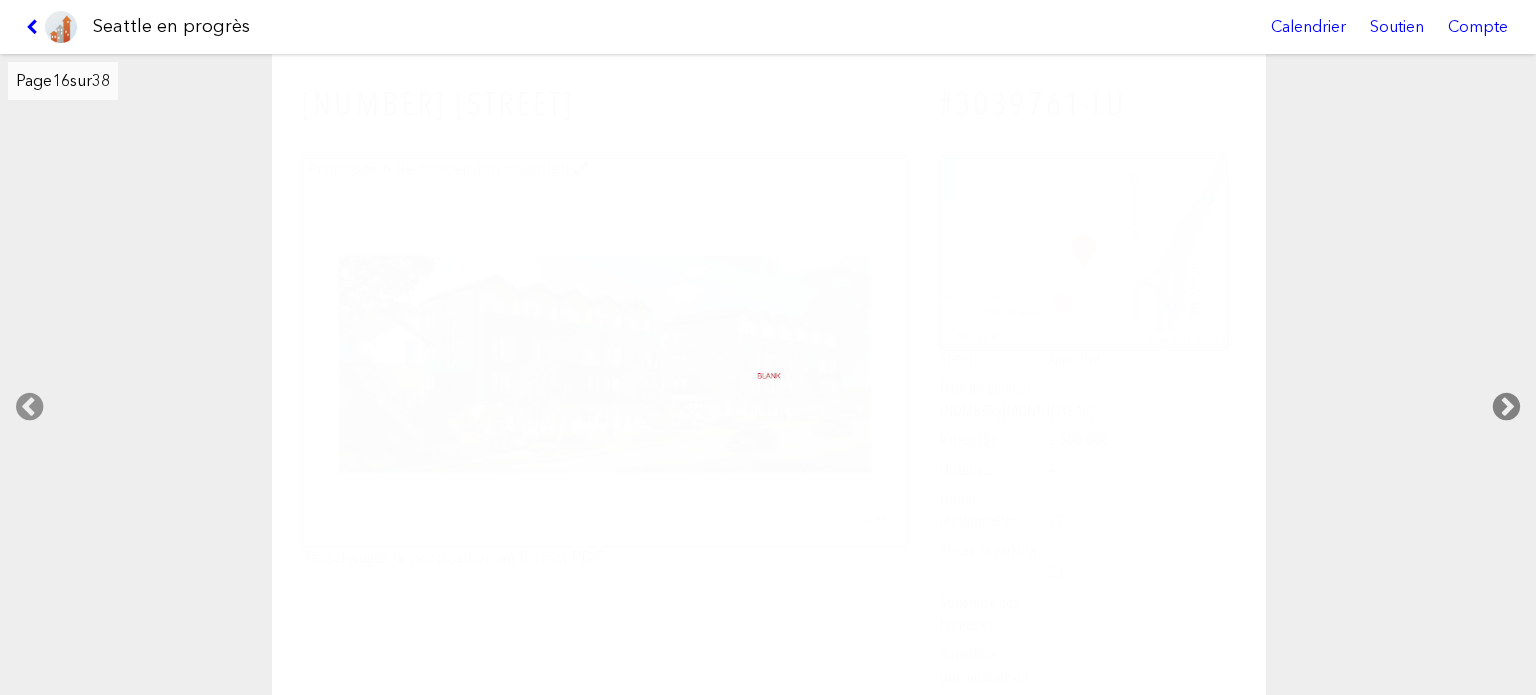 click at bounding box center [1506, 407] 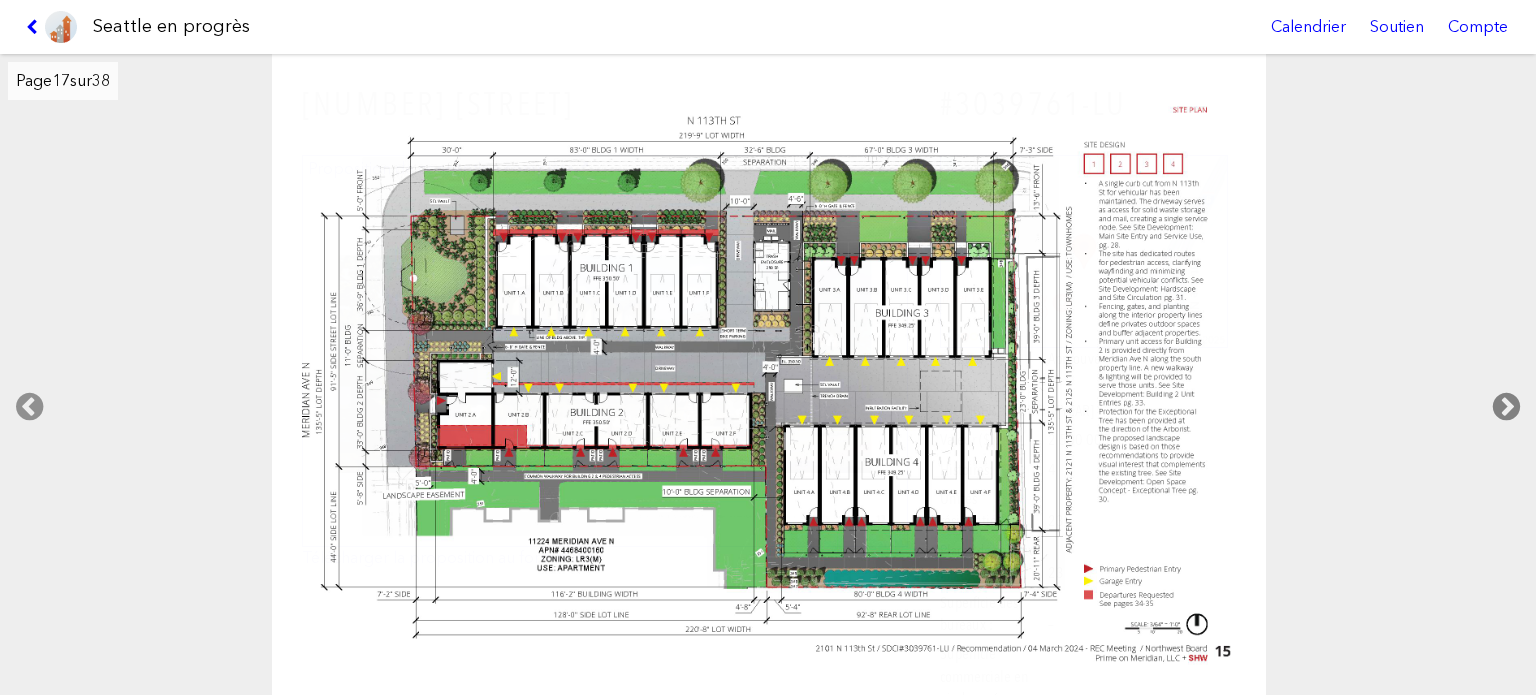 click at bounding box center (1506, 407) 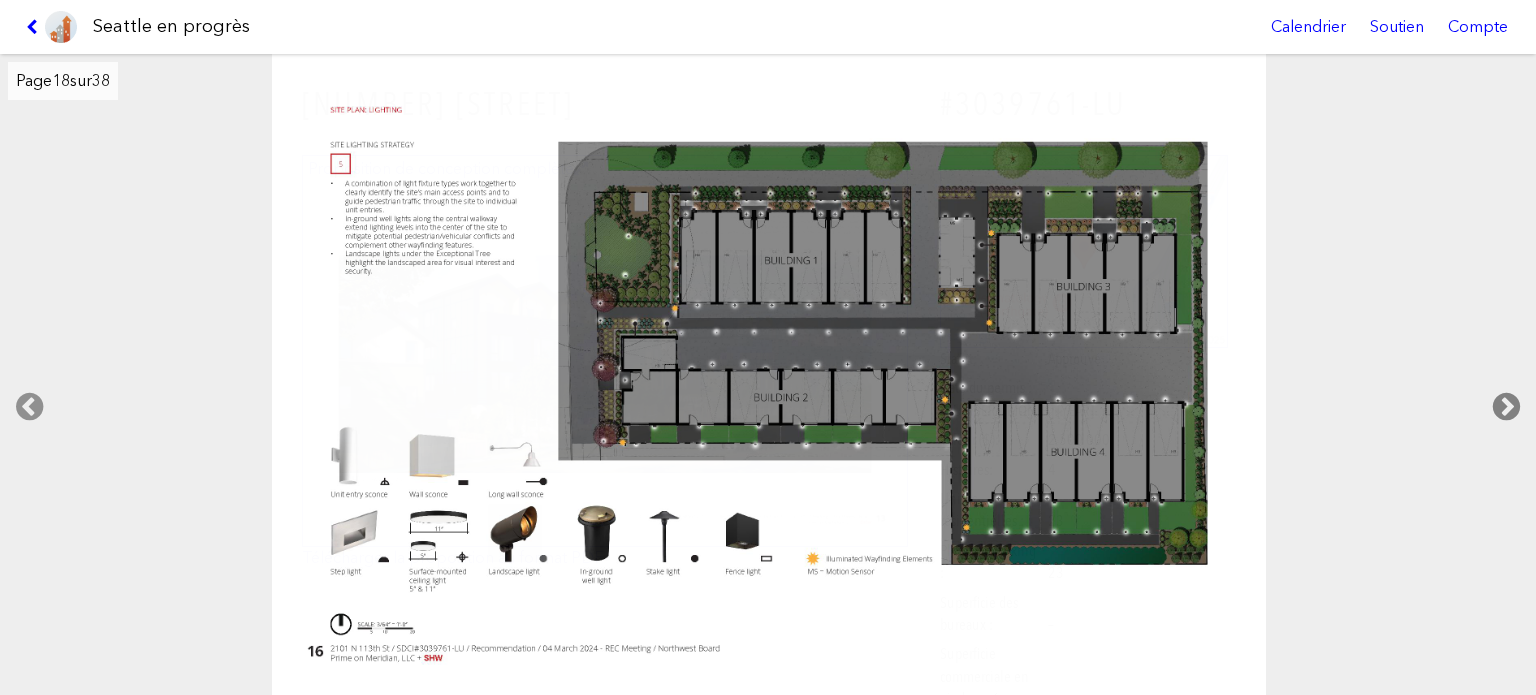 click at bounding box center (1506, 407) 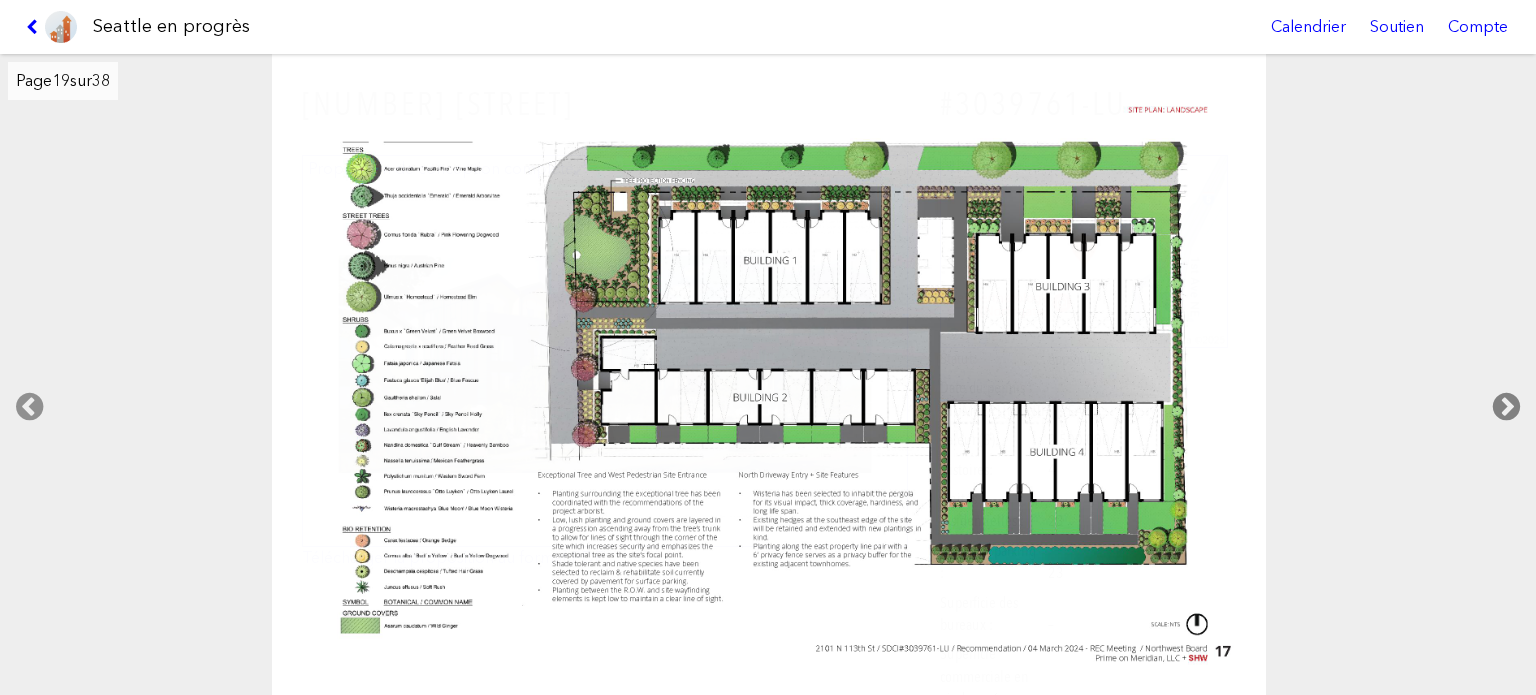 click at bounding box center (1506, 407) 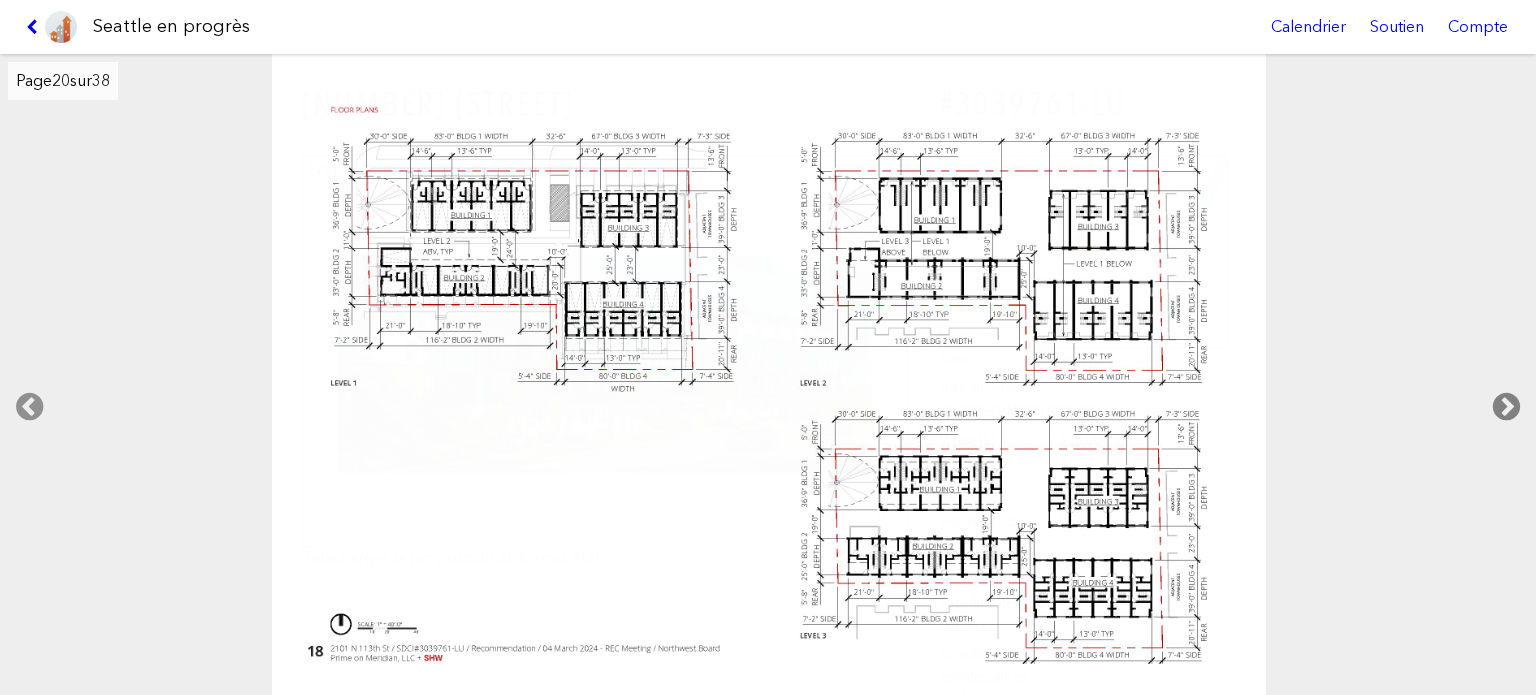 click at bounding box center [1506, 407] 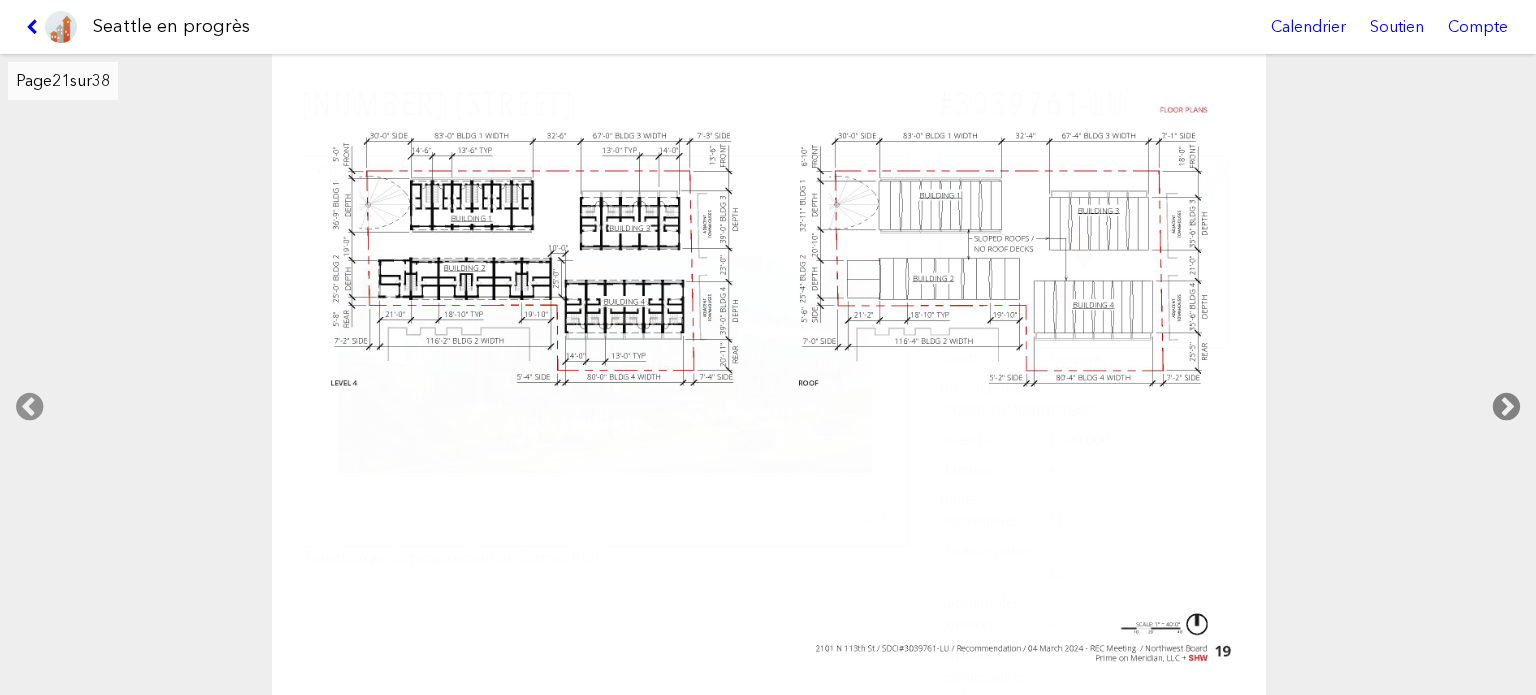 click at bounding box center [1506, 407] 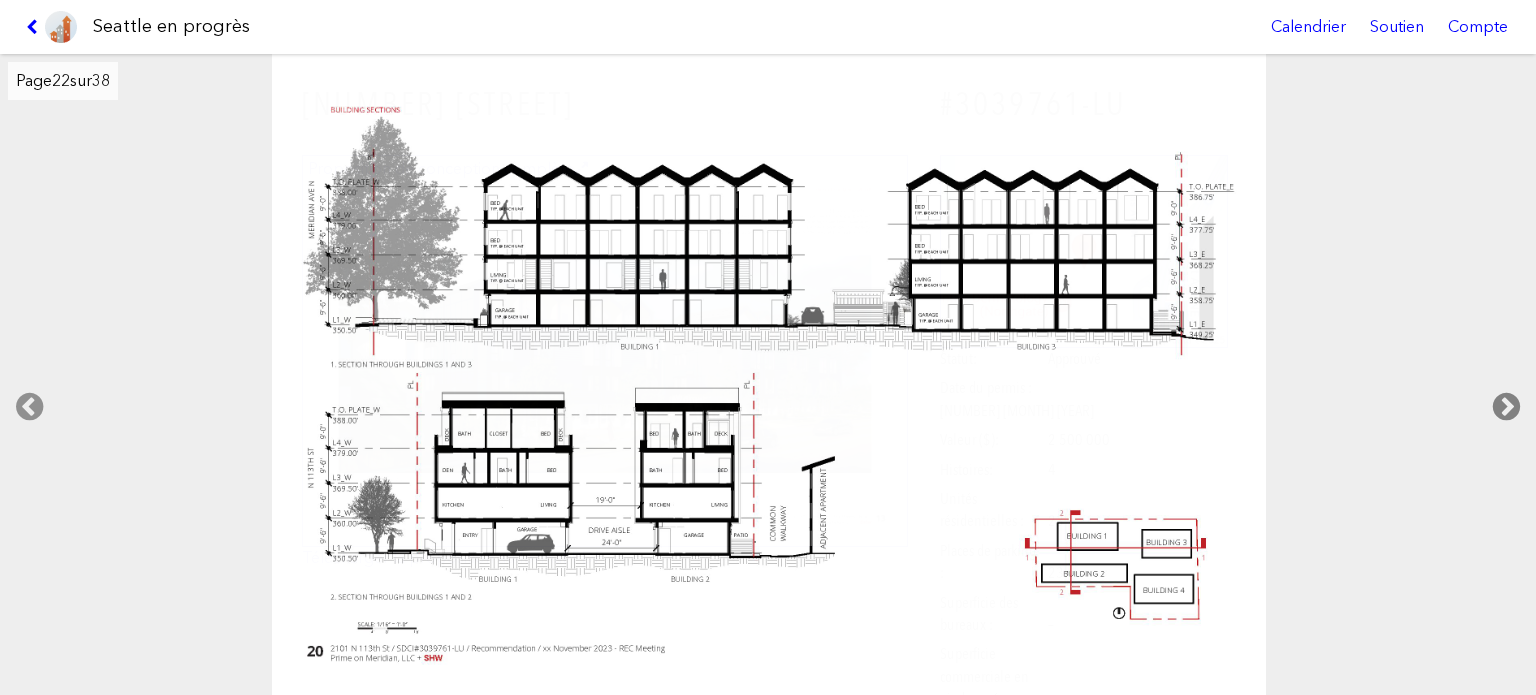 click at bounding box center [1506, 407] 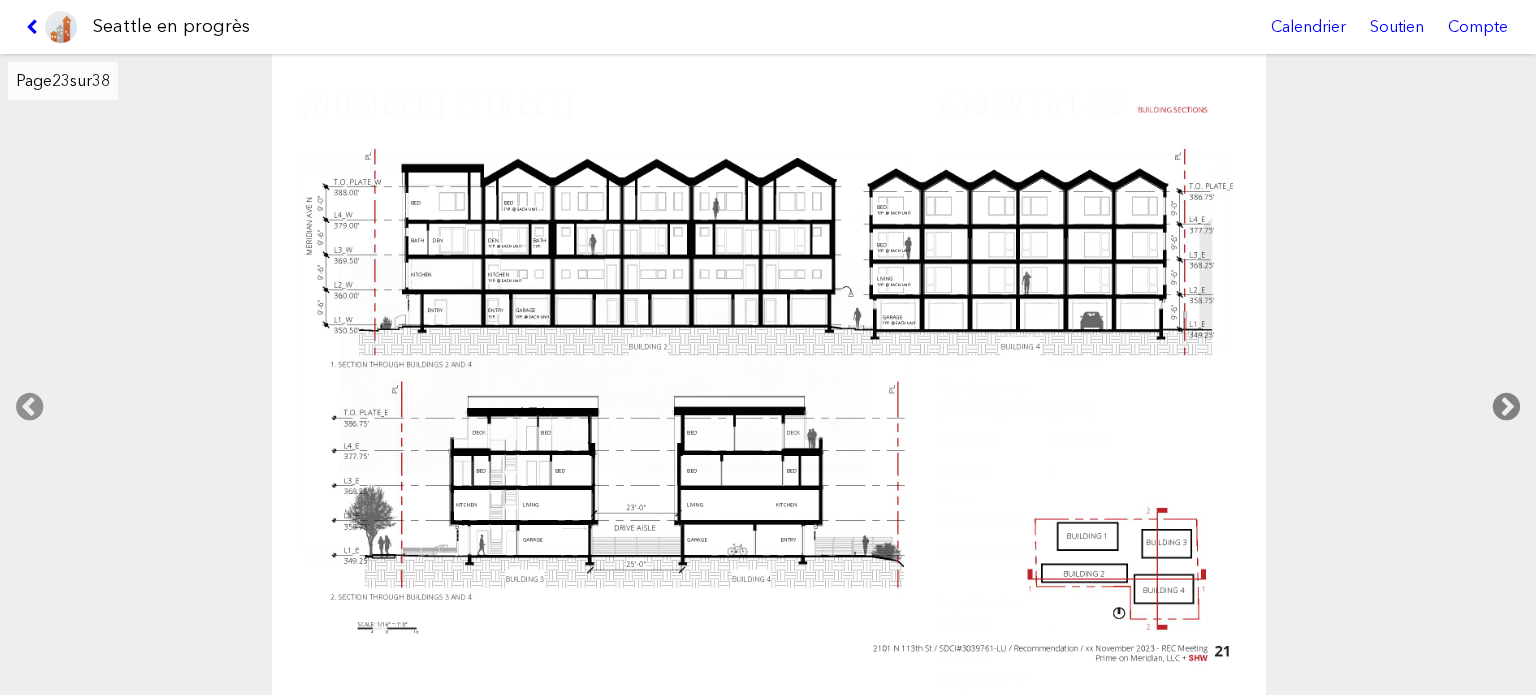 click at bounding box center (1506, 407) 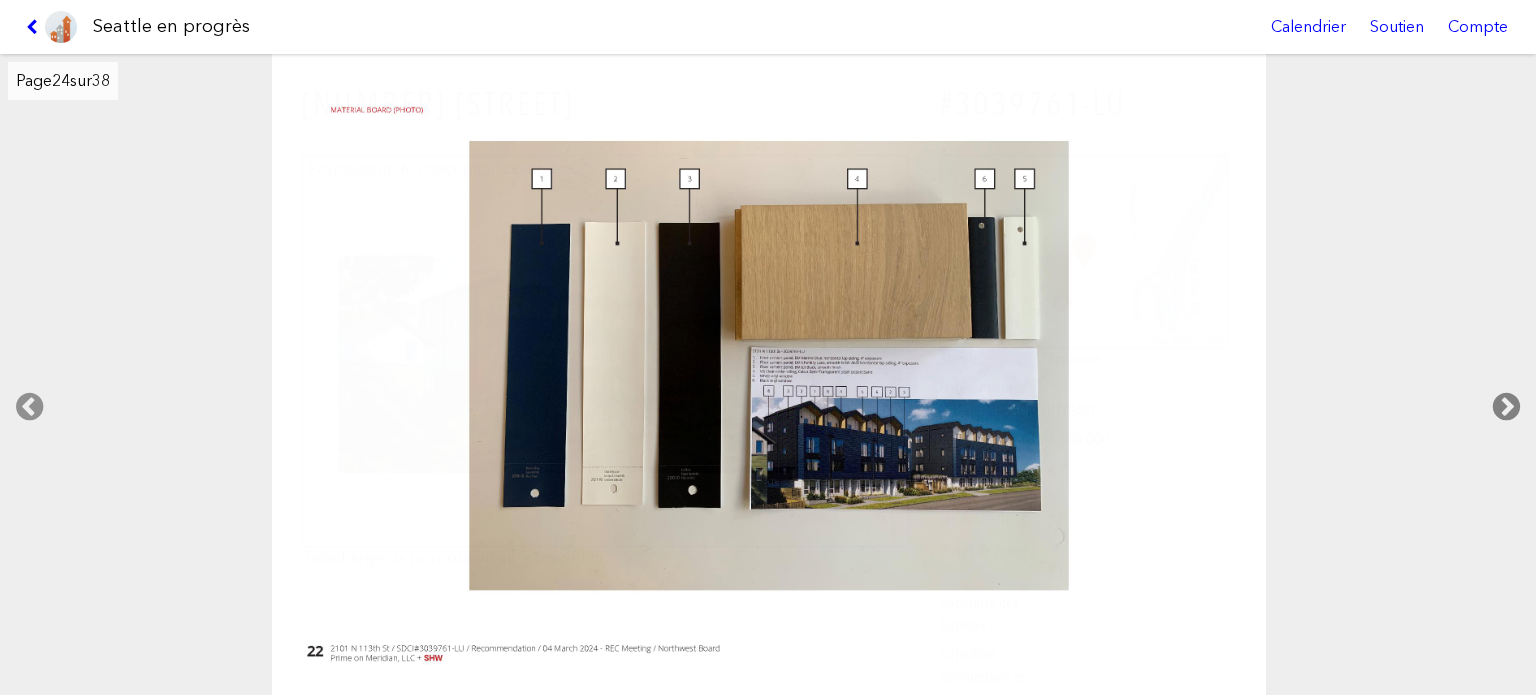 click at bounding box center [1506, 407] 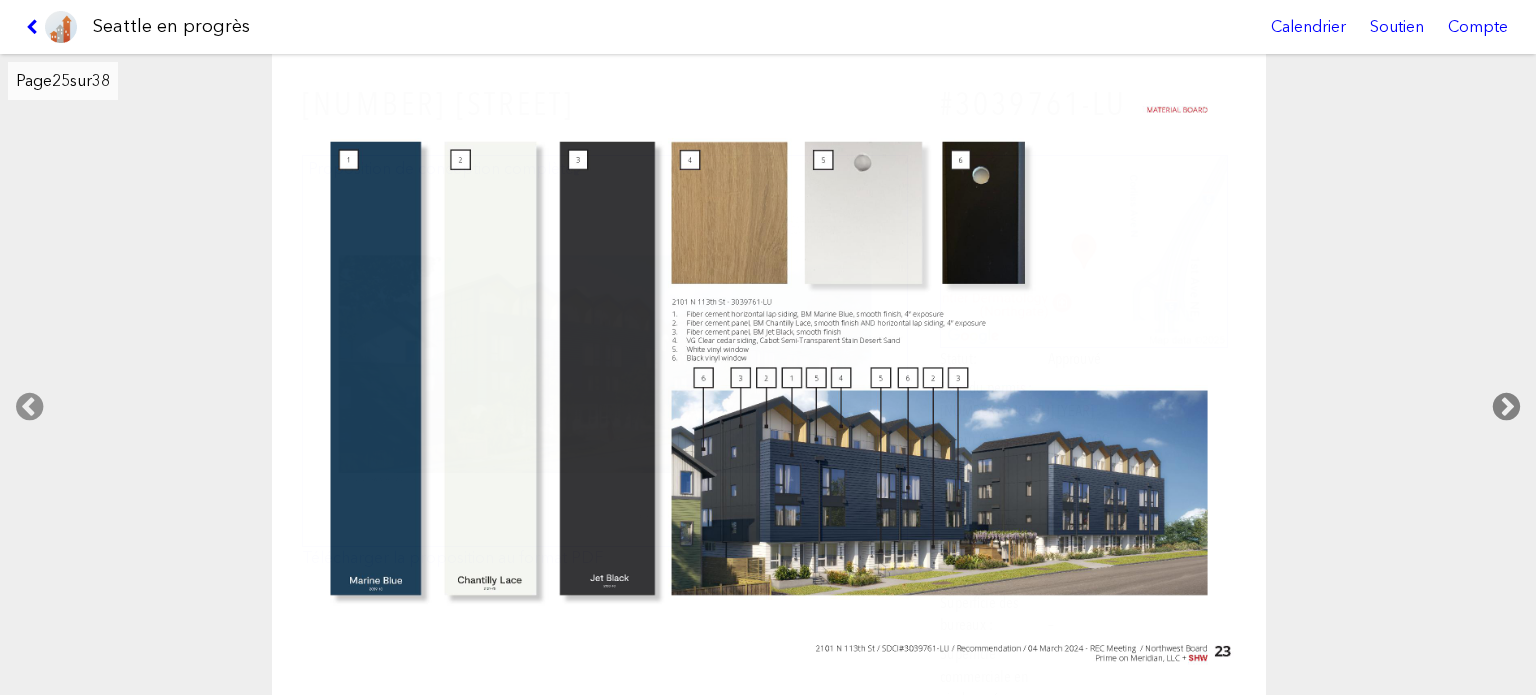 click at bounding box center (1506, 407) 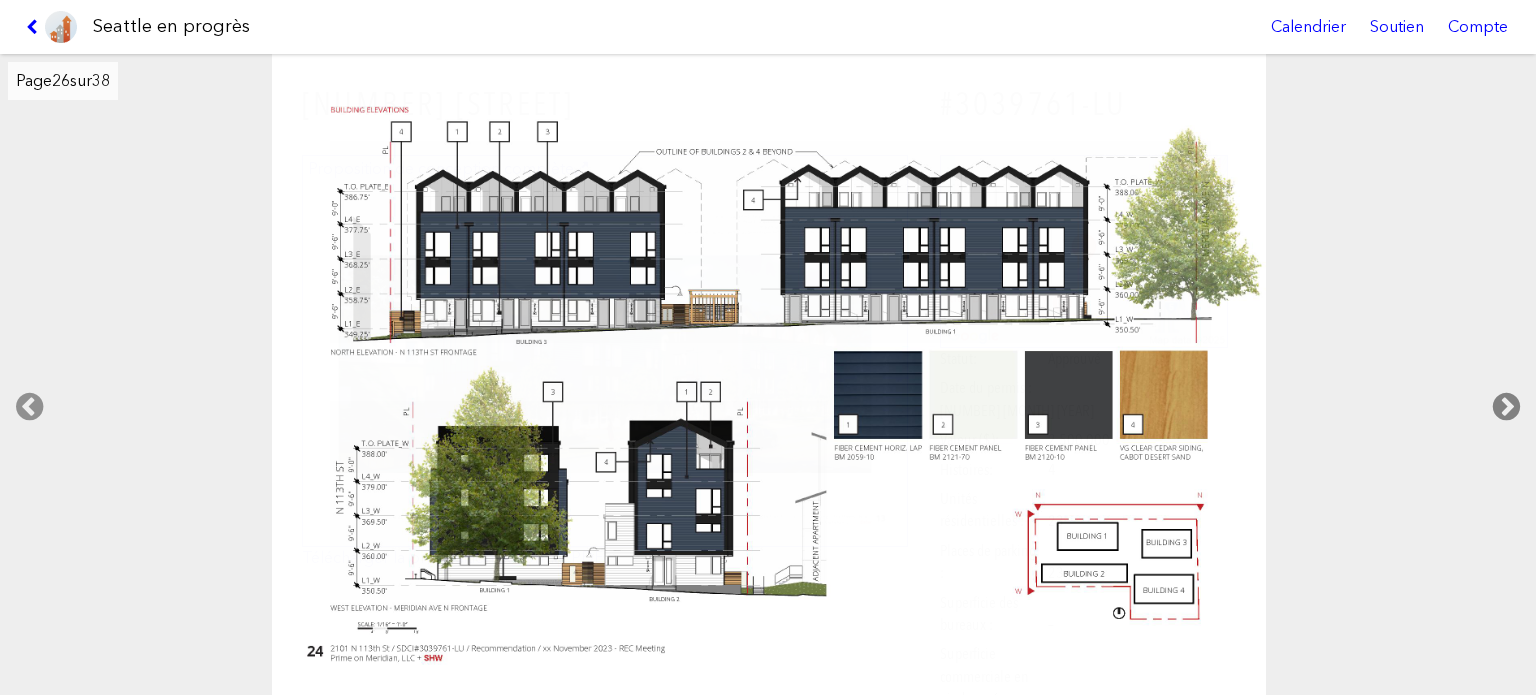 click at bounding box center [1506, 407] 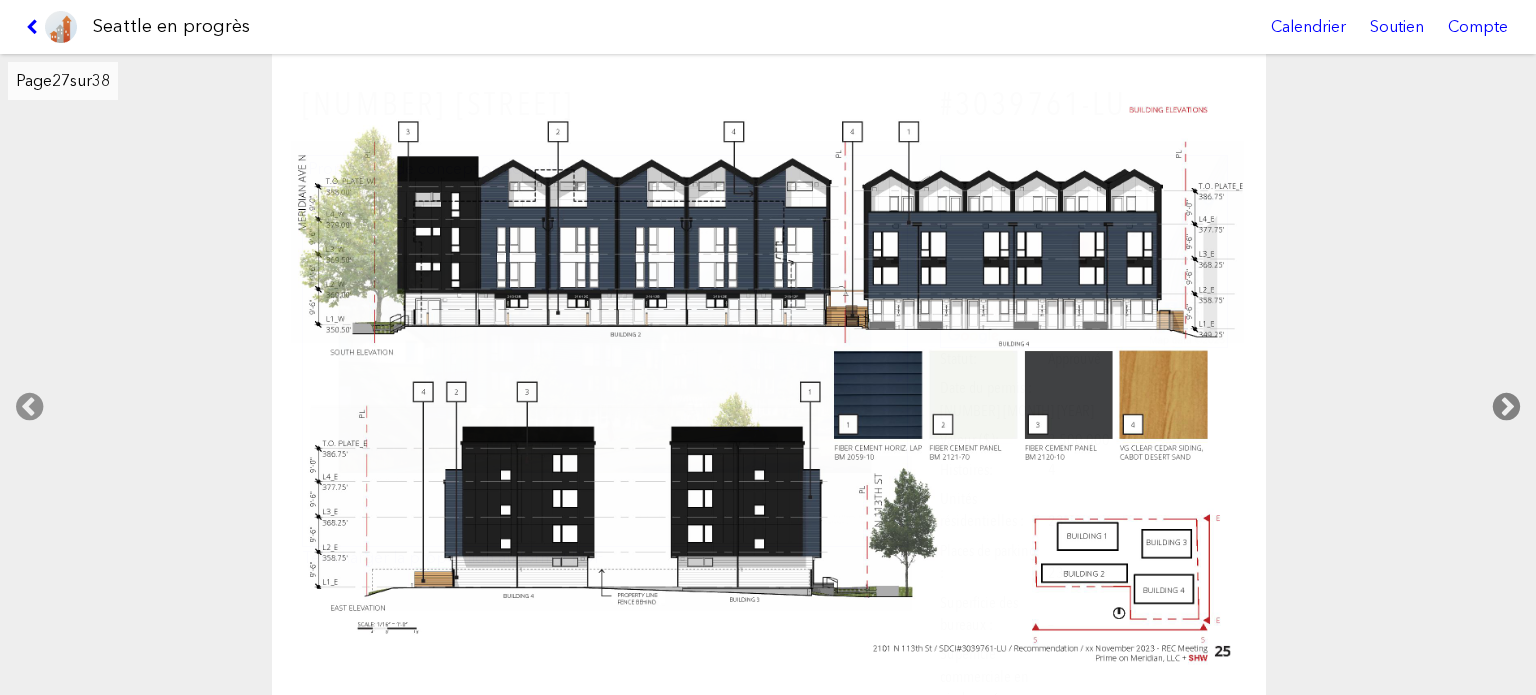 click at bounding box center (1506, 407) 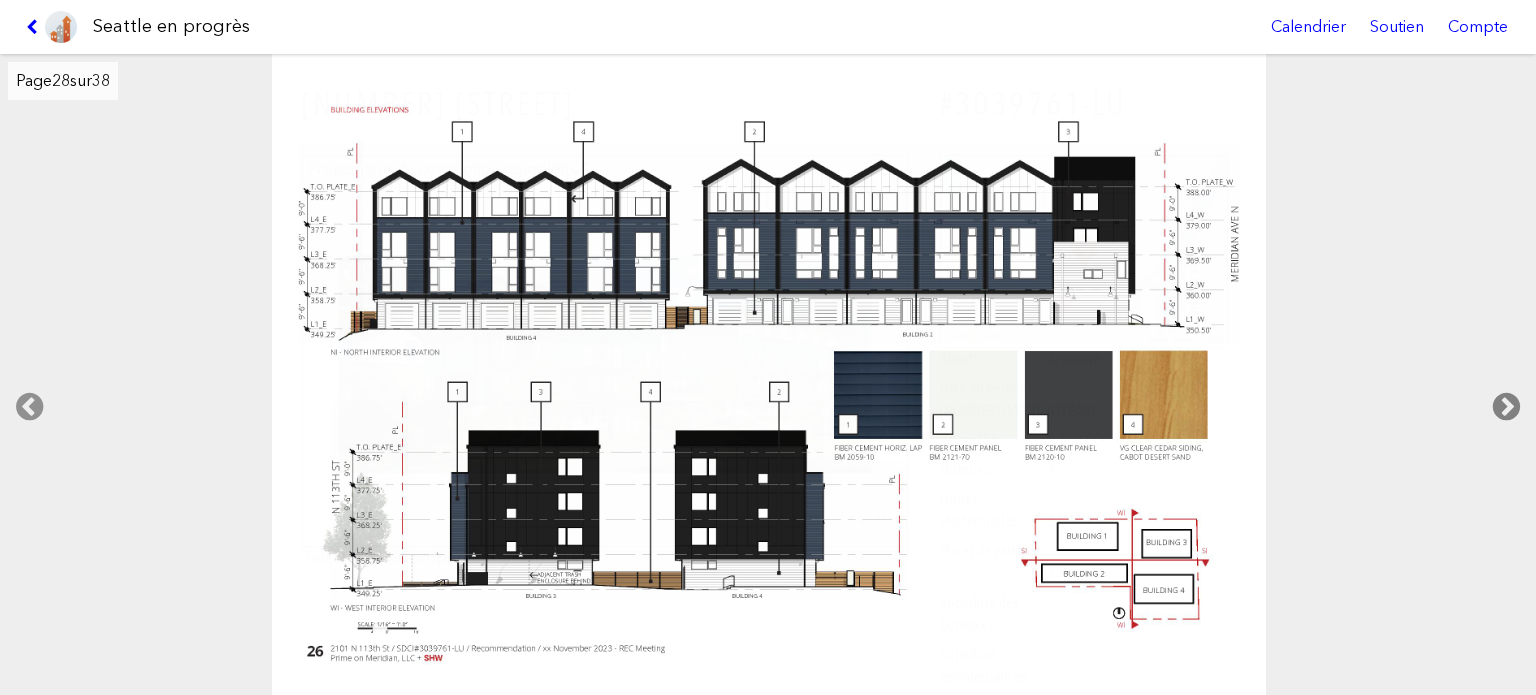 click at bounding box center [1506, 407] 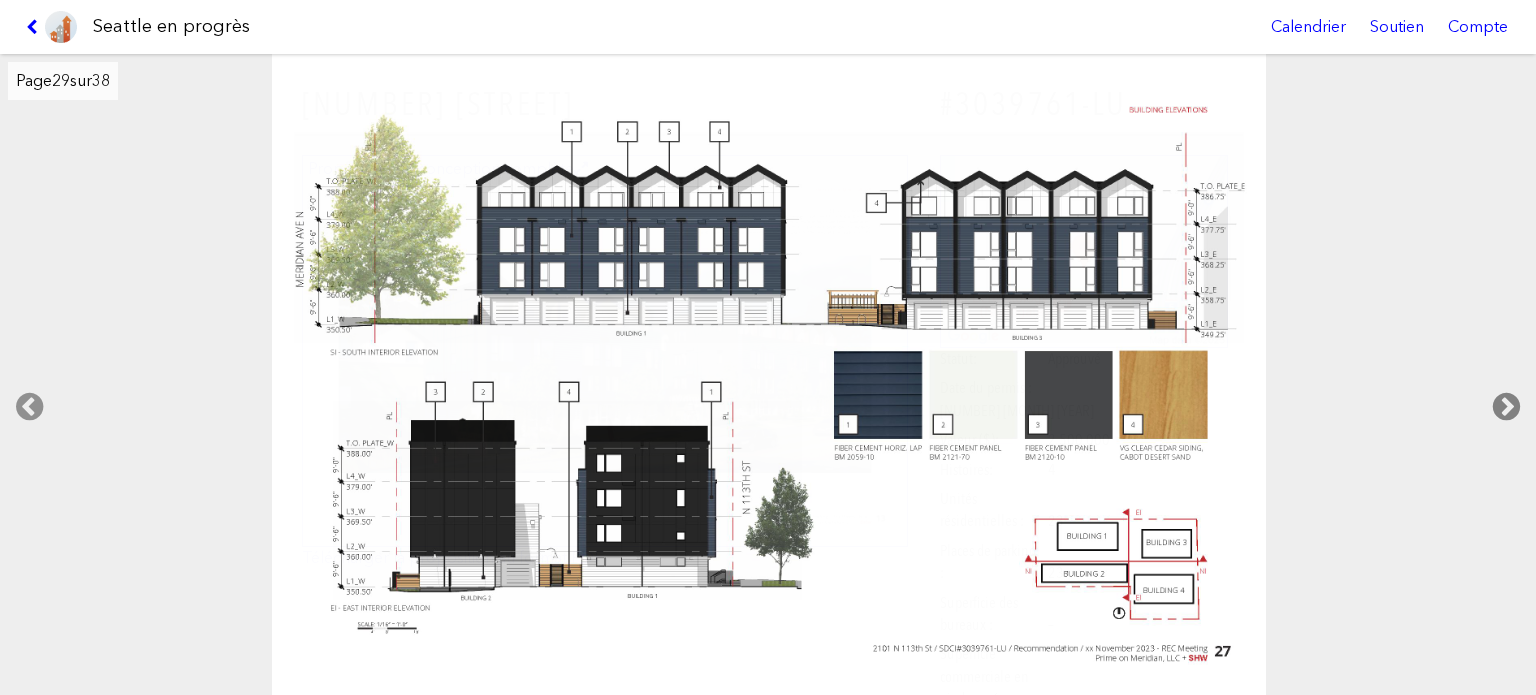 click at bounding box center [1506, 407] 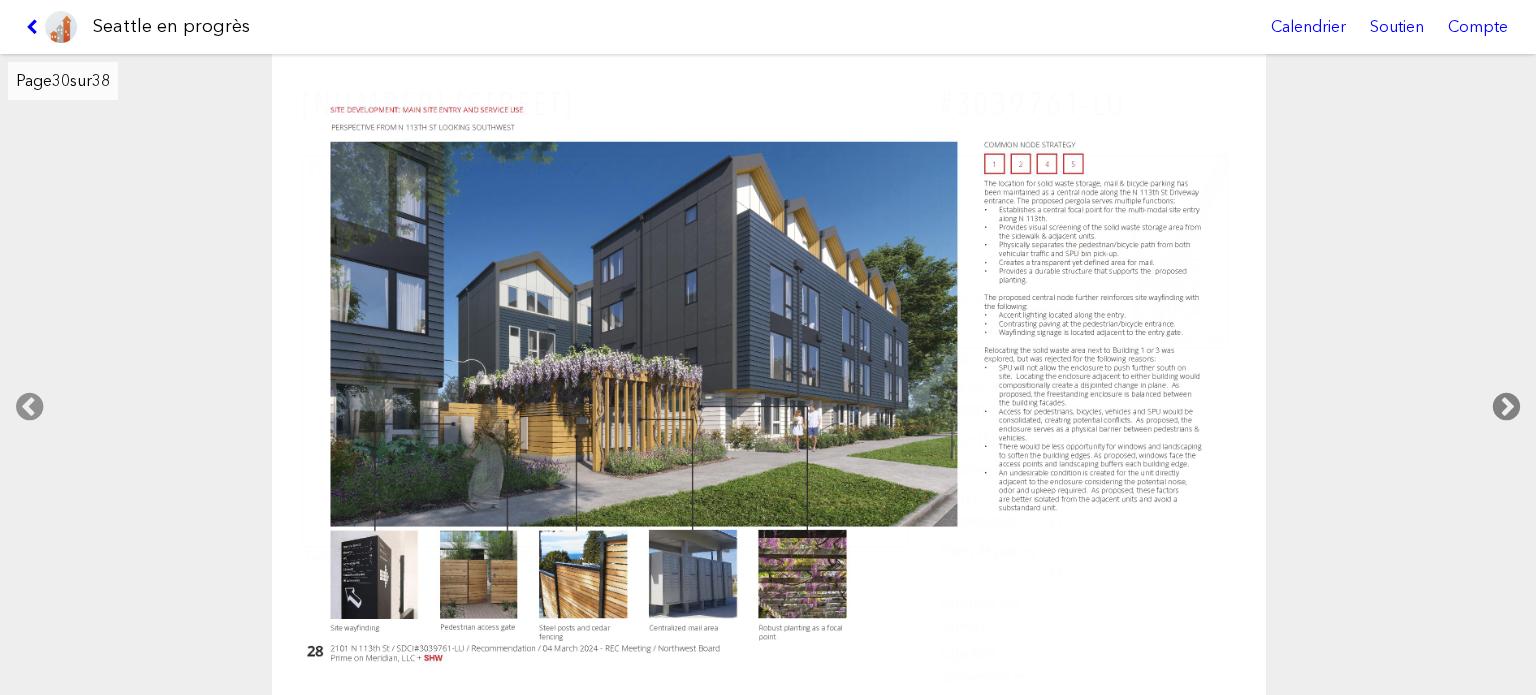 click at bounding box center [1506, 407] 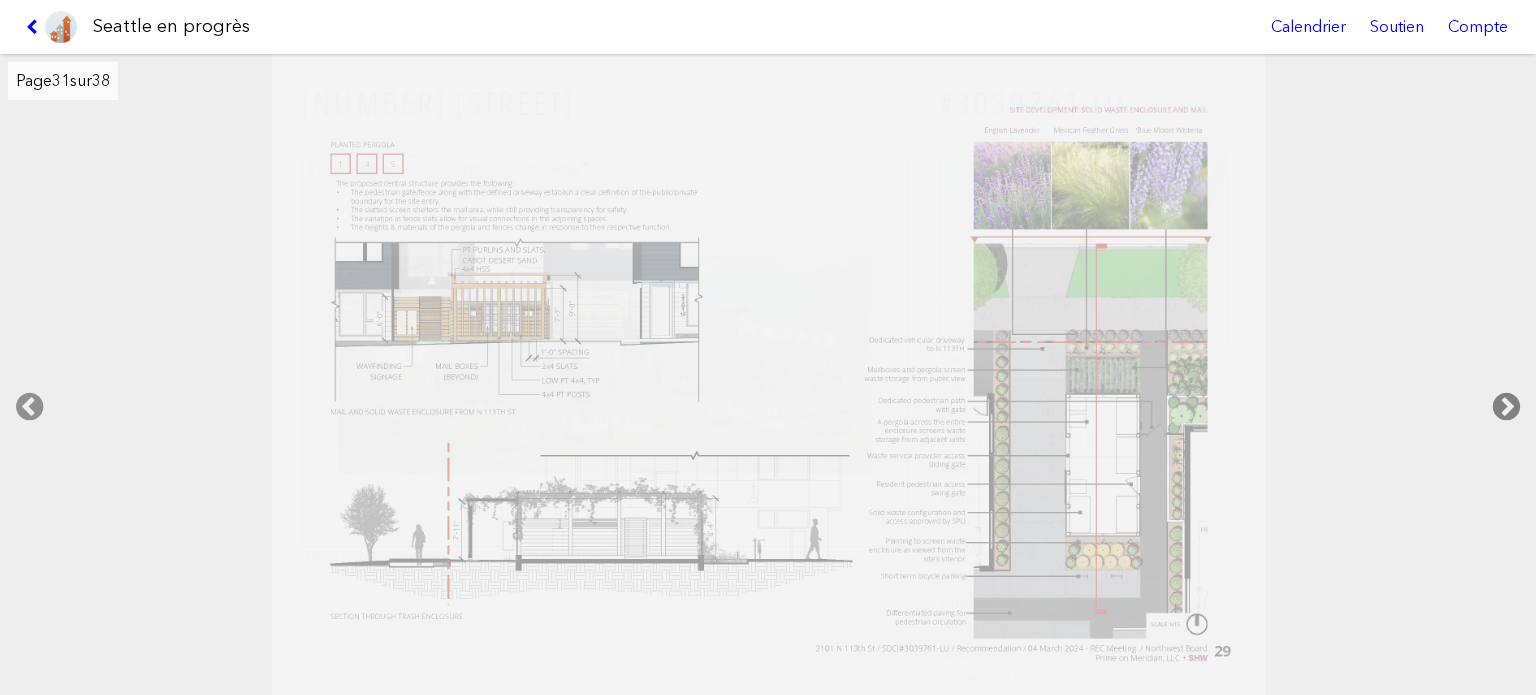 click at bounding box center [1506, 407] 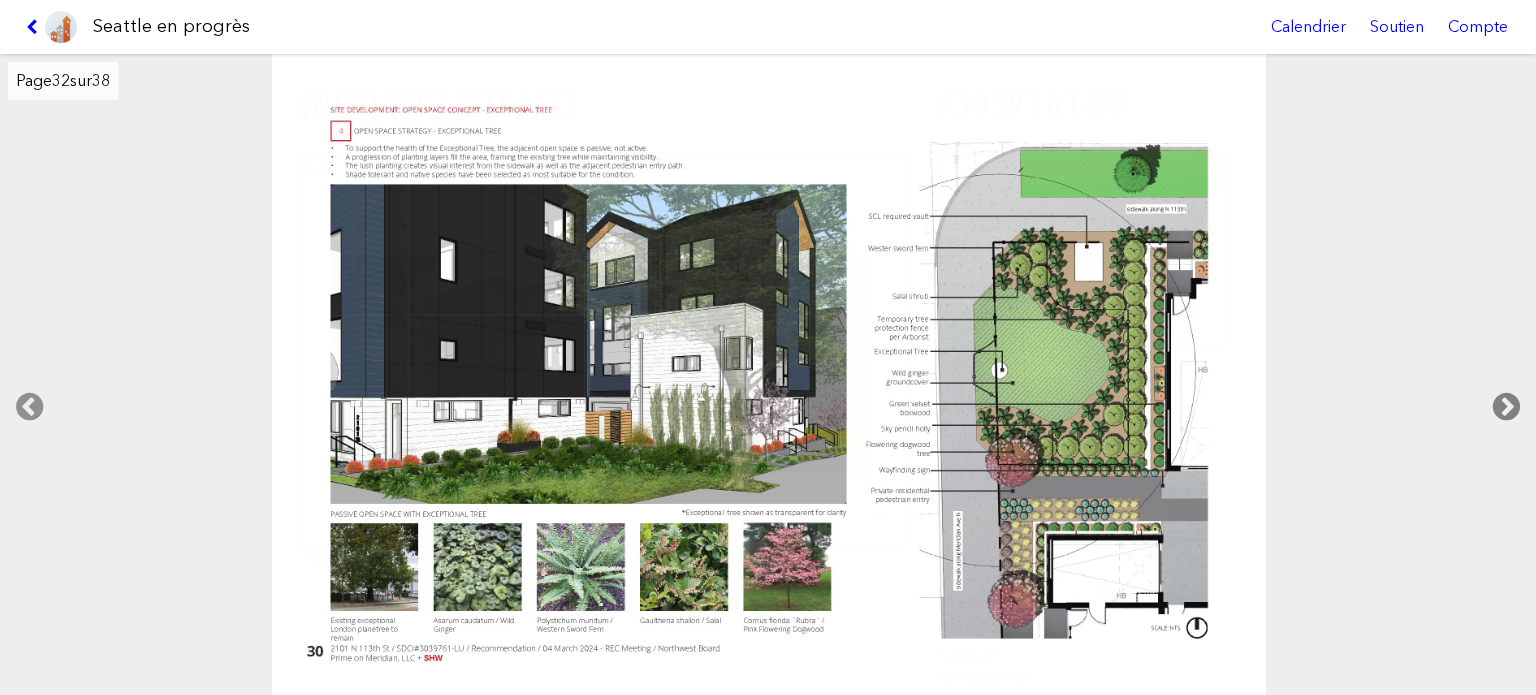 click at bounding box center (1506, 407) 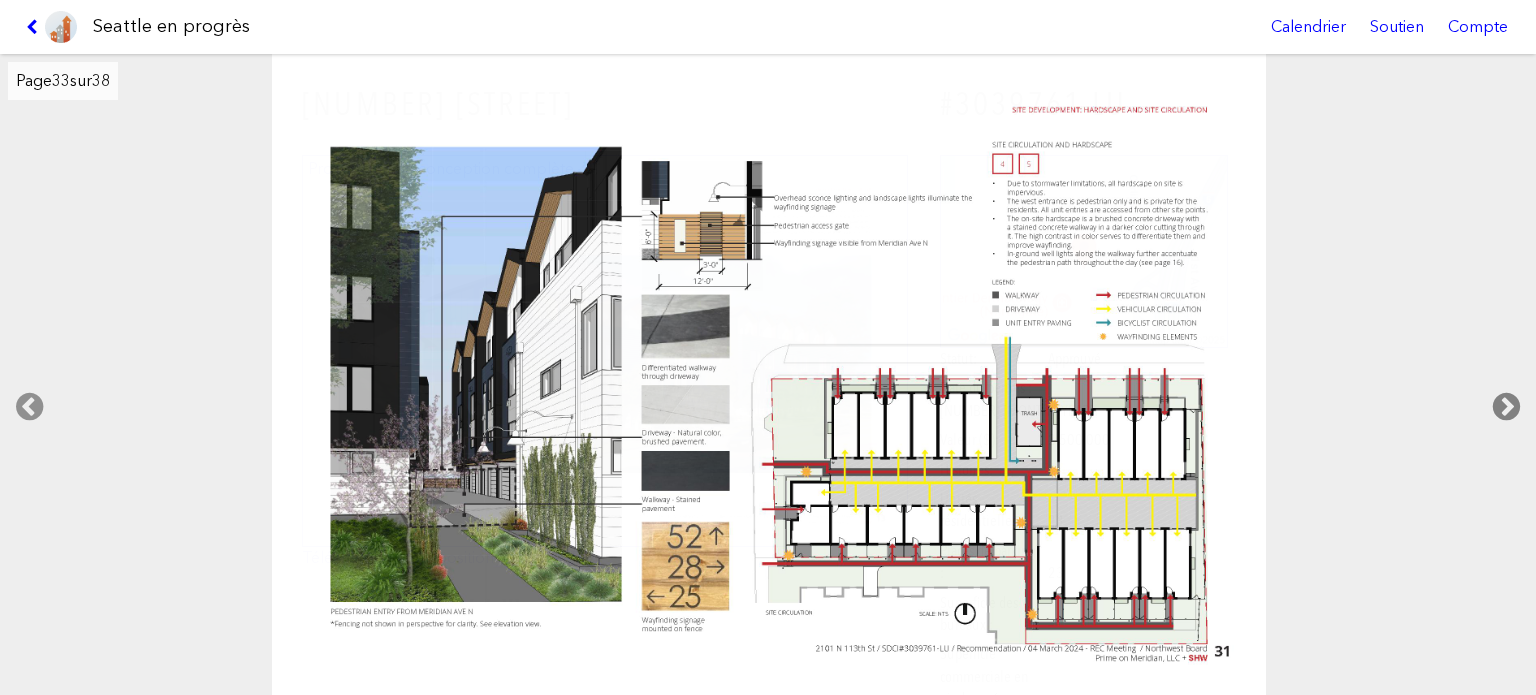 click at bounding box center [1506, 407] 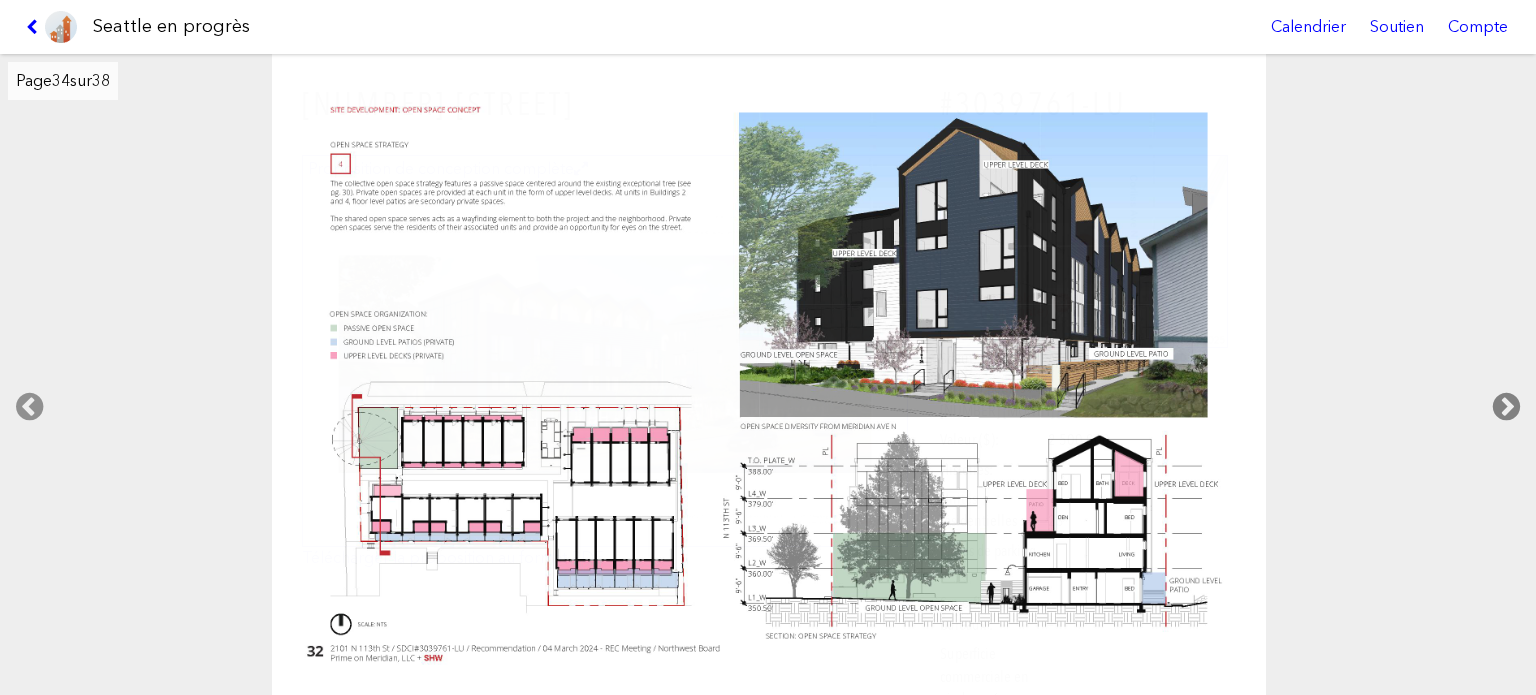 click at bounding box center [1506, 407] 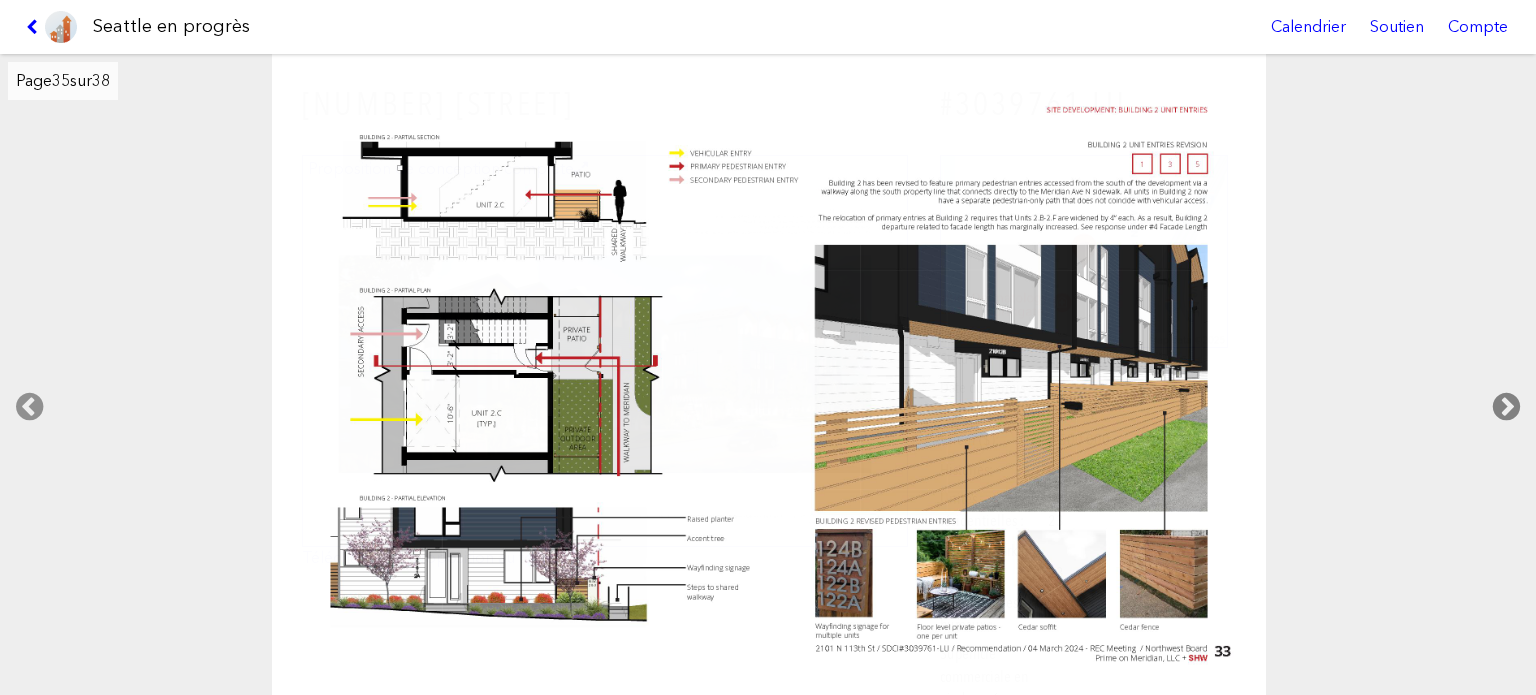 click at bounding box center [1506, 407] 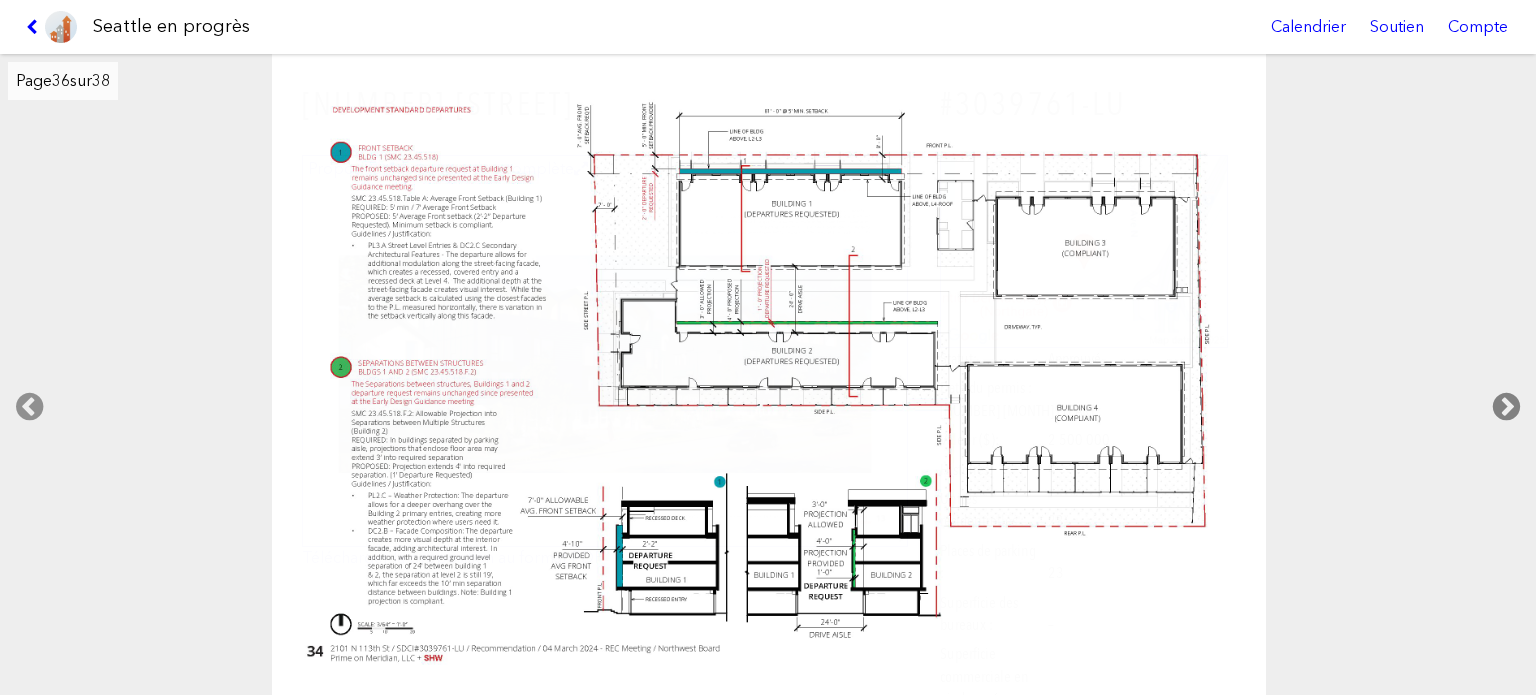 click at bounding box center (1506, 407) 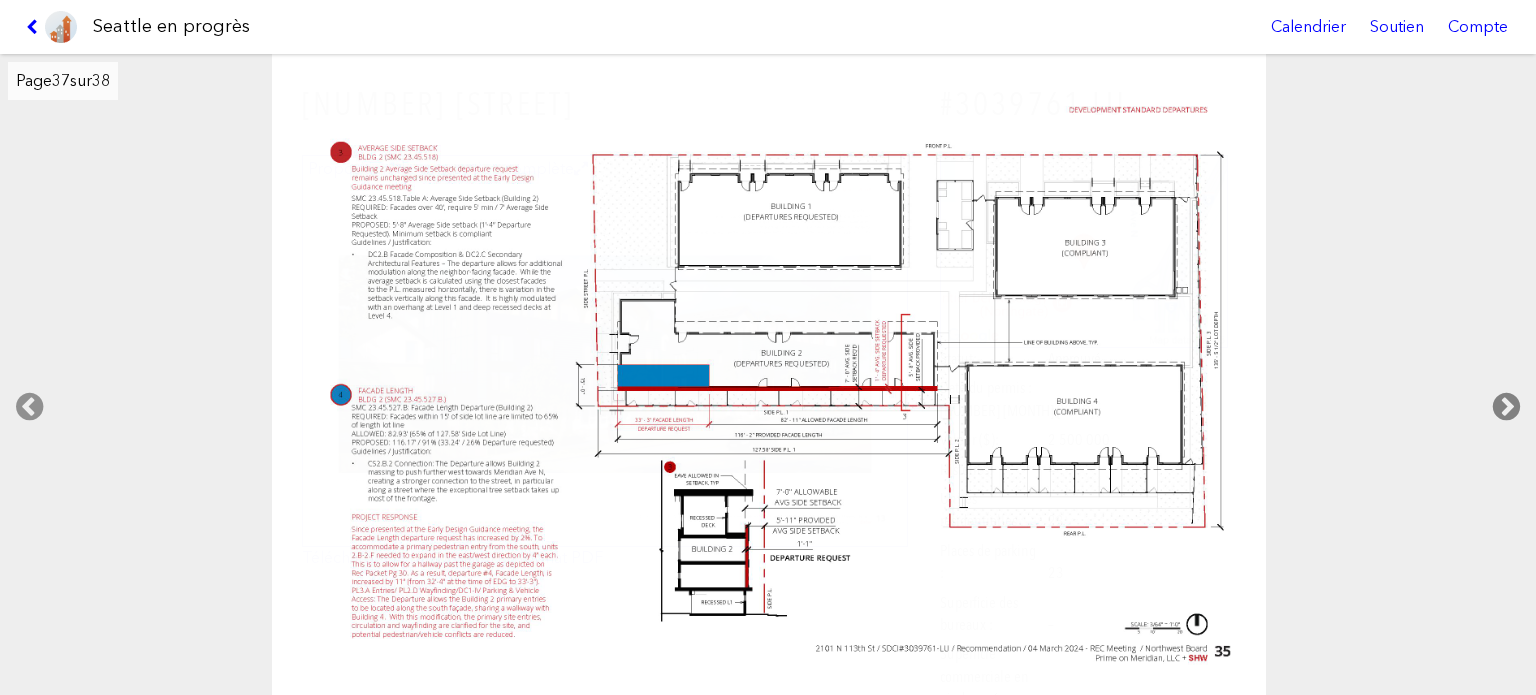 click at bounding box center (1506, 407) 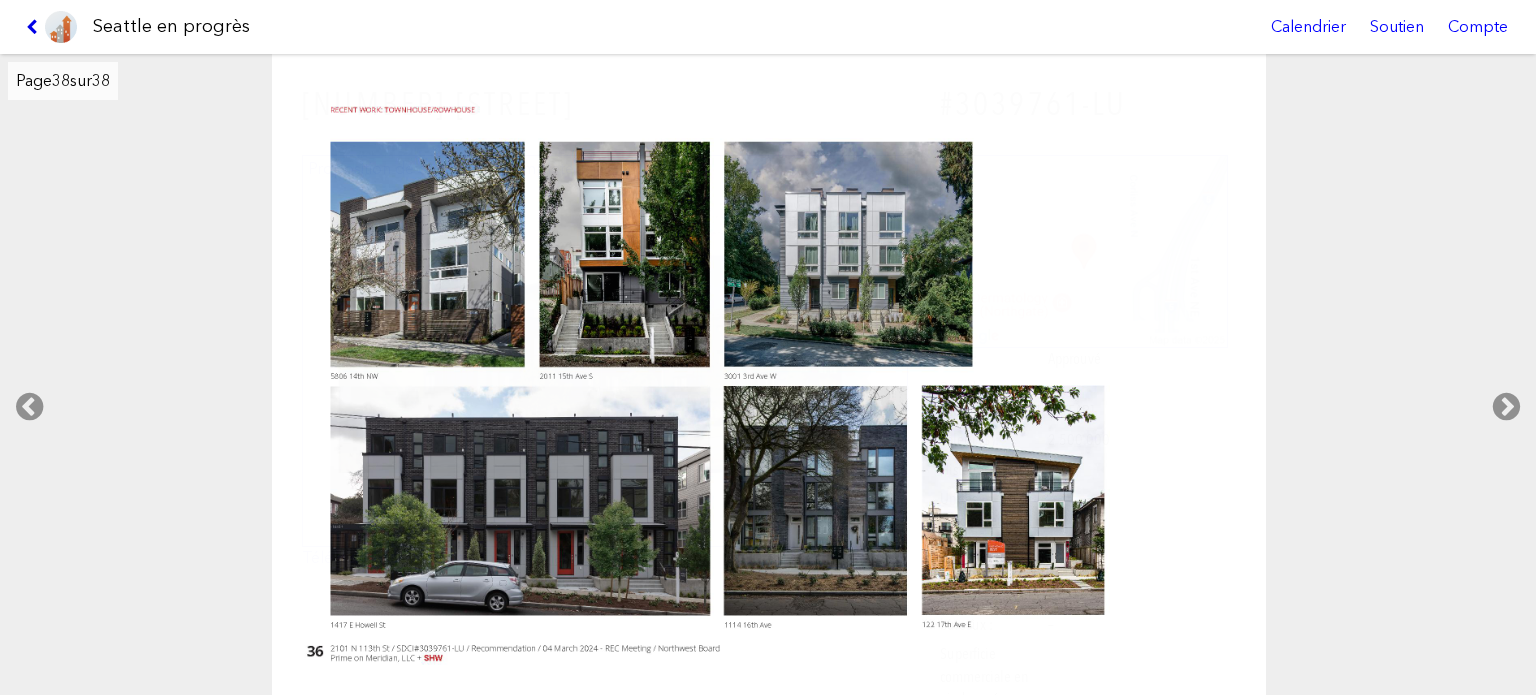 click at bounding box center (35, 27) 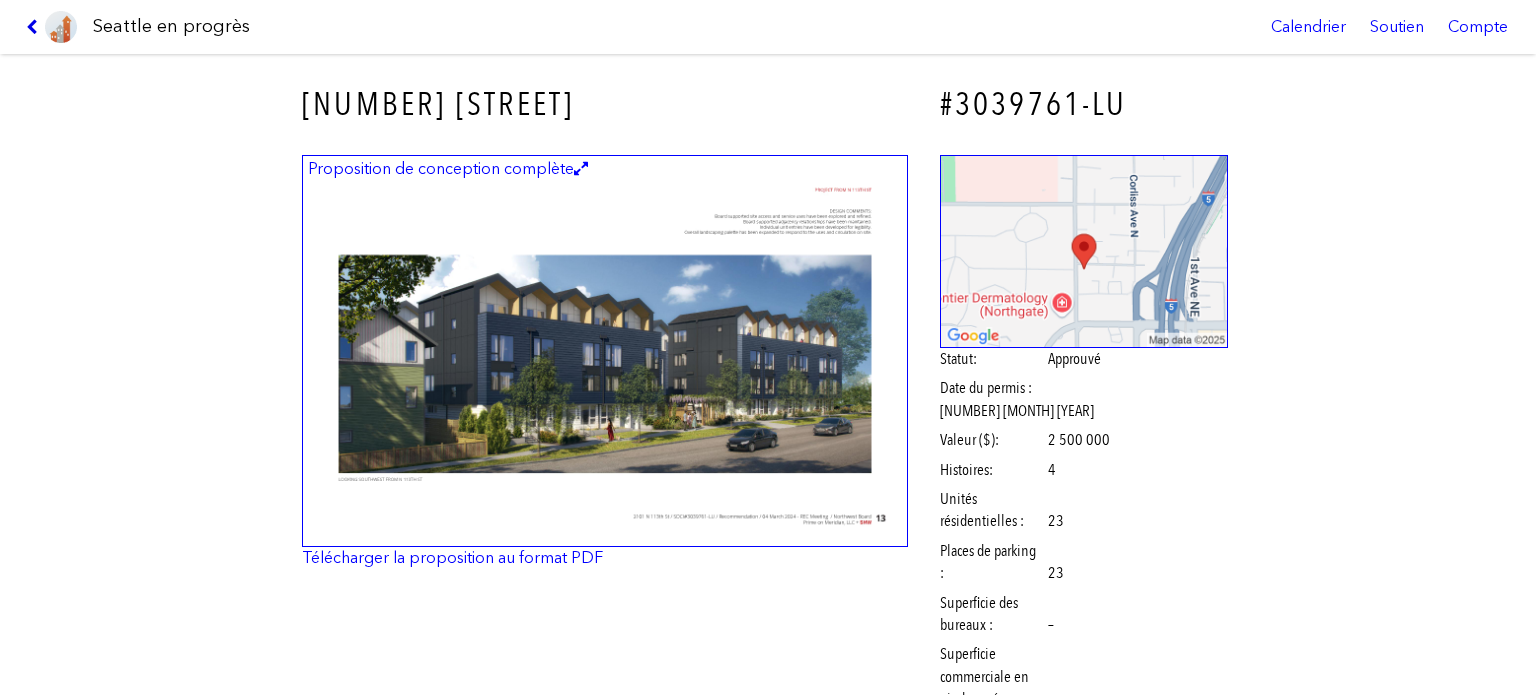 click at bounding box center [35, 27] 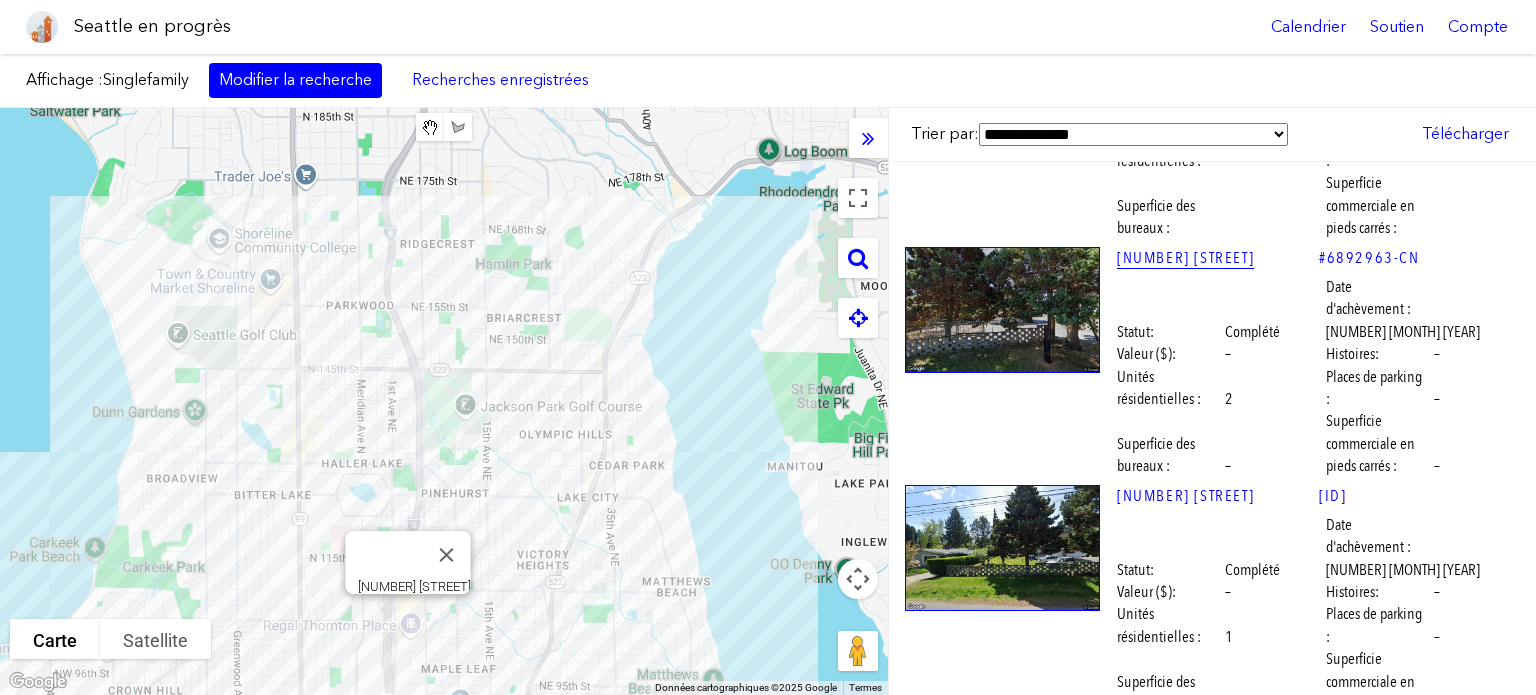 scroll, scrollTop: 30800, scrollLeft: 0, axis: vertical 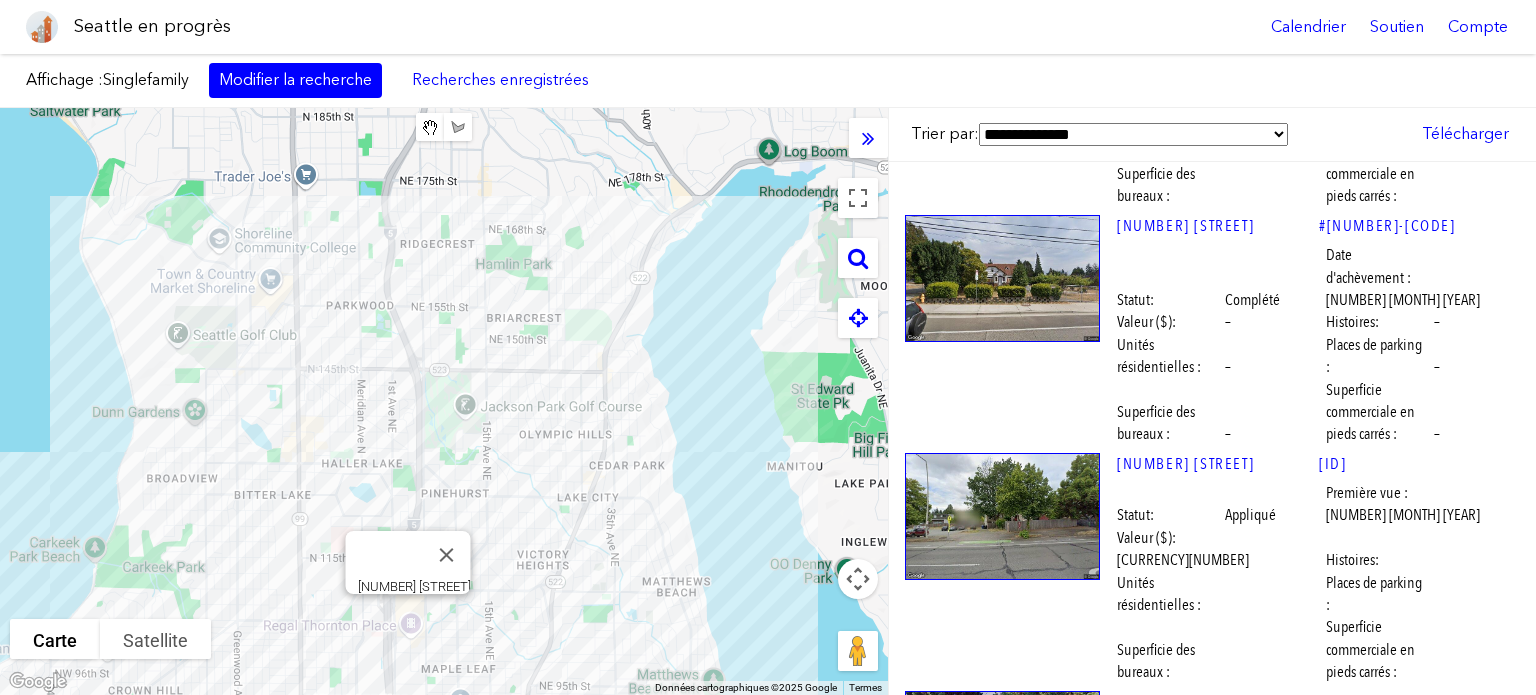 click at bounding box center [1002, 3250] 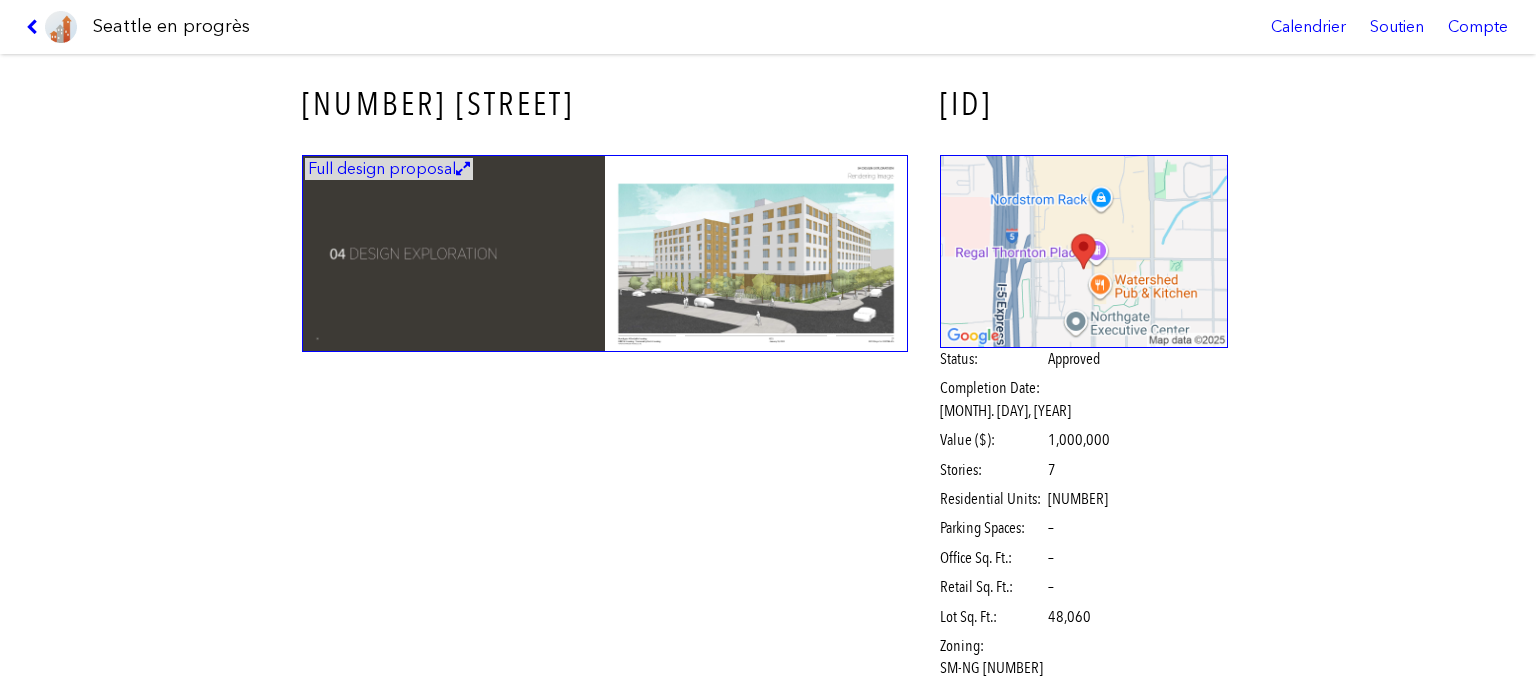 click at bounding box center [605, 253] 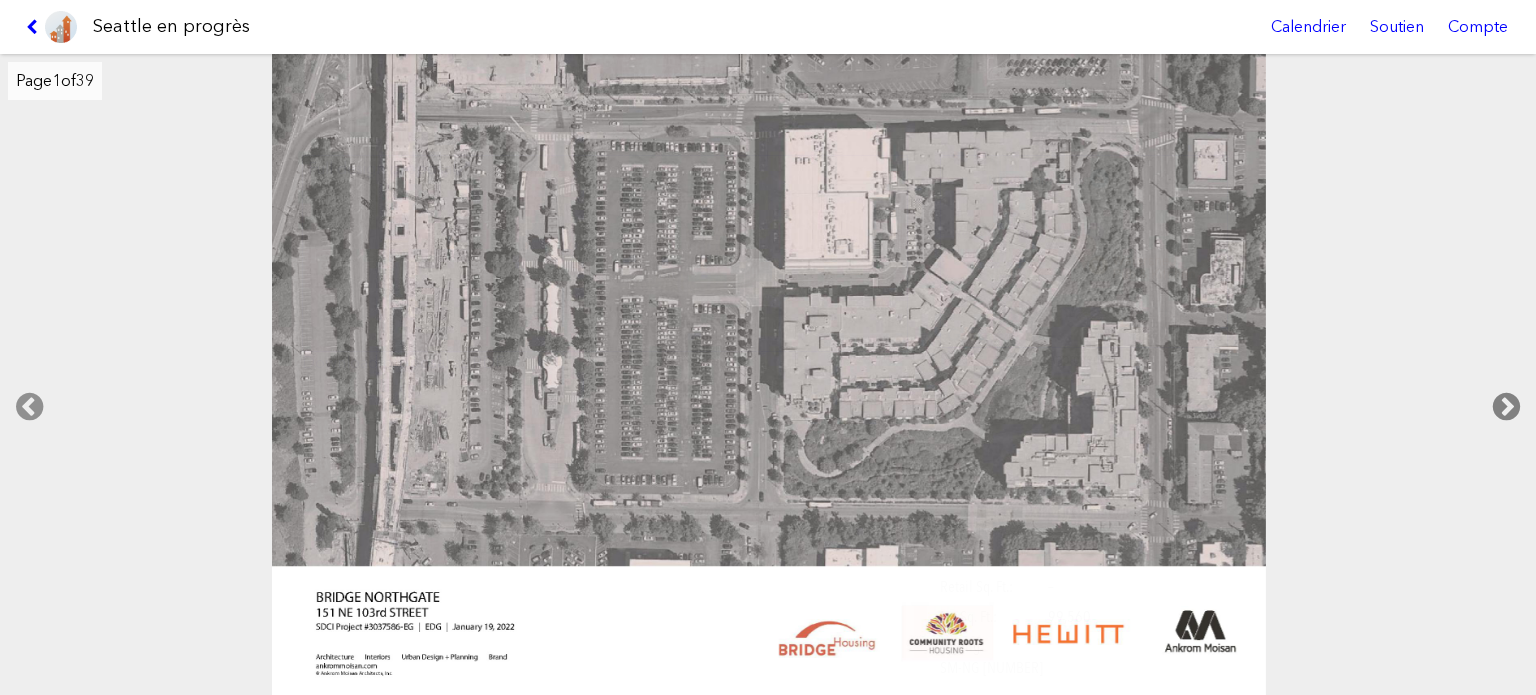 click at bounding box center (1506, 407) 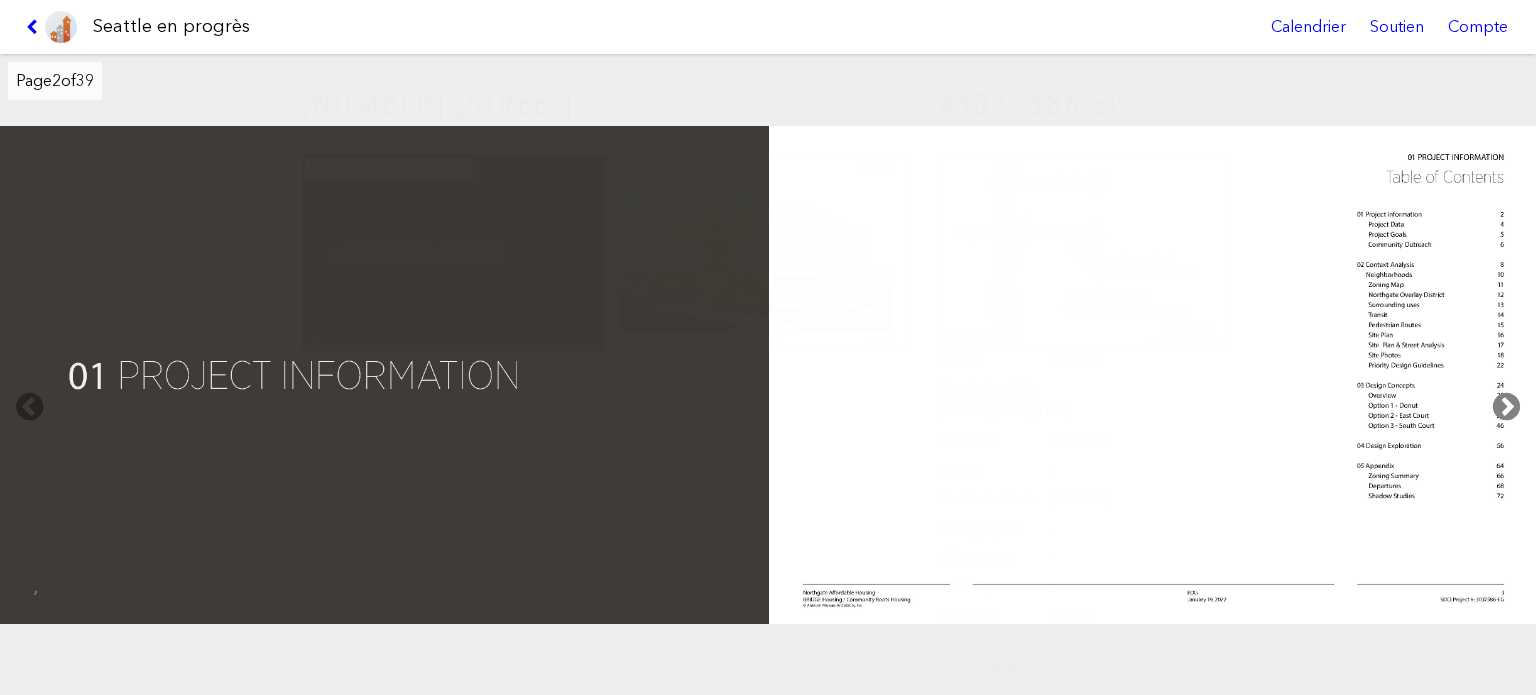 click at bounding box center (1506, 407) 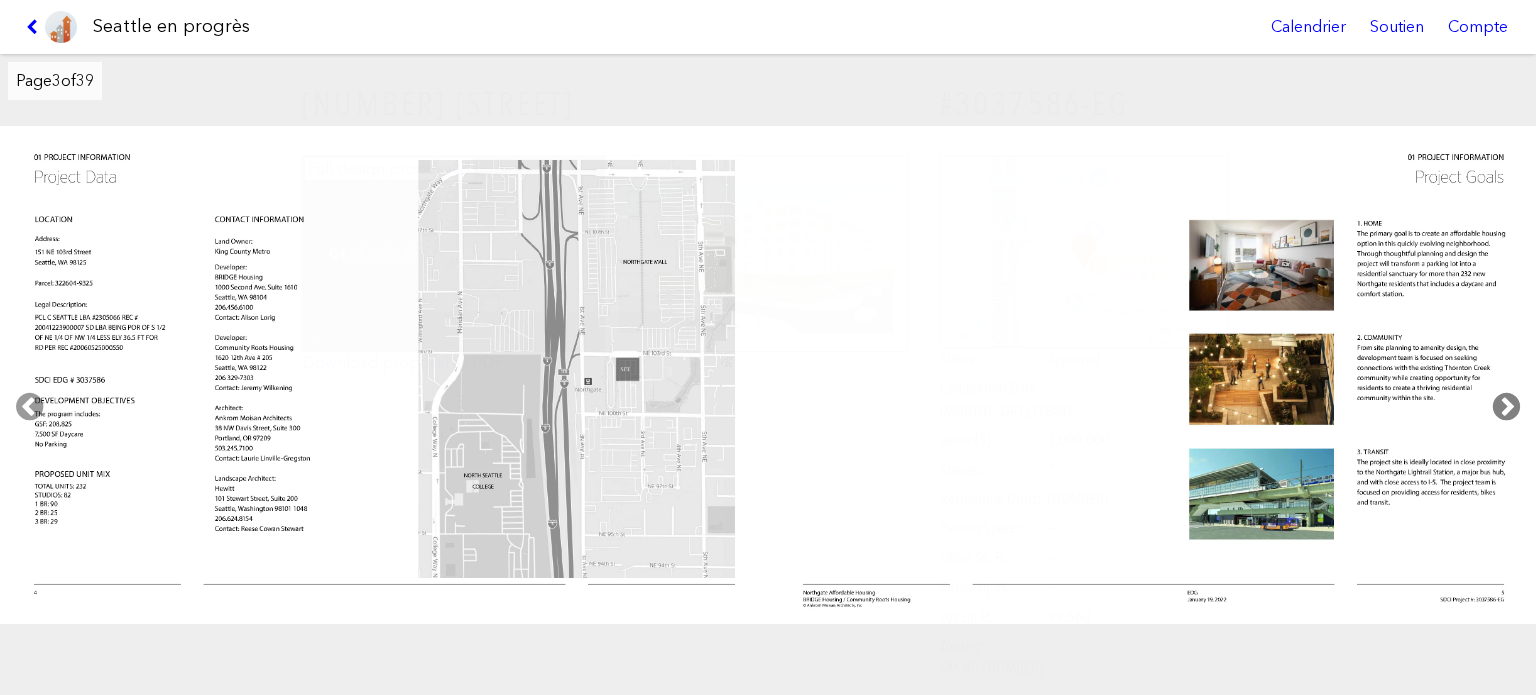 click at bounding box center [1506, 407] 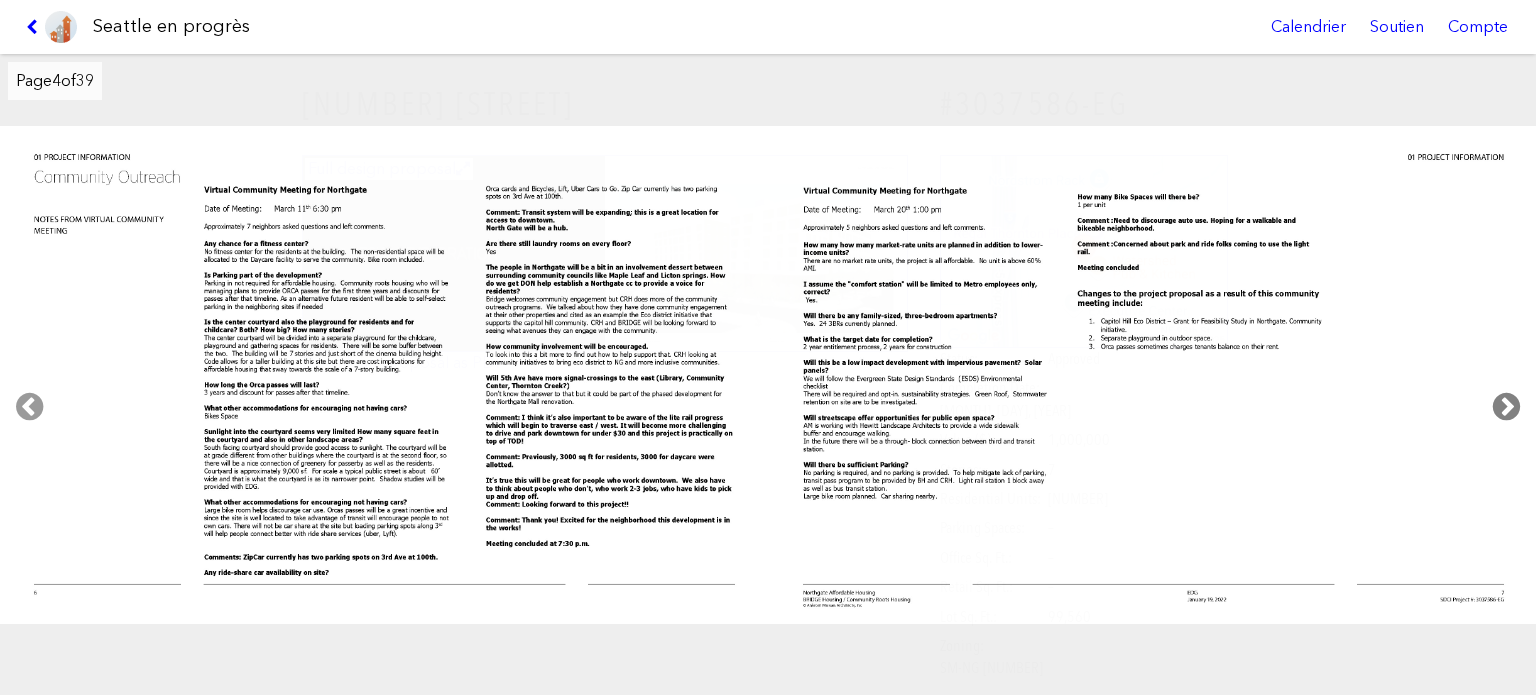 click at bounding box center (1506, 407) 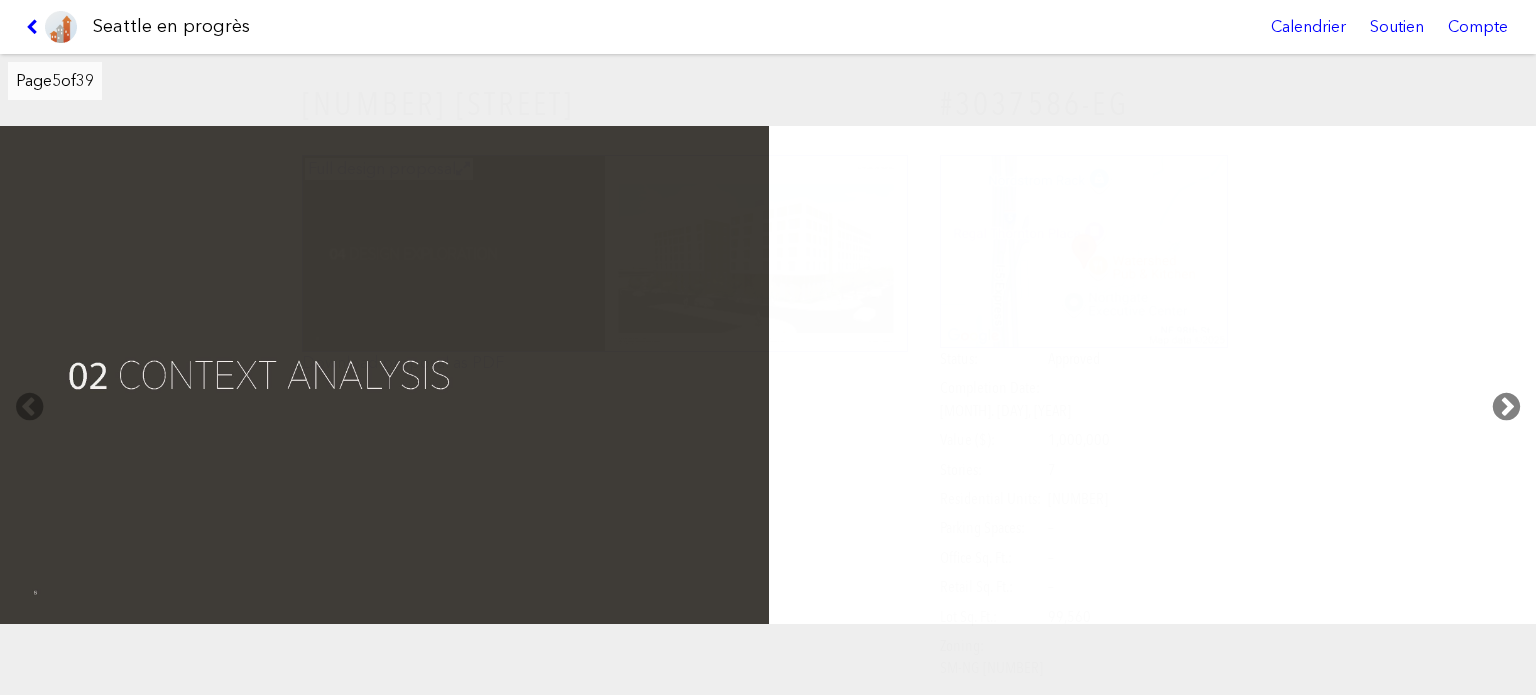 click at bounding box center (1506, 407) 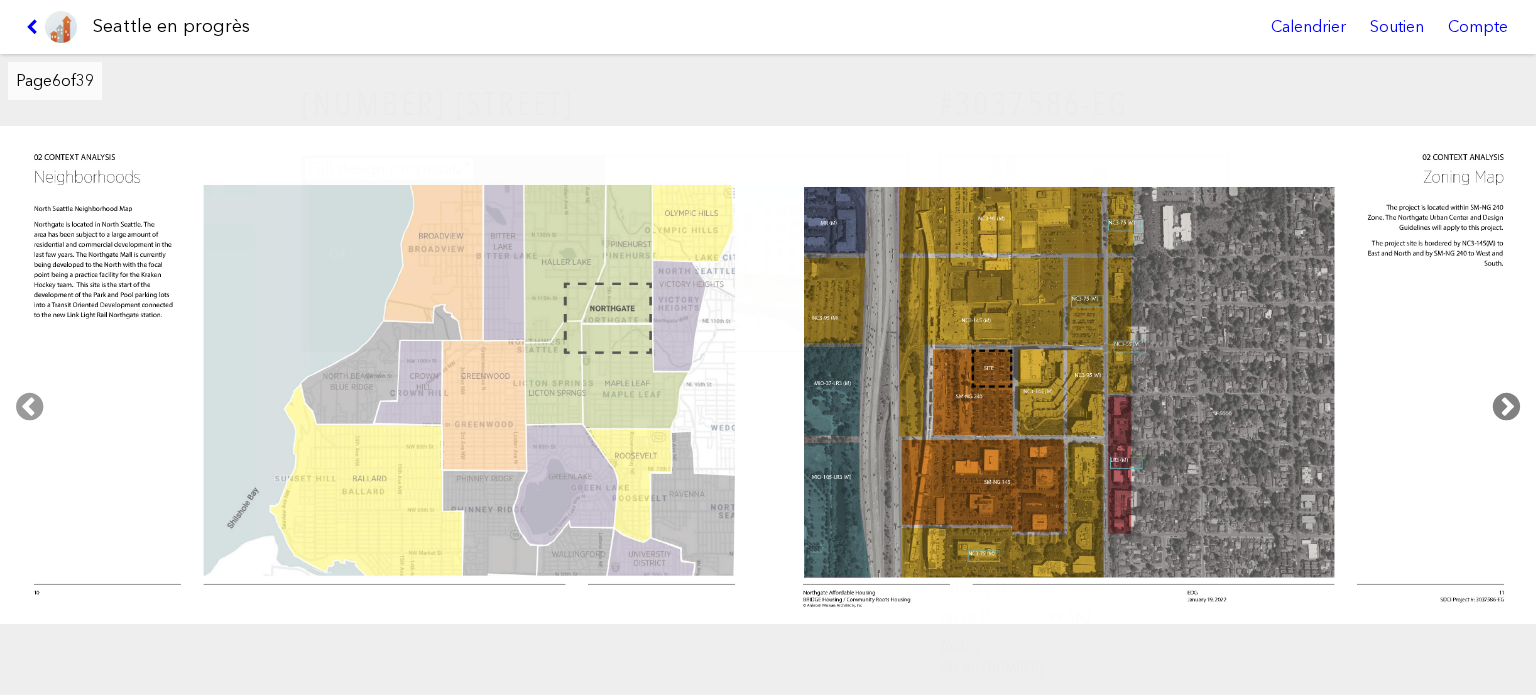 click at bounding box center (1506, 407) 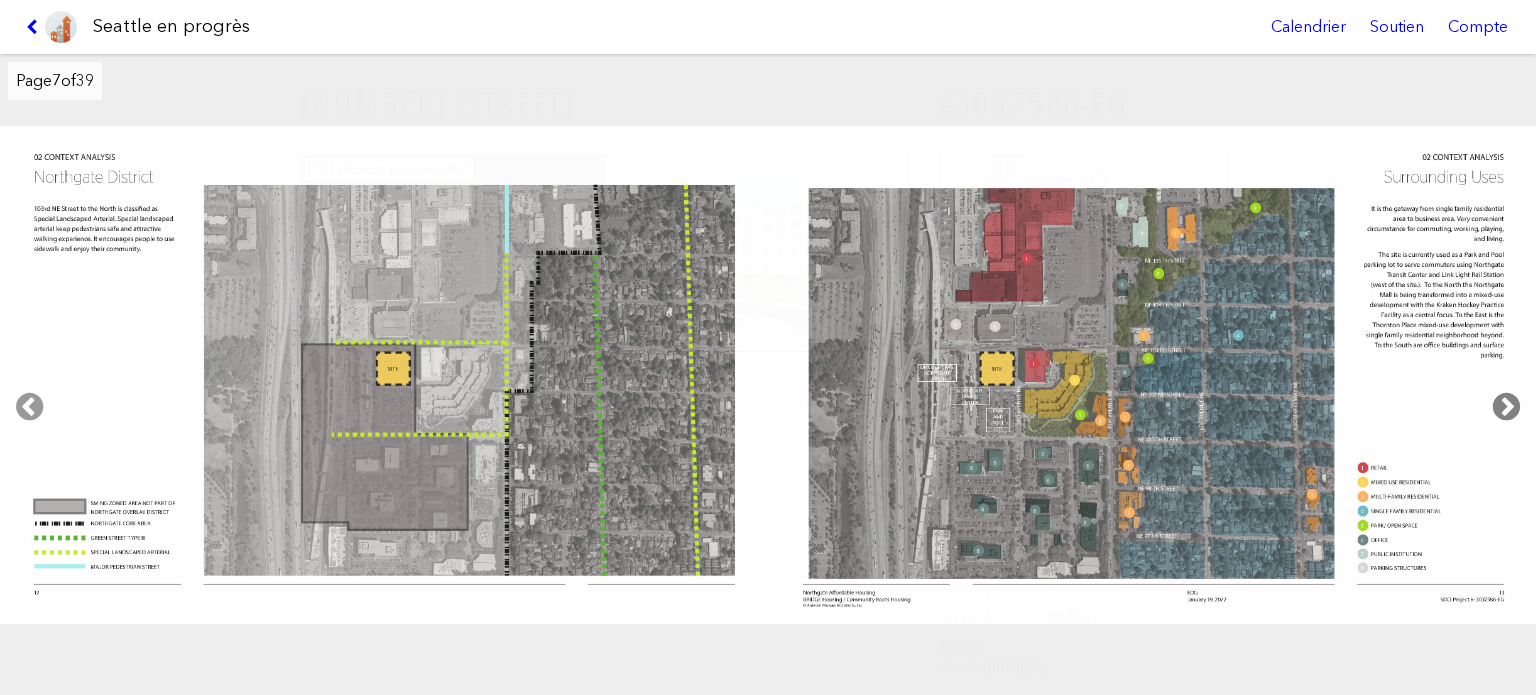 click at bounding box center [1506, 407] 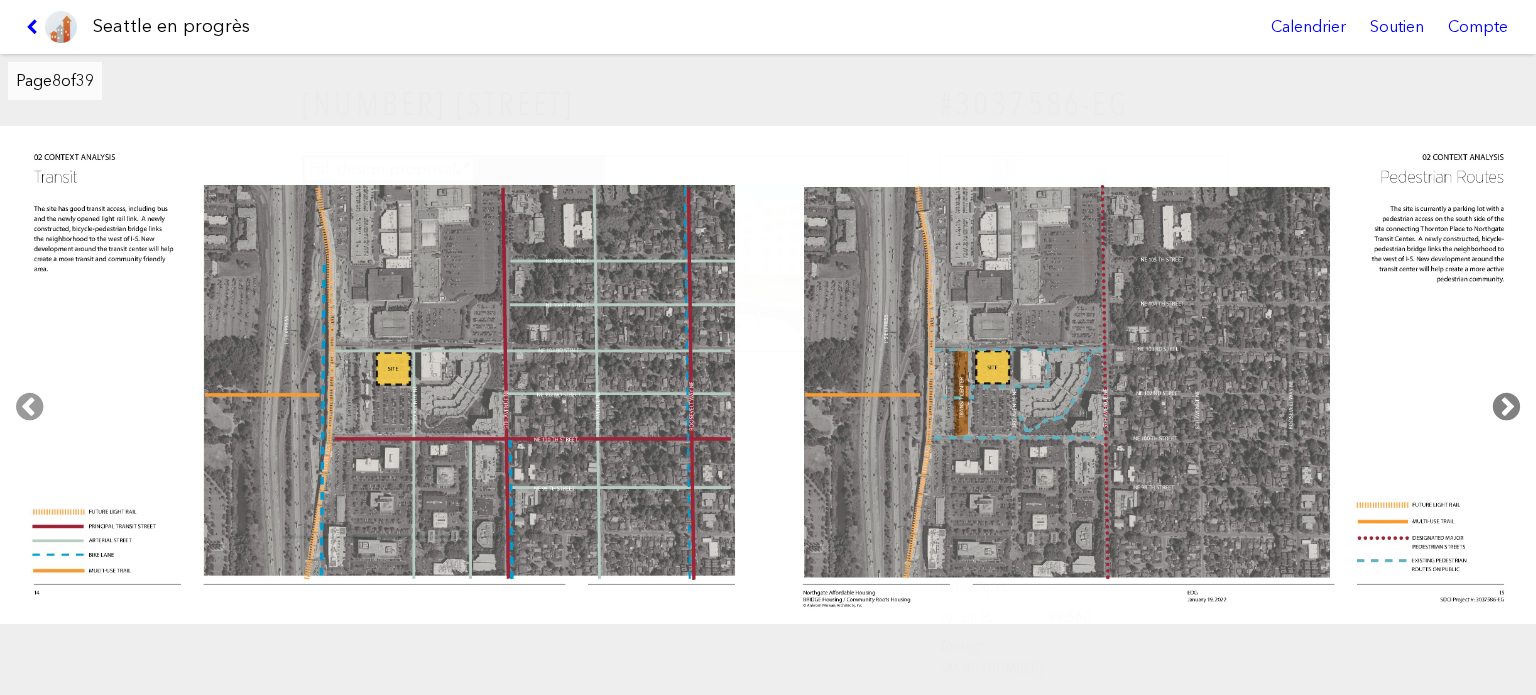 click at bounding box center [1506, 407] 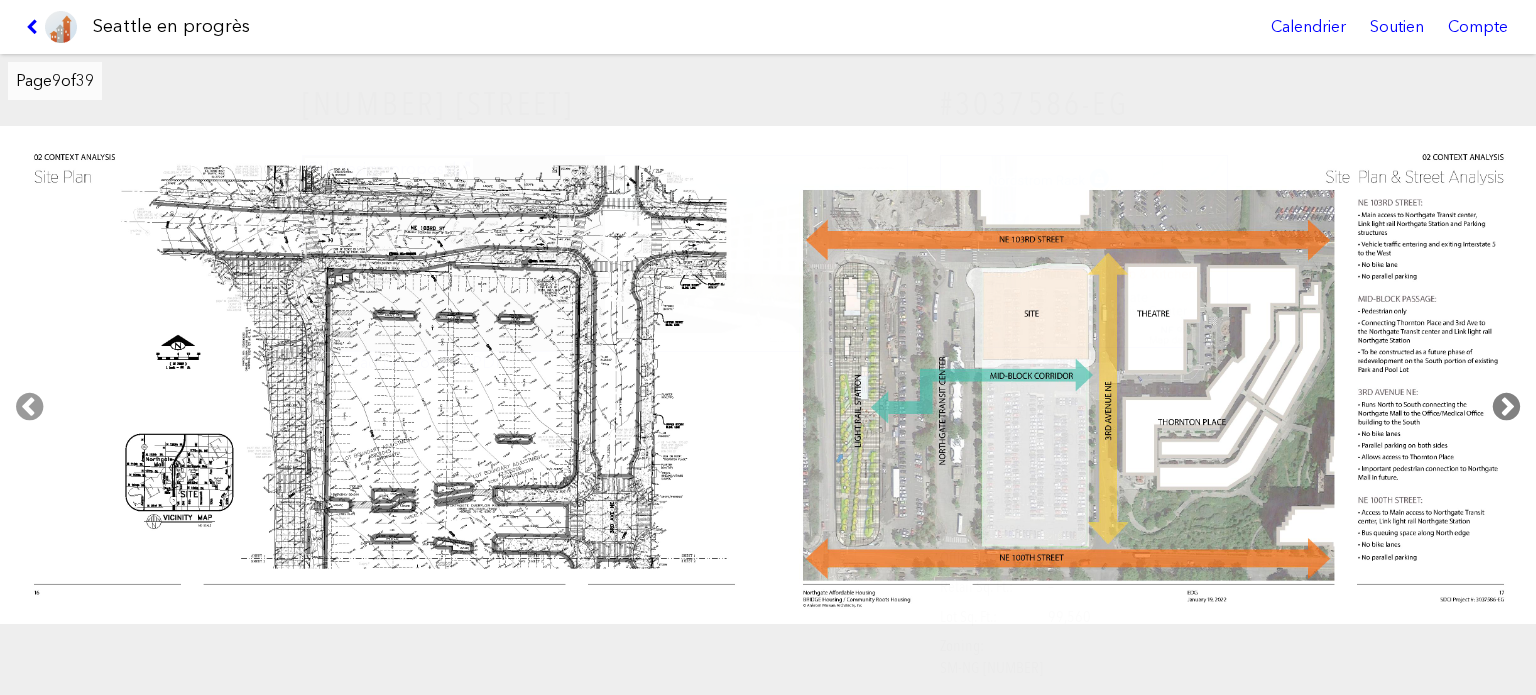 click at bounding box center [1506, 407] 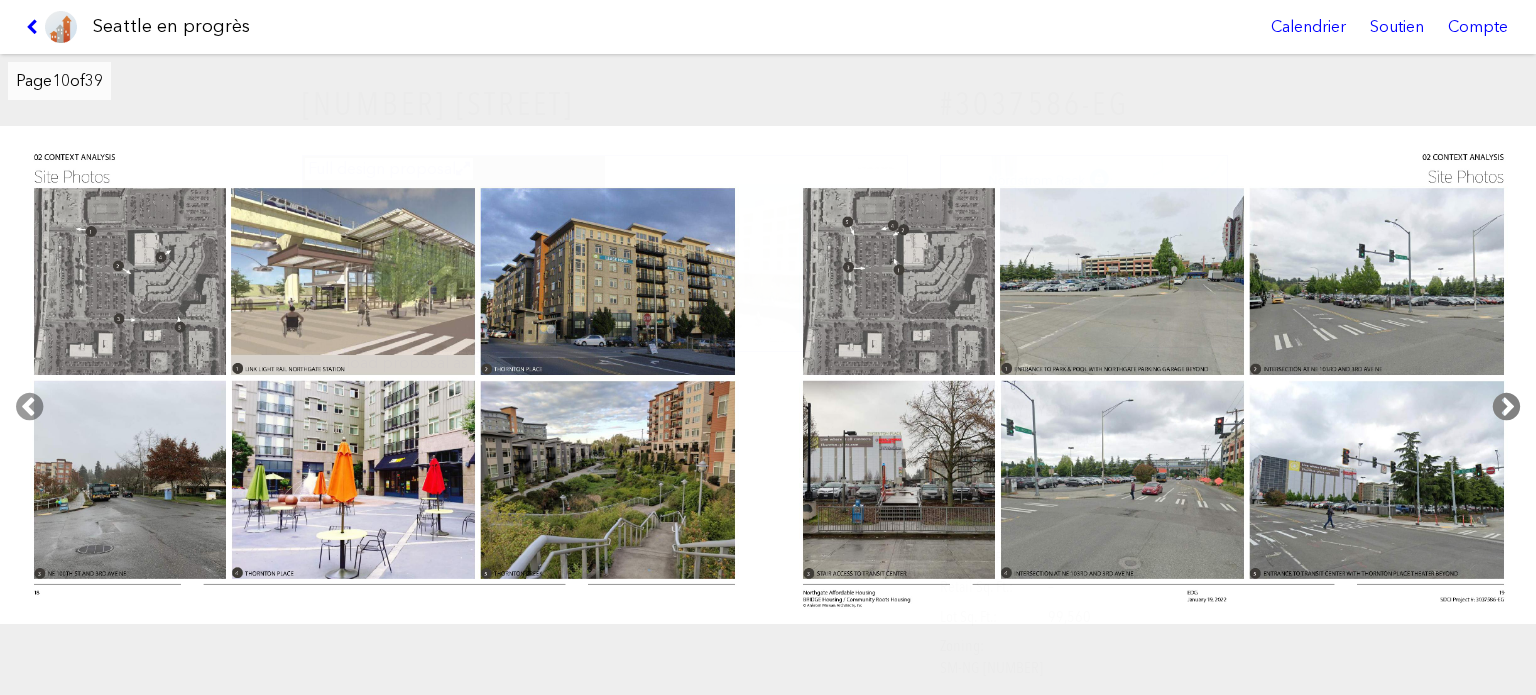 click at bounding box center (1506, 407) 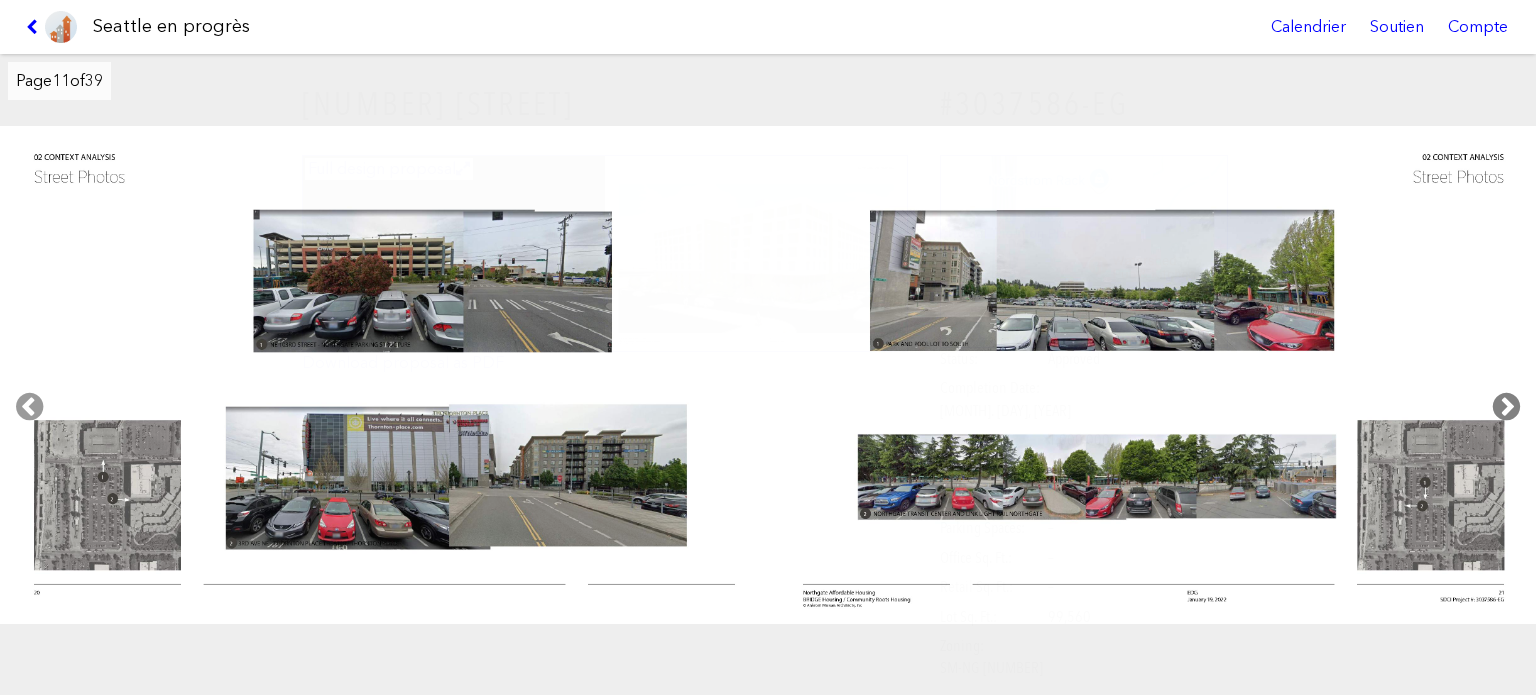 click at bounding box center (1506, 407) 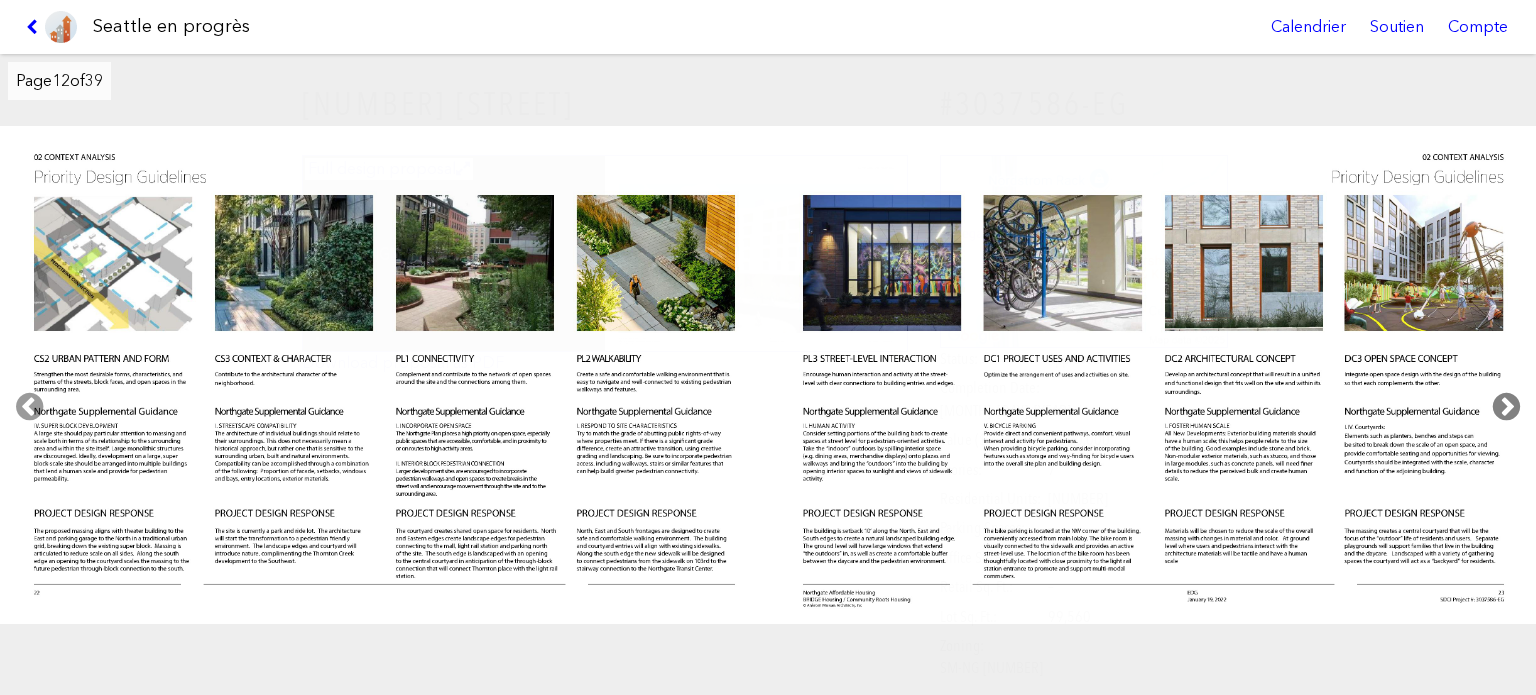 click at bounding box center (1506, 407) 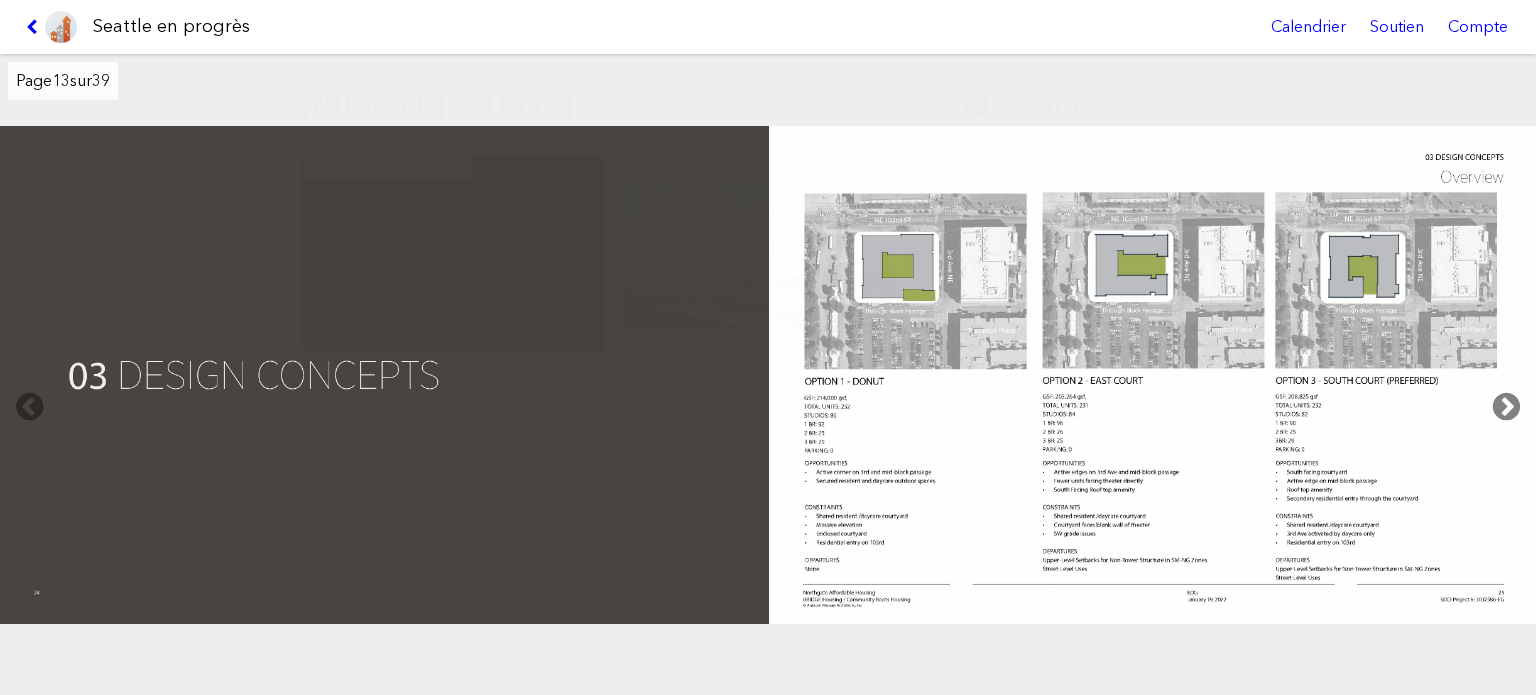 click at bounding box center [1506, 407] 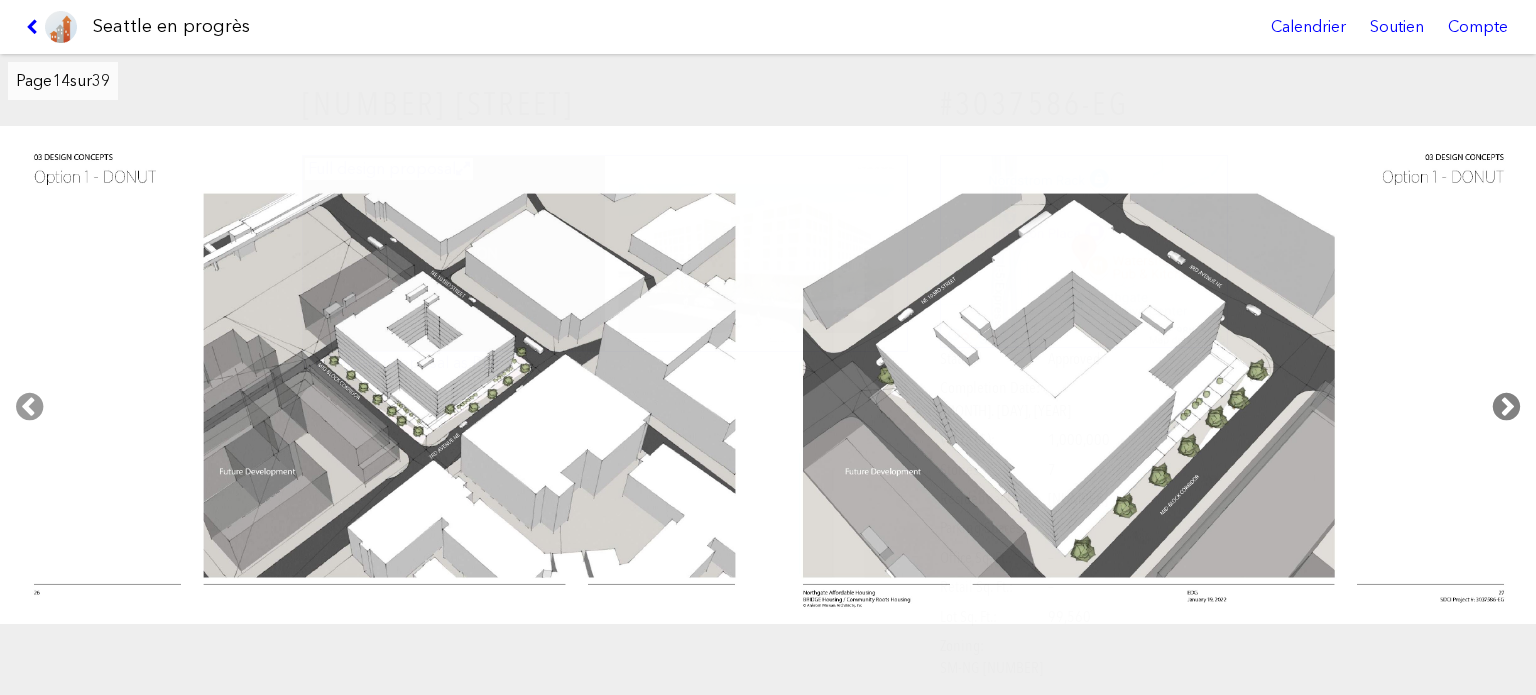 click at bounding box center [1506, 407] 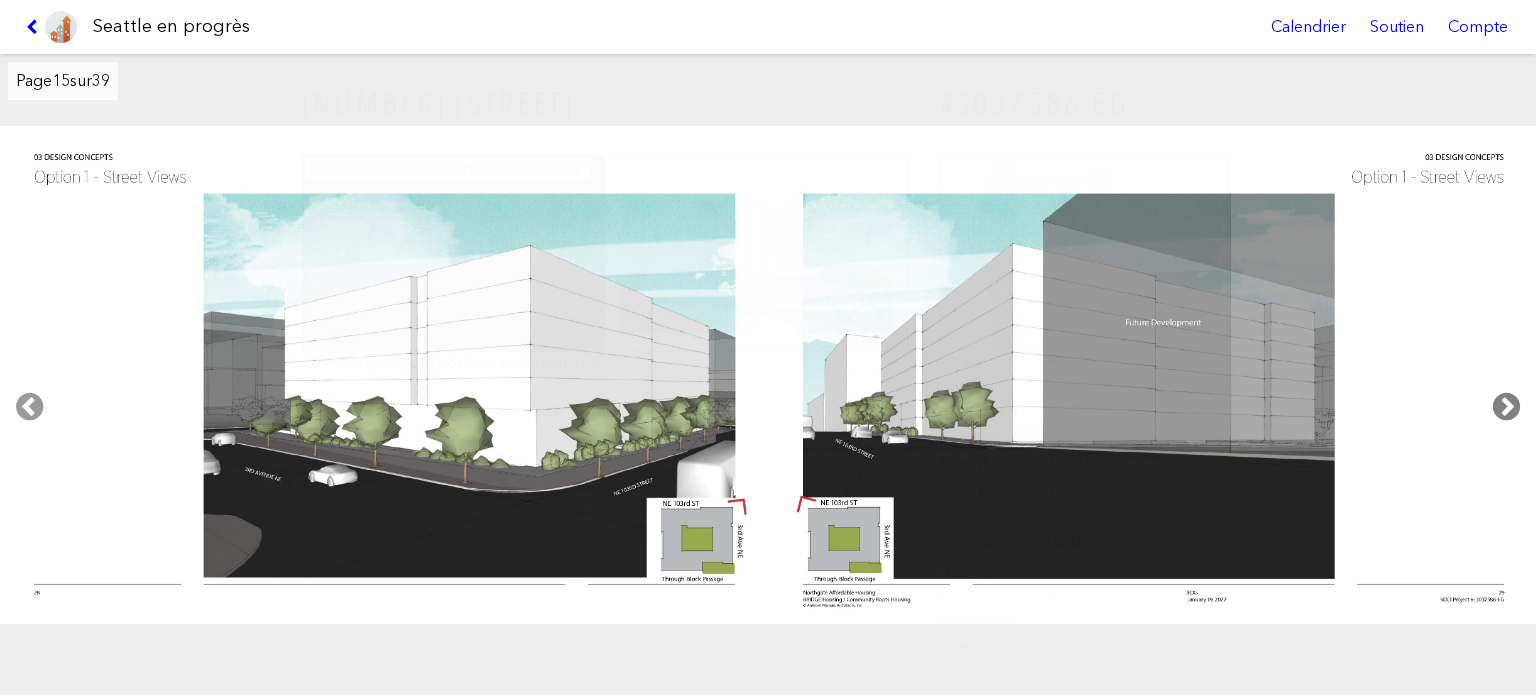 click at bounding box center [1506, 407] 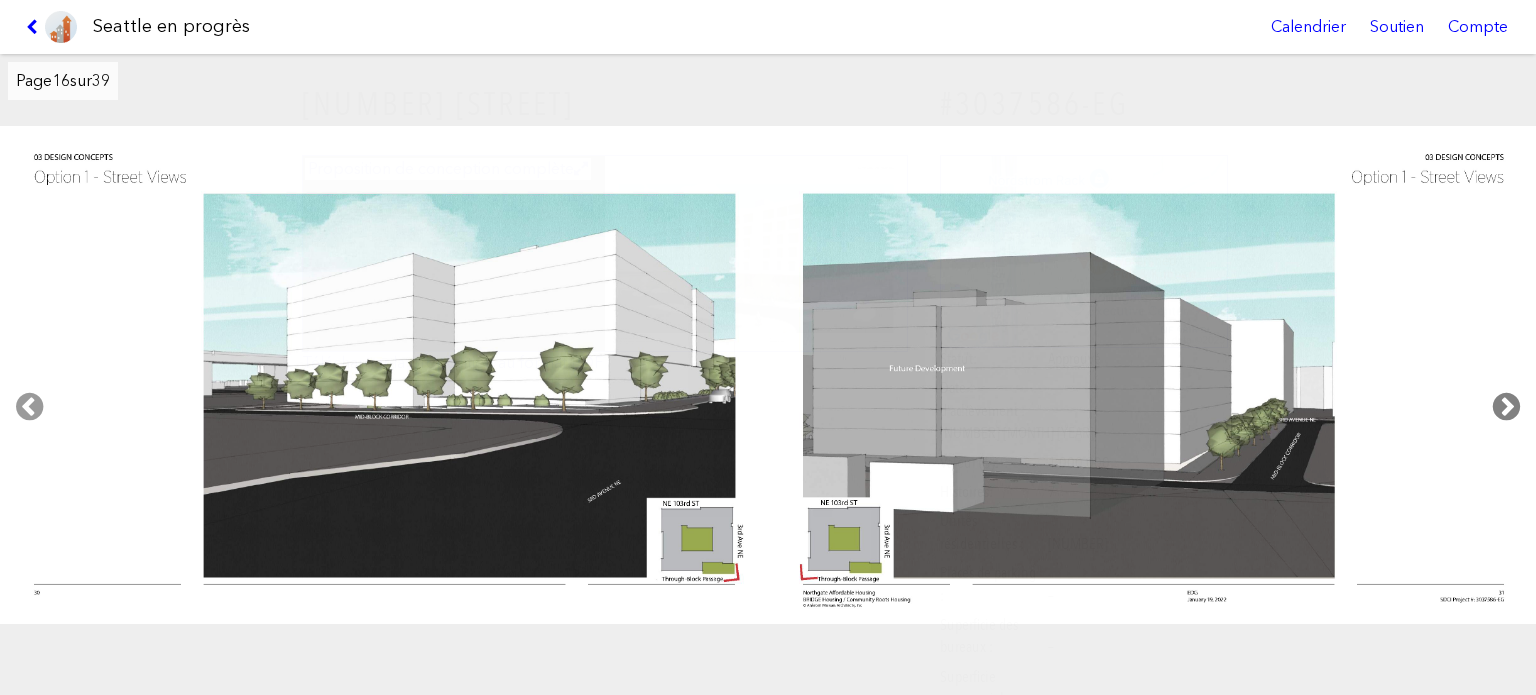 click at bounding box center (1506, 407) 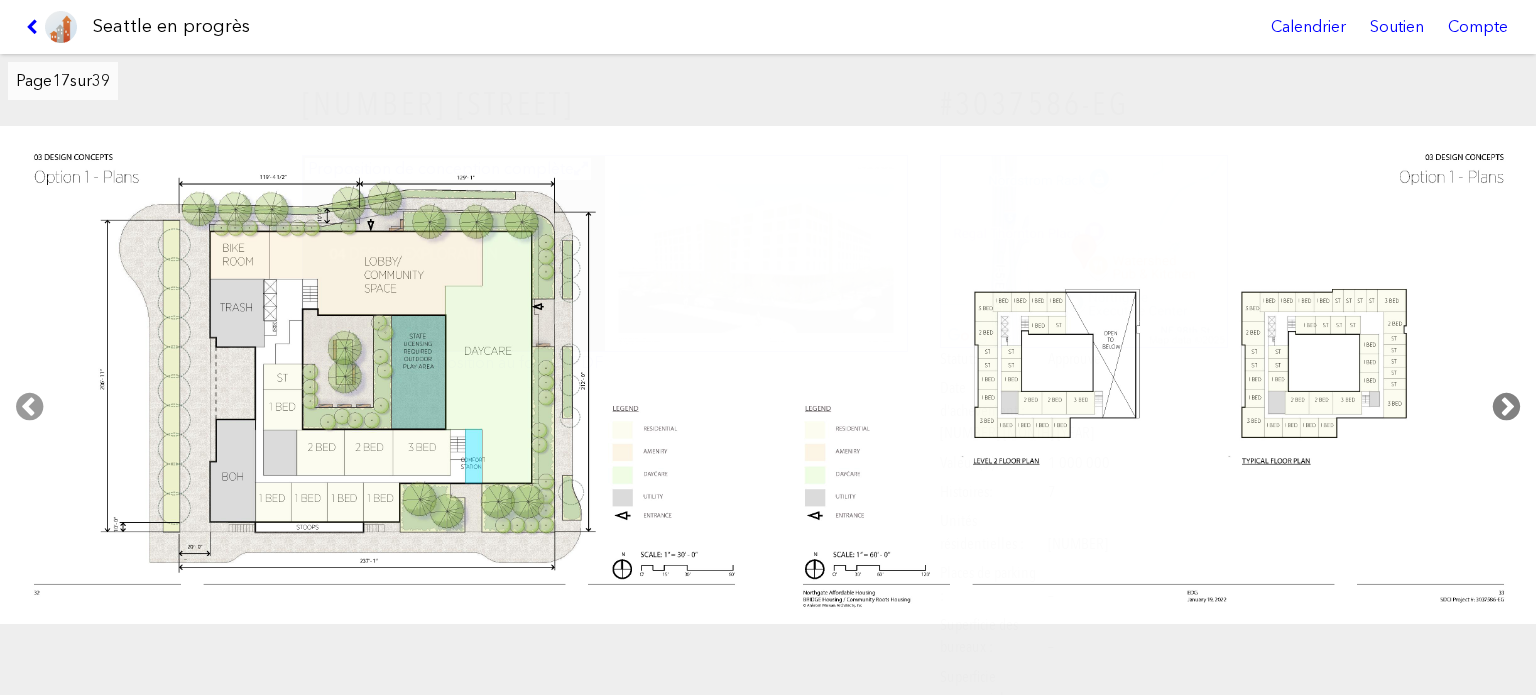 click at bounding box center [1506, 407] 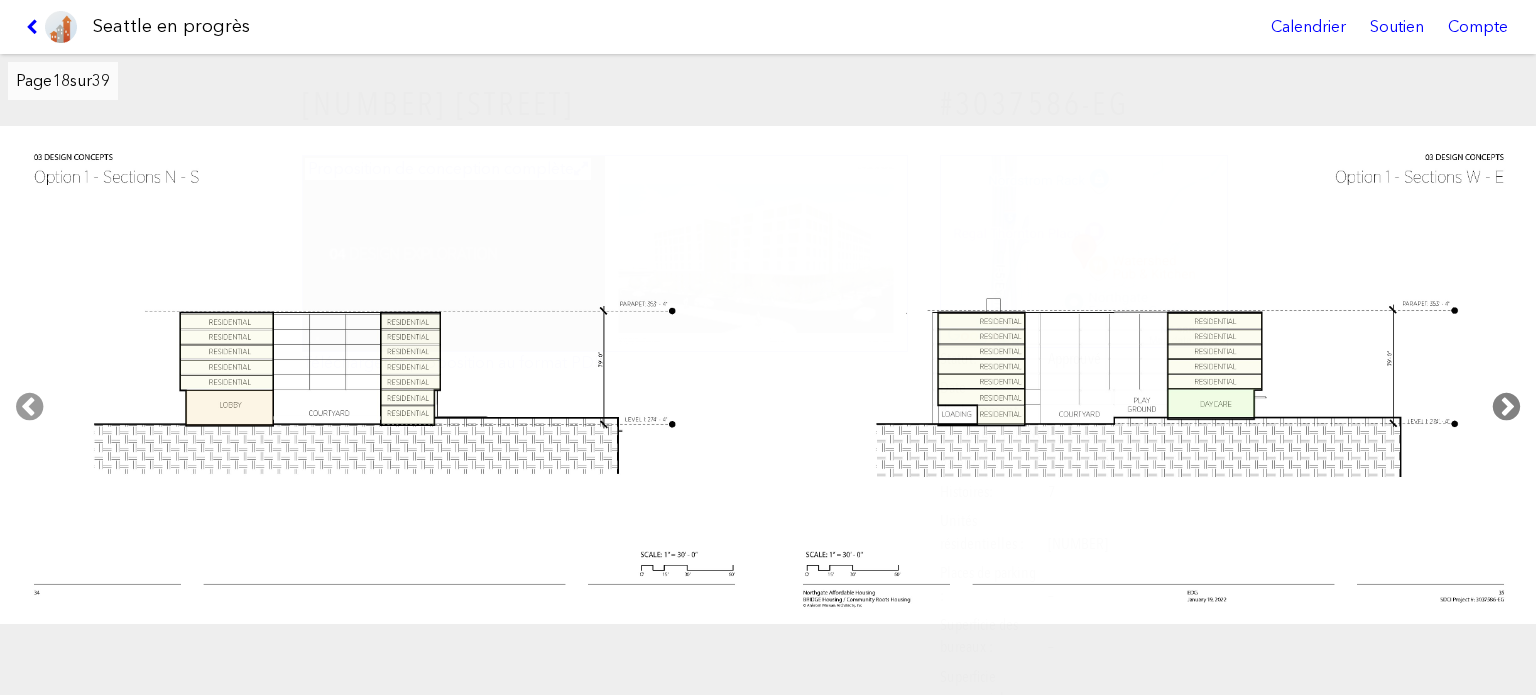 click at bounding box center (1506, 407) 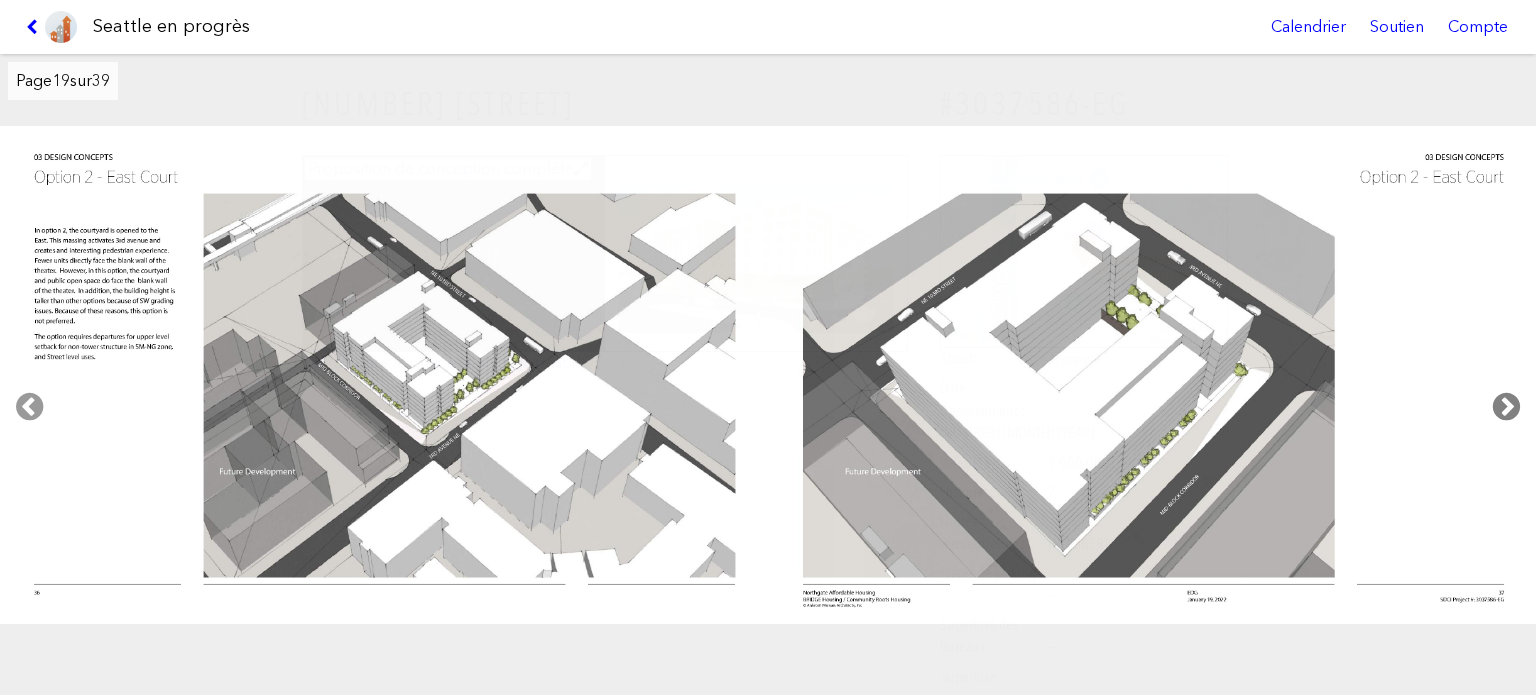 click at bounding box center (1506, 407) 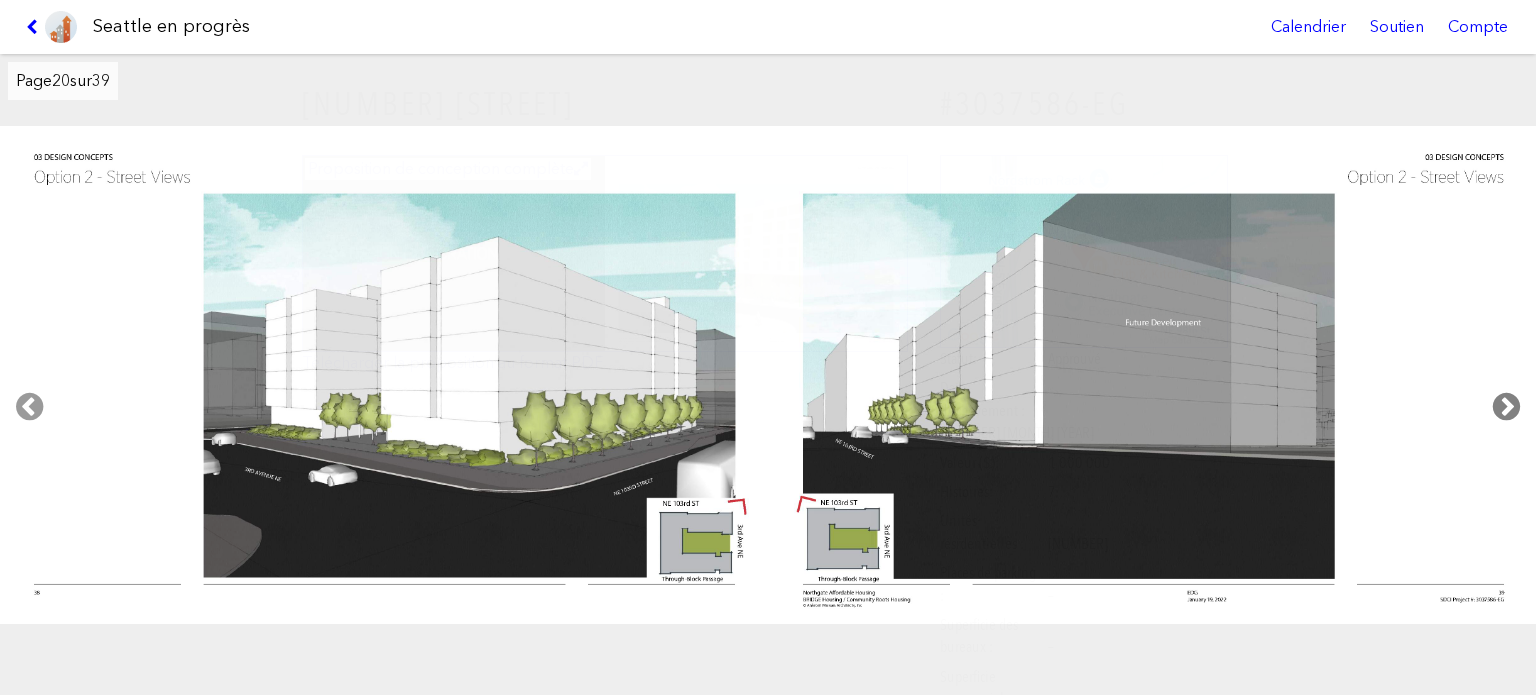 click at bounding box center [1506, 407] 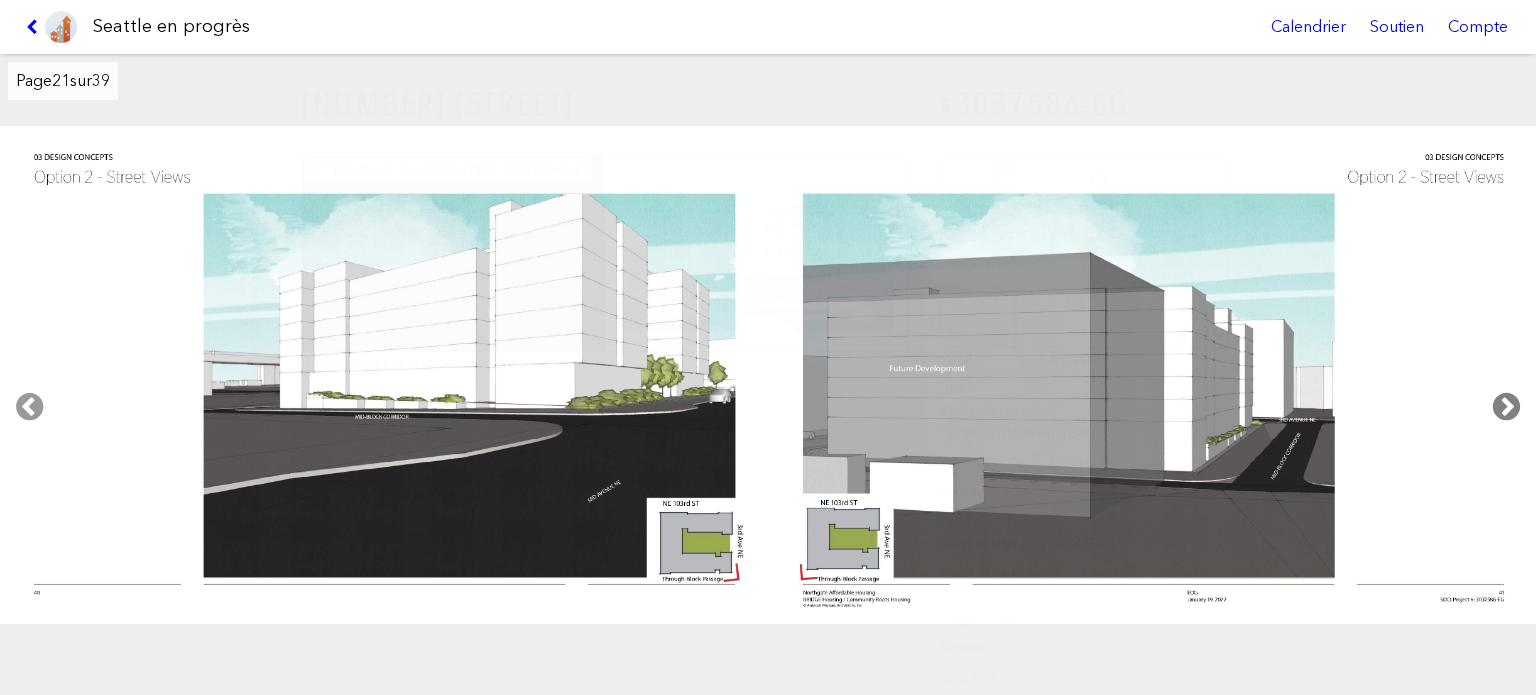 click at bounding box center (1506, 407) 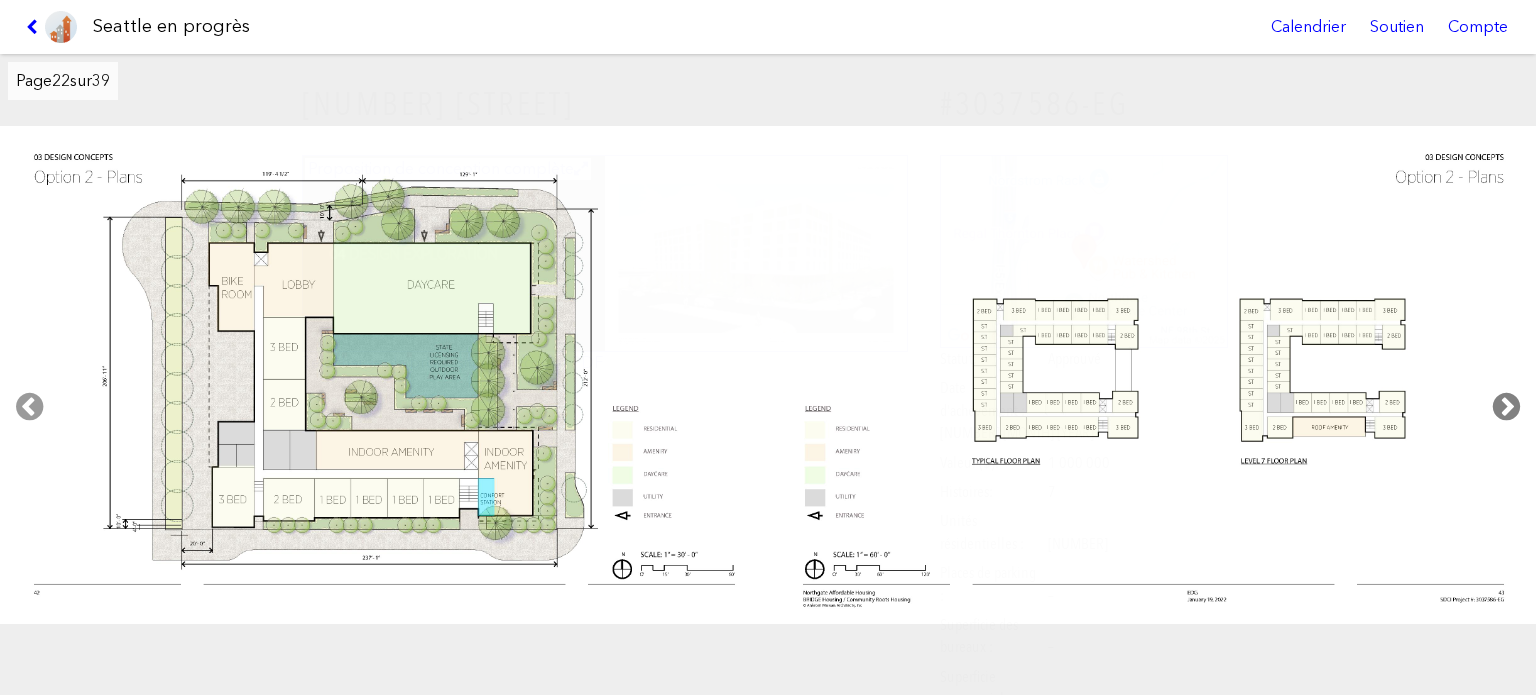 click at bounding box center [1506, 407] 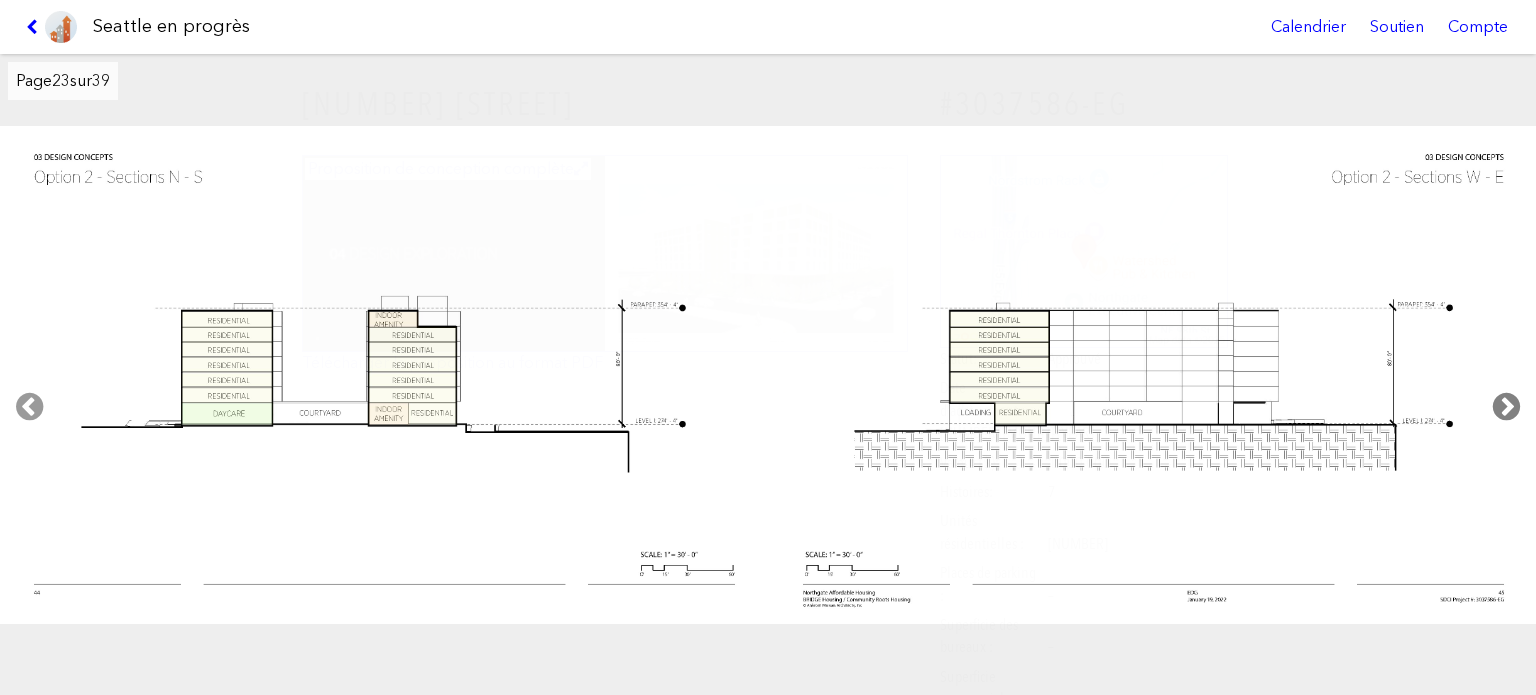 click at bounding box center (1506, 407) 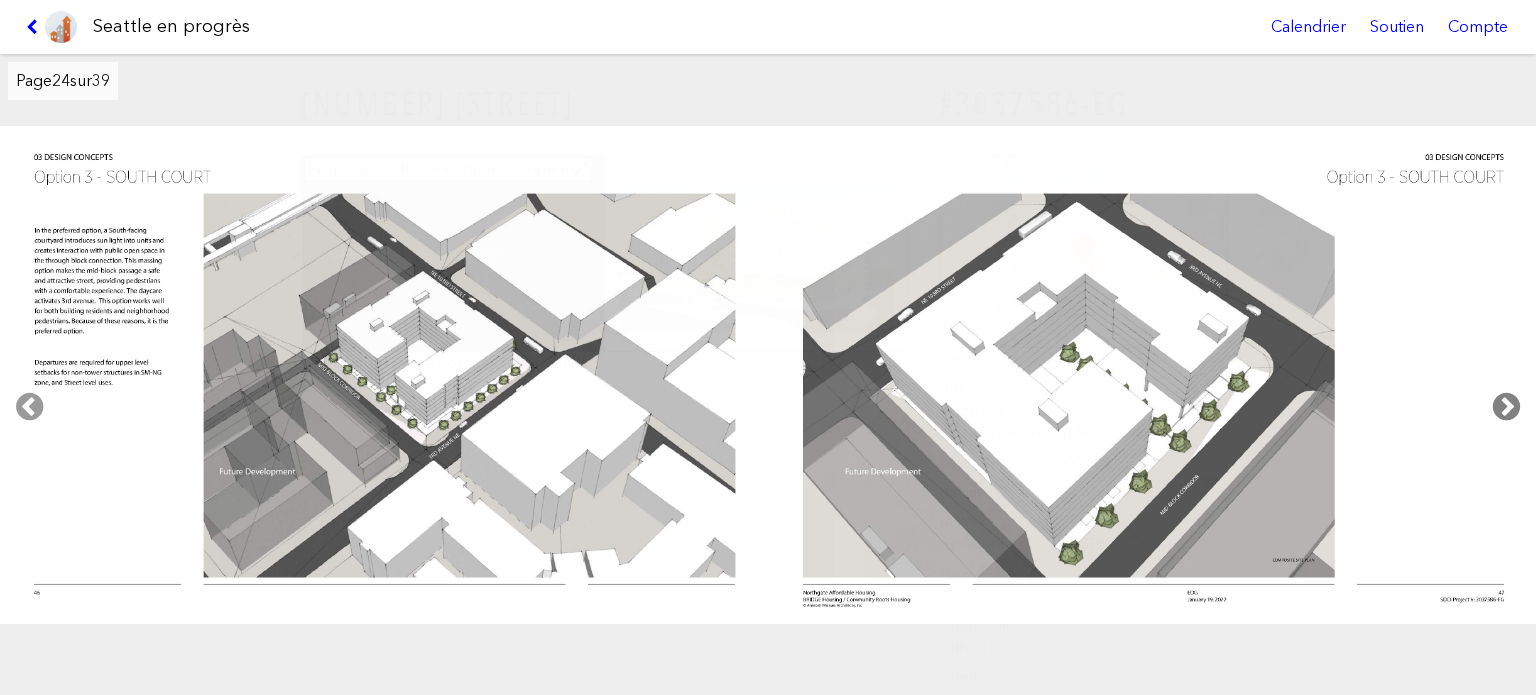 click at bounding box center [1506, 407] 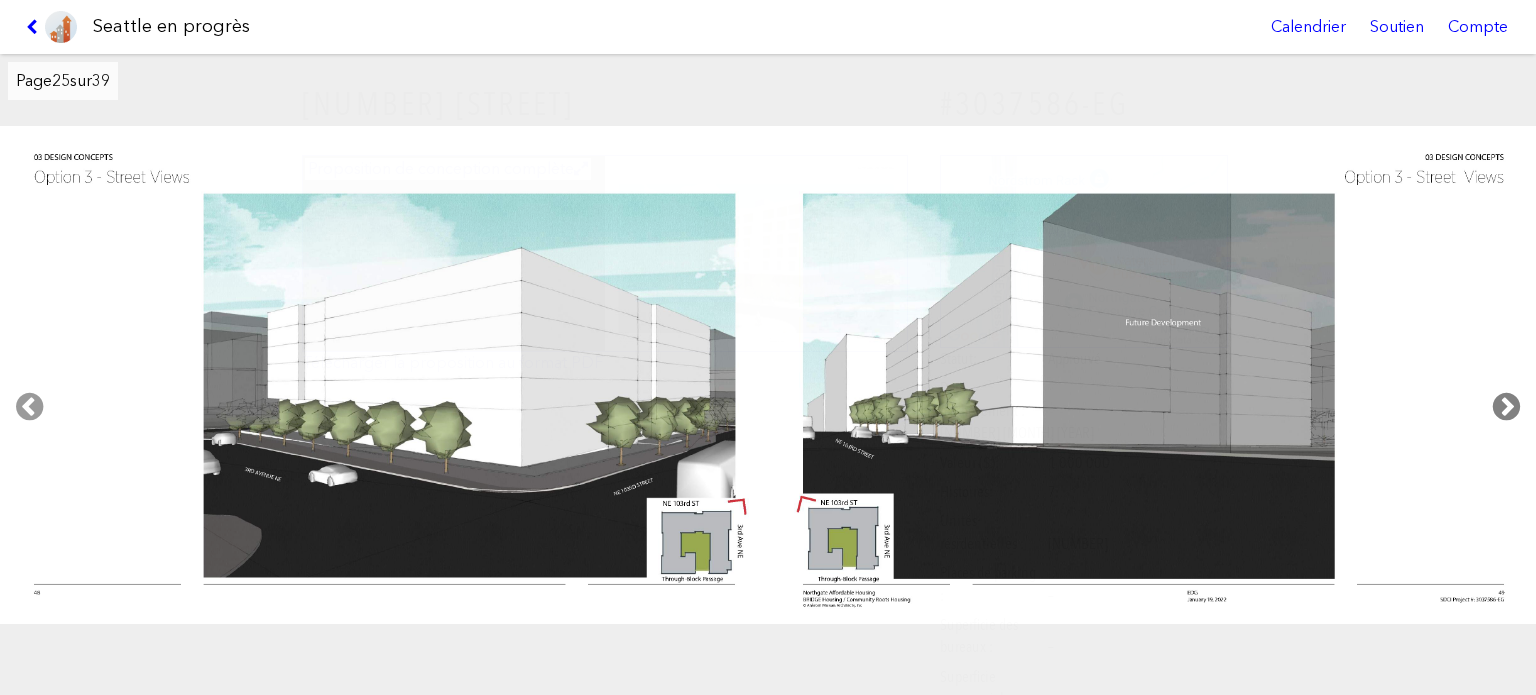 click at bounding box center [1506, 407] 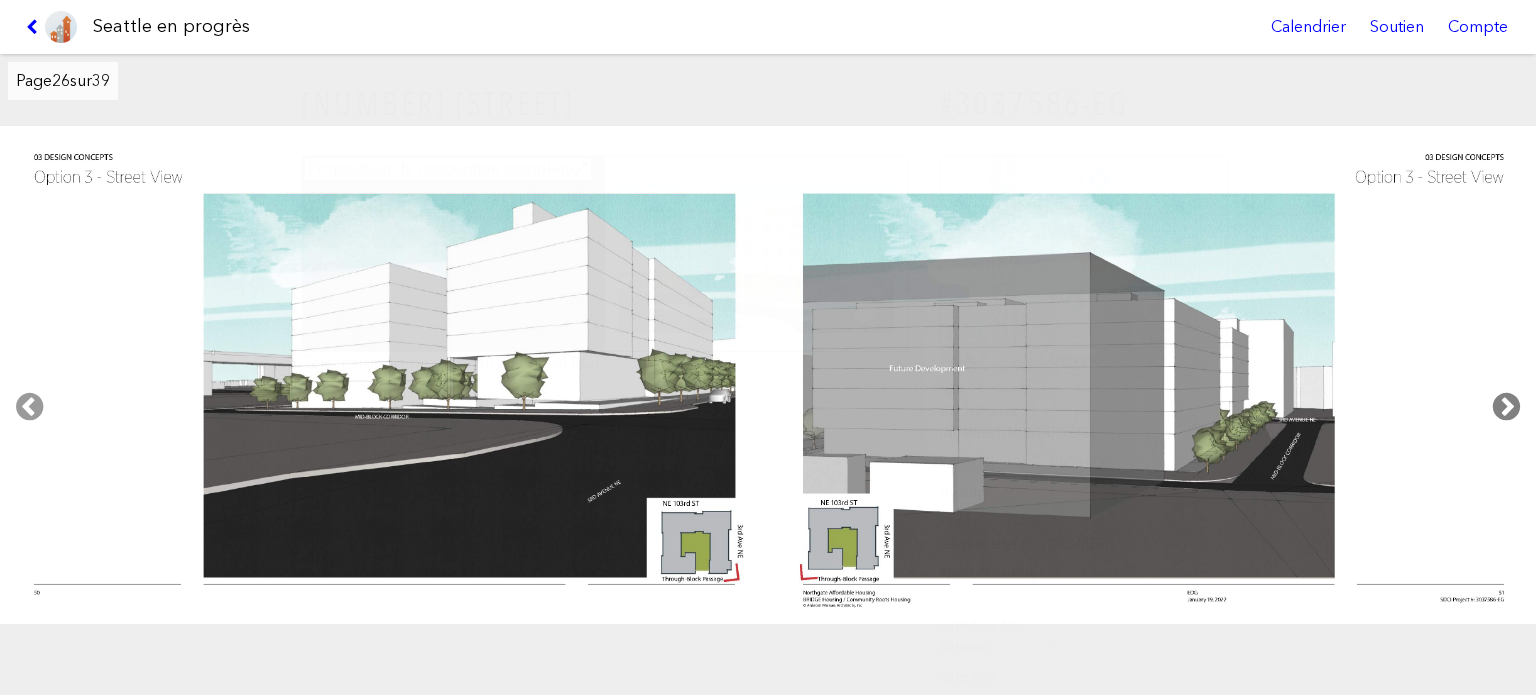 click at bounding box center (1506, 407) 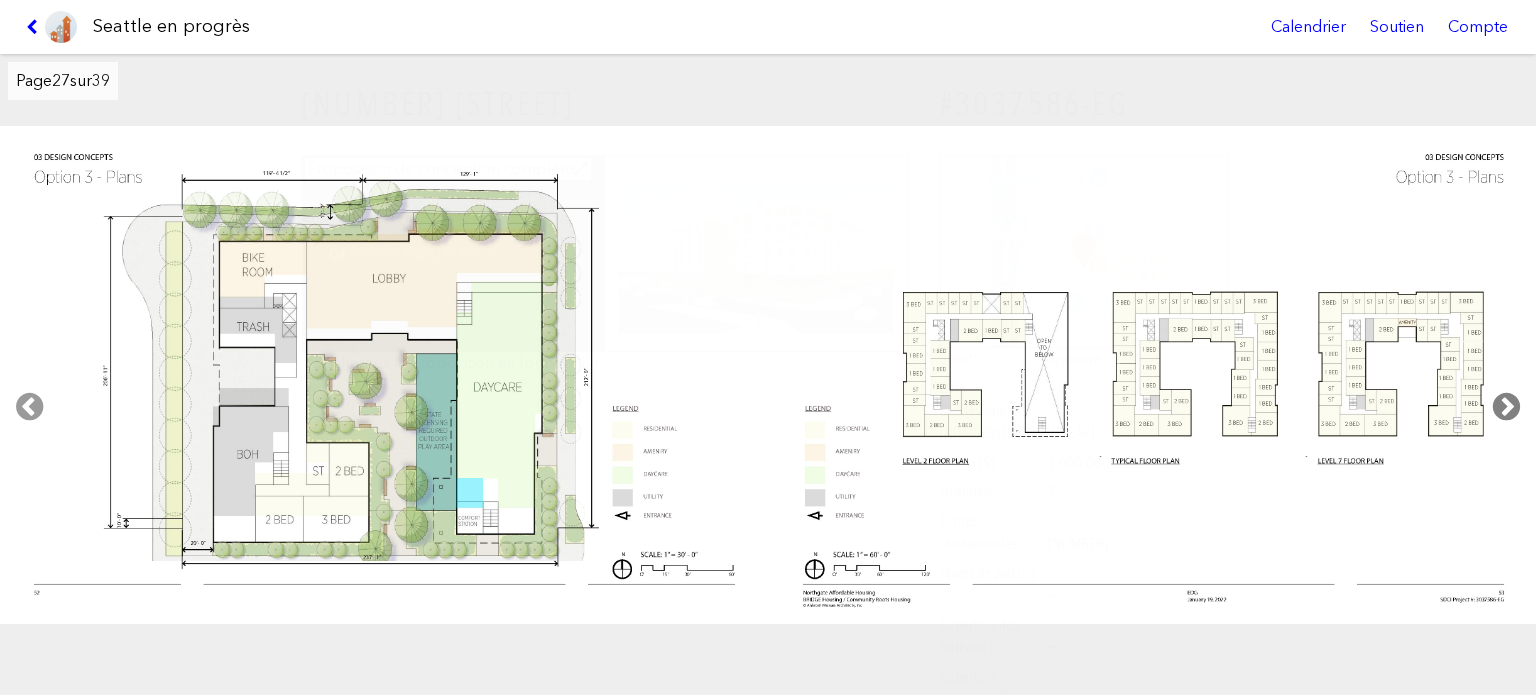 click at bounding box center (1506, 407) 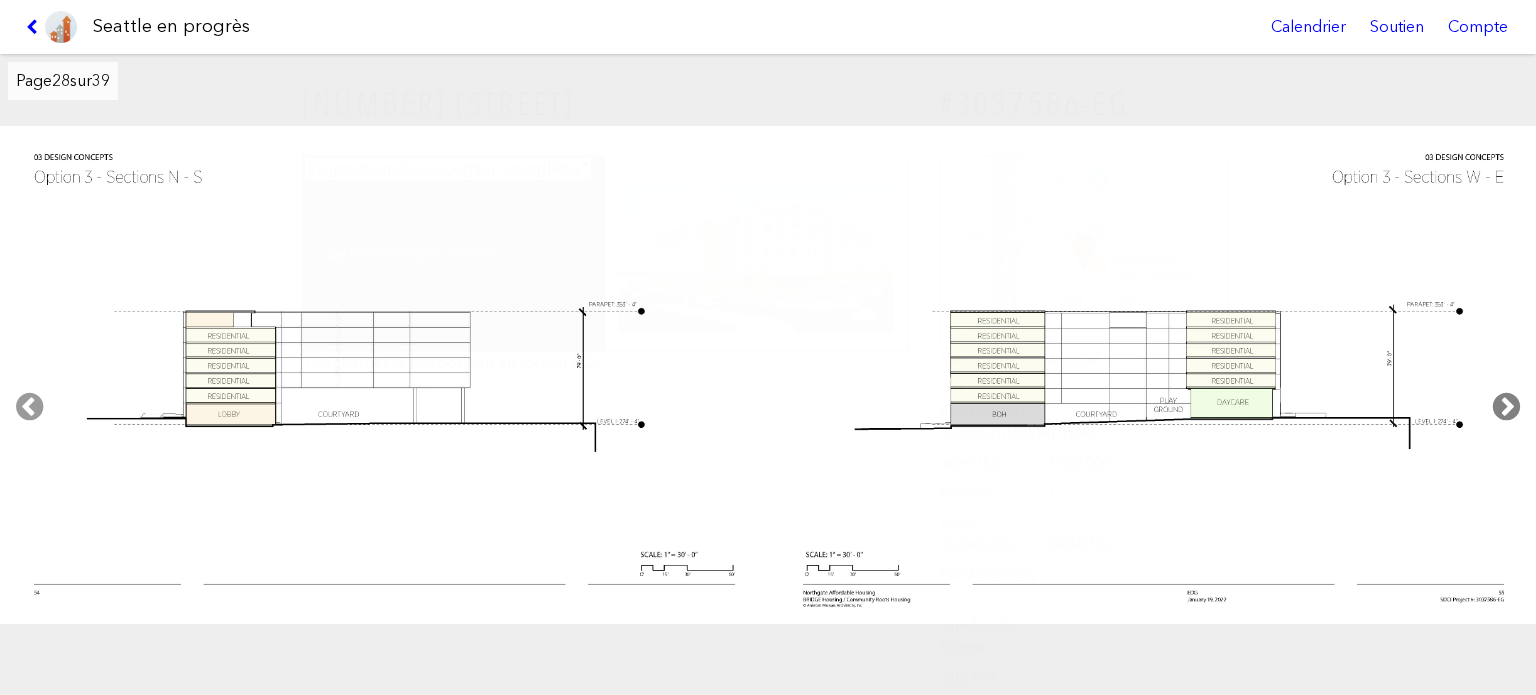 click at bounding box center [1506, 407] 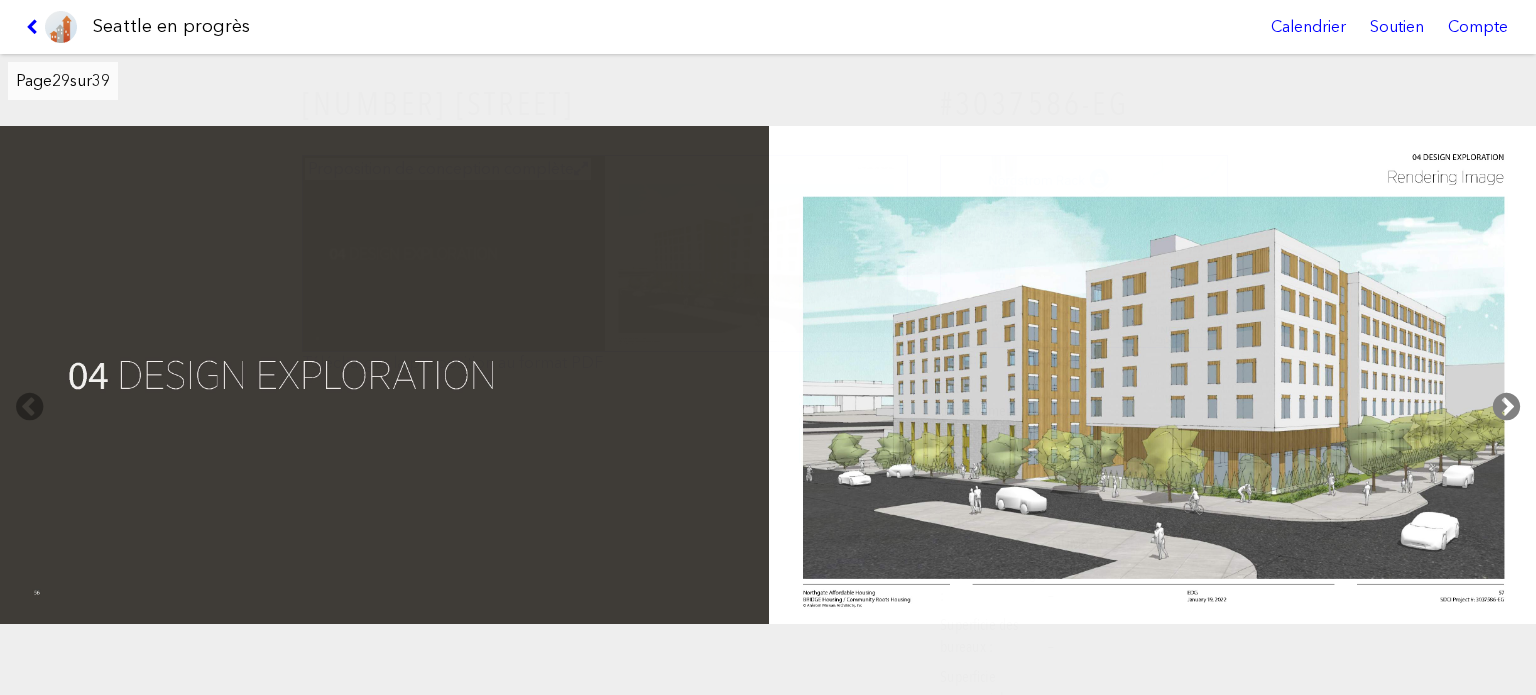 click at bounding box center (1506, 407) 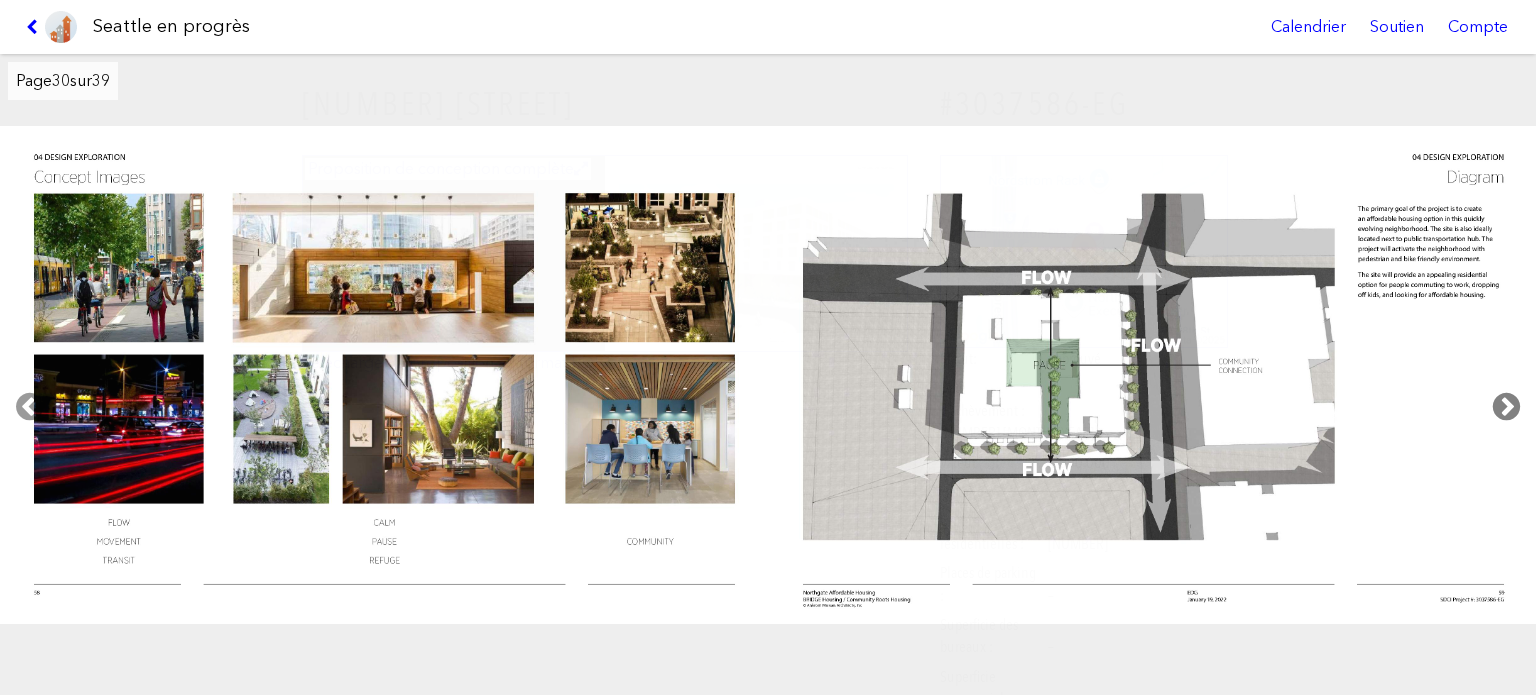 click at bounding box center (1506, 407) 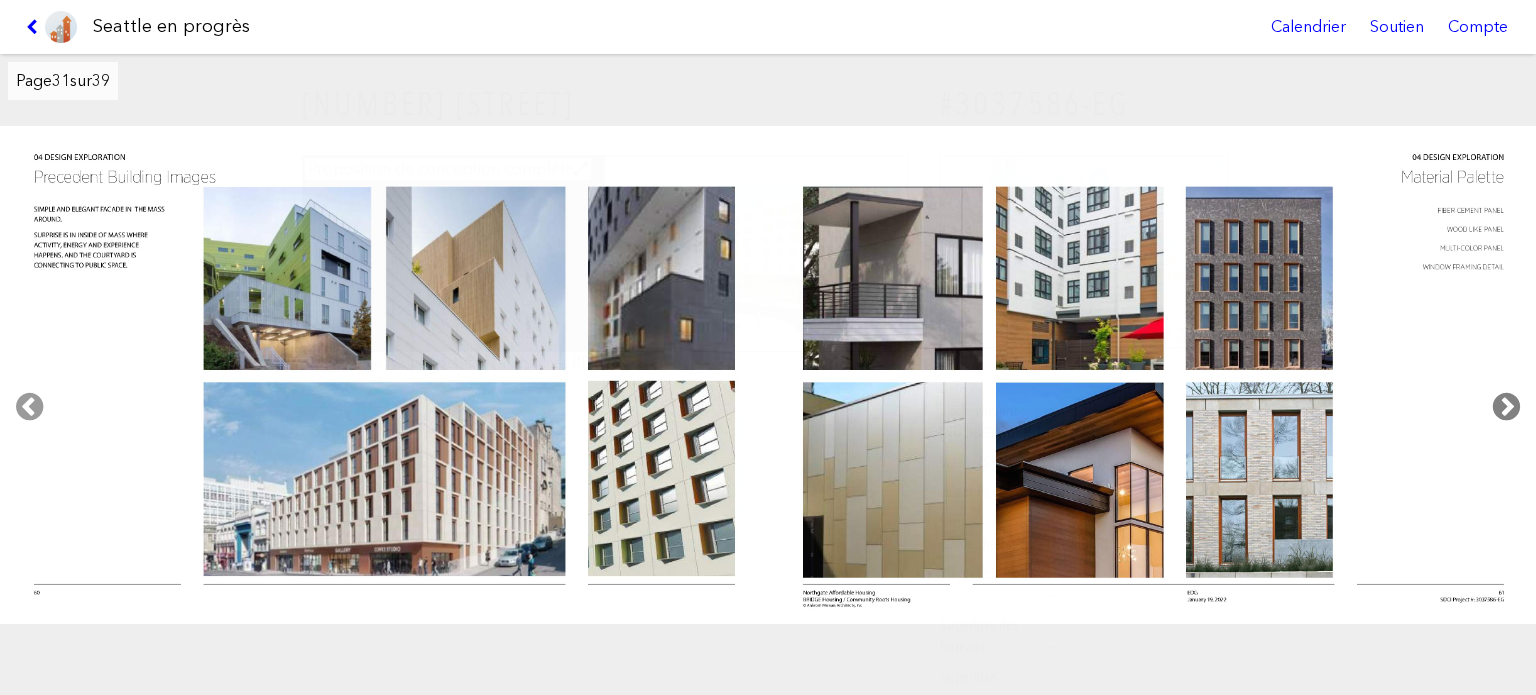 click at bounding box center [1506, 407] 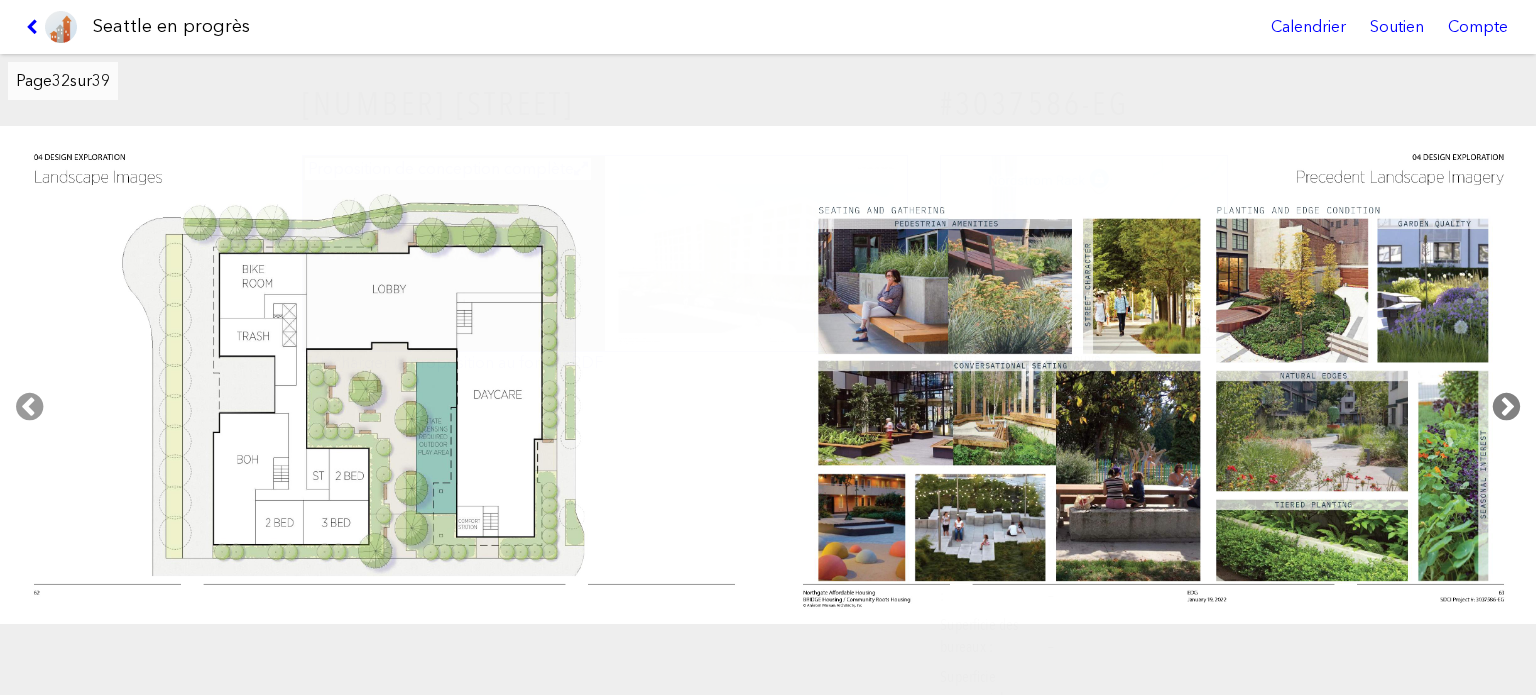 click at bounding box center (1506, 407) 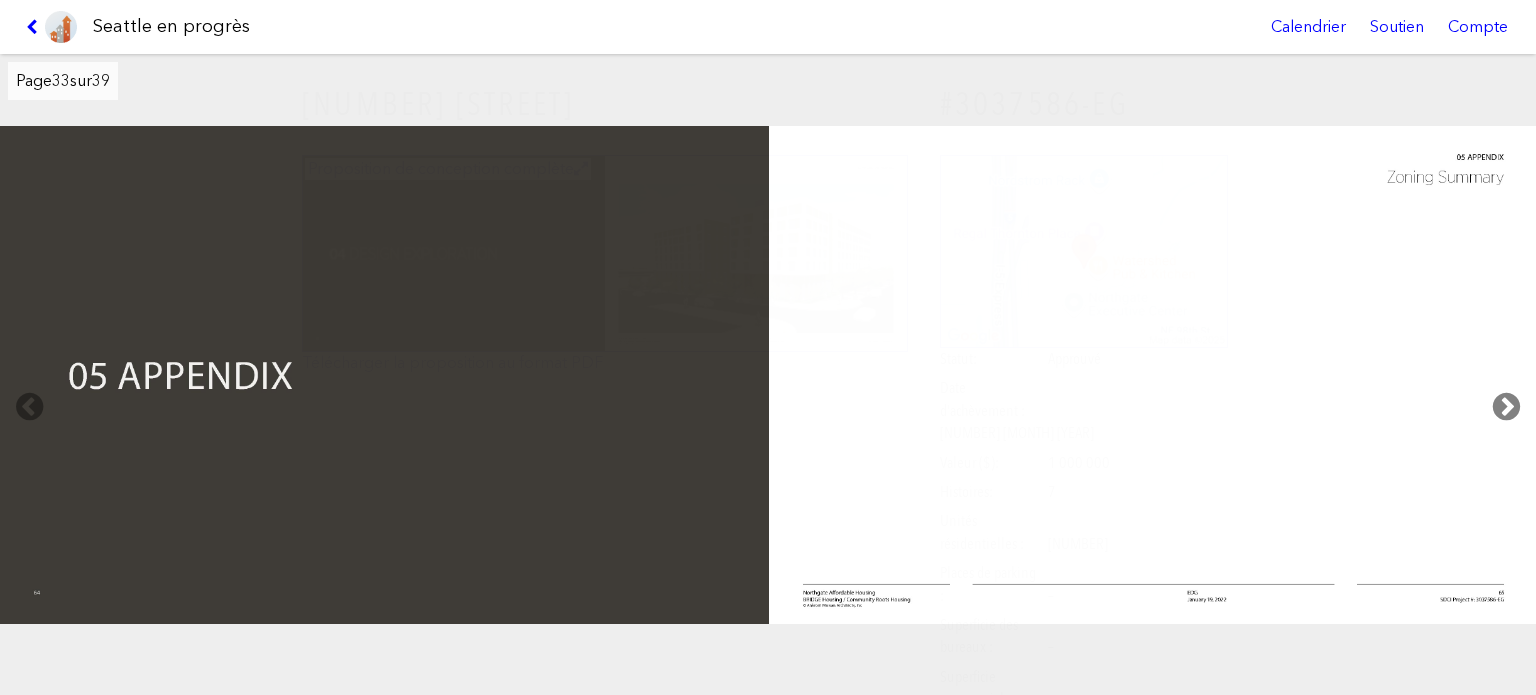 click at bounding box center [1506, 407] 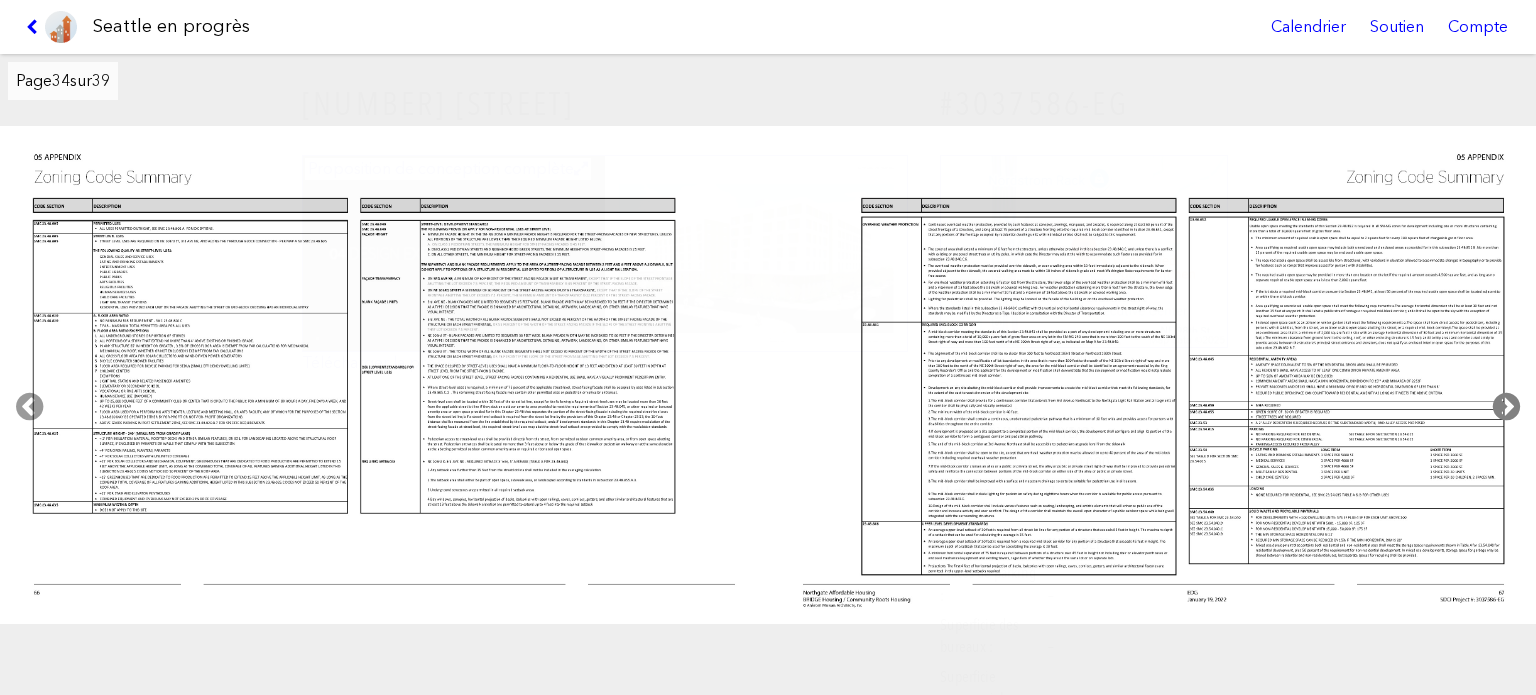 click at bounding box center (1506, 407) 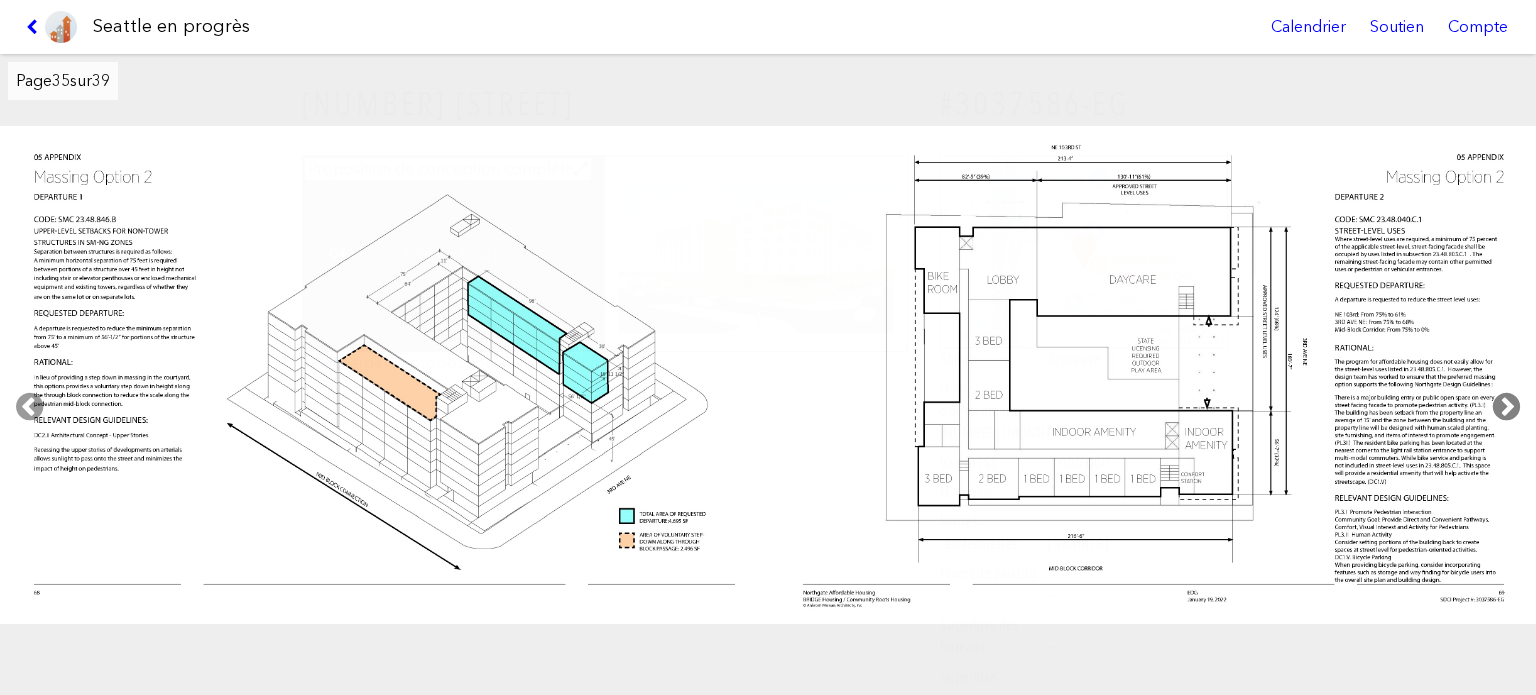 click at bounding box center [1506, 407] 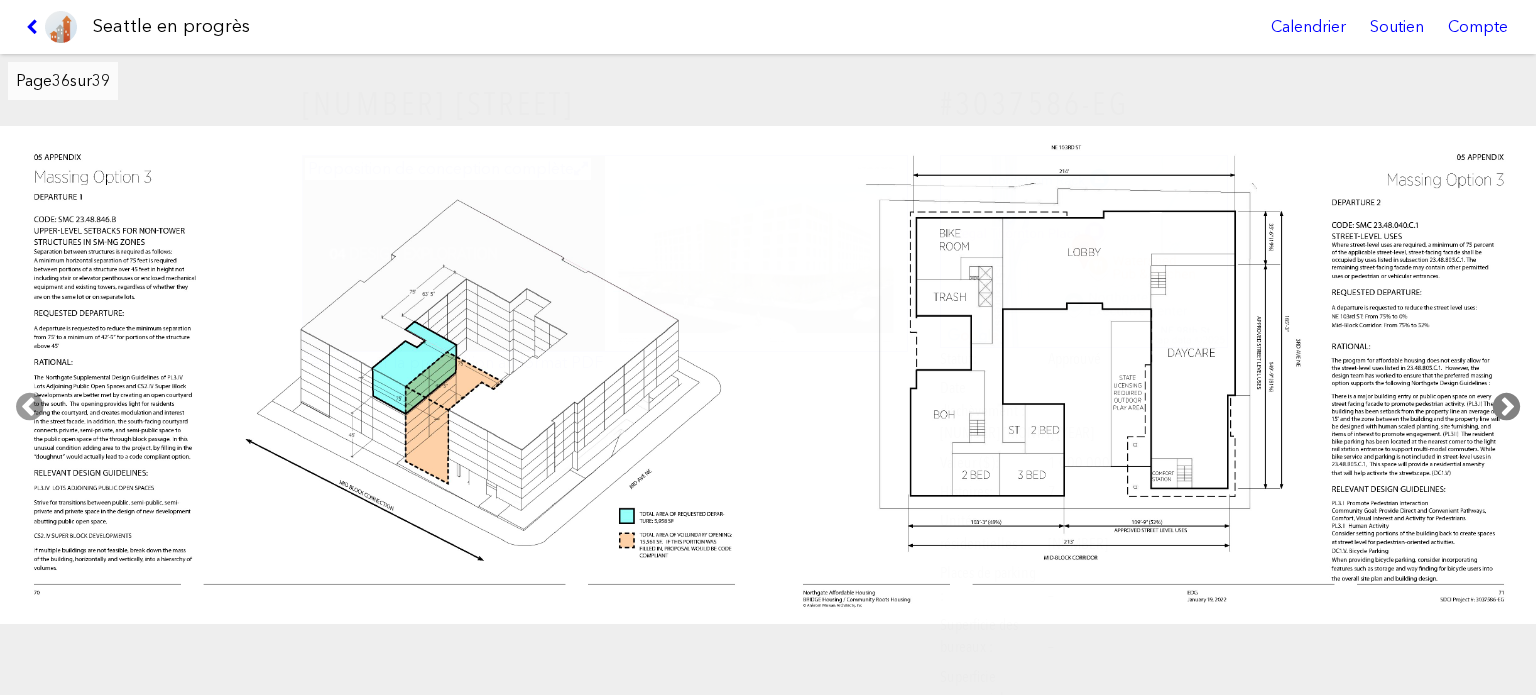 click at bounding box center (1506, 407) 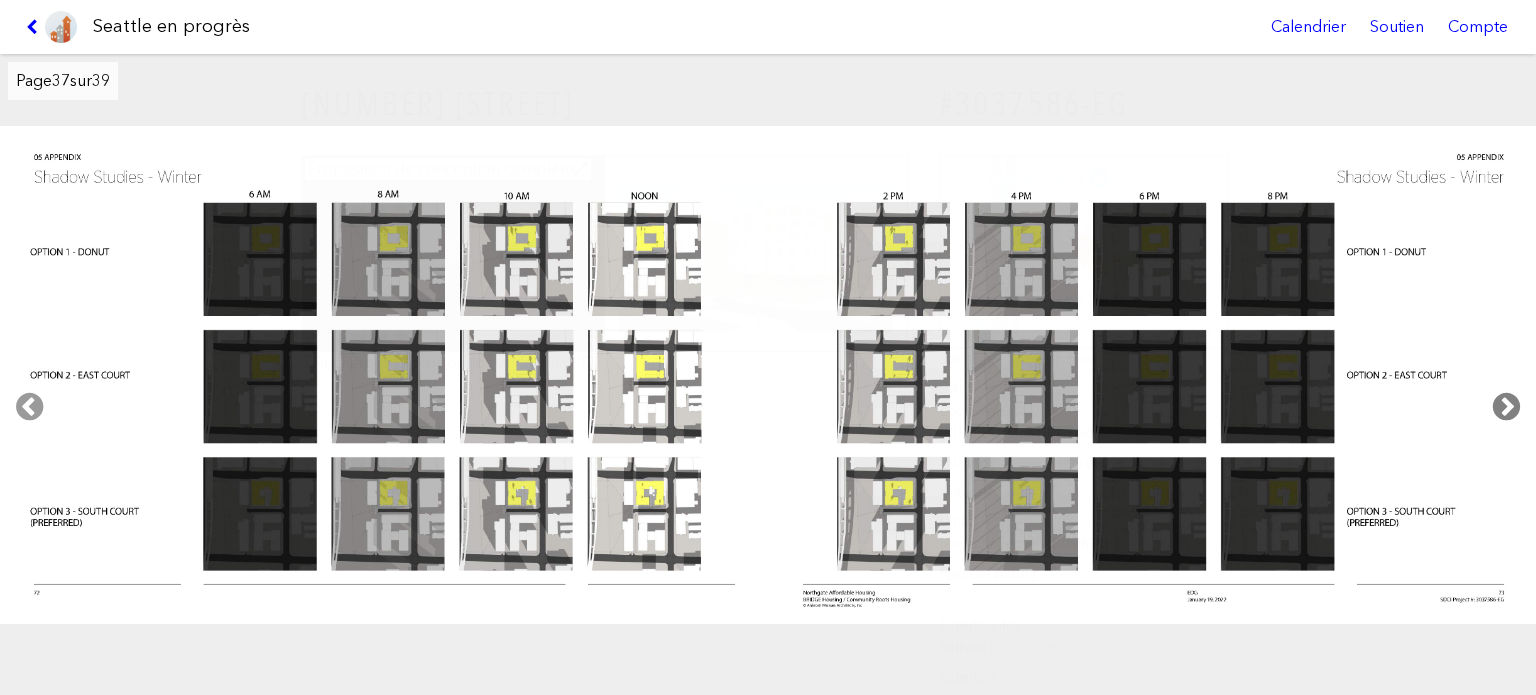 click at bounding box center (1506, 407) 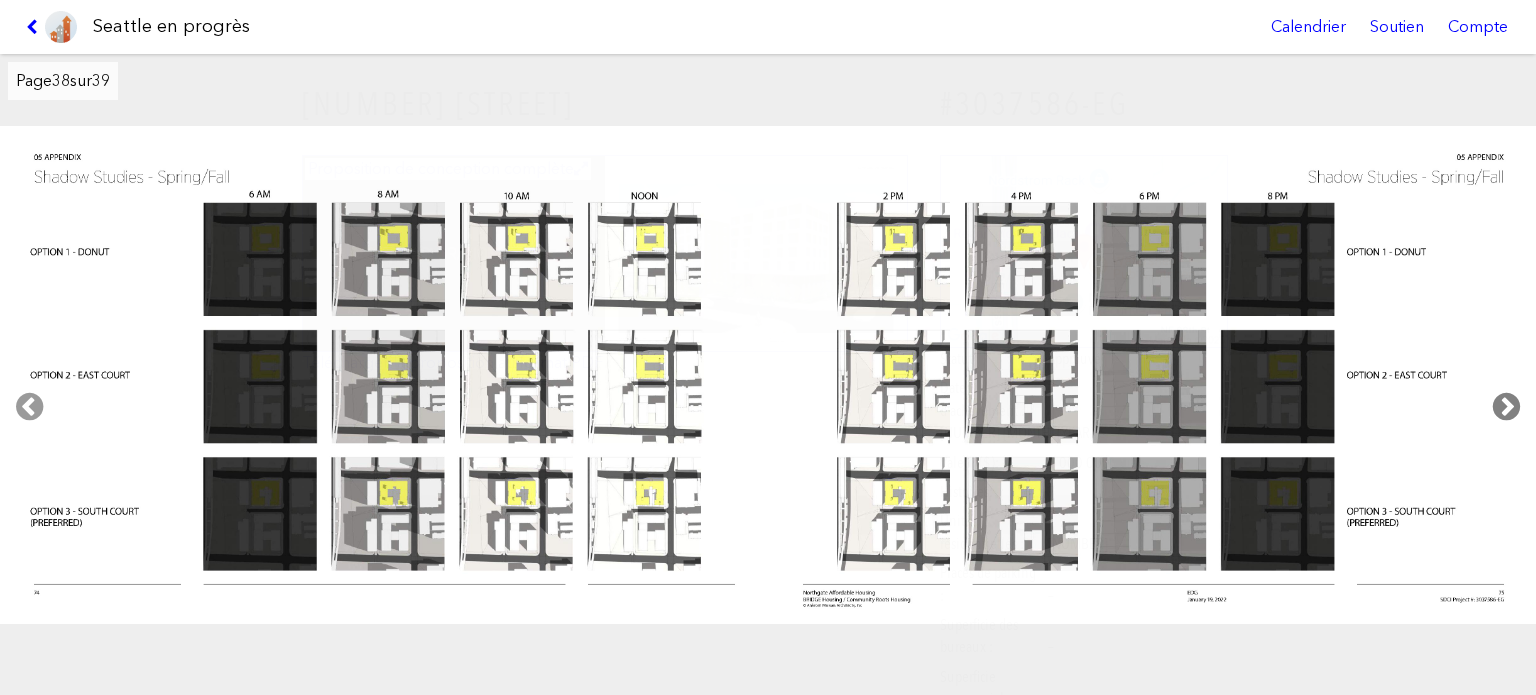 click at bounding box center [1506, 407] 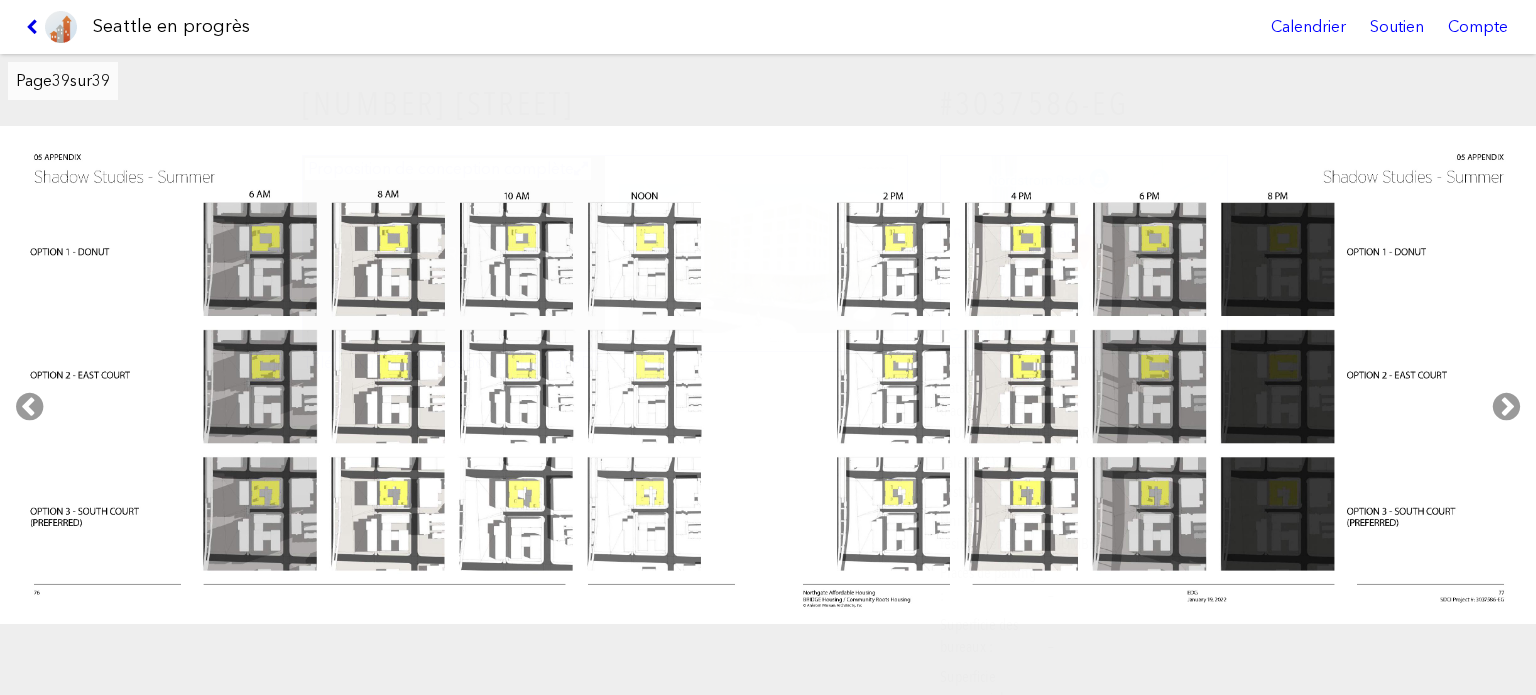click at bounding box center (35, 27) 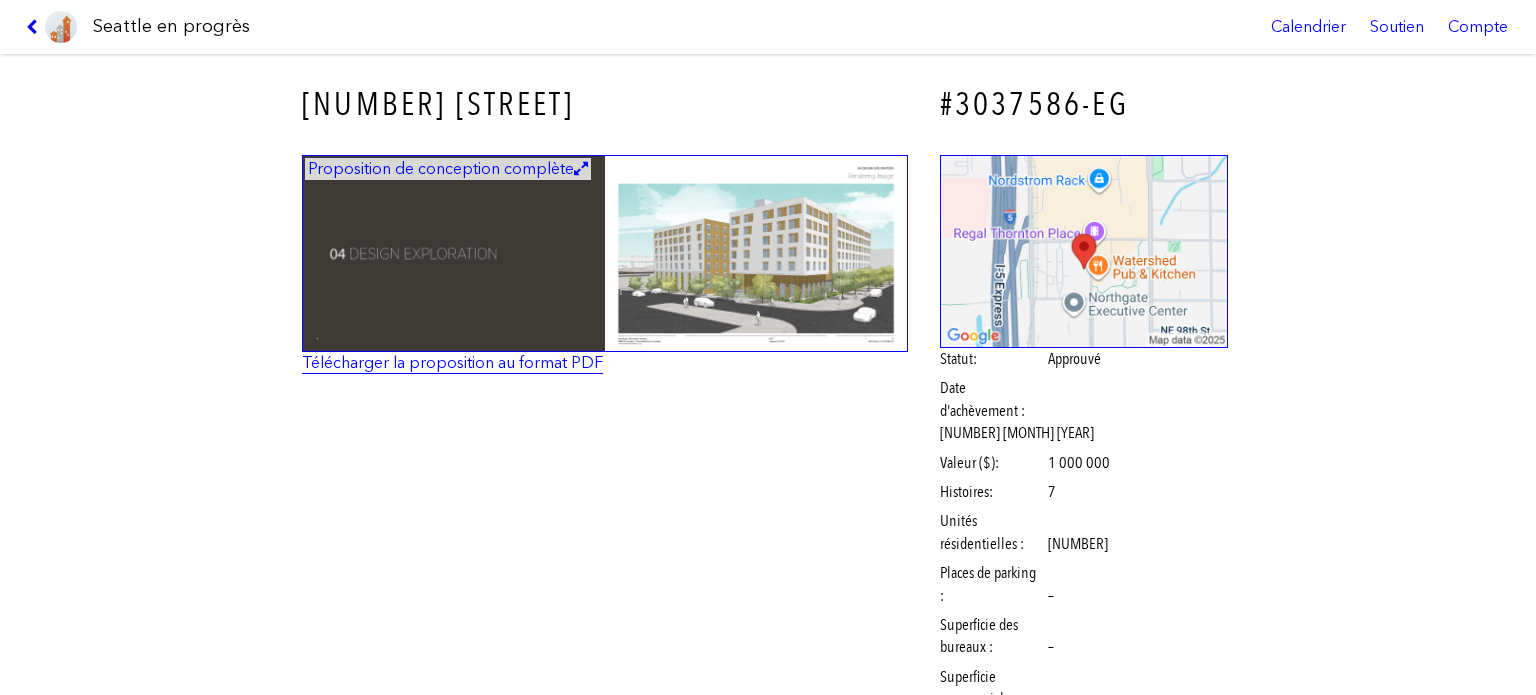 click on "Télécharger la proposition au format PDF" at bounding box center (452, 362) 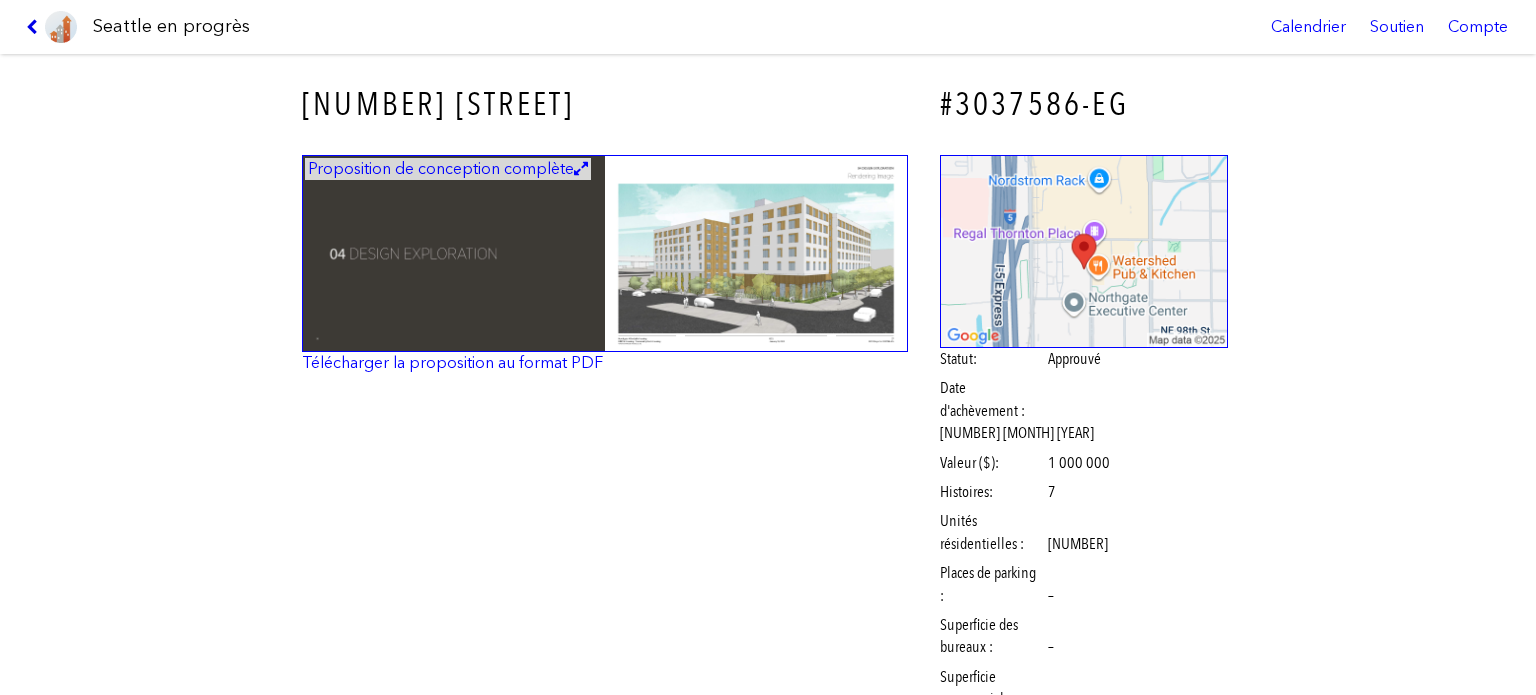 click at bounding box center [35, 27] 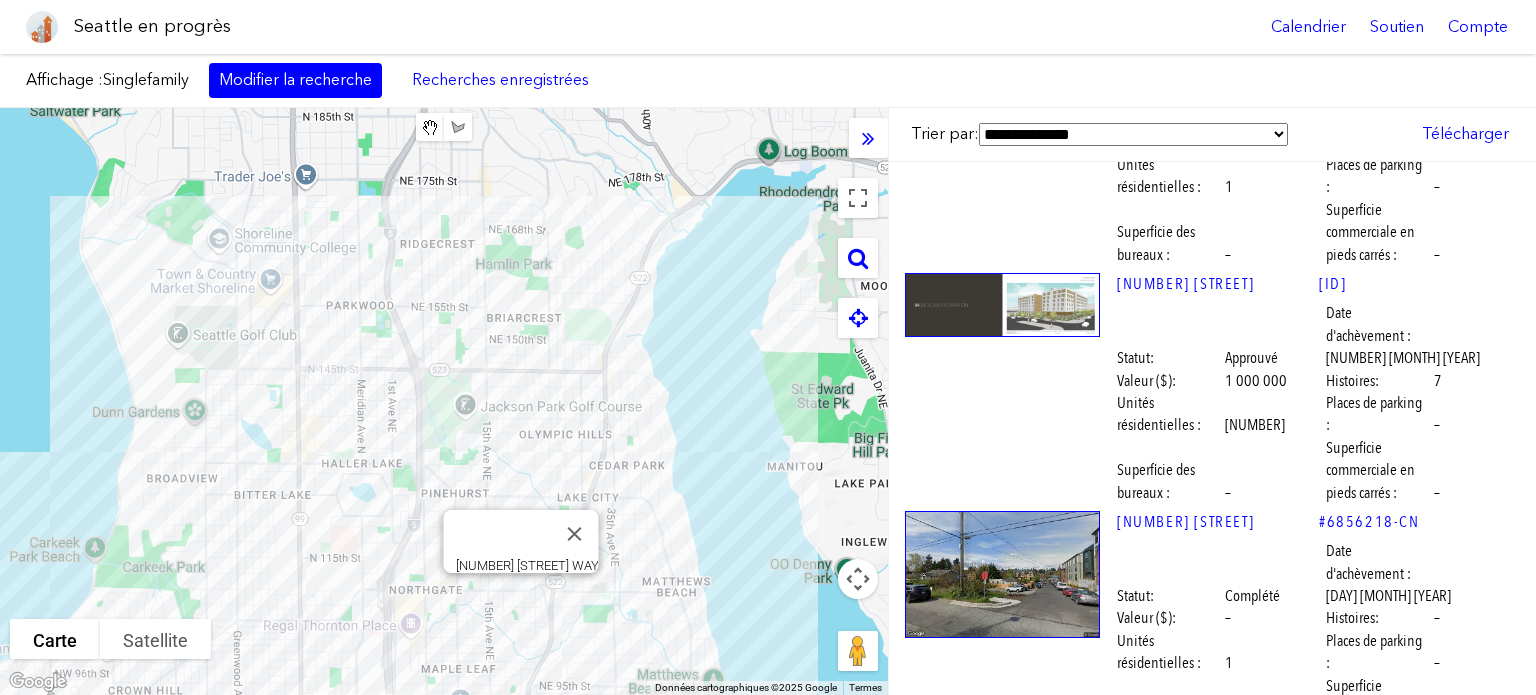 scroll, scrollTop: 33600, scrollLeft: 0, axis: vertical 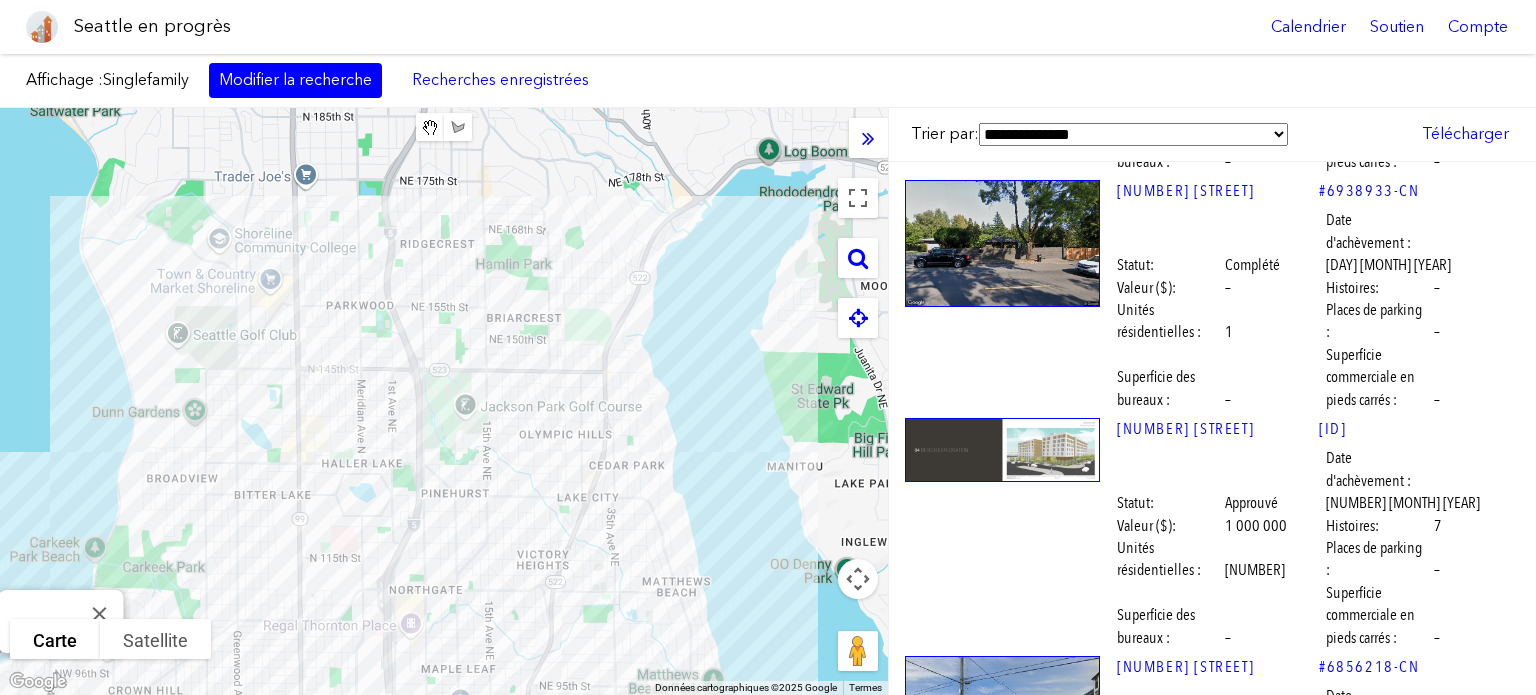 click at bounding box center (1002, 3358) 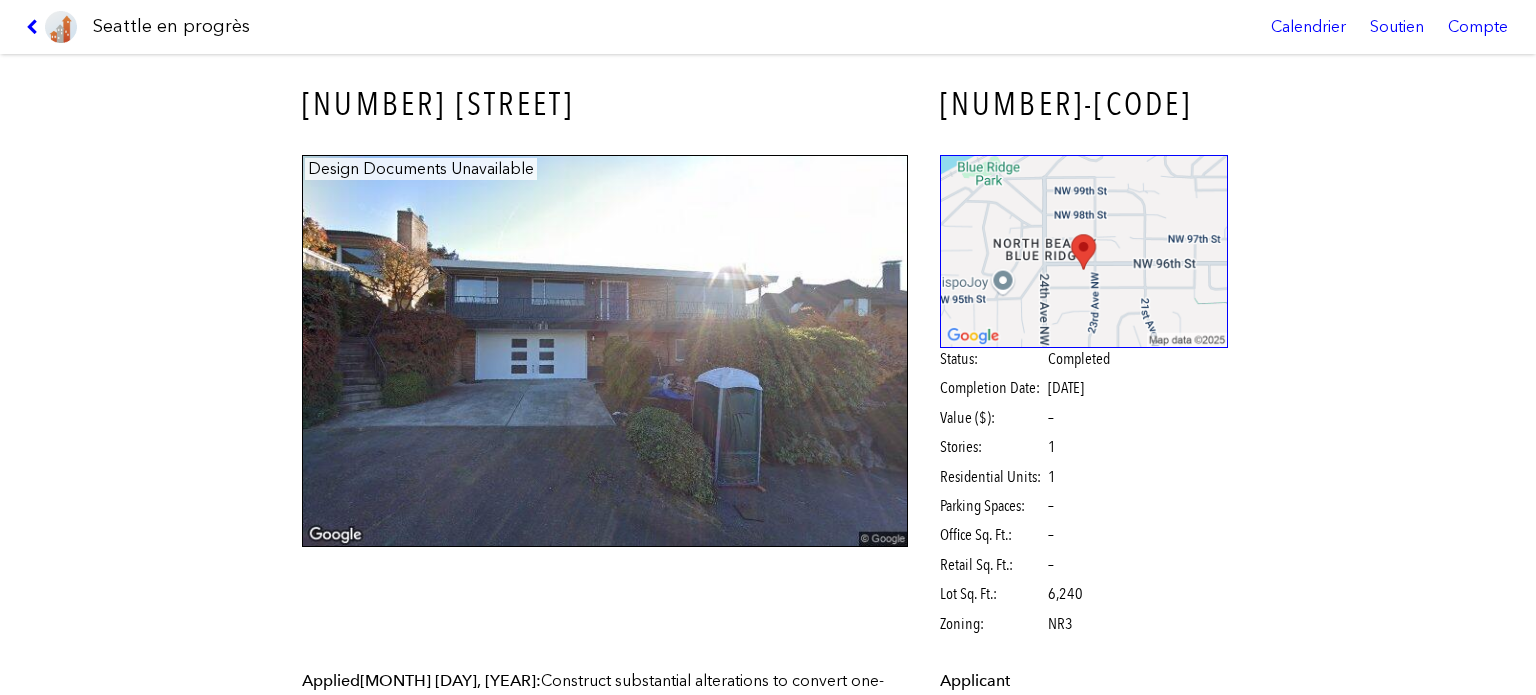 click at bounding box center (35, 27) 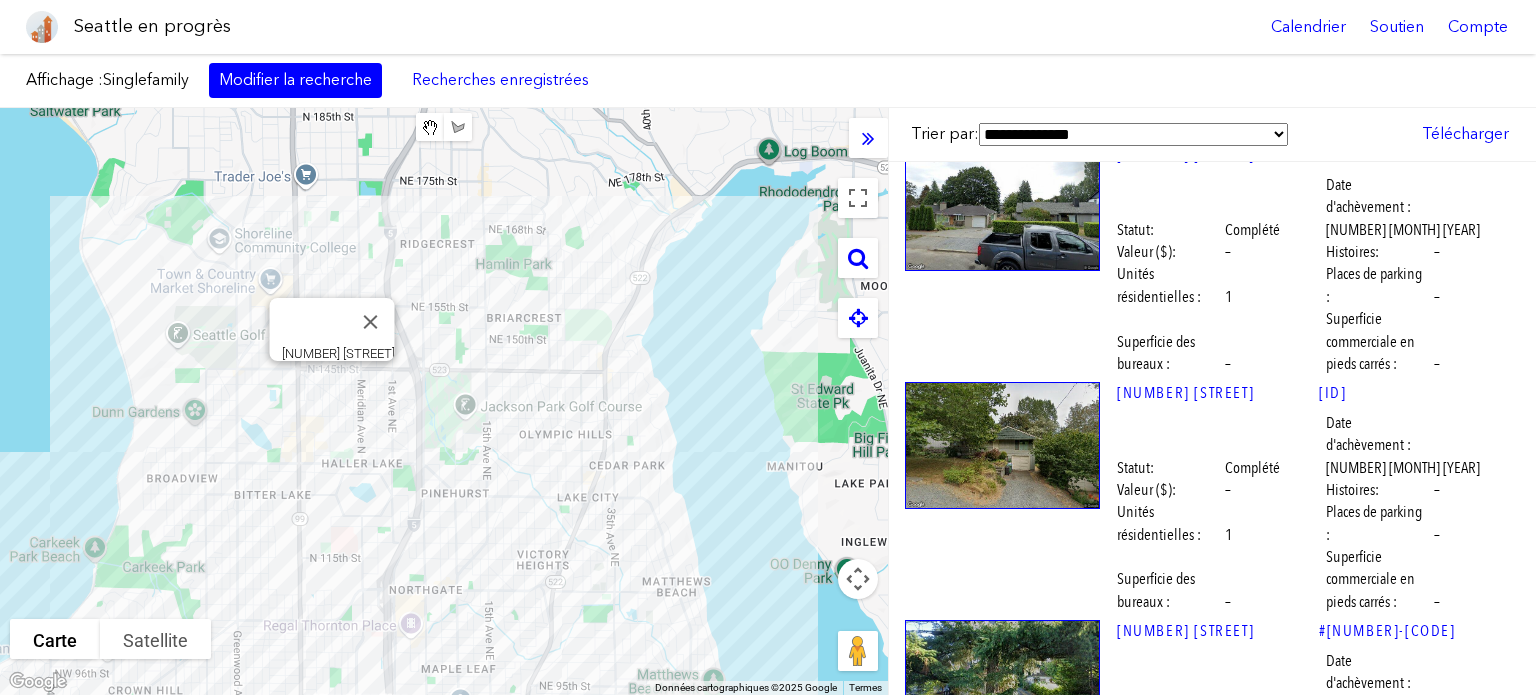 scroll, scrollTop: 40000, scrollLeft: 0, axis: vertical 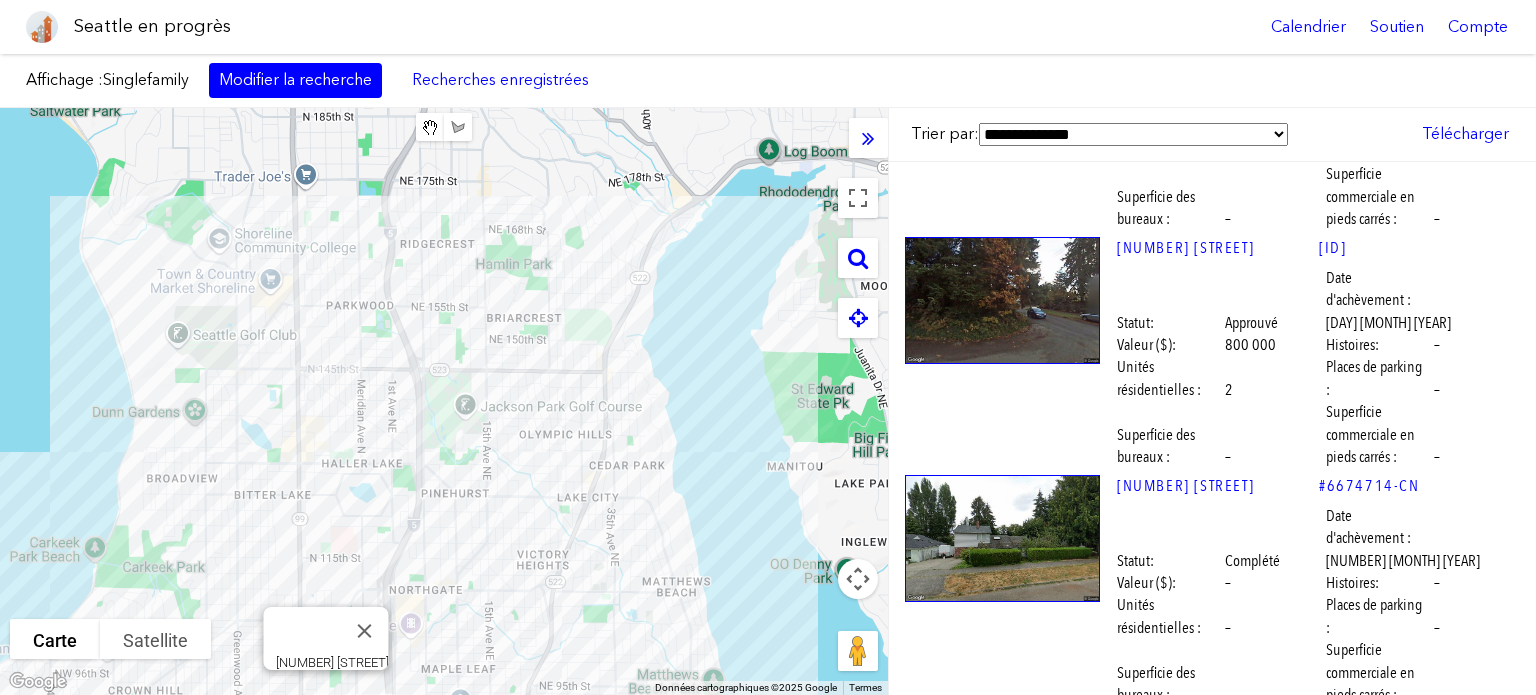 click at bounding box center (1002, 3891) 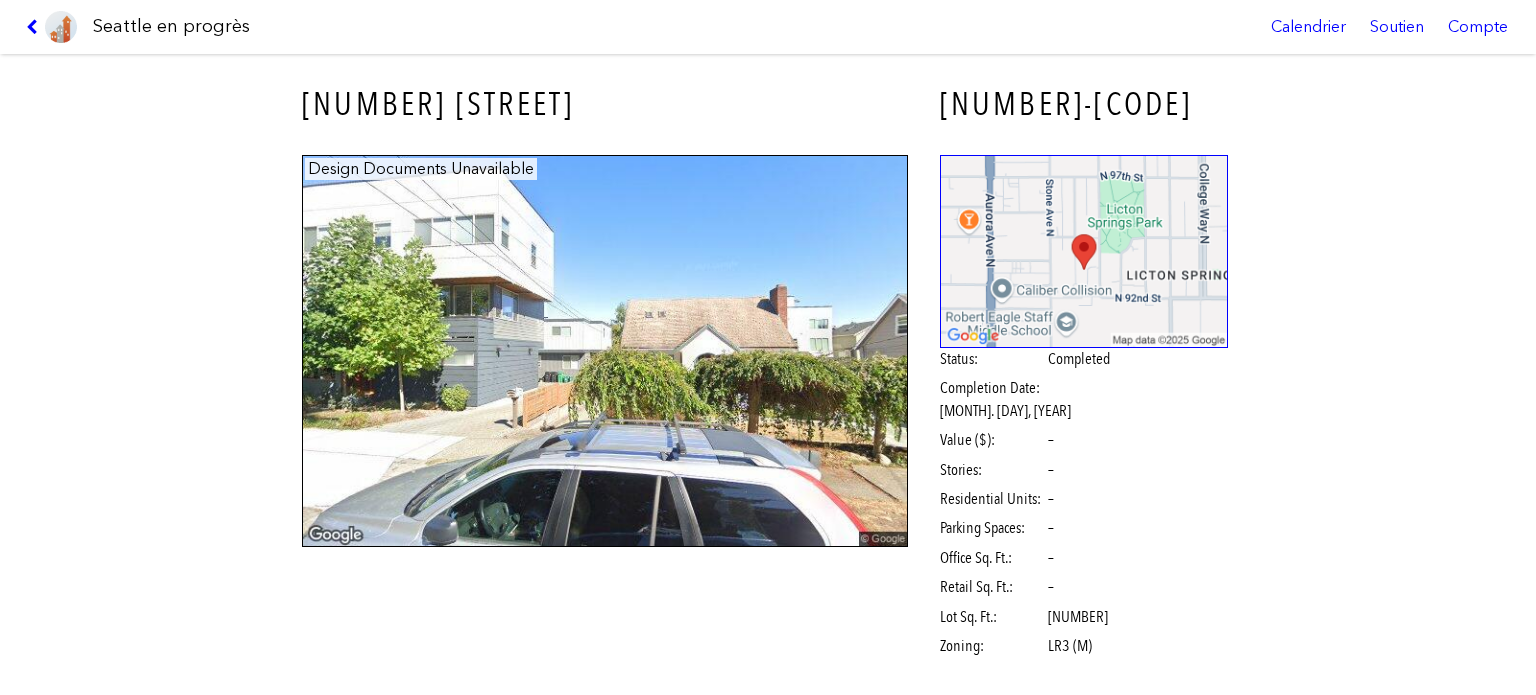 click at bounding box center (51, 27) 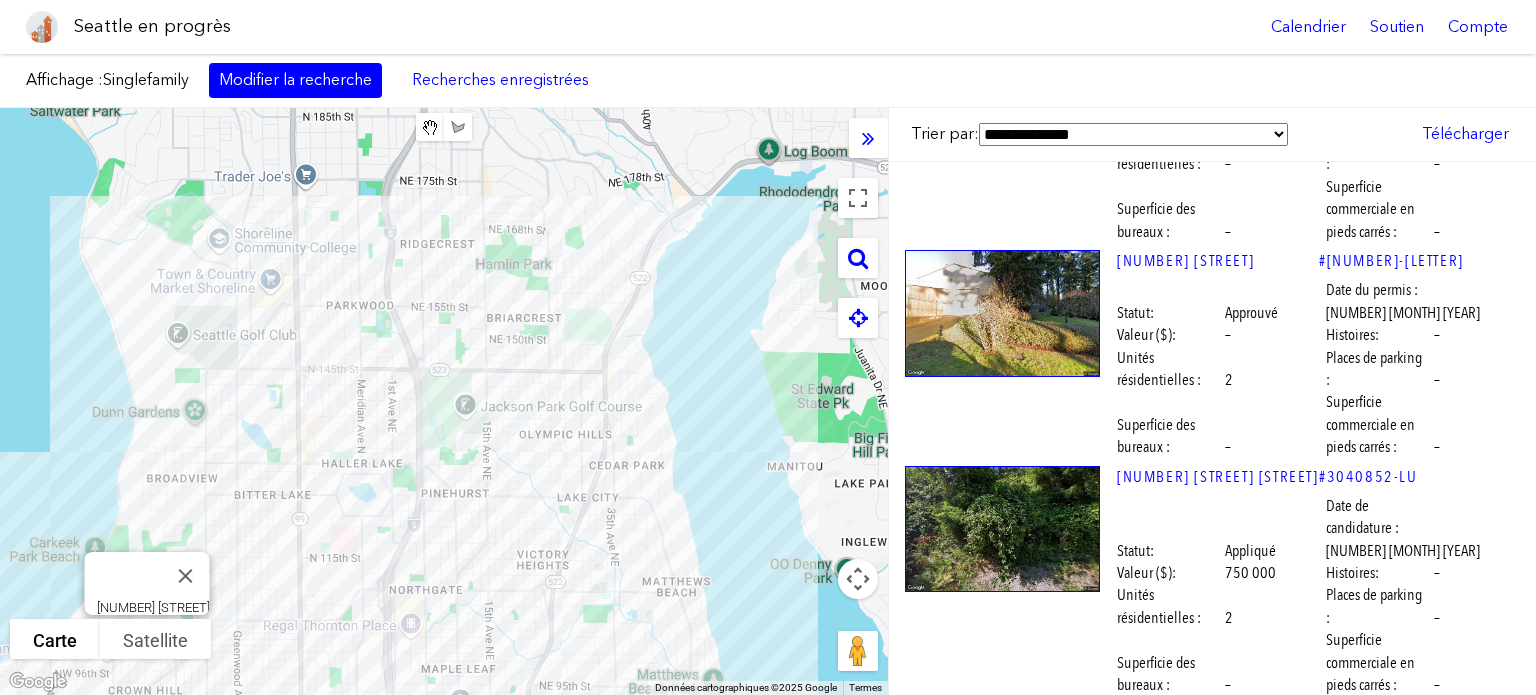scroll, scrollTop: 61900, scrollLeft: 0, axis: vertical 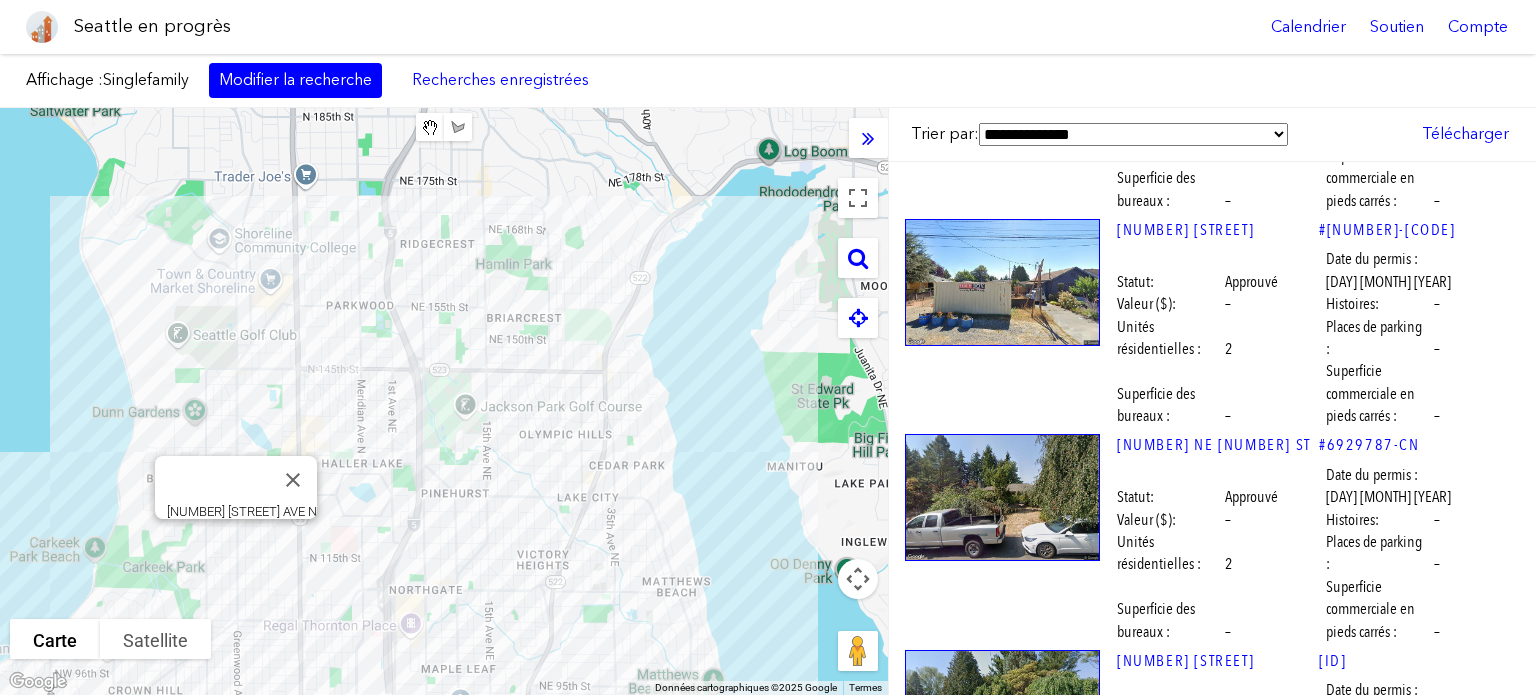 click at bounding box center (1002, 5373) 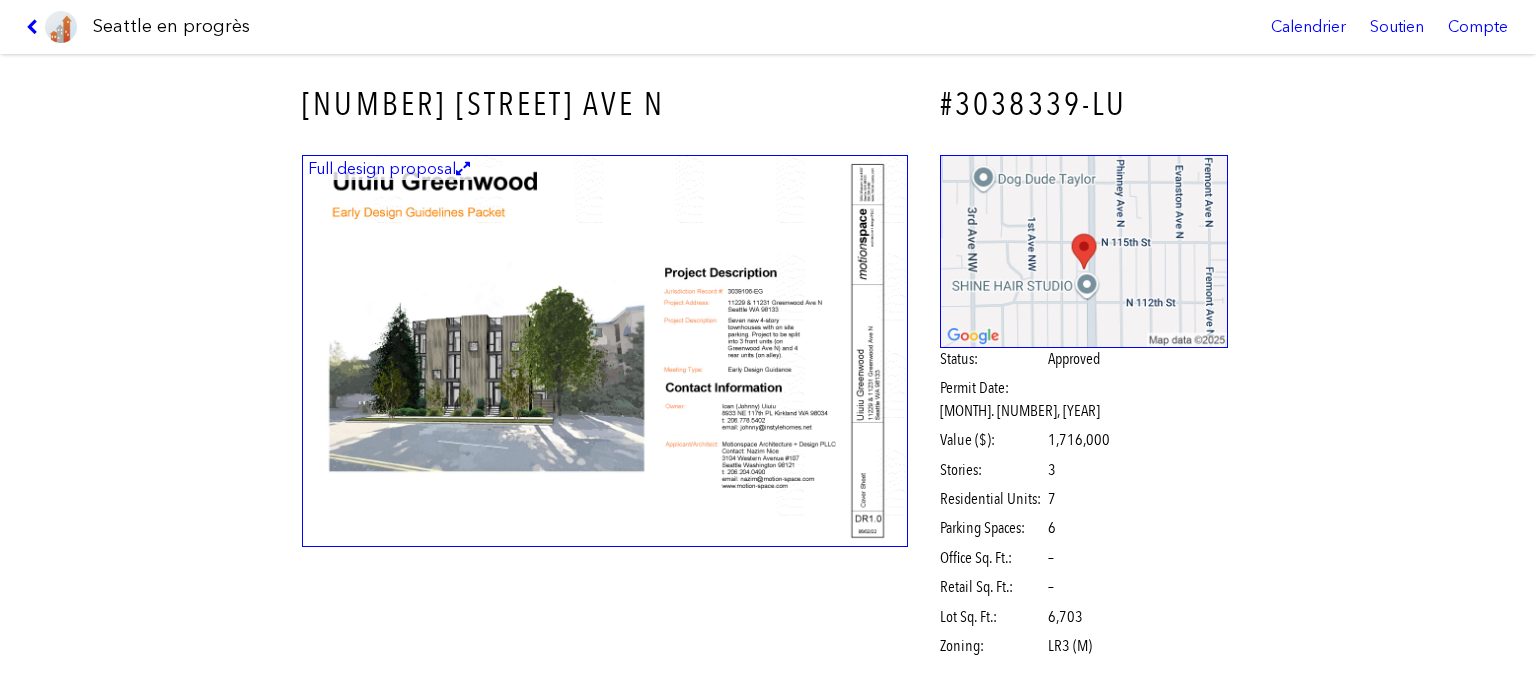 click at bounding box center (605, 351) 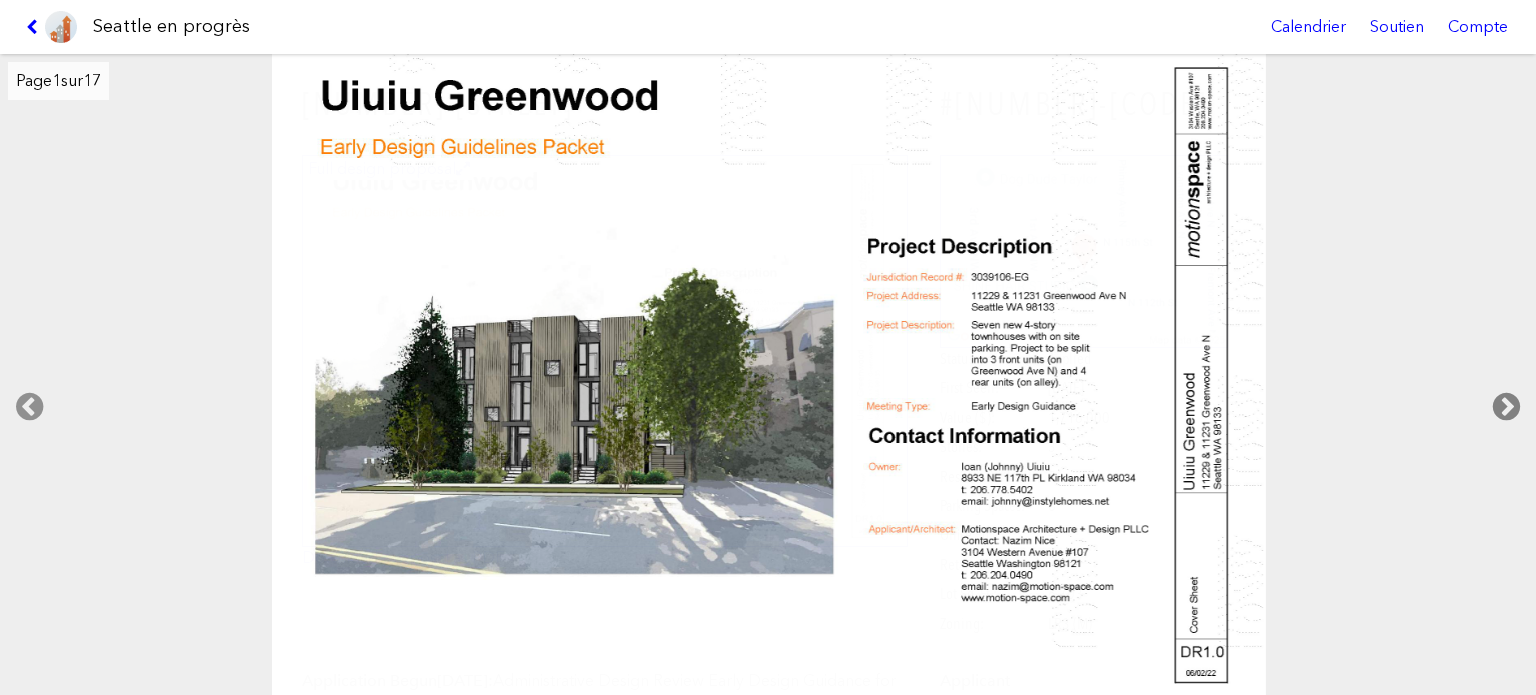 click at bounding box center [1506, 407] 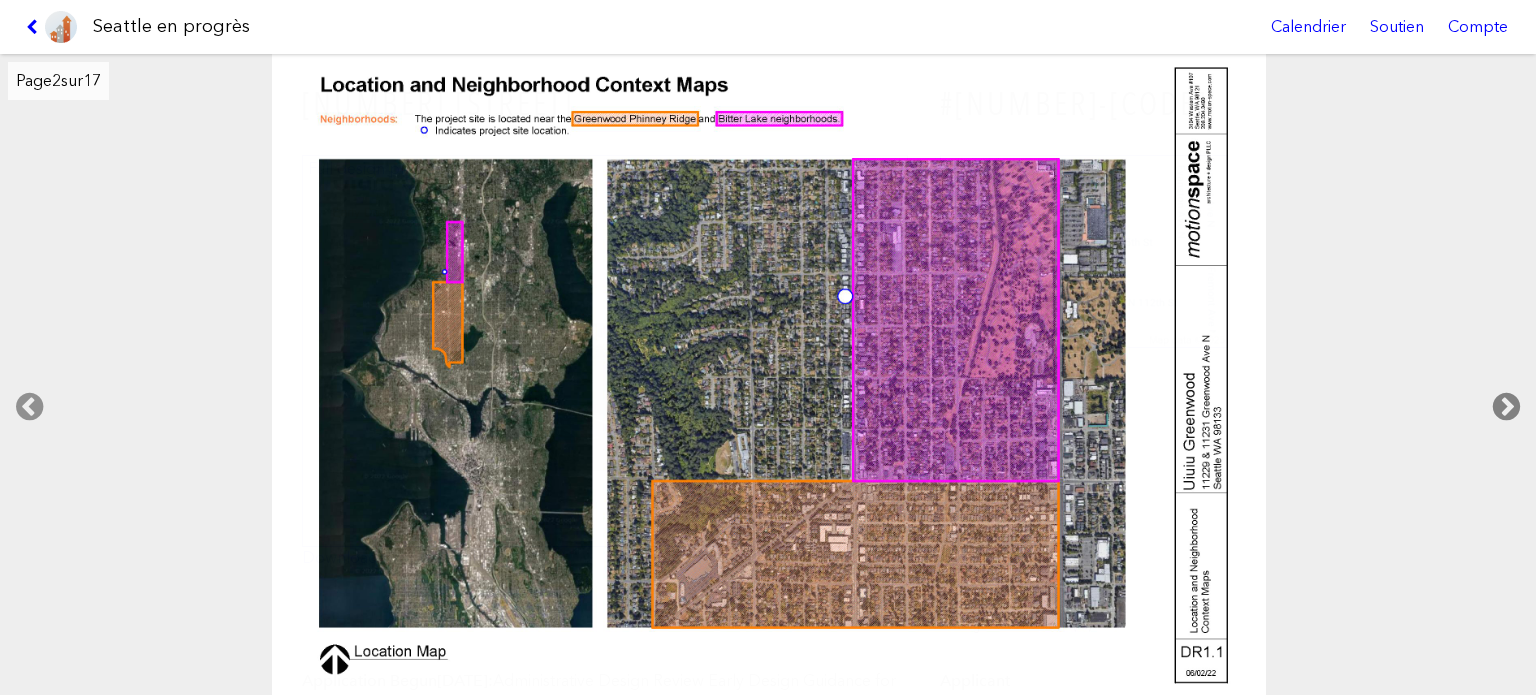 click at bounding box center [1506, 407] 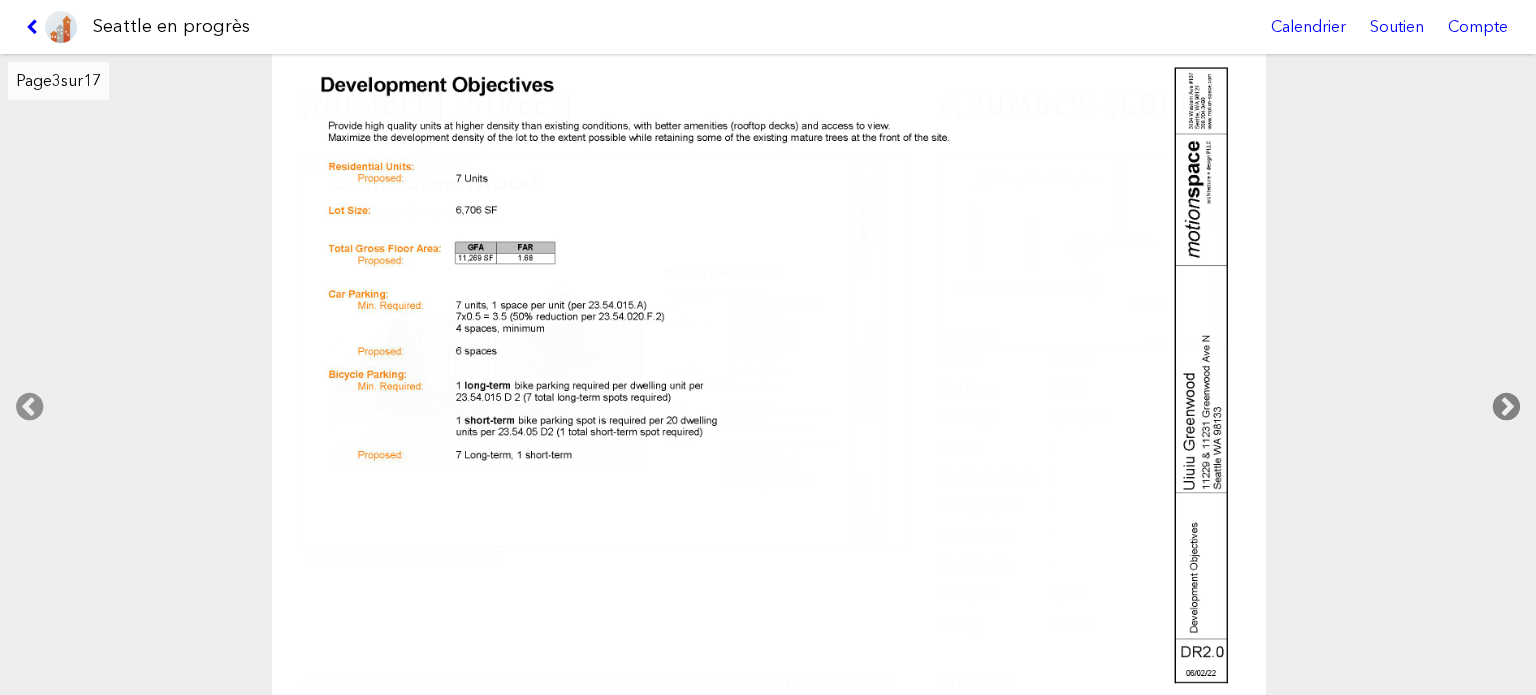 click at bounding box center (1506, 407) 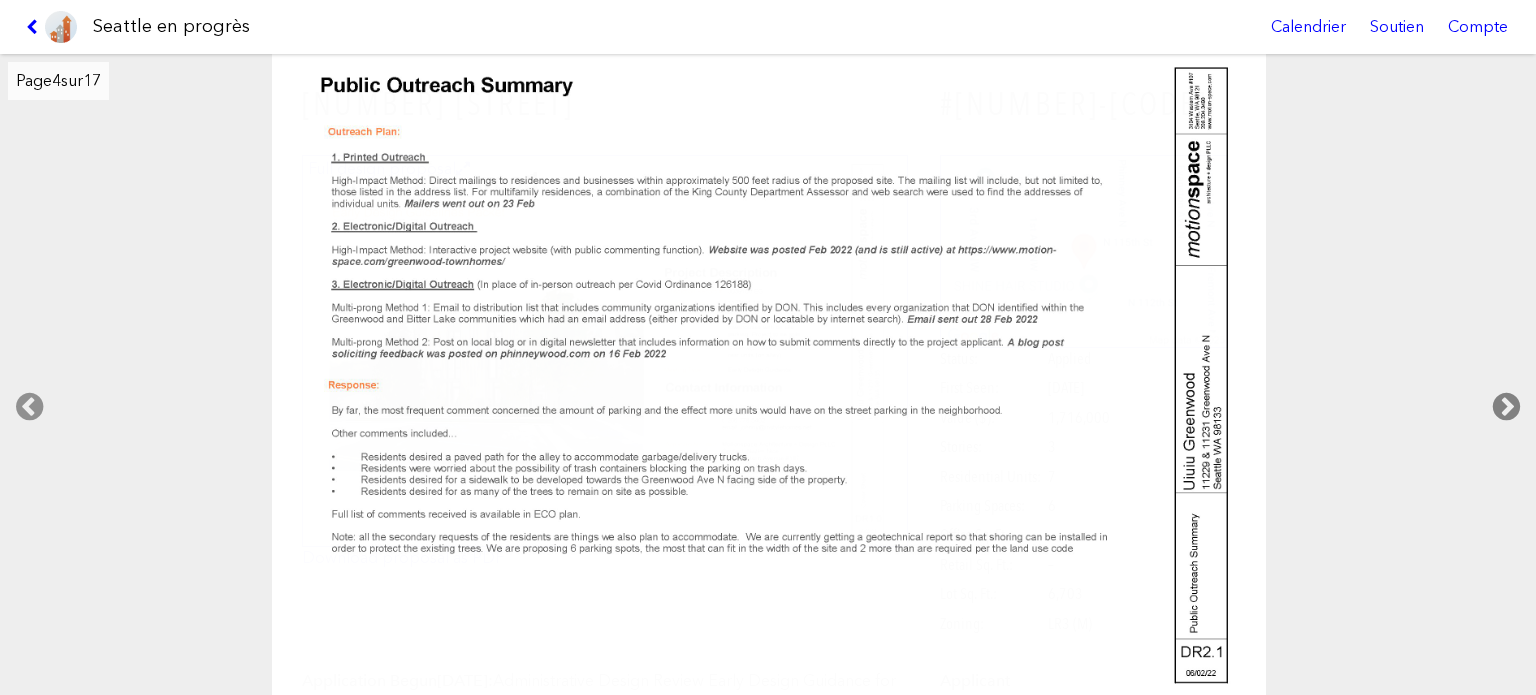 click at bounding box center [1506, 407] 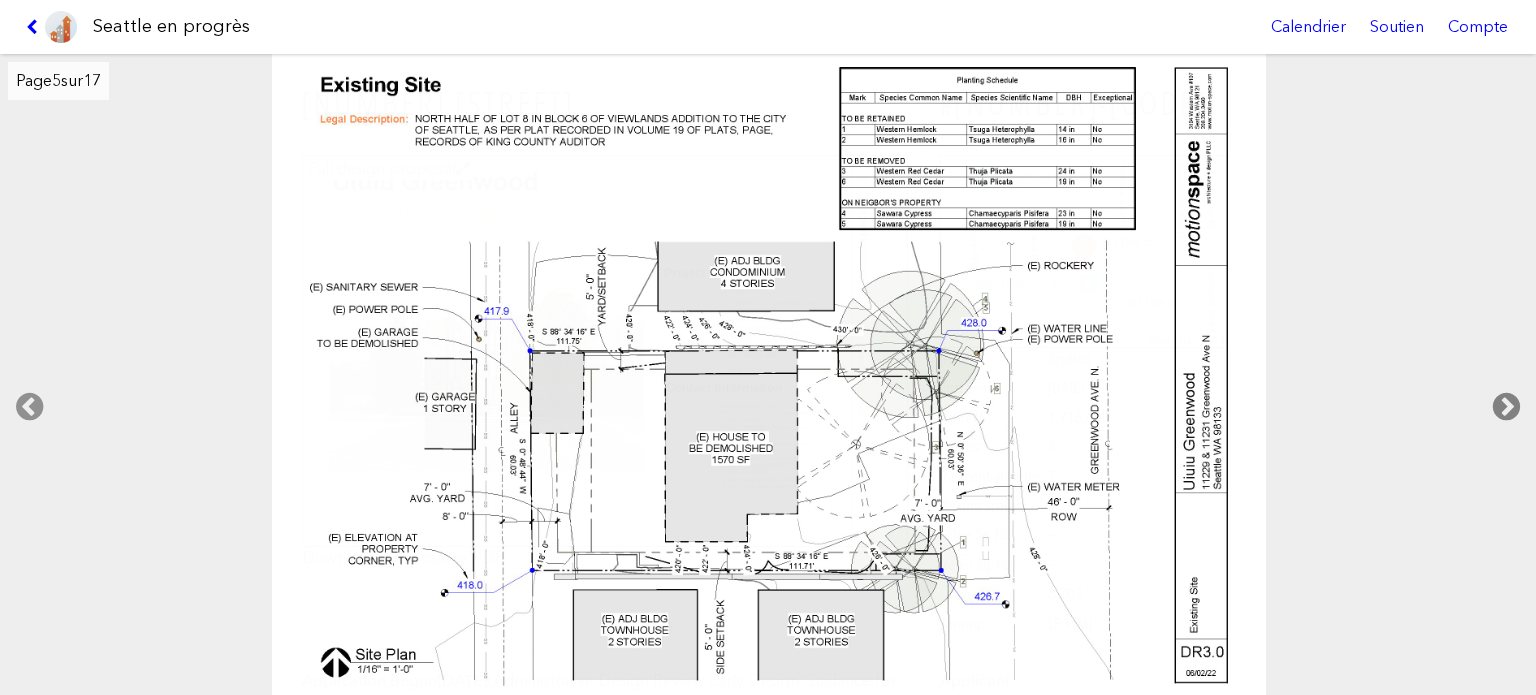 click at bounding box center (1506, 407) 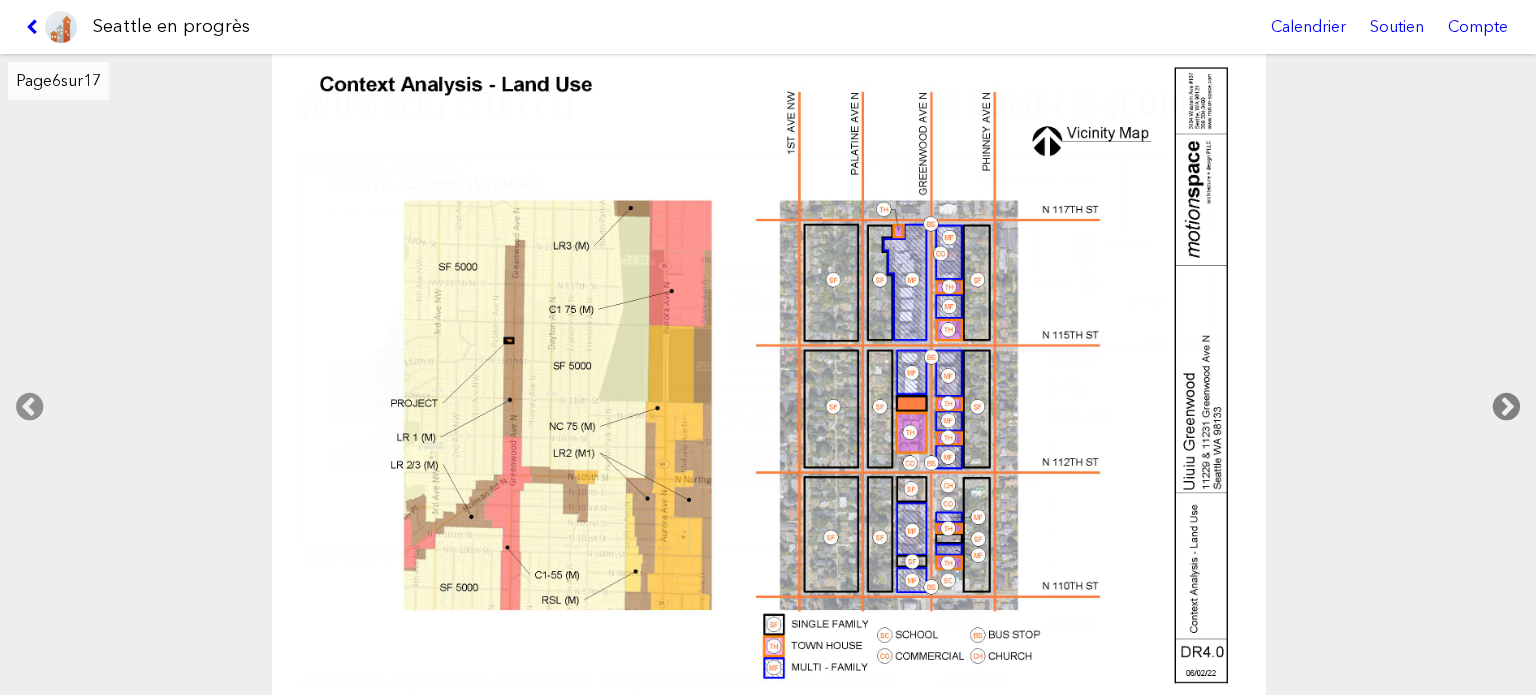 click at bounding box center [1506, 407] 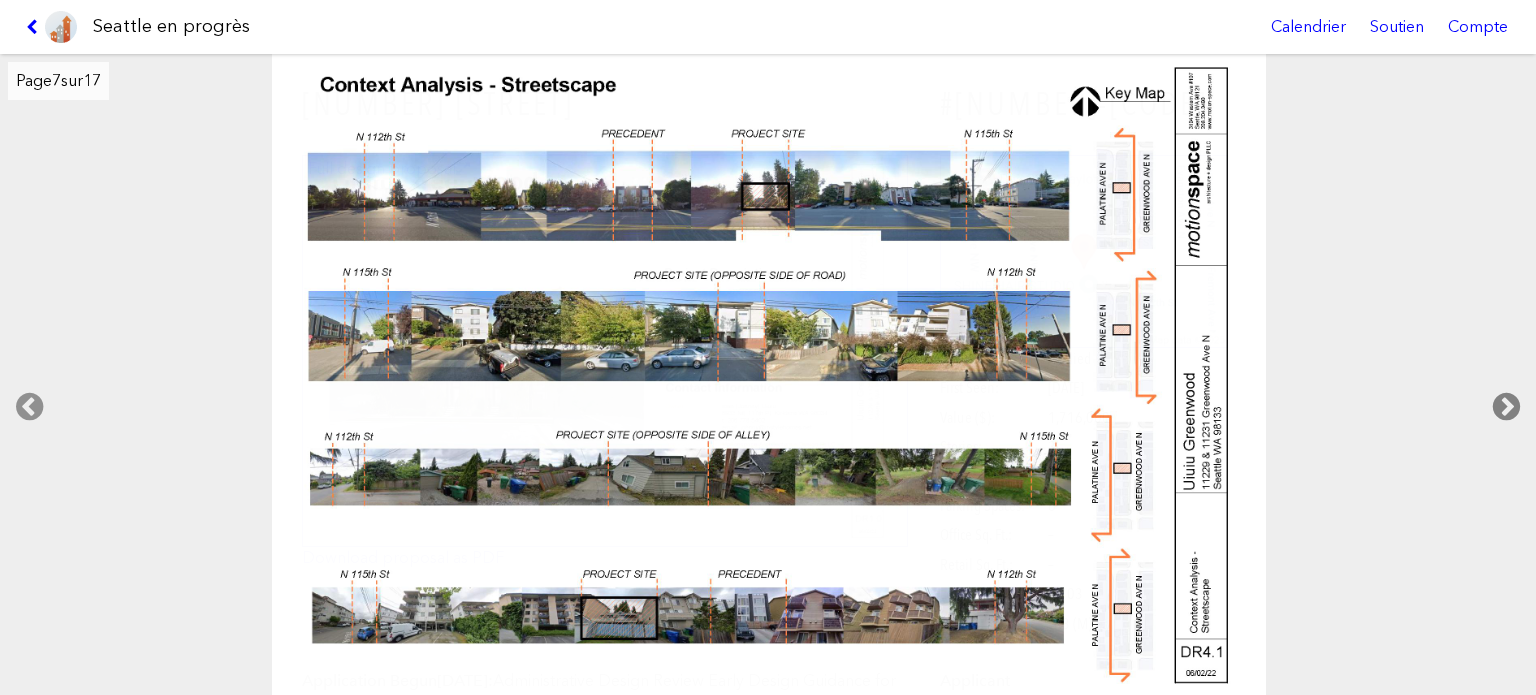 click at bounding box center [1506, 407] 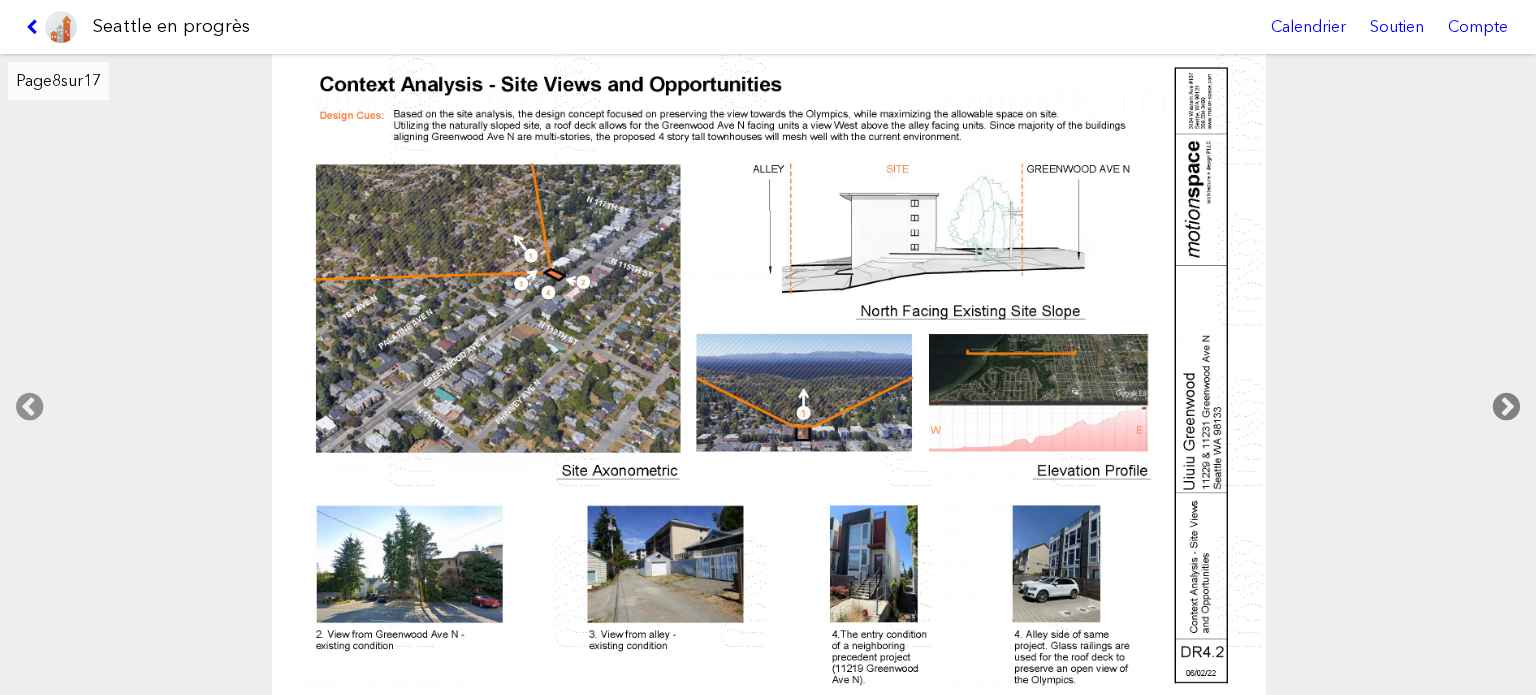 click at bounding box center (1506, 407) 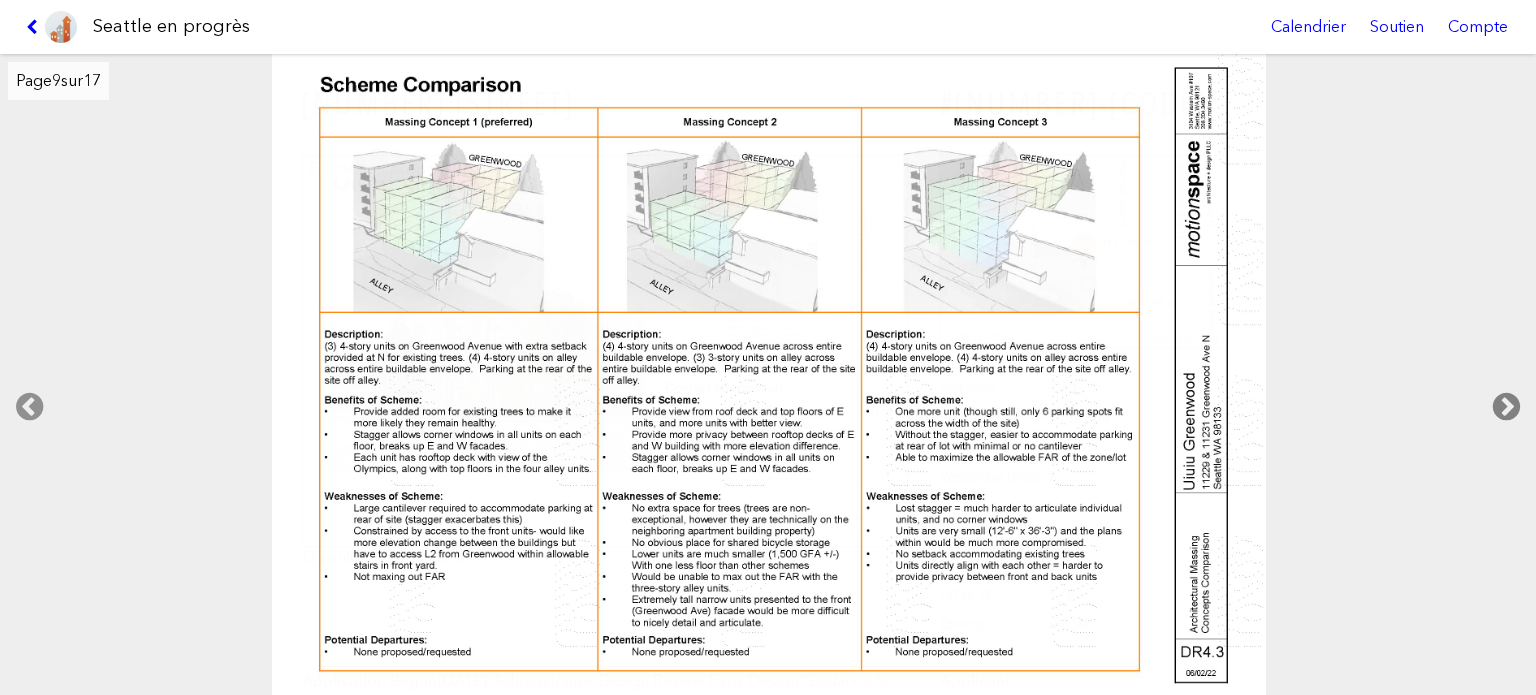 click at bounding box center (1506, 407) 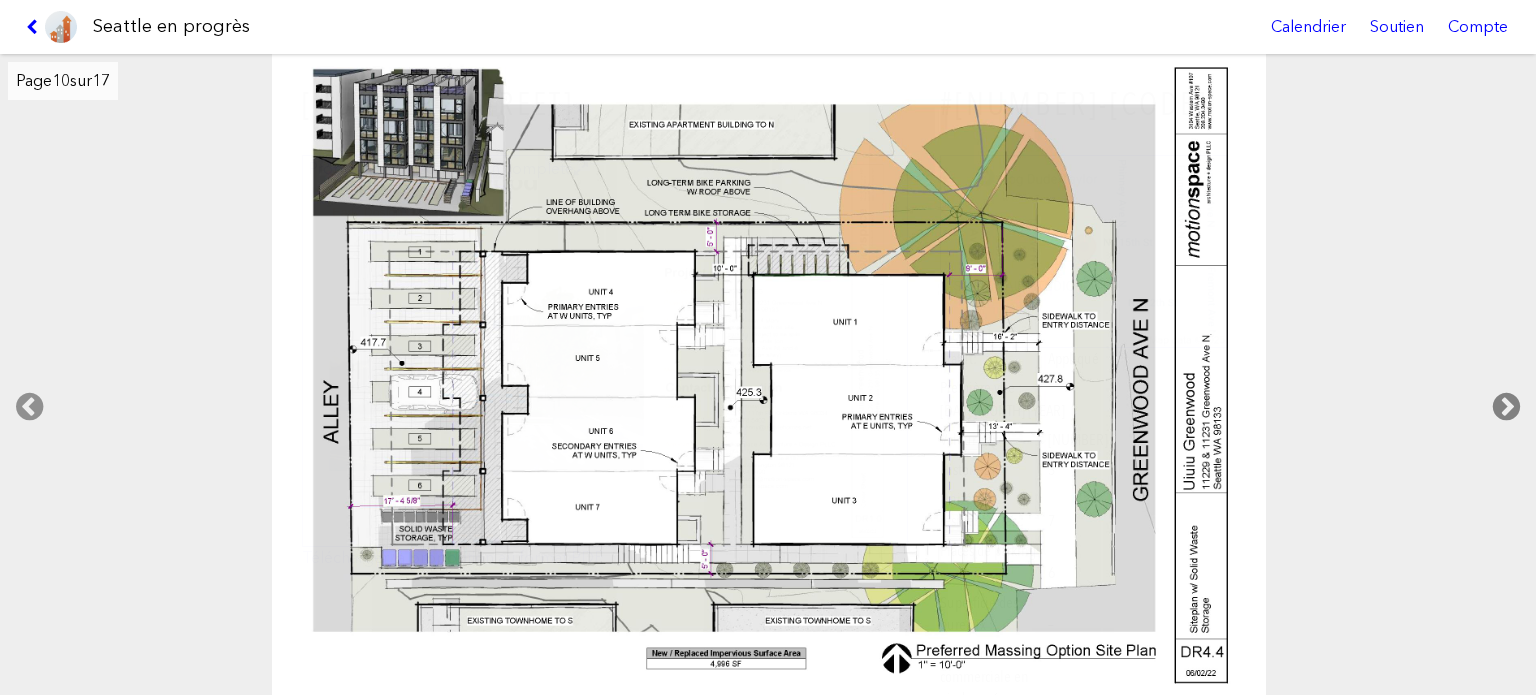 click at bounding box center [1506, 407] 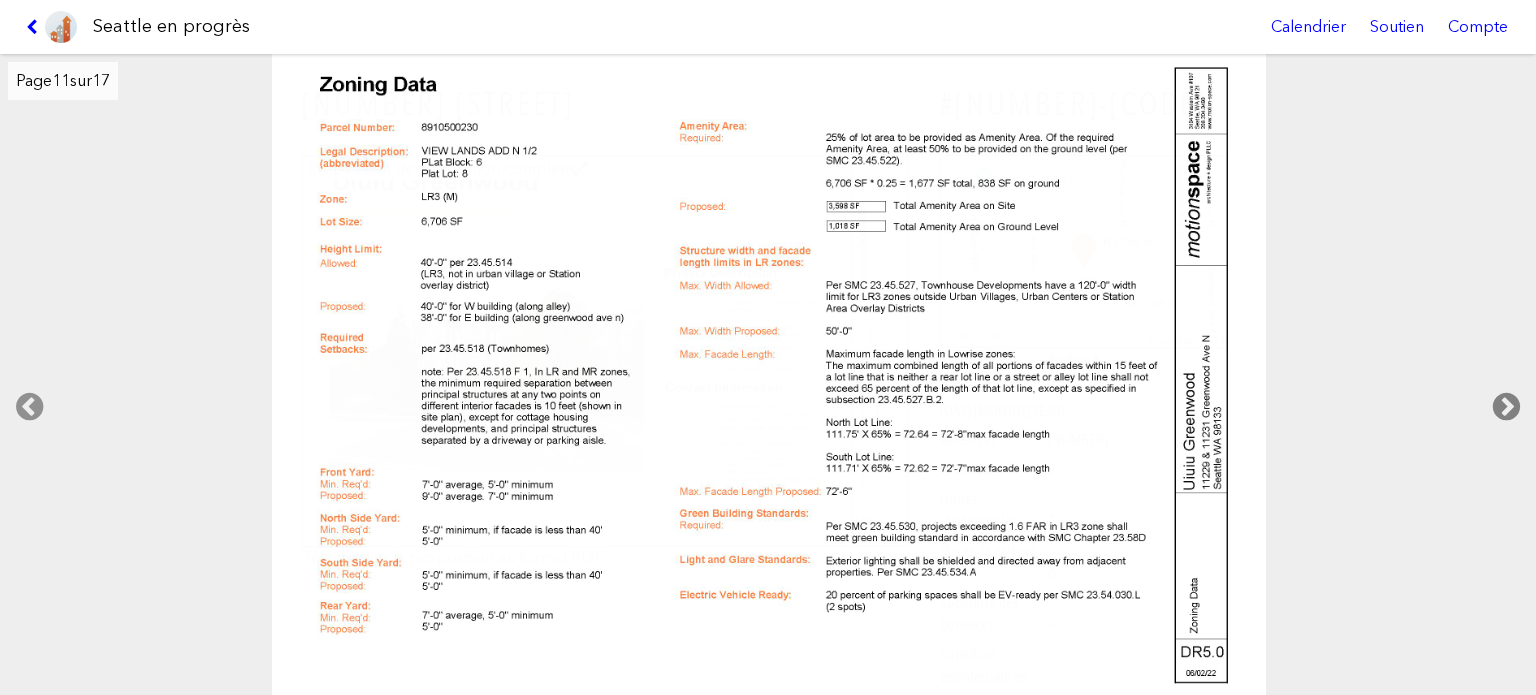 click at bounding box center [1506, 407] 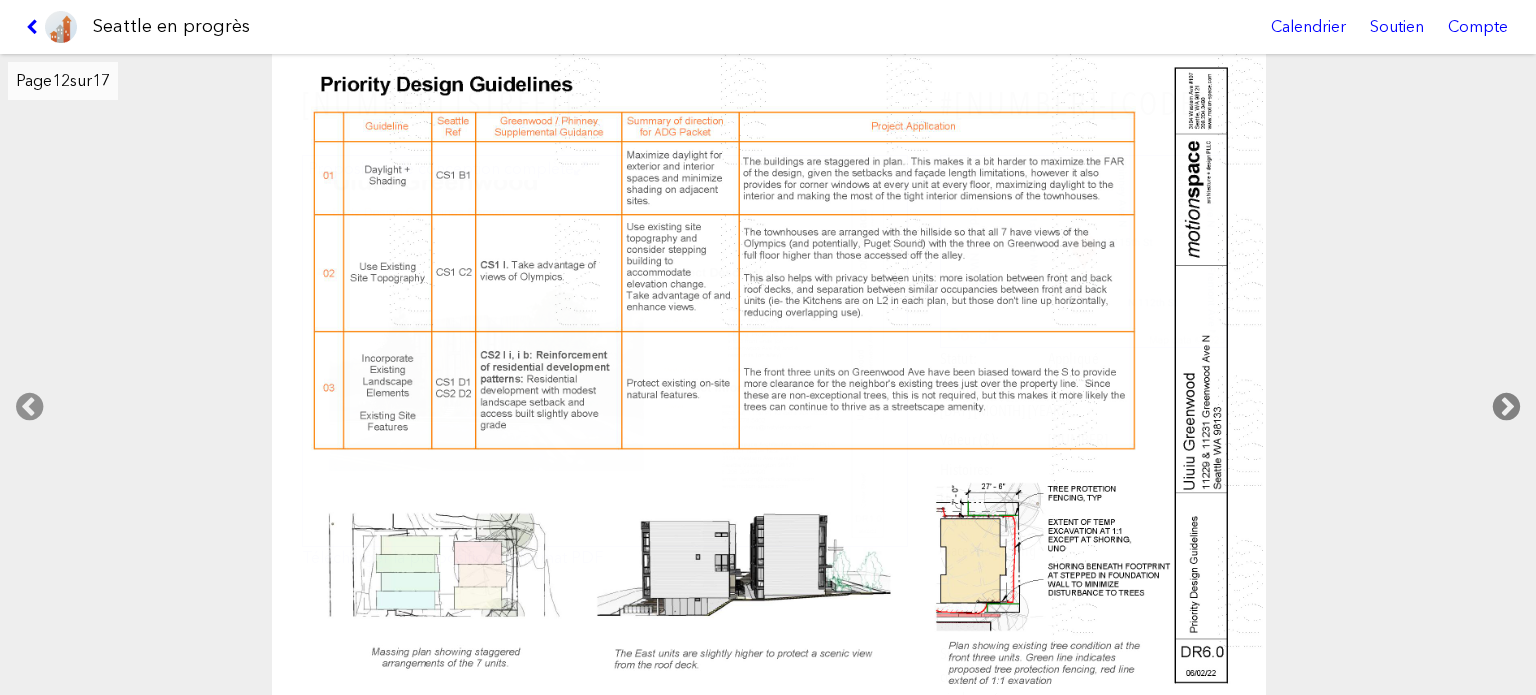 click at bounding box center (1506, 407) 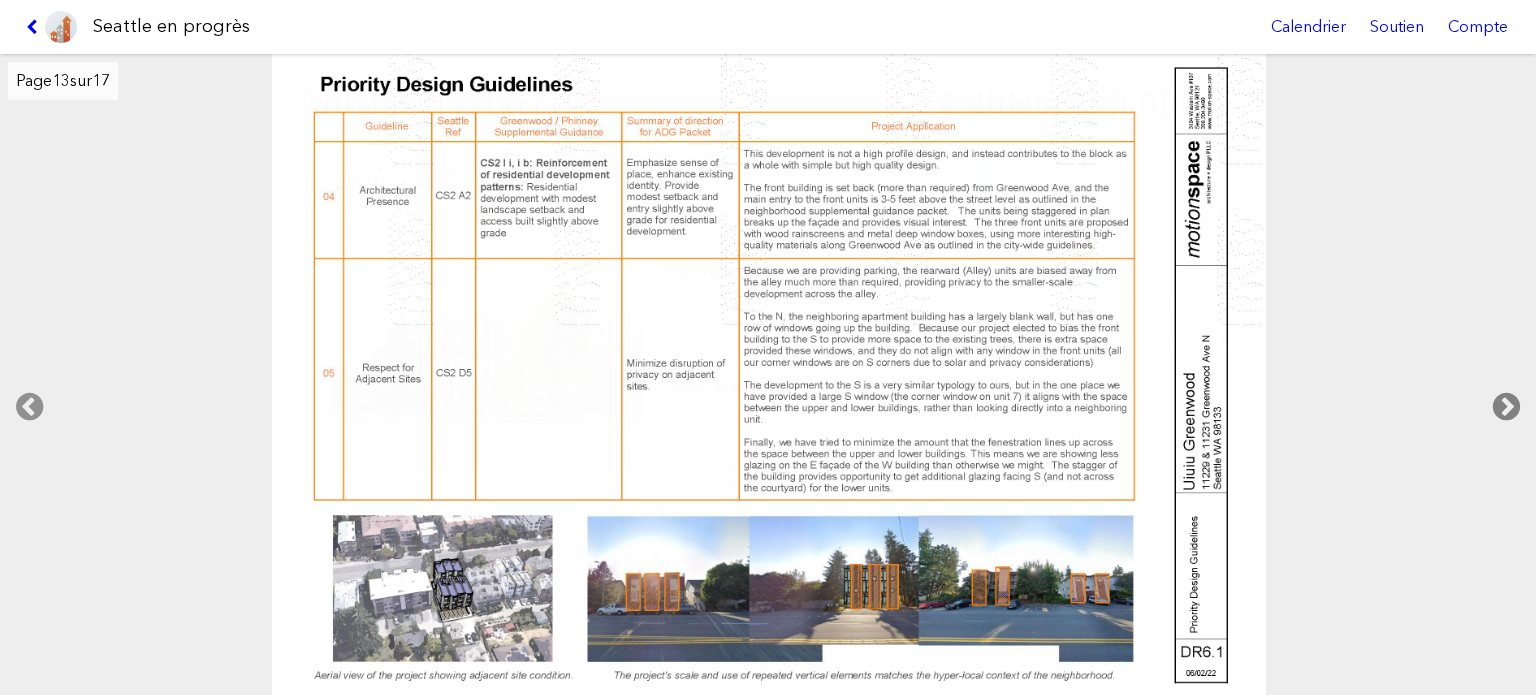 click at bounding box center (1506, 407) 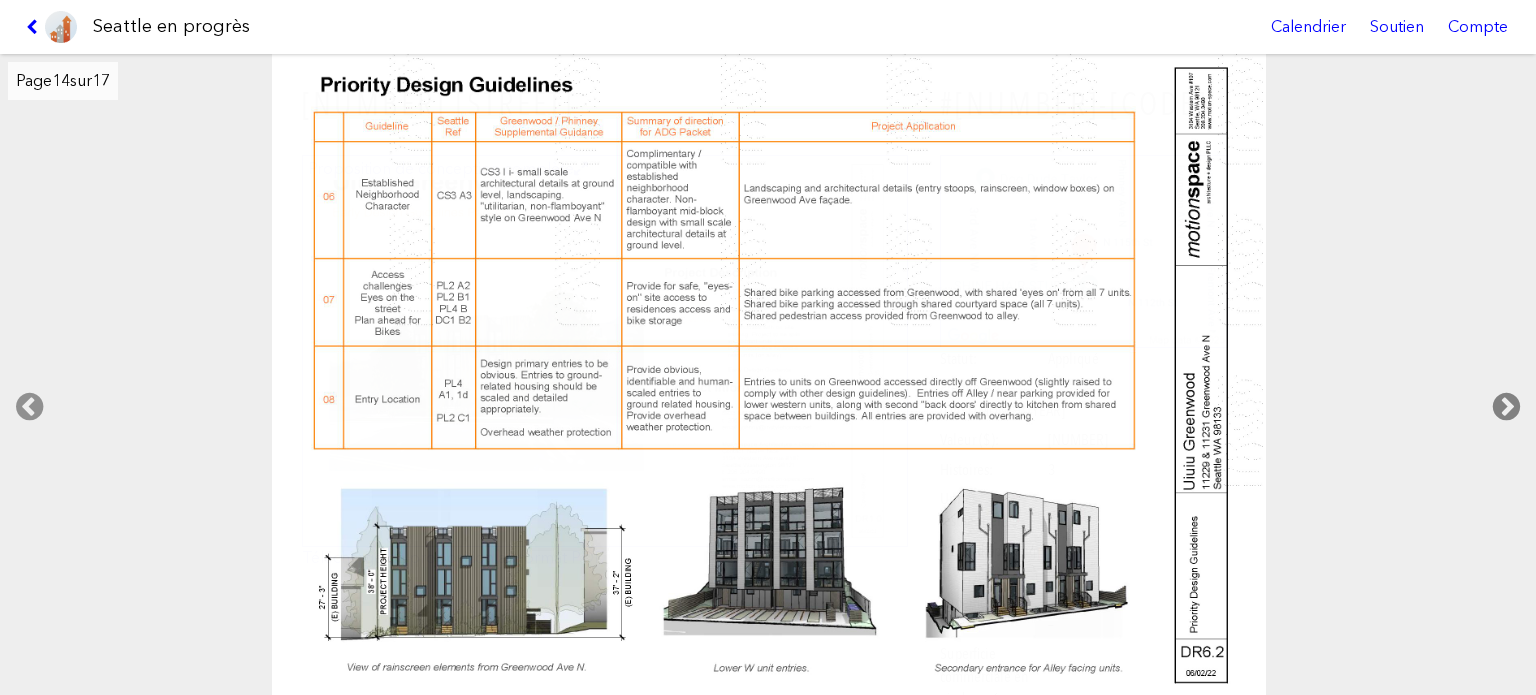 click at bounding box center (1506, 407) 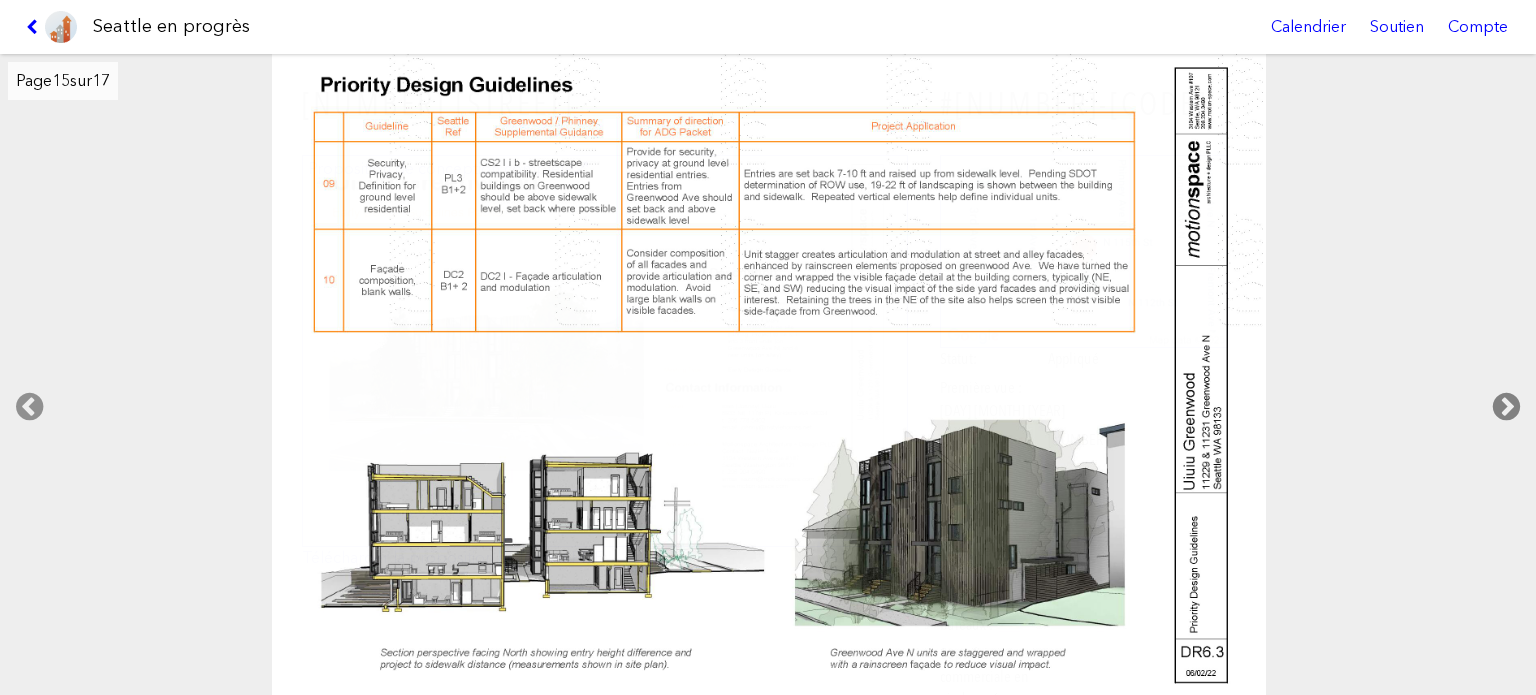 click at bounding box center [1506, 407] 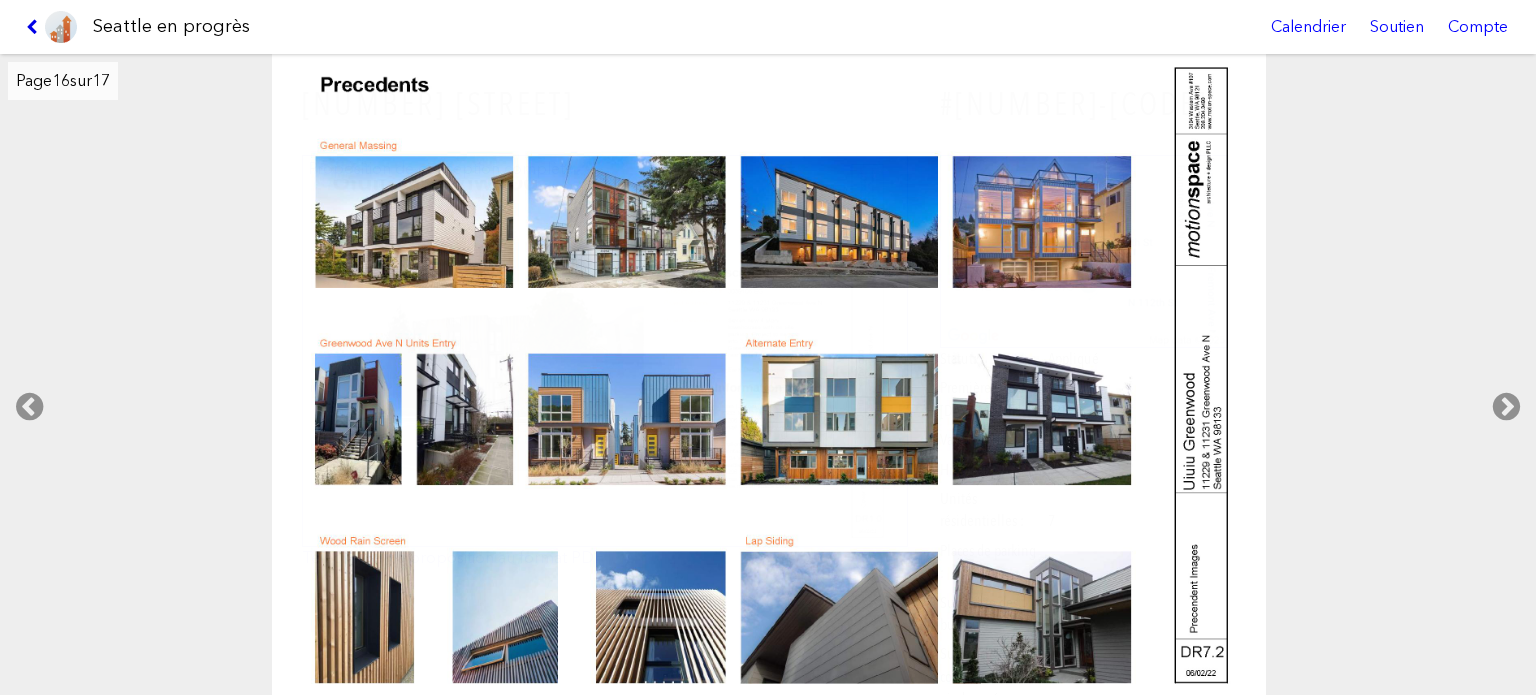 click at bounding box center (35, 27) 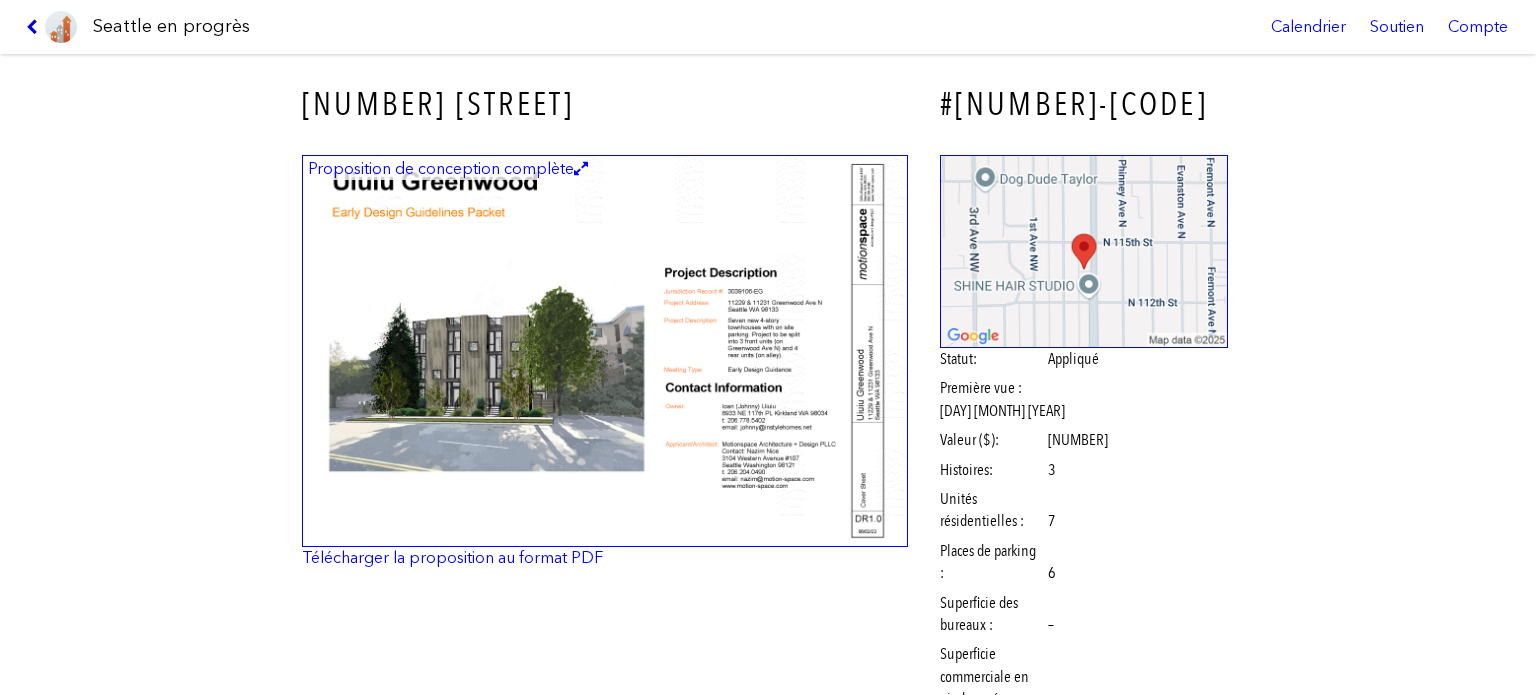 click at bounding box center (35, 27) 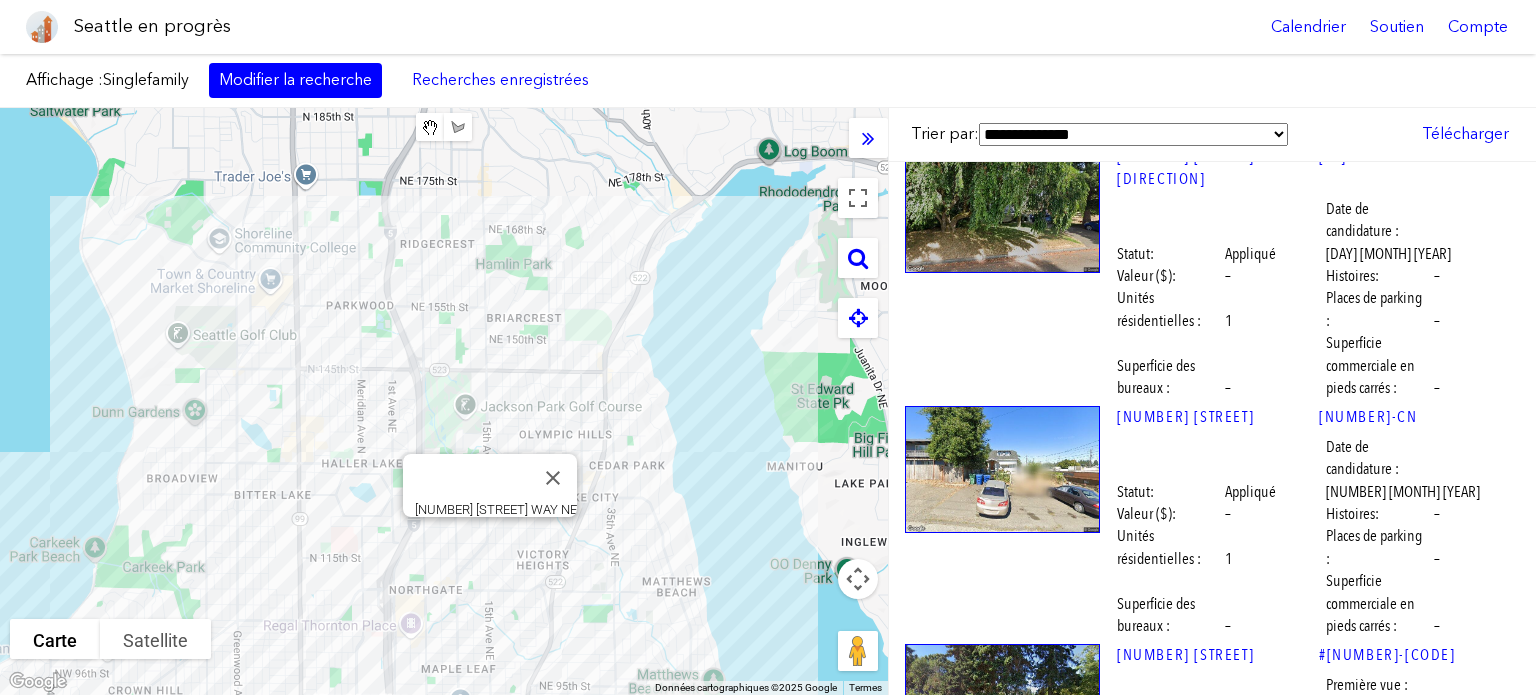 scroll, scrollTop: 72700, scrollLeft: 0, axis: vertical 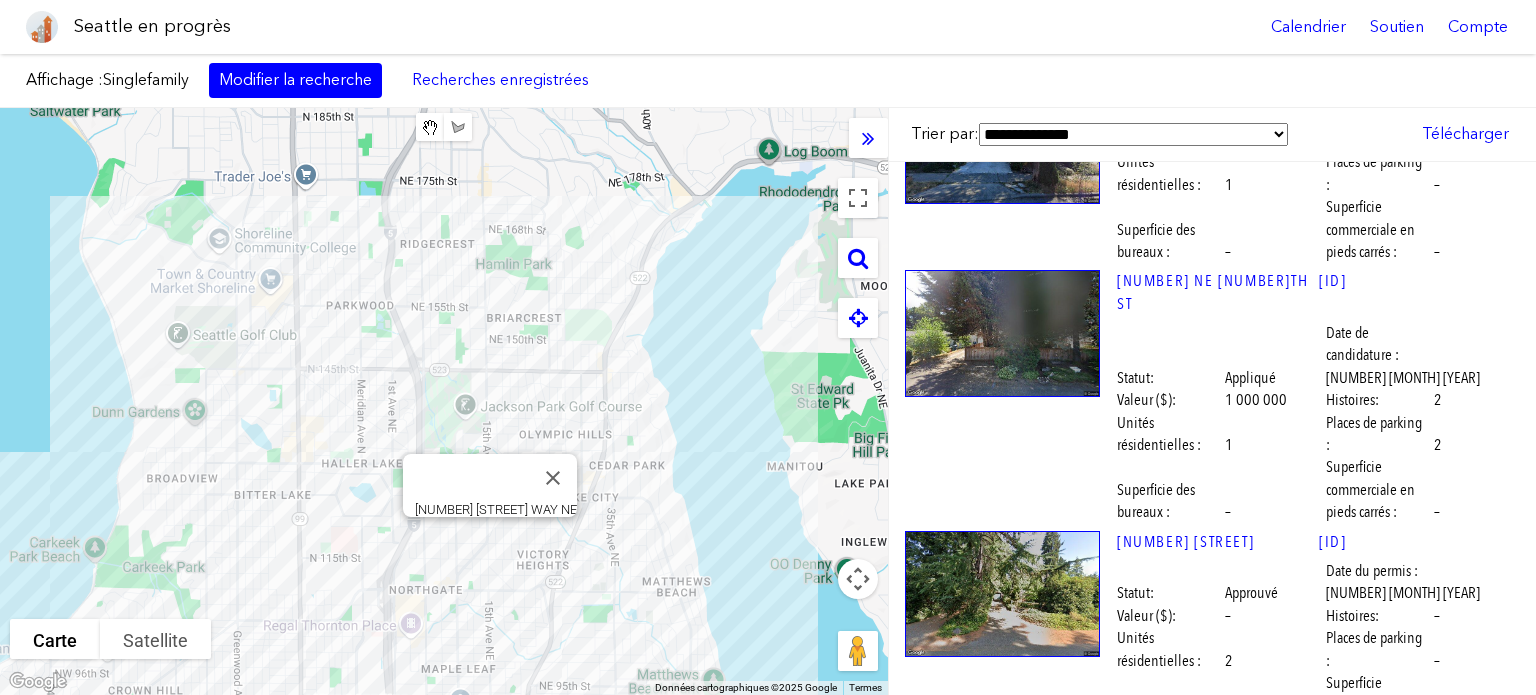 click at bounding box center [1002, 5990] 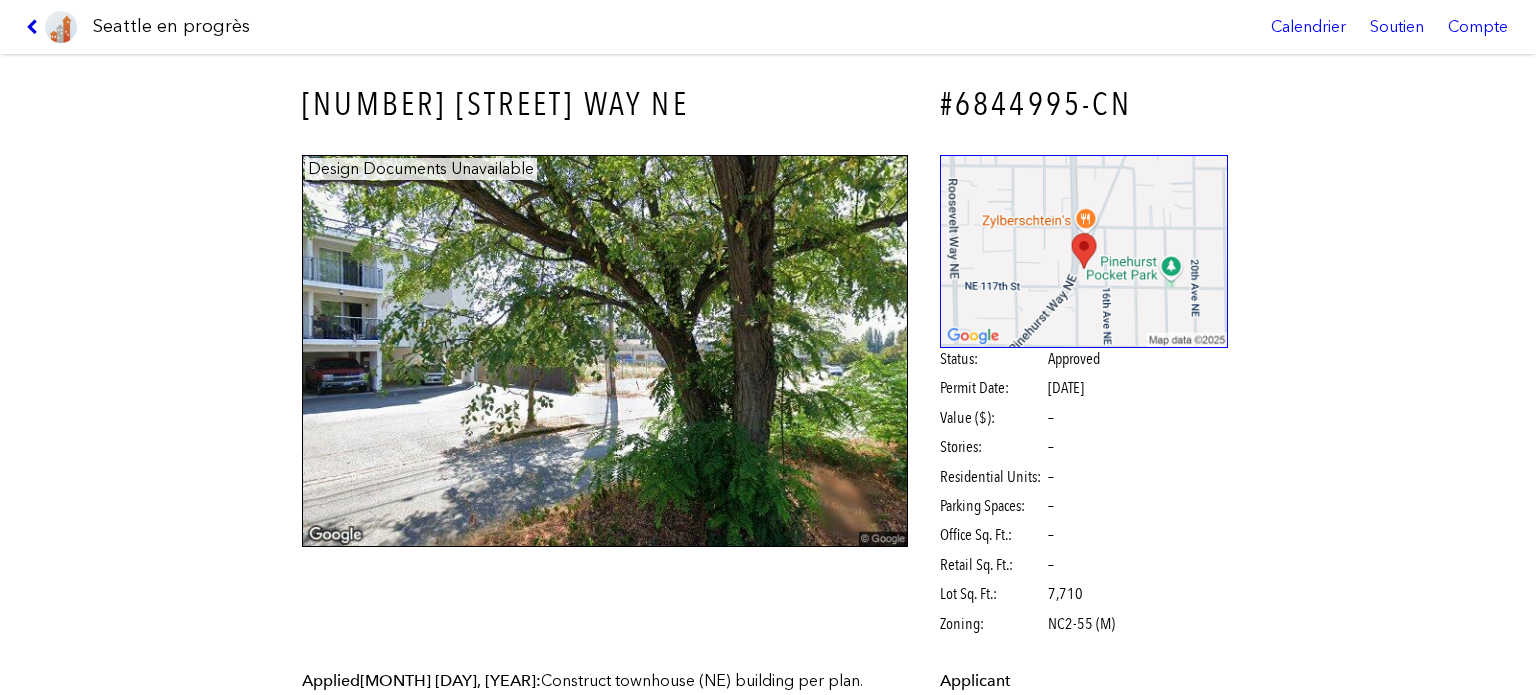 click at bounding box center [35, 27] 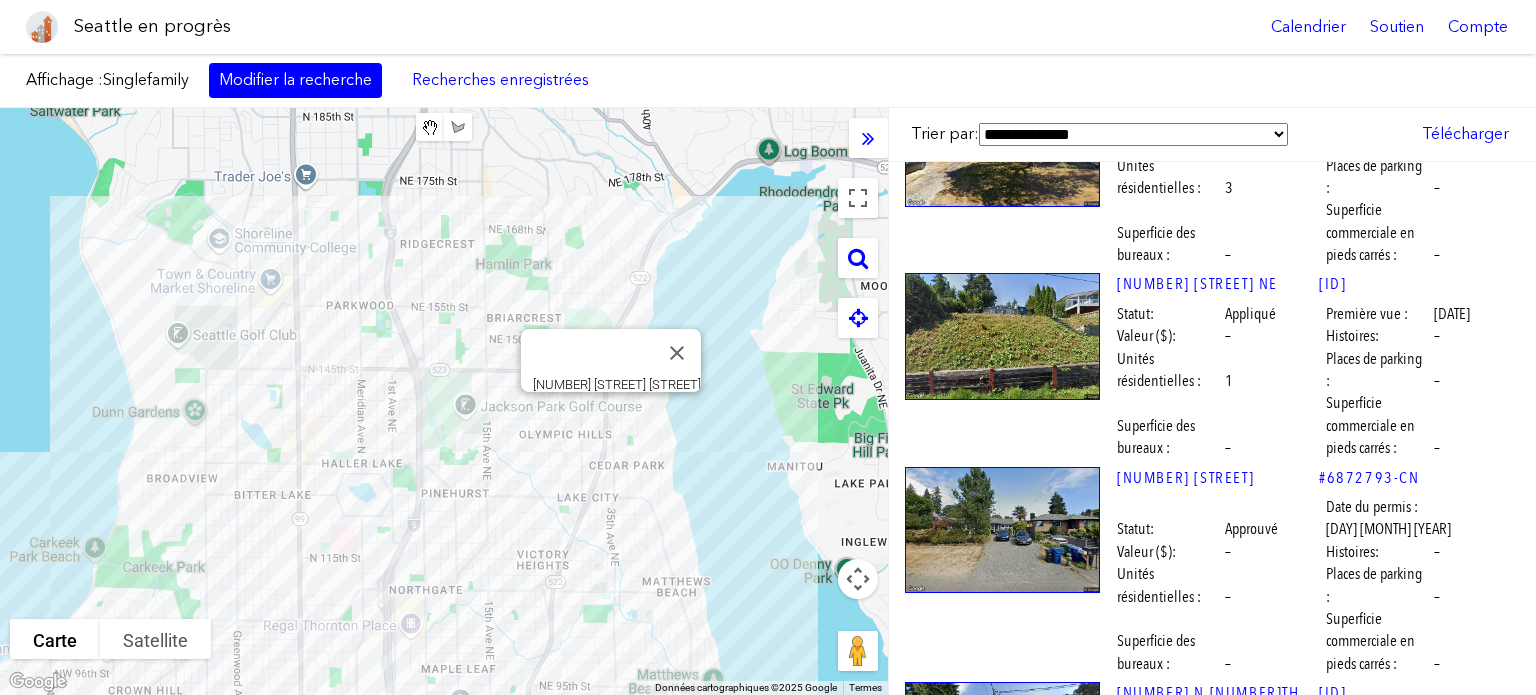 scroll, scrollTop: 77400, scrollLeft: 0, axis: vertical 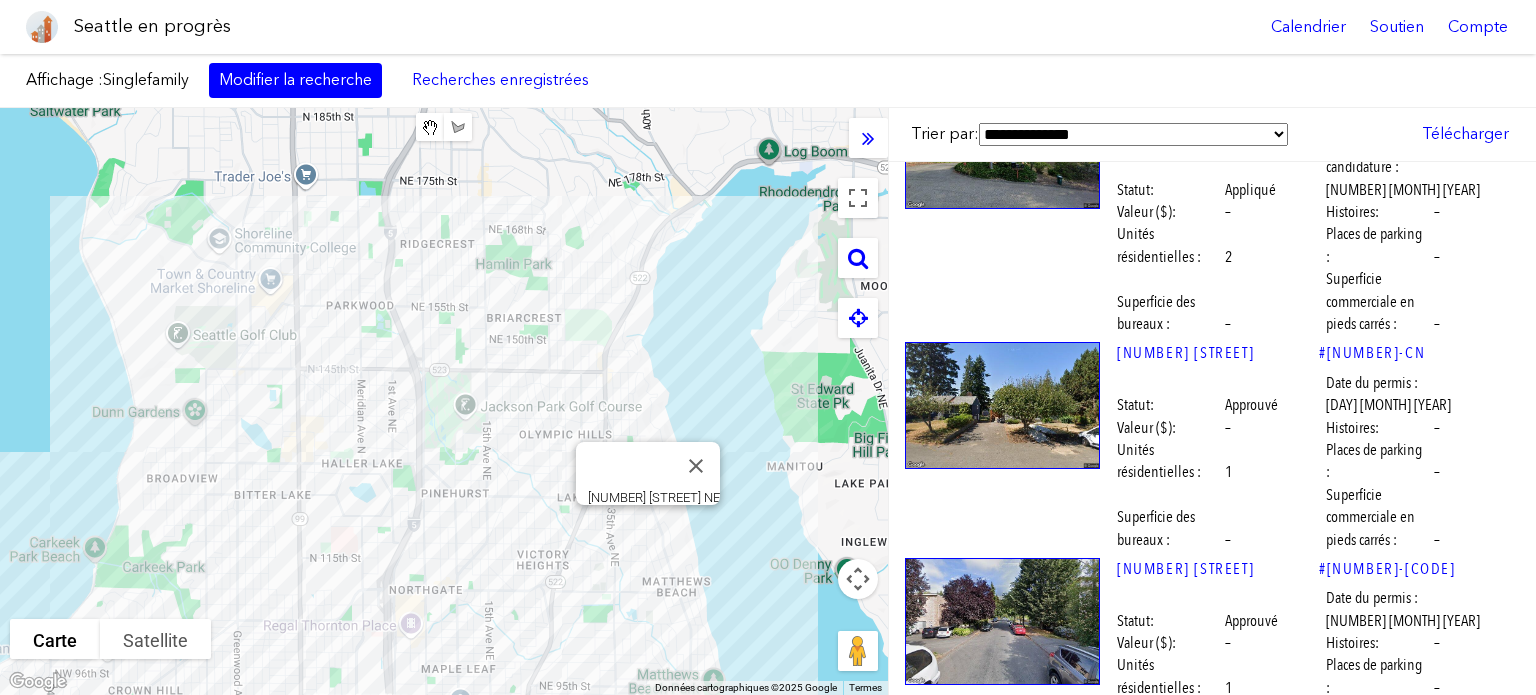click at bounding box center [1002, 6641] 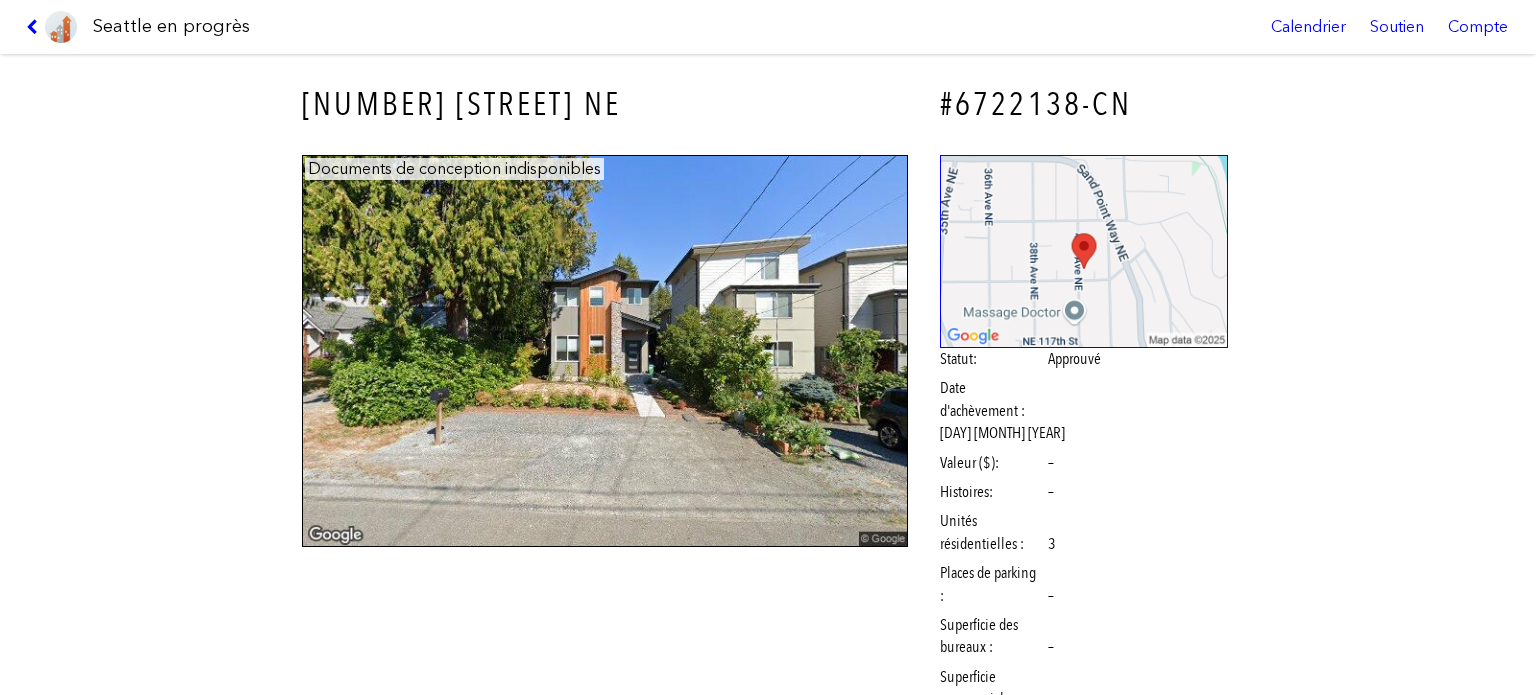 click at bounding box center (51, 27) 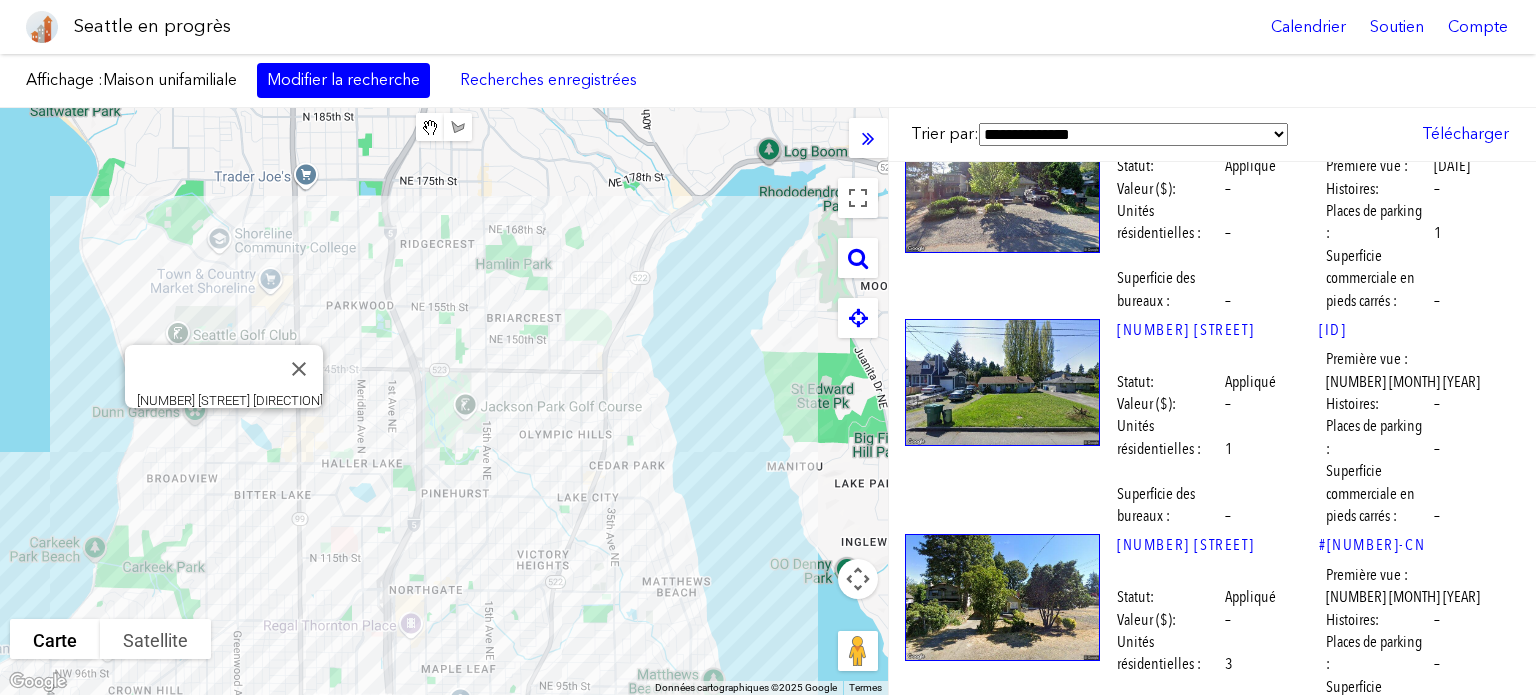 scroll, scrollTop: 87900, scrollLeft: 0, axis: vertical 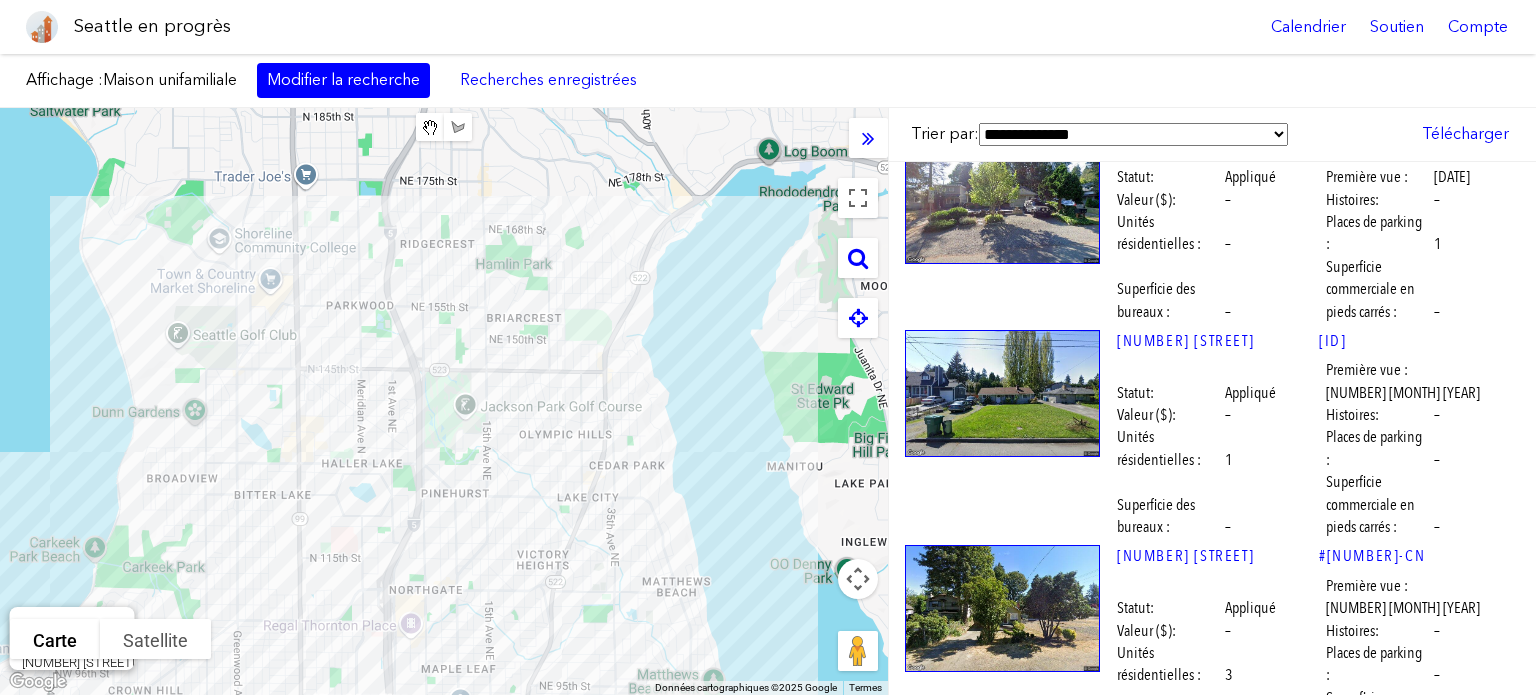 click at bounding box center [1002, 7558] 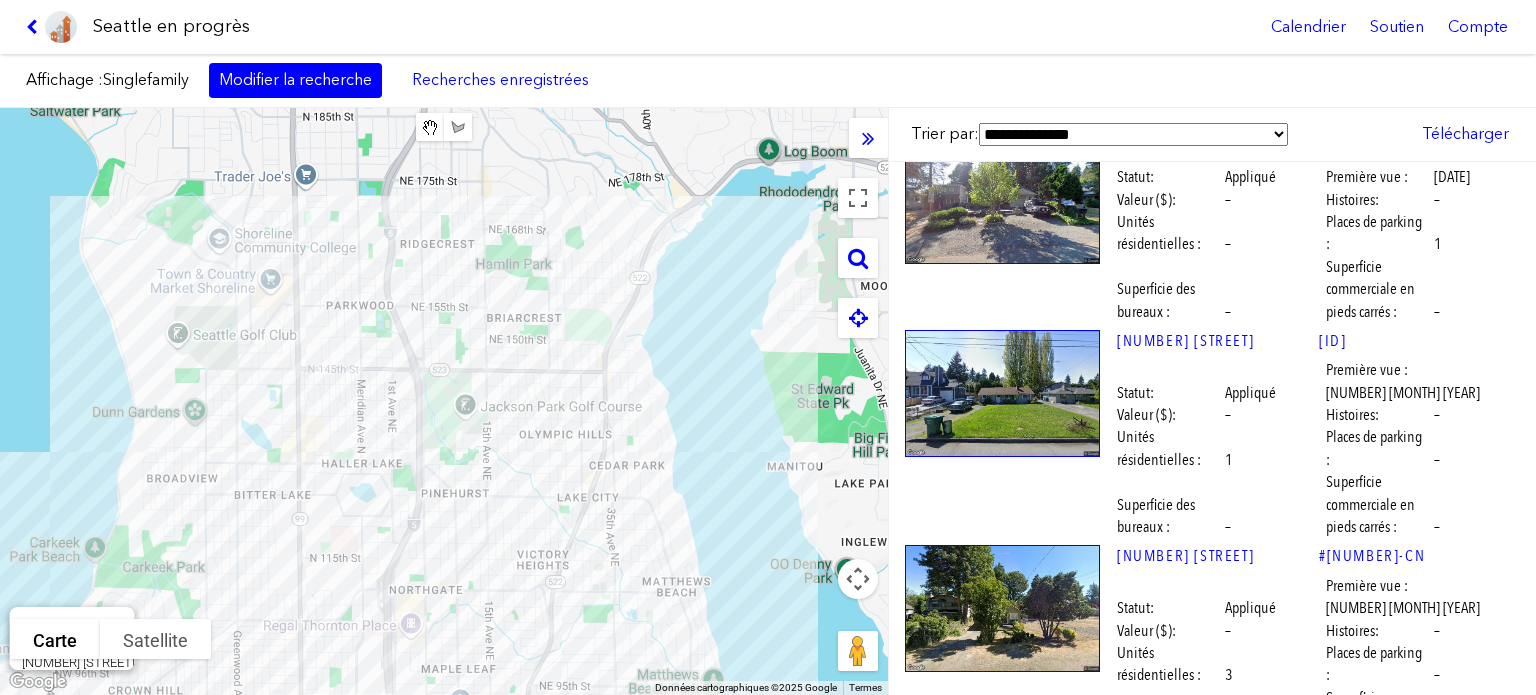 click at bounding box center (1002, 7558) 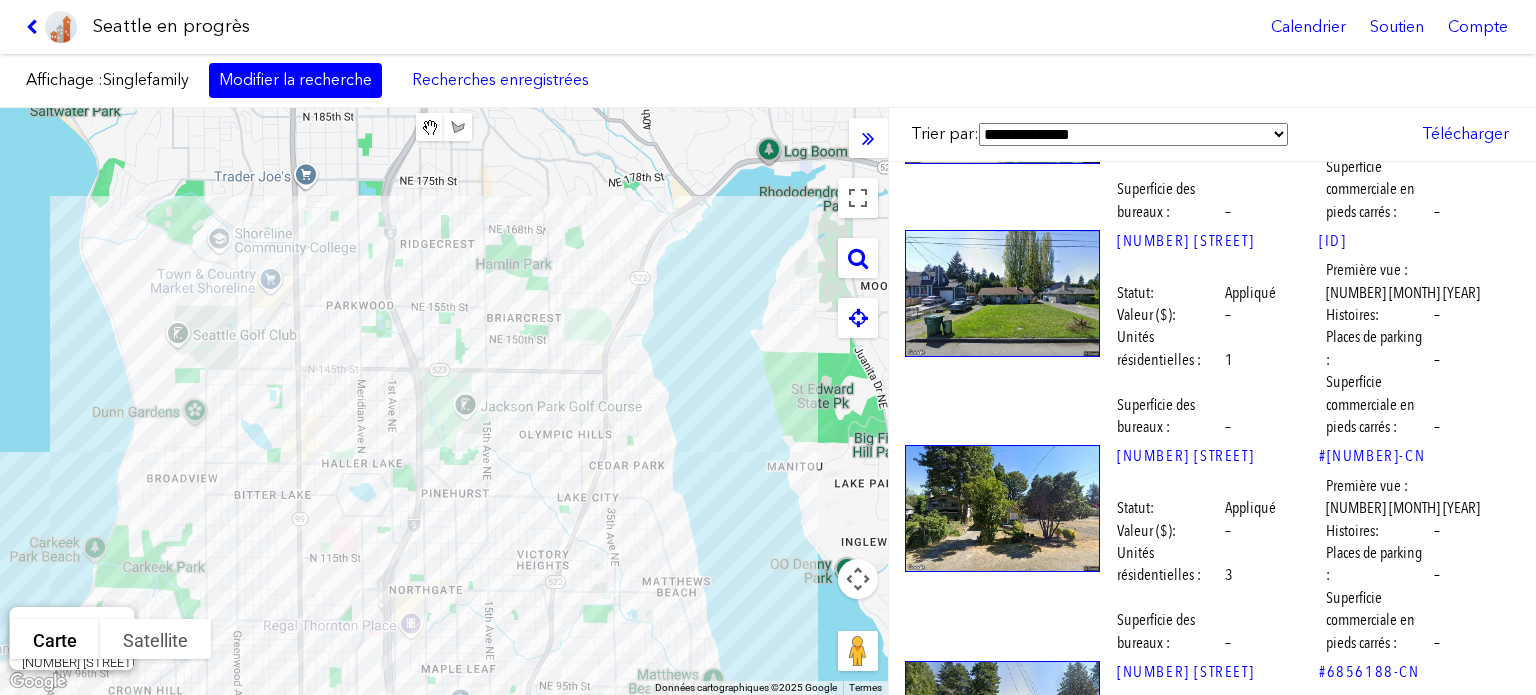 click at bounding box center [1002, 7458] 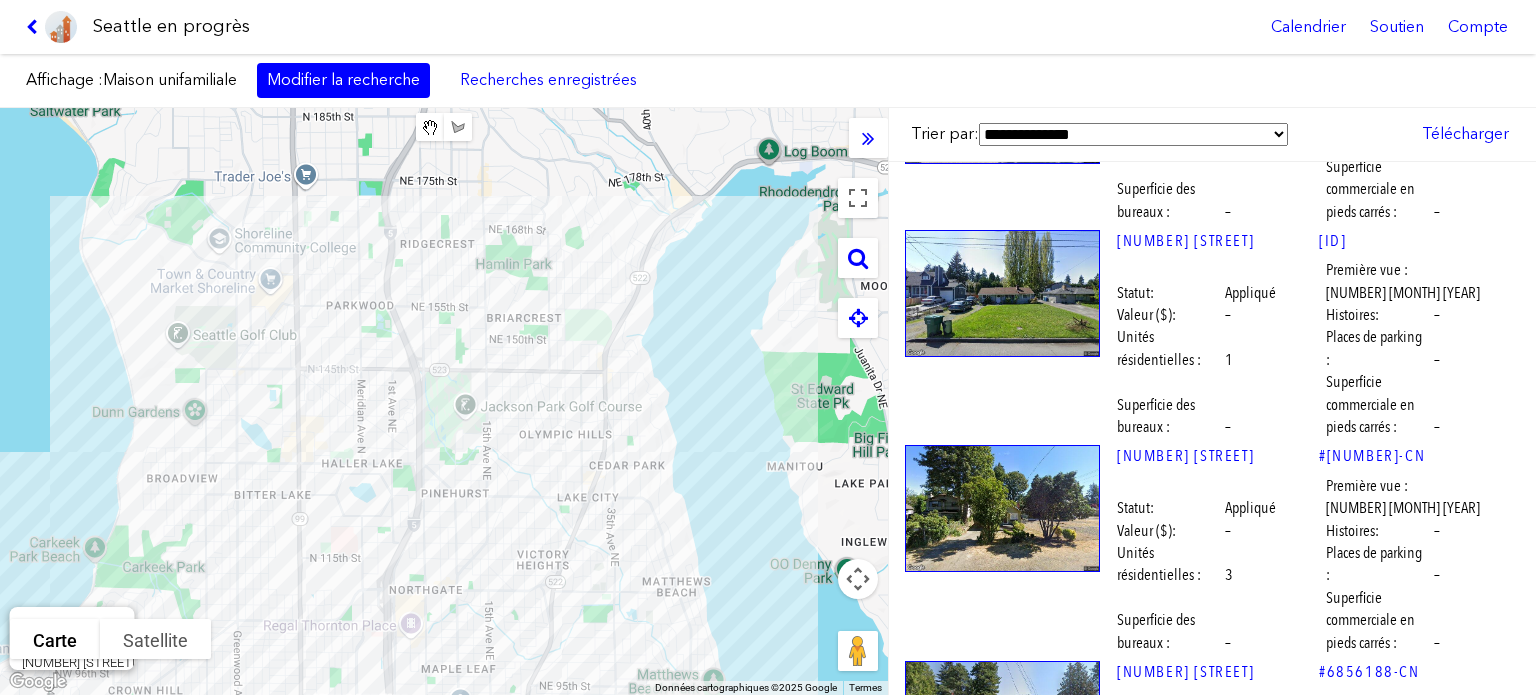 click at bounding box center (1002, 7458) 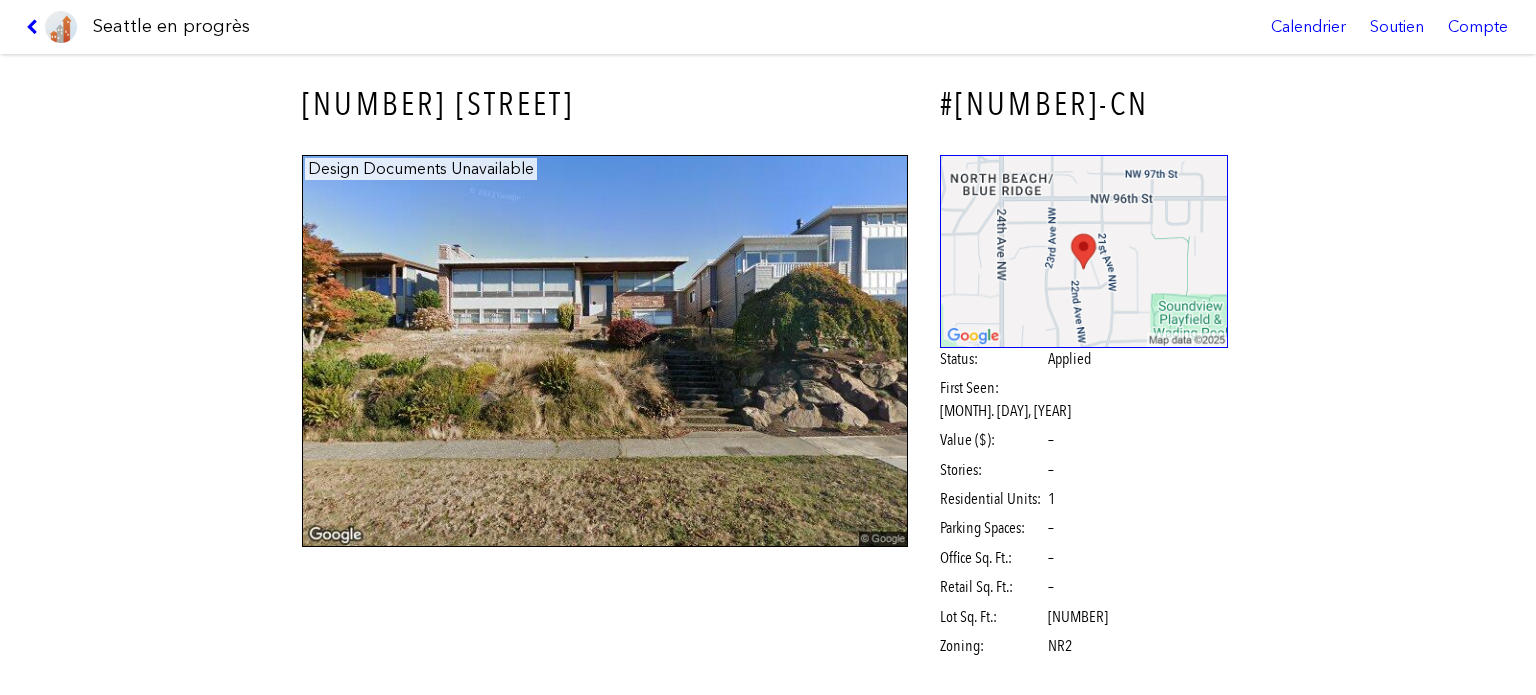 click on "Stories:
–" at bounding box center (1044, 470) 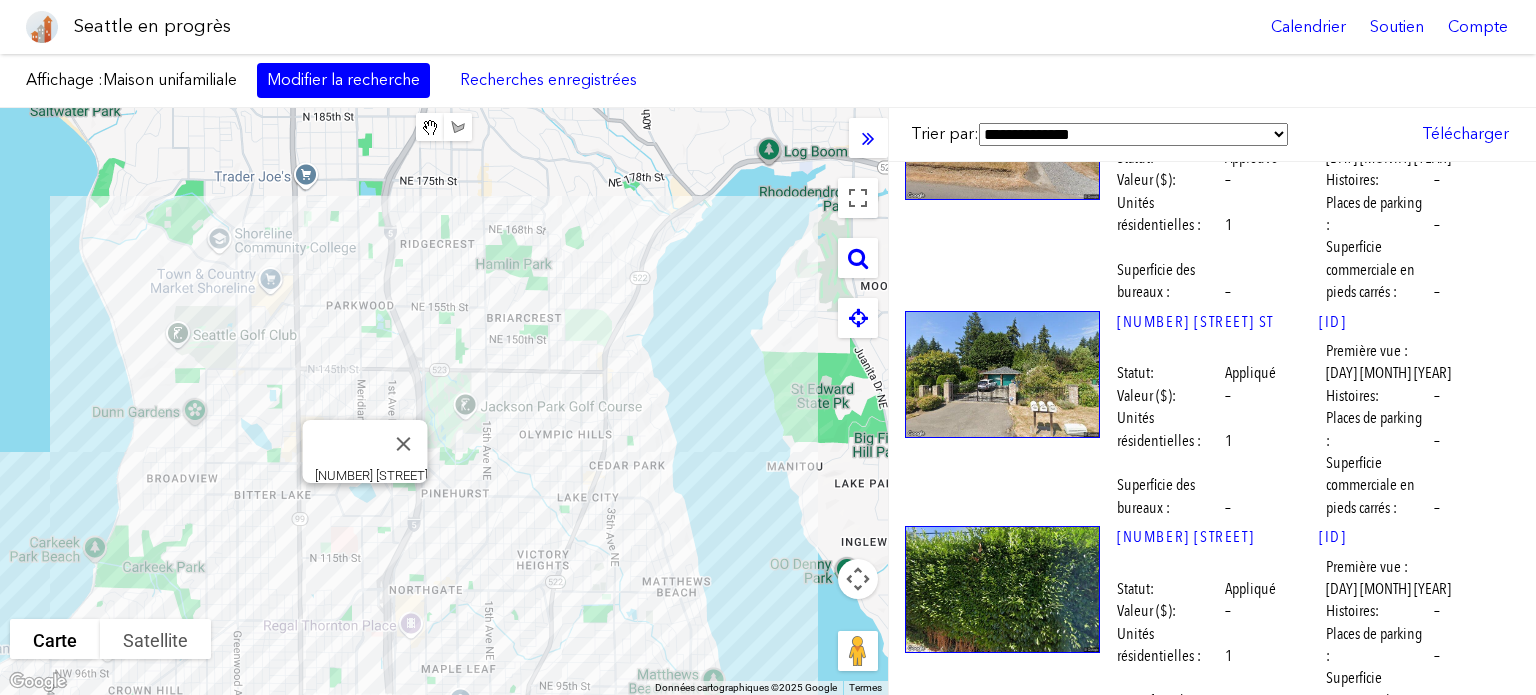 scroll, scrollTop: 94600, scrollLeft: 0, axis: vertical 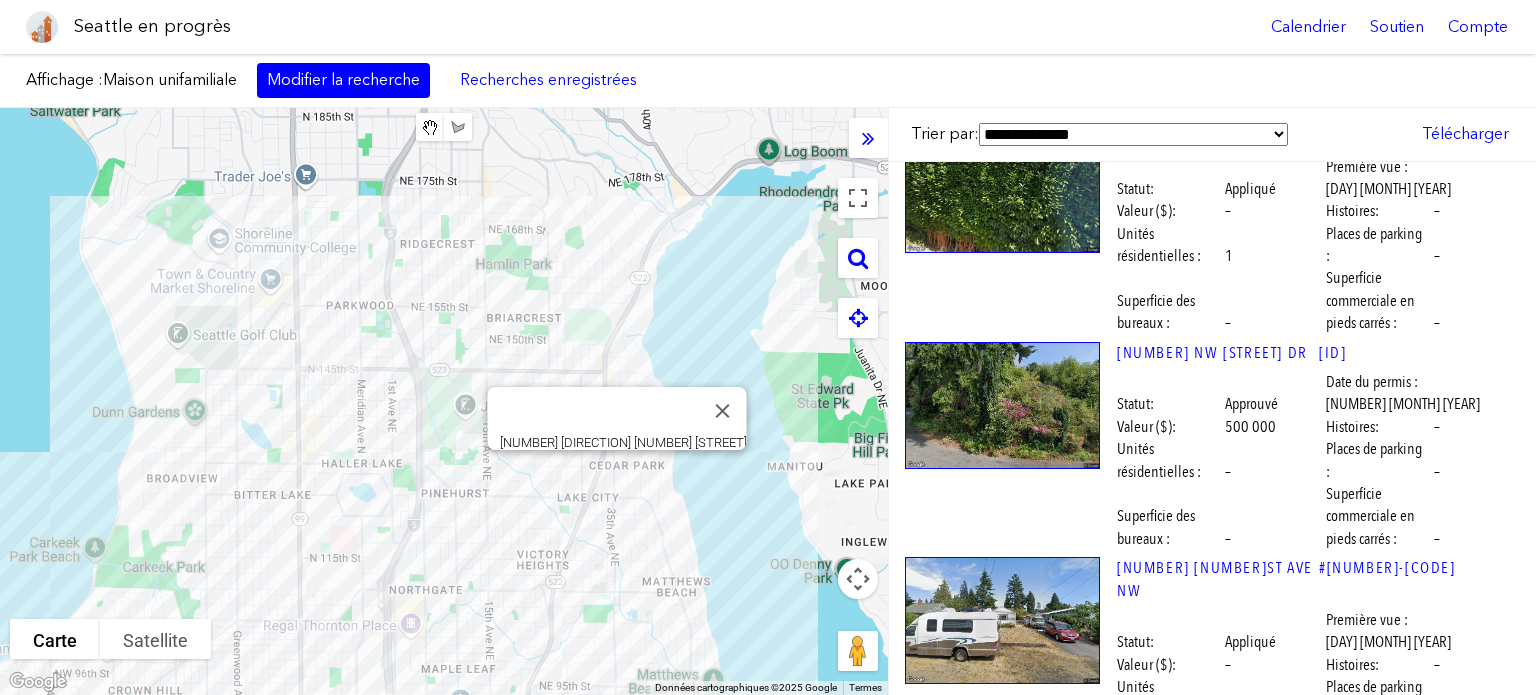 click at bounding box center [1002, 7970] 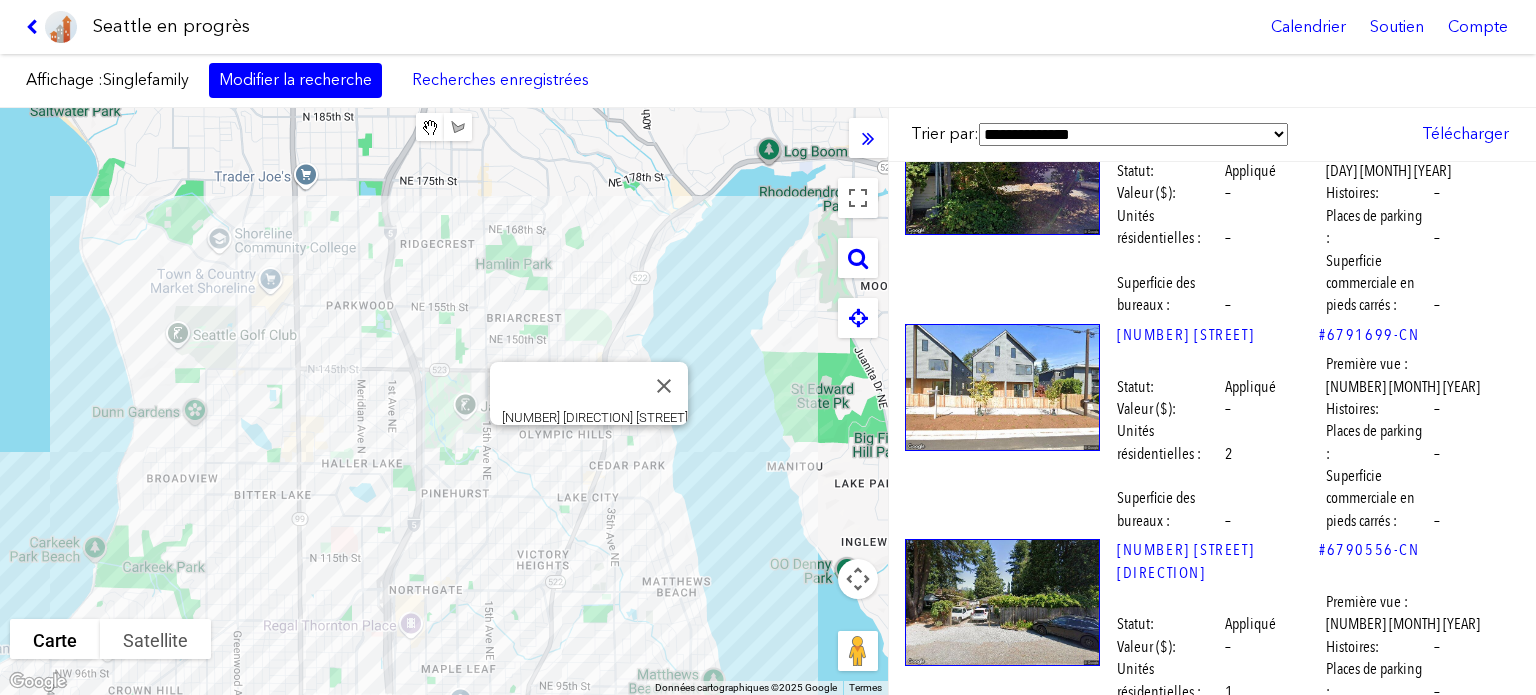 scroll, scrollTop: 95300, scrollLeft: 0, axis: vertical 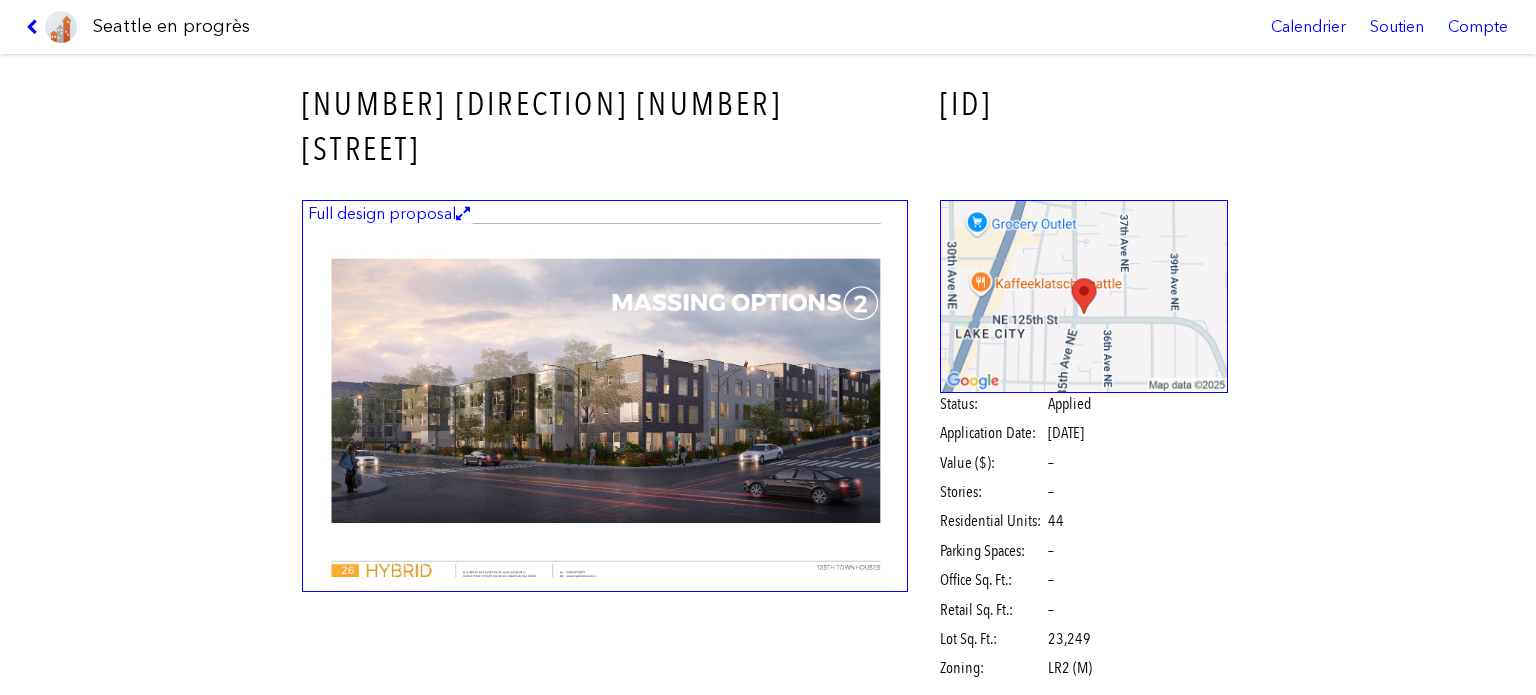 click at bounding box center (605, 396) 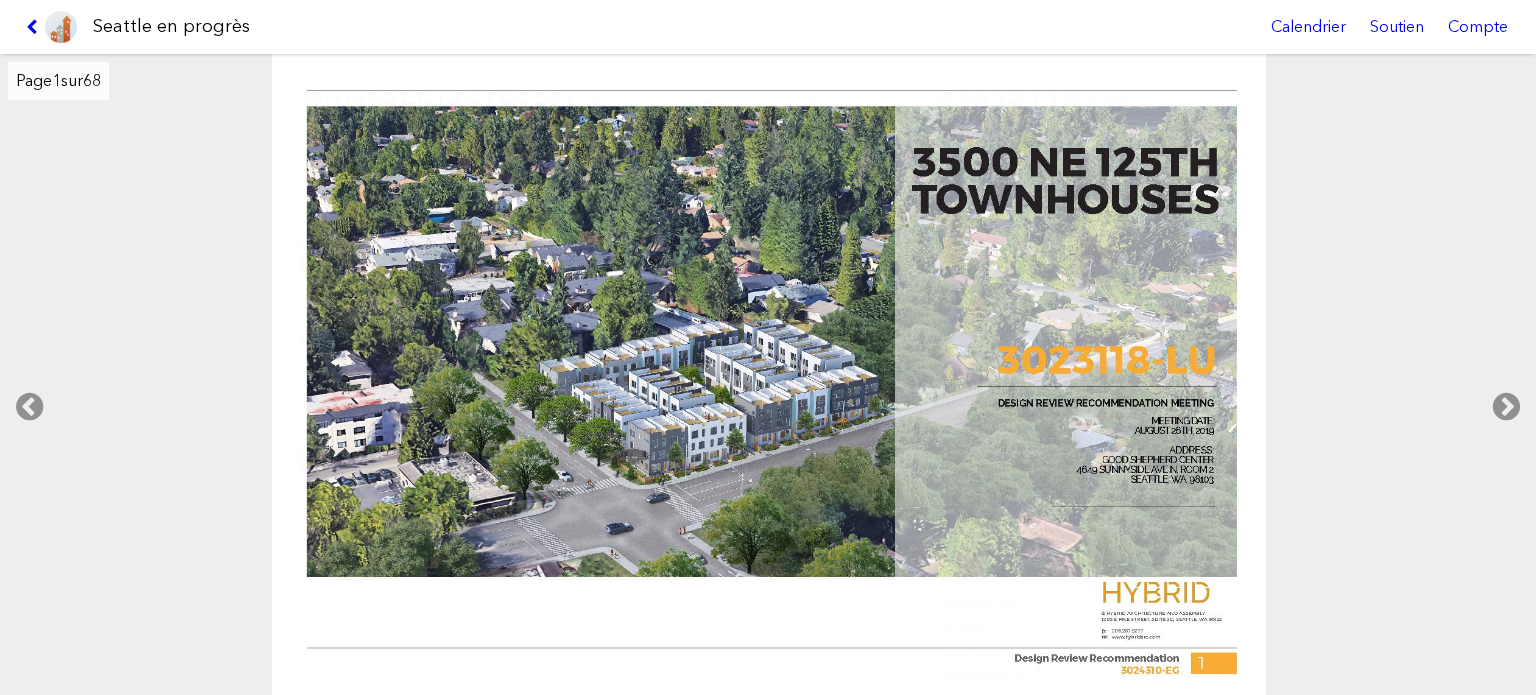 scroll, scrollTop: 0, scrollLeft: 0, axis: both 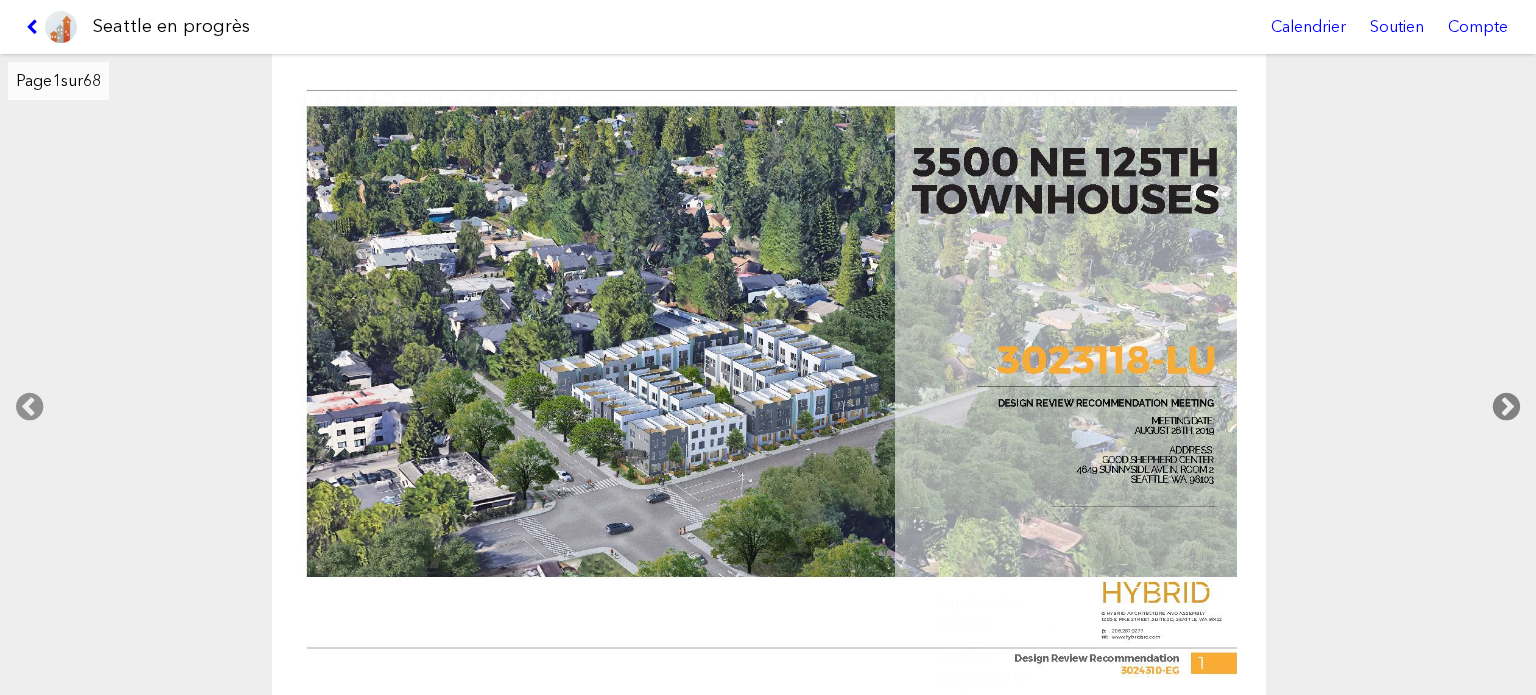 click at bounding box center (1506, 407) 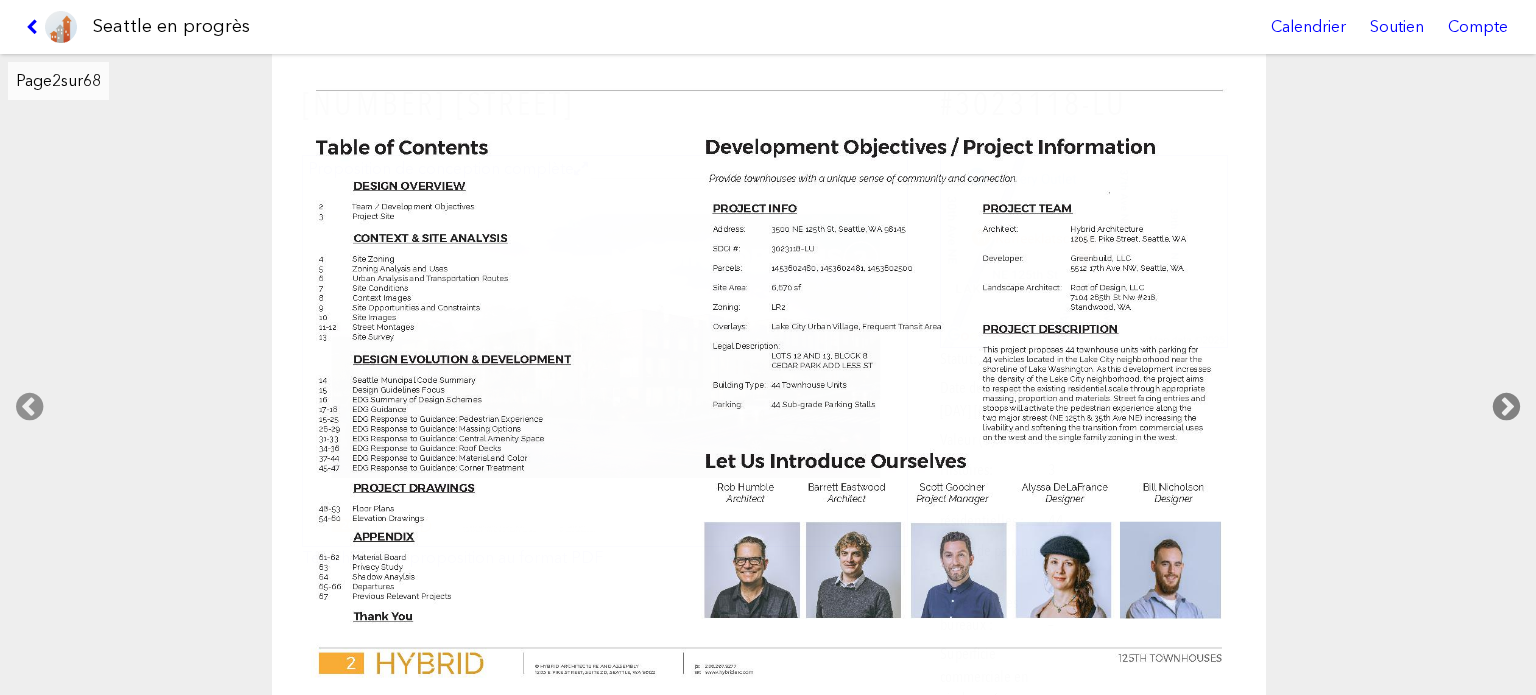 click at bounding box center (1506, 407) 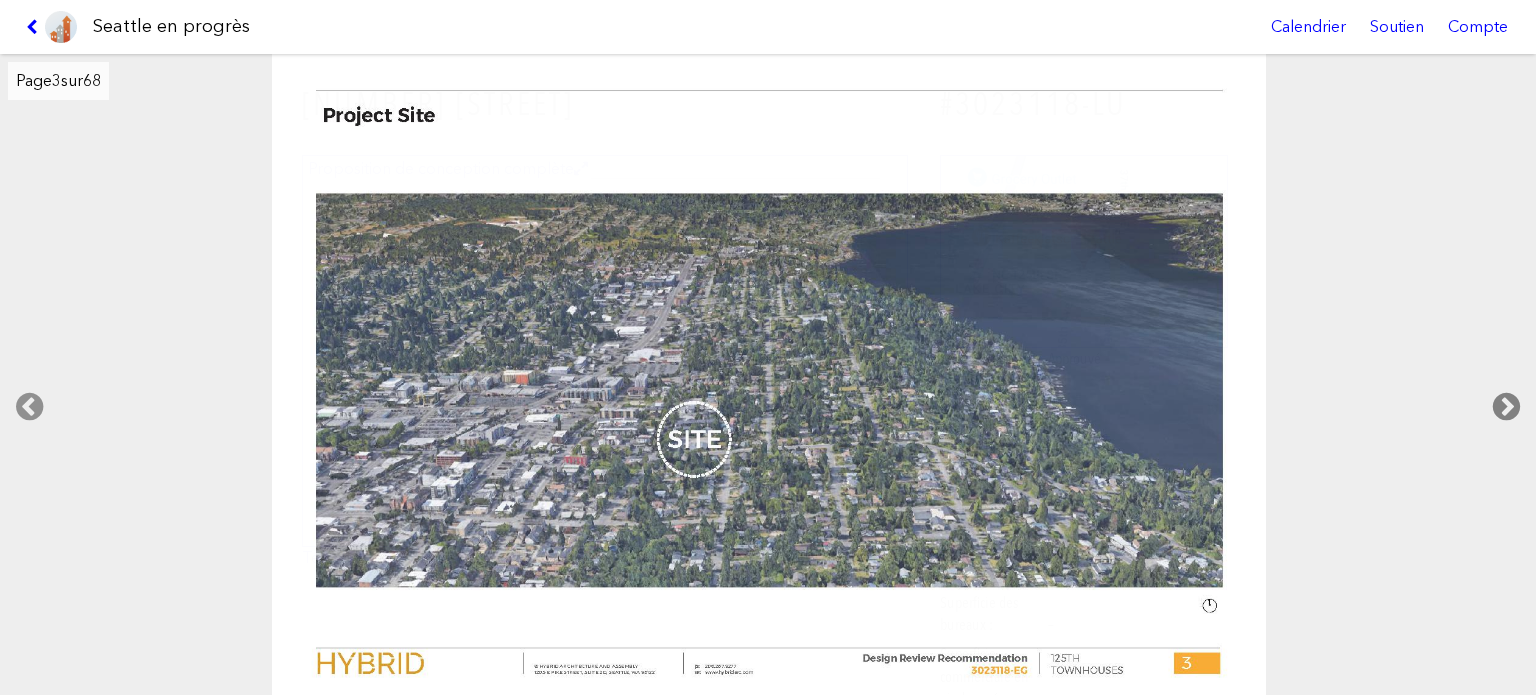 click at bounding box center [1506, 407] 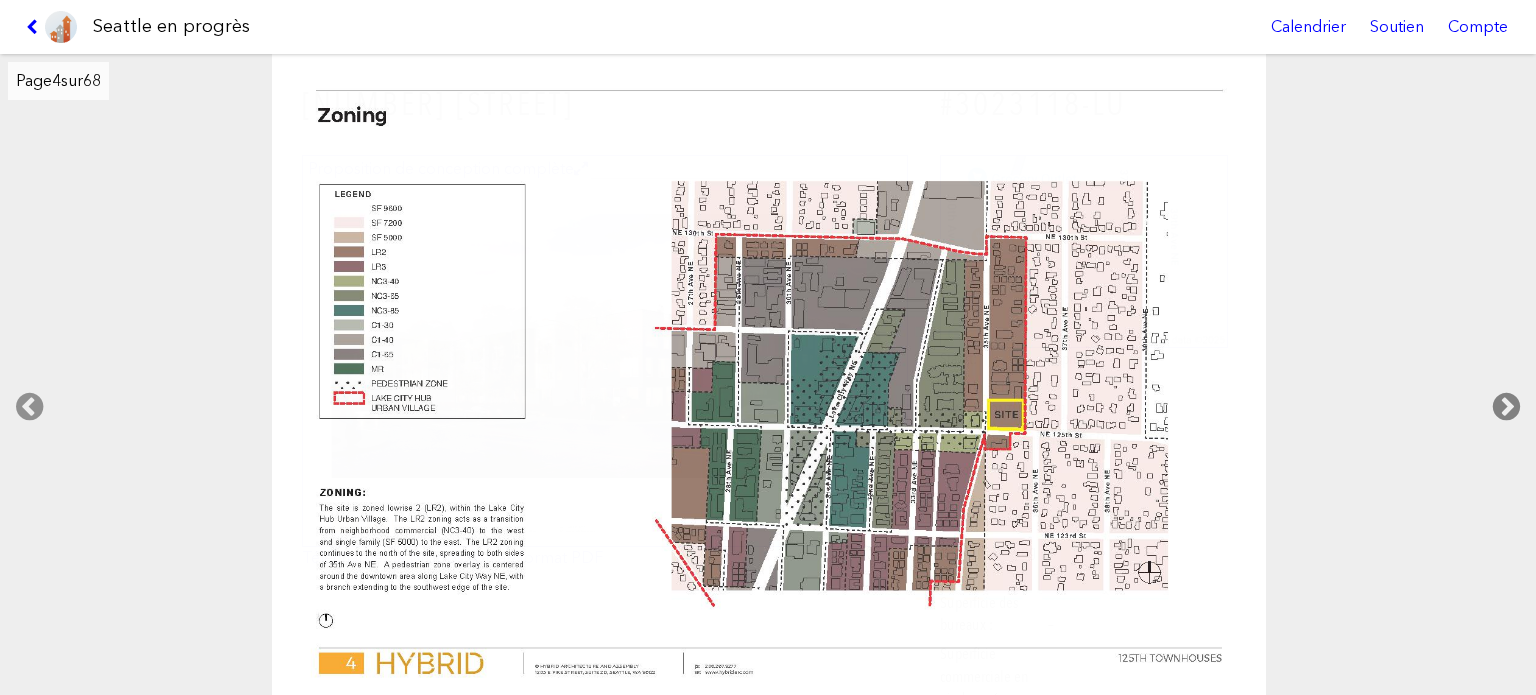 click at bounding box center [1506, 407] 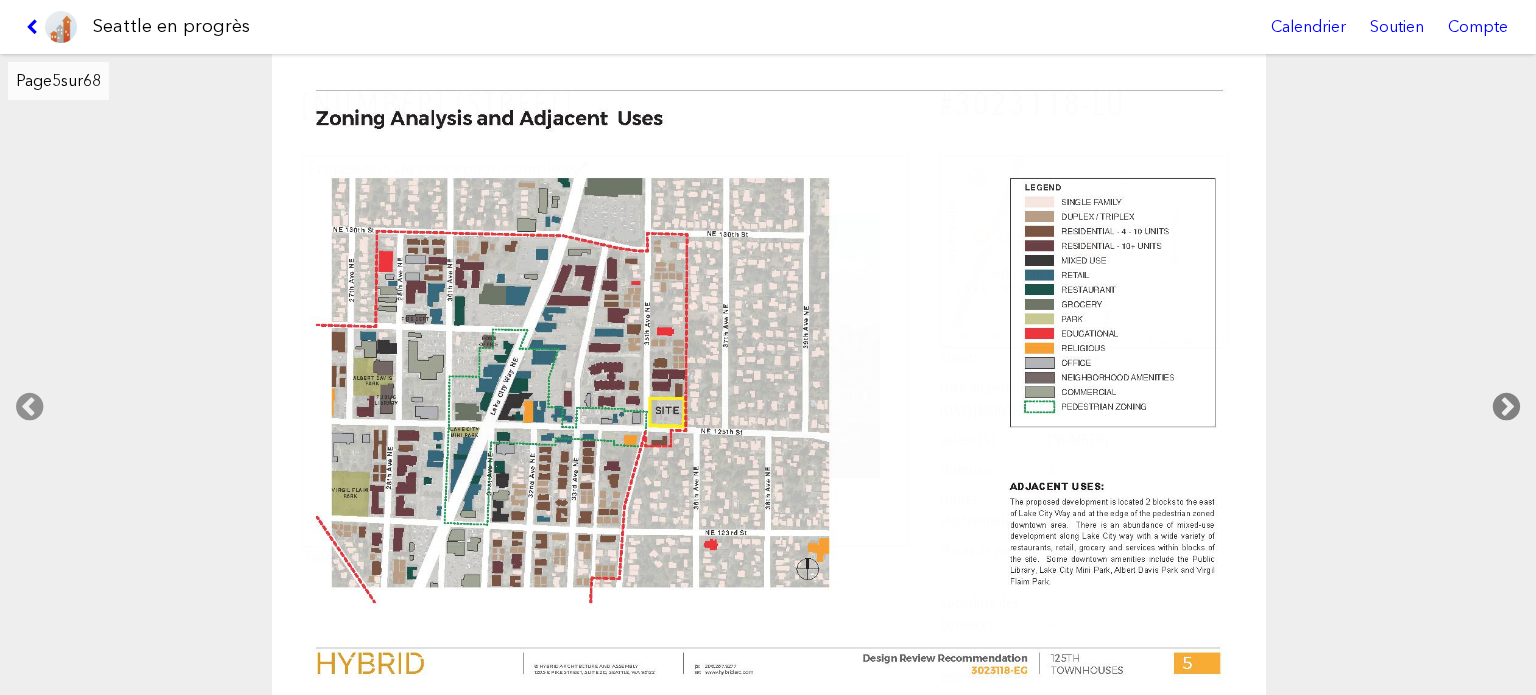 click at bounding box center [1506, 407] 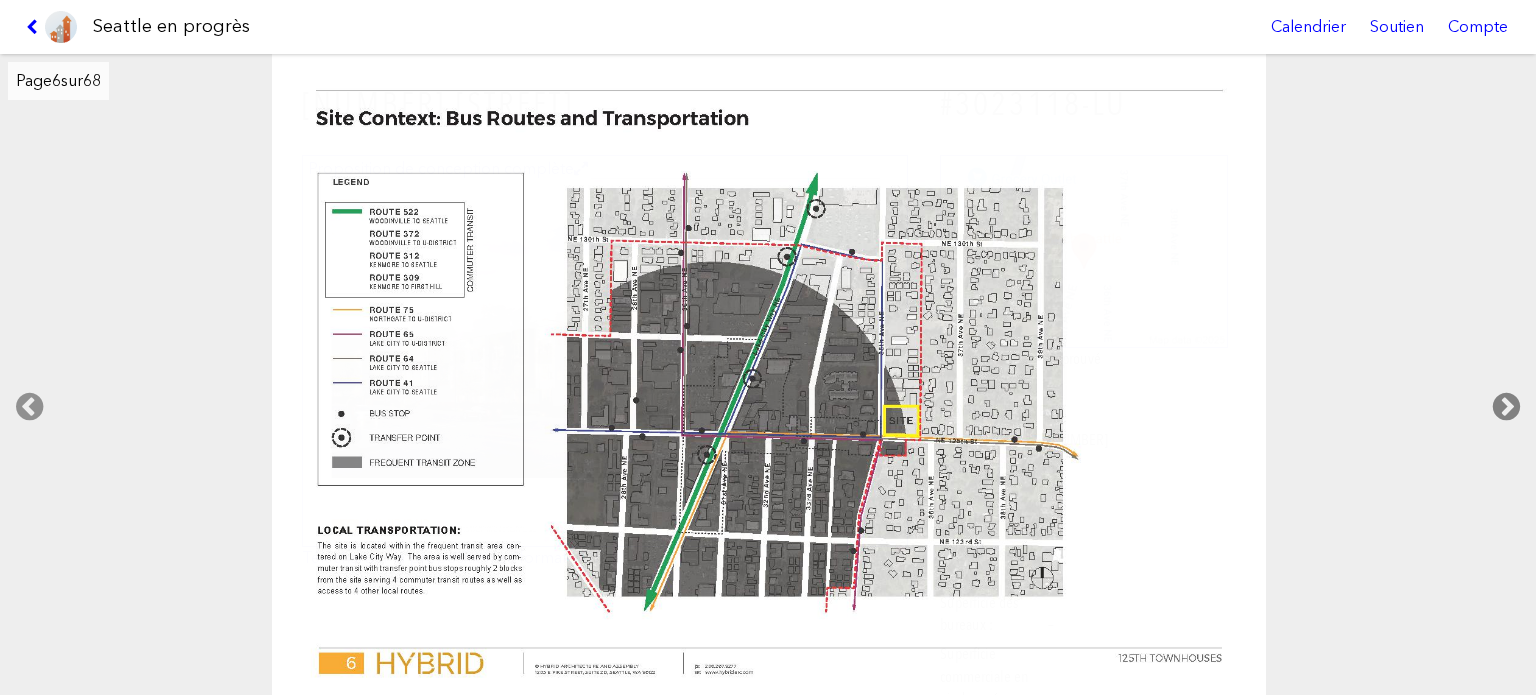 click at bounding box center (1506, 407) 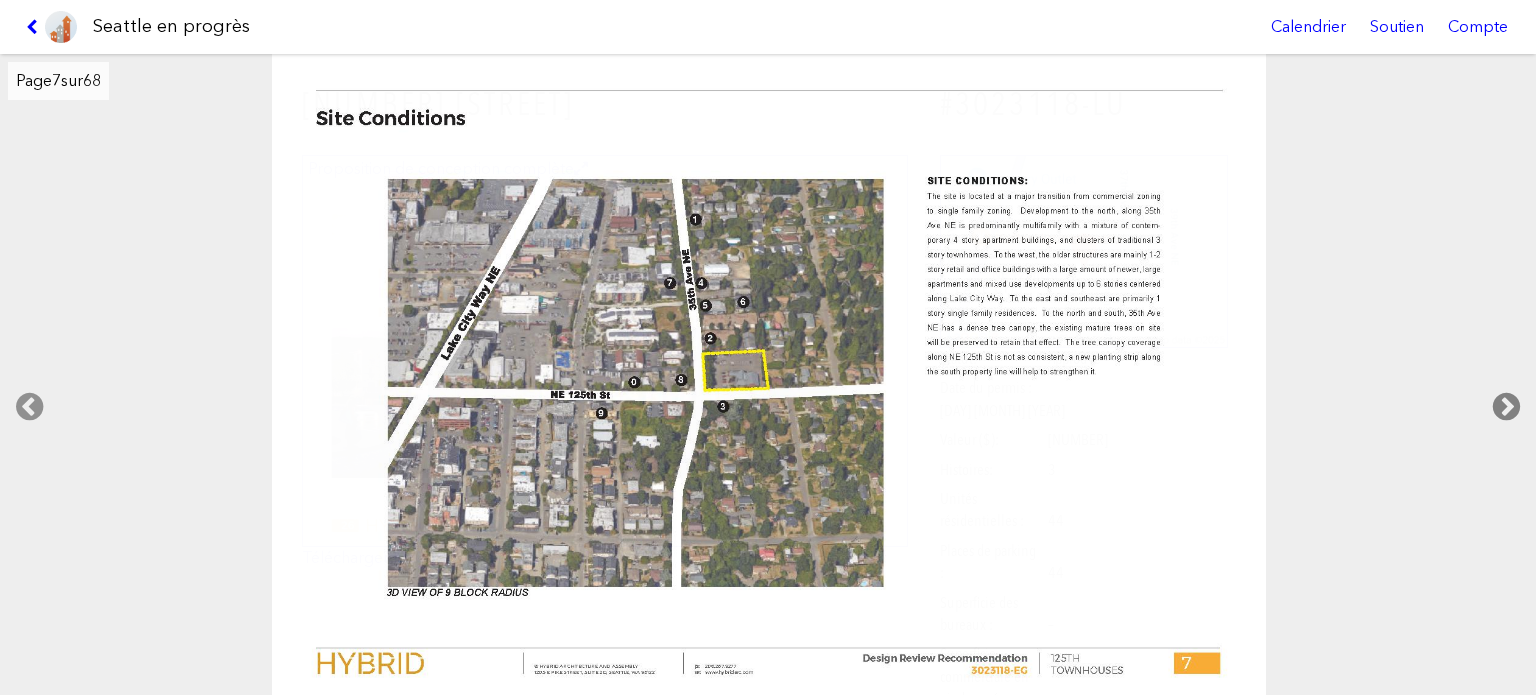 click at bounding box center [1506, 407] 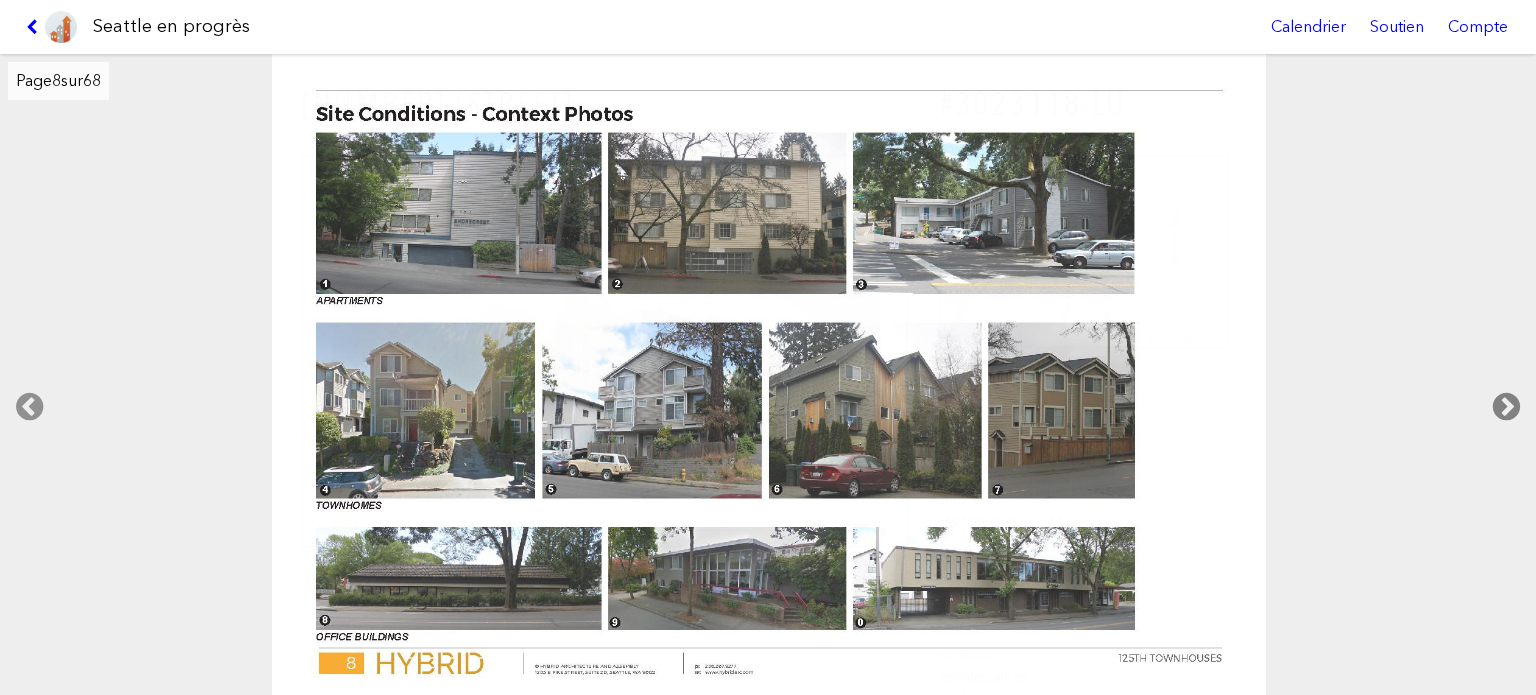 click at bounding box center (1506, 407) 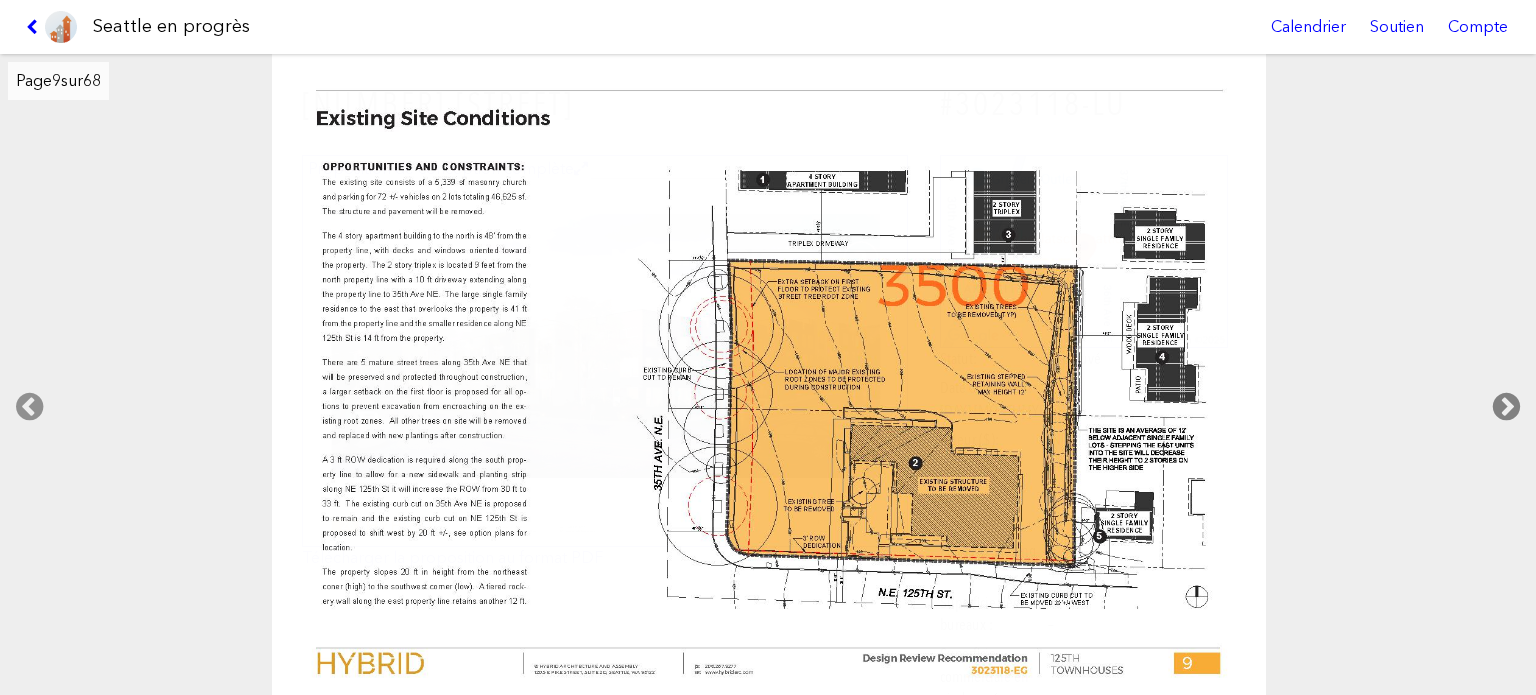 click at bounding box center [1506, 407] 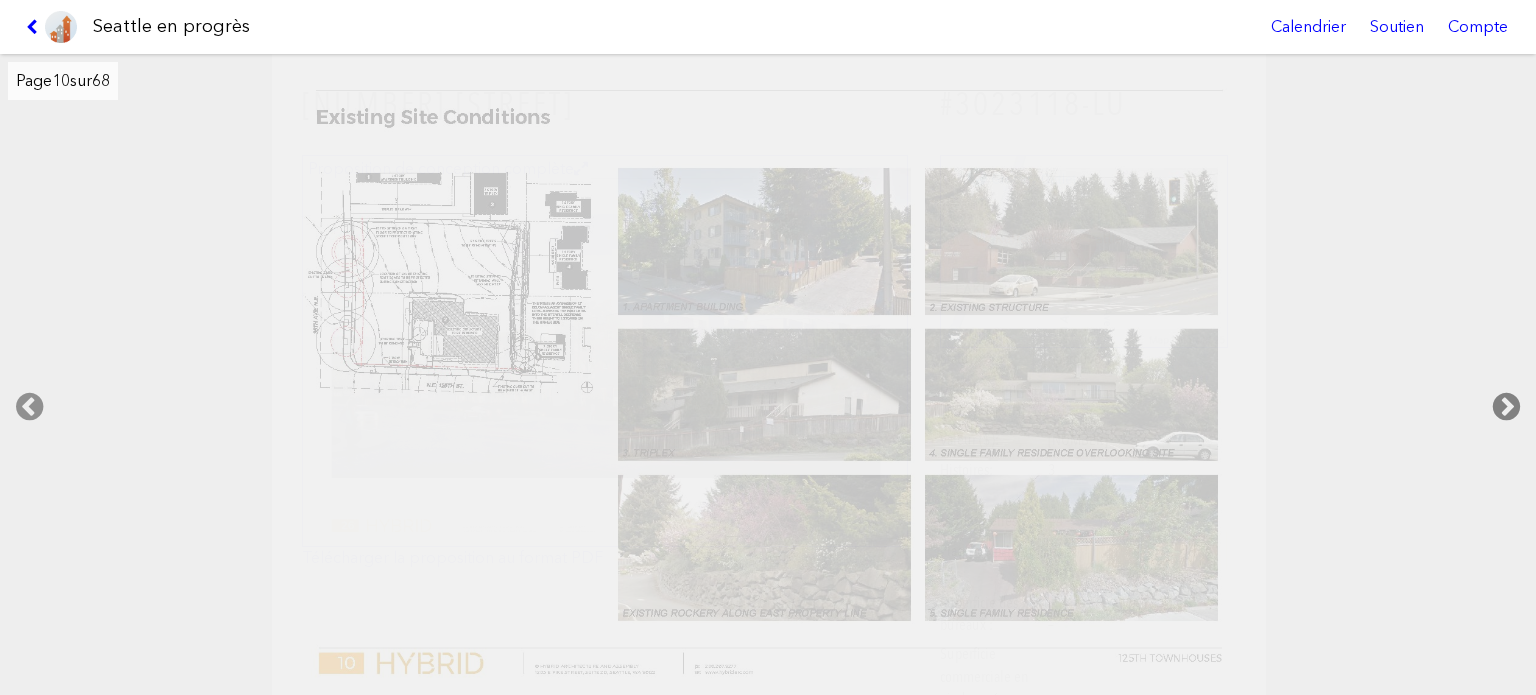 click at bounding box center [1506, 407] 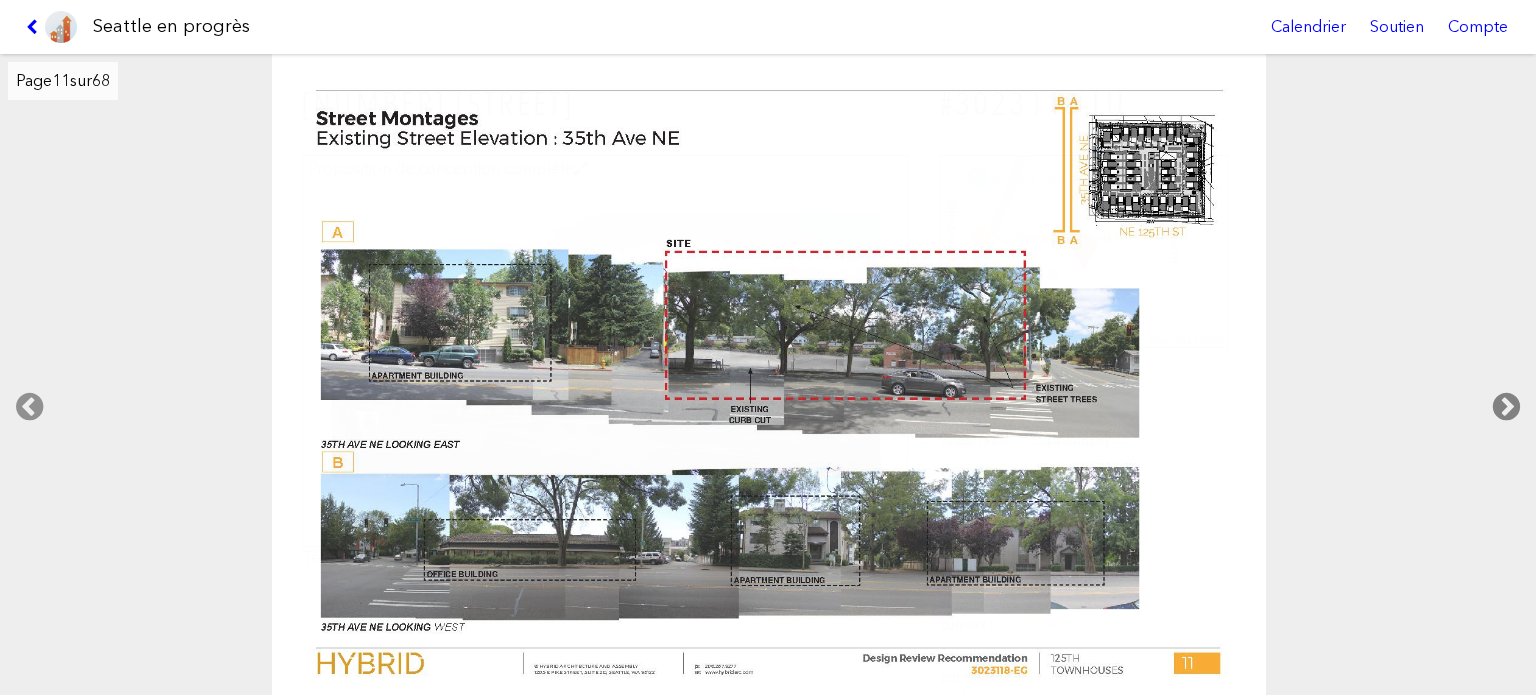 click at bounding box center [1506, 407] 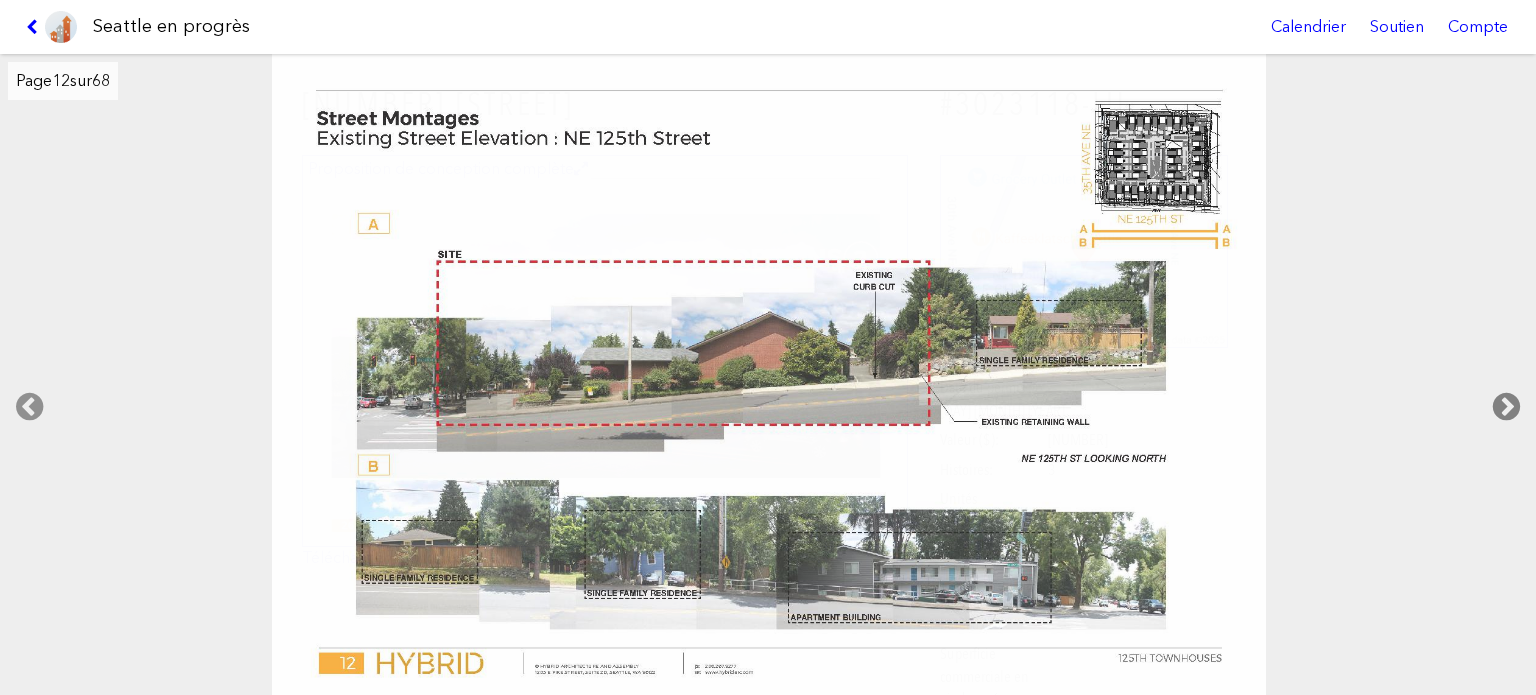 click at bounding box center [1506, 407] 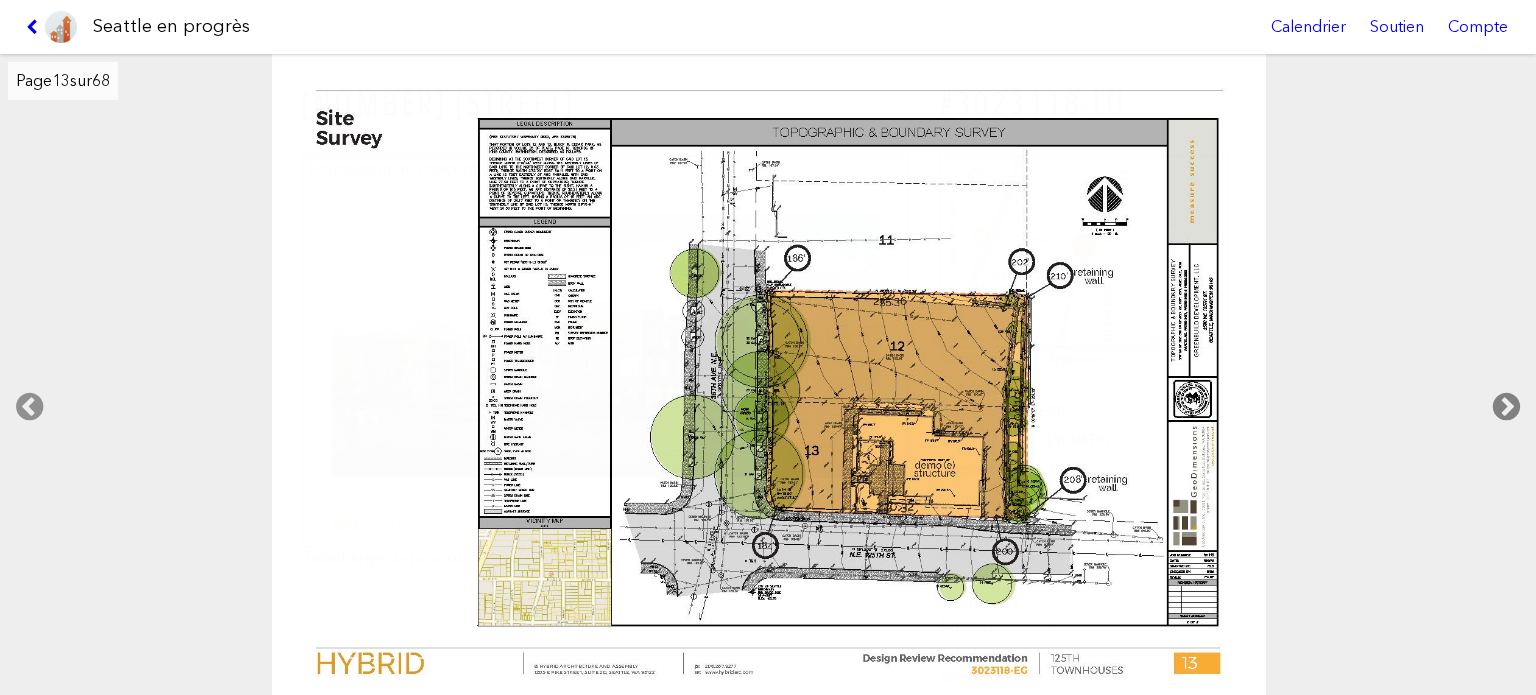 click at bounding box center (1506, 407) 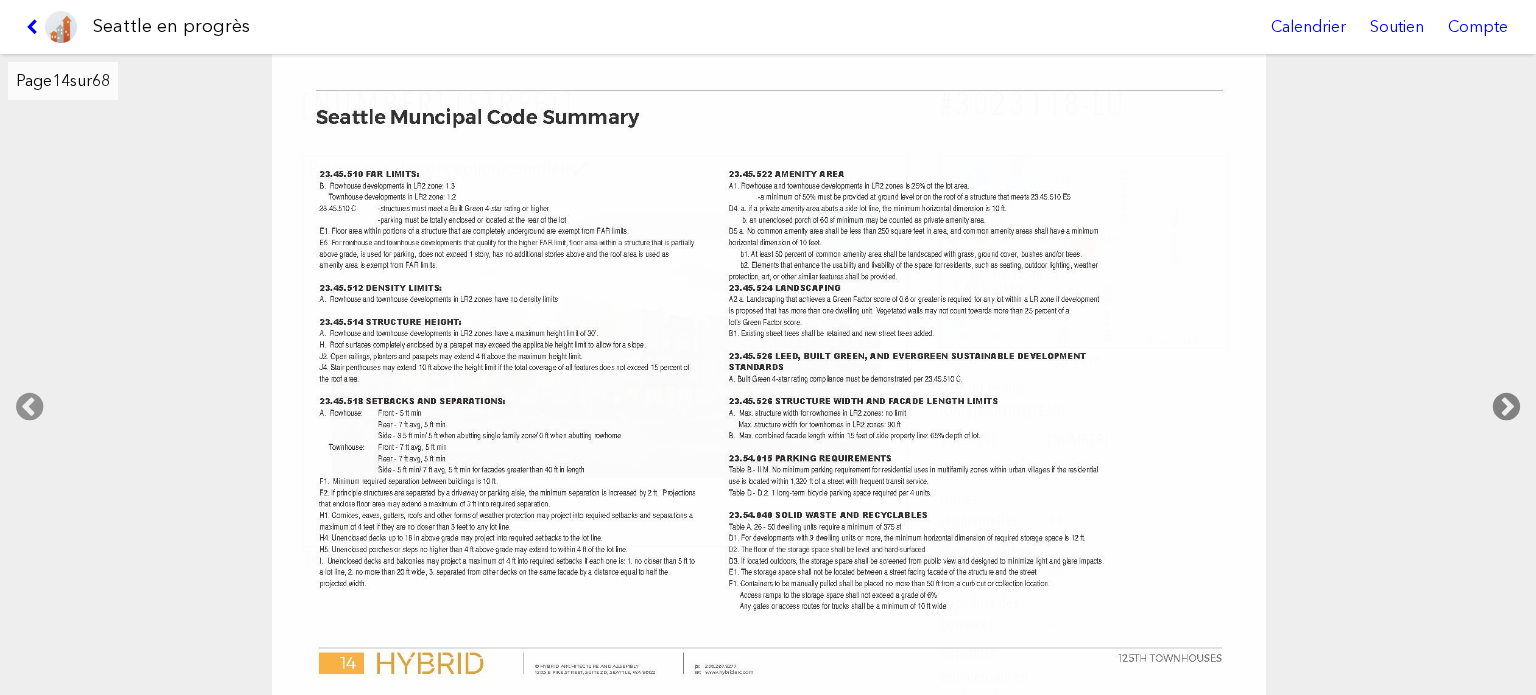 click at bounding box center [1506, 407] 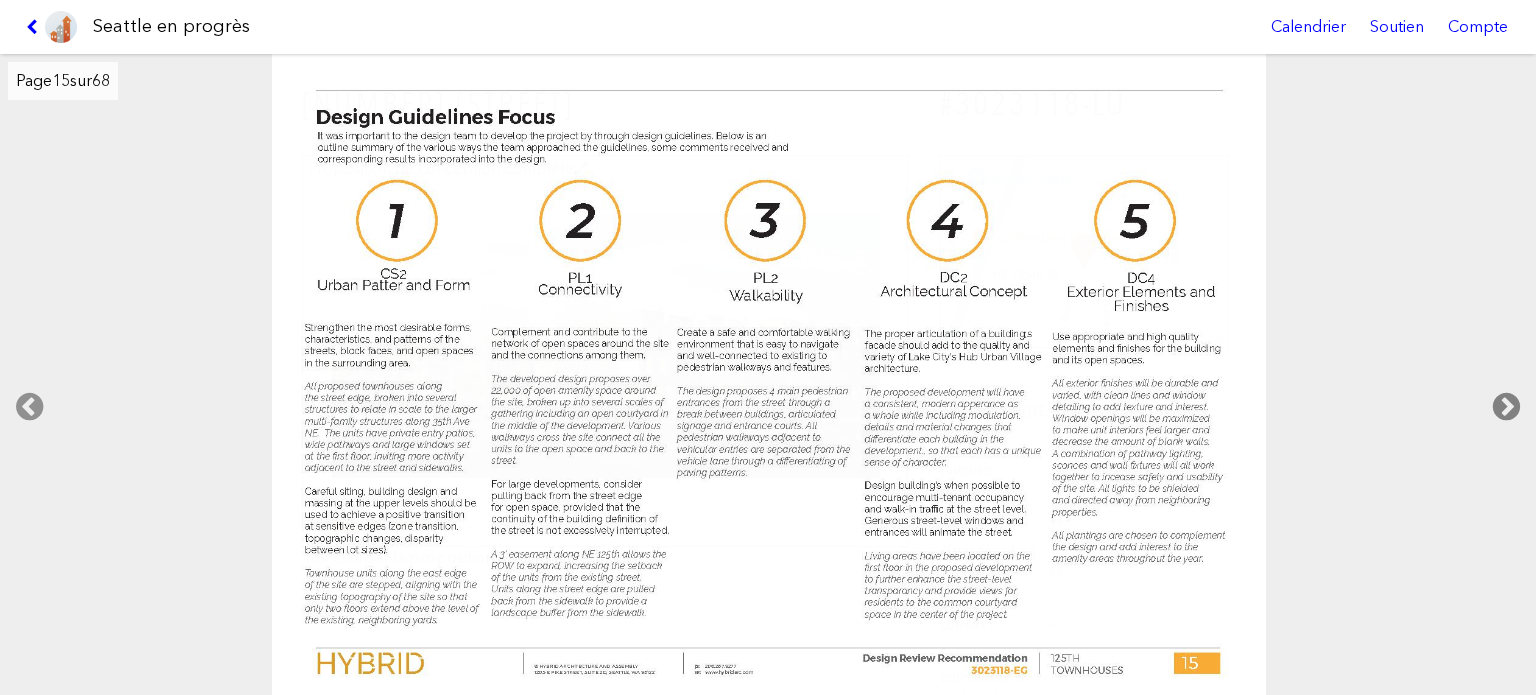 click at bounding box center [1506, 407] 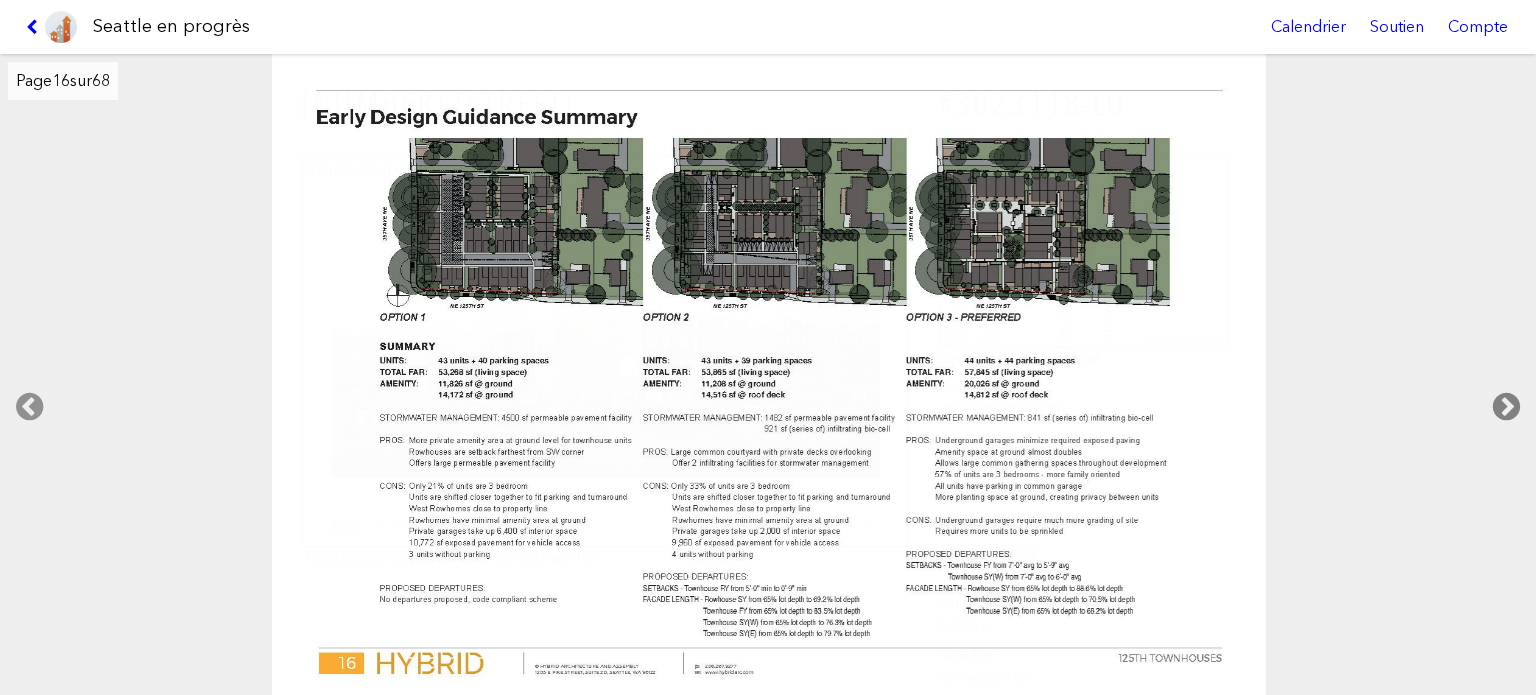 click at bounding box center [1506, 407] 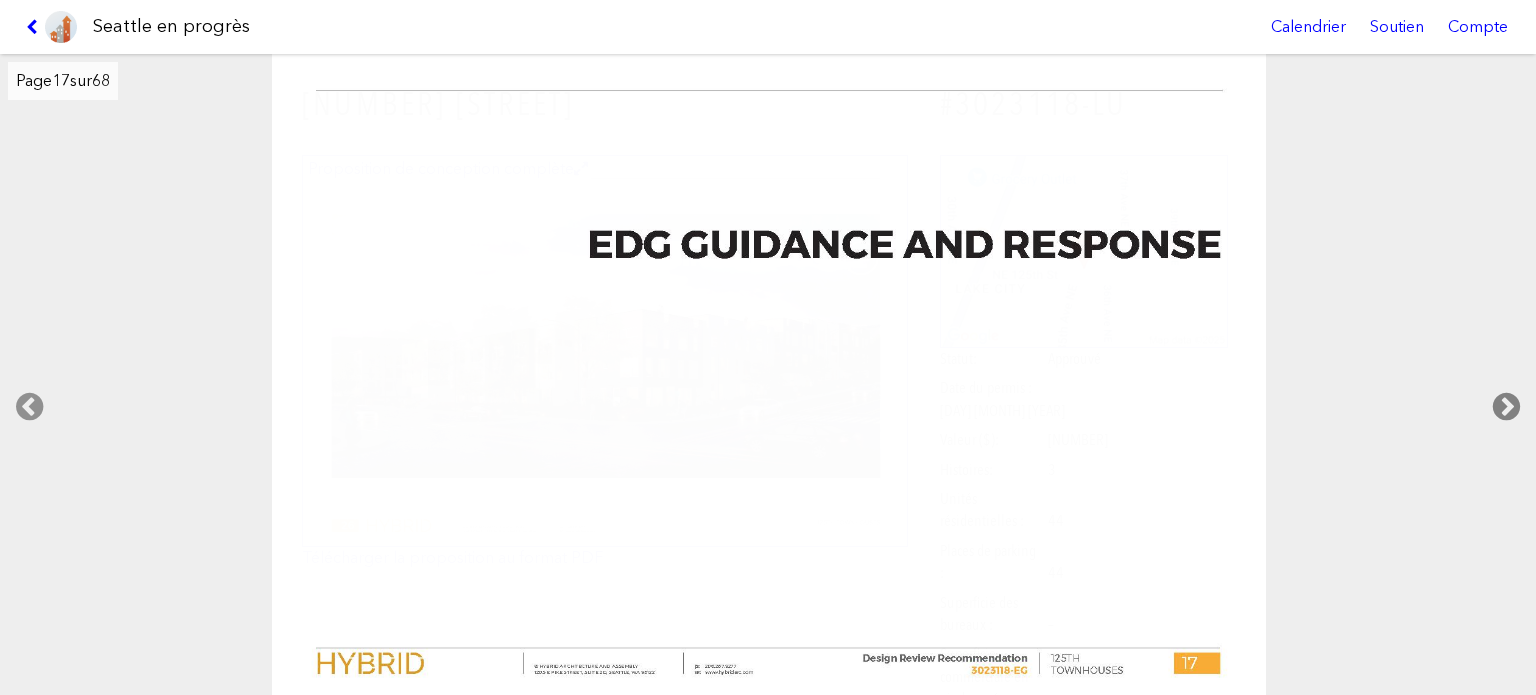 click at bounding box center [1506, 407] 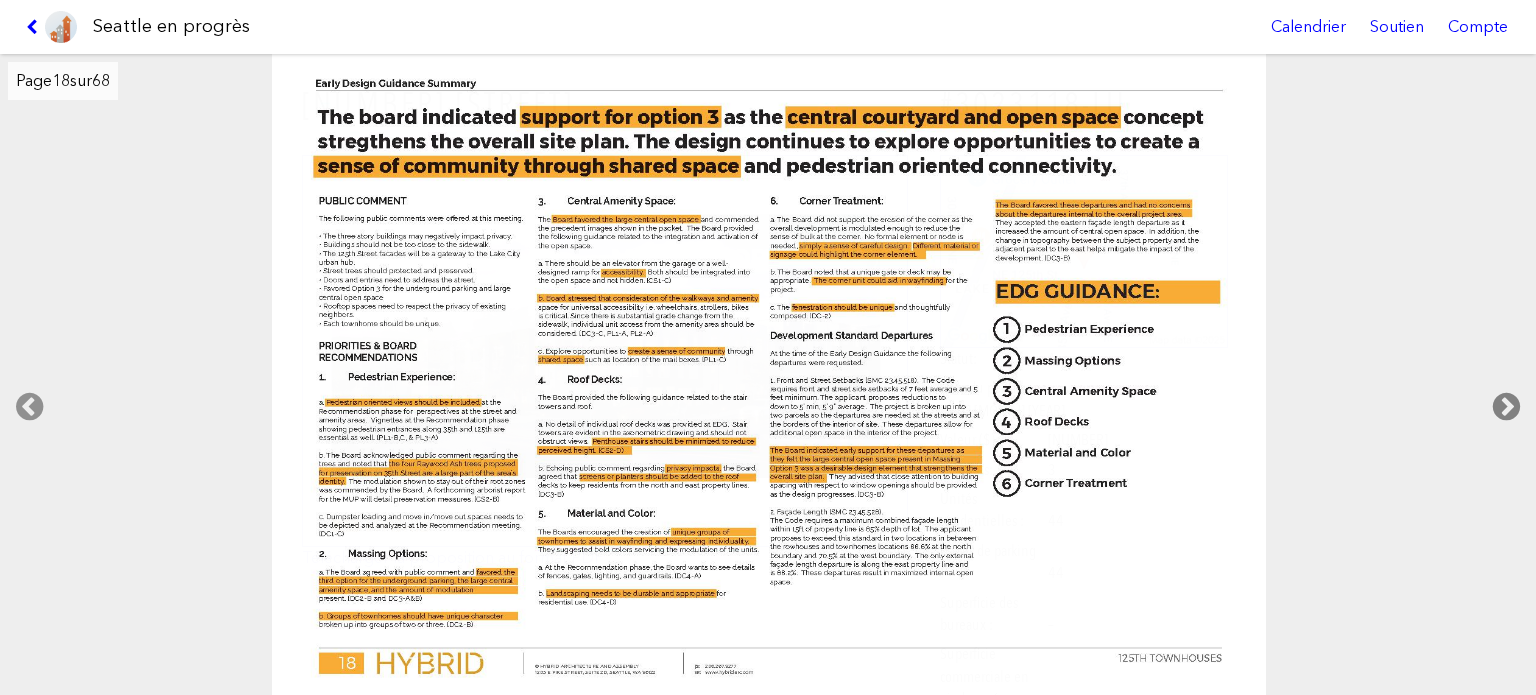 click at bounding box center [1506, 407] 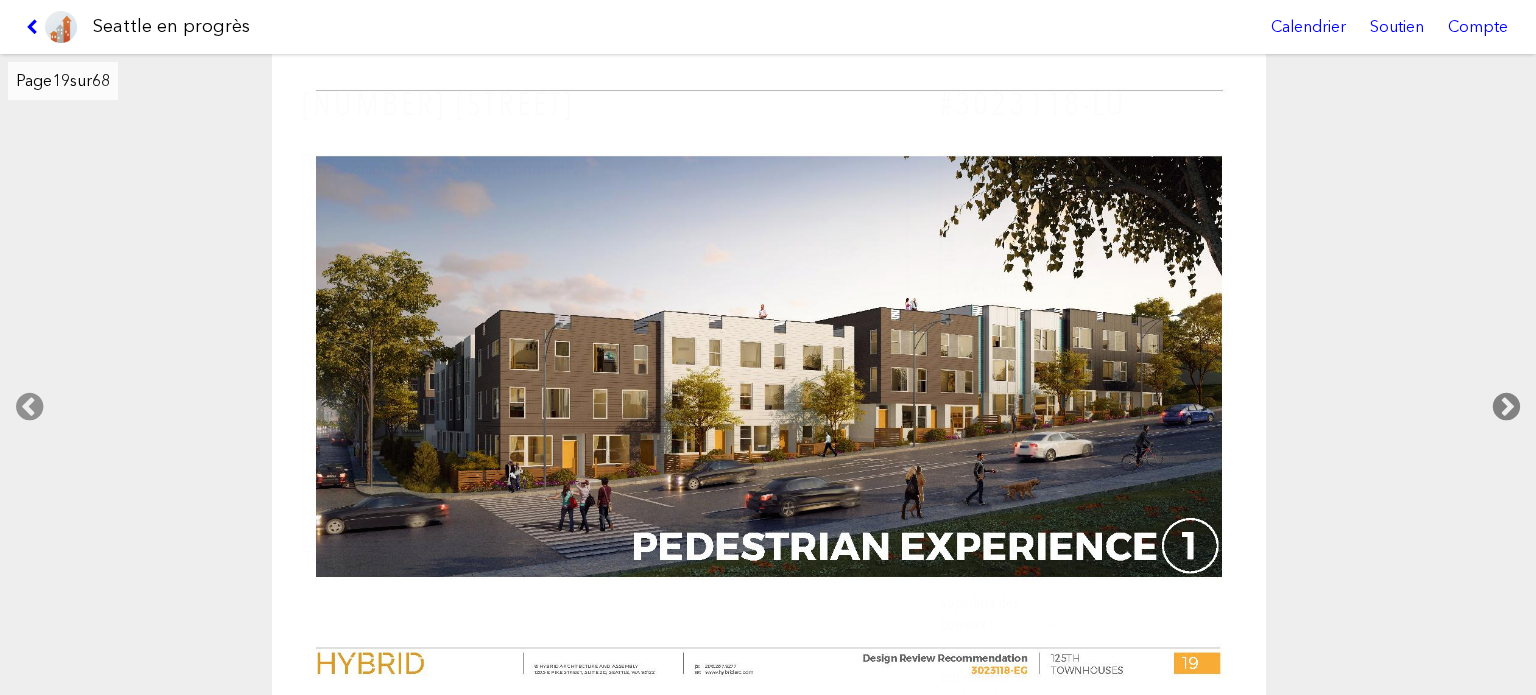 click at bounding box center (1506, 407) 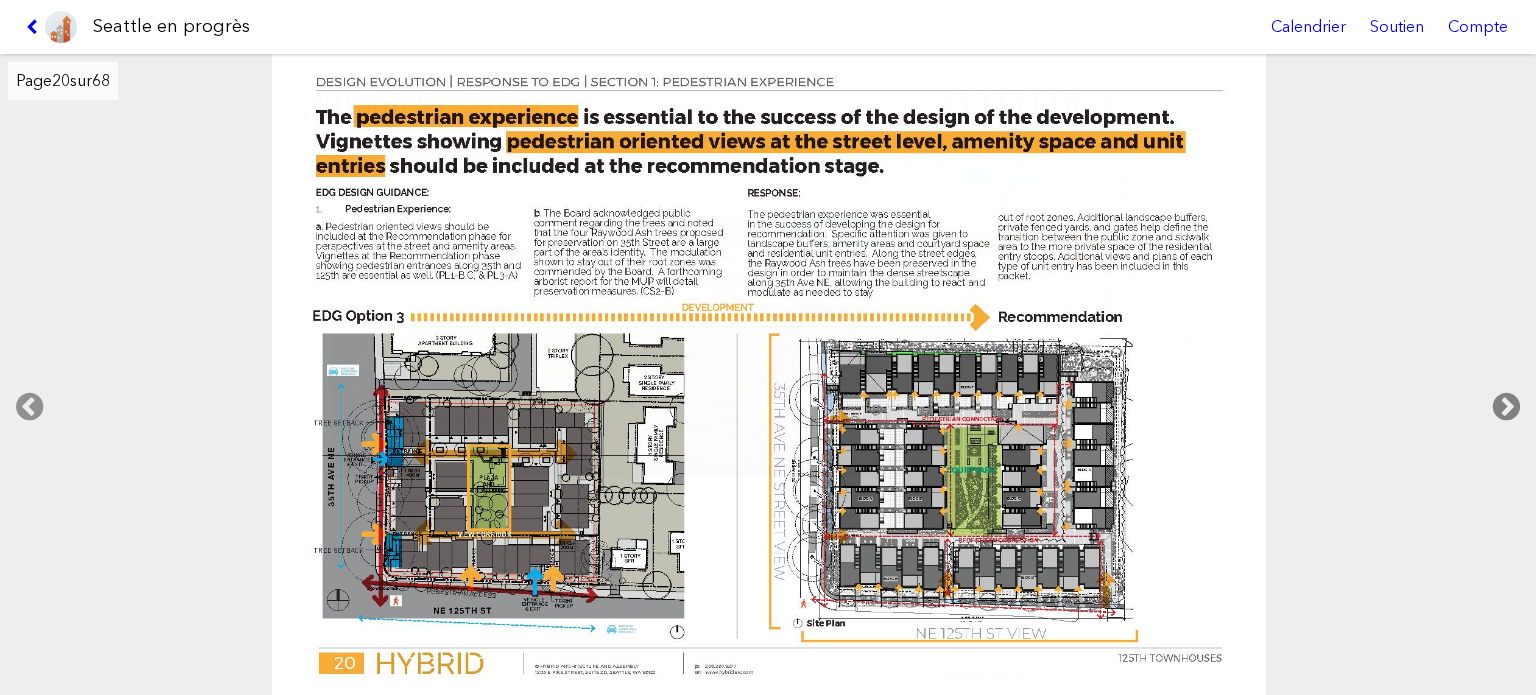 click at bounding box center [1506, 407] 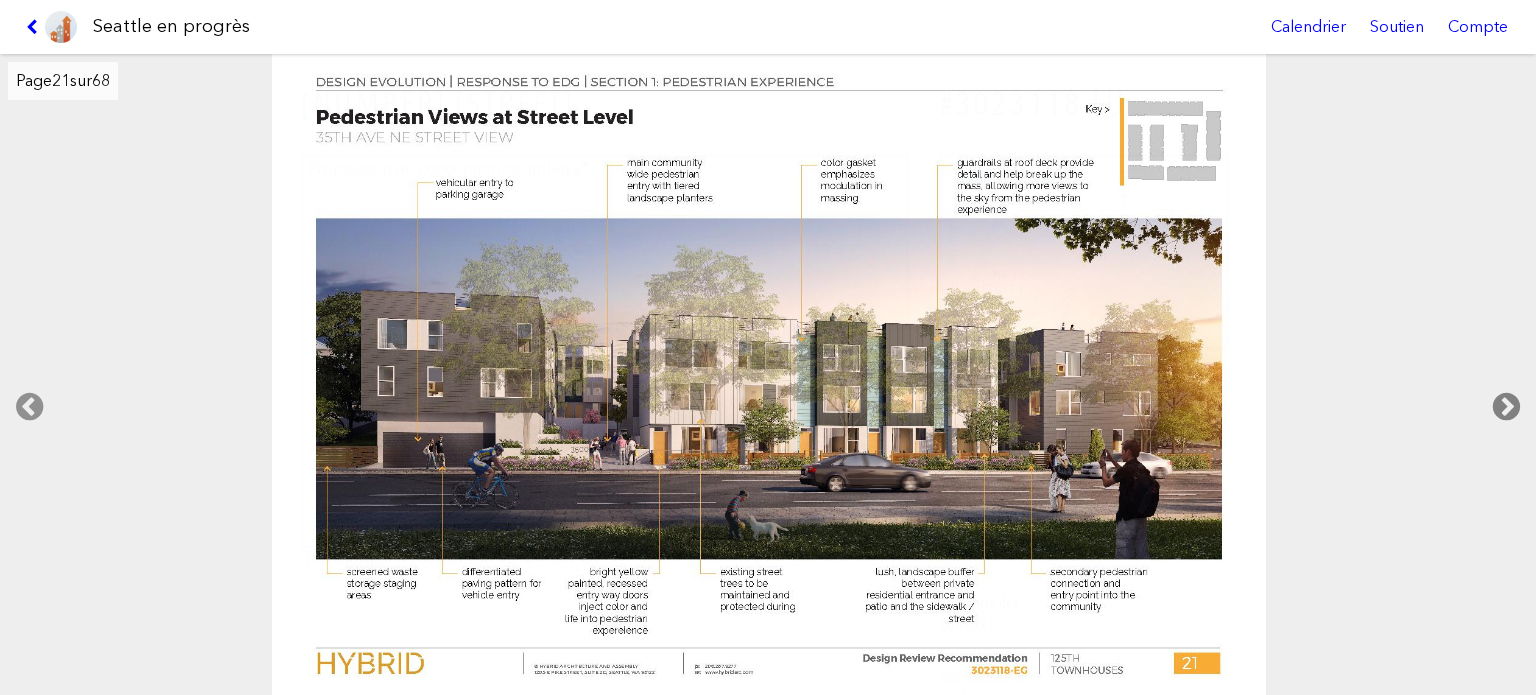 click at bounding box center [1506, 407] 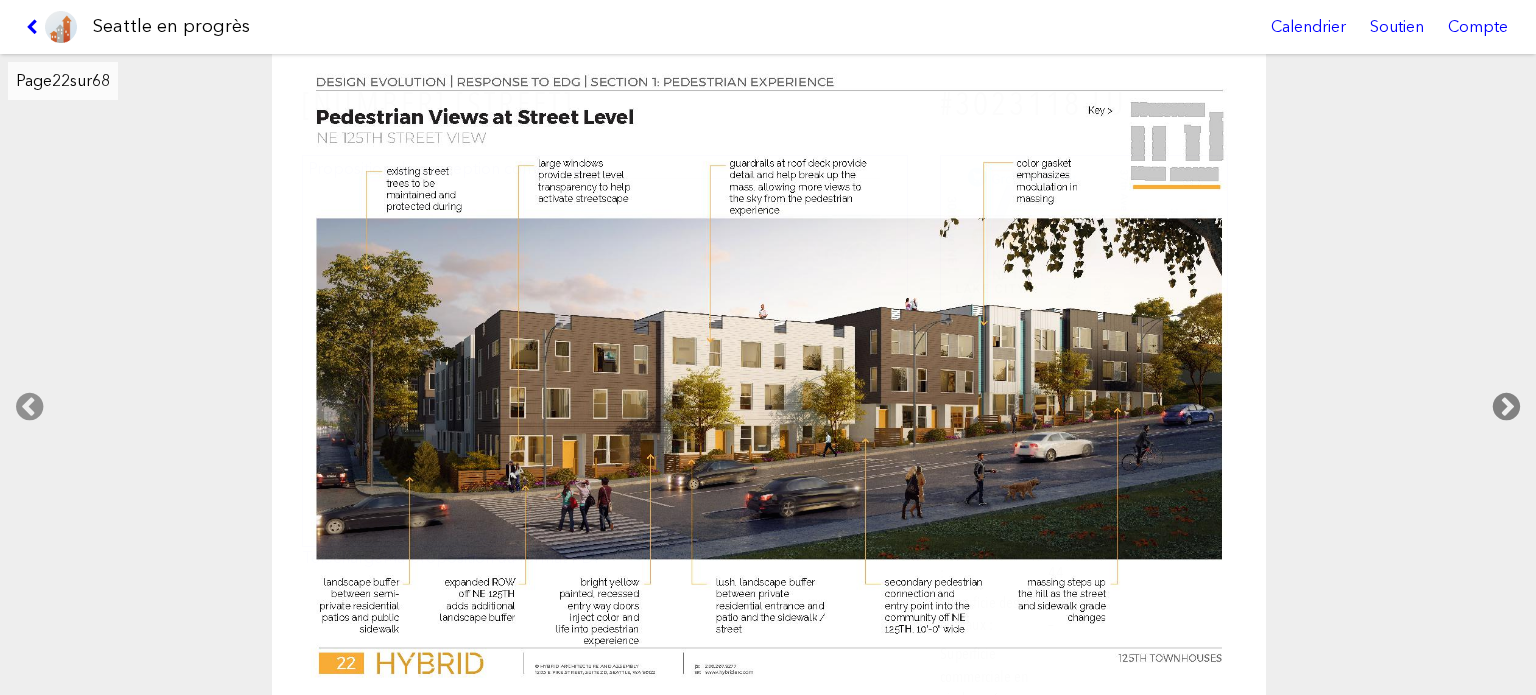 click at bounding box center (1506, 407) 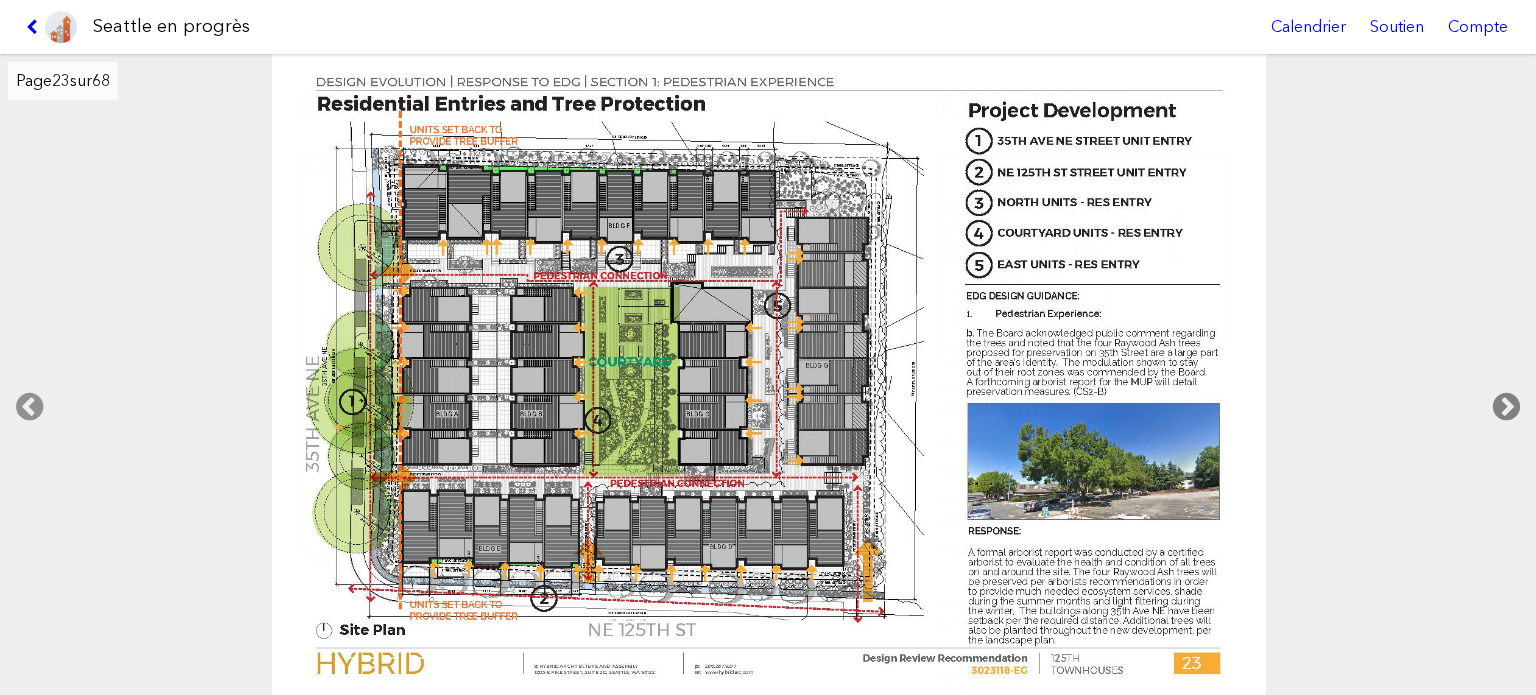 click at bounding box center [1506, 407] 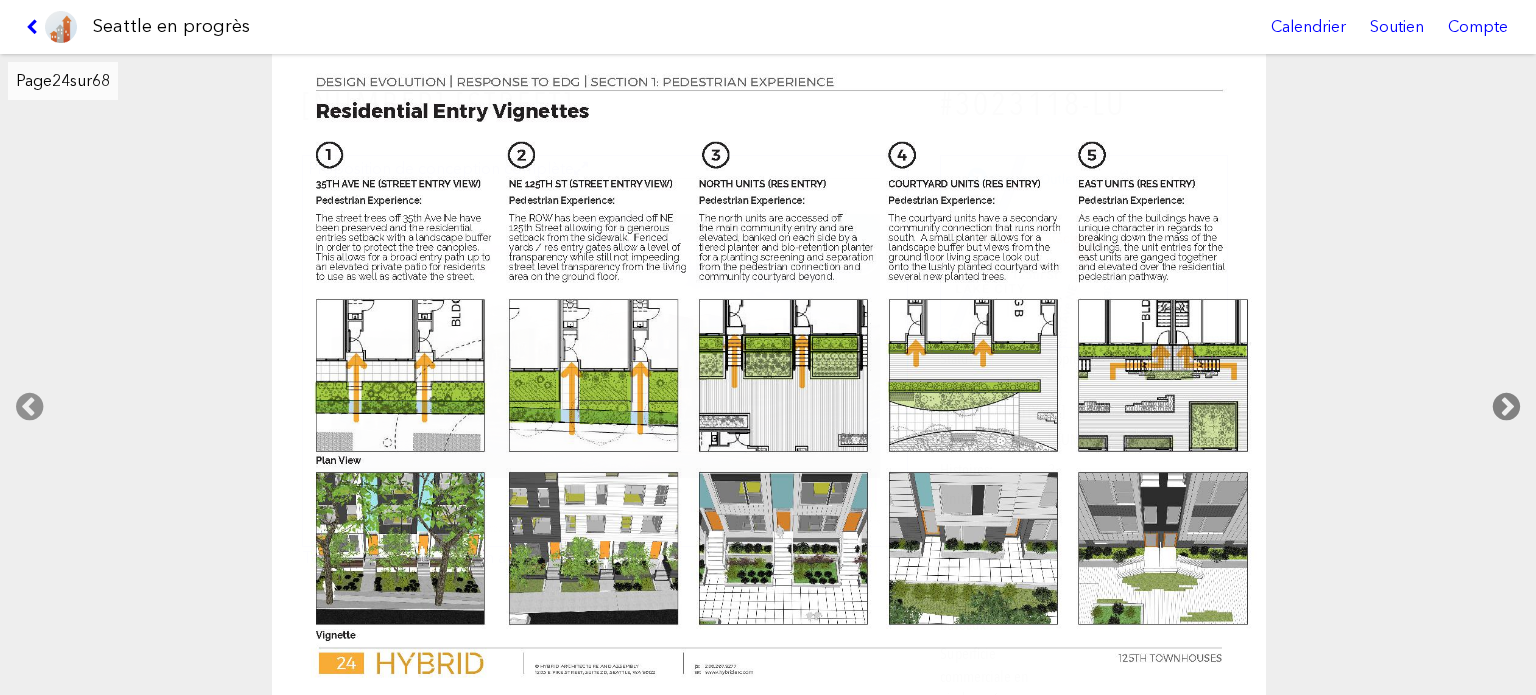 click at bounding box center [1506, 407] 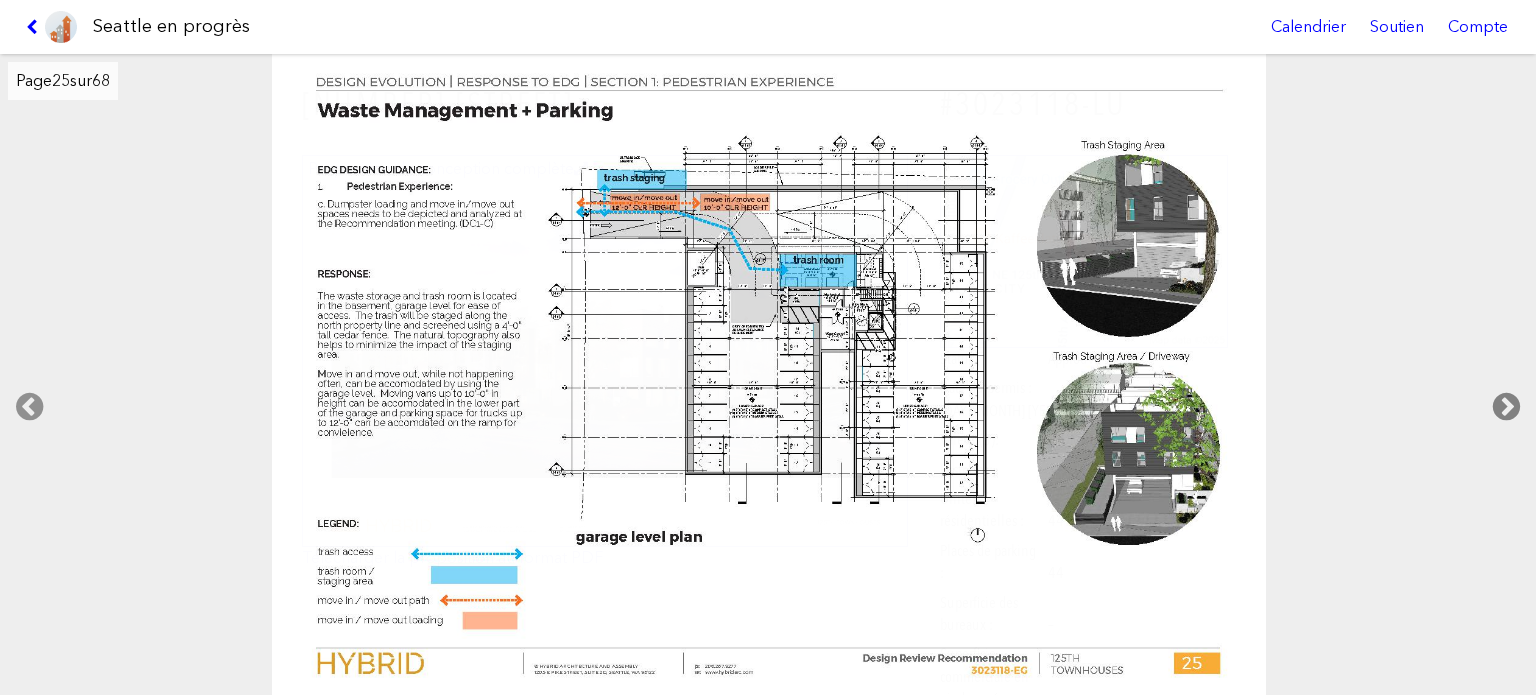 click at bounding box center [1506, 407] 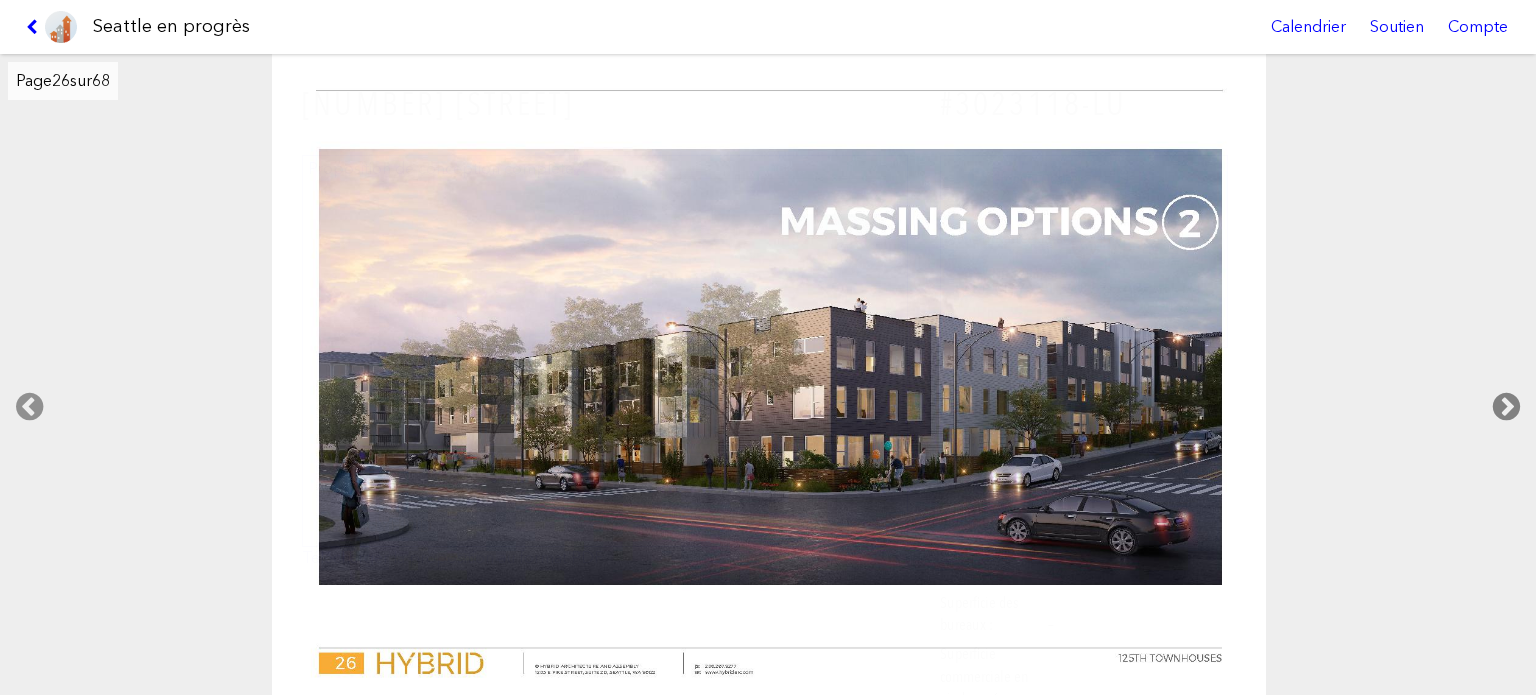 click at bounding box center [1506, 407] 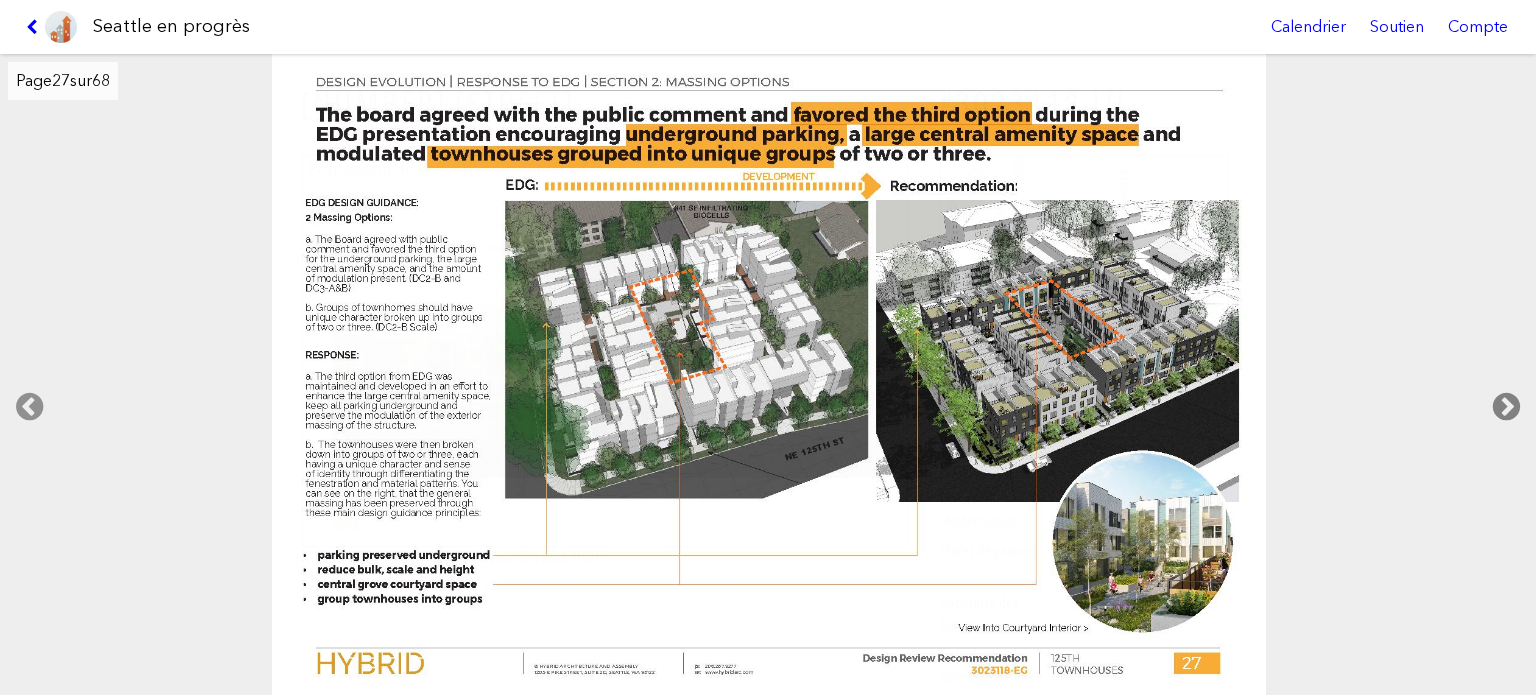click at bounding box center [1506, 407] 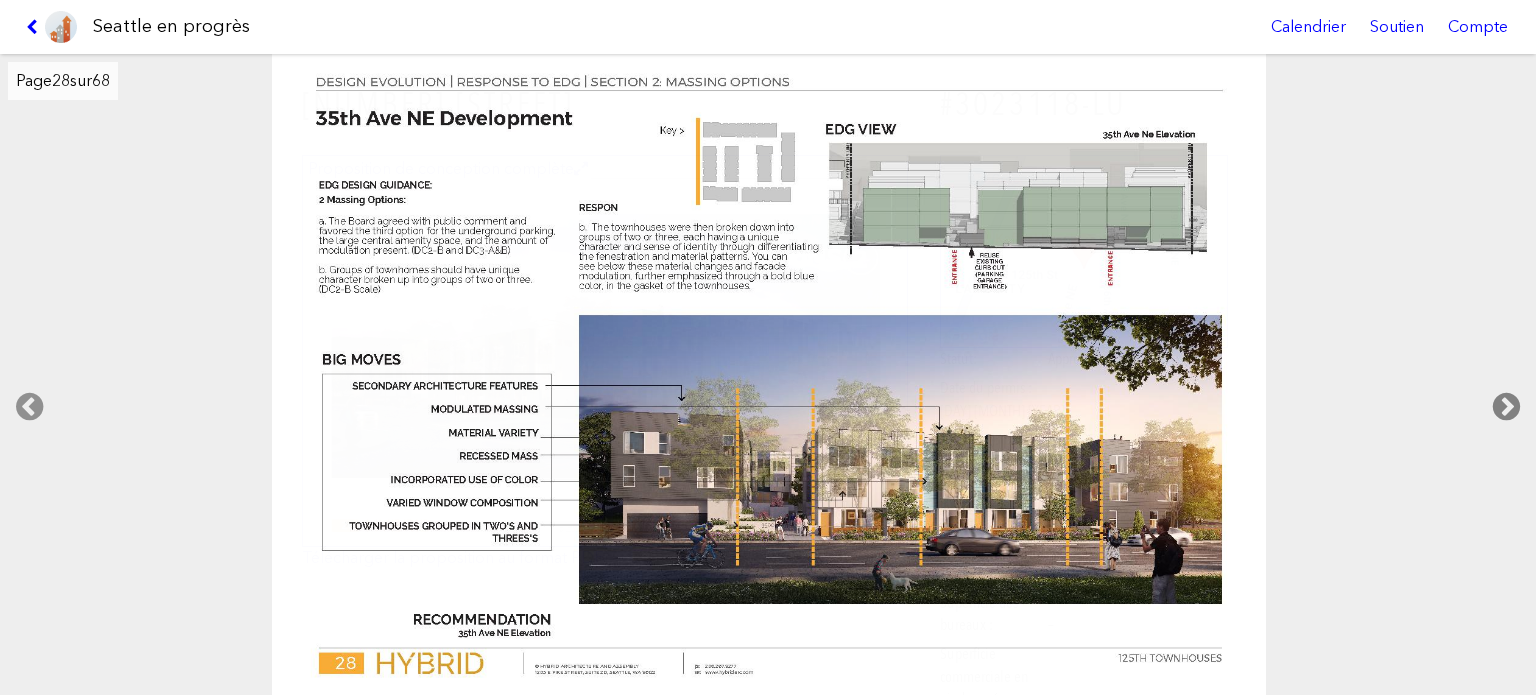 click at bounding box center (1506, 407) 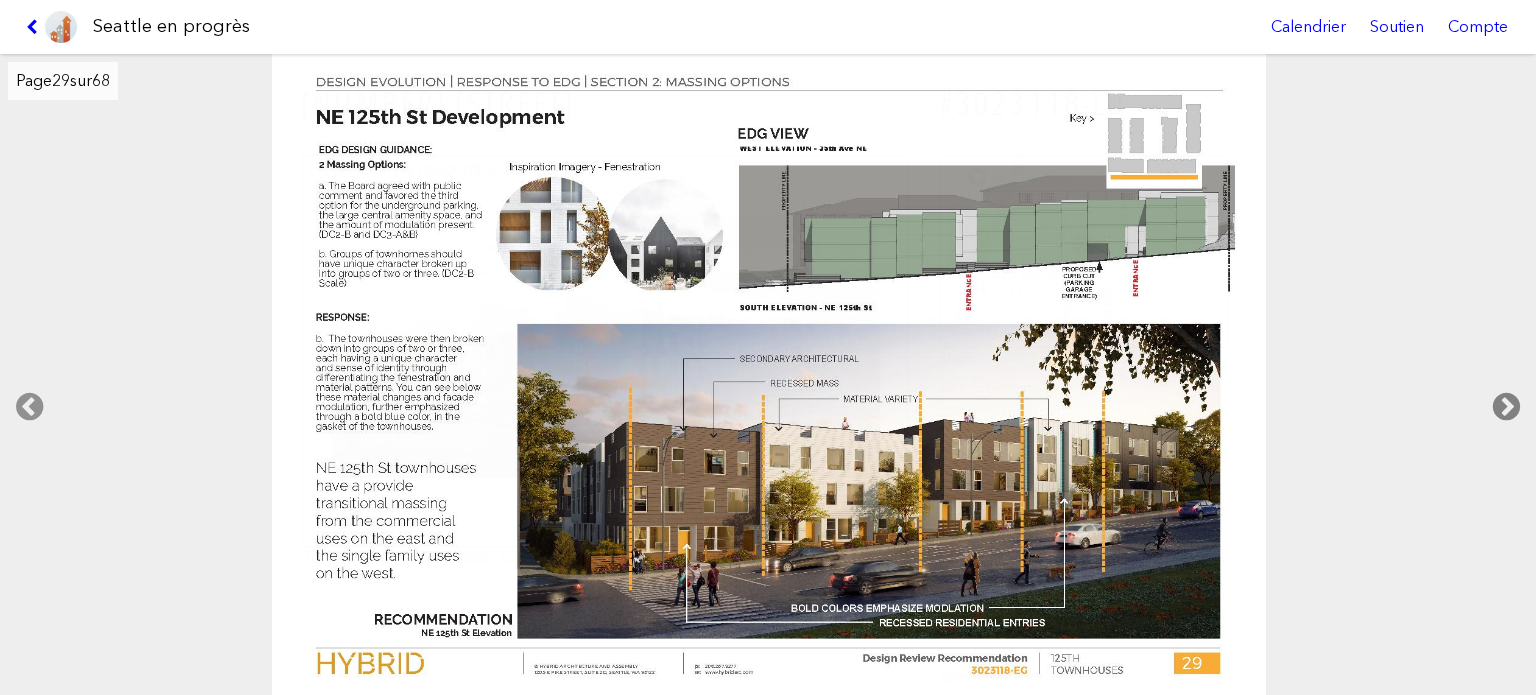 click at bounding box center [1506, 407] 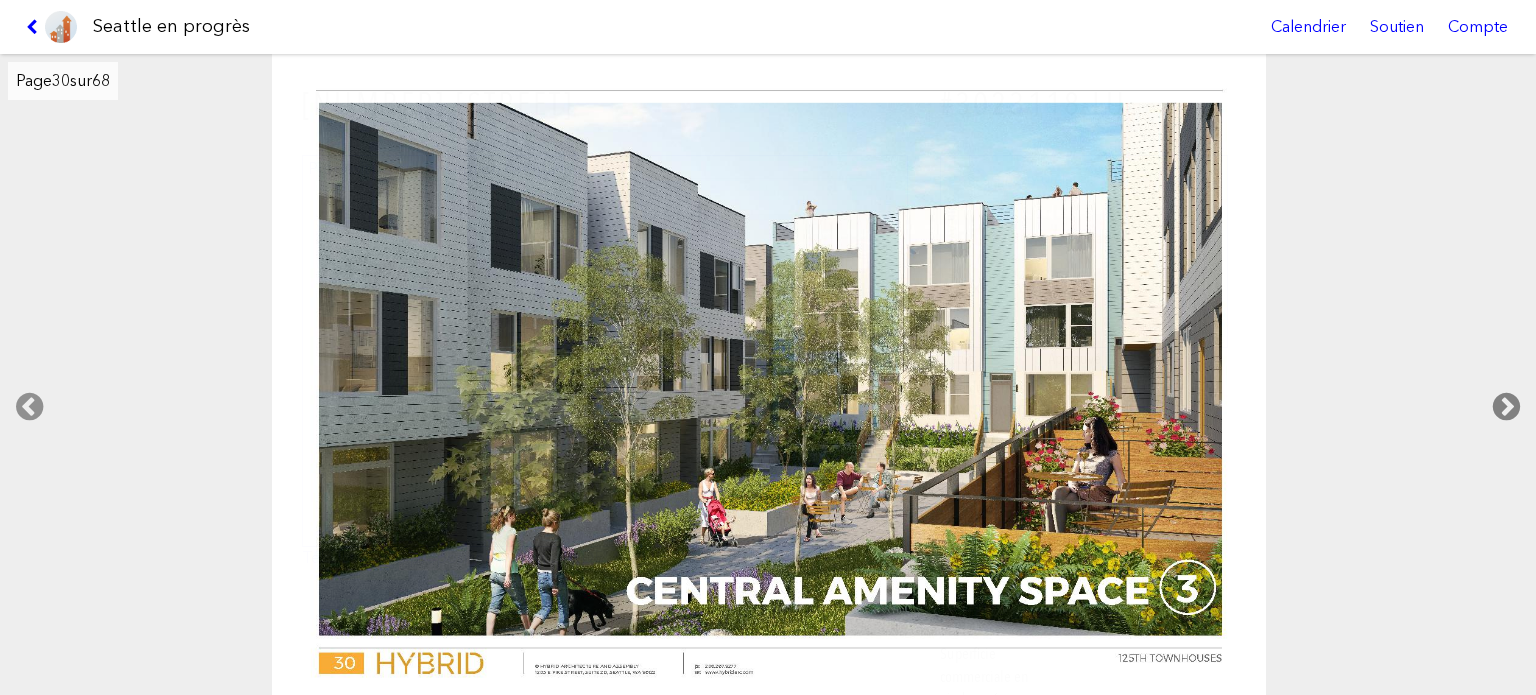 click at bounding box center (1506, 407) 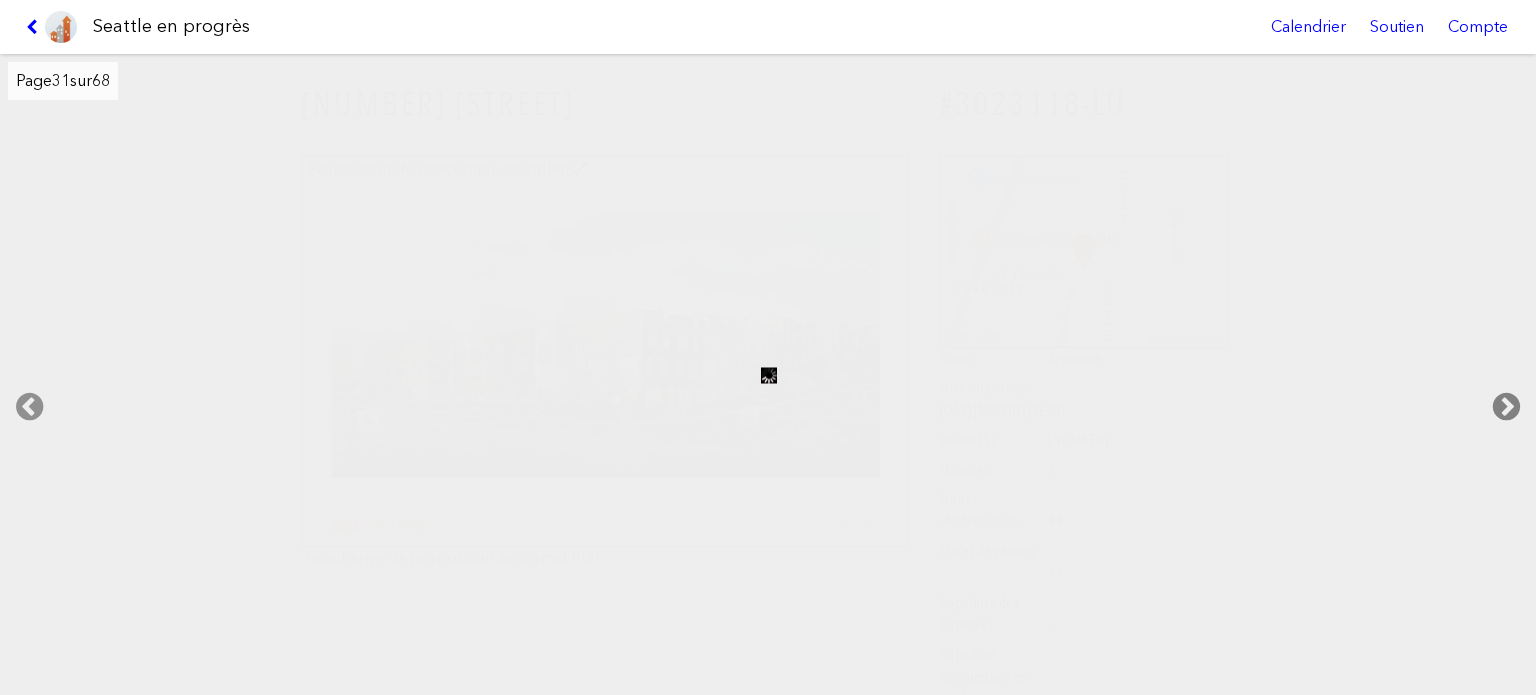 click at bounding box center (1506, 407) 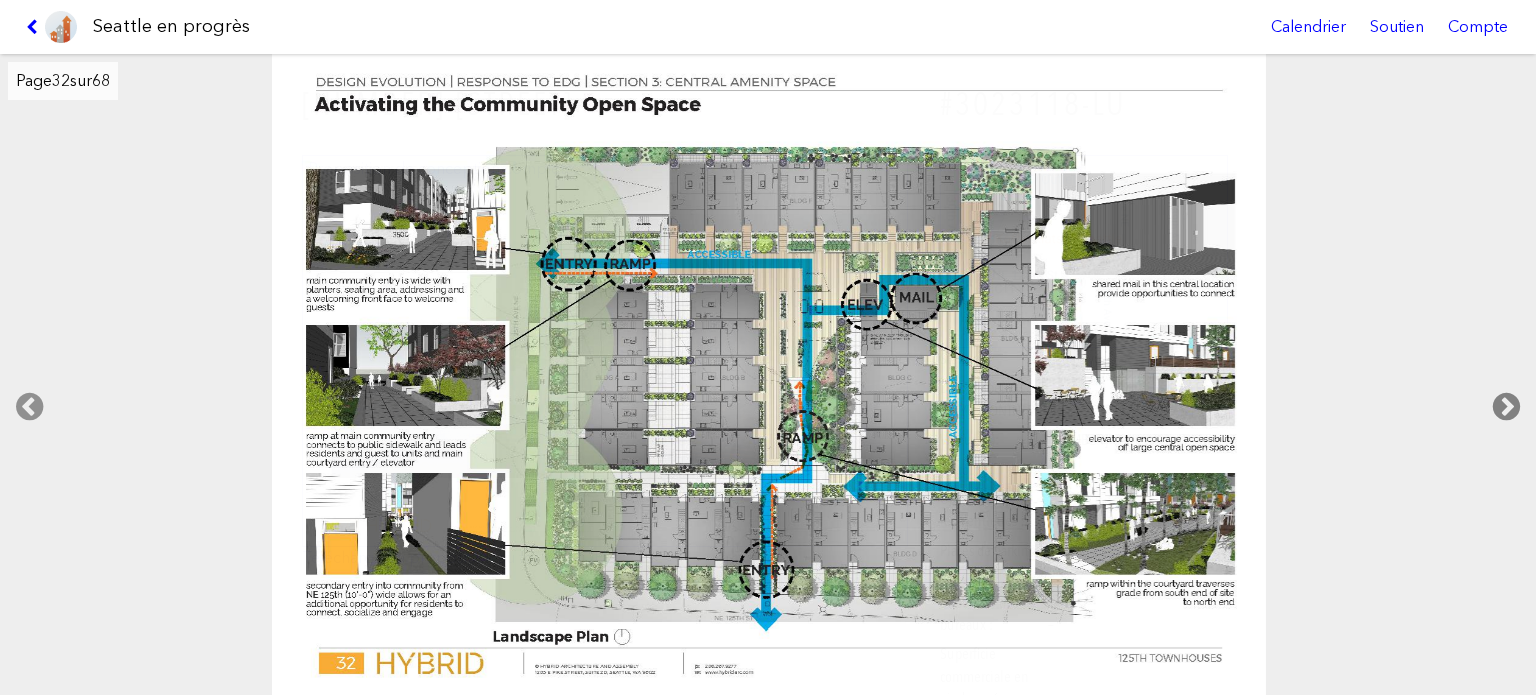 click at bounding box center [1506, 407] 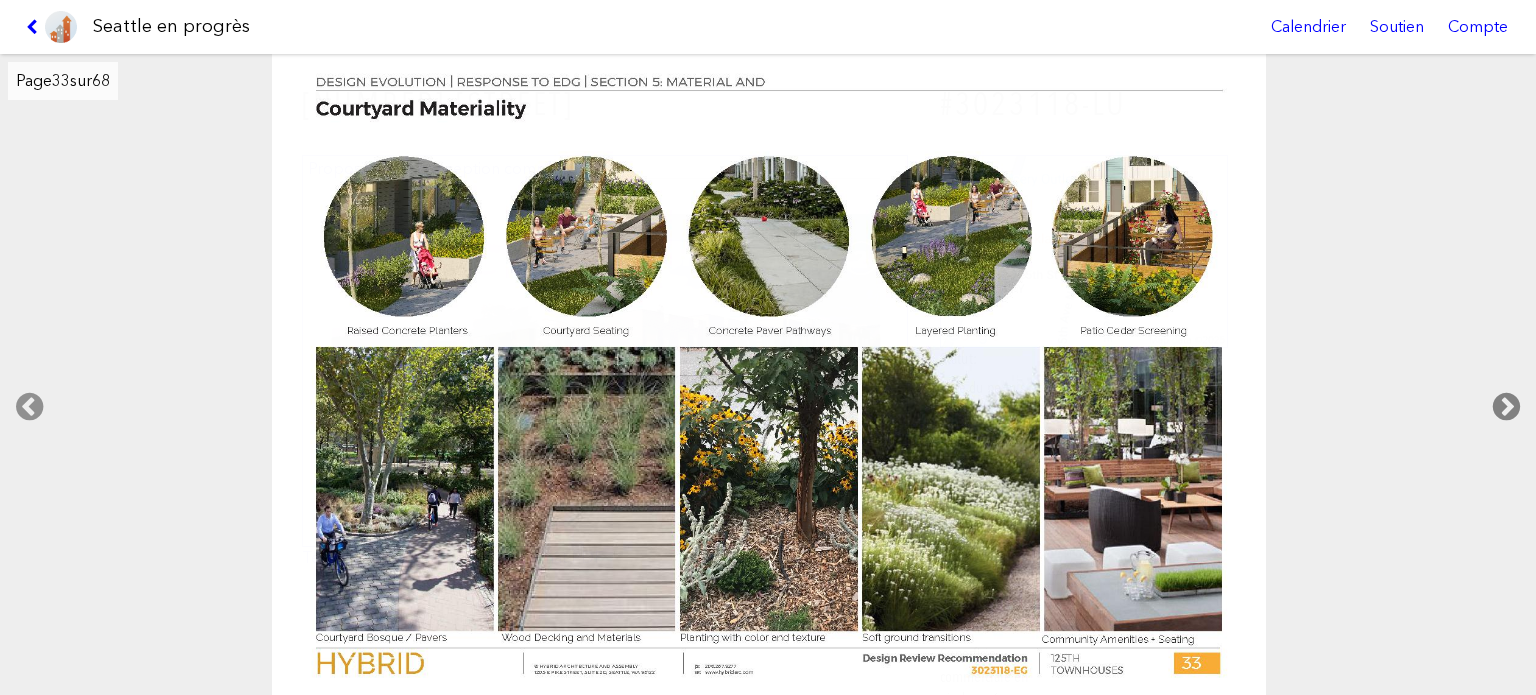 click at bounding box center [1506, 407] 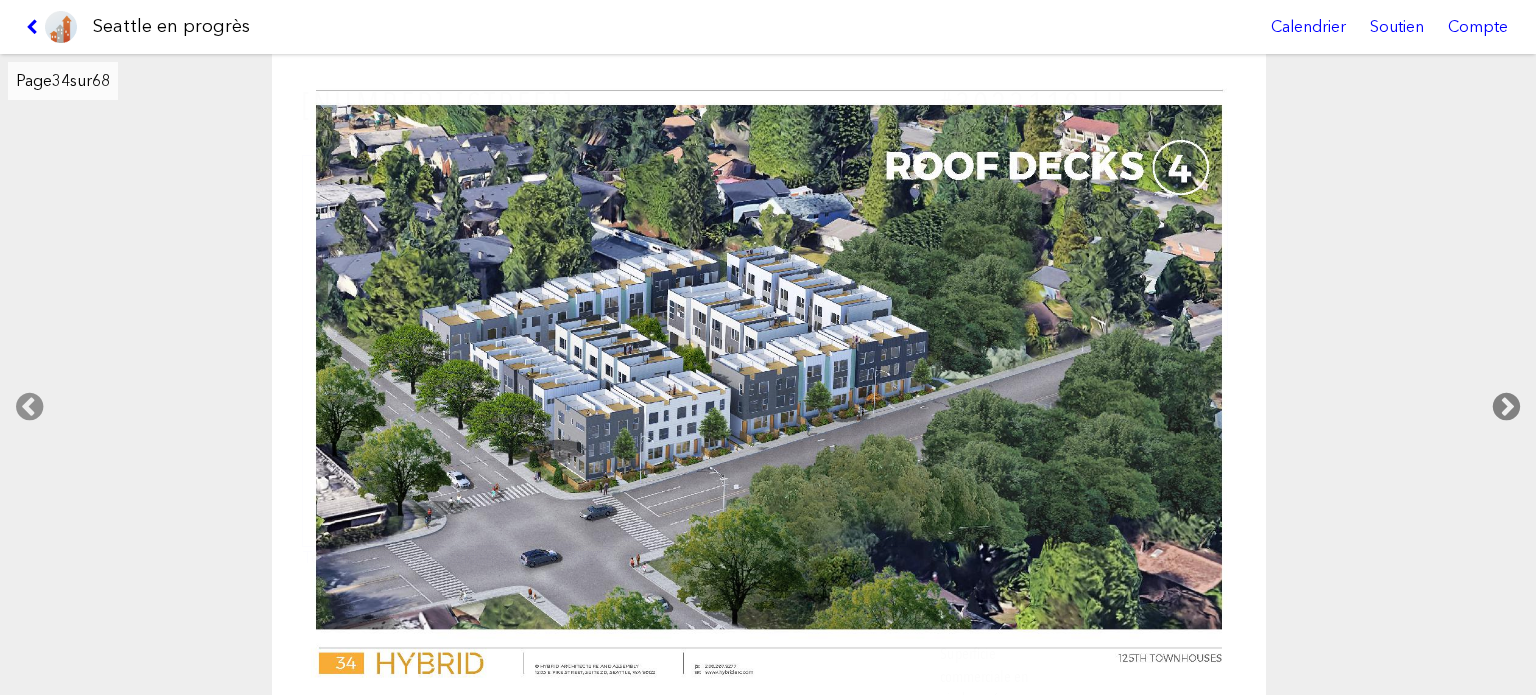 click at bounding box center [1506, 407] 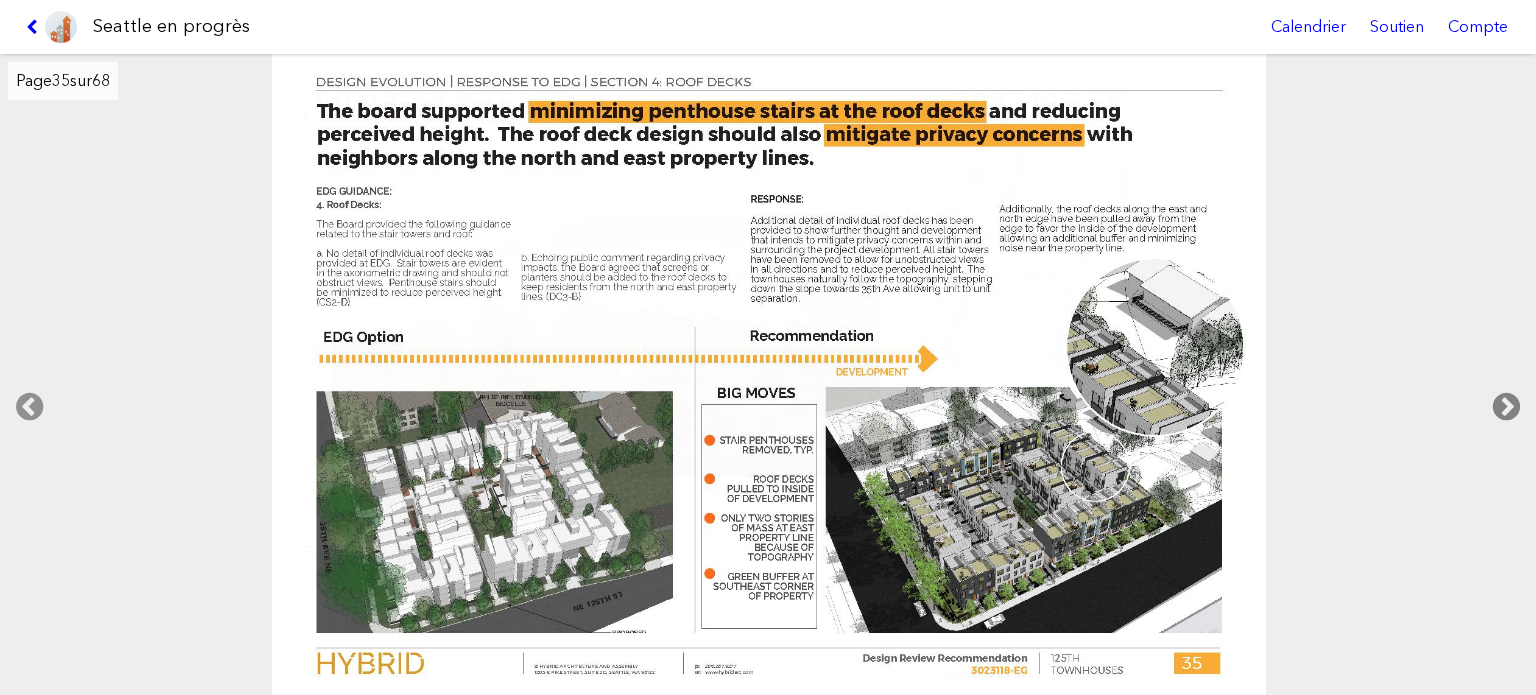 click at bounding box center (1506, 407) 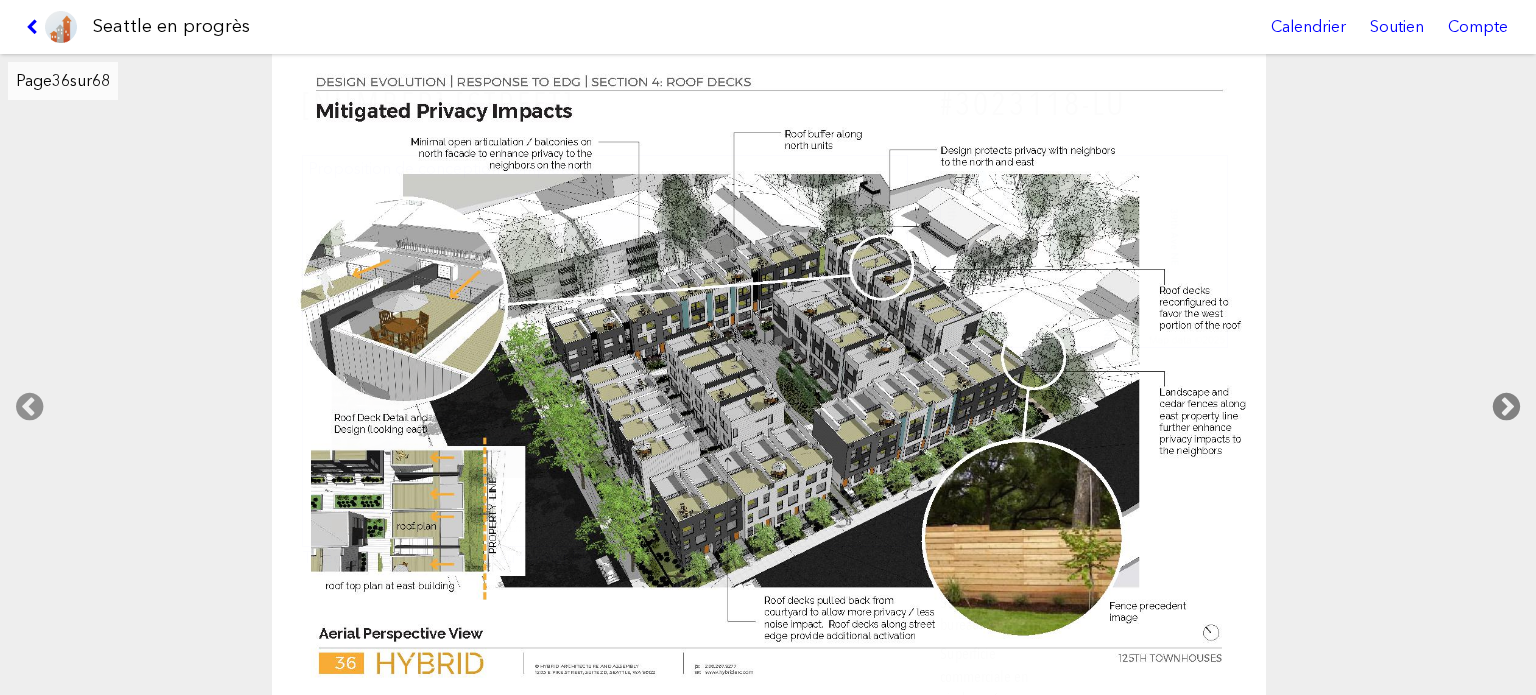 click at bounding box center (1506, 407) 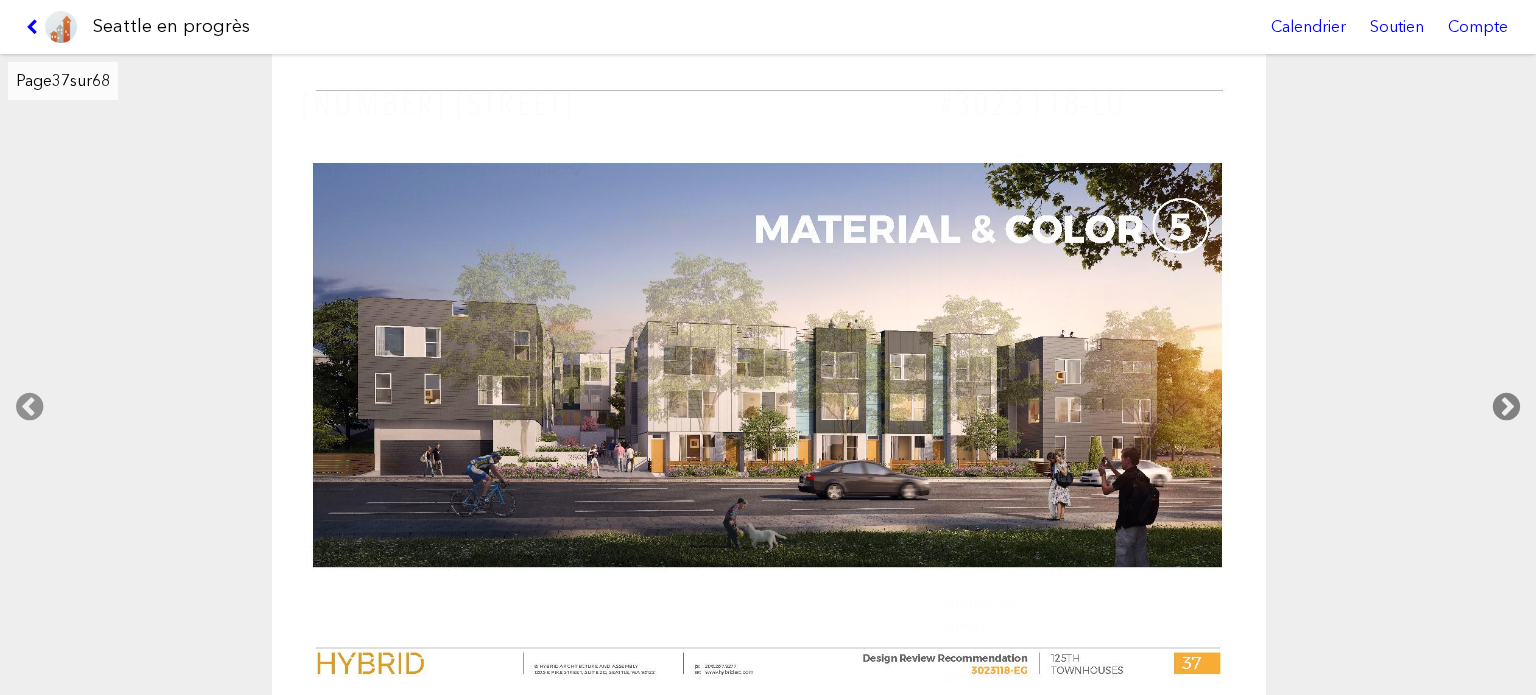 click at bounding box center (1506, 407) 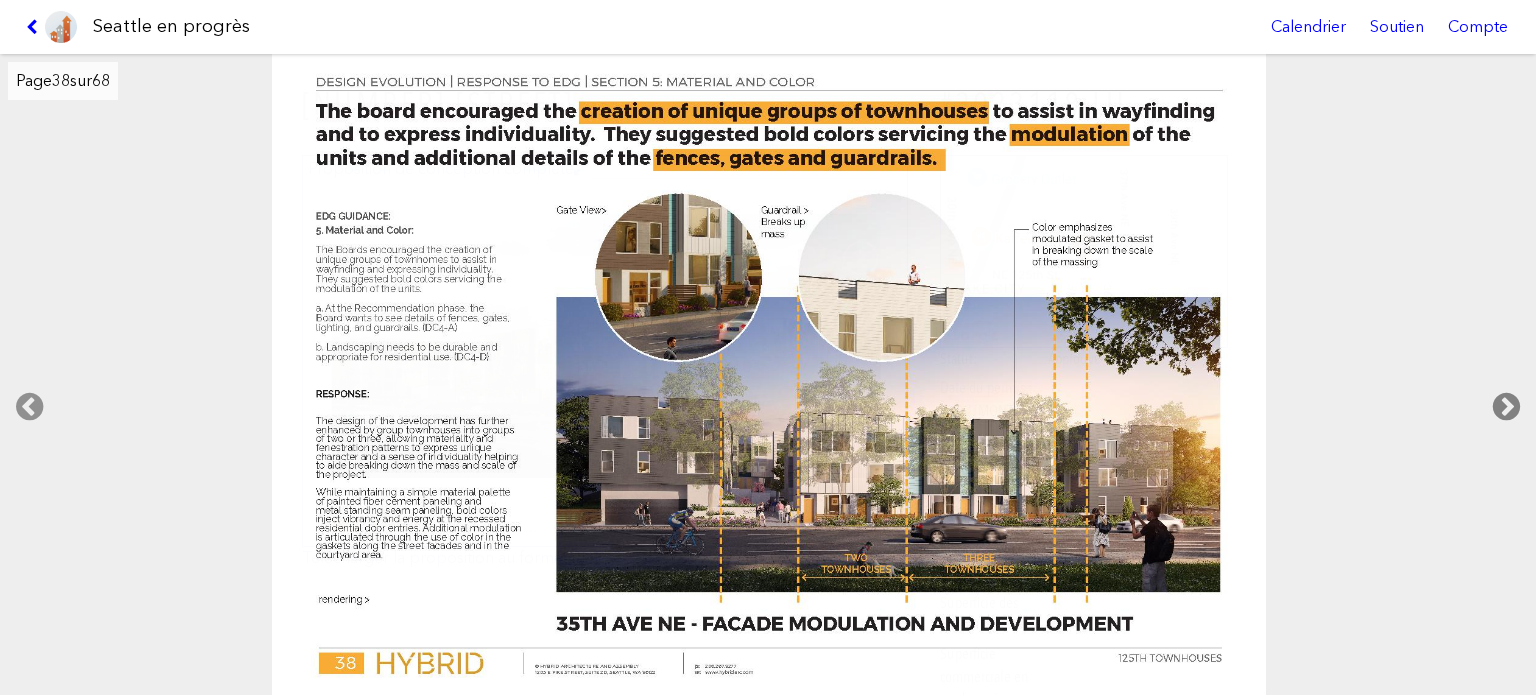 click at bounding box center (1506, 407) 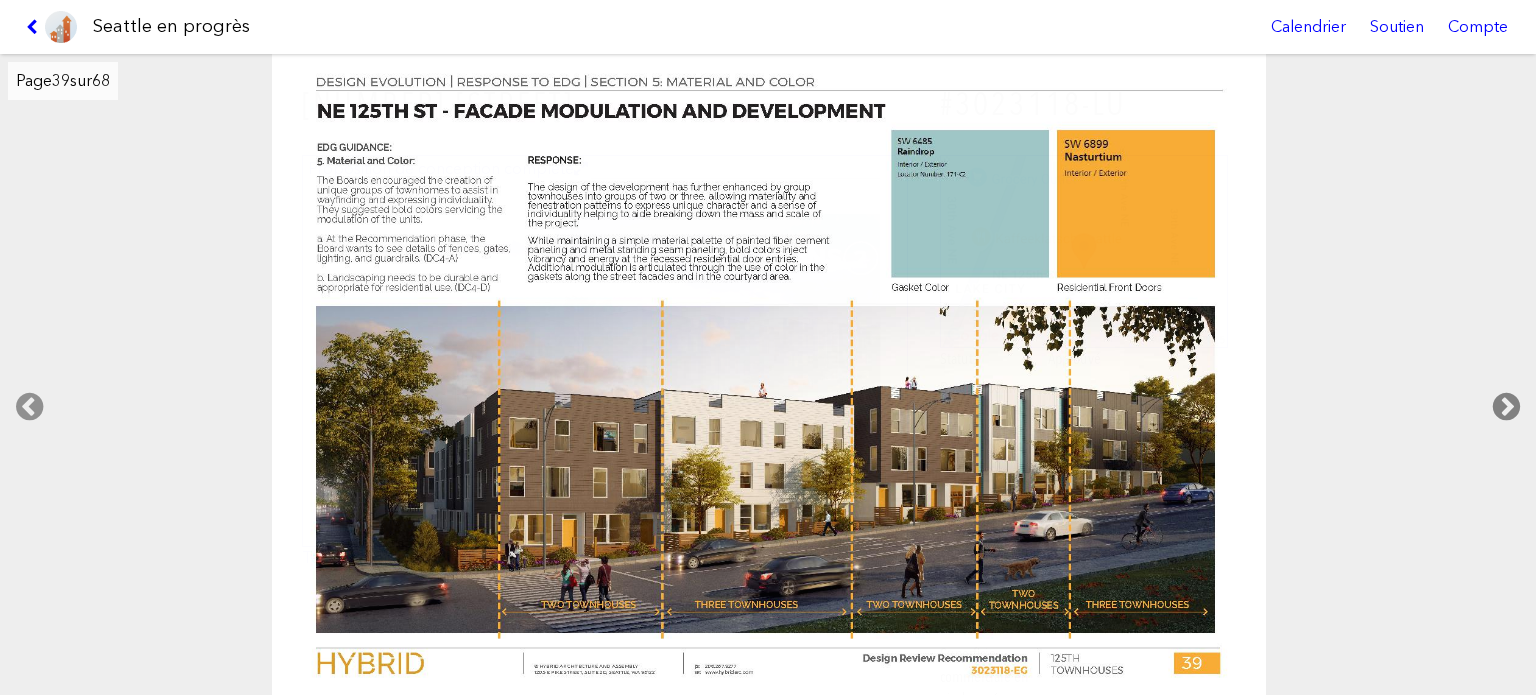click at bounding box center (1506, 407) 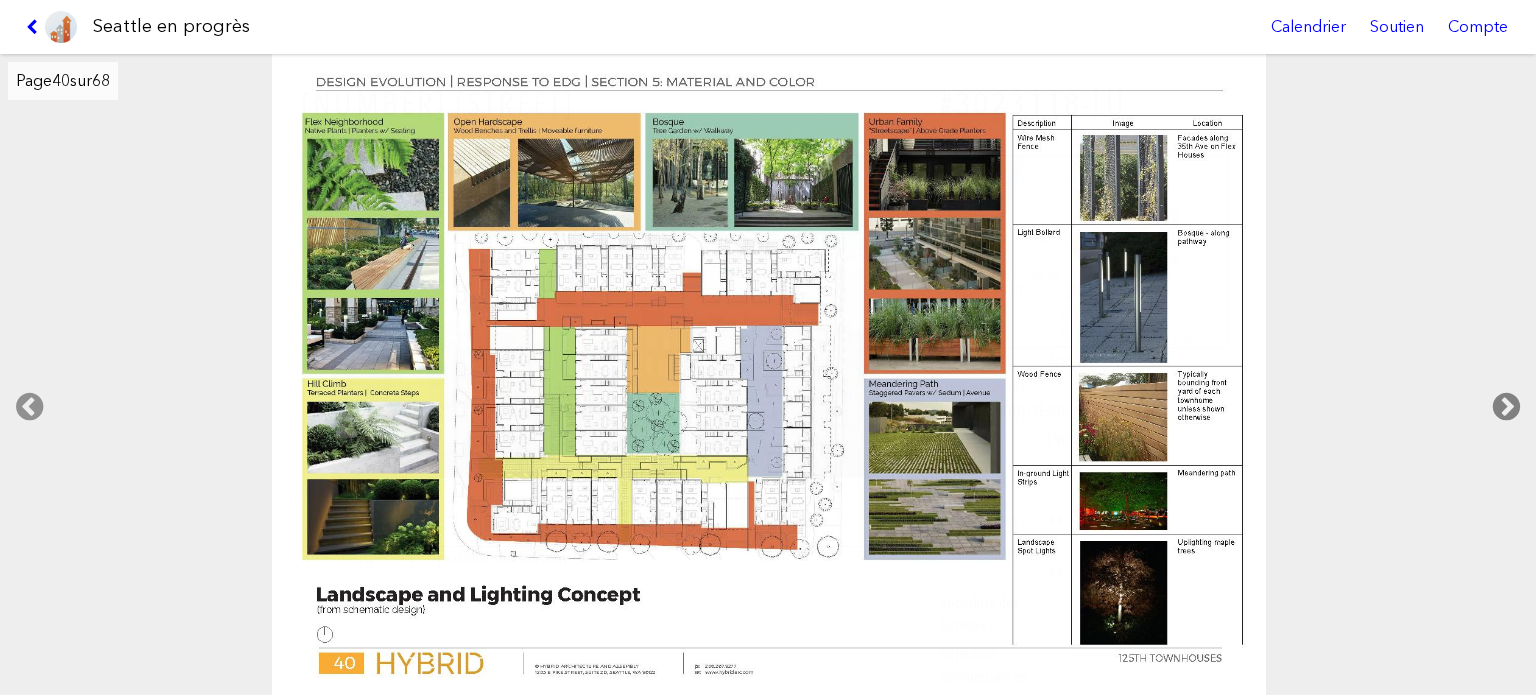 click at bounding box center [1506, 407] 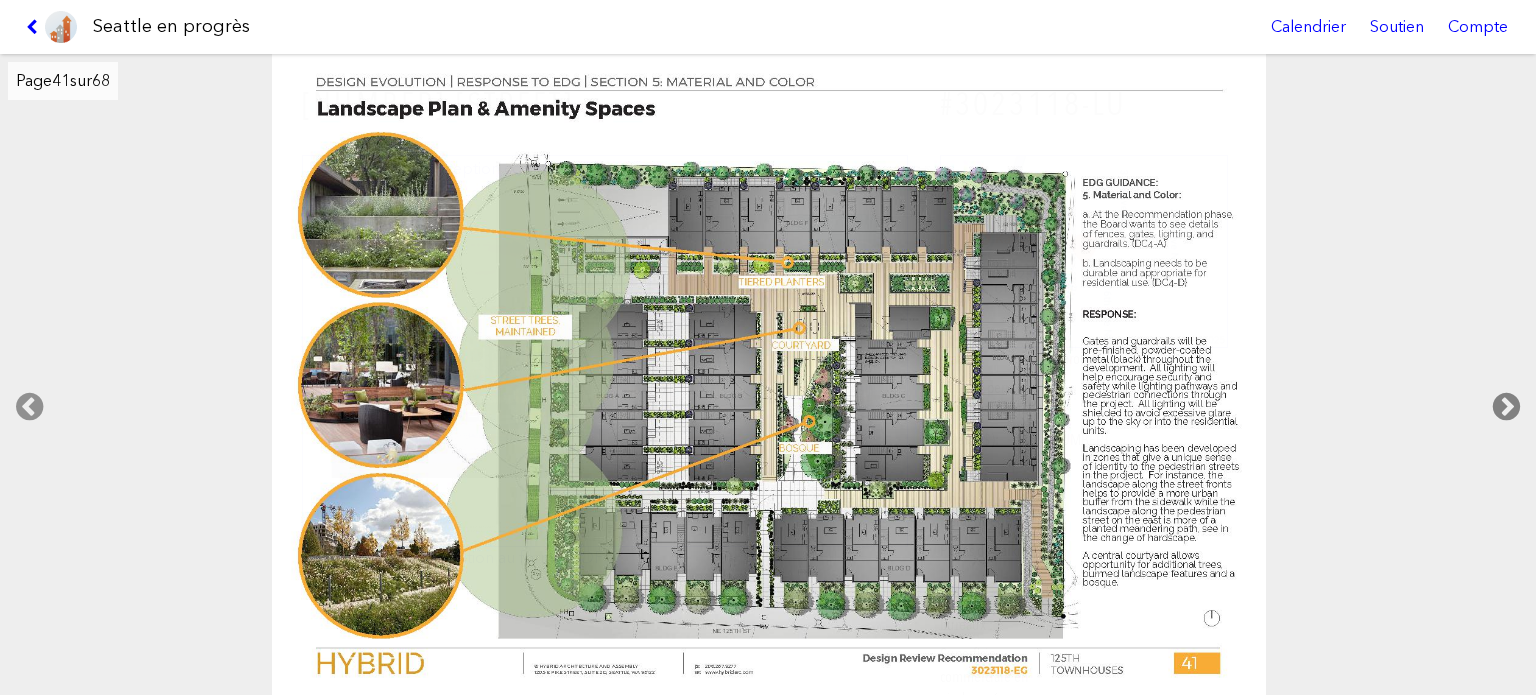 click at bounding box center (1506, 407) 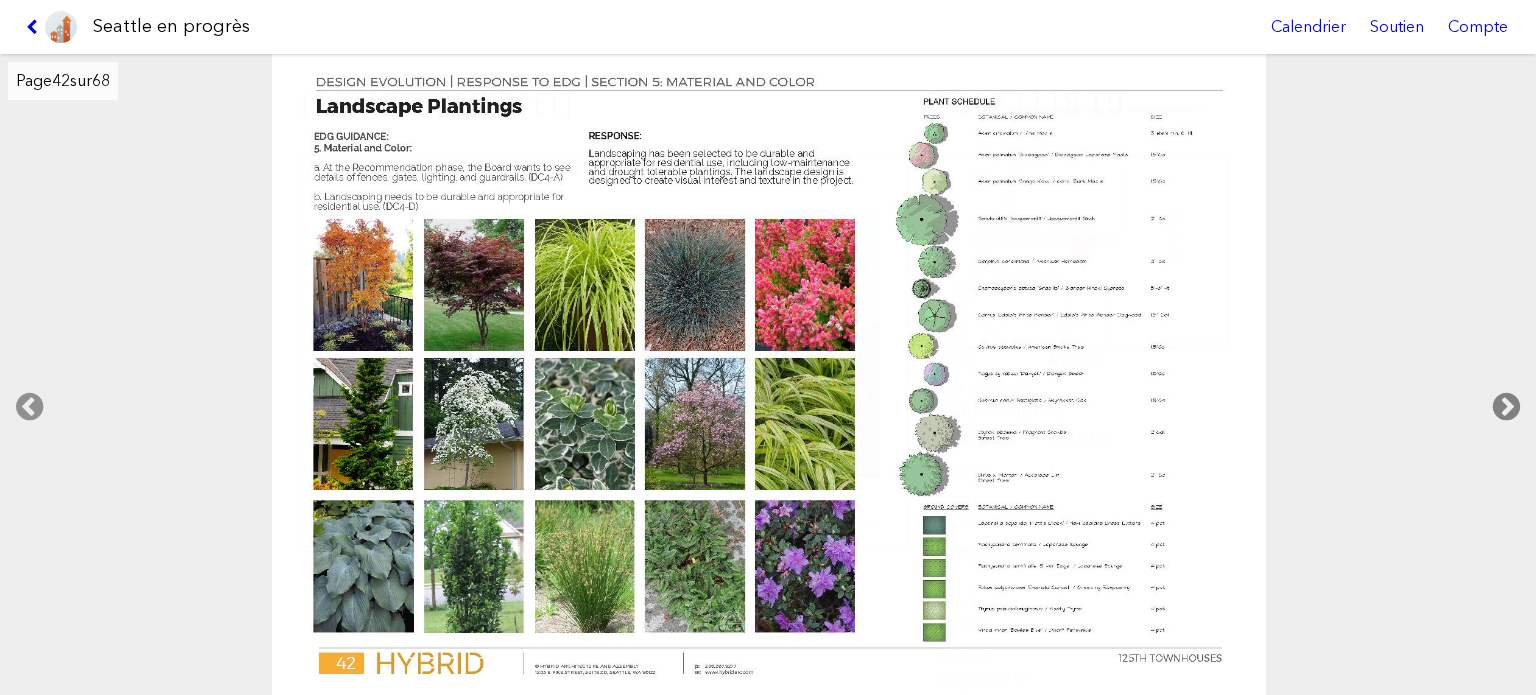 click at bounding box center [1506, 407] 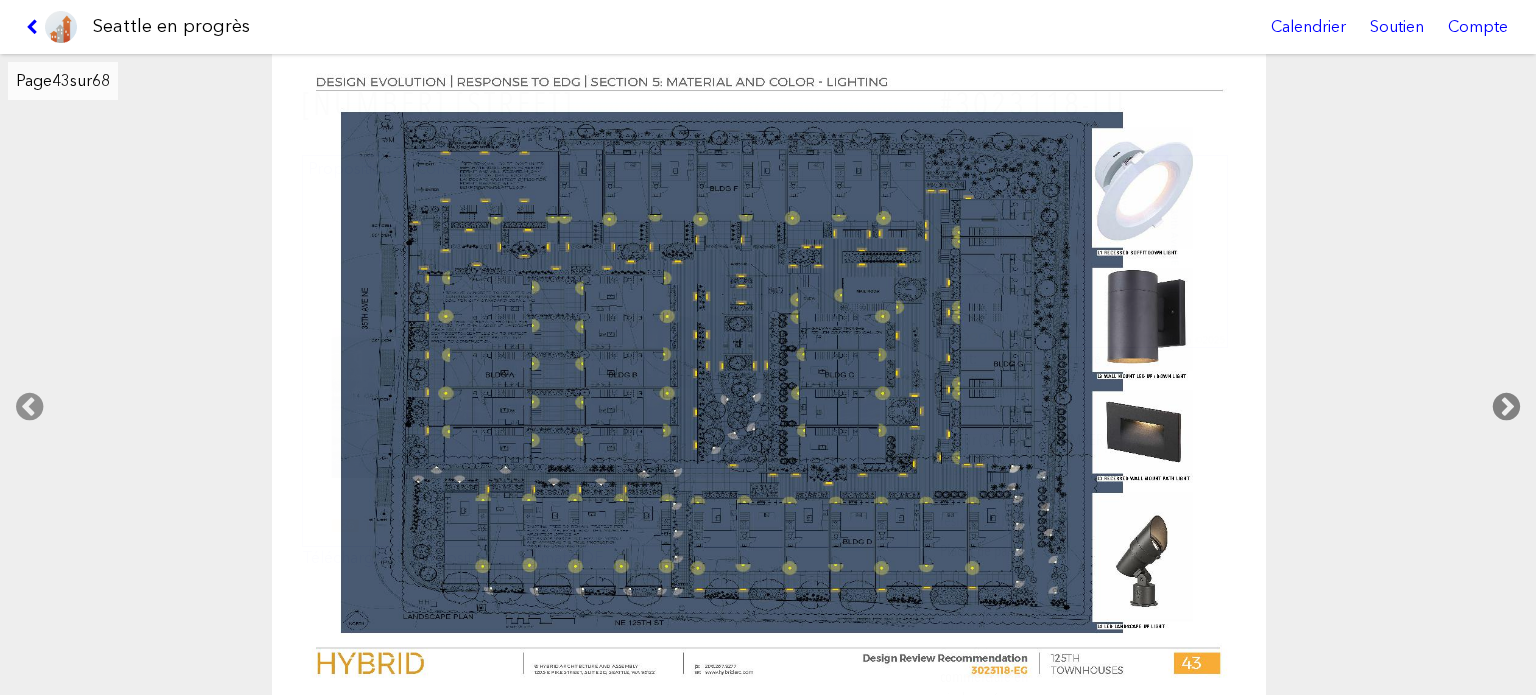 click at bounding box center [1506, 407] 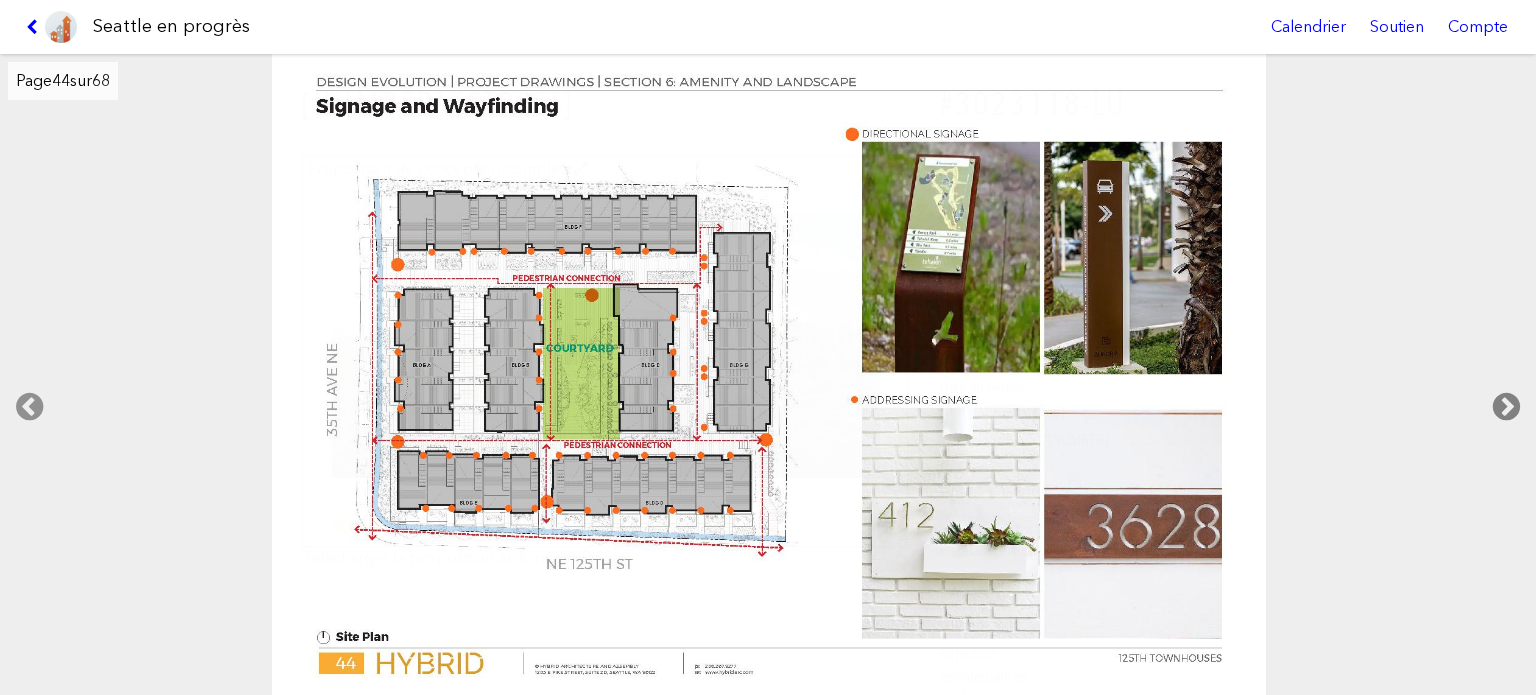 click at bounding box center [1506, 407] 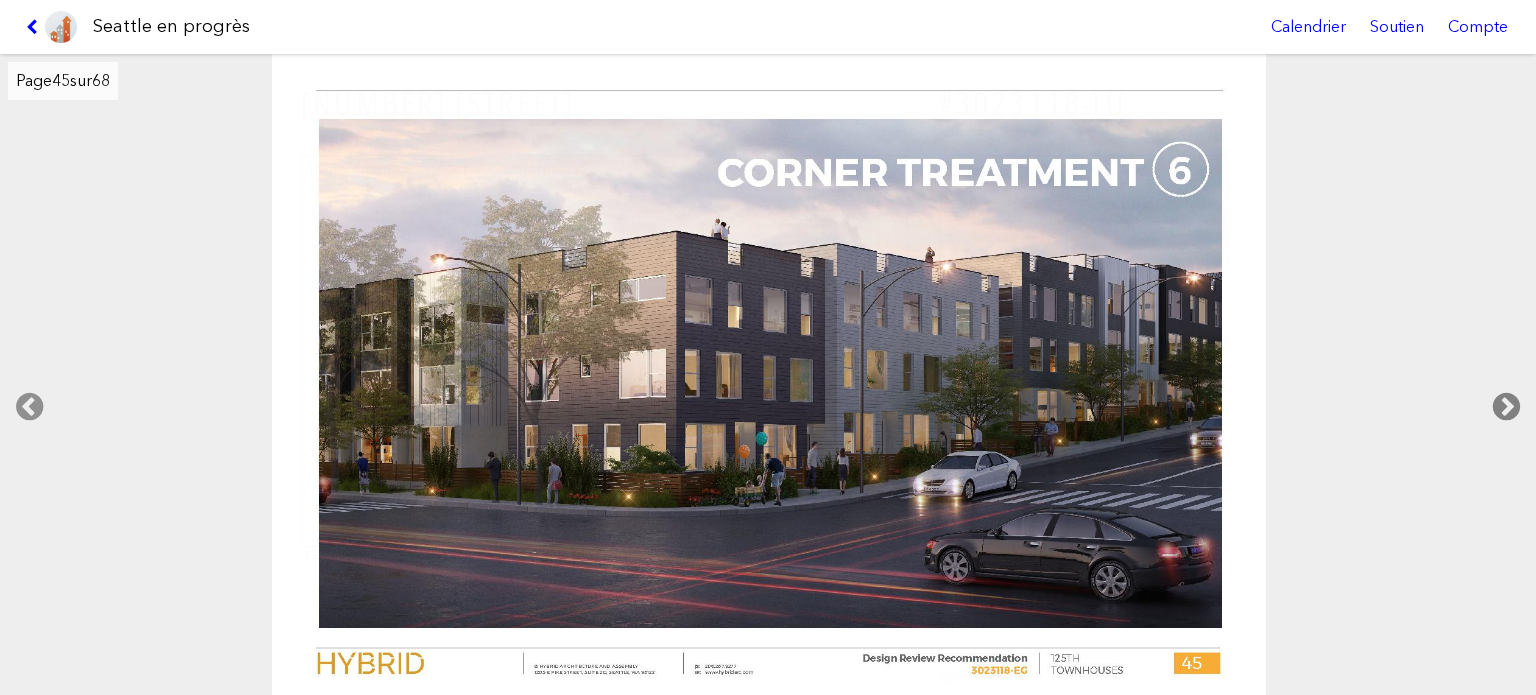 click at bounding box center (1506, 407) 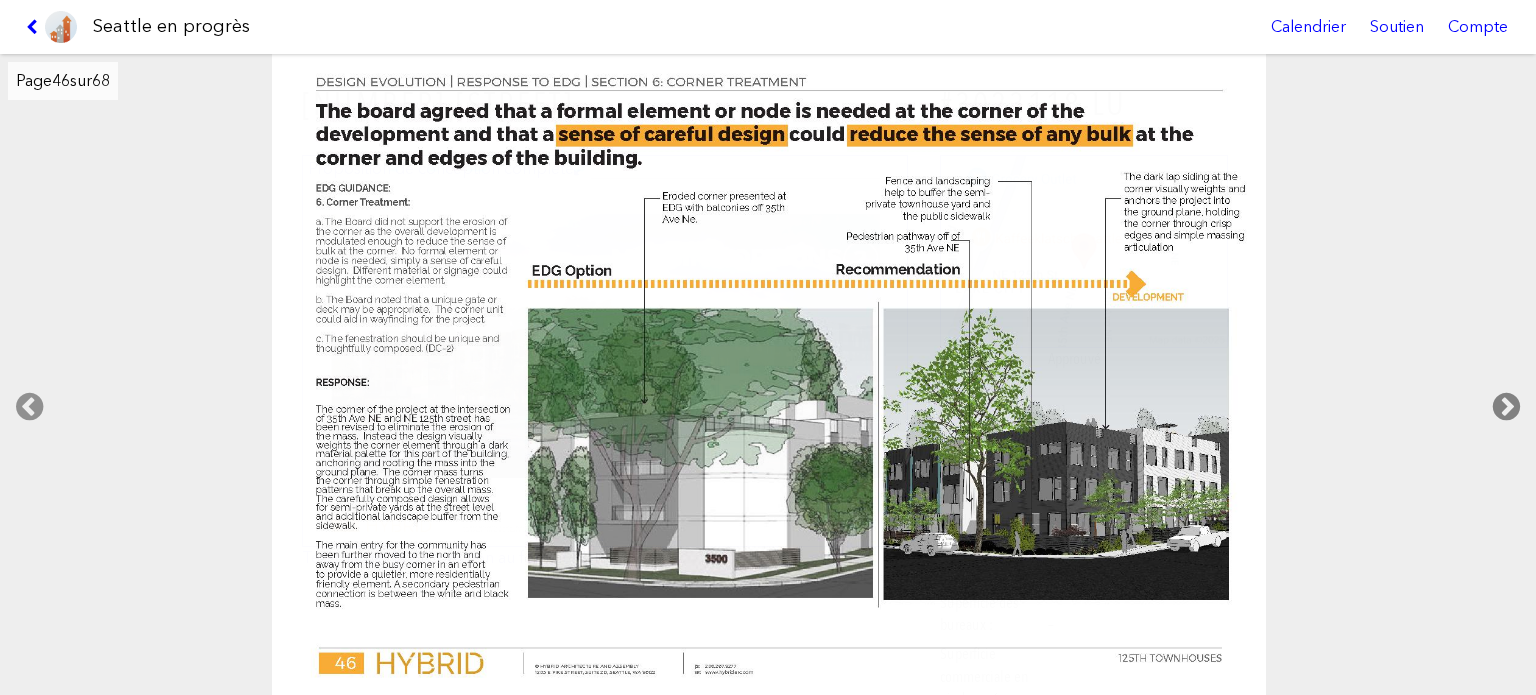 click at bounding box center [1506, 407] 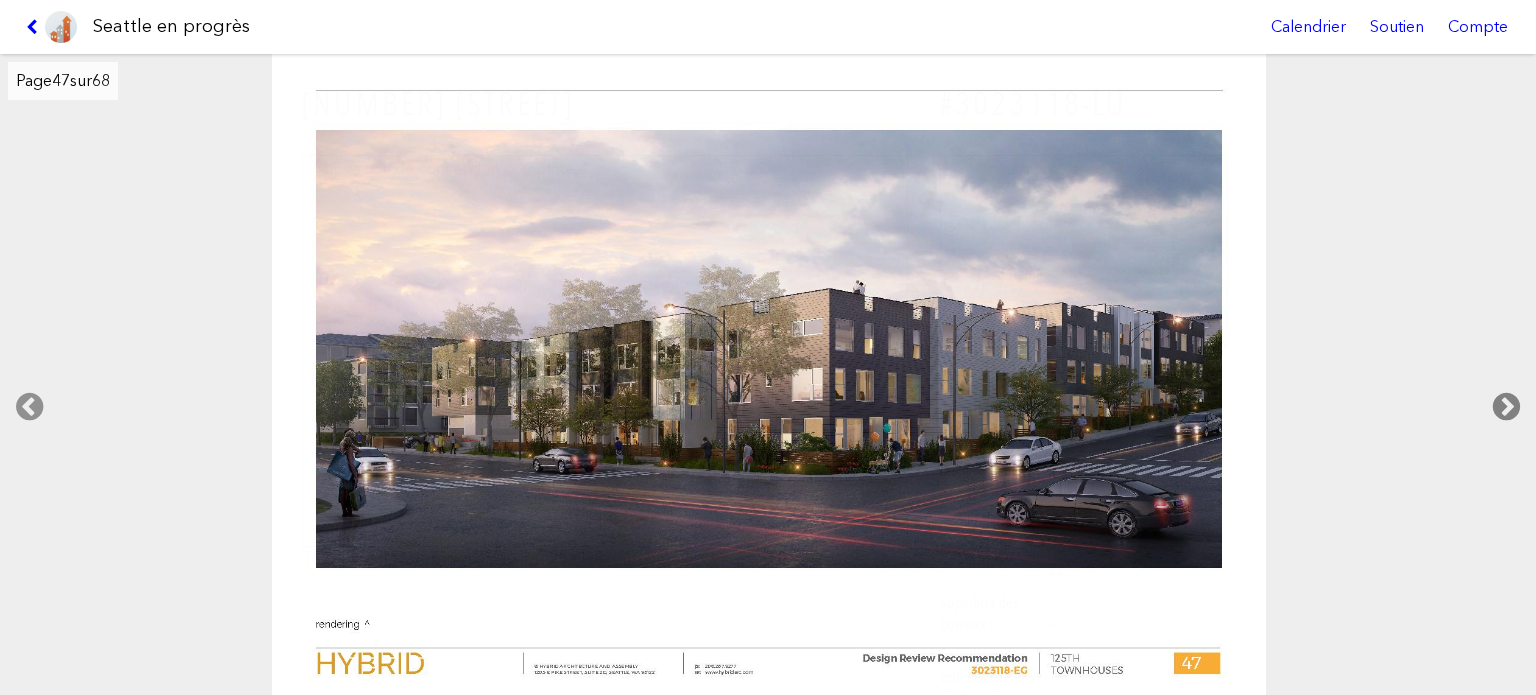 click at bounding box center [1506, 407] 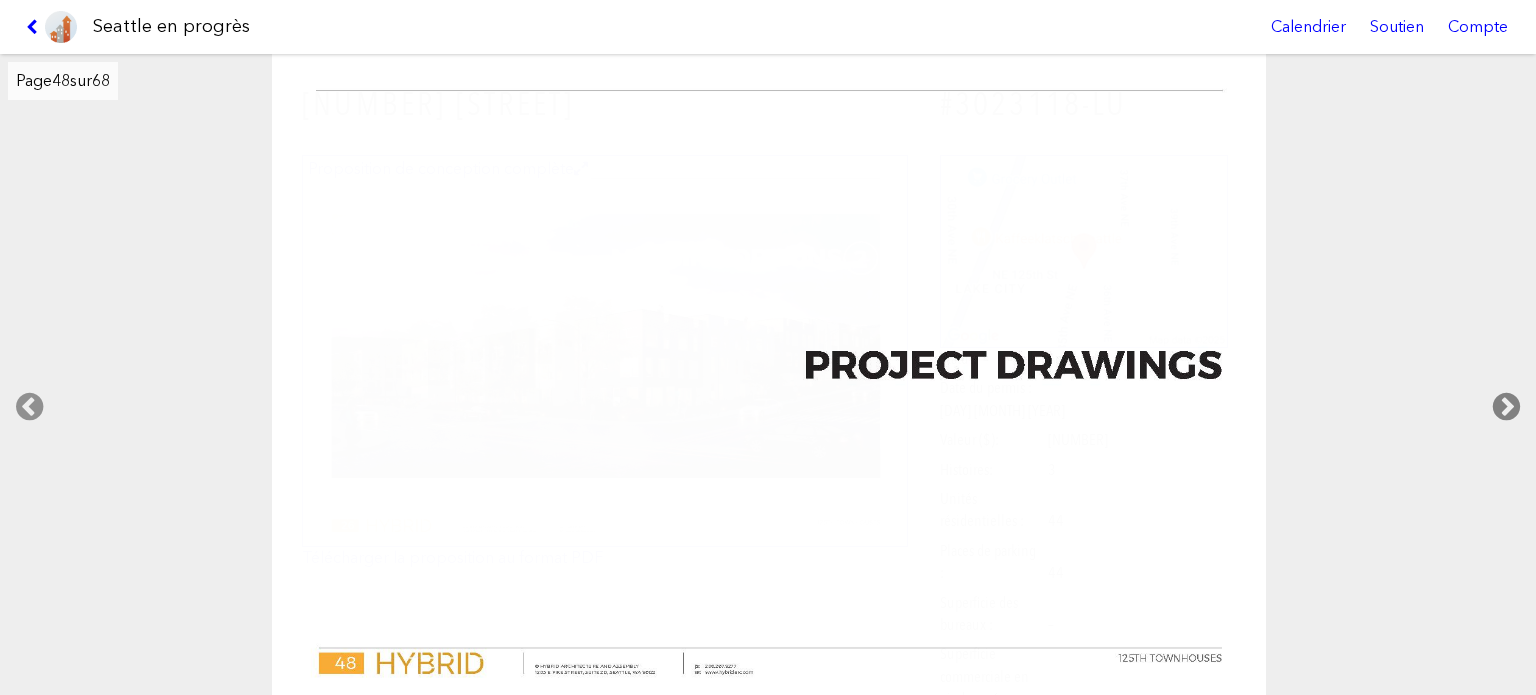 click at bounding box center (1506, 407) 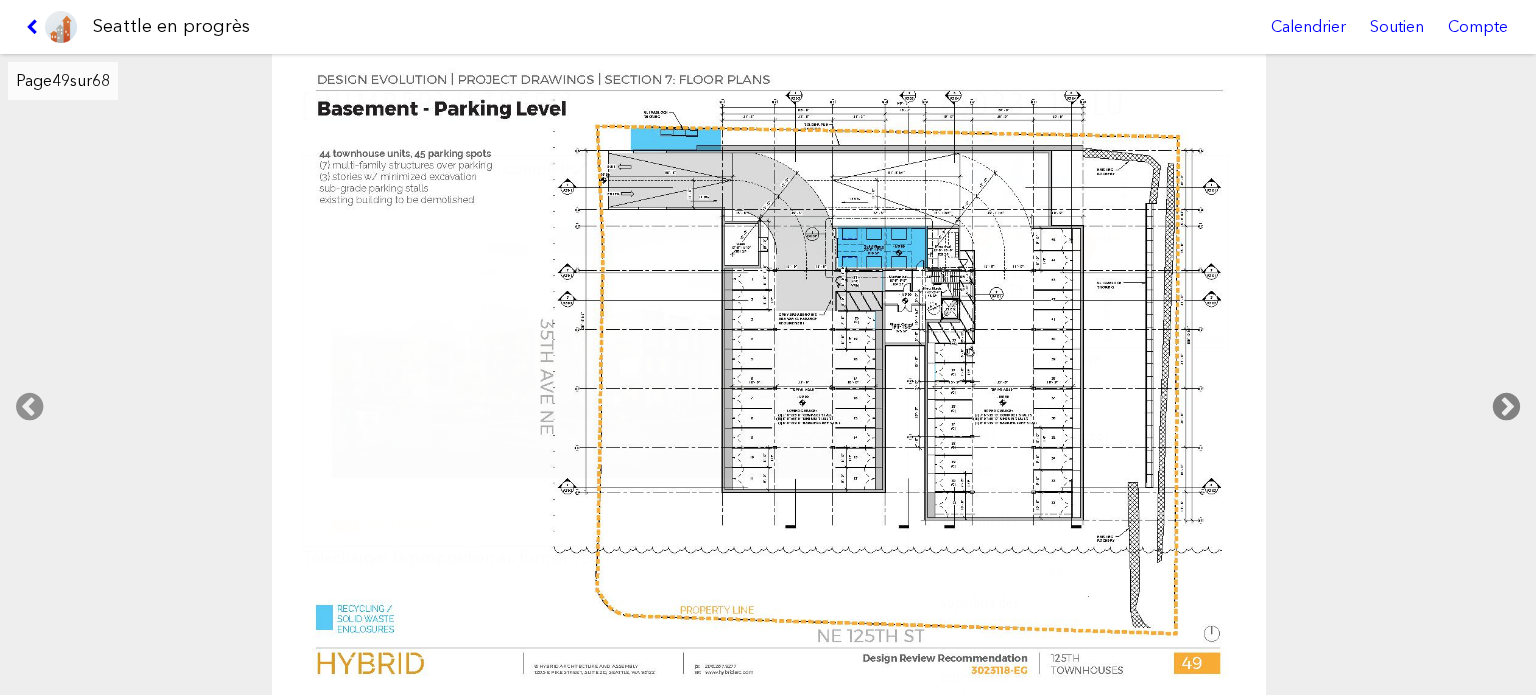 click at bounding box center (1506, 407) 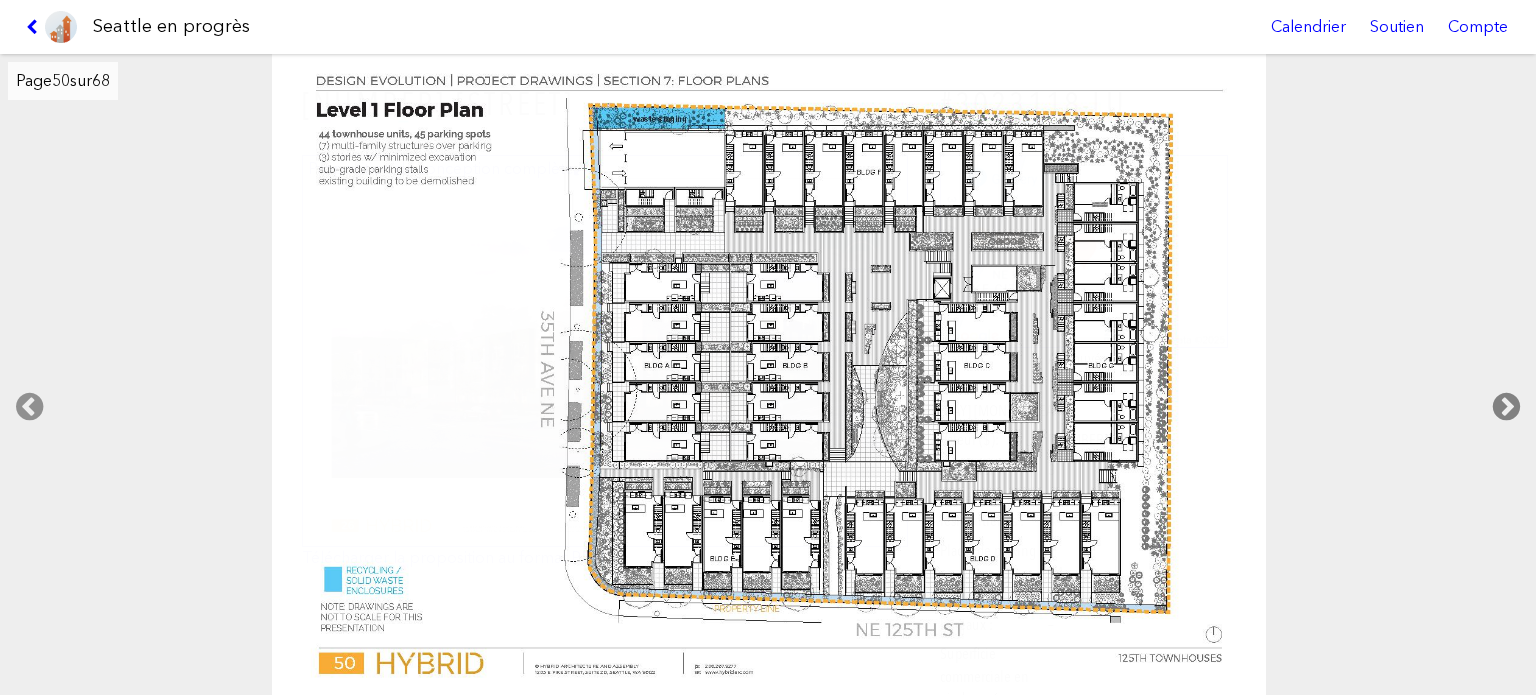 click at bounding box center [1506, 407] 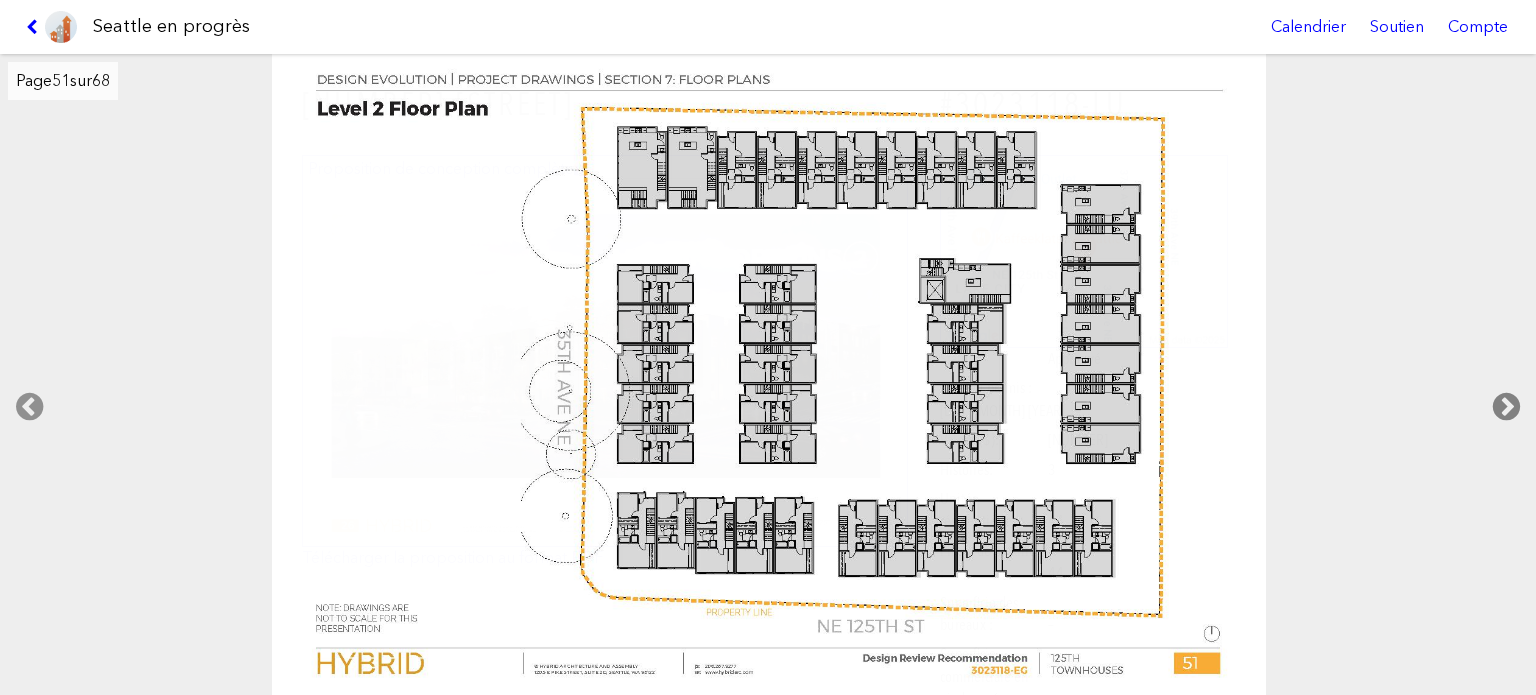 click at bounding box center (1506, 407) 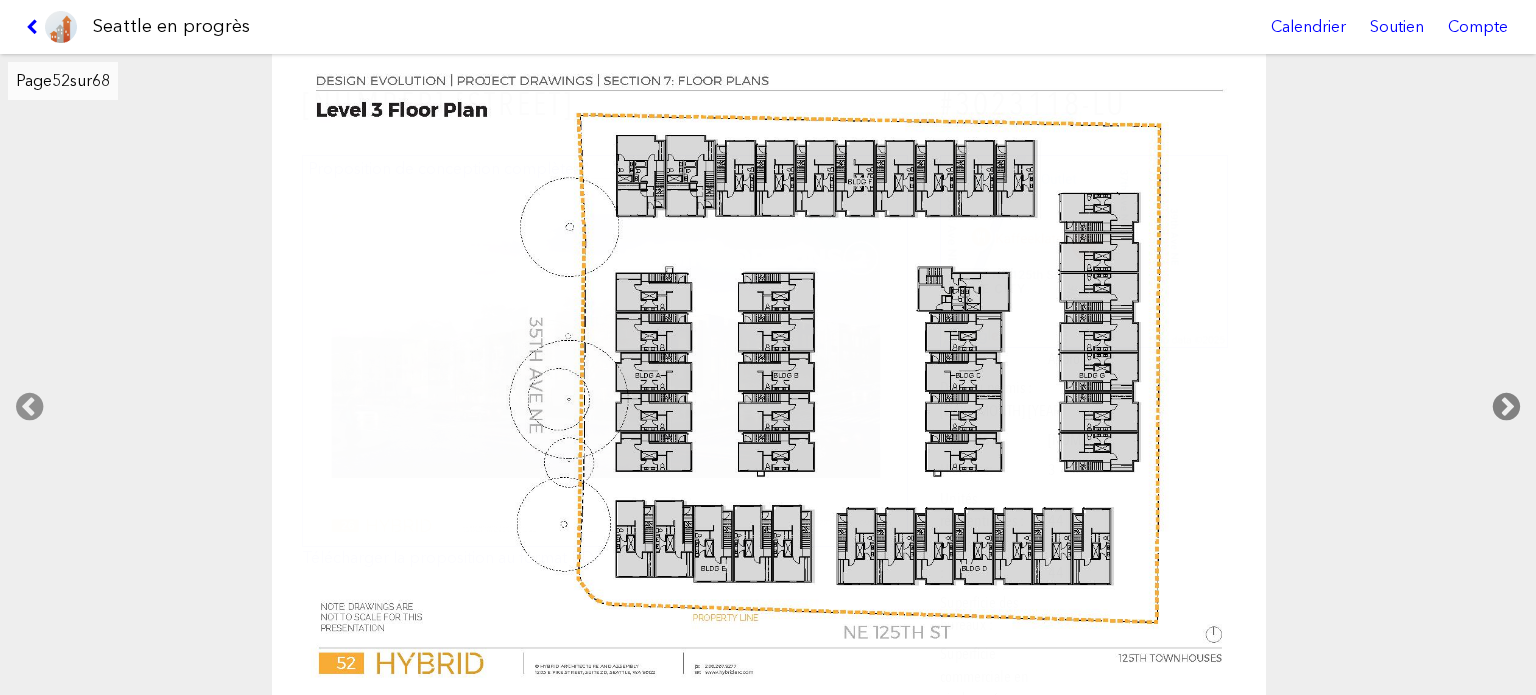 click at bounding box center (1506, 407) 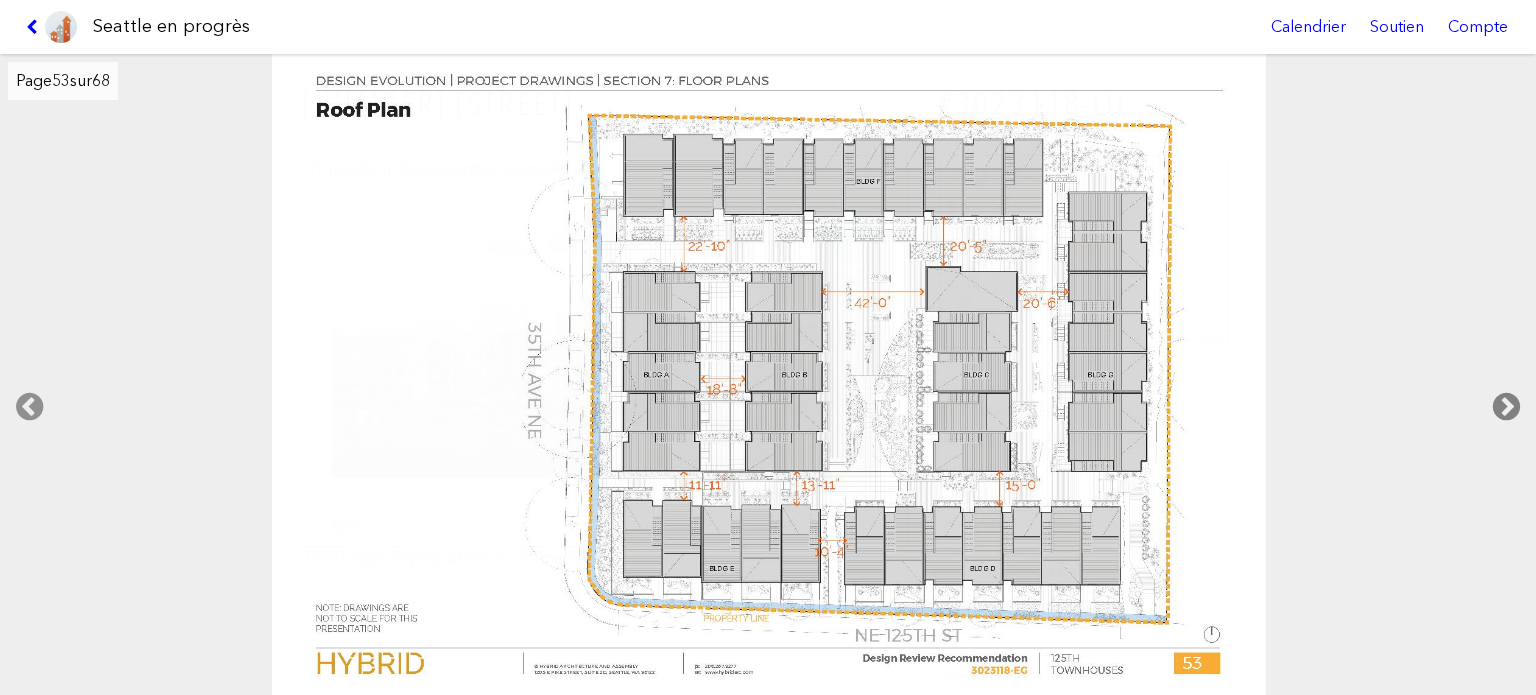 click at bounding box center [1506, 407] 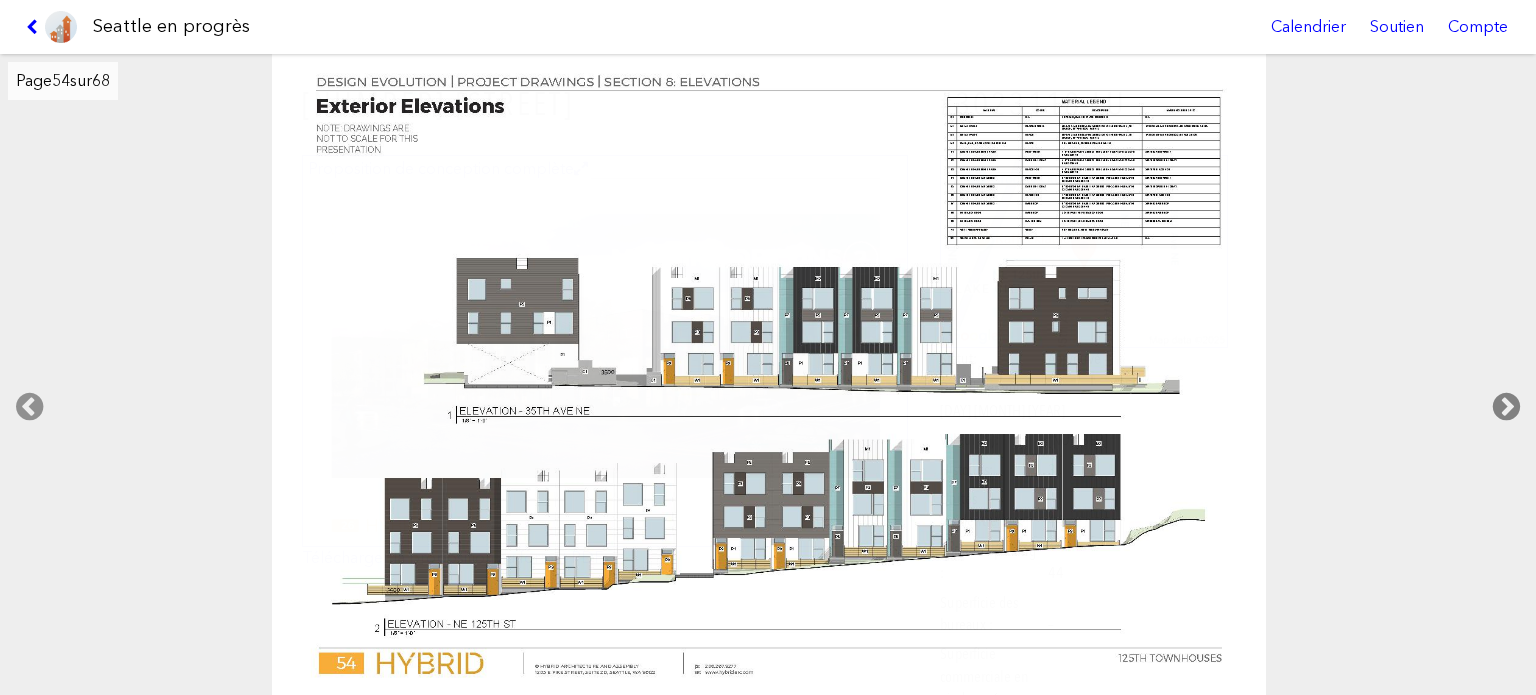click at bounding box center (1506, 407) 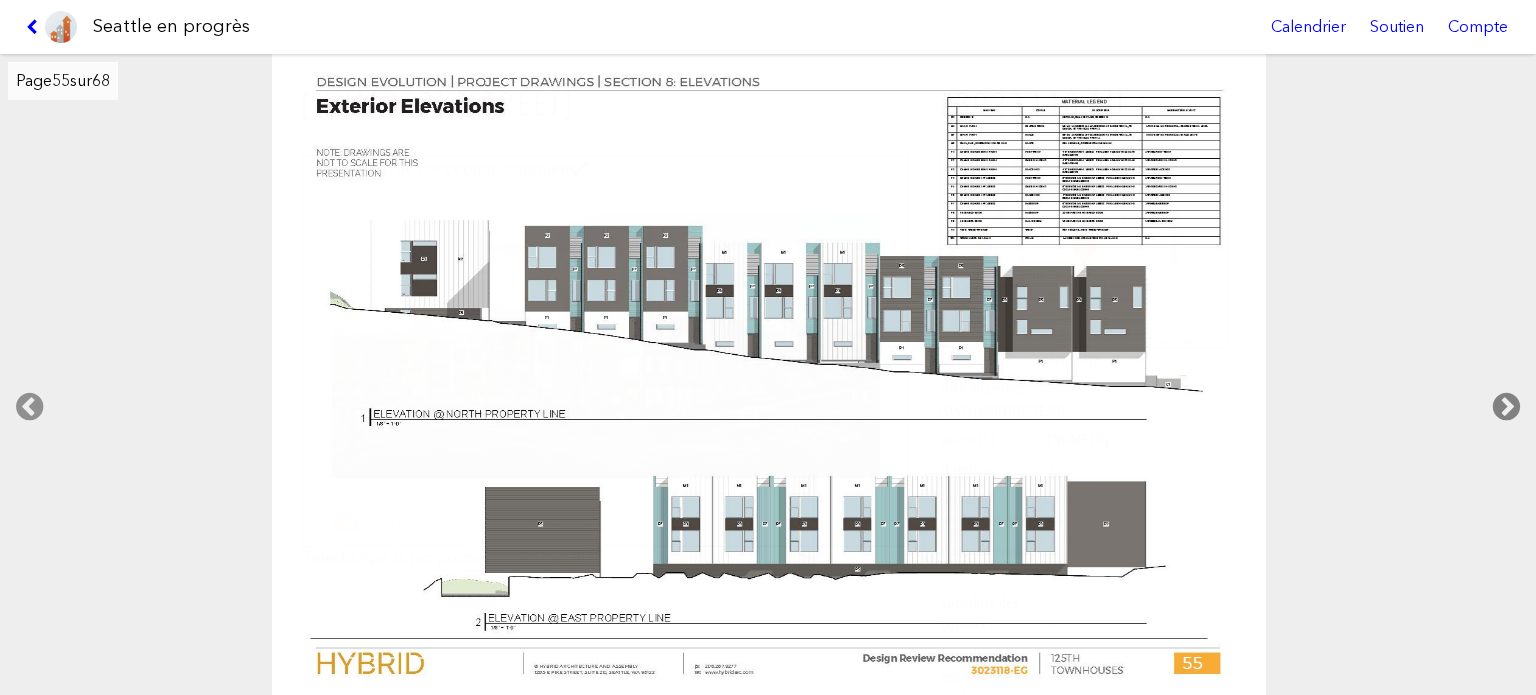 click at bounding box center [1506, 407] 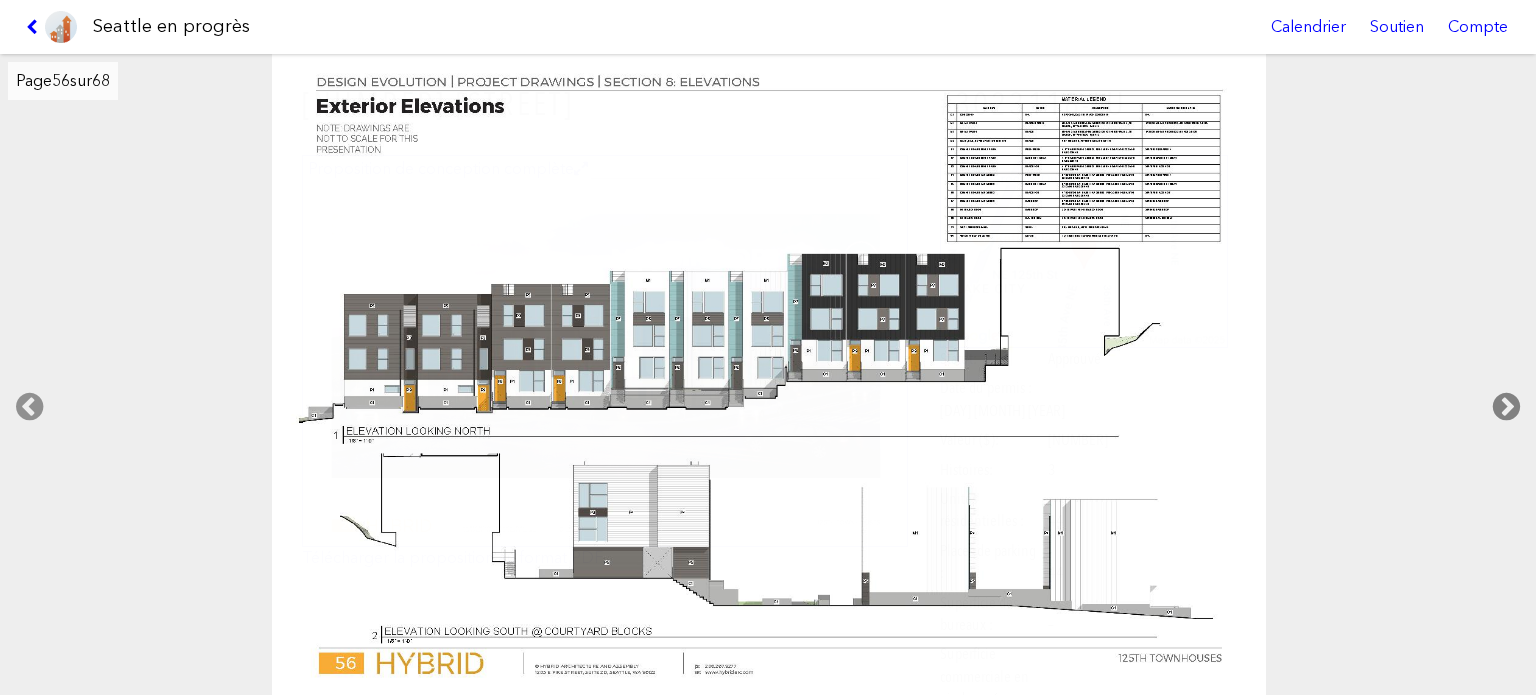 click at bounding box center [1506, 407] 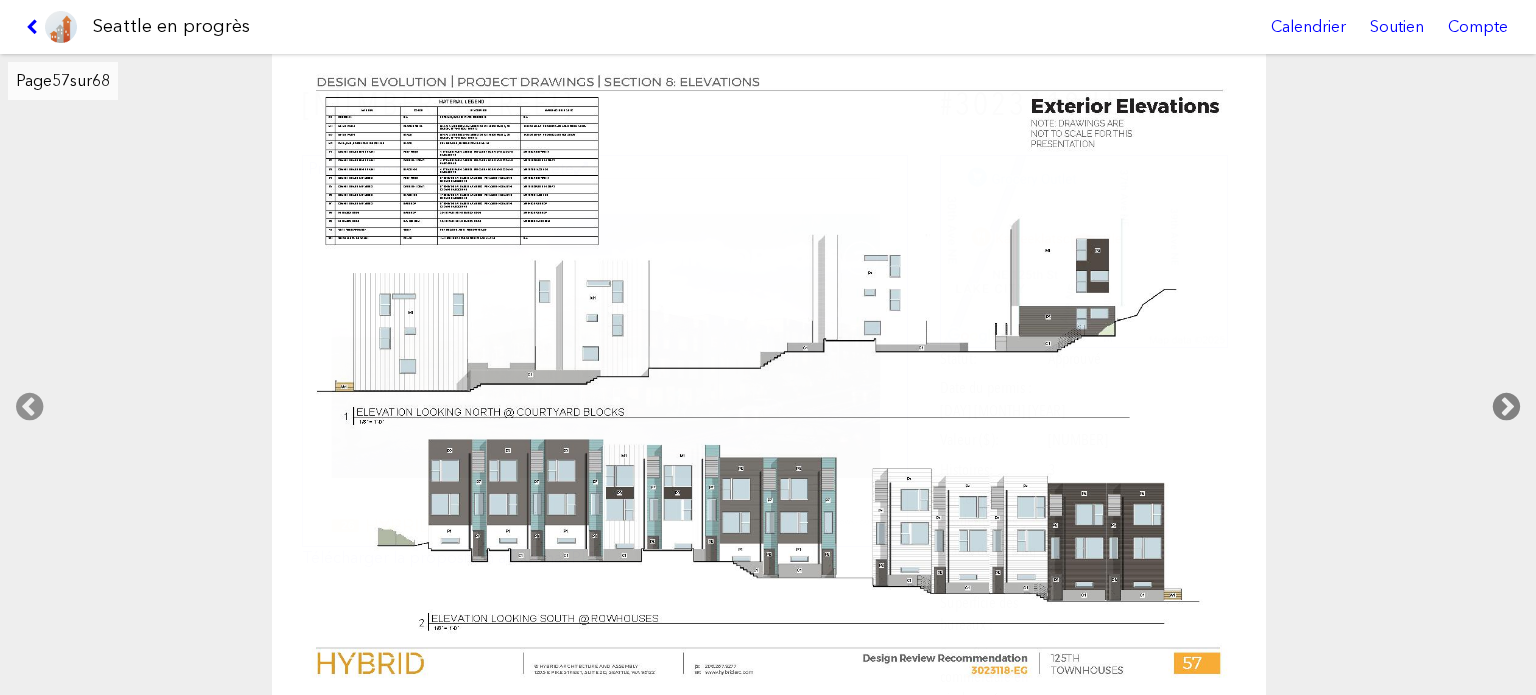 click at bounding box center (1506, 407) 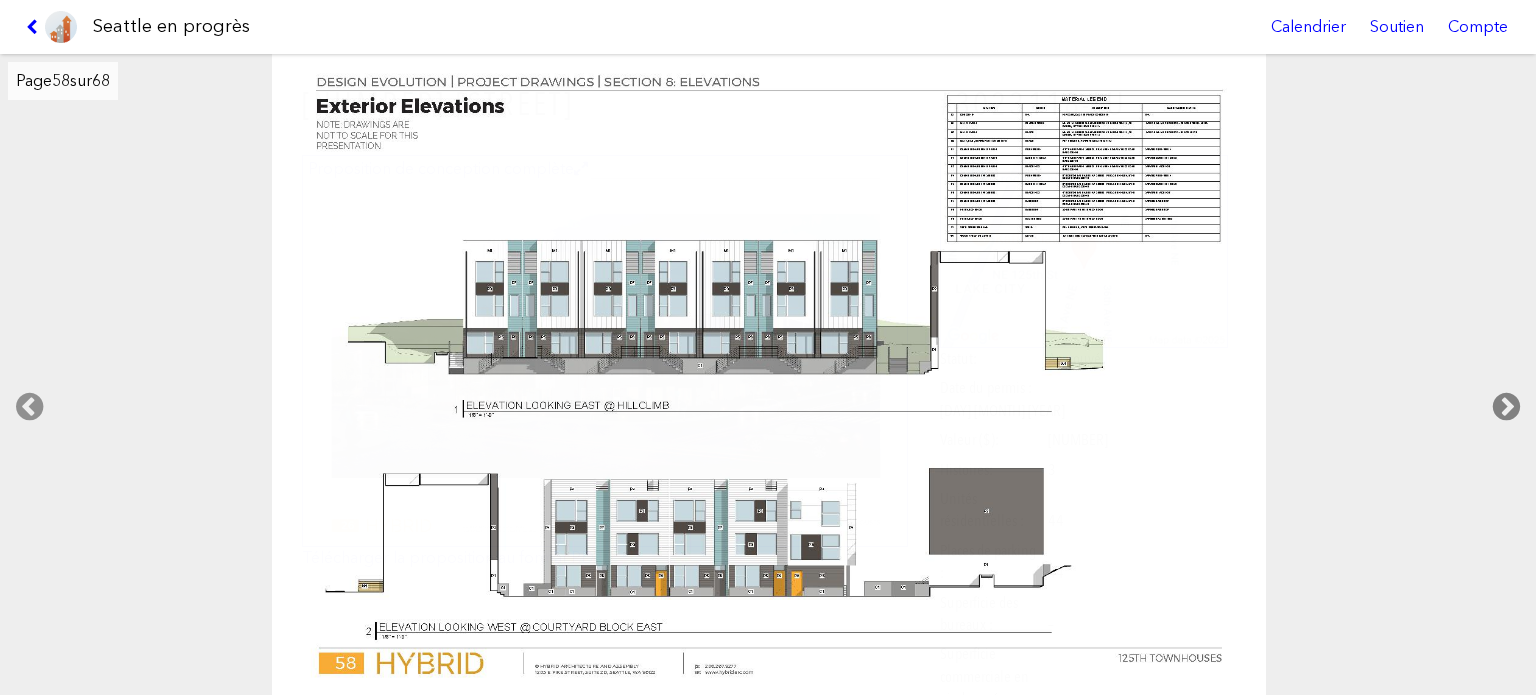 click at bounding box center (1506, 407) 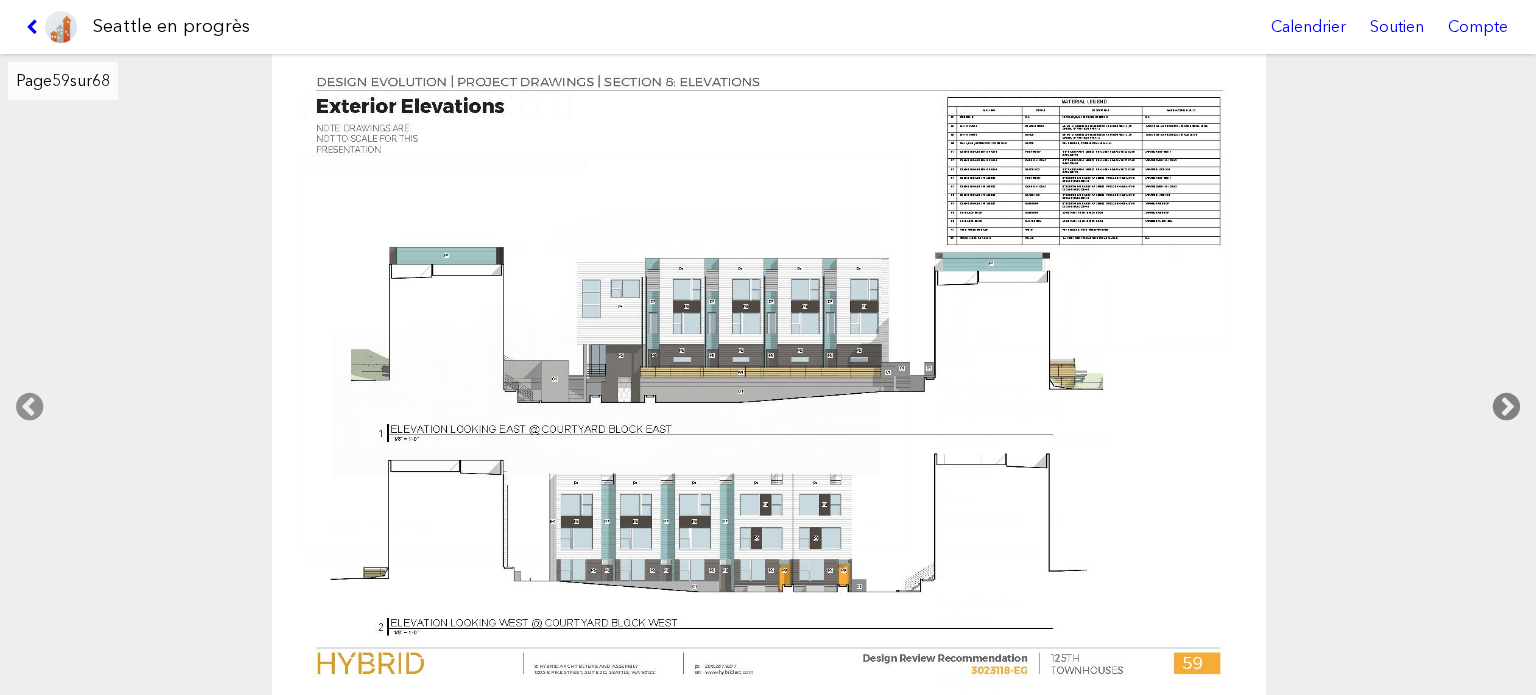 click at bounding box center (1506, 407) 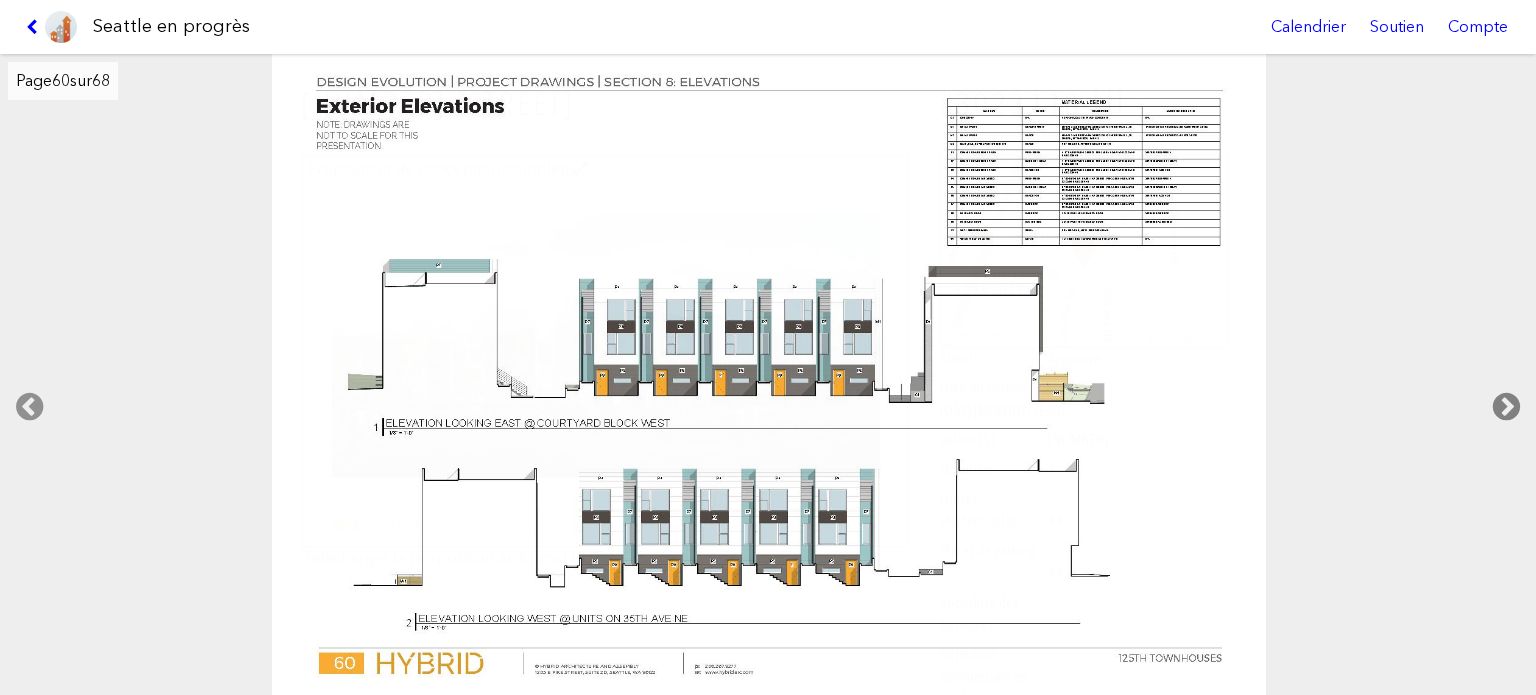 click at bounding box center (1506, 407) 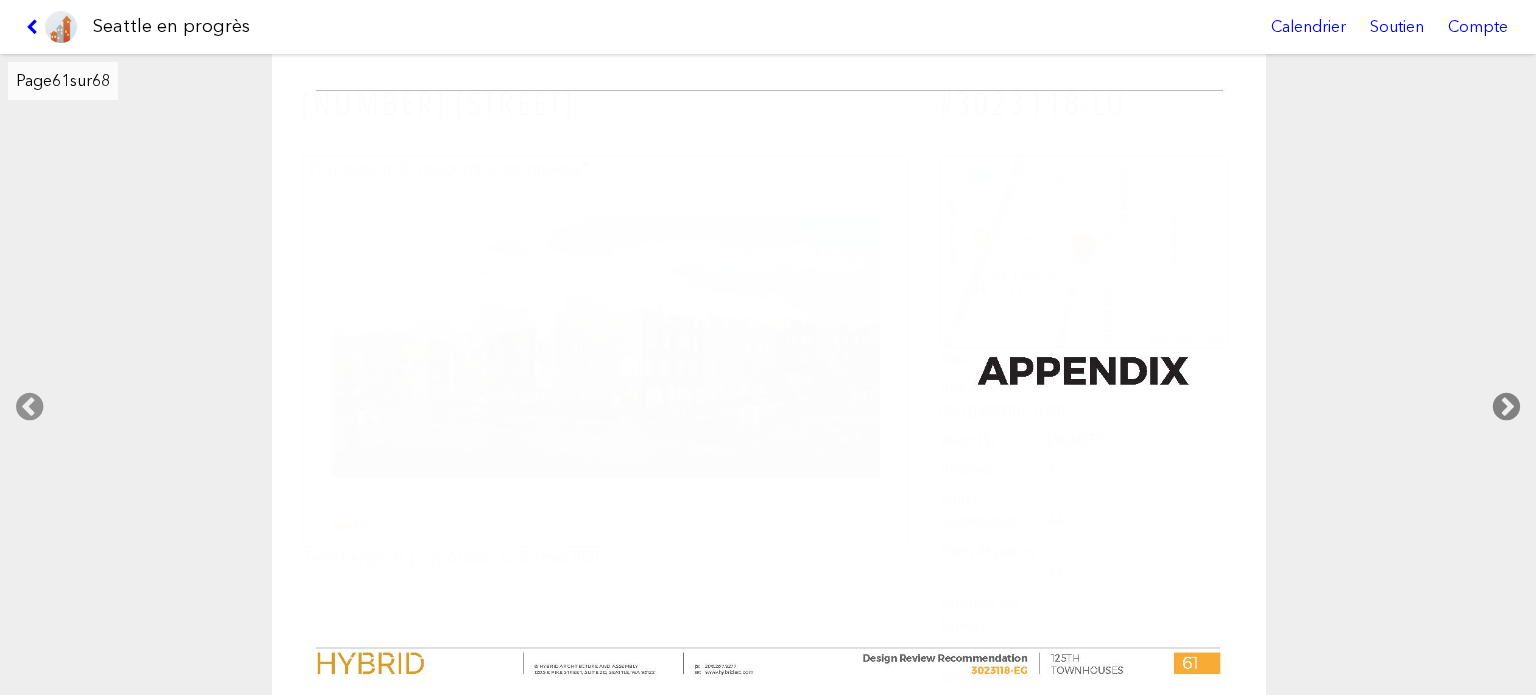 click at bounding box center [1506, 407] 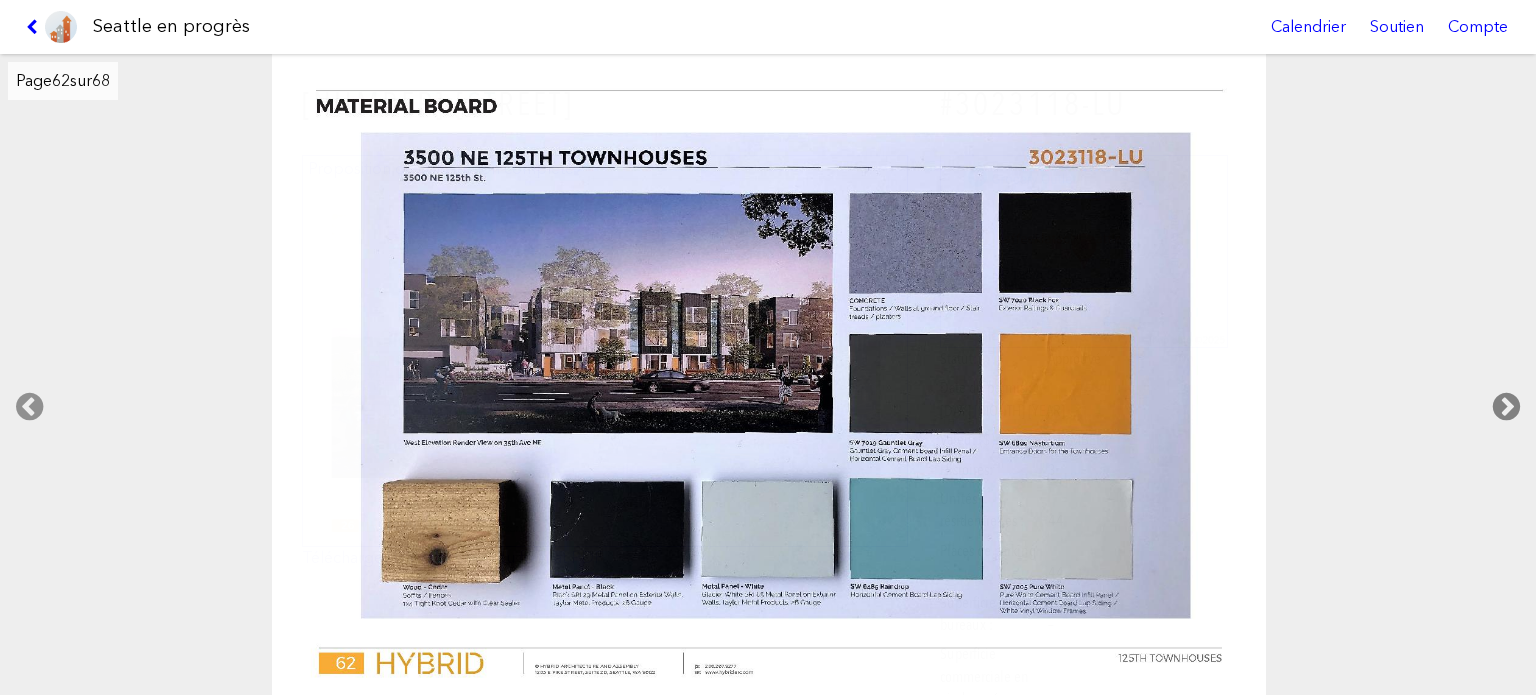 click at bounding box center [1506, 407] 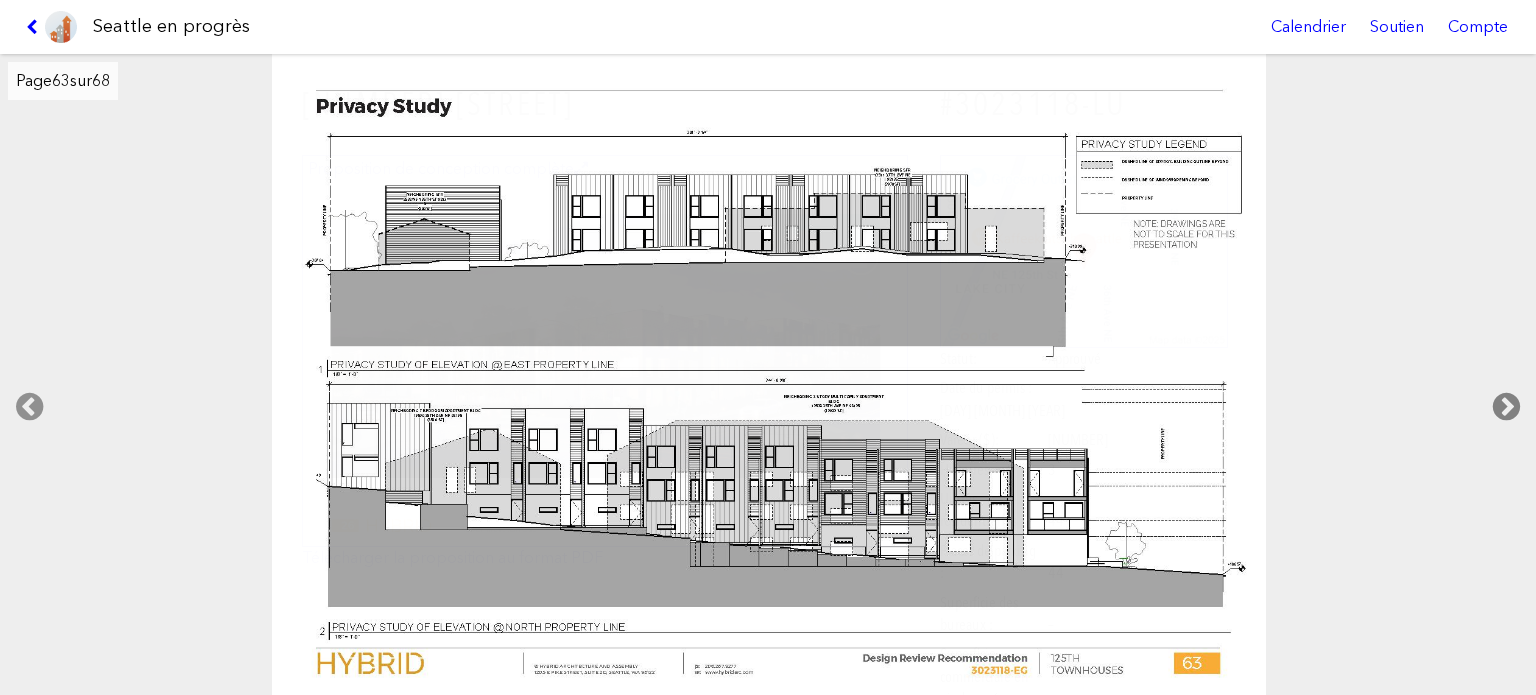 click at bounding box center [1506, 407] 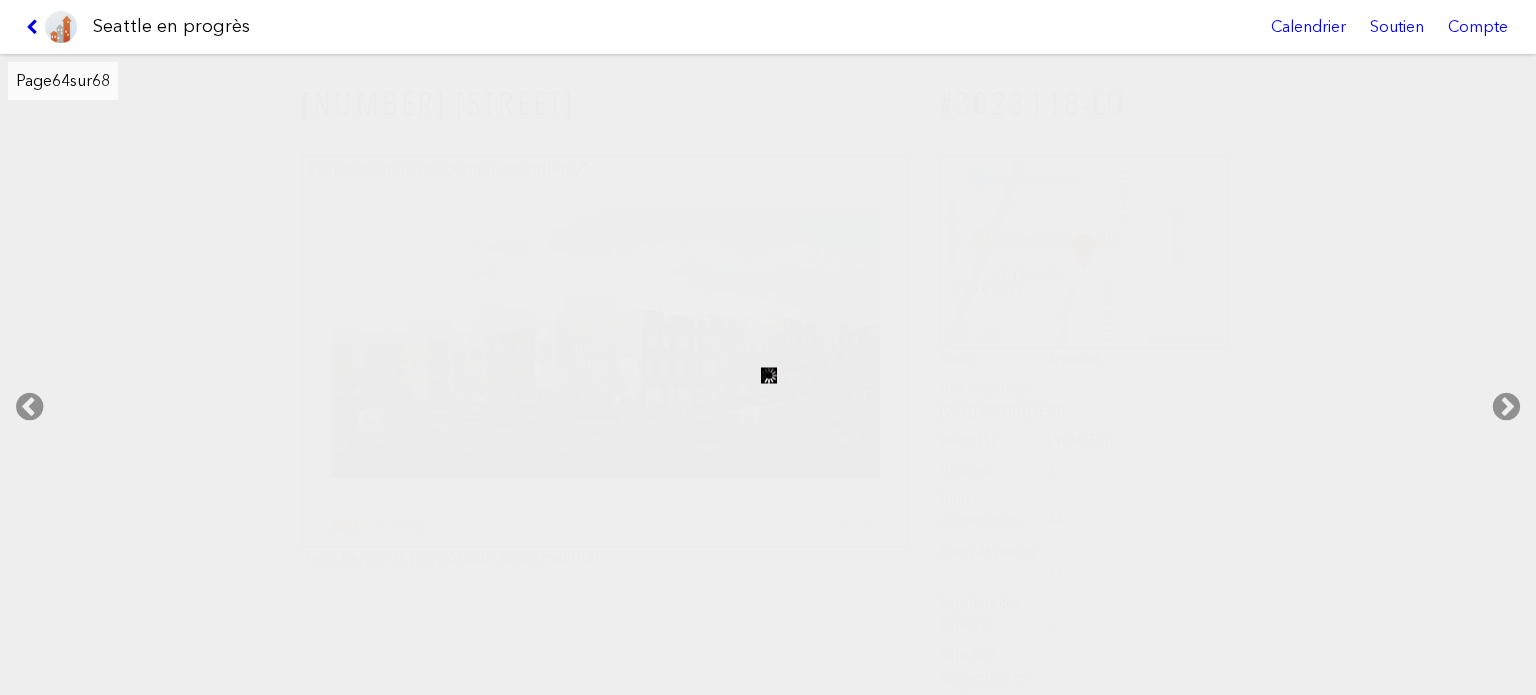 click at bounding box center [35, 27] 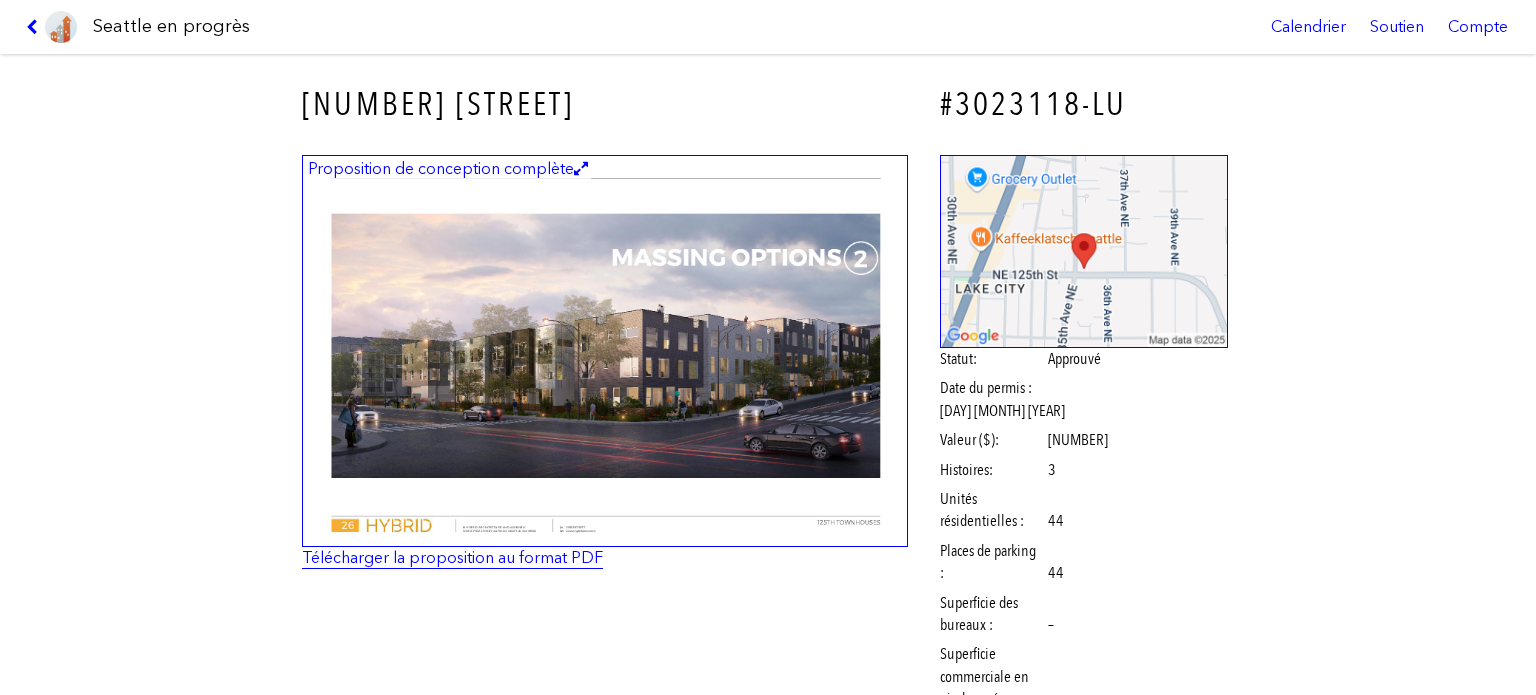 click on "Télécharger la proposition au format PDF" at bounding box center (452, 557) 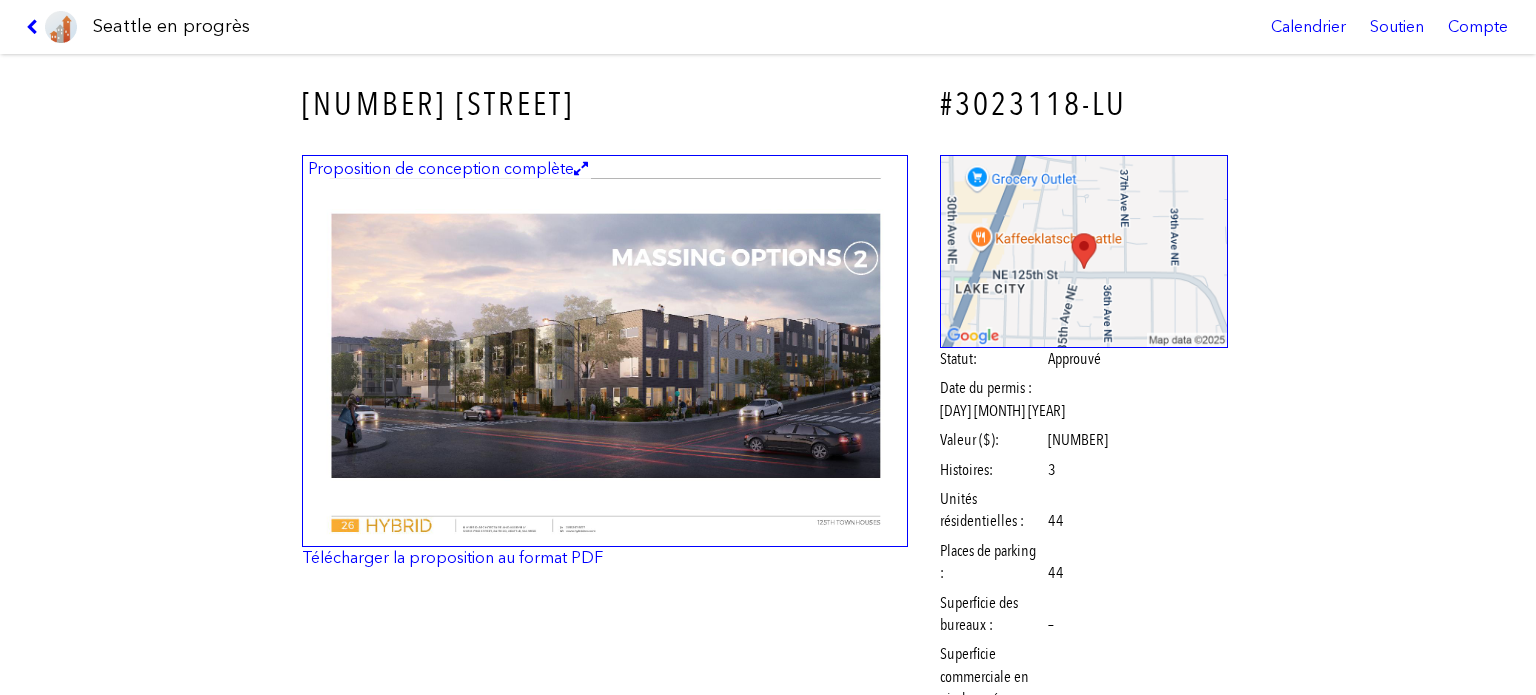 click at bounding box center (51, 27) 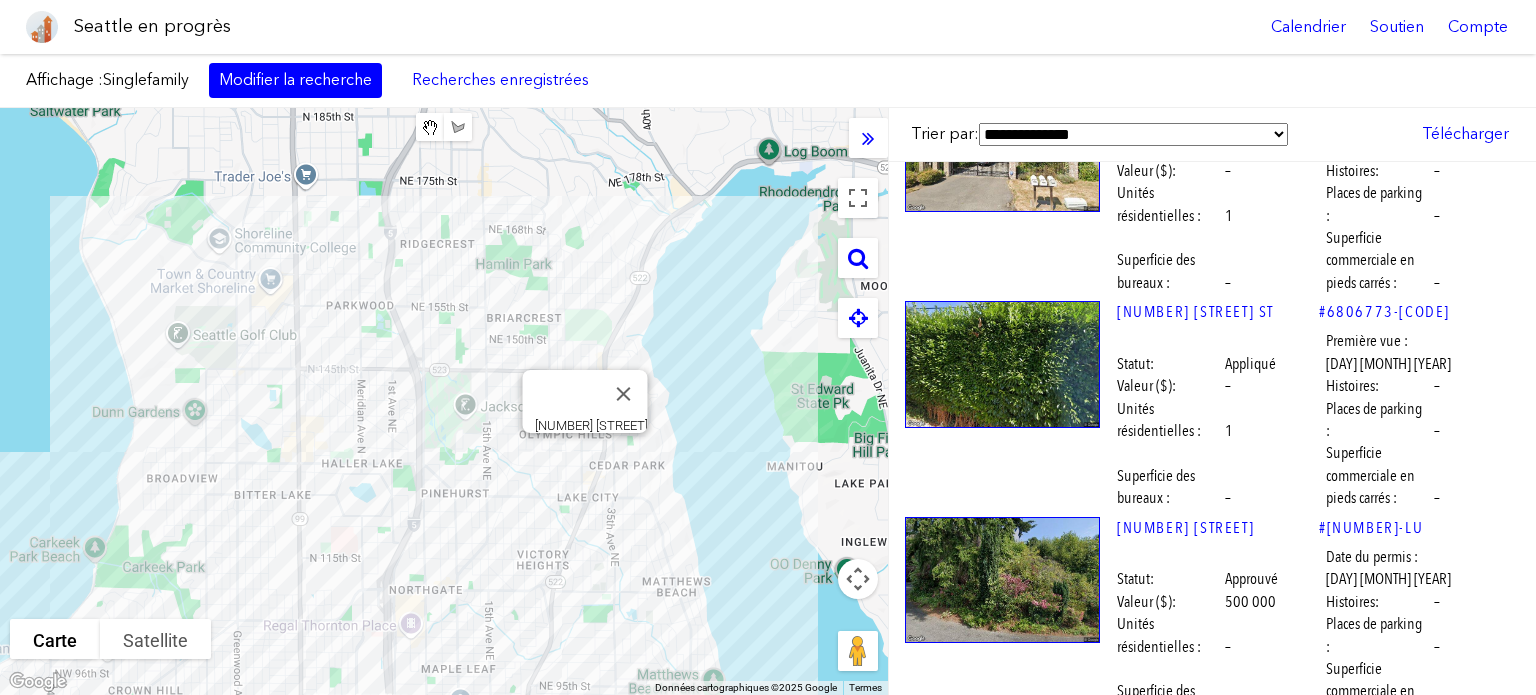 scroll, scrollTop: 97500, scrollLeft: 0, axis: vertical 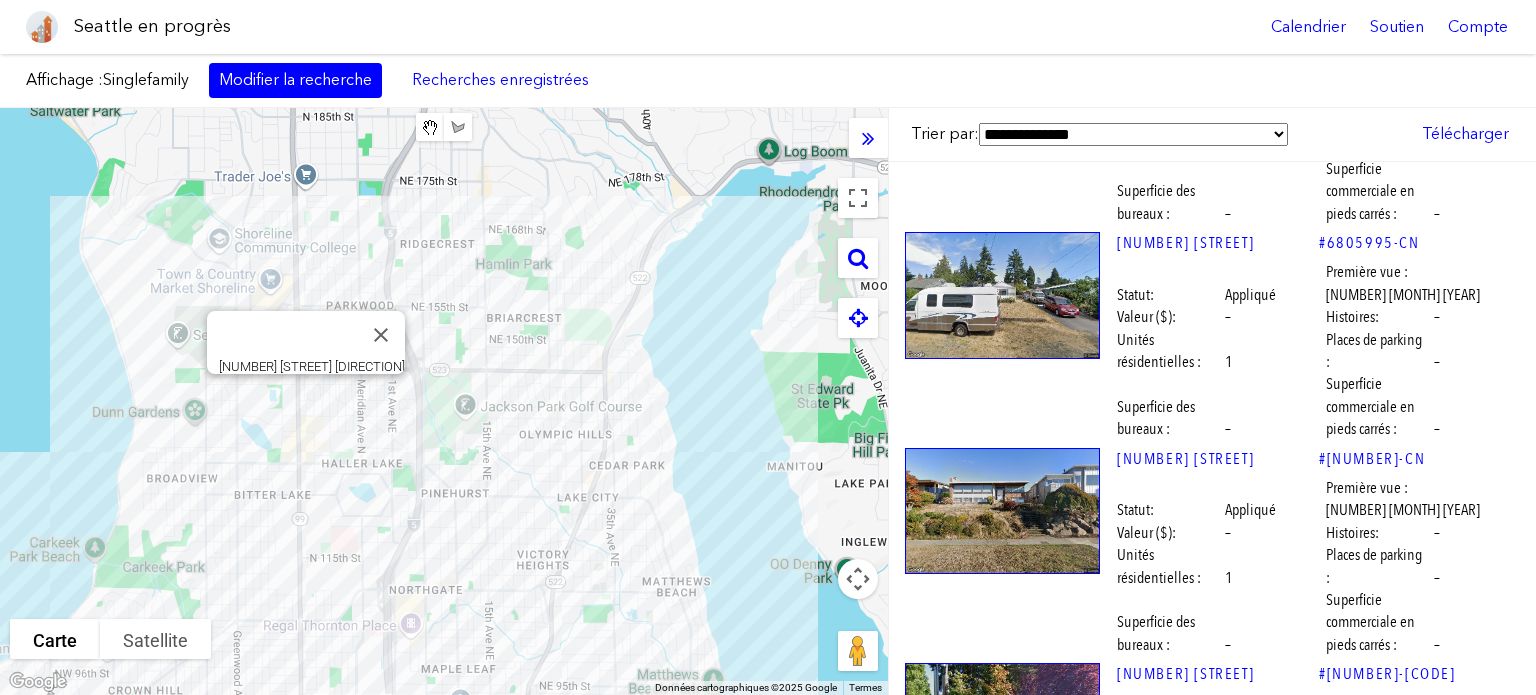 click at bounding box center [1002, 11132] 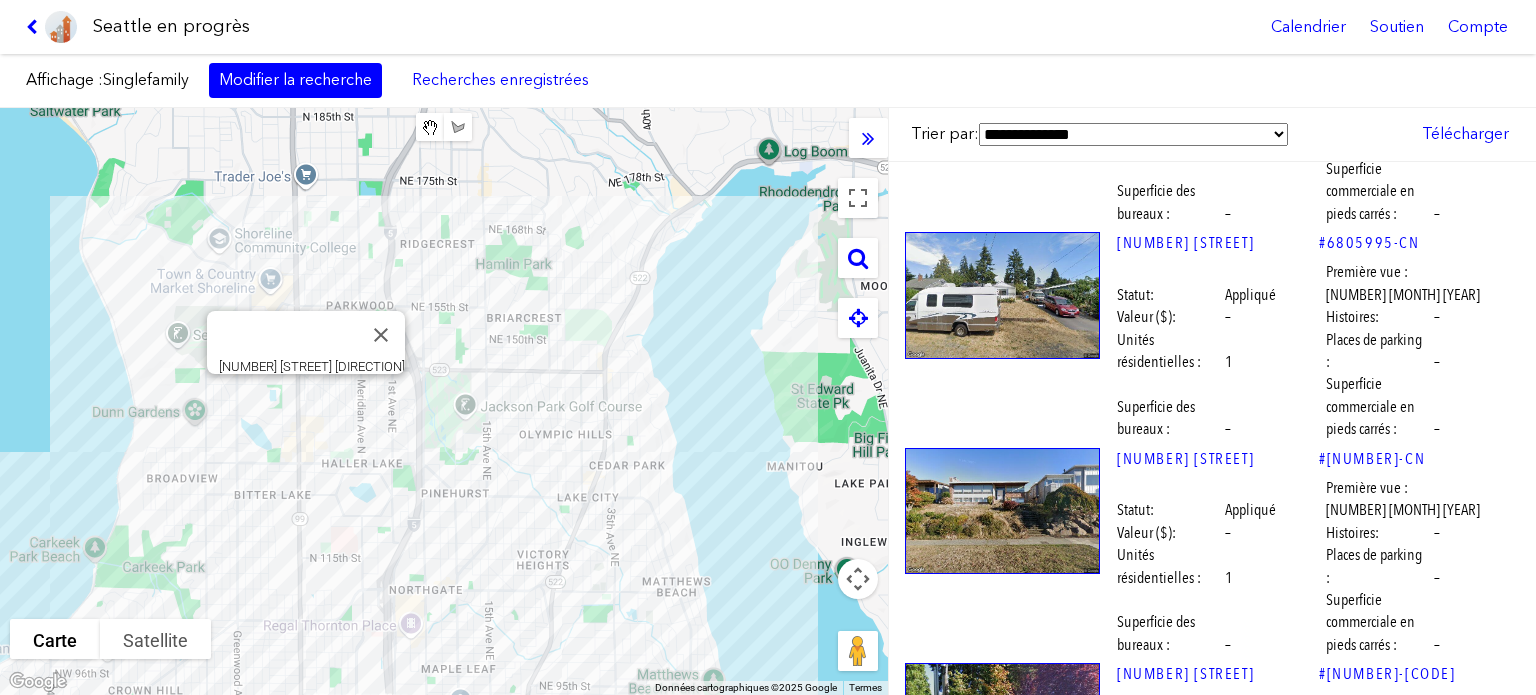 click at bounding box center [1002, 11132] 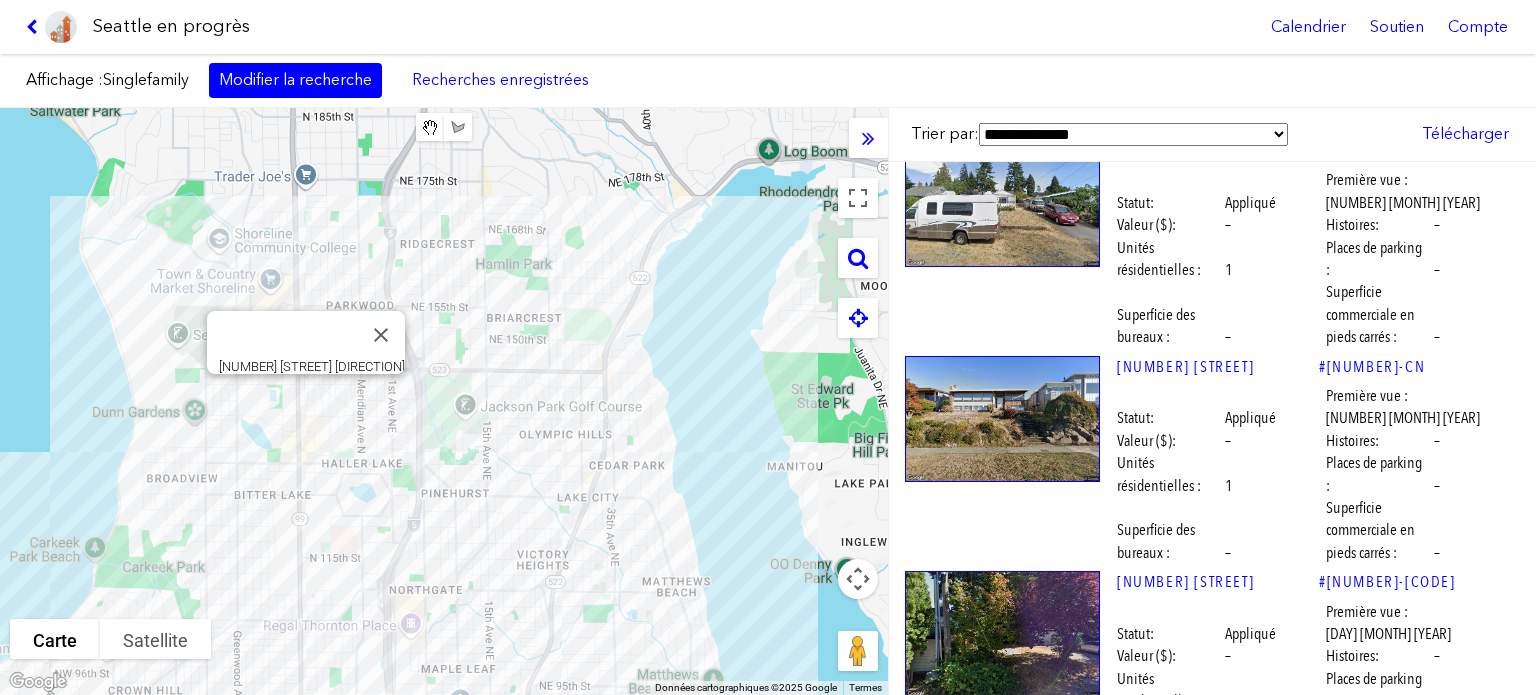 scroll, scrollTop: 97700, scrollLeft: 0, axis: vertical 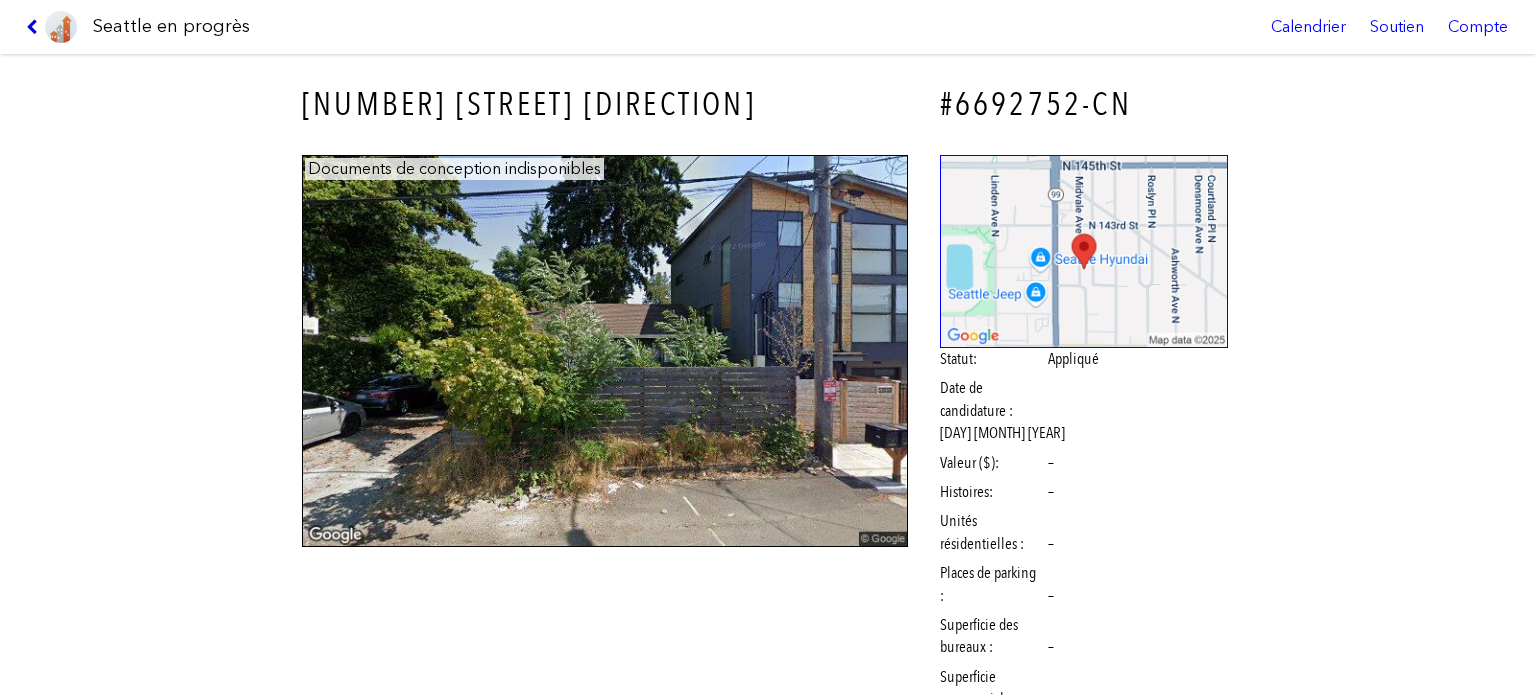click at bounding box center [35, 27] 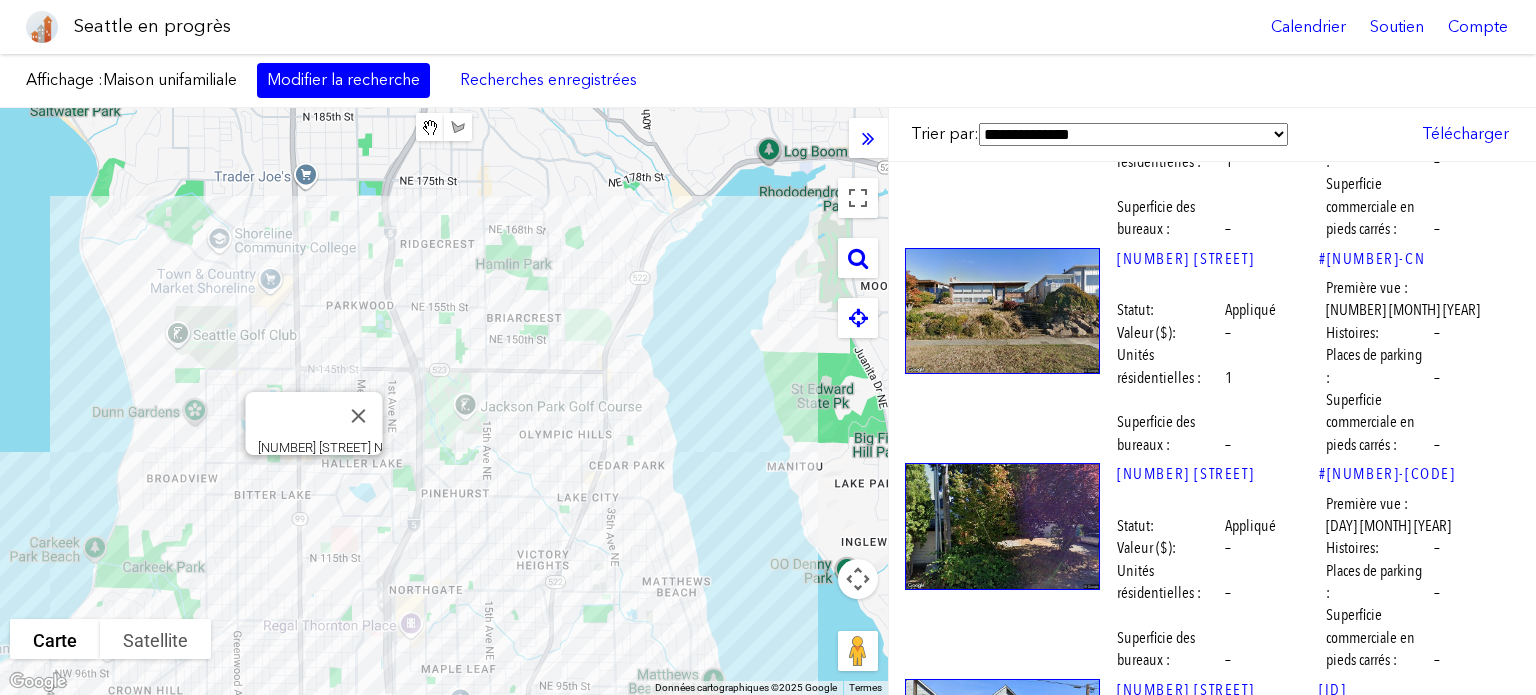 click at bounding box center (1002, 11195) 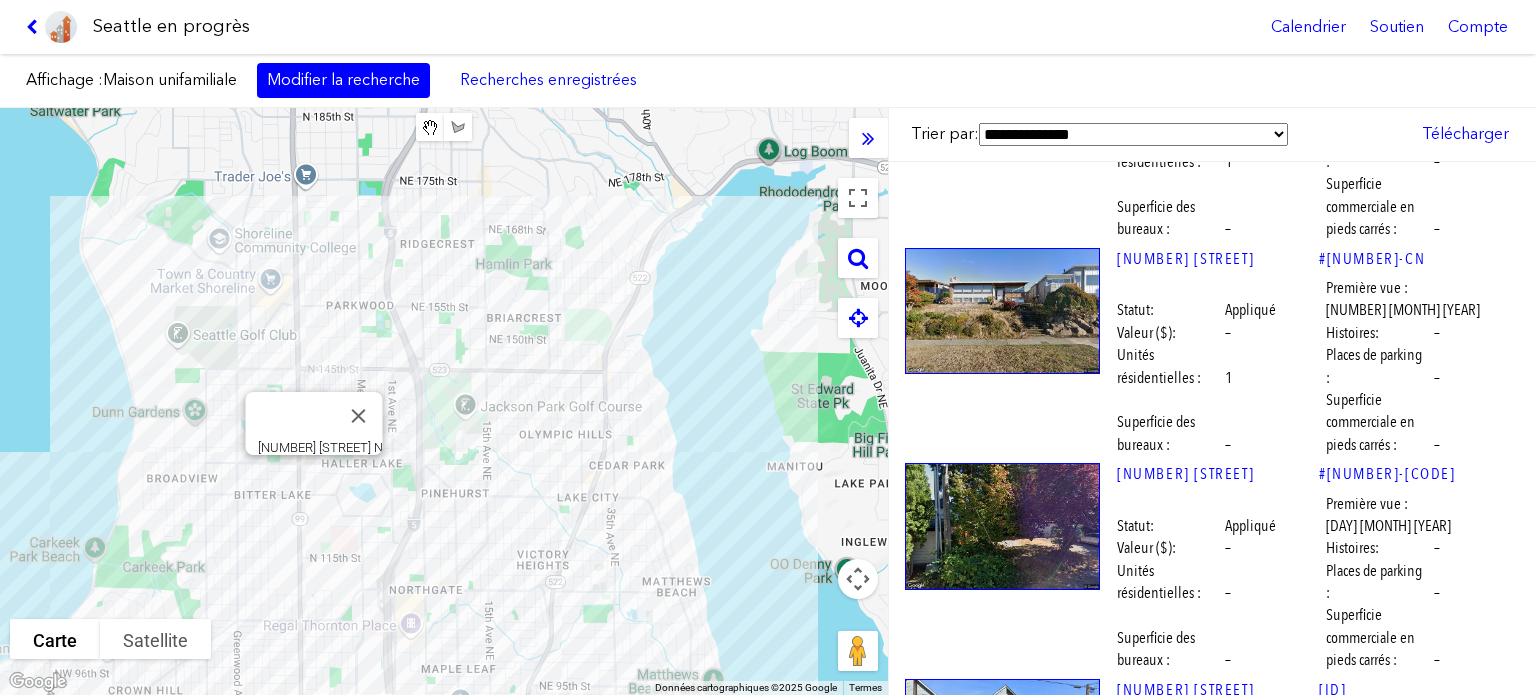 click at bounding box center [1002, 11195] 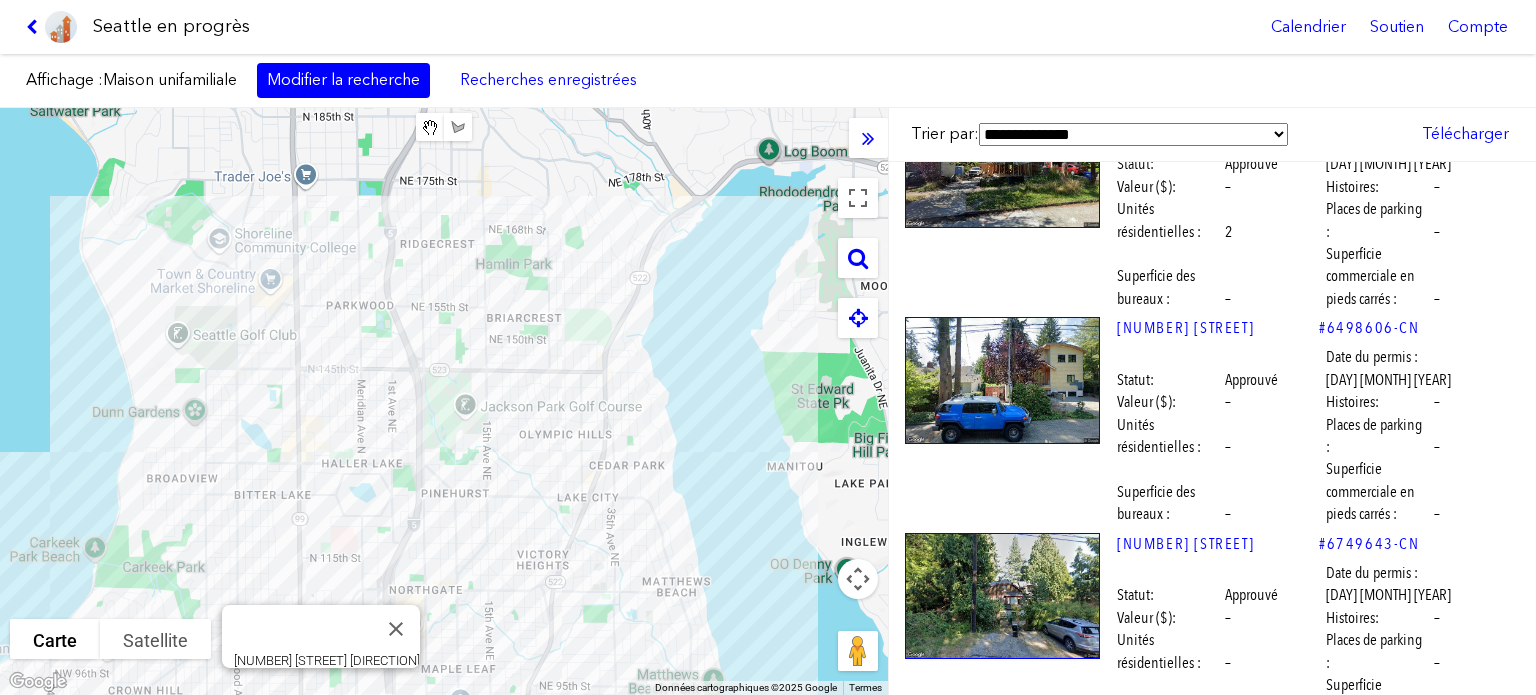 scroll, scrollTop: 99100, scrollLeft: 0, axis: vertical 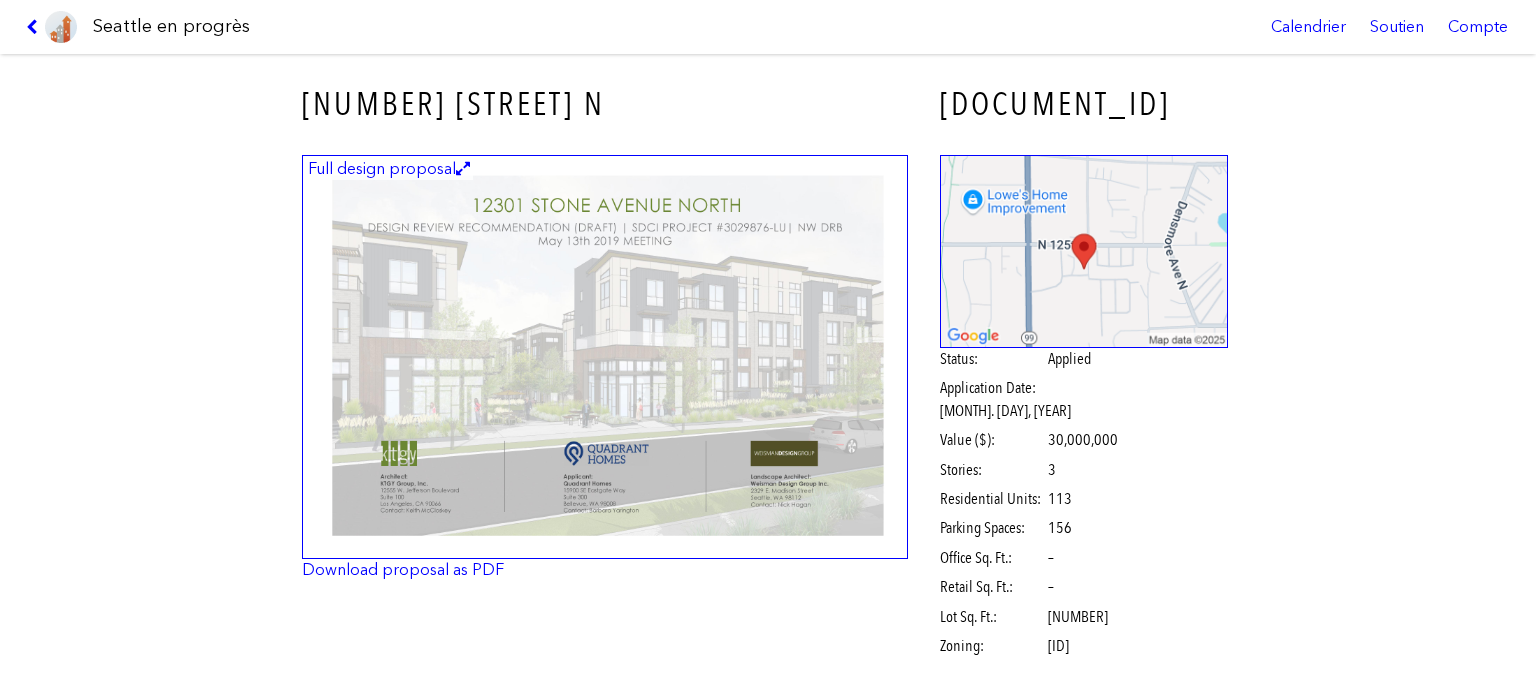 click at bounding box center [605, 357] 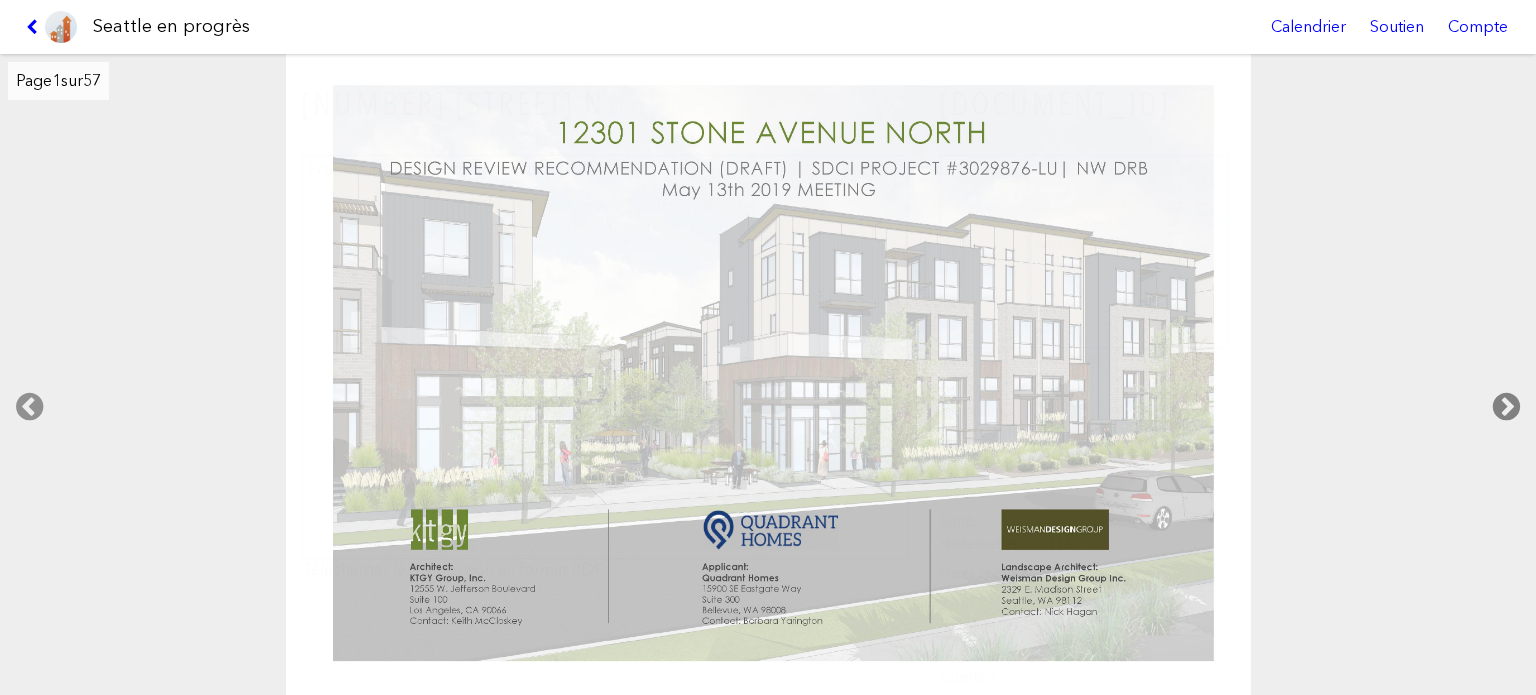 click at bounding box center (1506, 407) 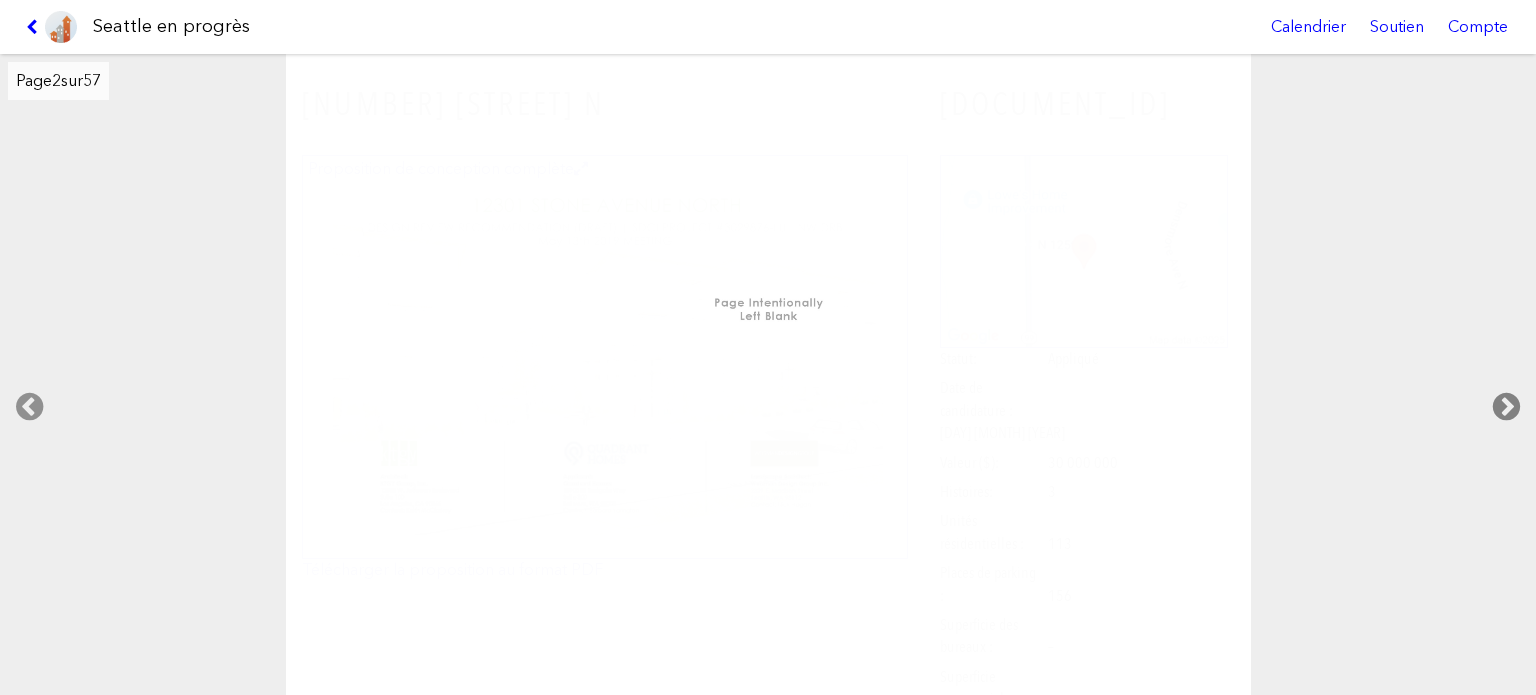 click at bounding box center [1506, 407] 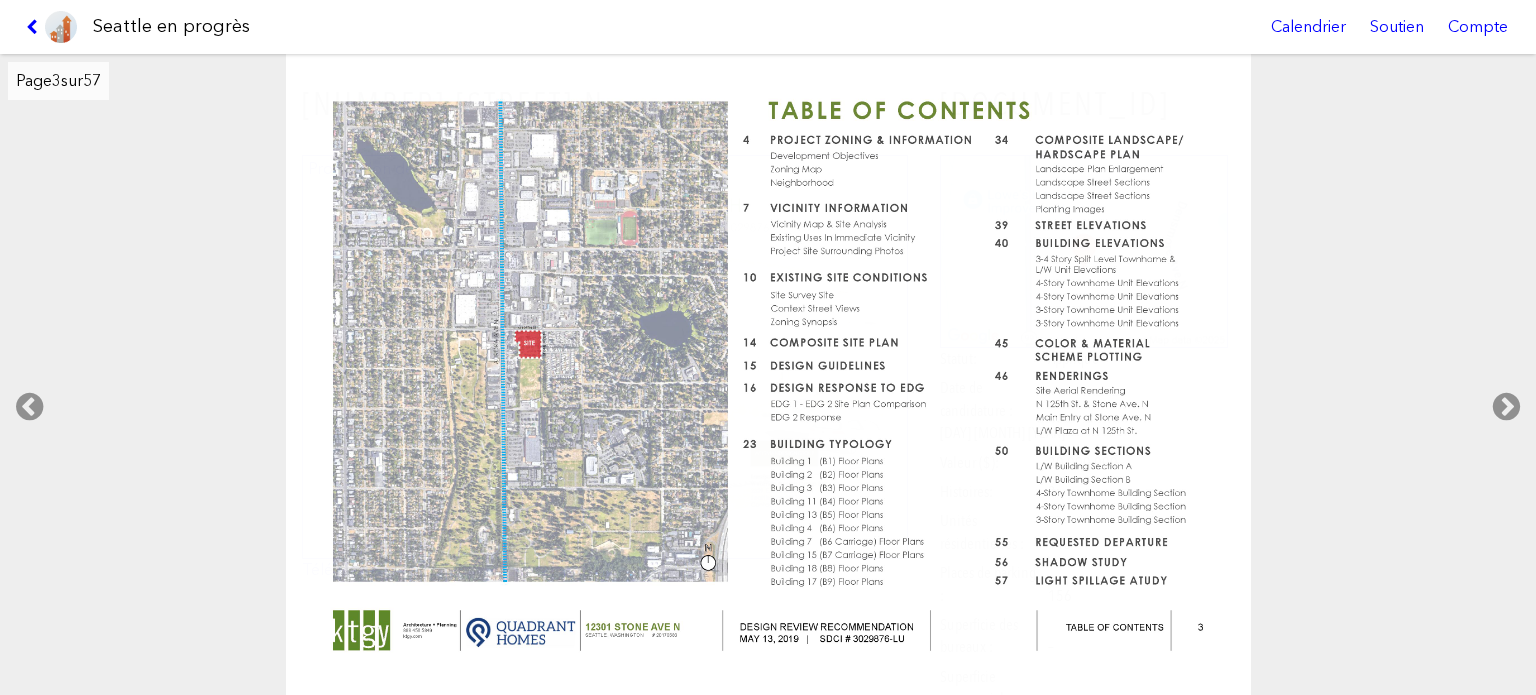 click at bounding box center [768, 374] 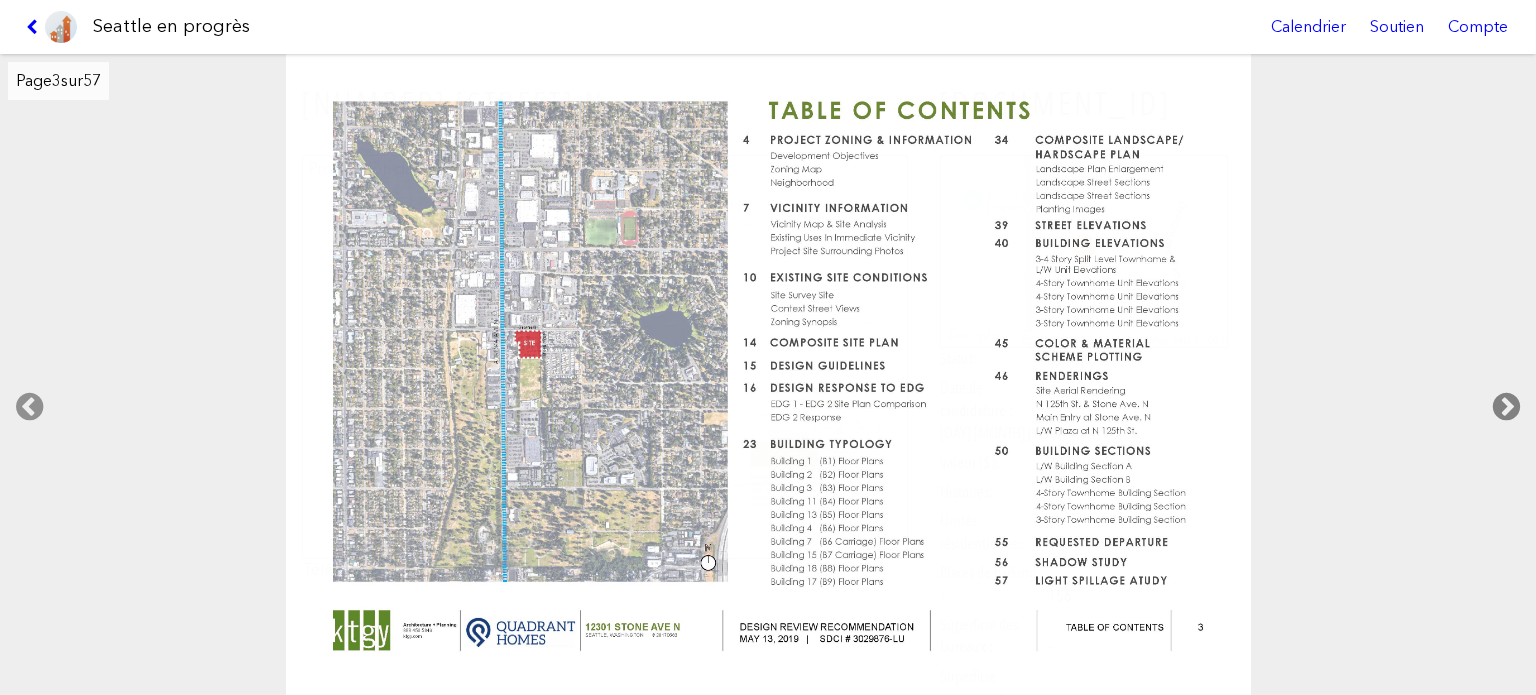 click at bounding box center [1506, 407] 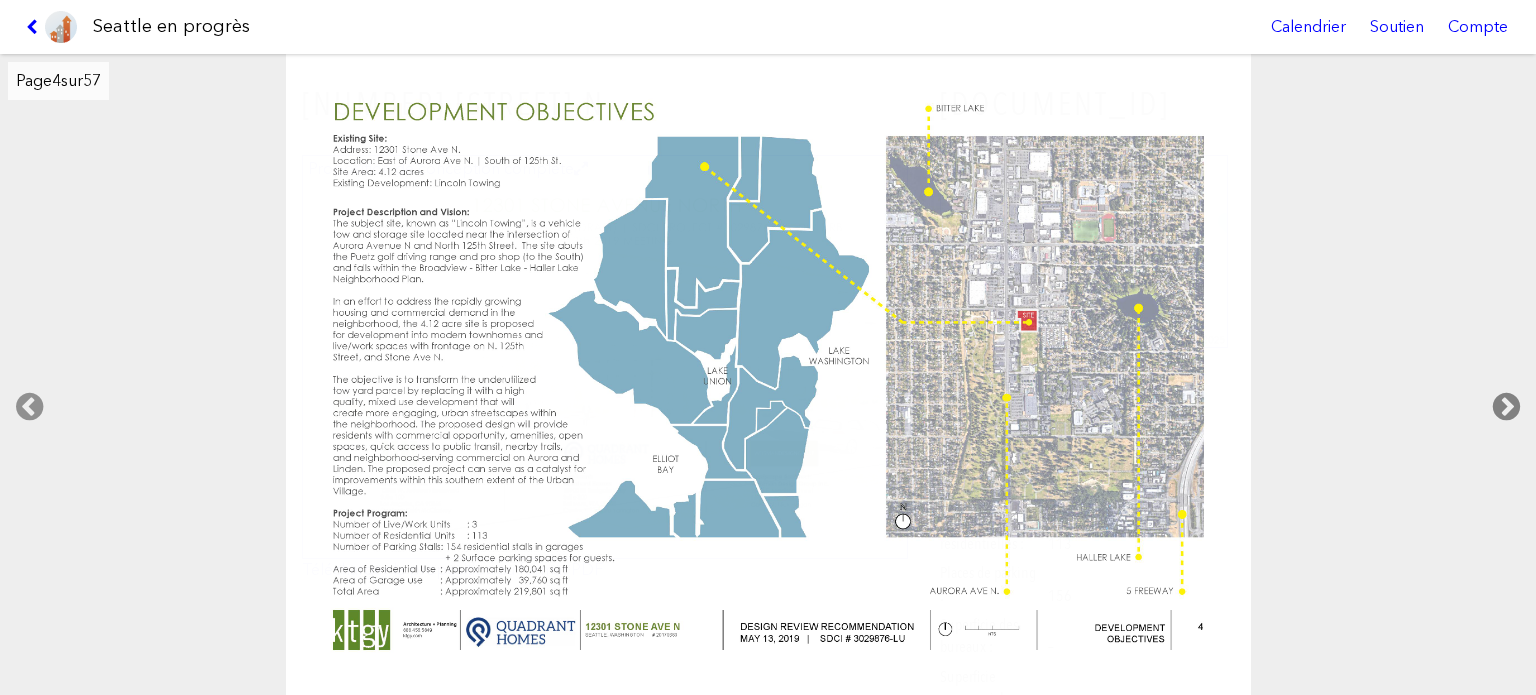 click at bounding box center [1506, 407] 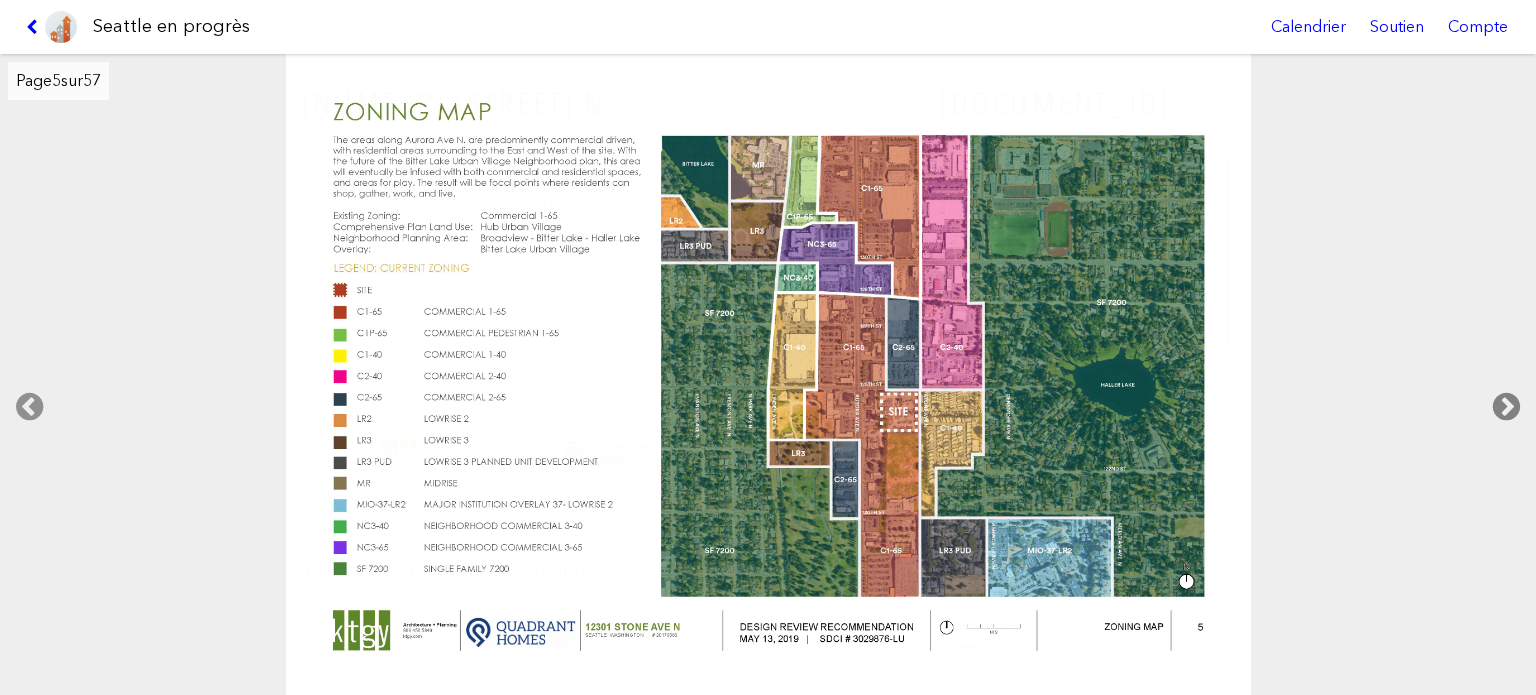 click at bounding box center [1506, 407] 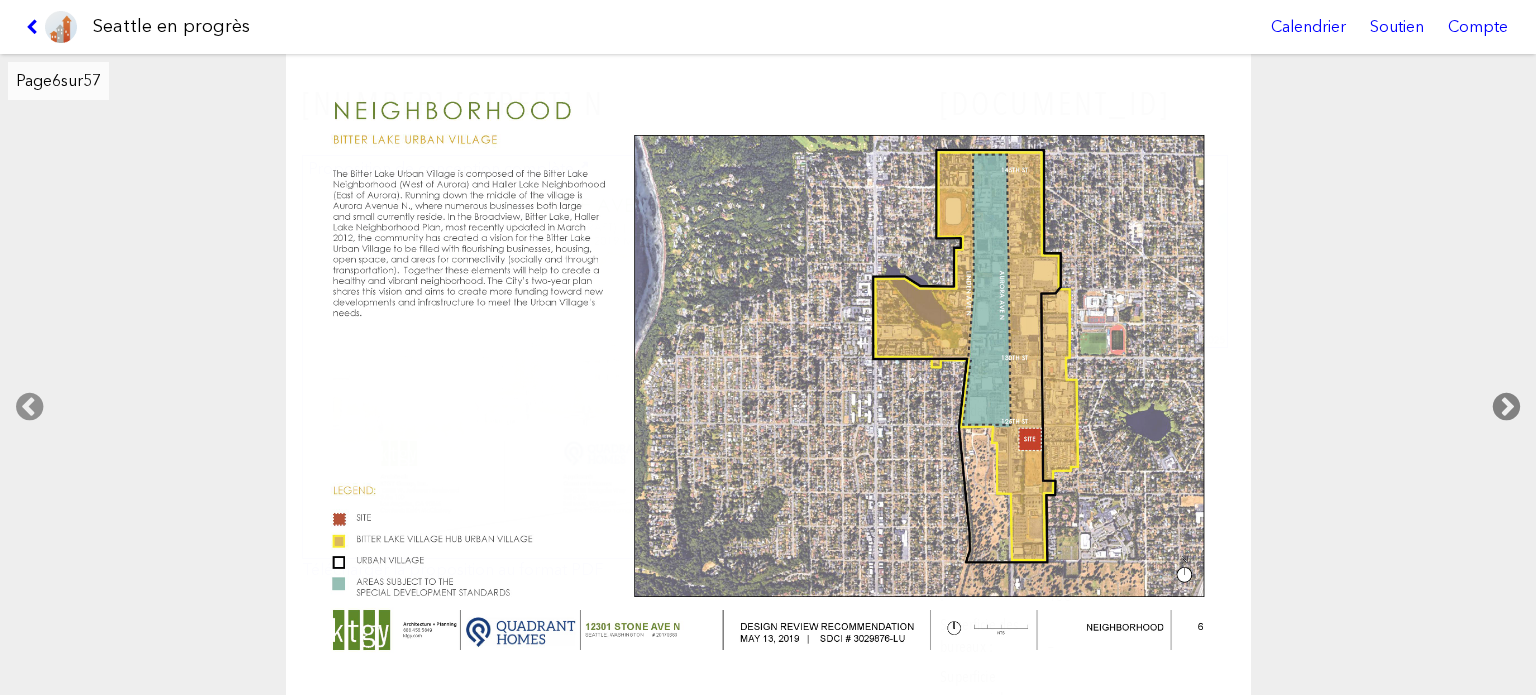 click at bounding box center (1506, 407) 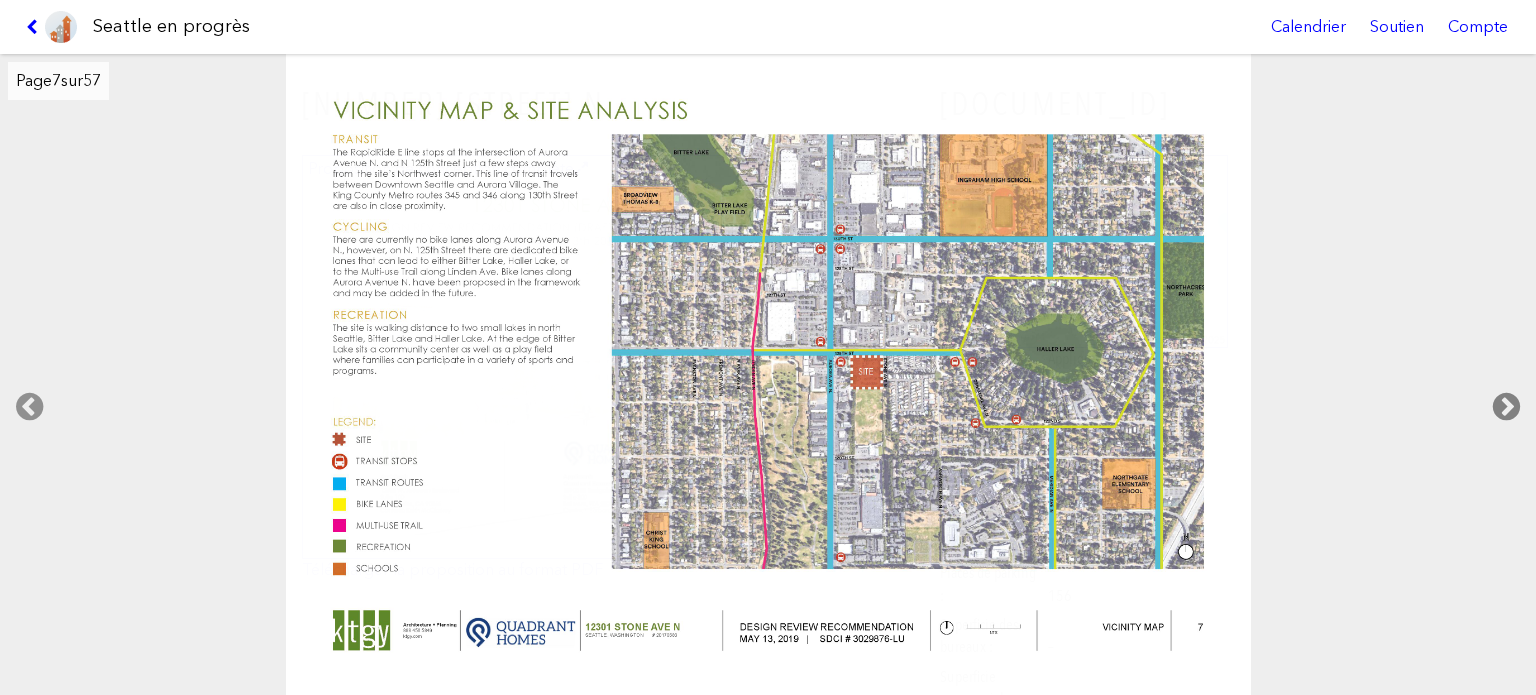 click at bounding box center [1506, 407] 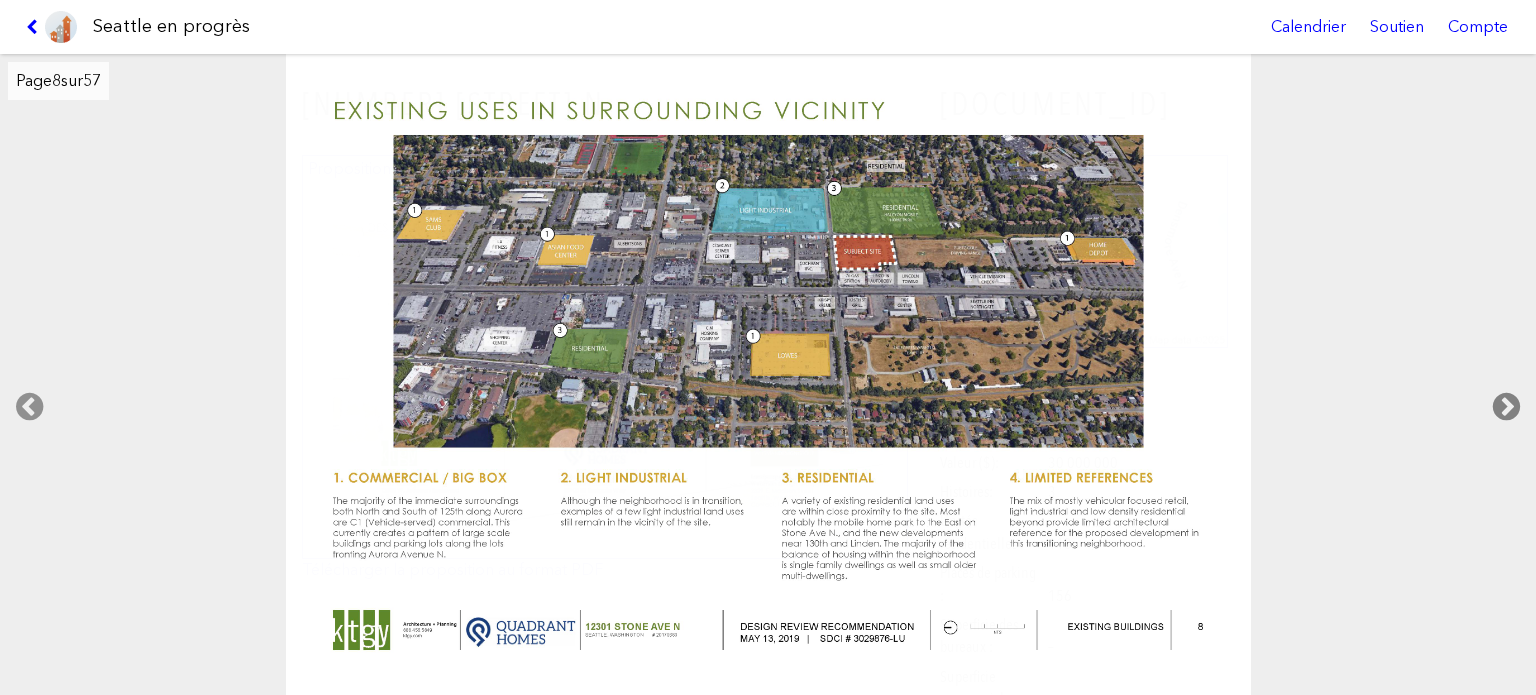 click at bounding box center [1506, 407] 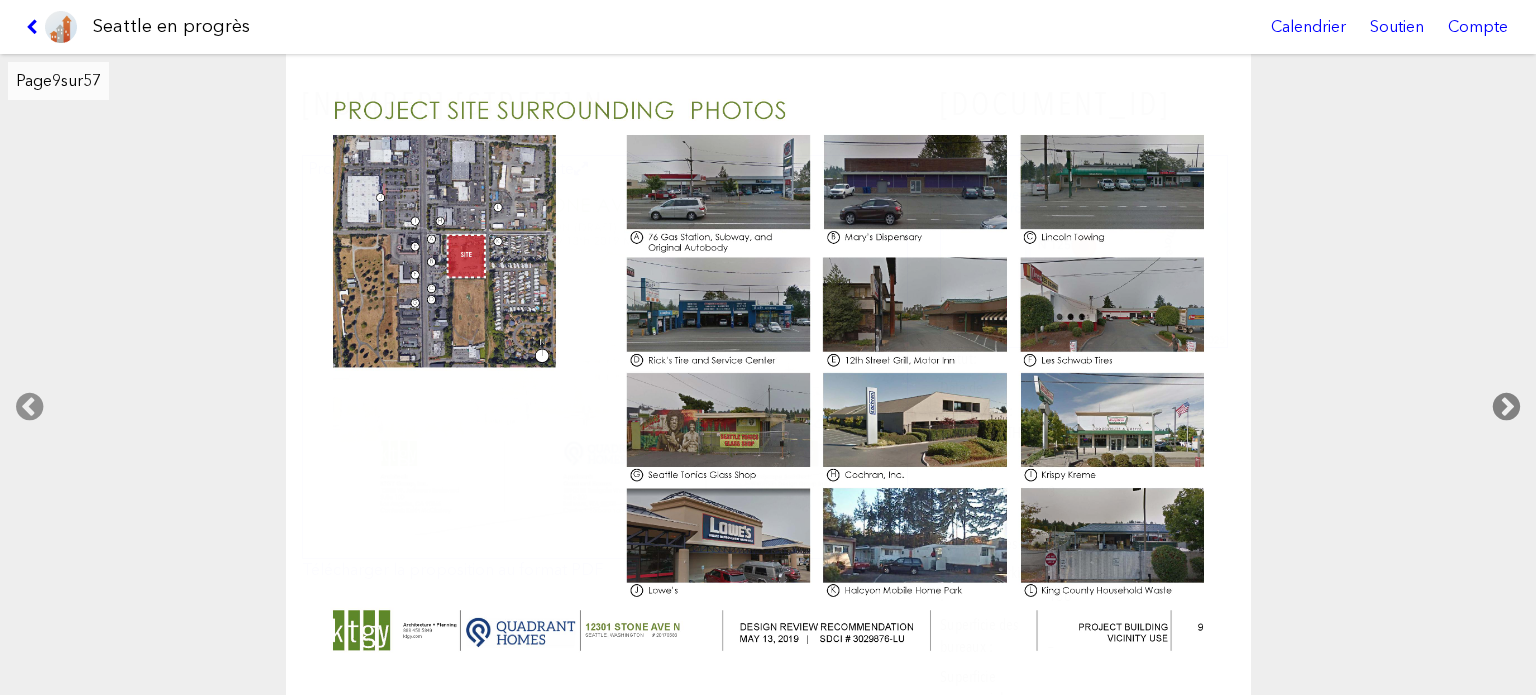 click at bounding box center (1506, 407) 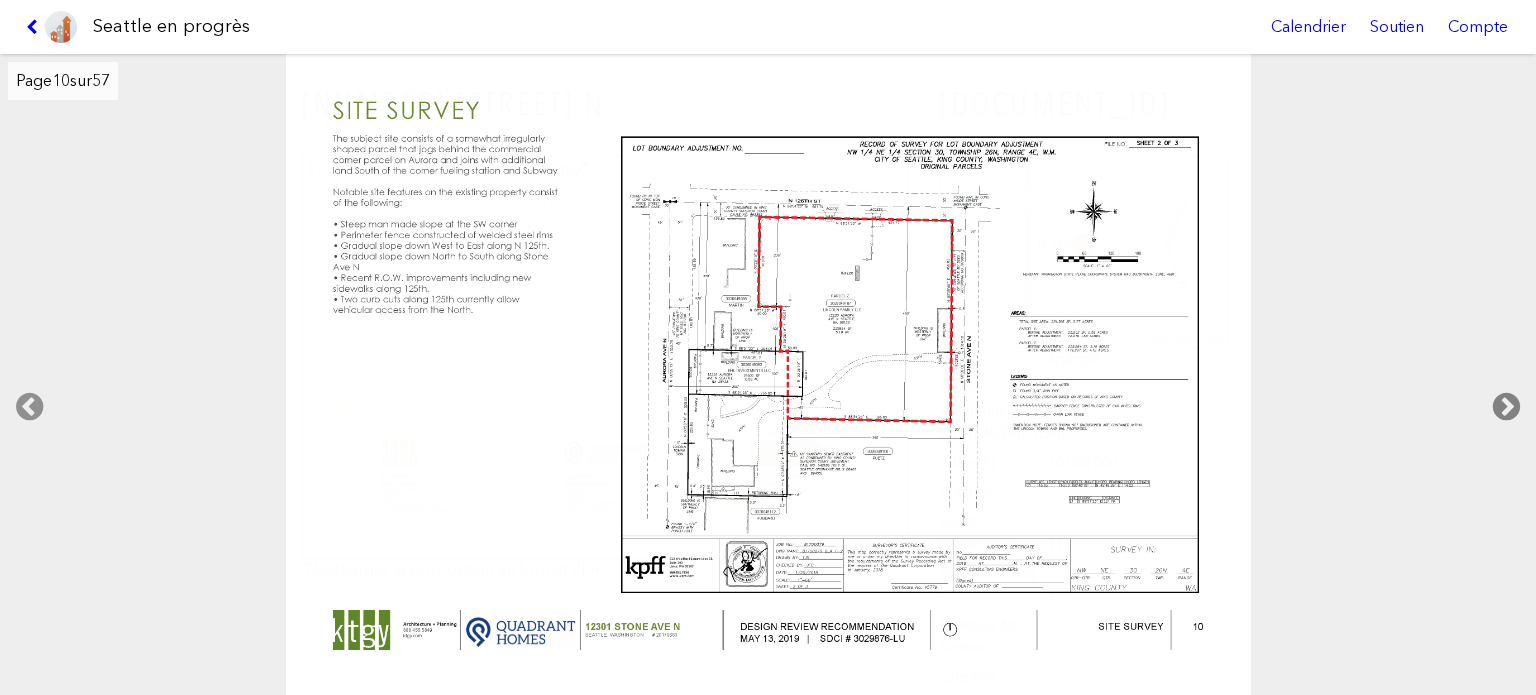 click at bounding box center [1506, 407] 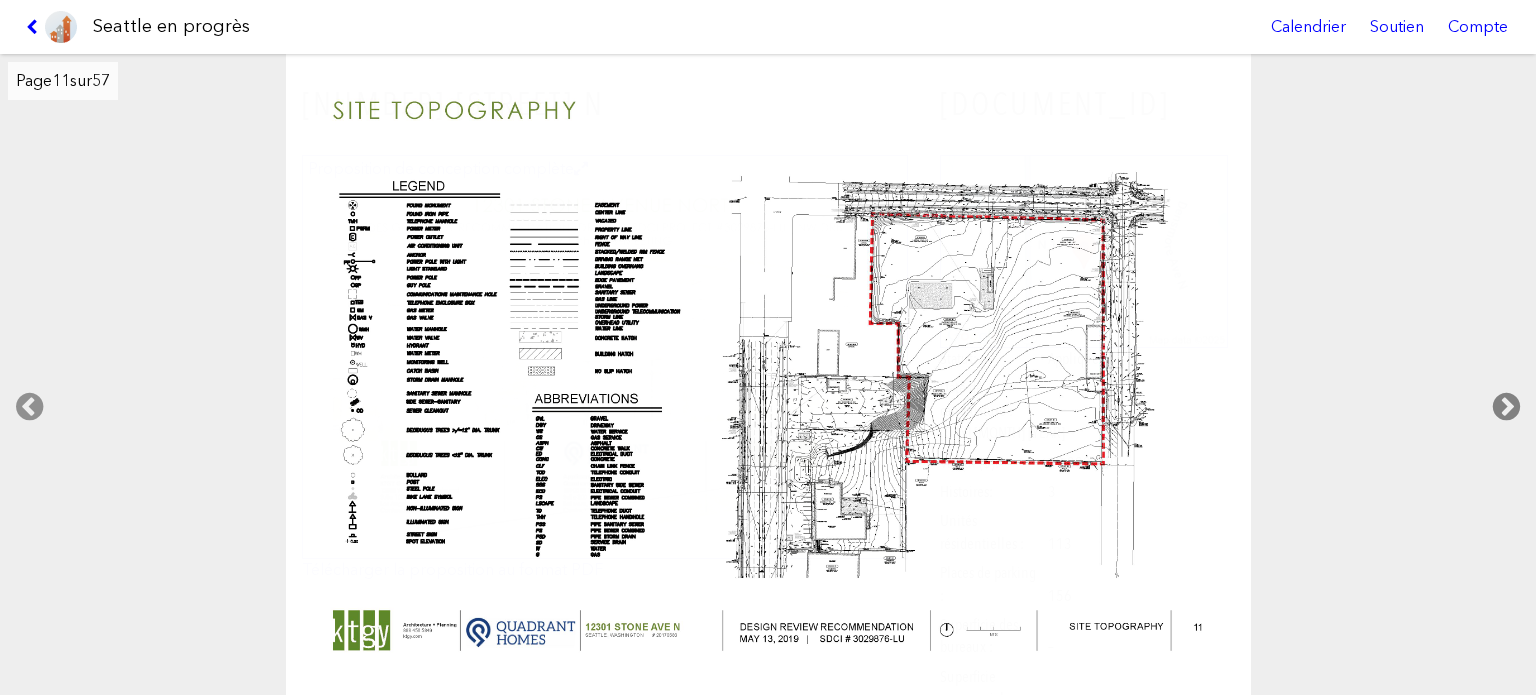 click at bounding box center (1506, 407) 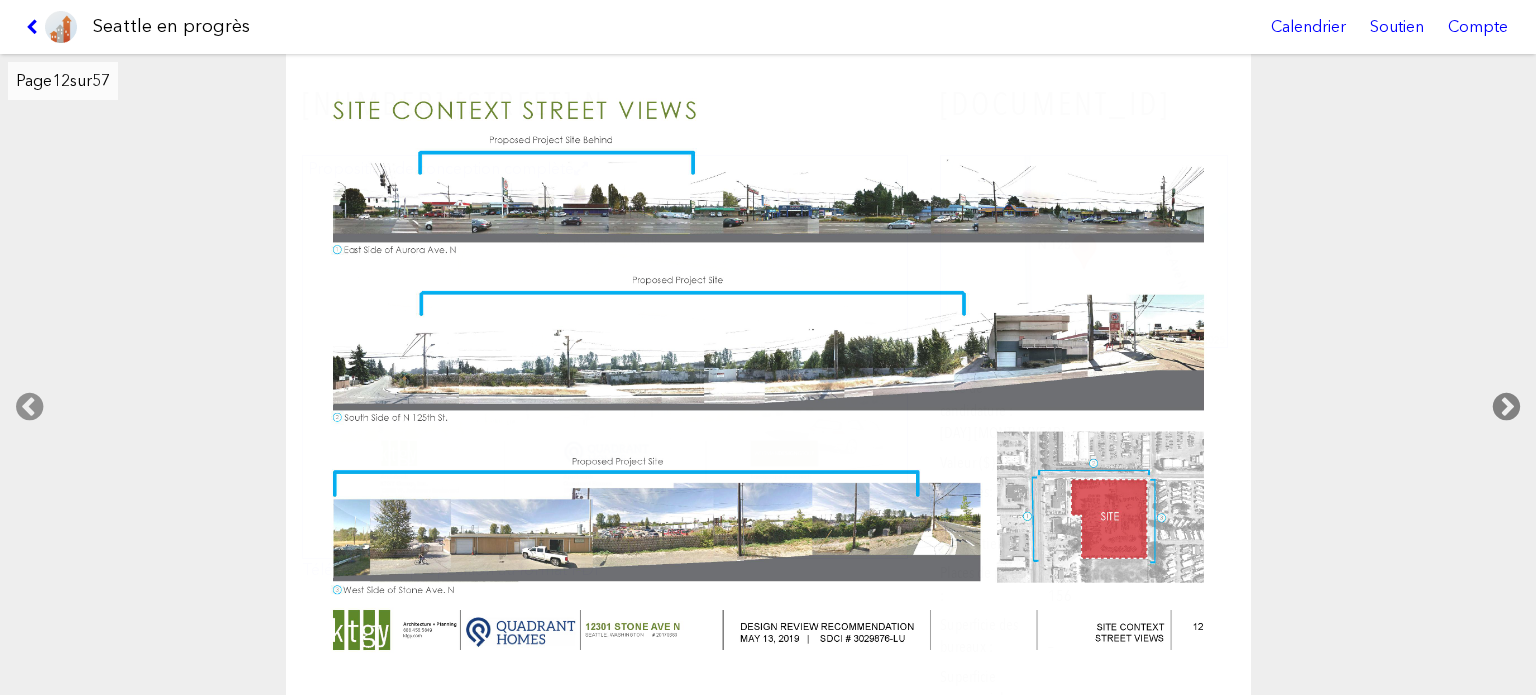 click at bounding box center [1506, 407] 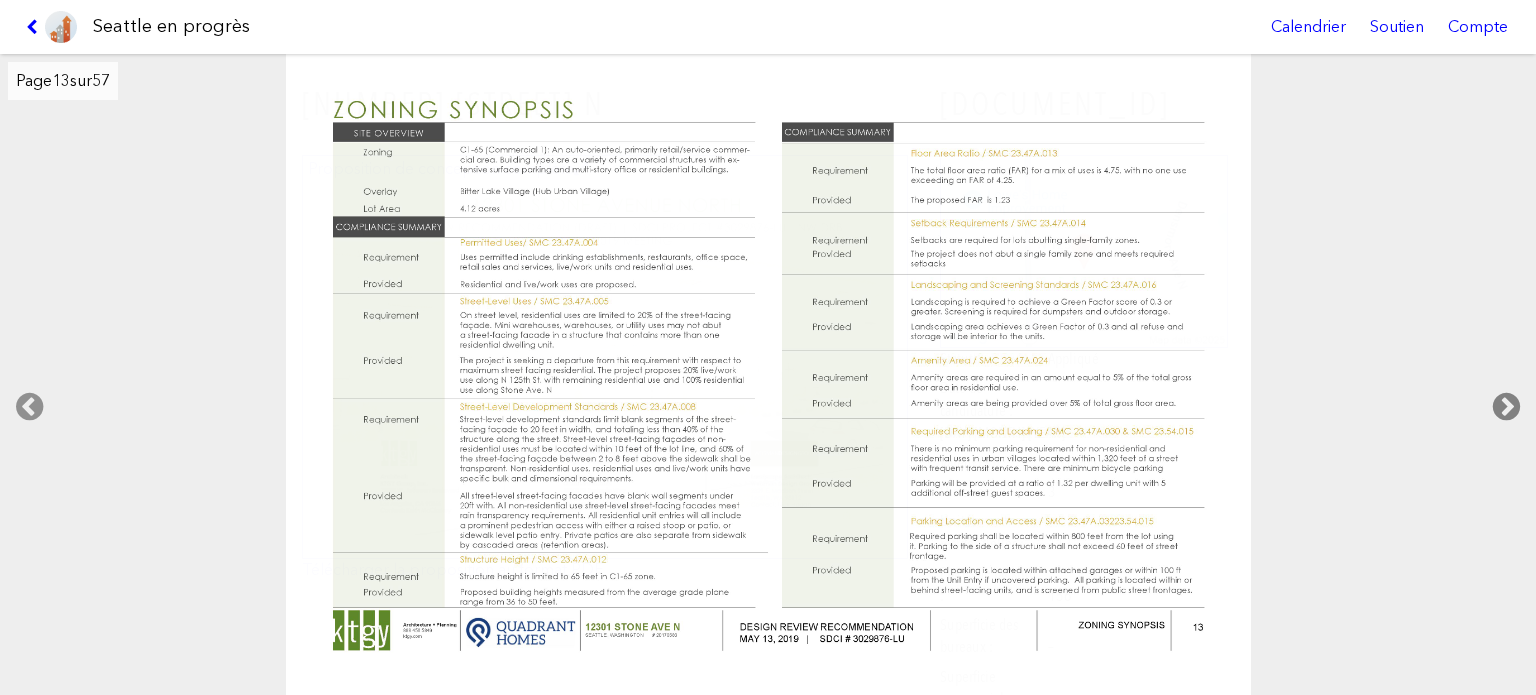 click at bounding box center (1506, 407) 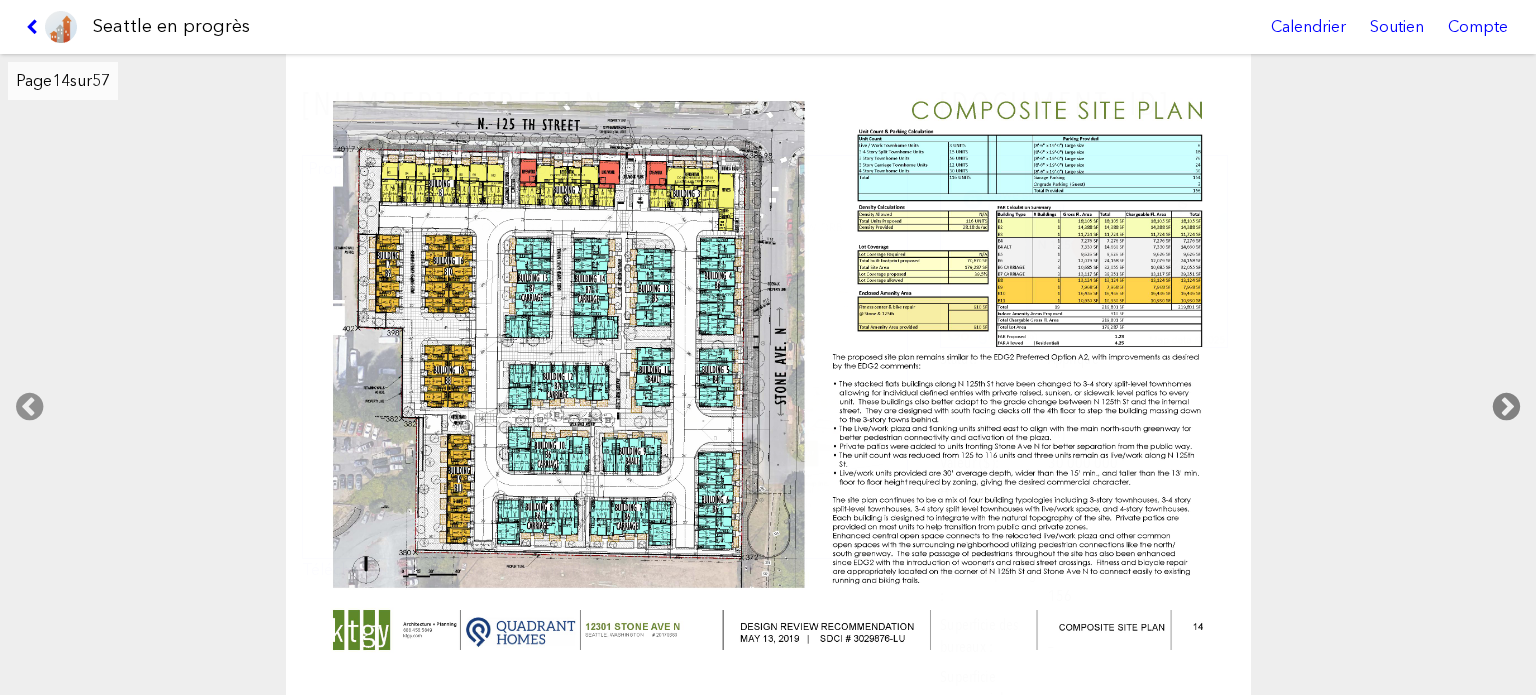 click at bounding box center [1506, 407] 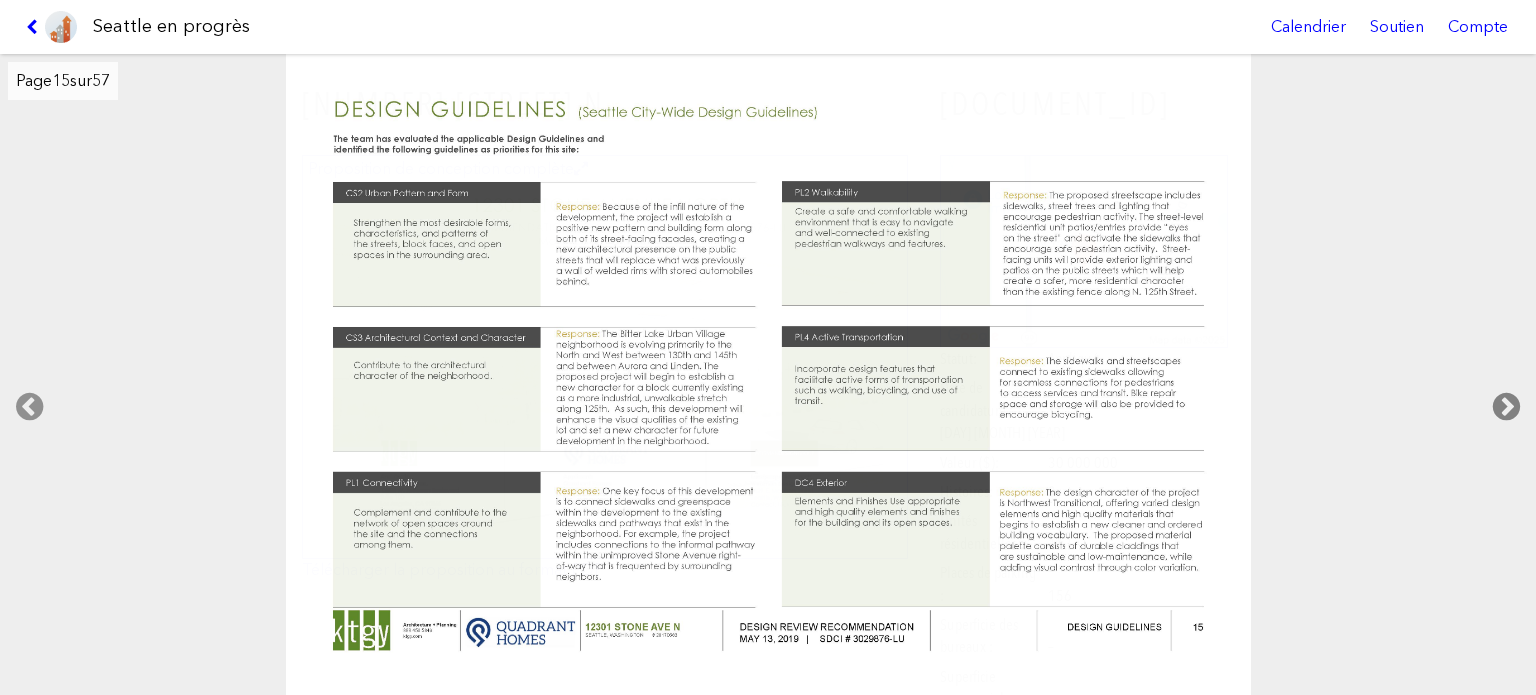 click at bounding box center (1506, 407) 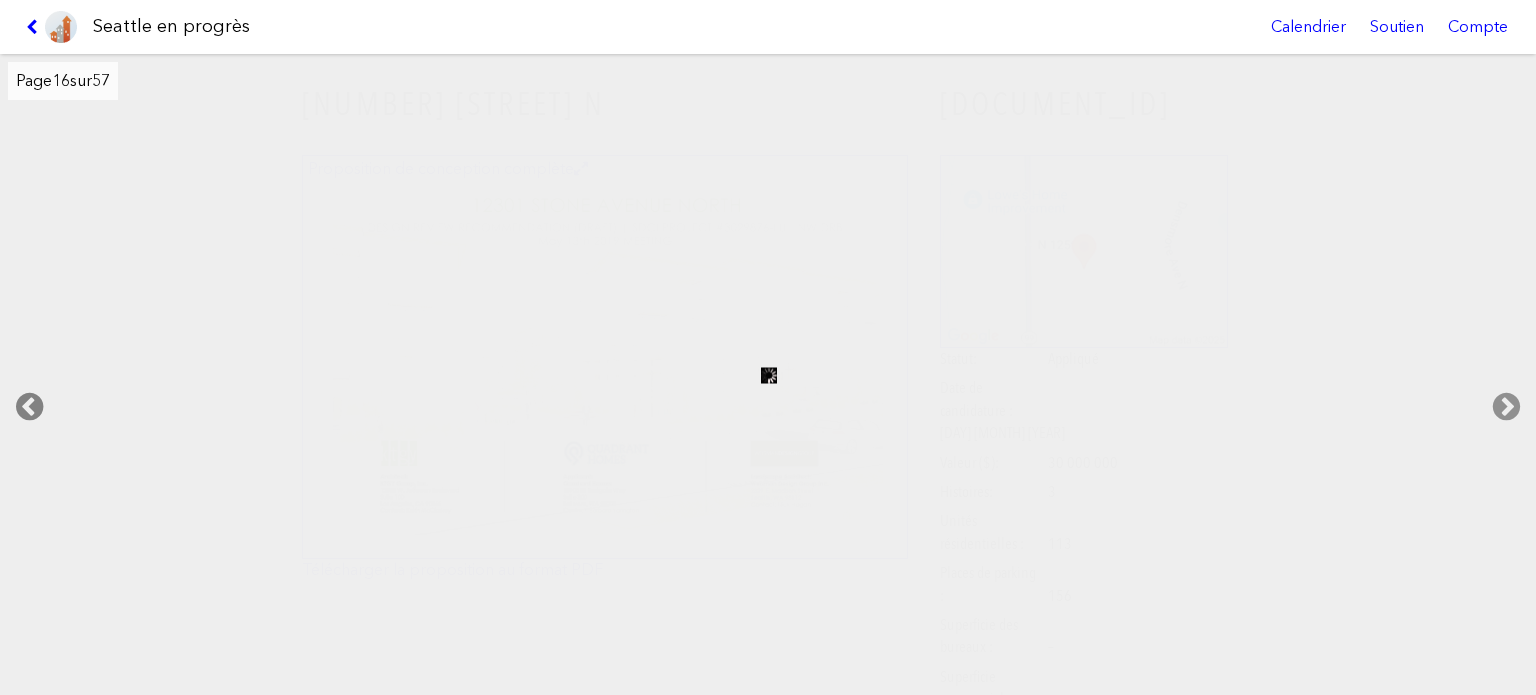 click at bounding box center (29, 407) 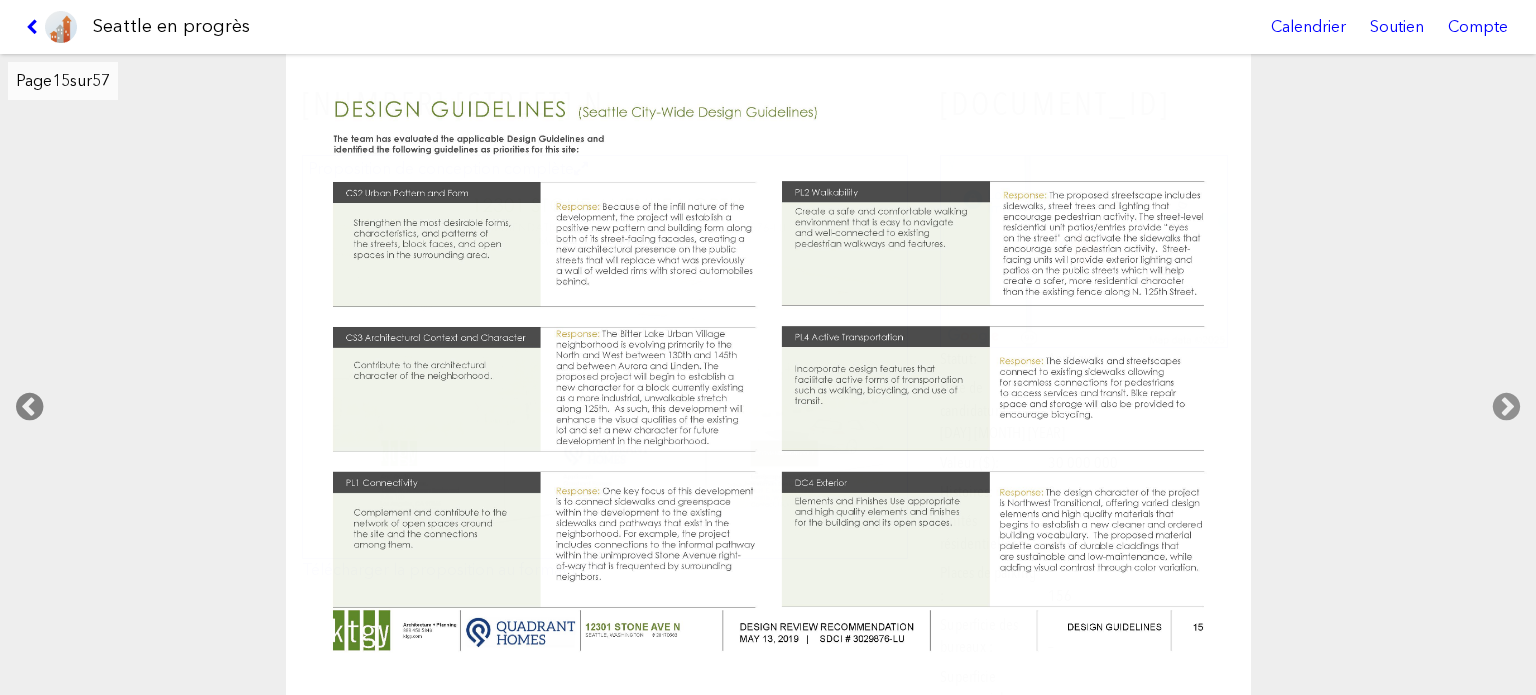 click at bounding box center (29, 407) 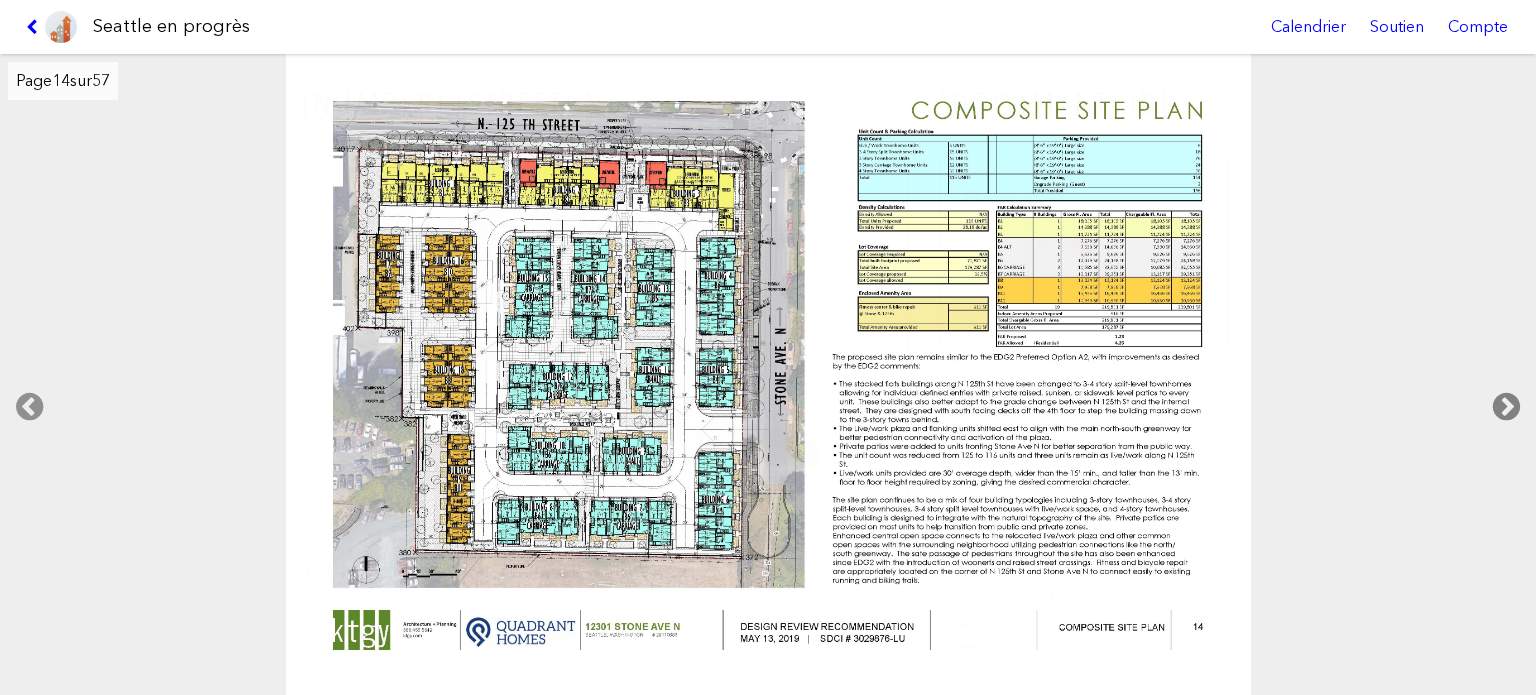 click at bounding box center (1506, 407) 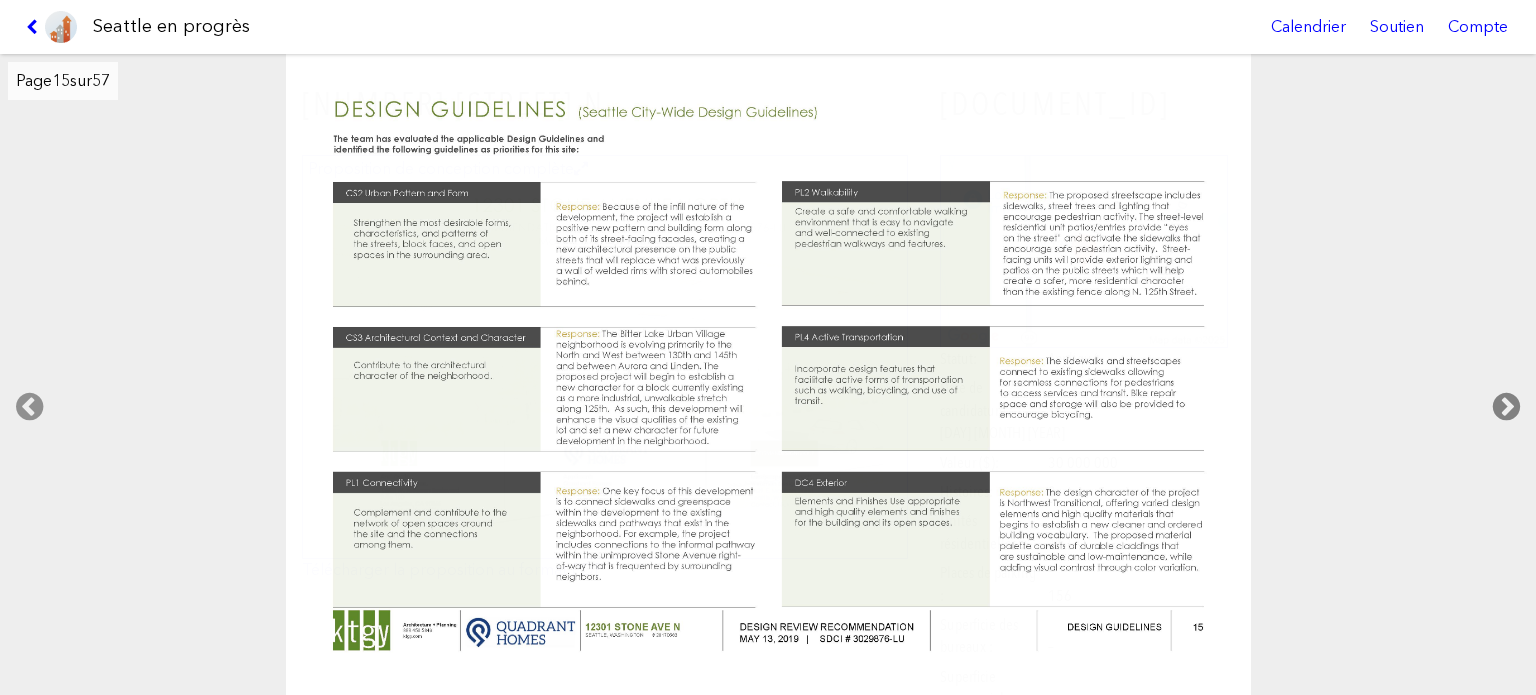 click at bounding box center [1506, 407] 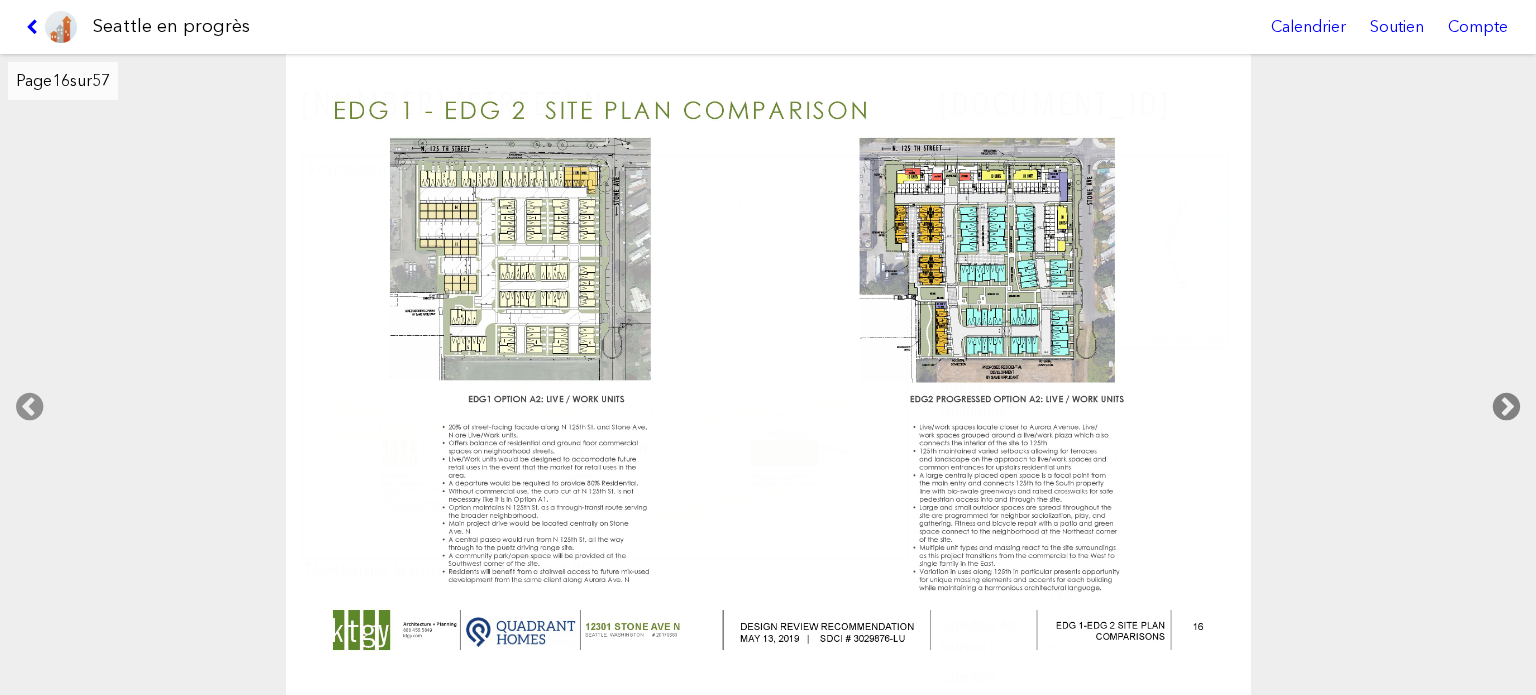 click at bounding box center (1506, 407) 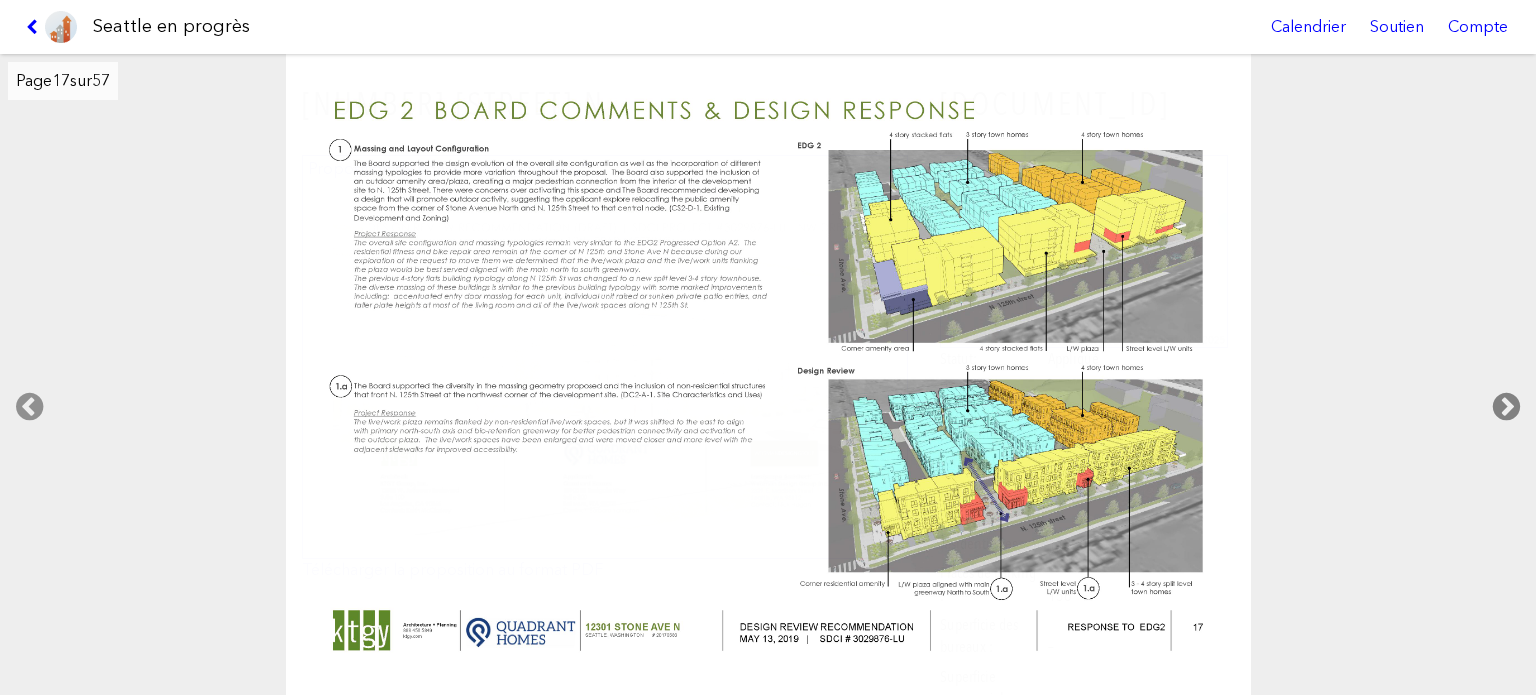 click at bounding box center [1506, 407] 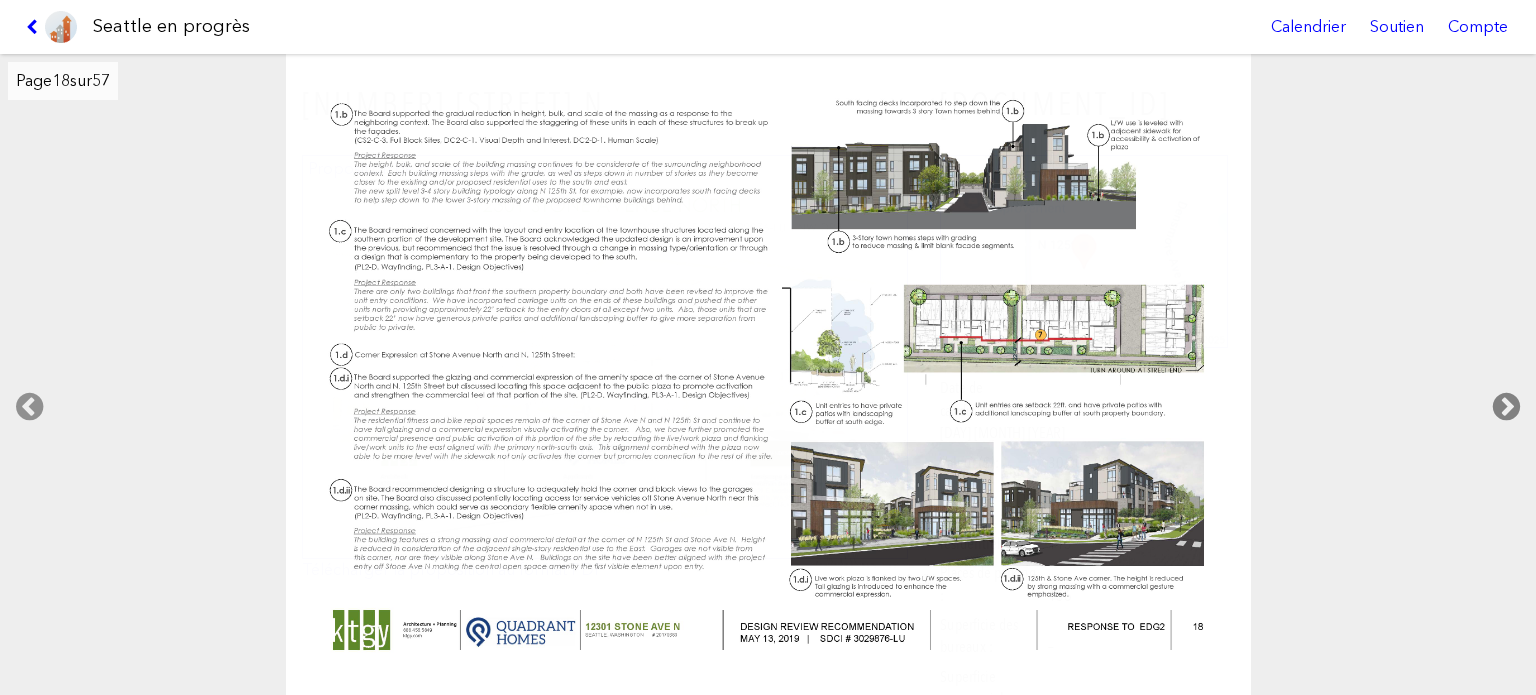 click at bounding box center [1506, 407] 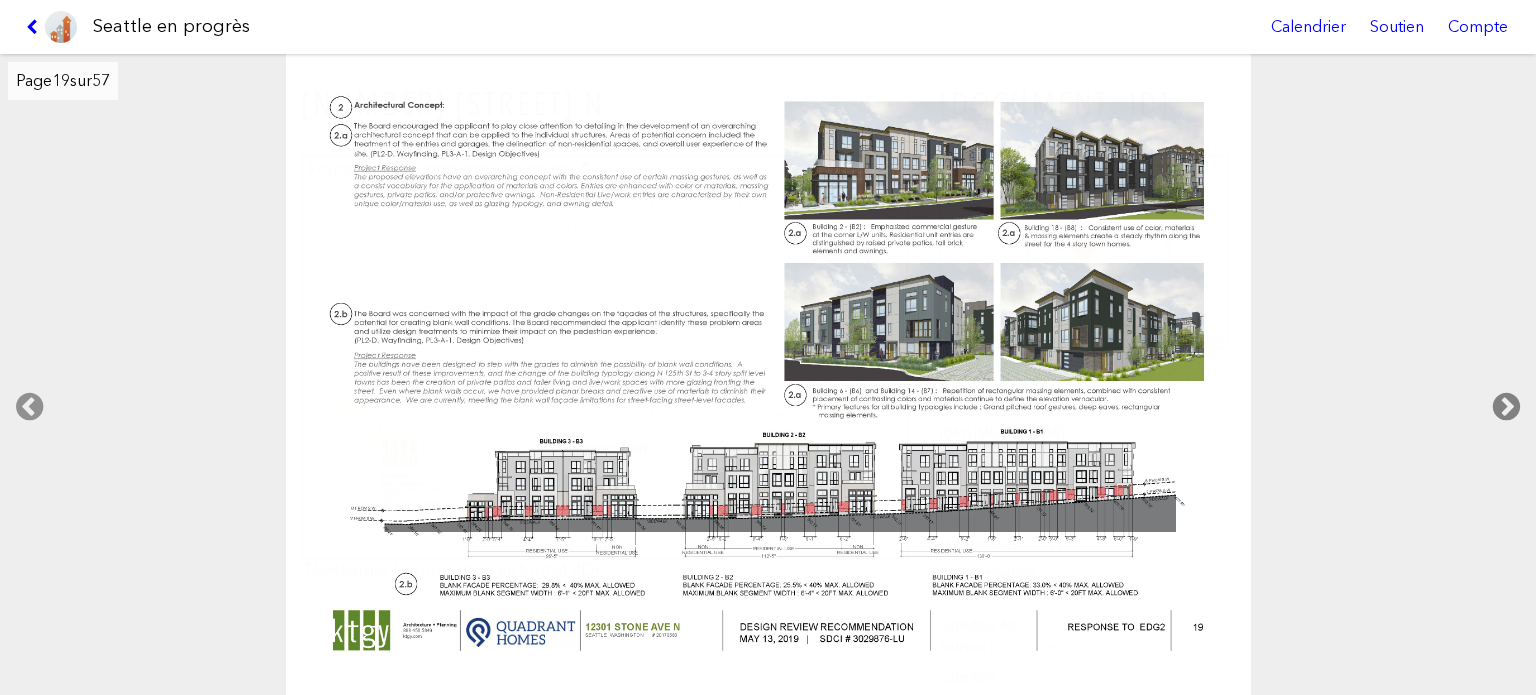 click at bounding box center (1506, 407) 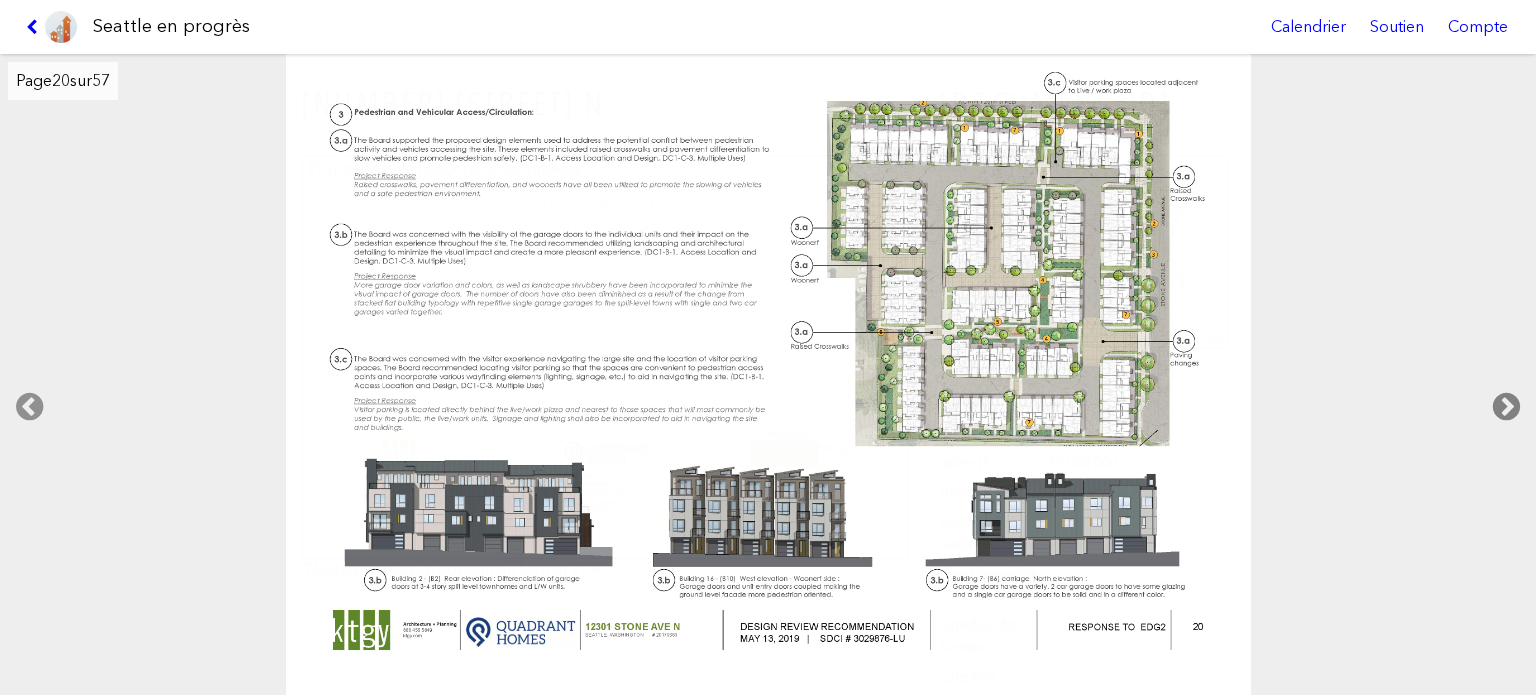 click at bounding box center [1506, 407] 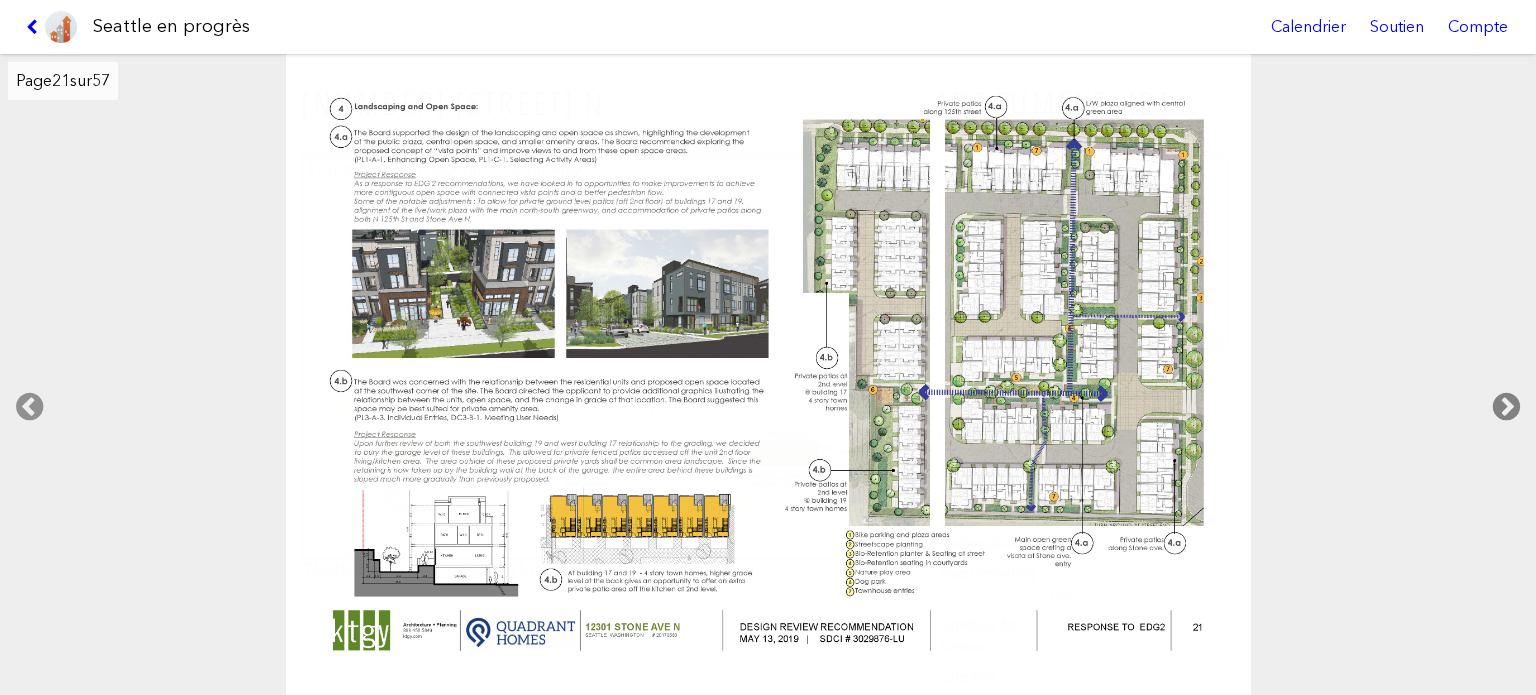 click at bounding box center [1506, 407] 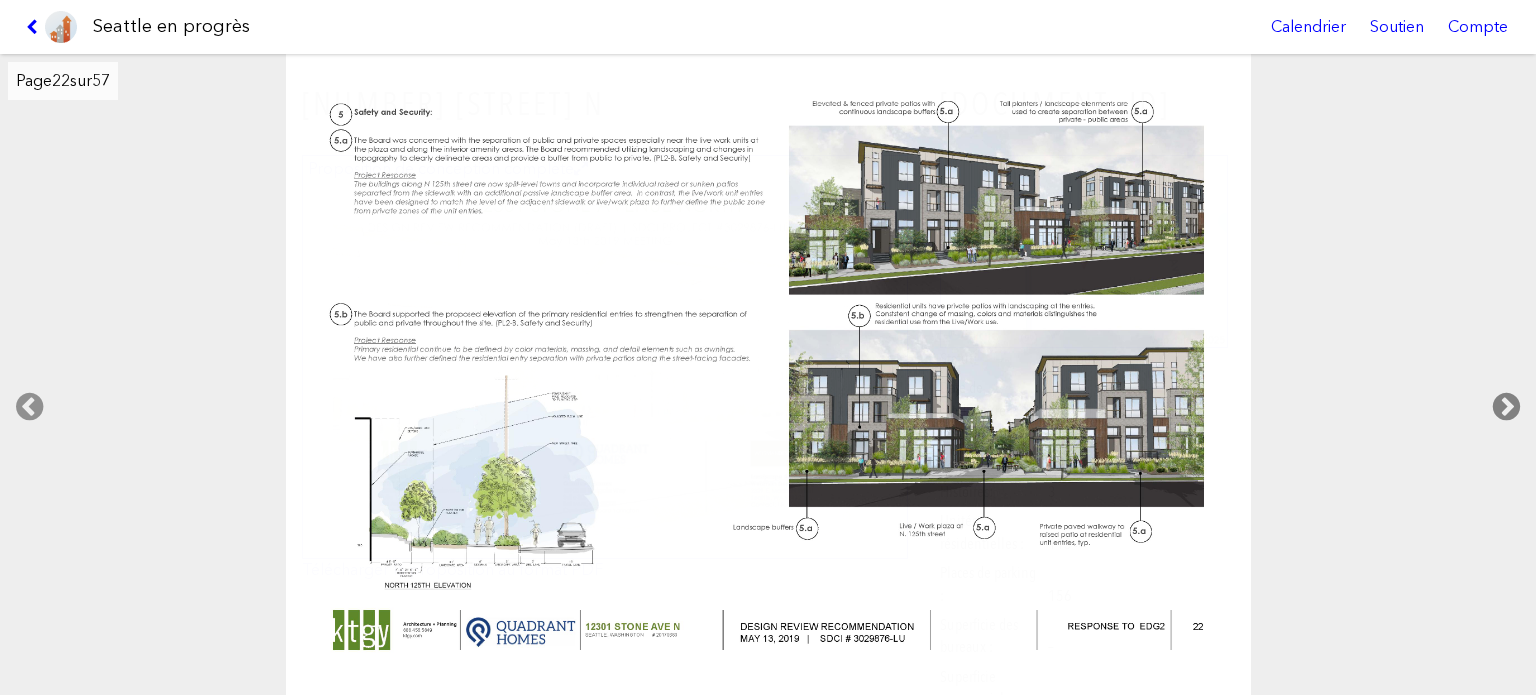 click at bounding box center (1506, 407) 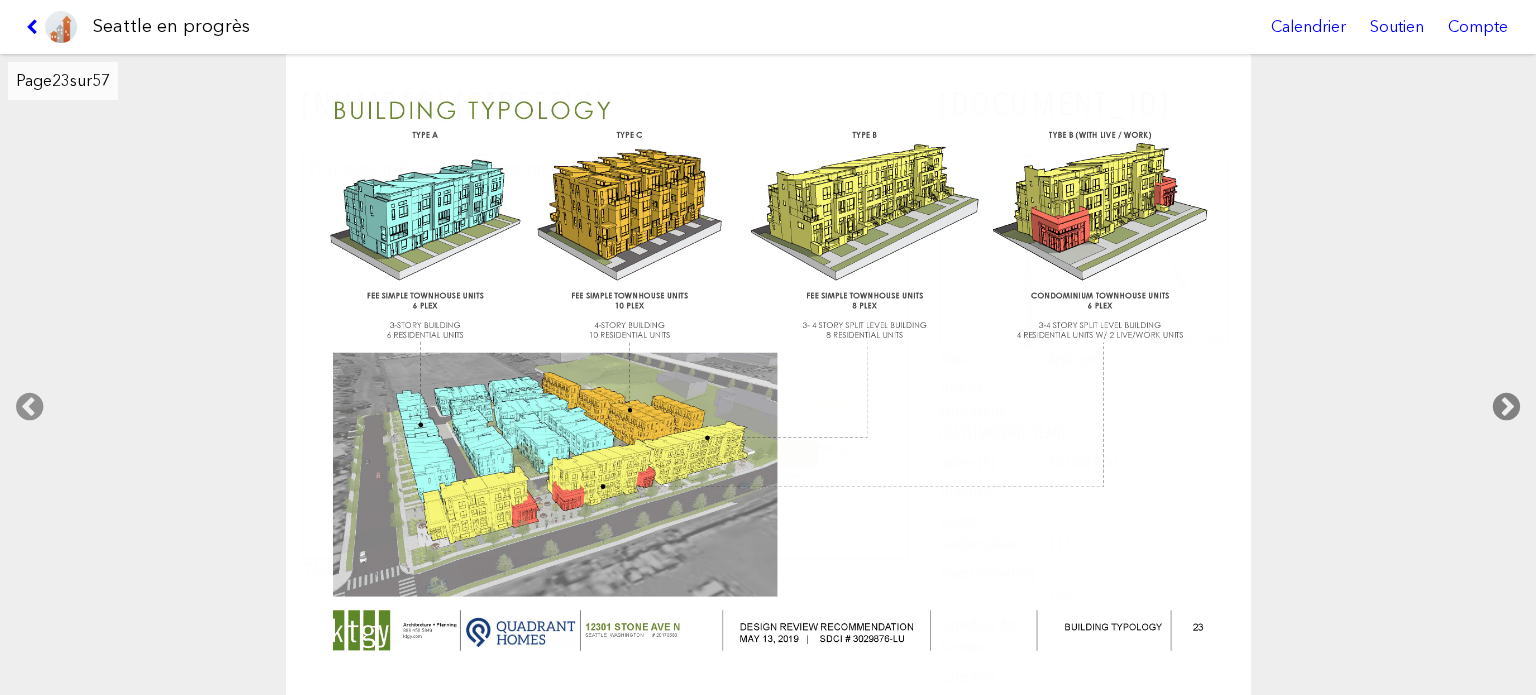 click at bounding box center [1506, 407] 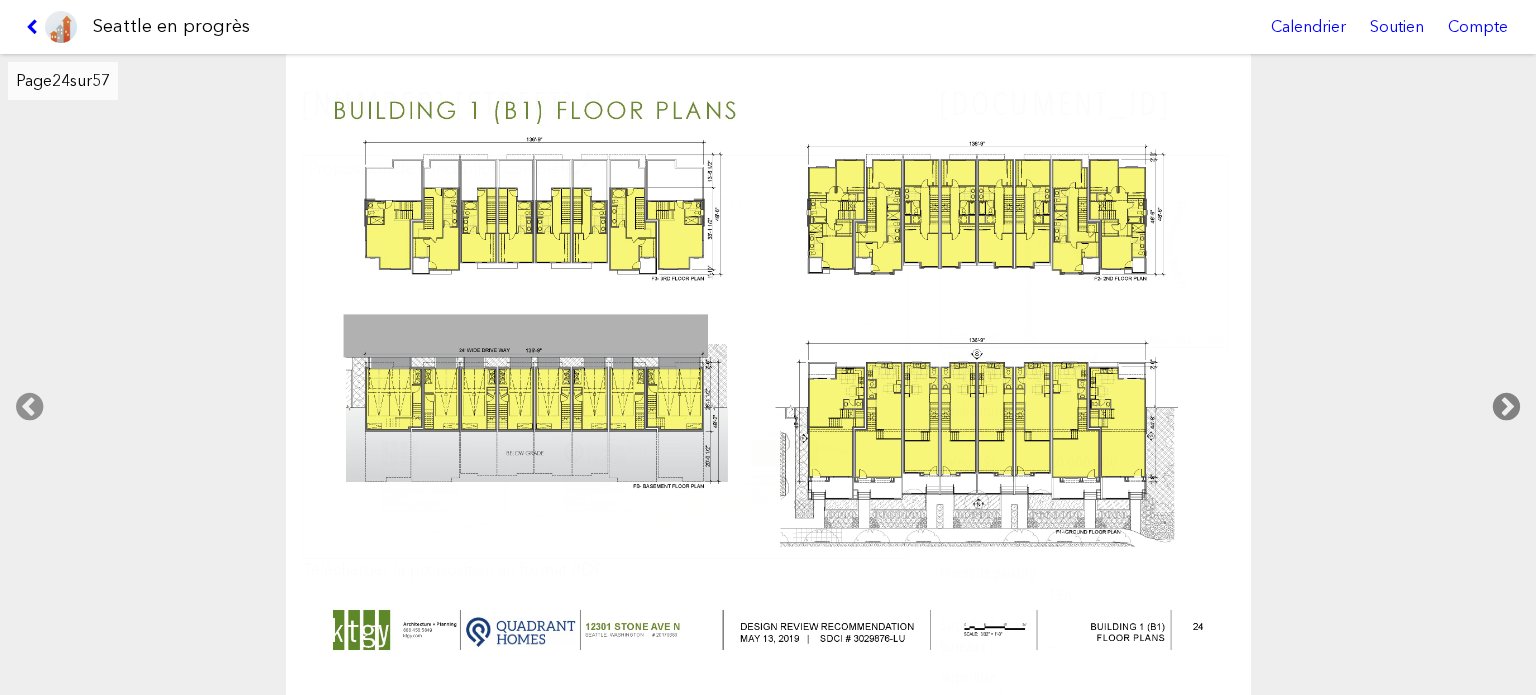 click at bounding box center [1506, 407] 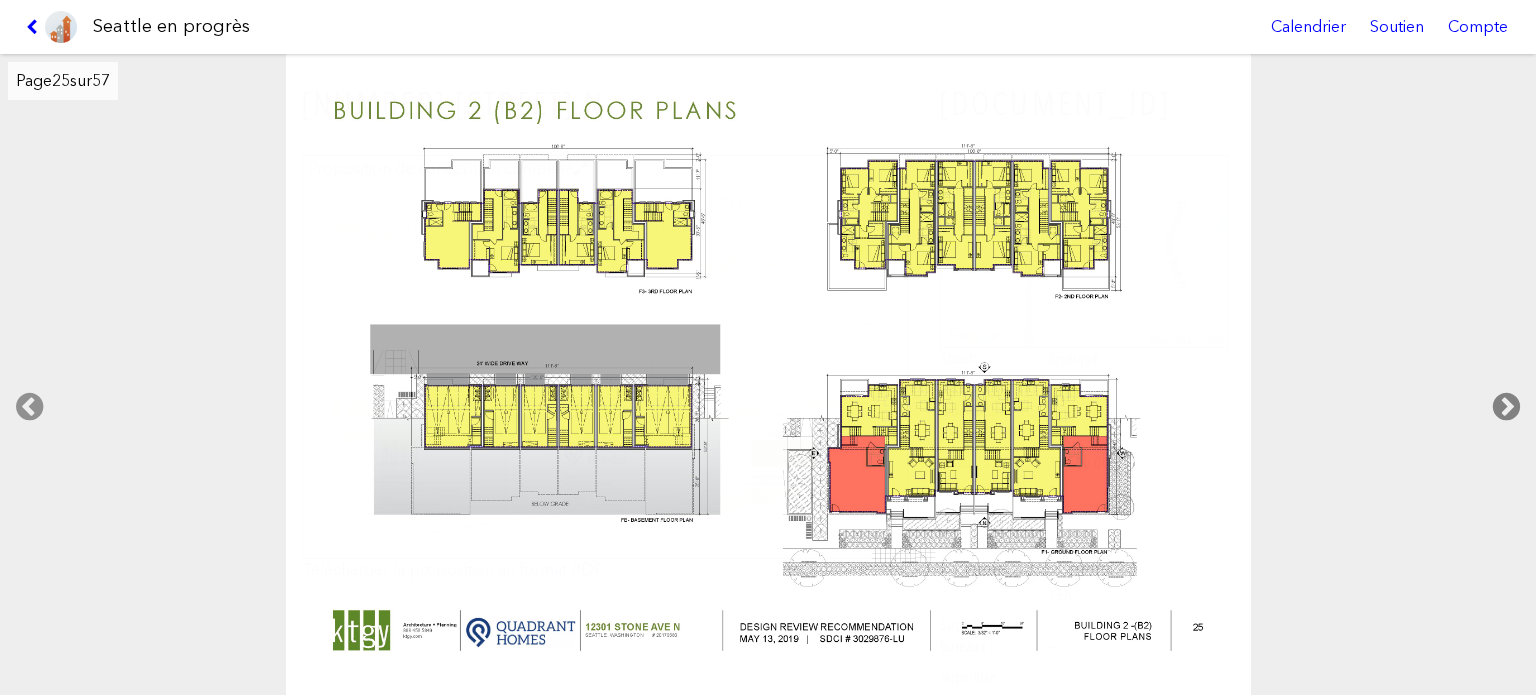click at bounding box center [1506, 407] 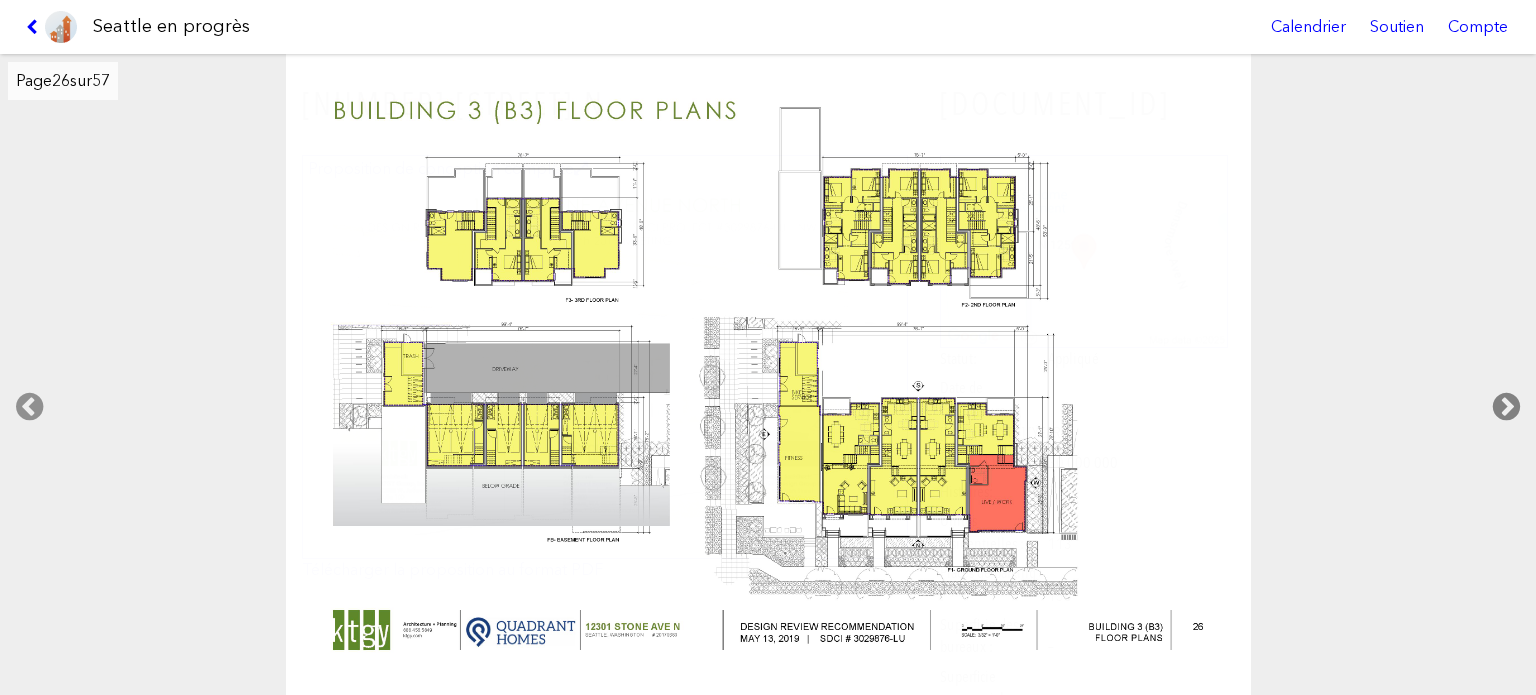 click at bounding box center [1506, 407] 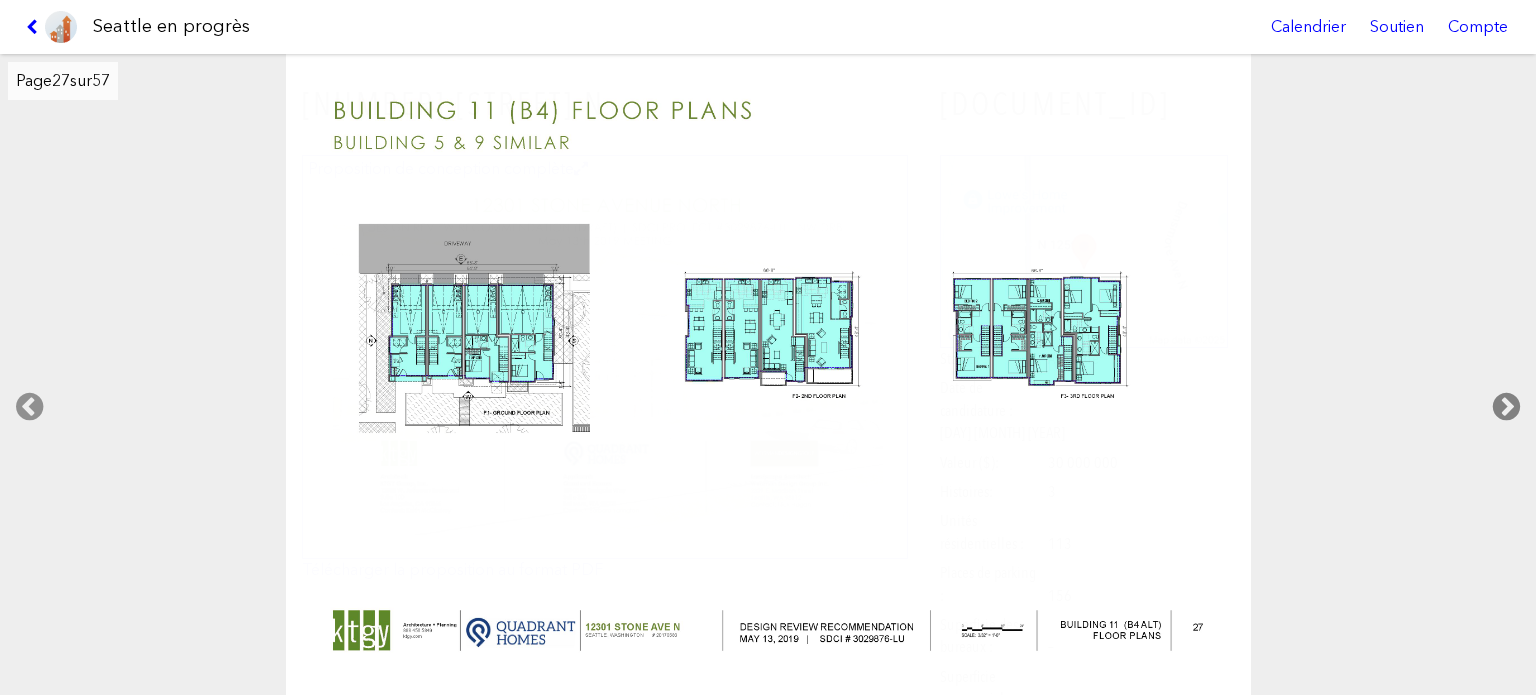 click at bounding box center (1506, 407) 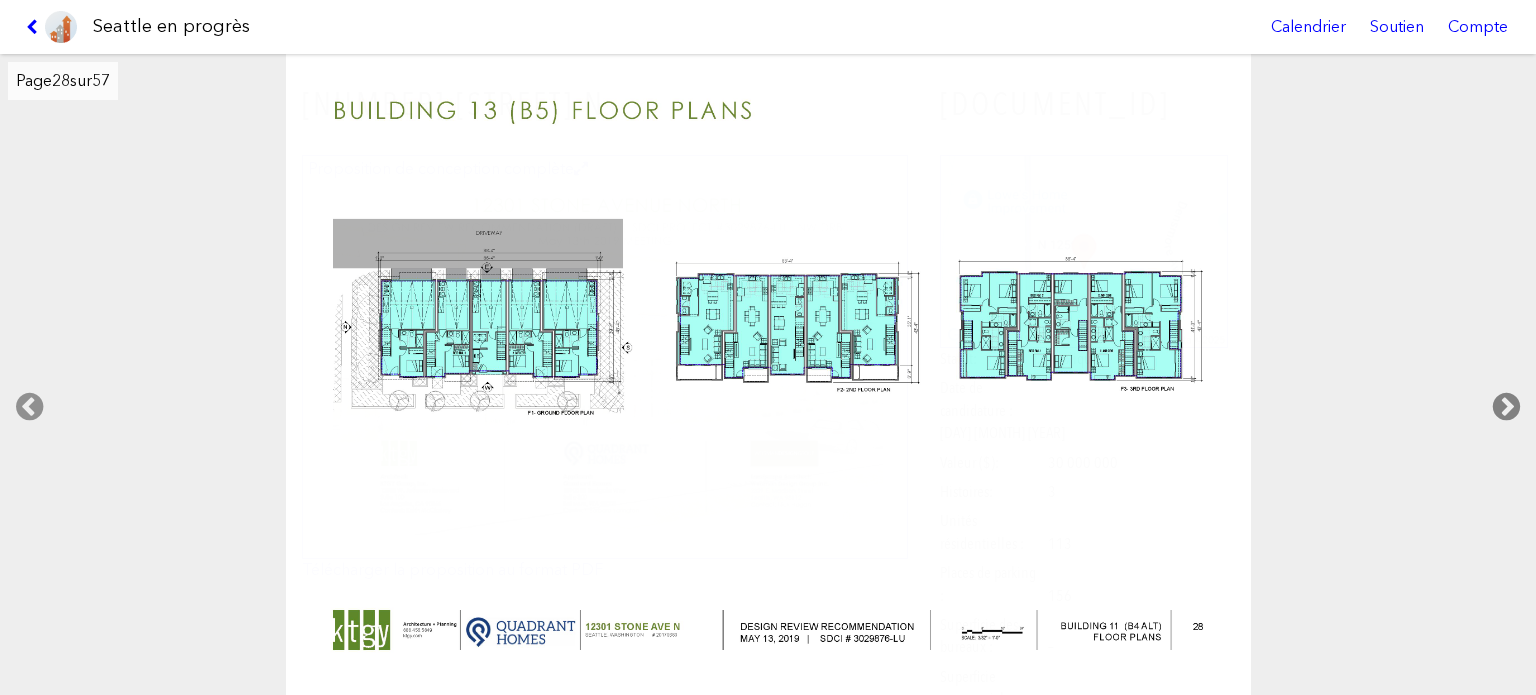 click at bounding box center (1506, 407) 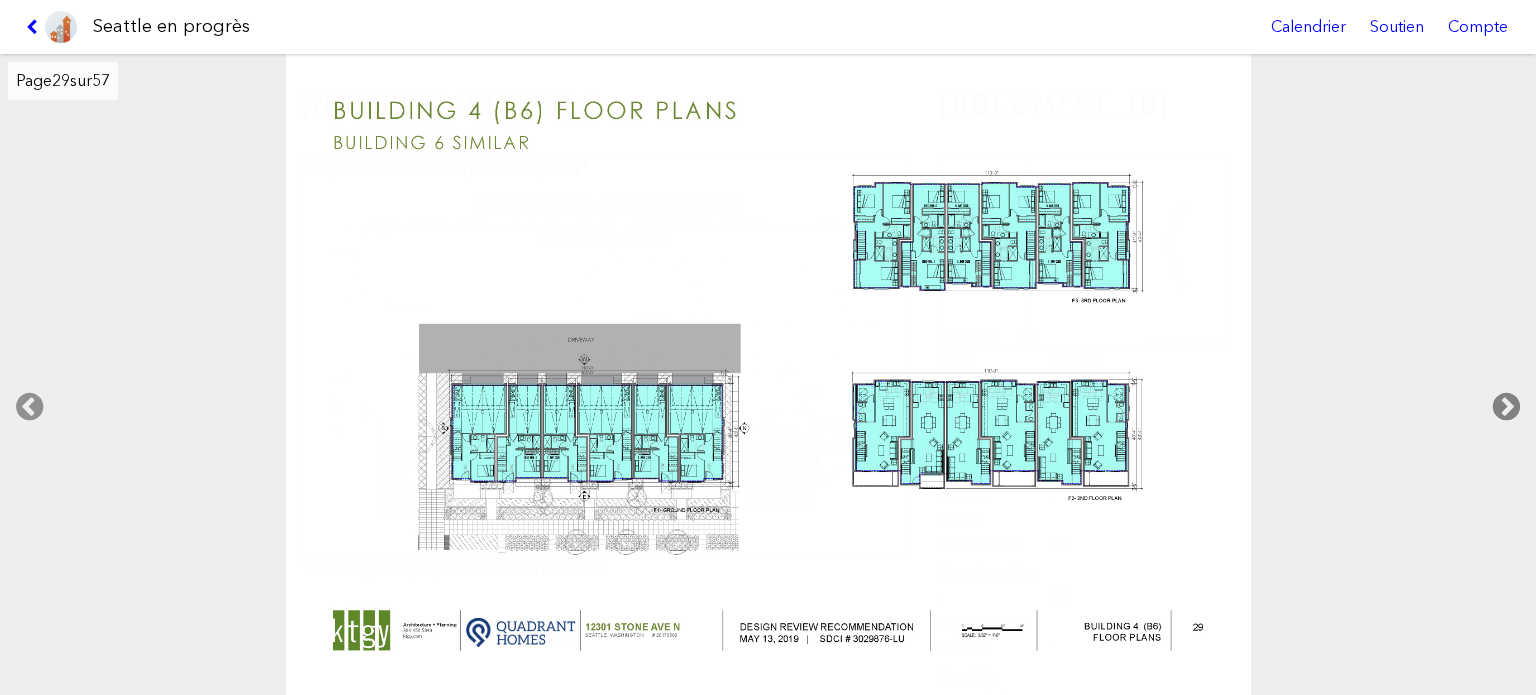 click at bounding box center (1506, 407) 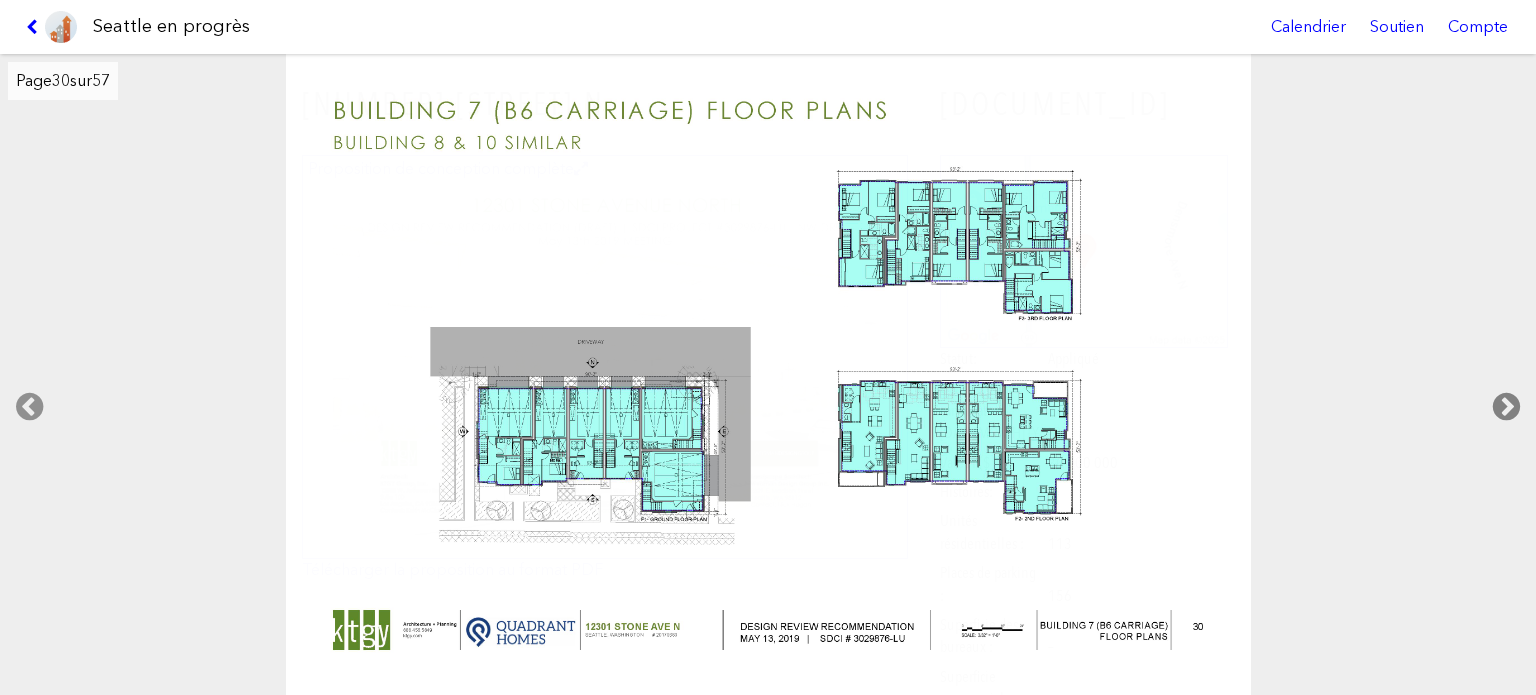 click at bounding box center (1506, 407) 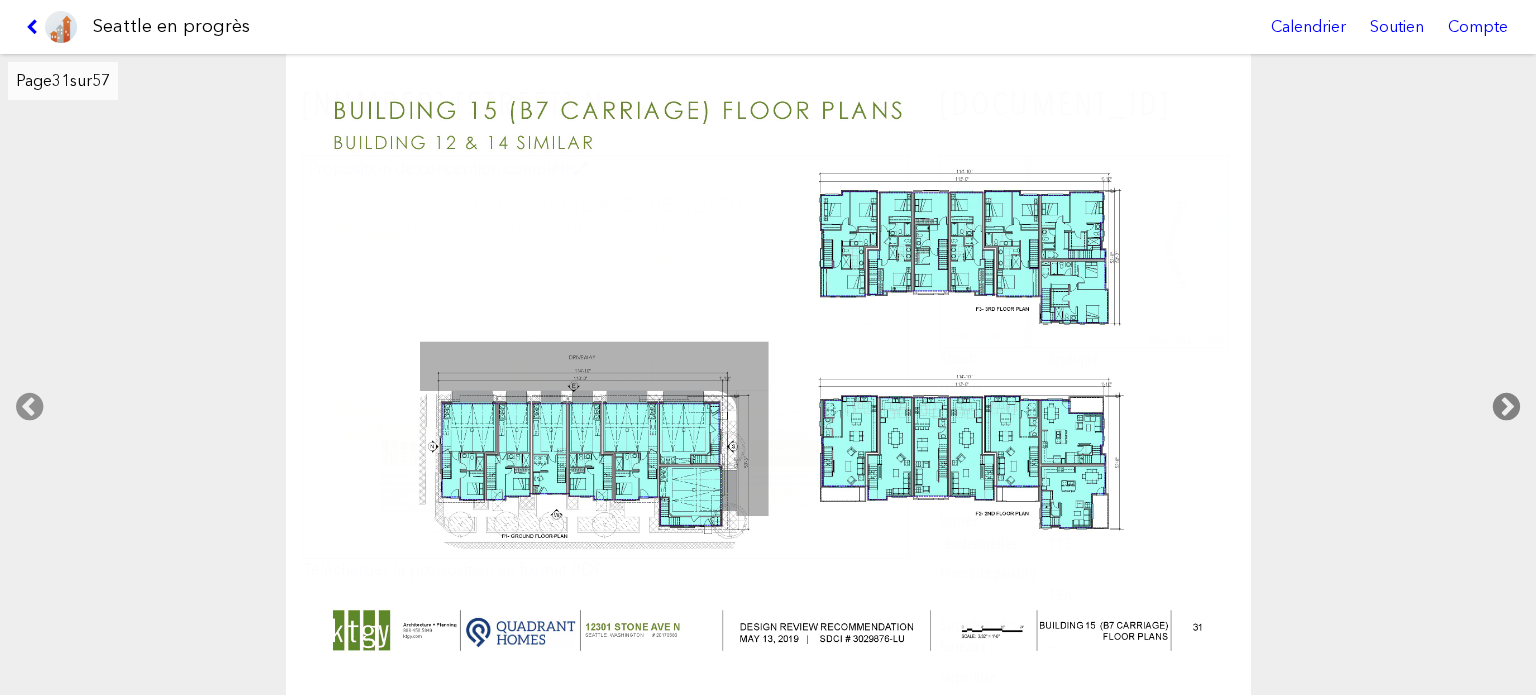 click at bounding box center (1506, 407) 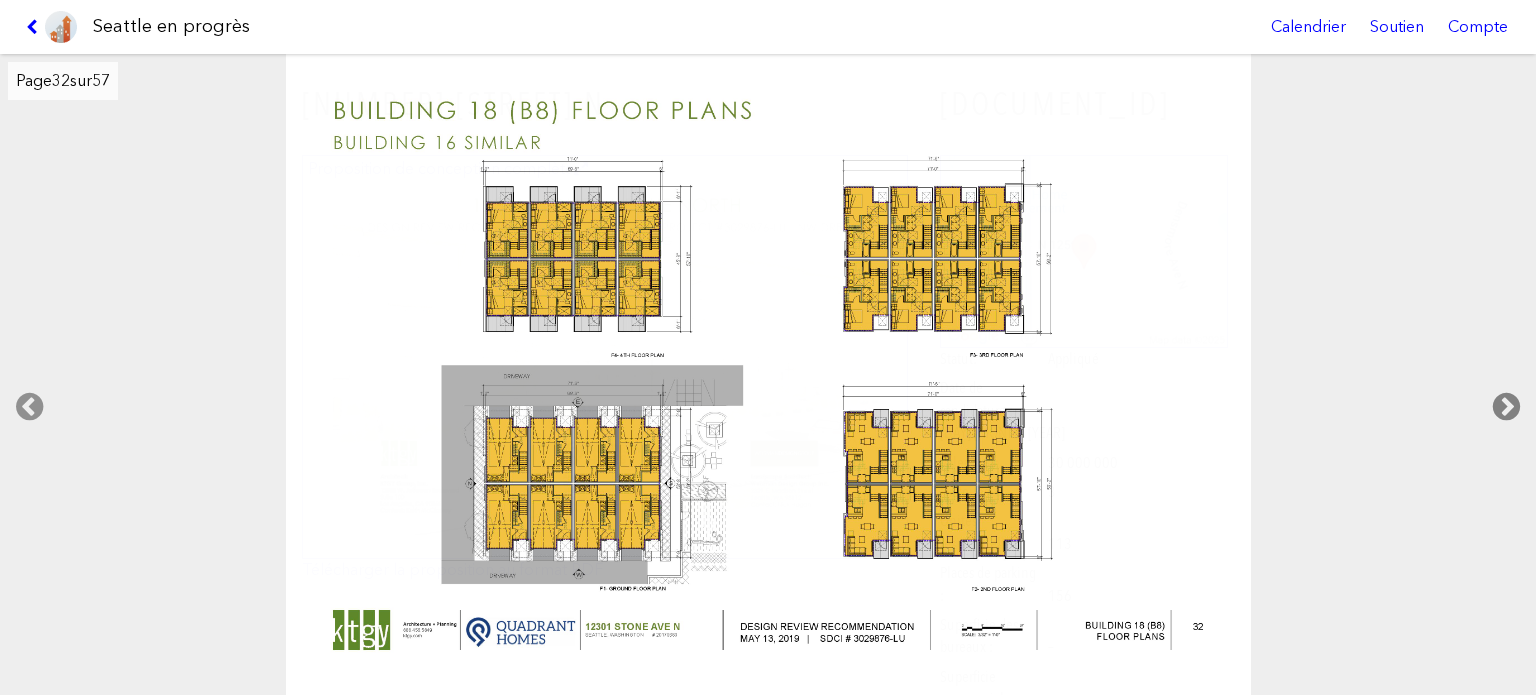 click at bounding box center [1506, 407] 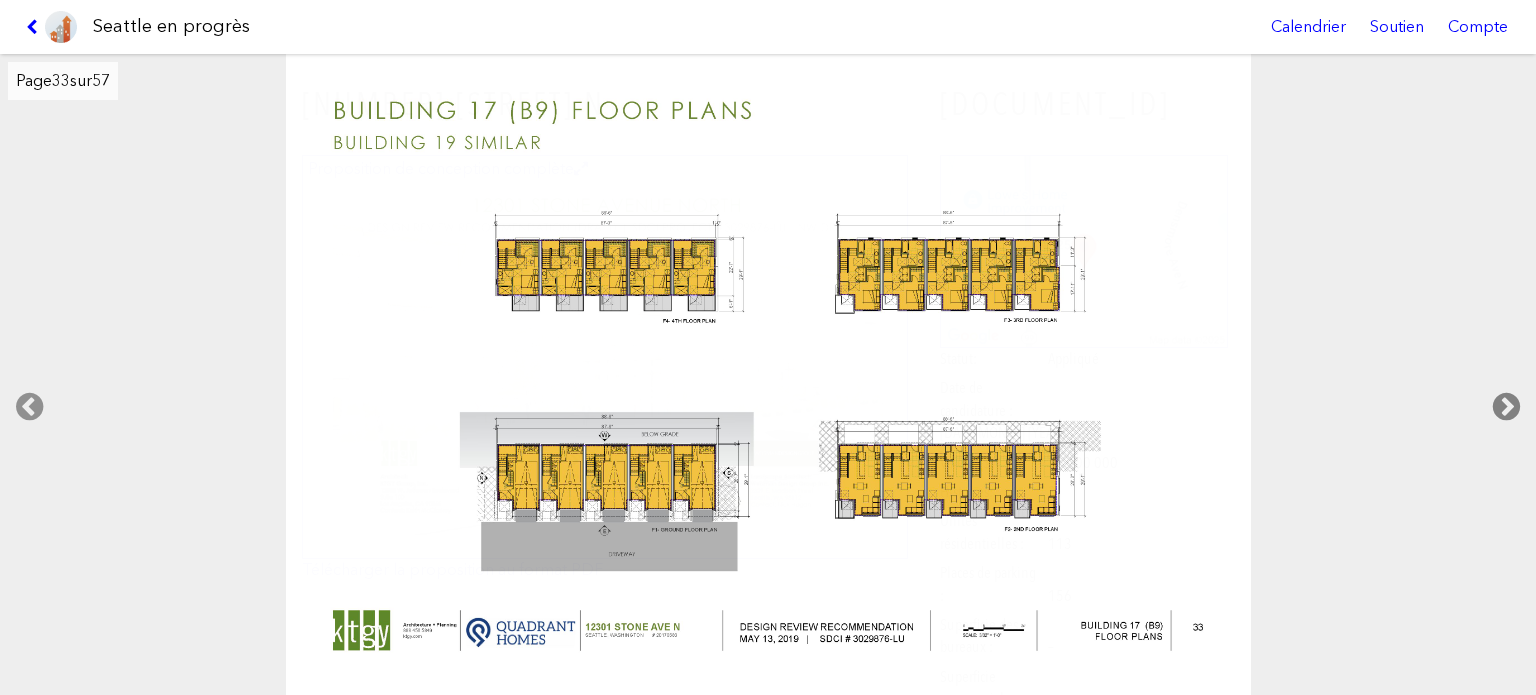 click at bounding box center [1506, 407] 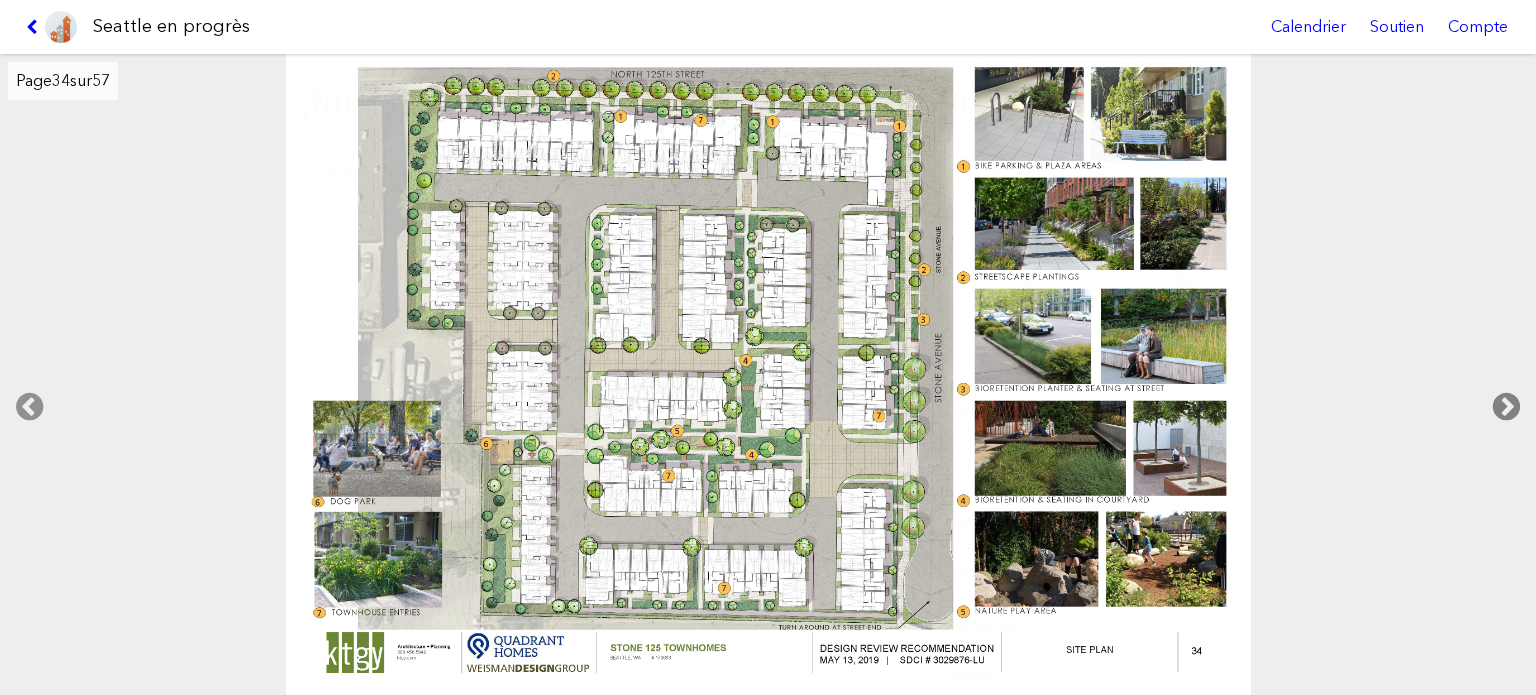click at bounding box center (1506, 407) 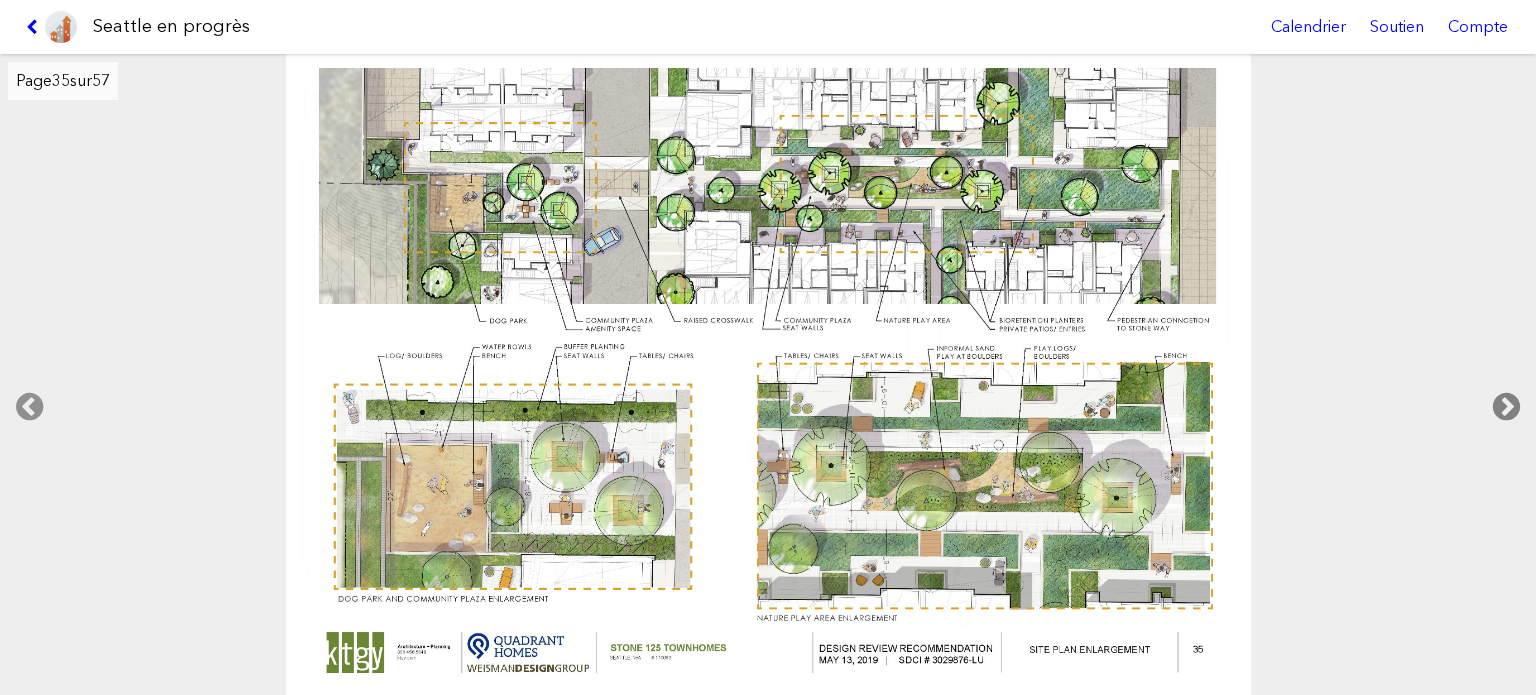 click at bounding box center (1506, 407) 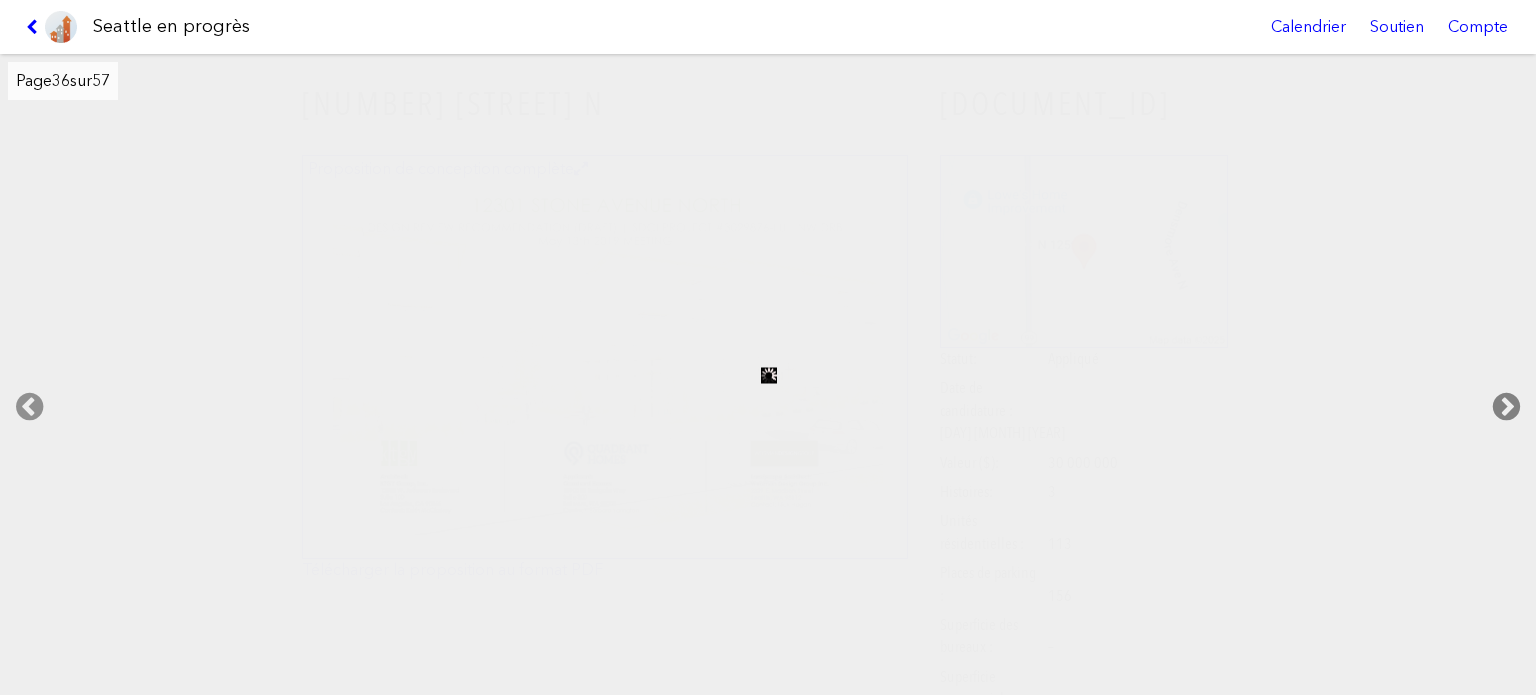 click at bounding box center [1506, 407] 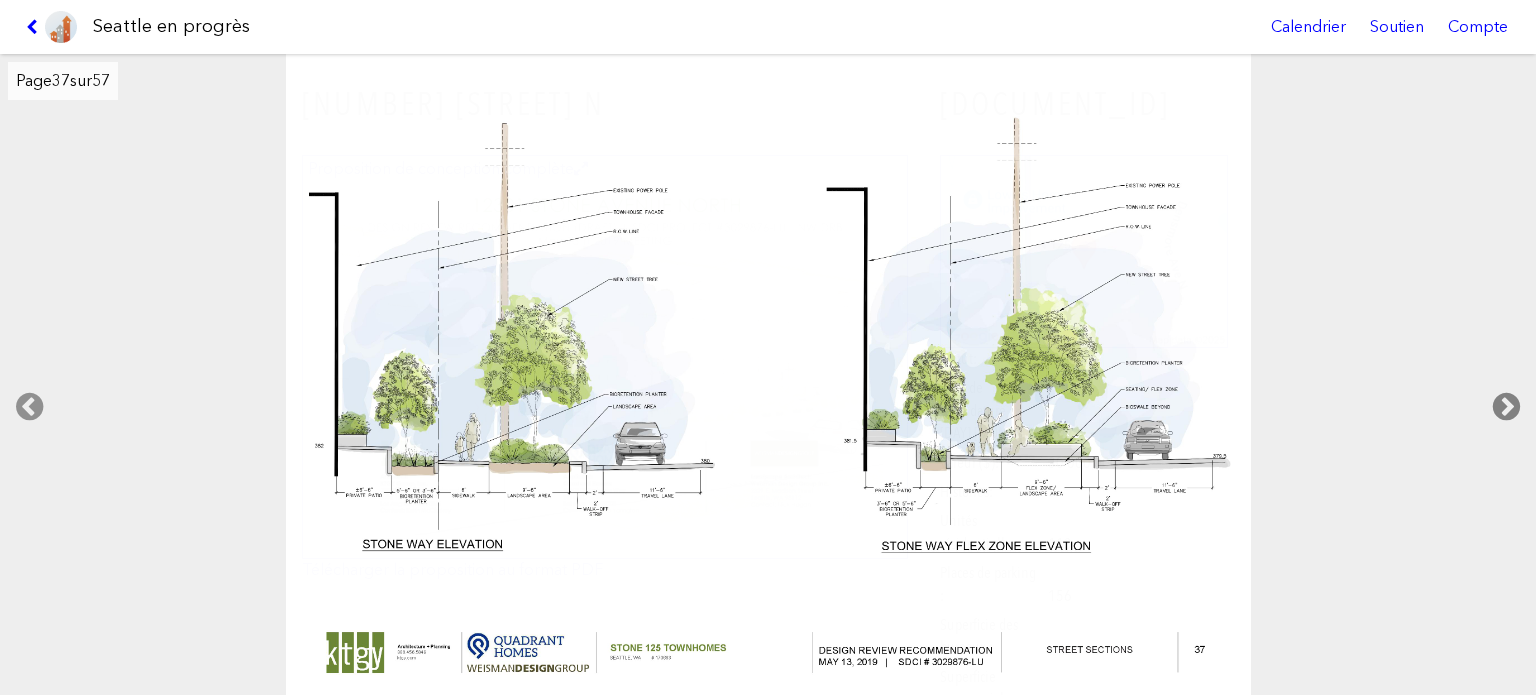 click at bounding box center (1506, 407) 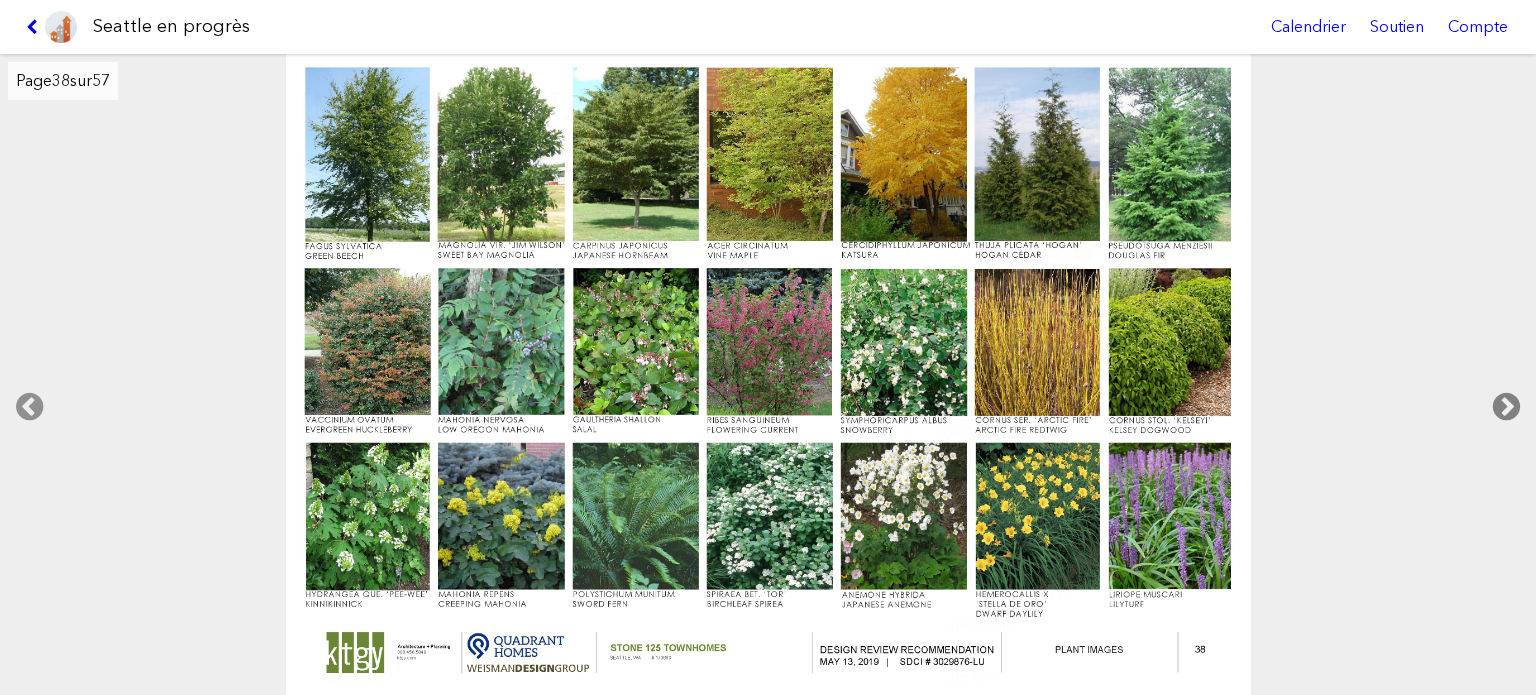 click at bounding box center (1506, 407) 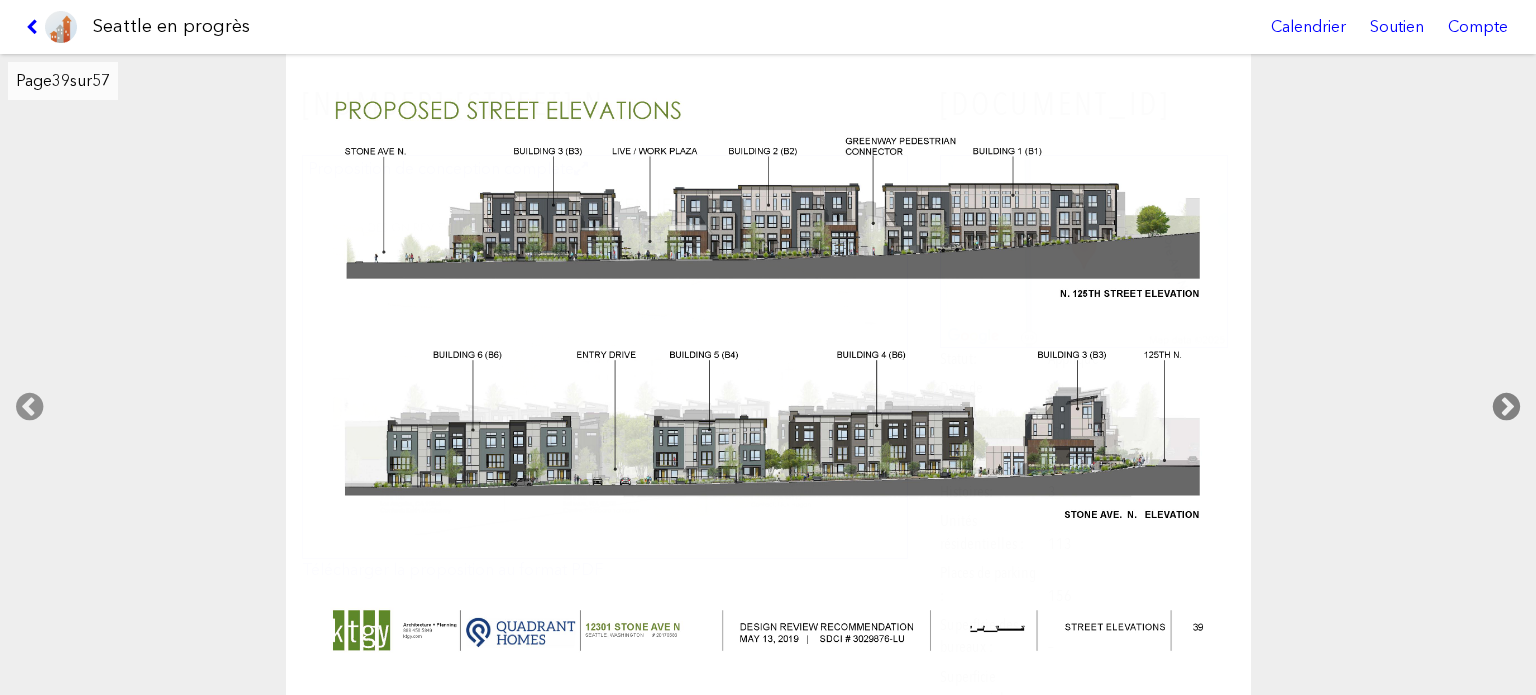 click at bounding box center [1506, 407] 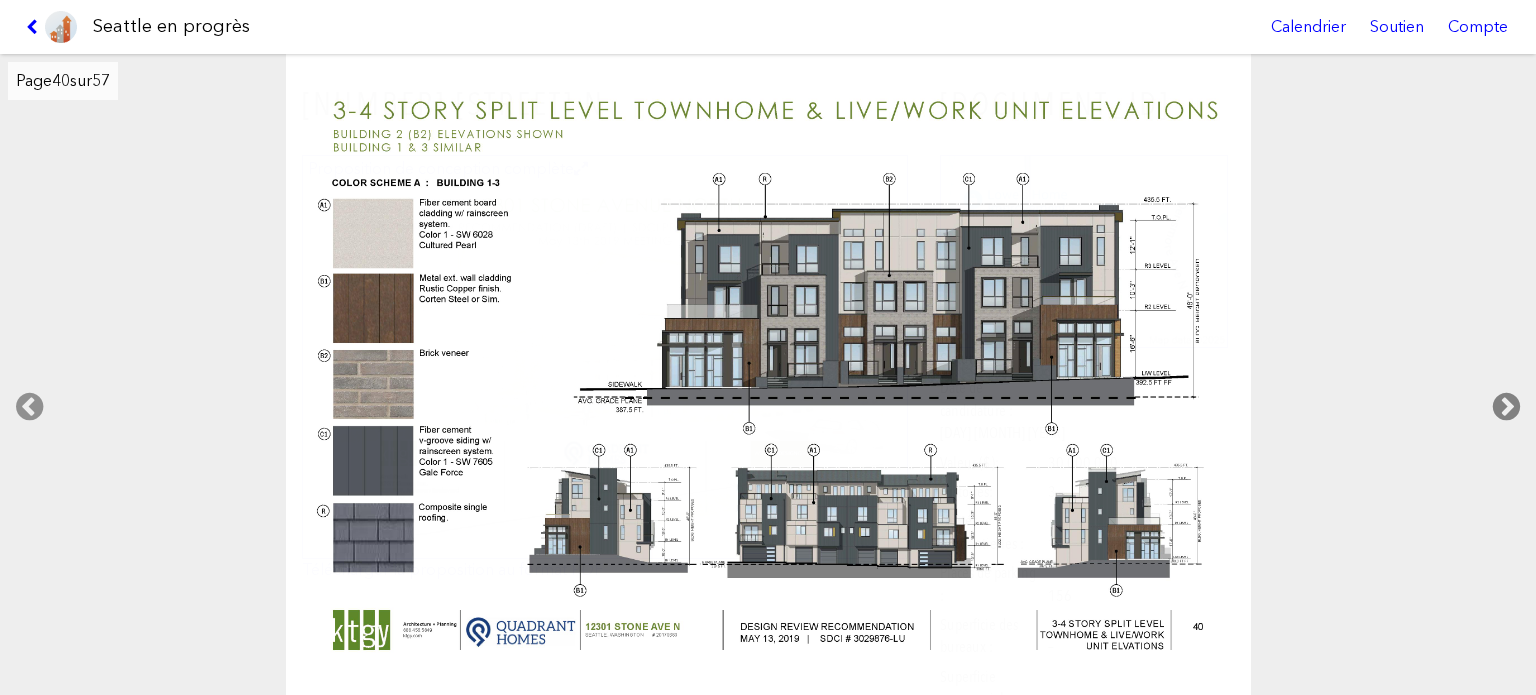 click at bounding box center (1506, 407) 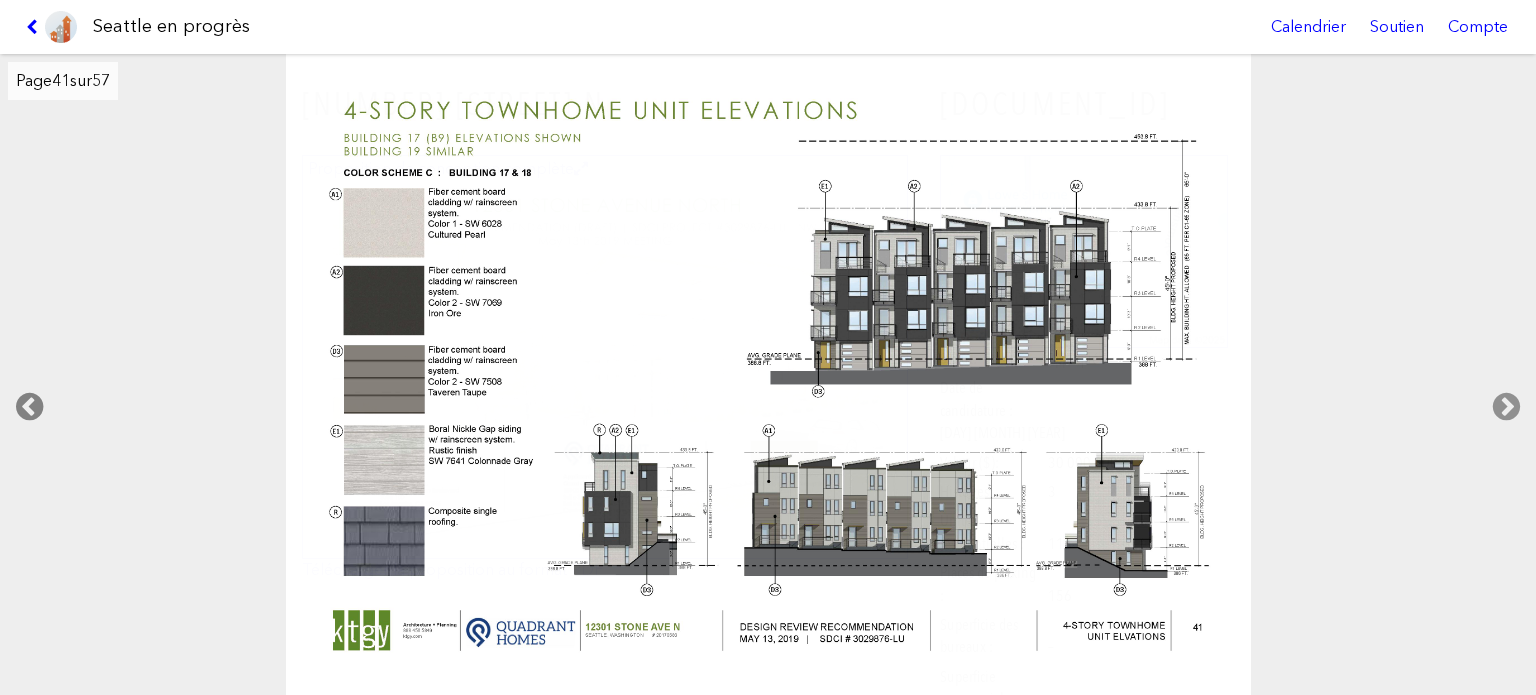 click at bounding box center (29, 407) 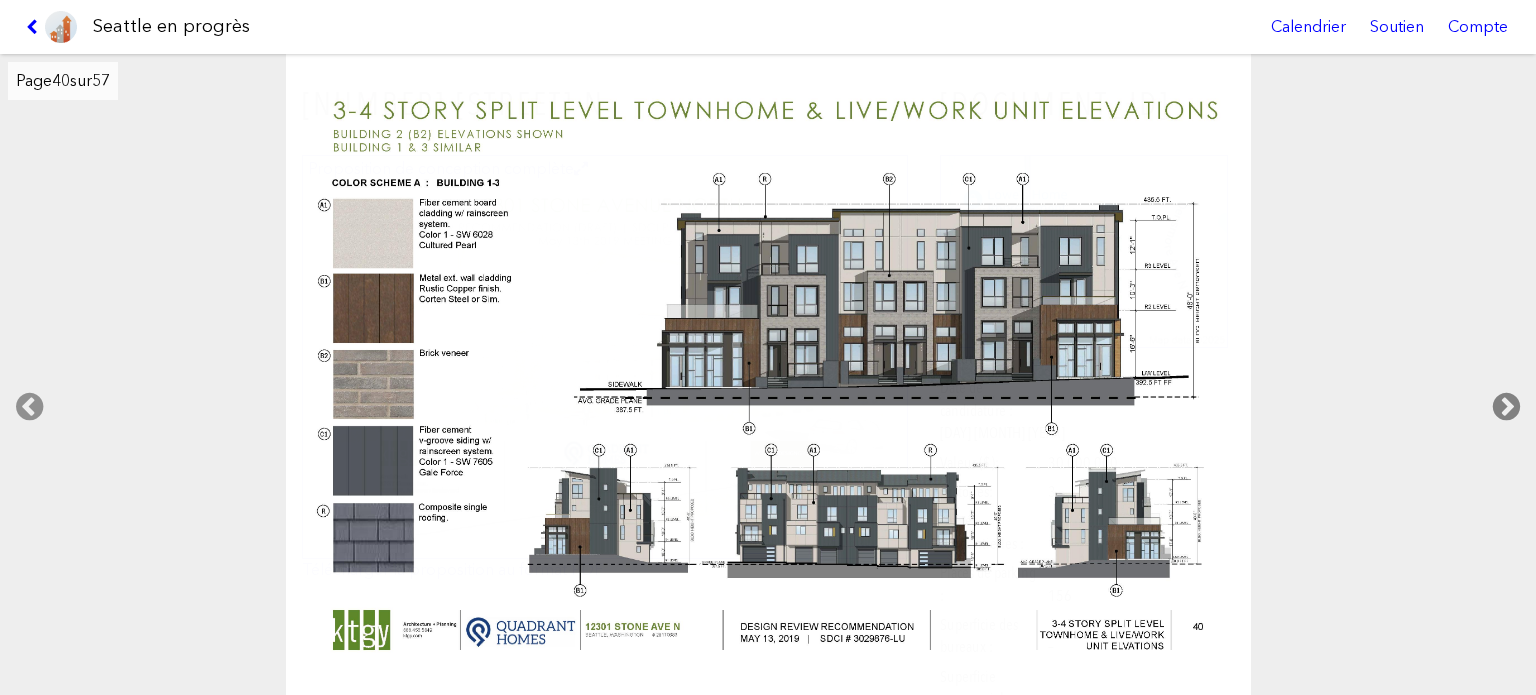 click at bounding box center [1506, 407] 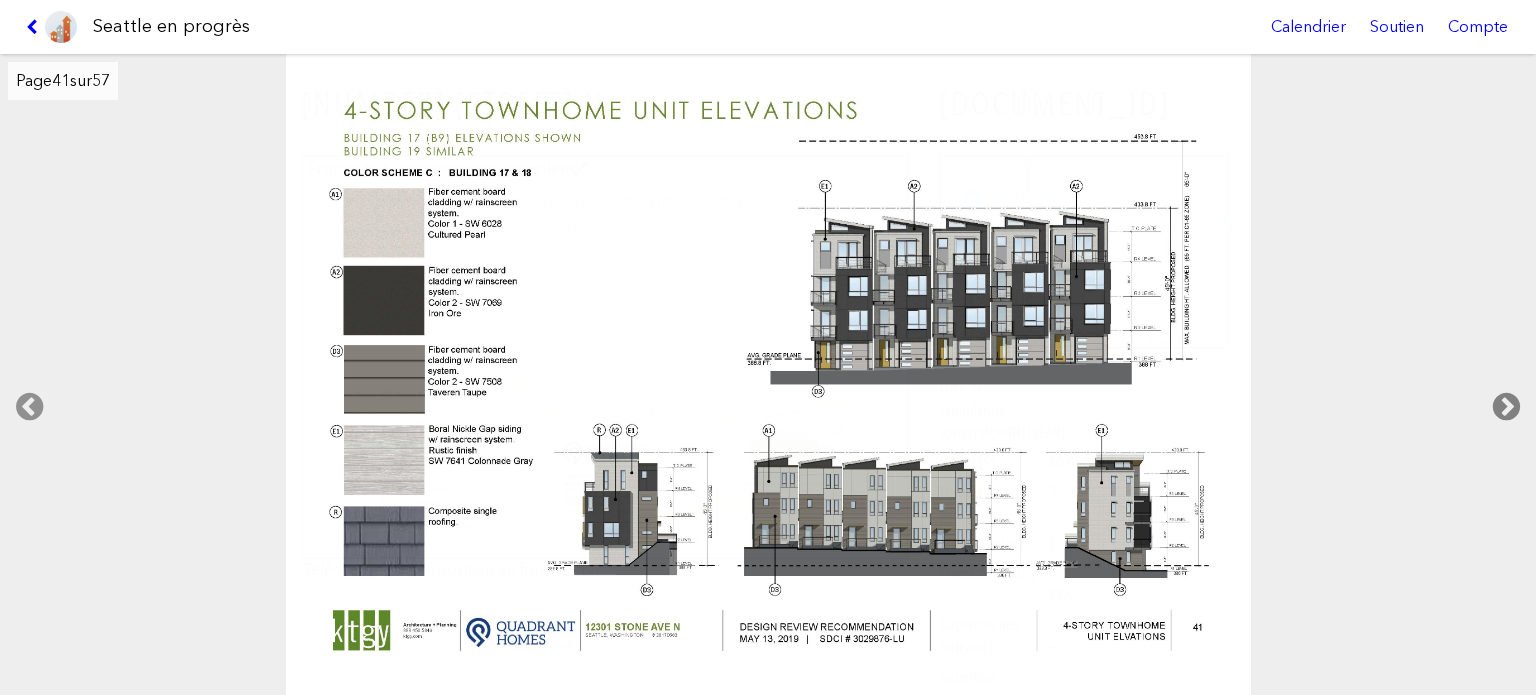 click at bounding box center (1506, 407) 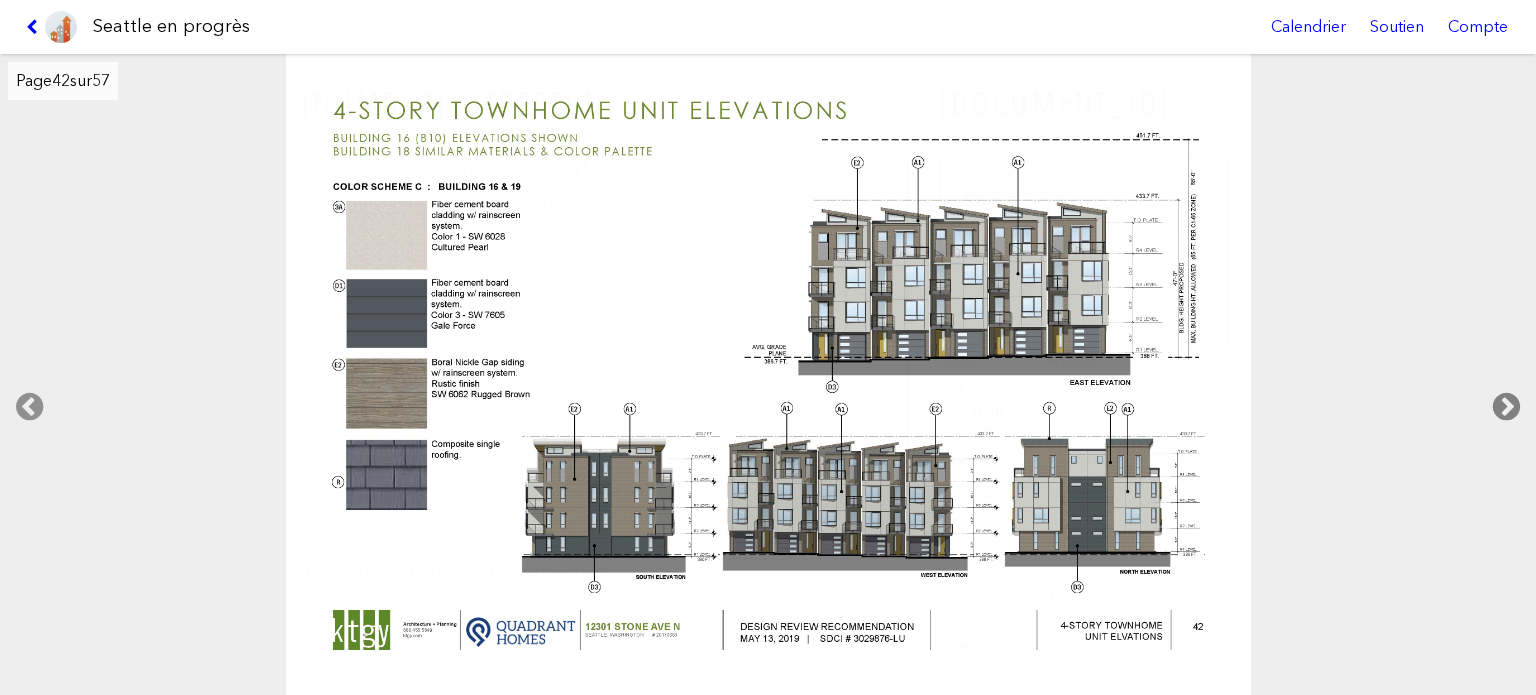 click at bounding box center (1506, 407) 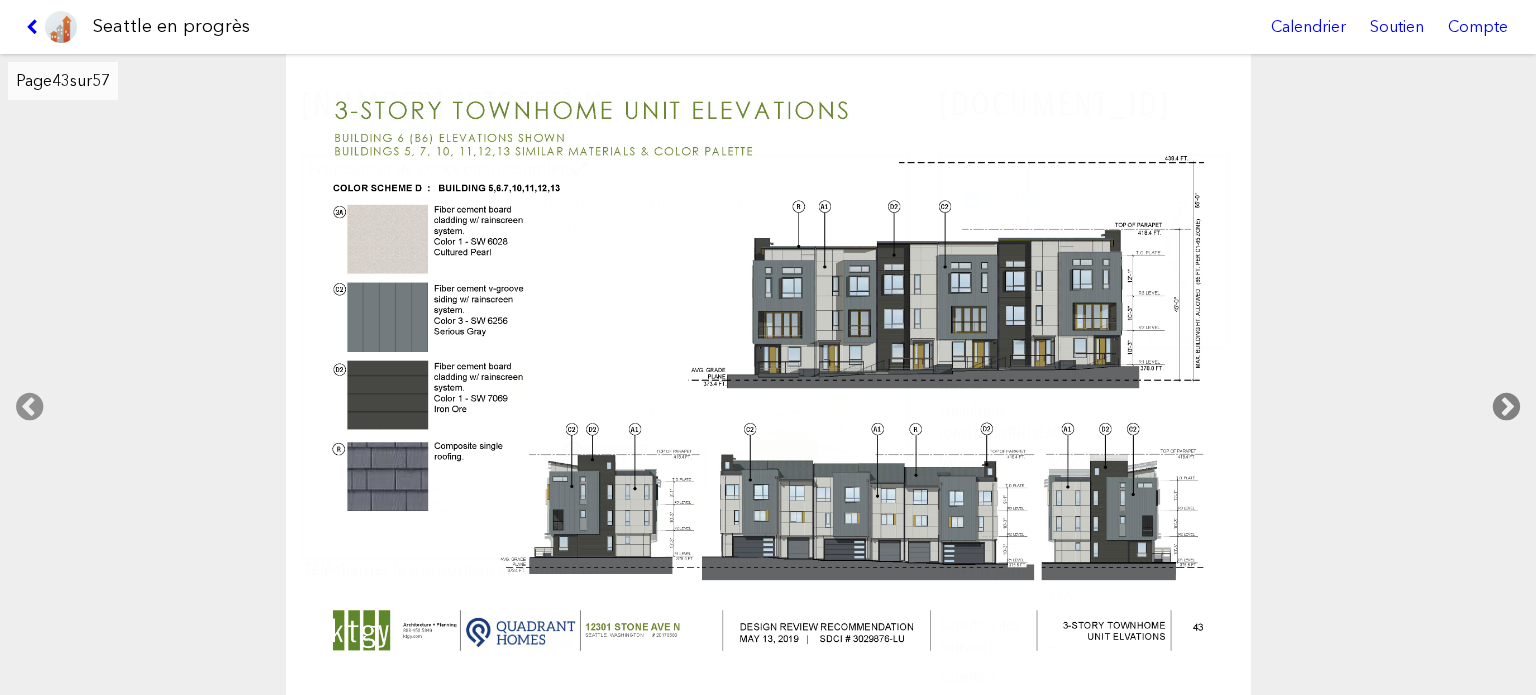 click at bounding box center [1506, 407] 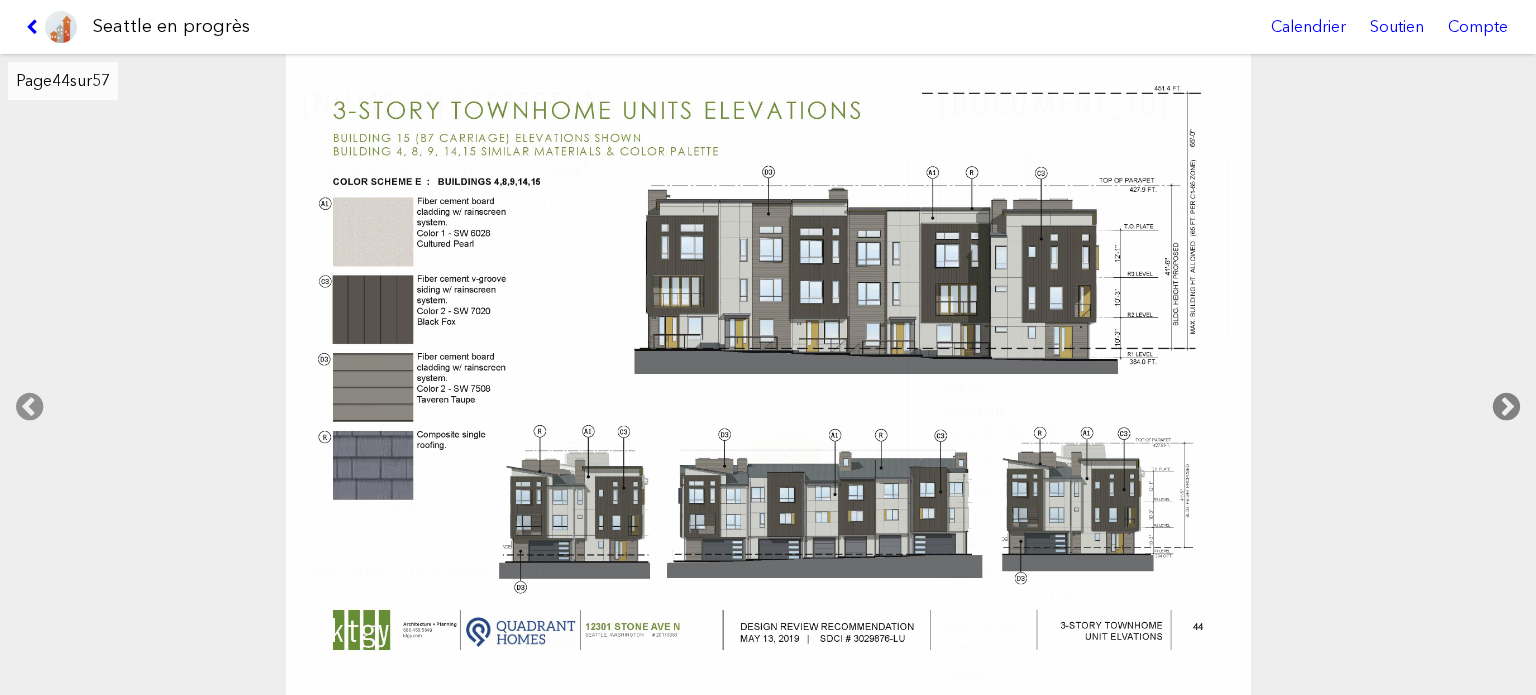 click at bounding box center [1506, 407] 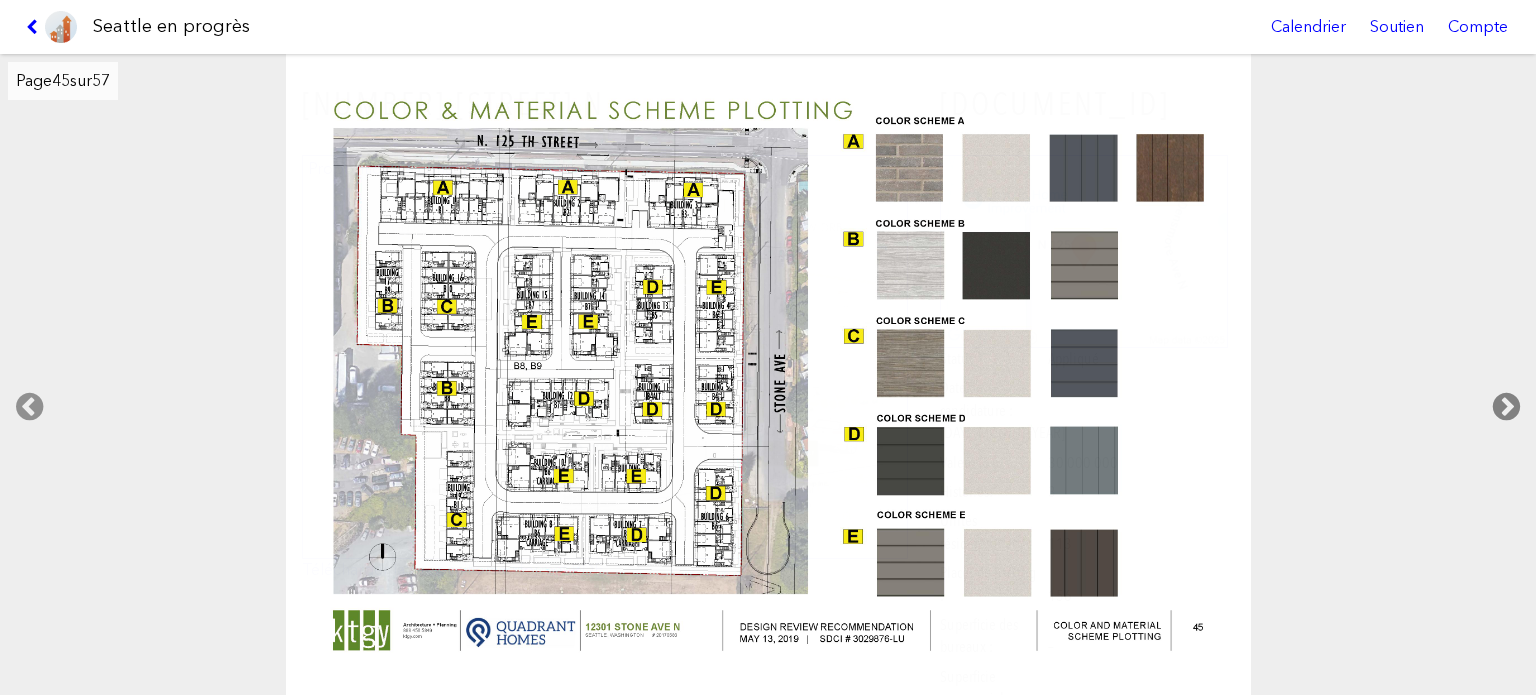 click at bounding box center (1506, 407) 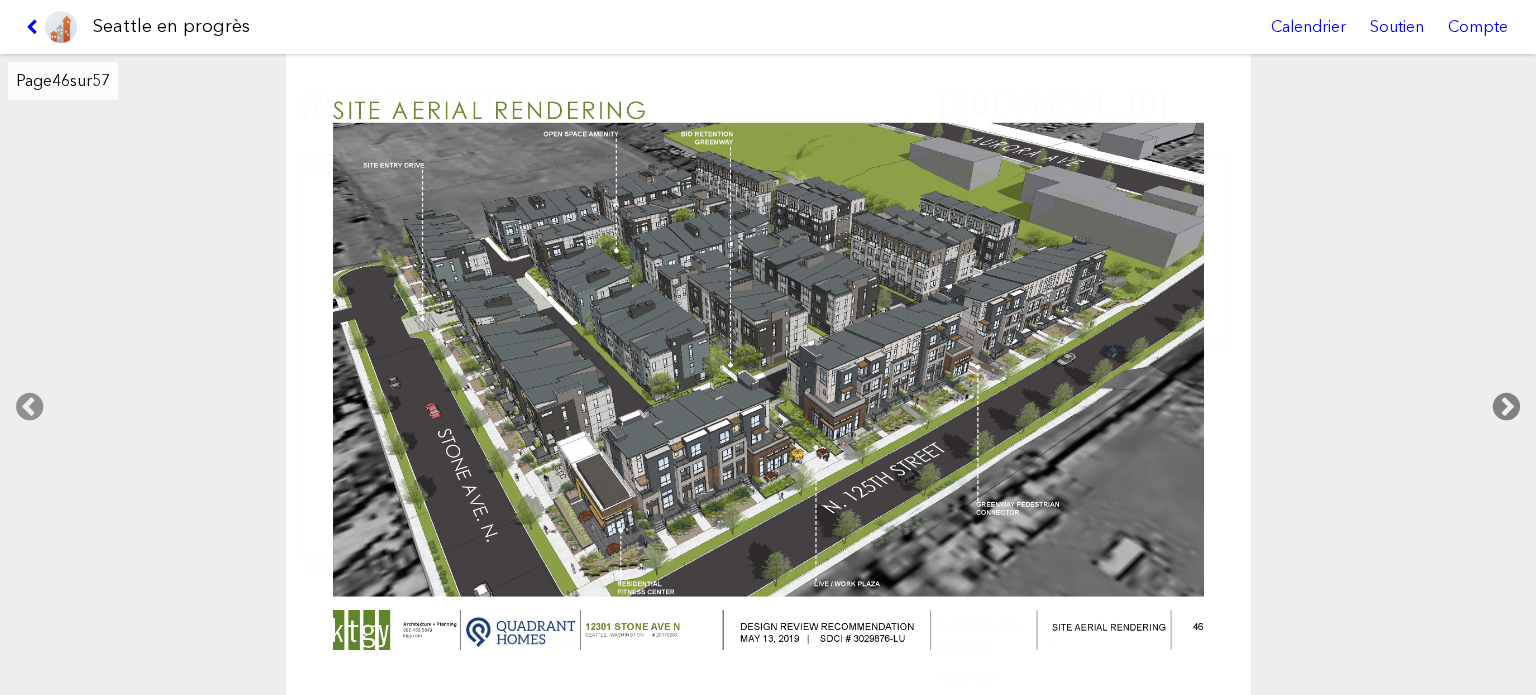 click at bounding box center [1506, 407] 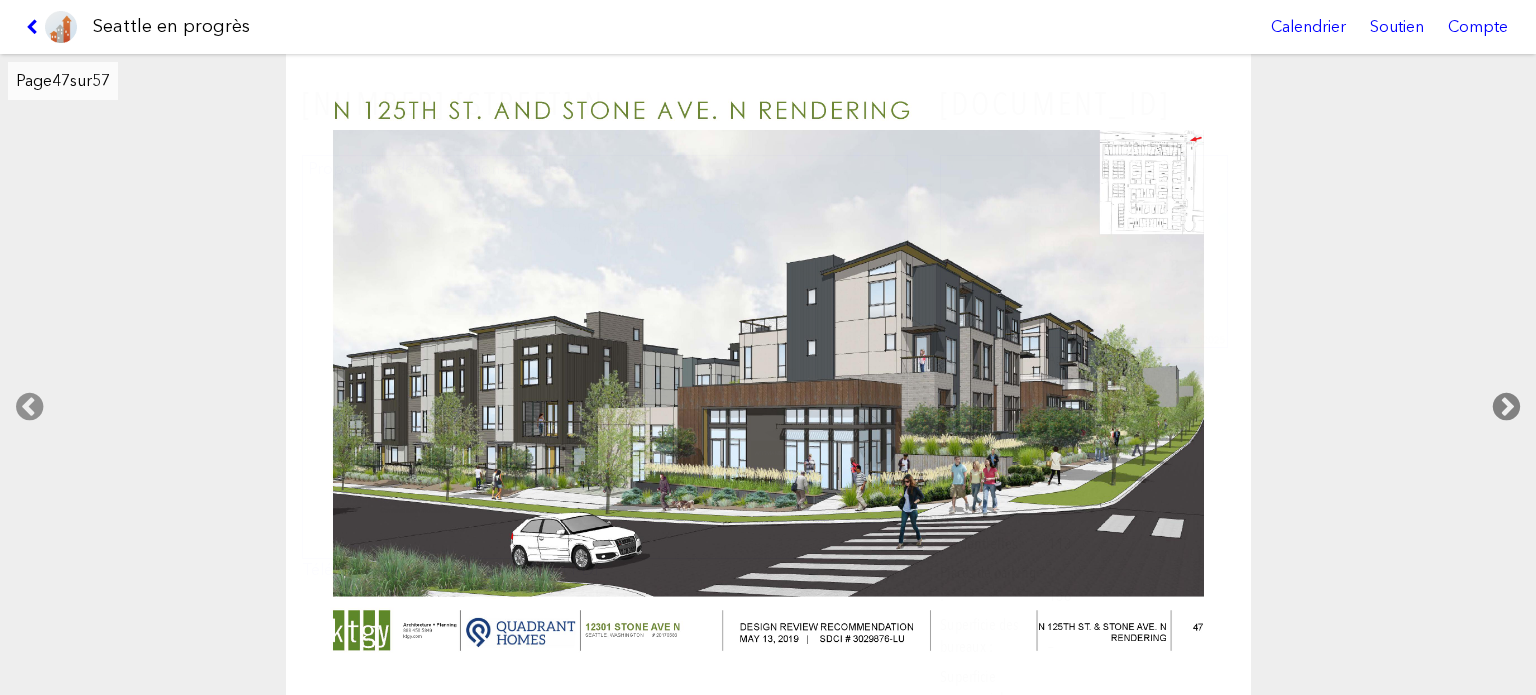 click at bounding box center [1506, 407] 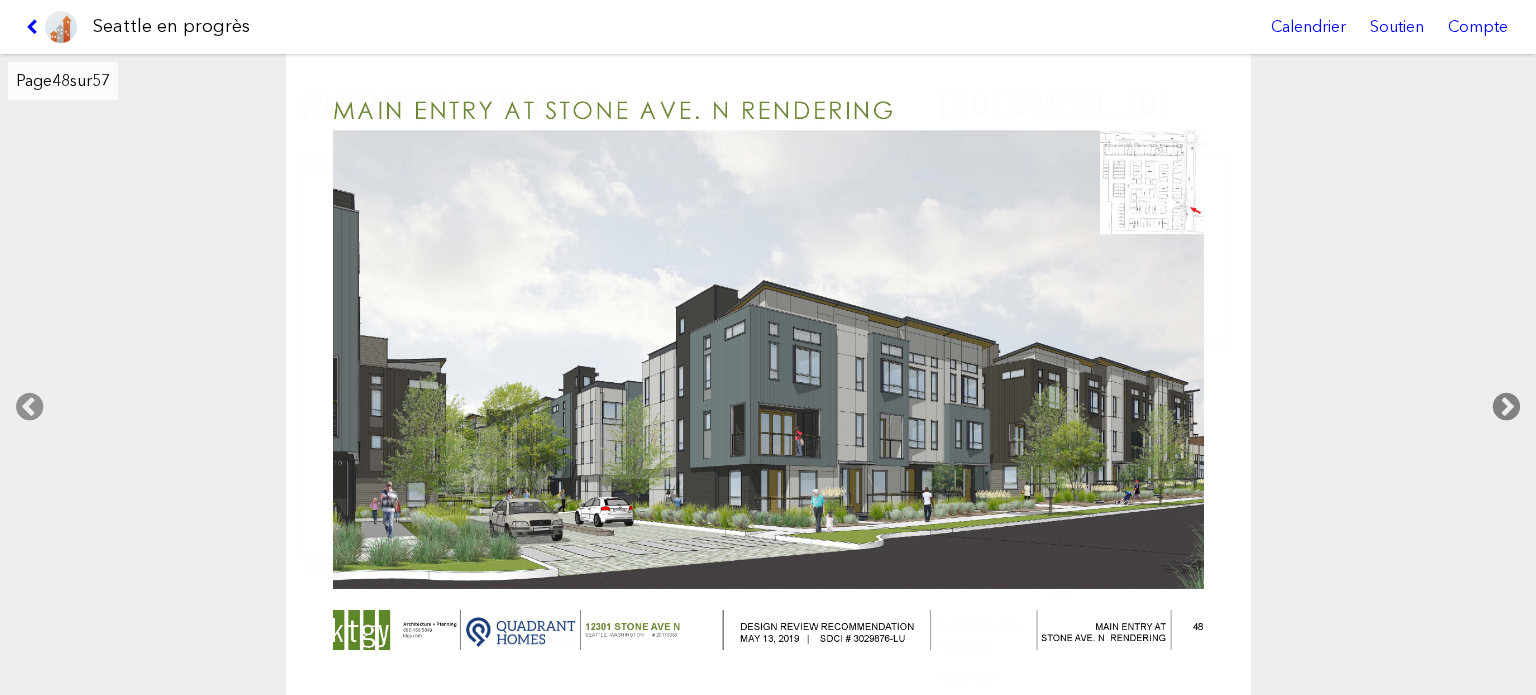 click at bounding box center [1506, 407] 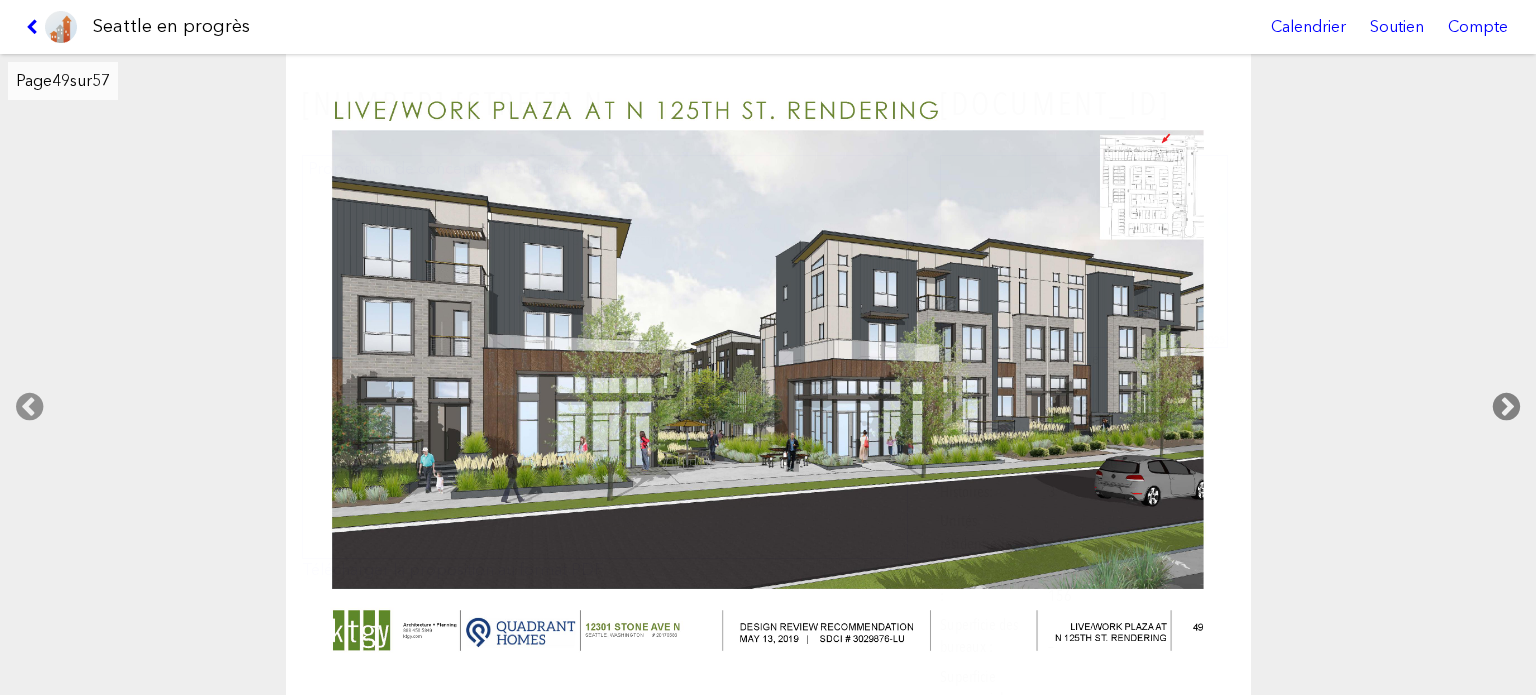 click at bounding box center (1506, 407) 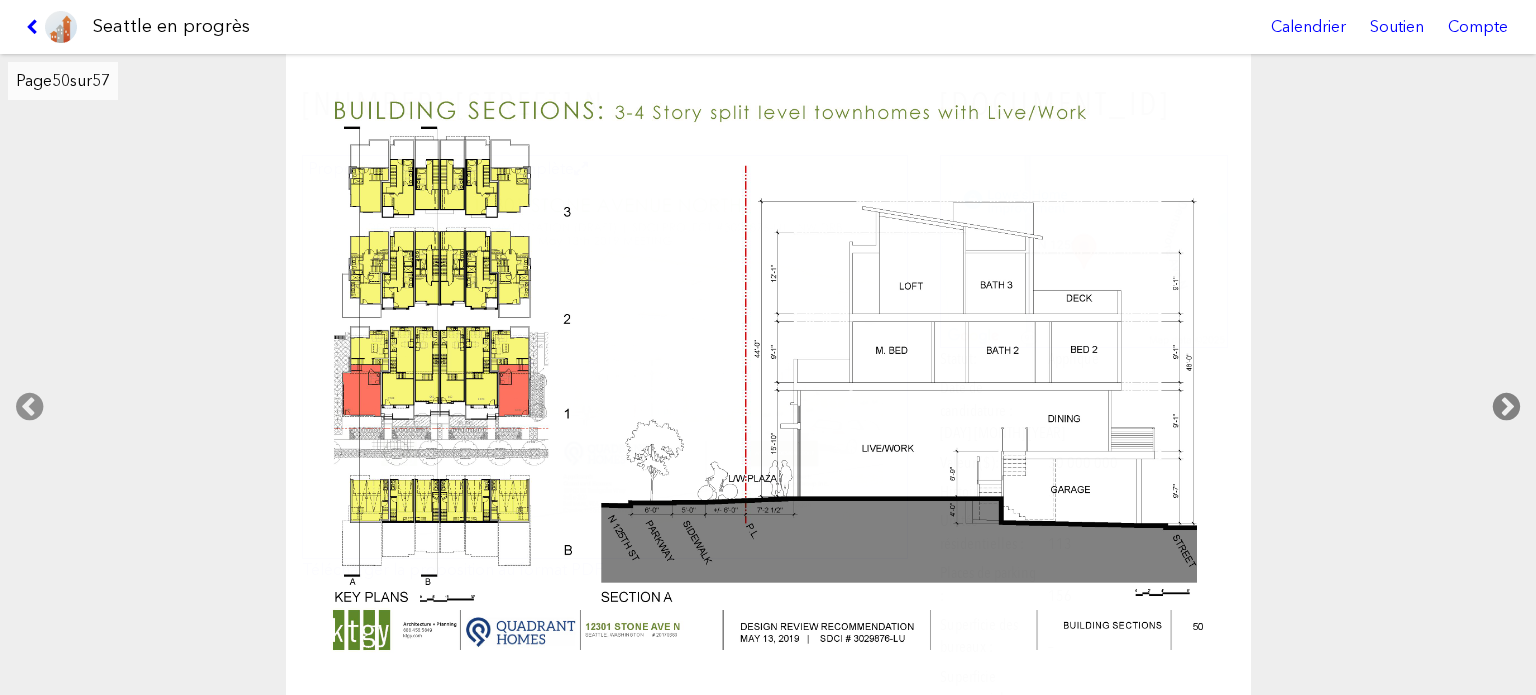 click at bounding box center [1506, 407] 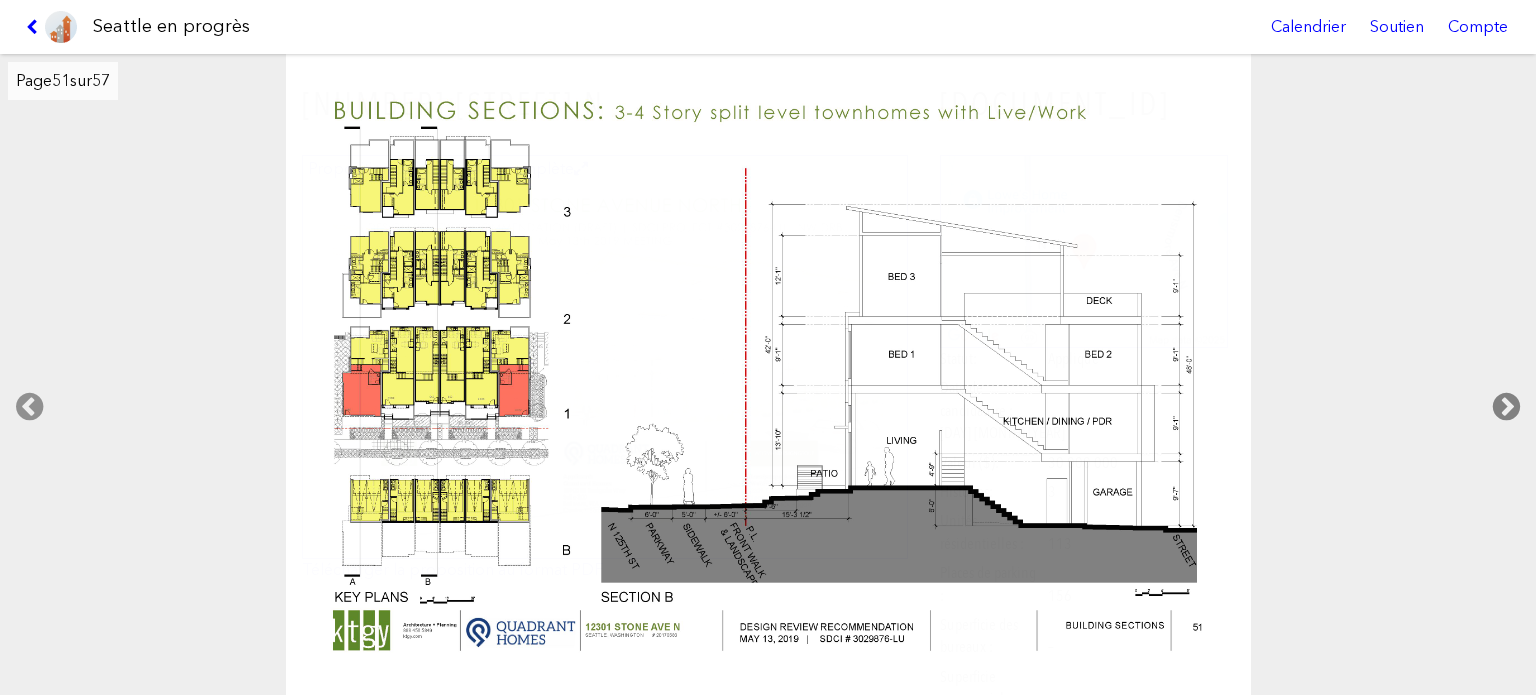 click at bounding box center [1506, 407] 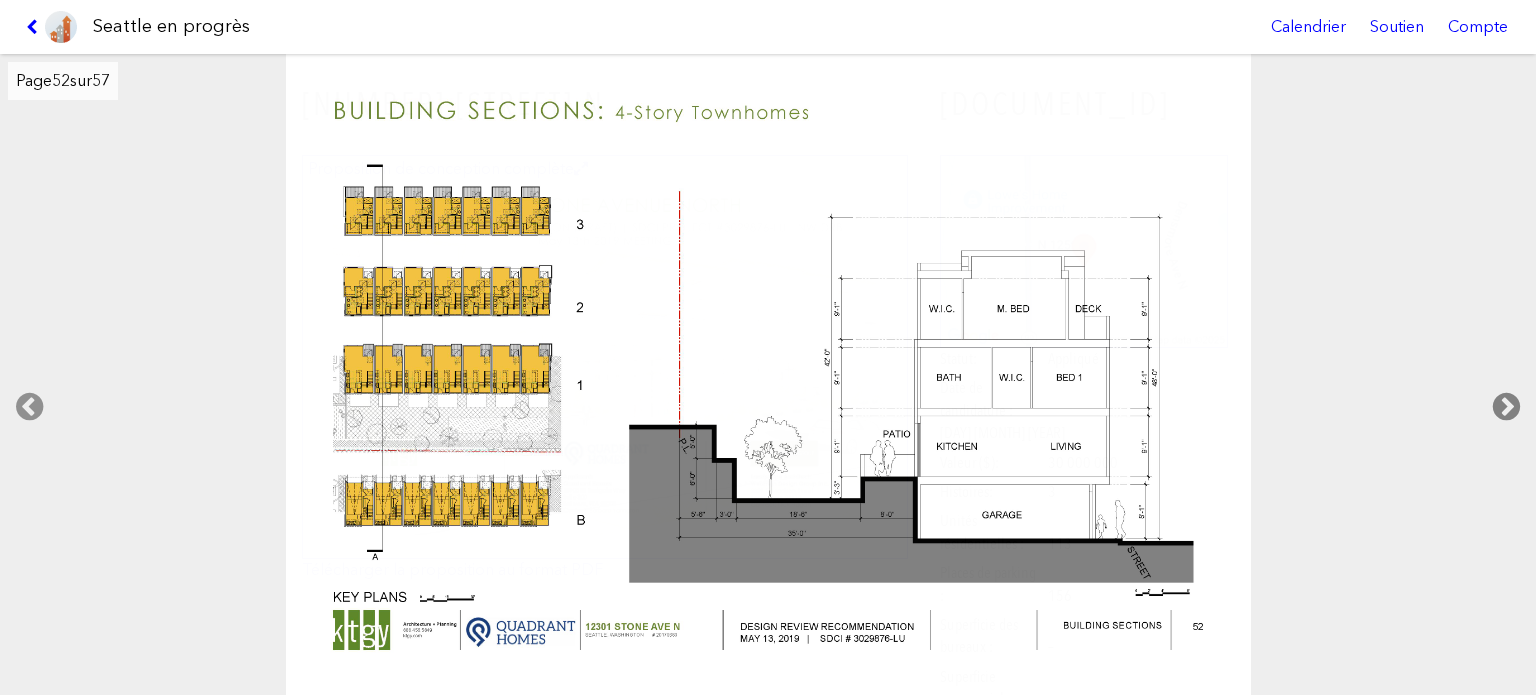 click at bounding box center [1506, 407] 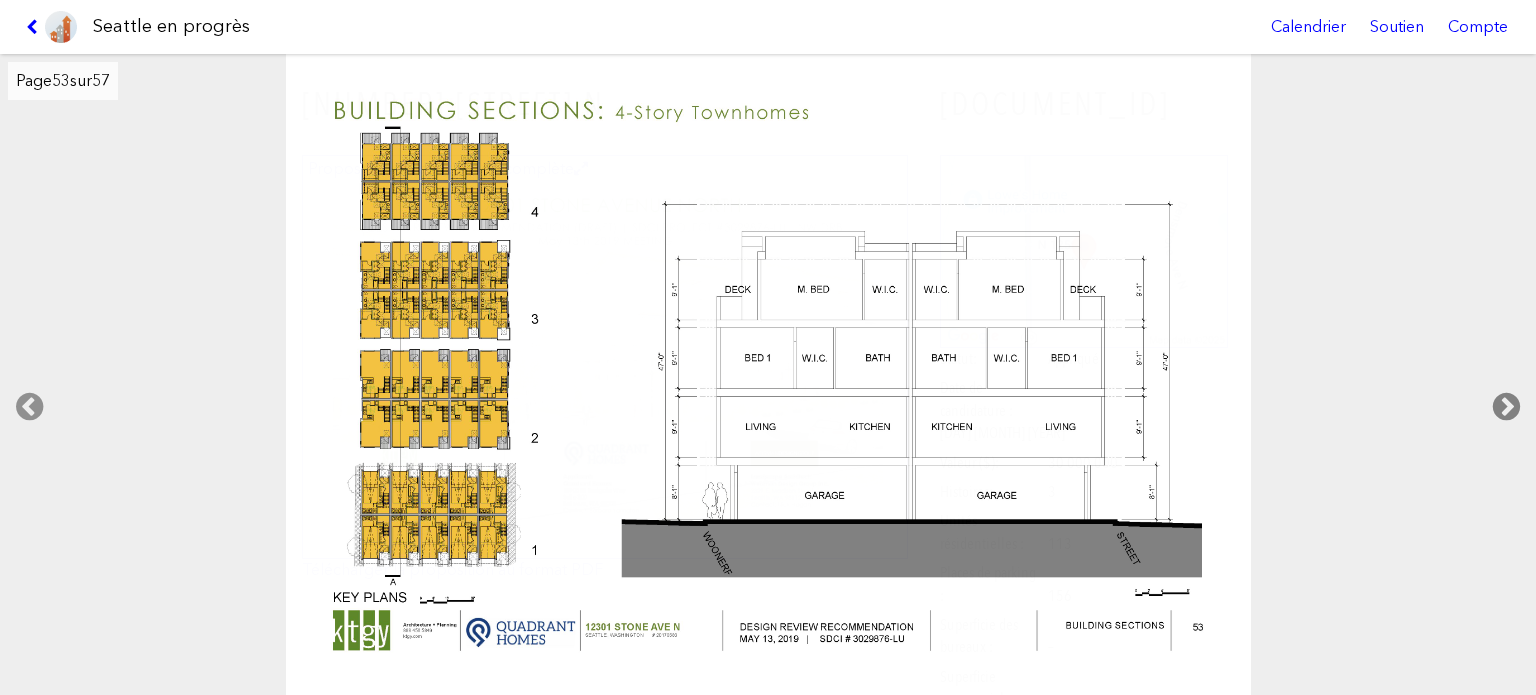 click at bounding box center [1506, 407] 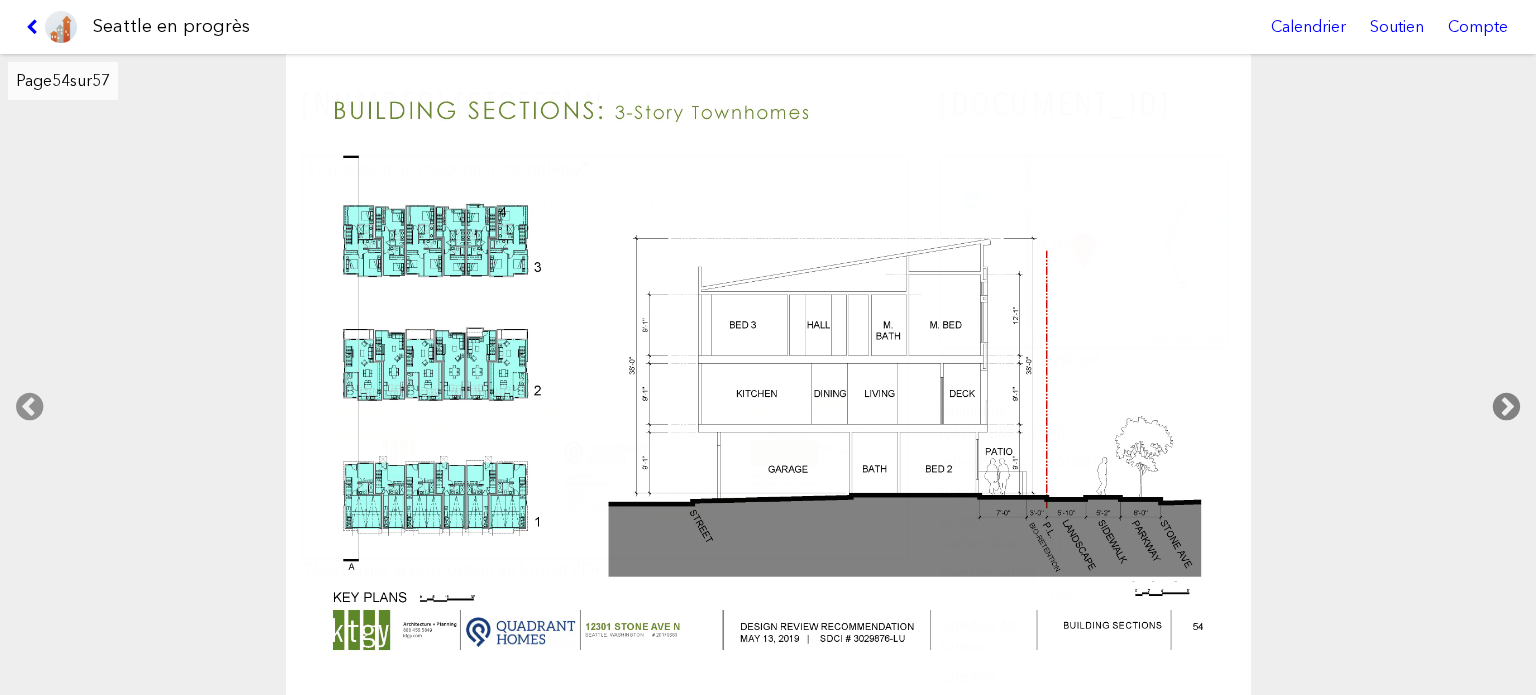 click at bounding box center [1506, 407] 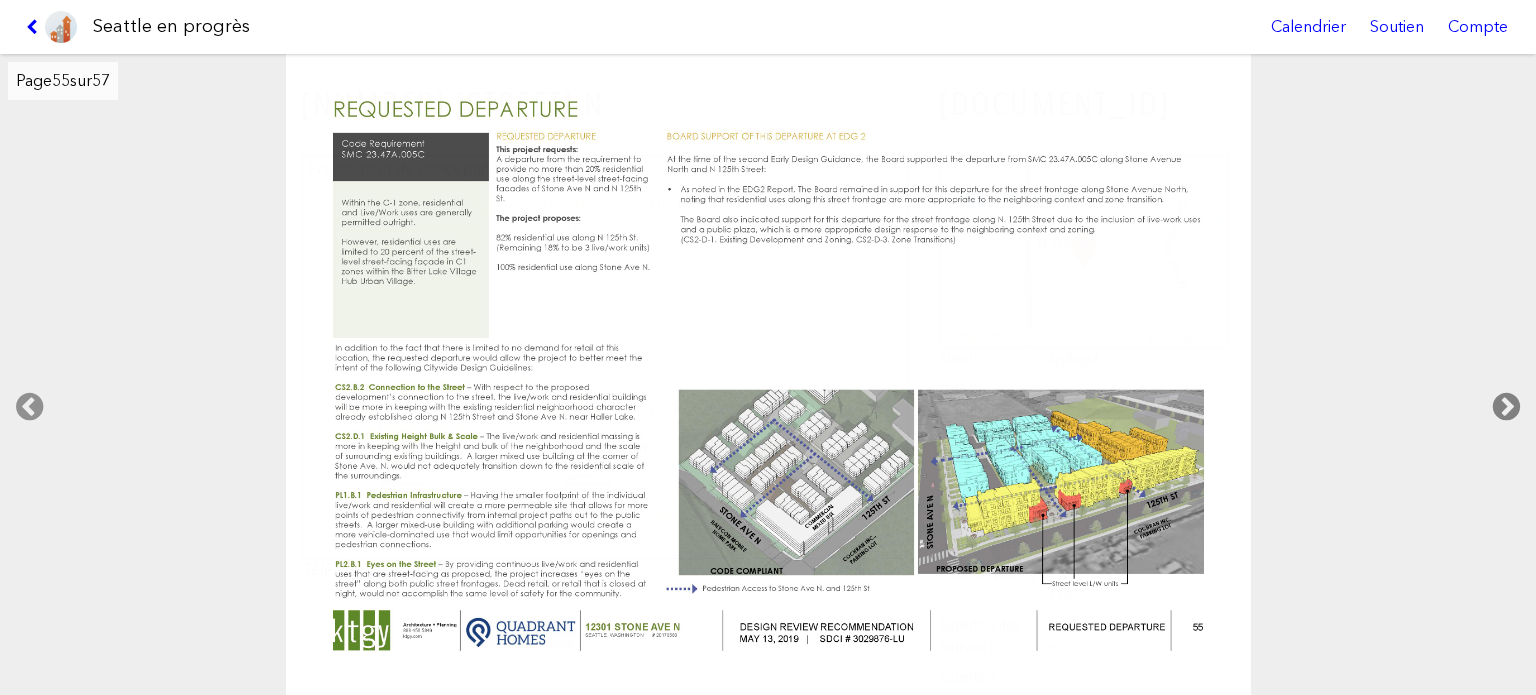 click at bounding box center [1506, 407] 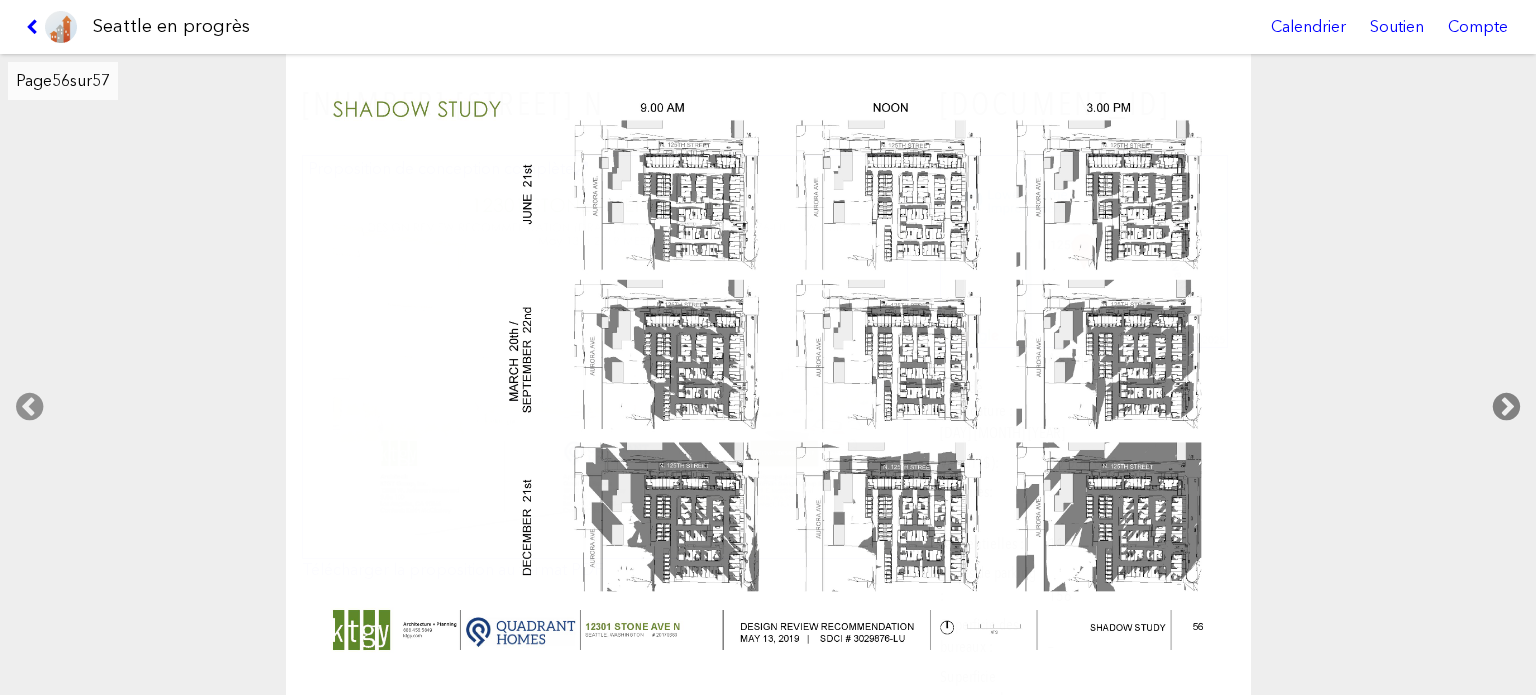 click at bounding box center [1506, 407] 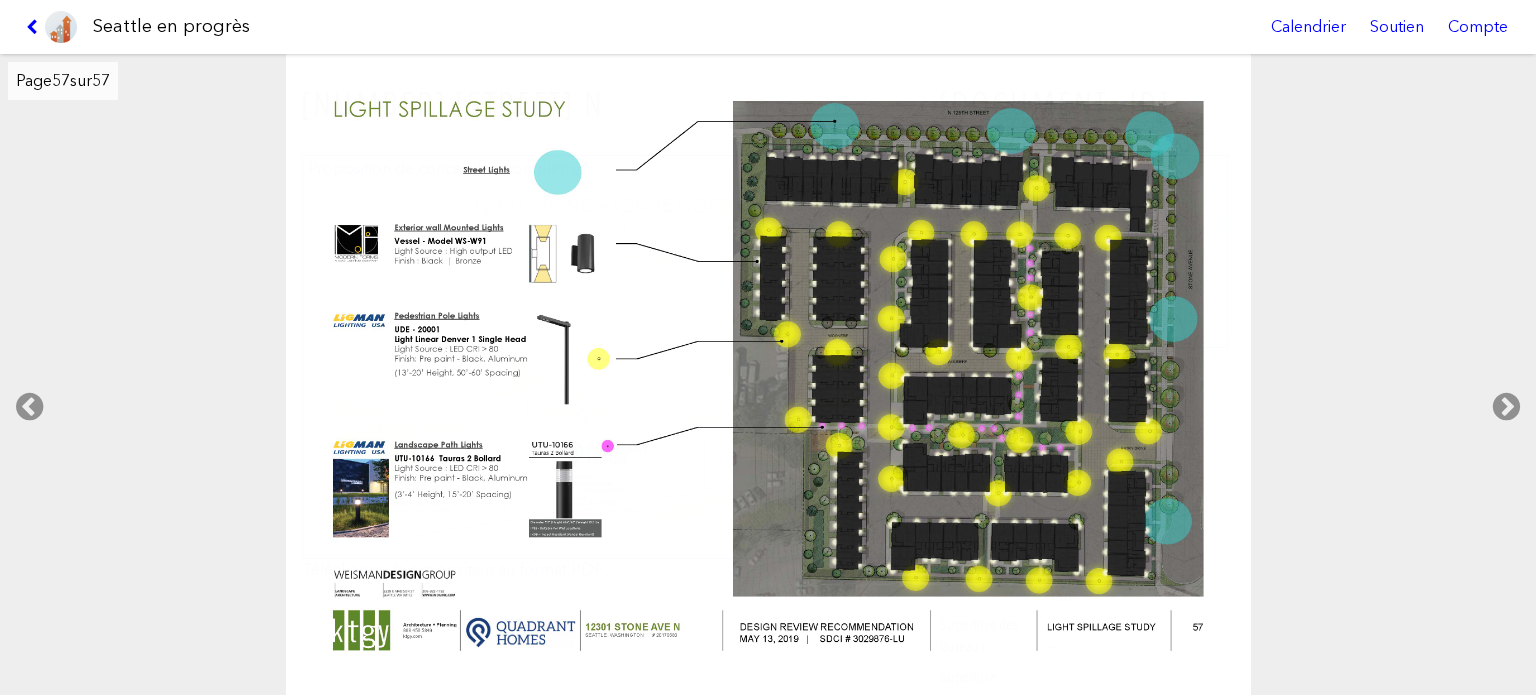 click at bounding box center [51, 27] 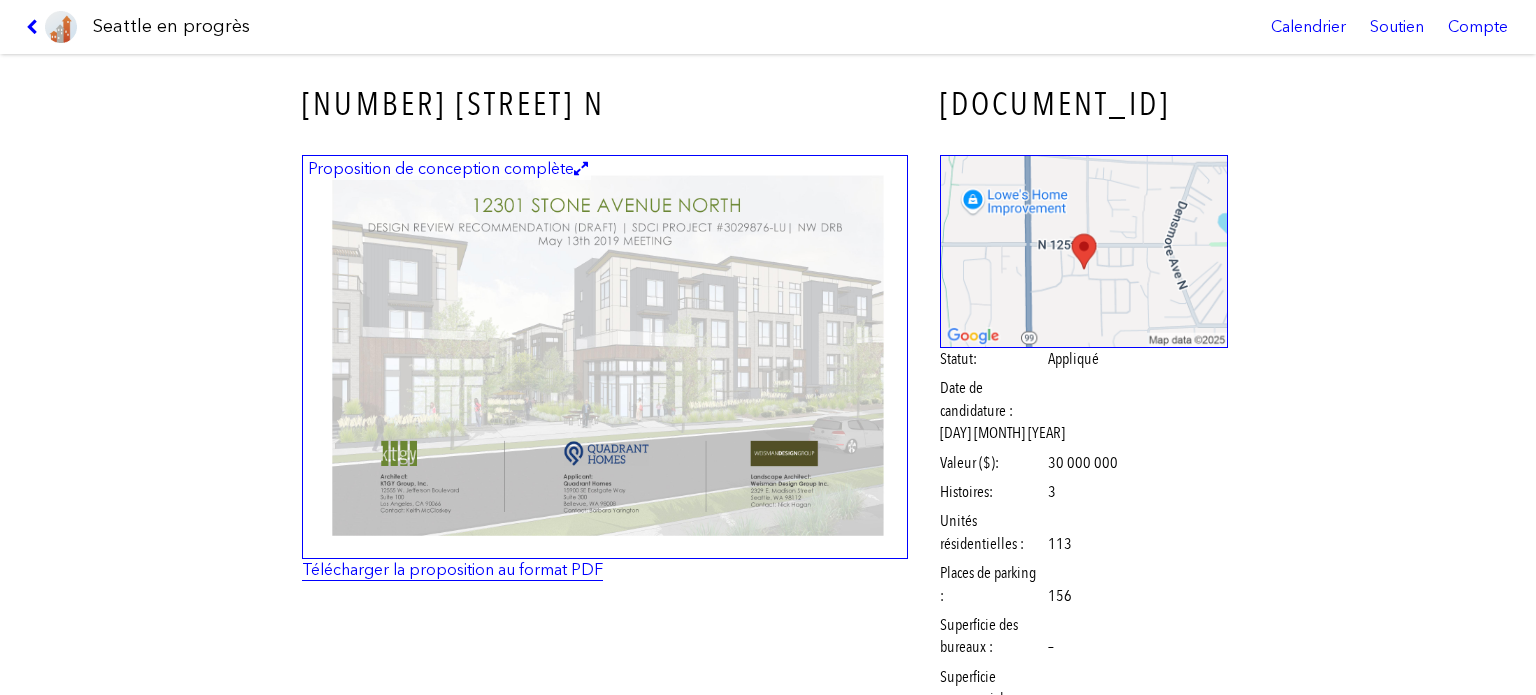 click on "Télécharger la proposition au format PDF" at bounding box center [452, 569] 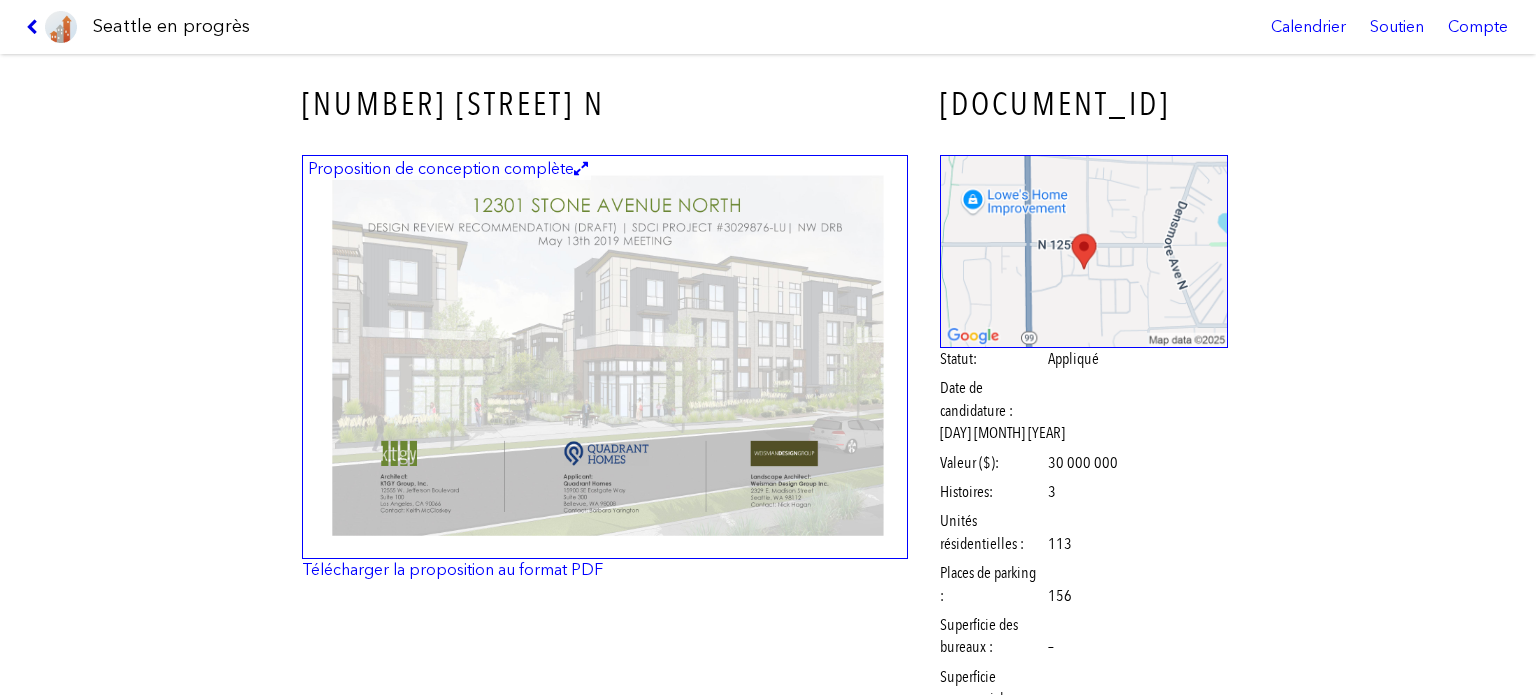 click at bounding box center (35, 27) 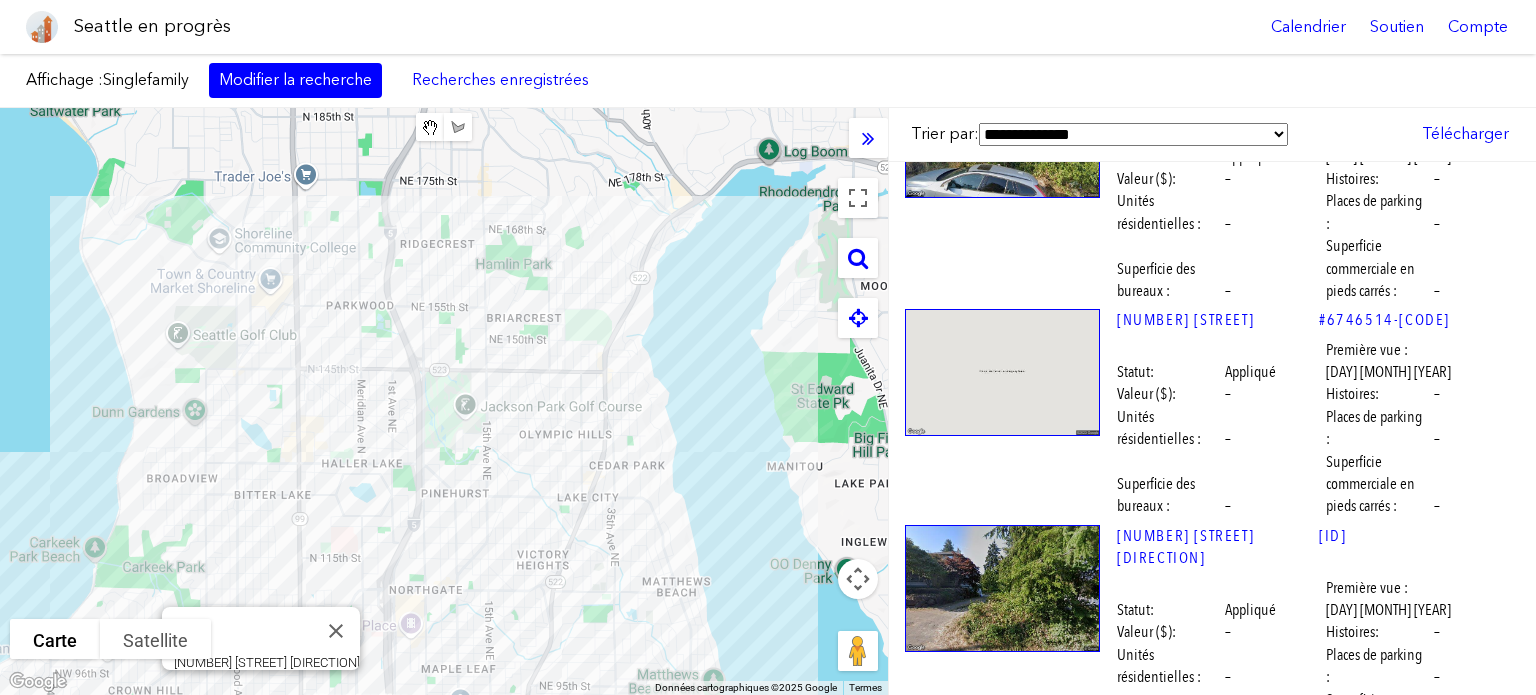 scroll, scrollTop: 104693, scrollLeft: 0, axis: vertical 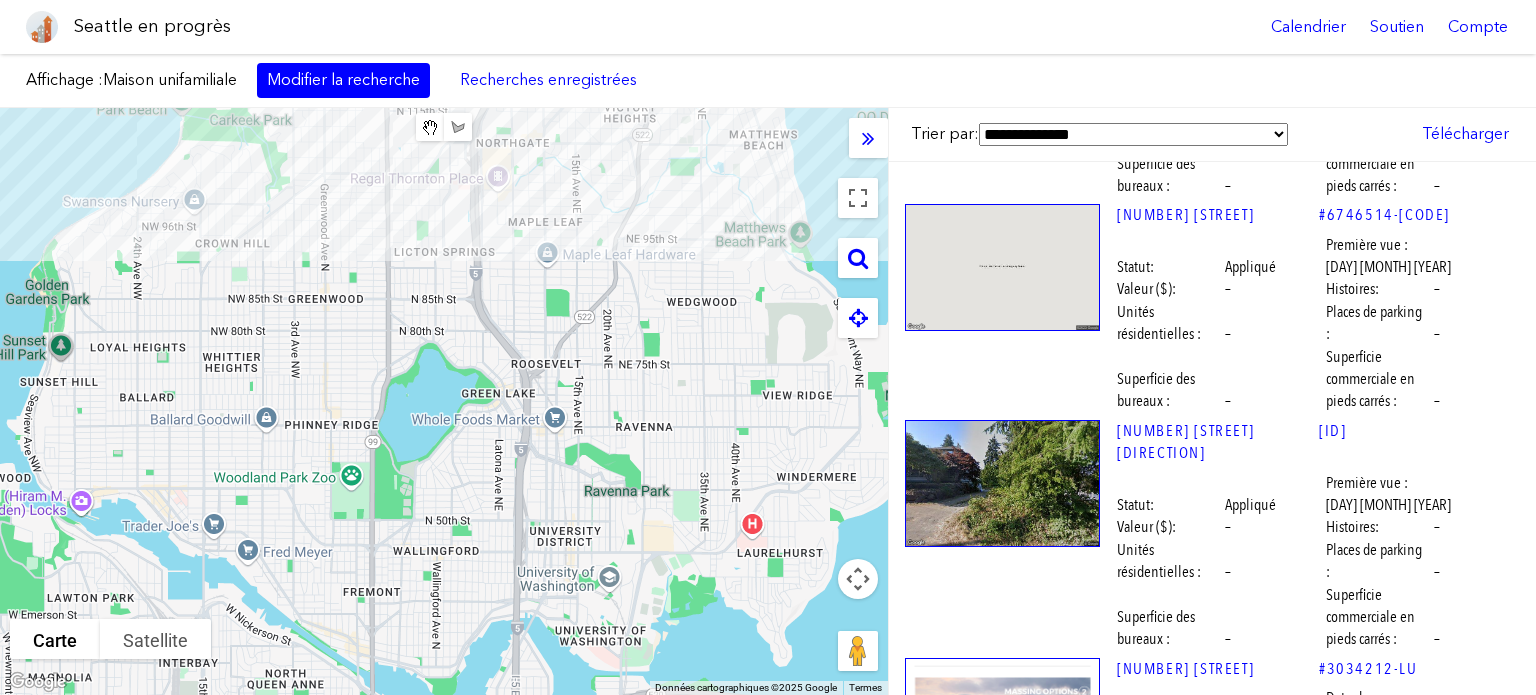 drag, startPoint x: 529, startPoint y: 489, endPoint x: 616, endPoint y: 36, distance: 461.27866 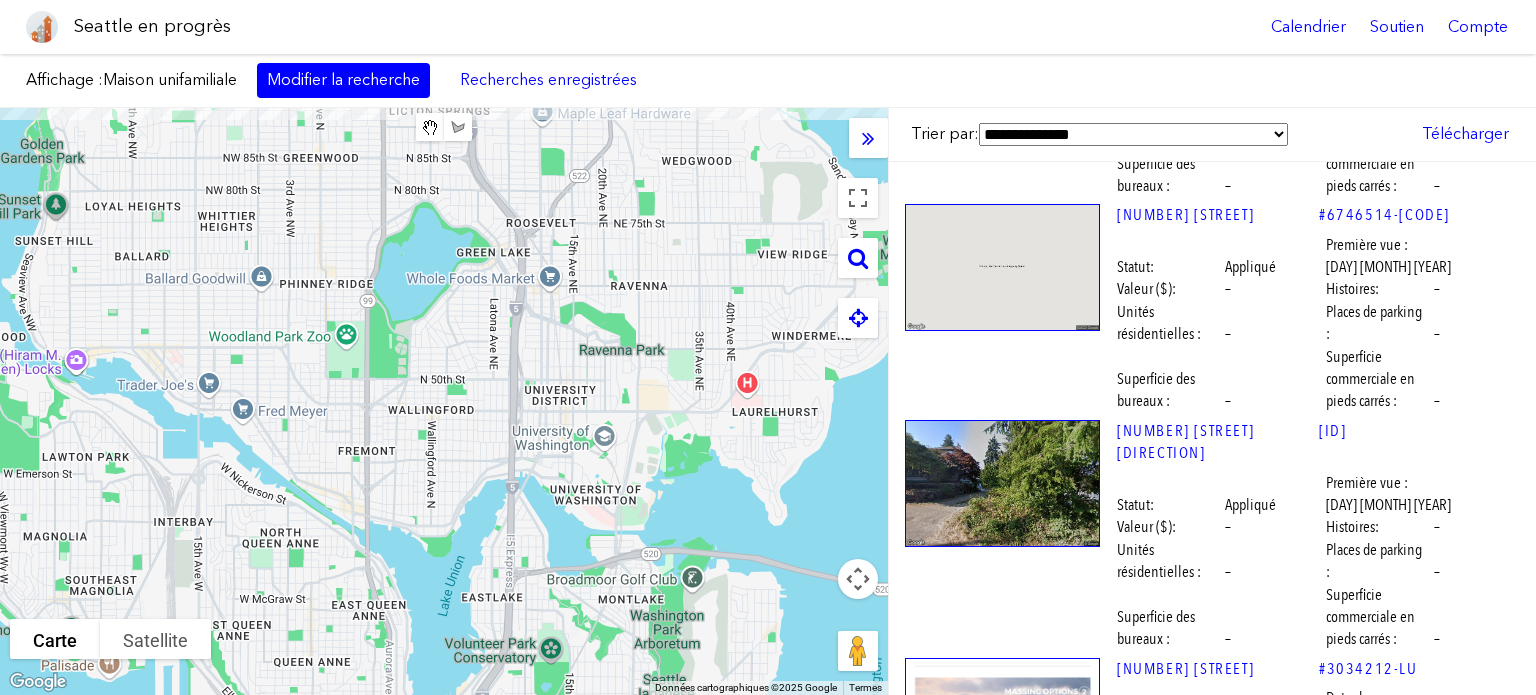 drag, startPoint x: 576, startPoint y: 304, endPoint x: 571, endPoint y: 159, distance: 145.08618 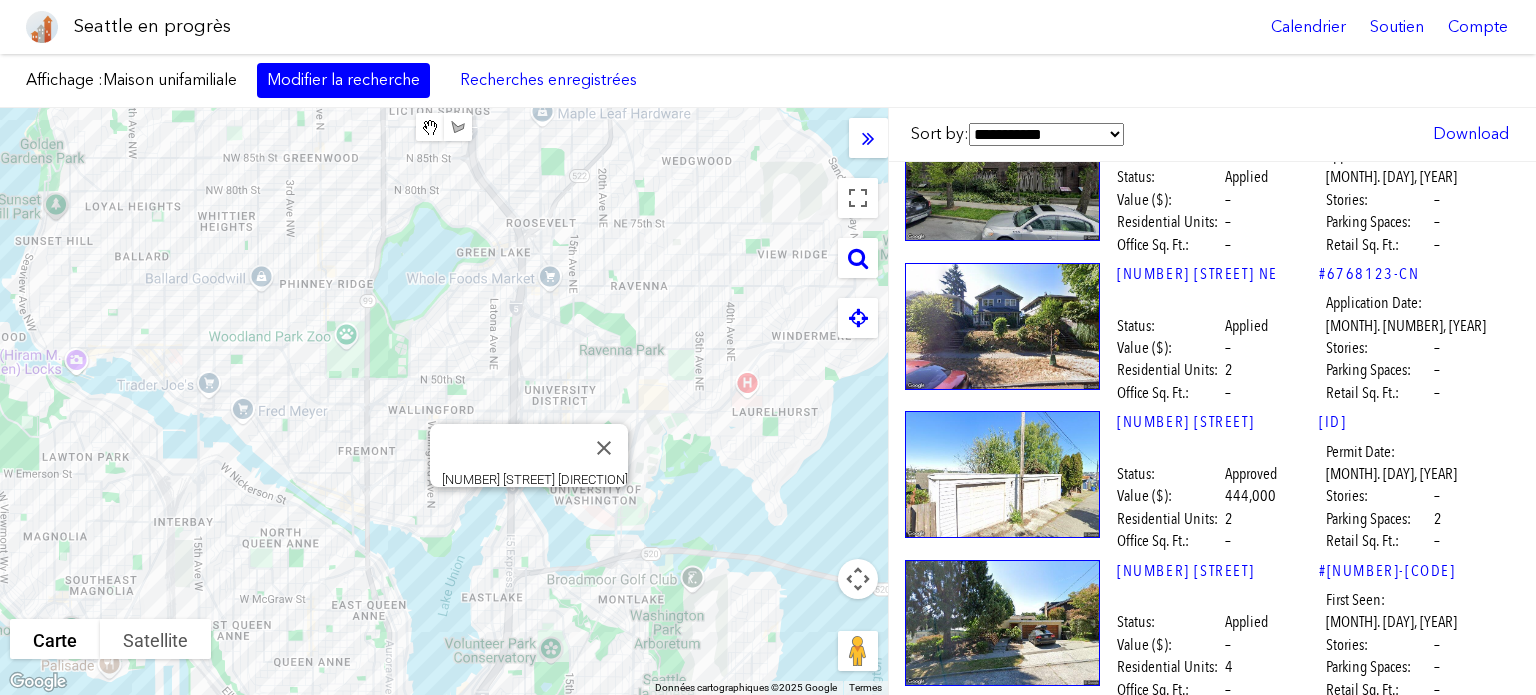scroll, scrollTop: 62368, scrollLeft: 0, axis: vertical 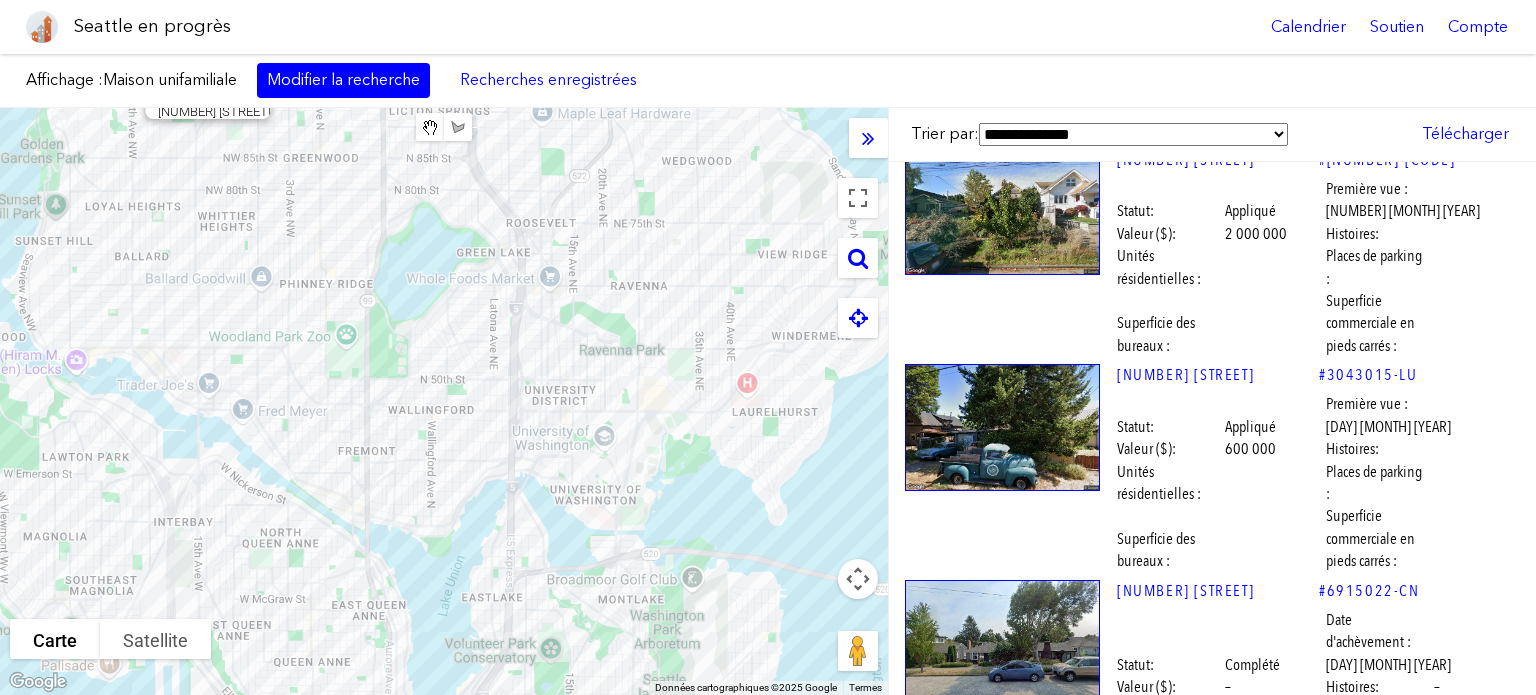 click at bounding box center (1002, 1305) 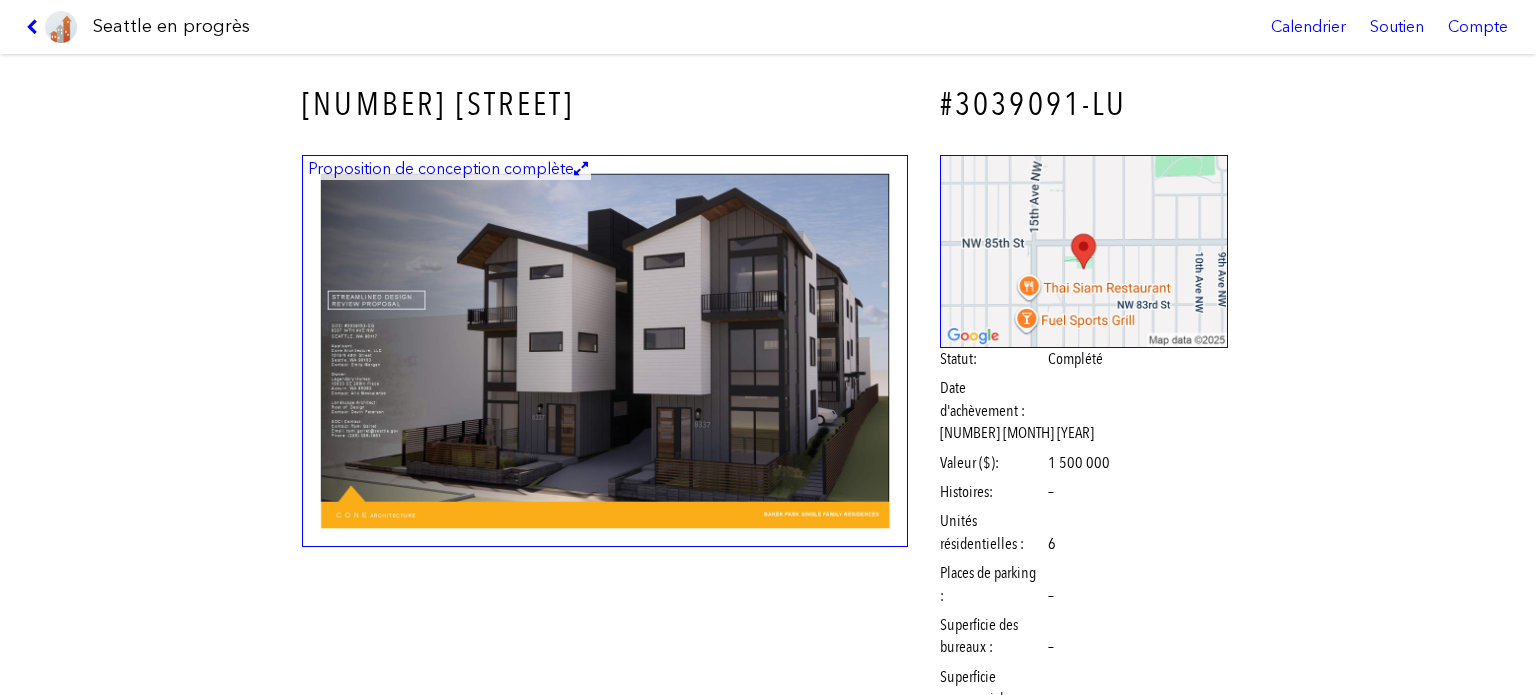 click at bounding box center [605, 351] 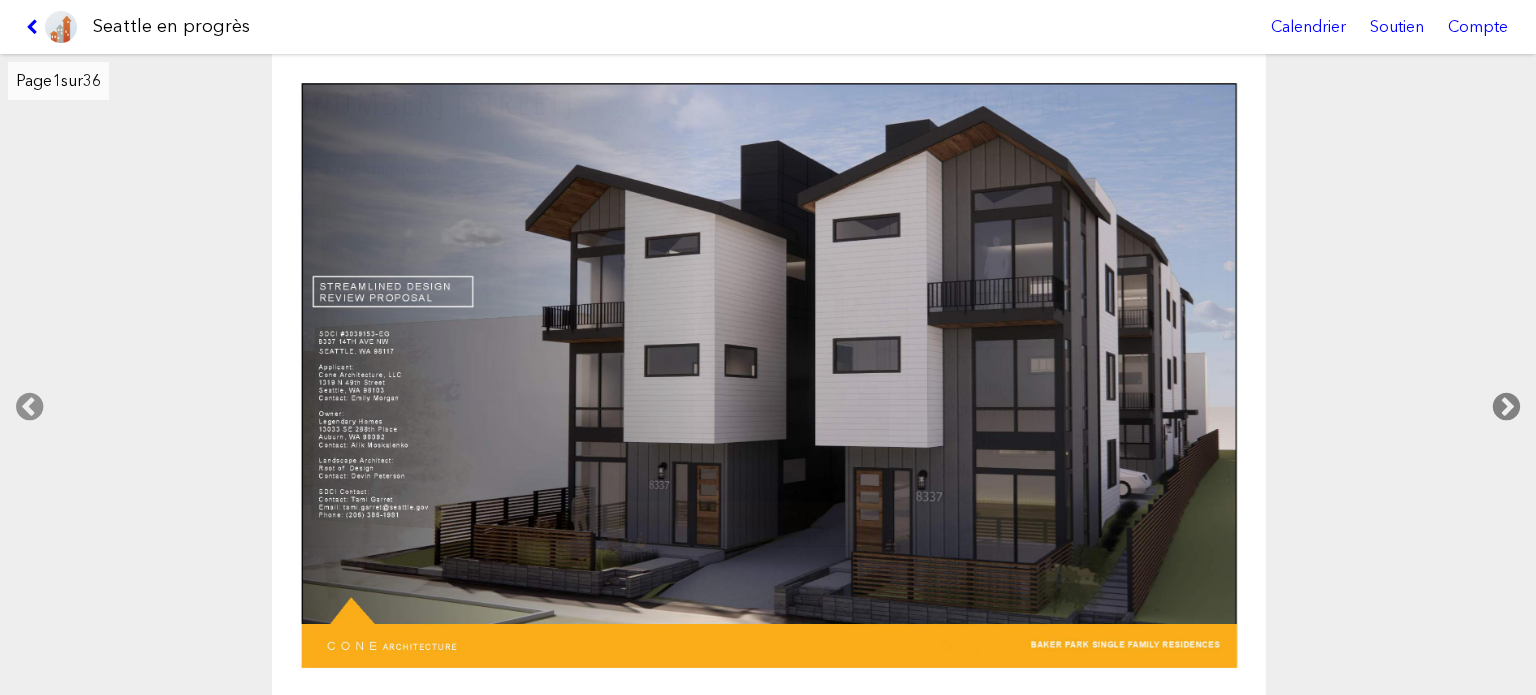 click at bounding box center [1506, 407] 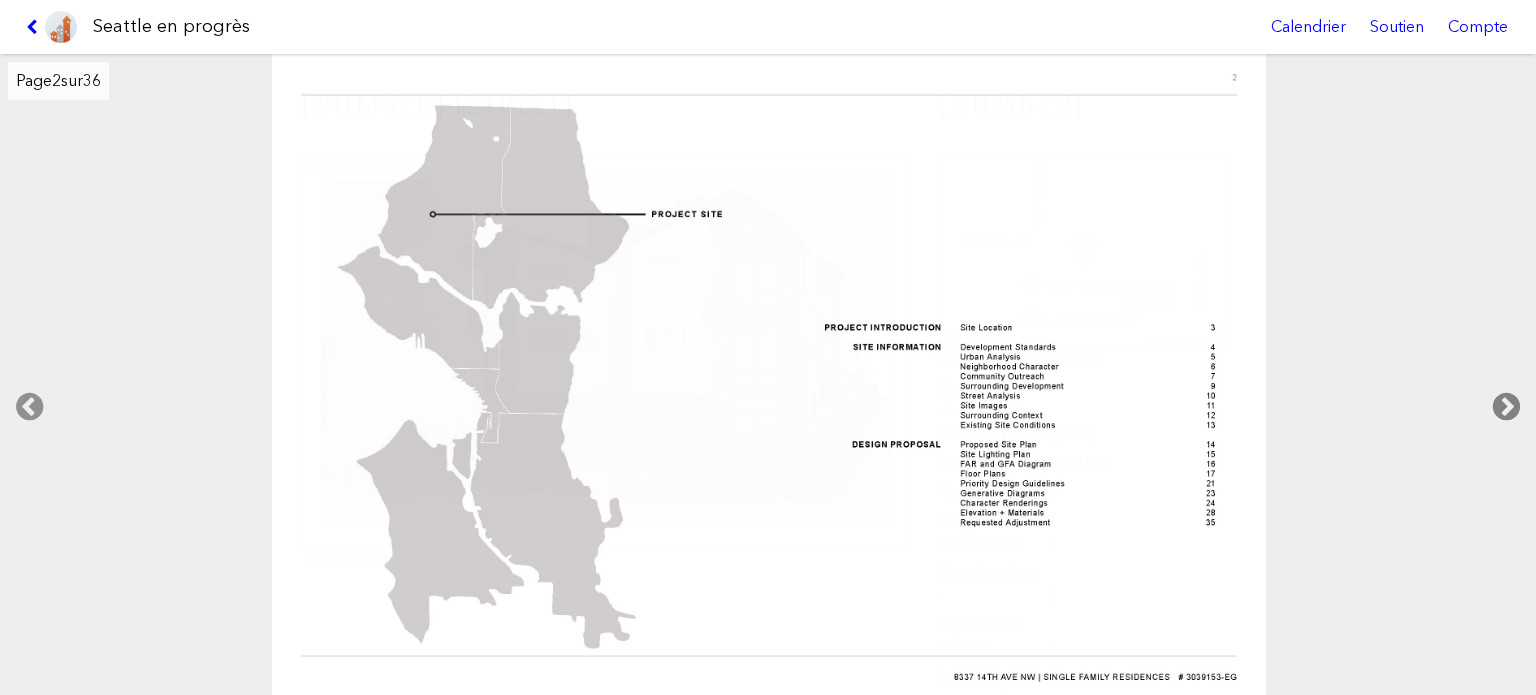 click at bounding box center [1506, 407] 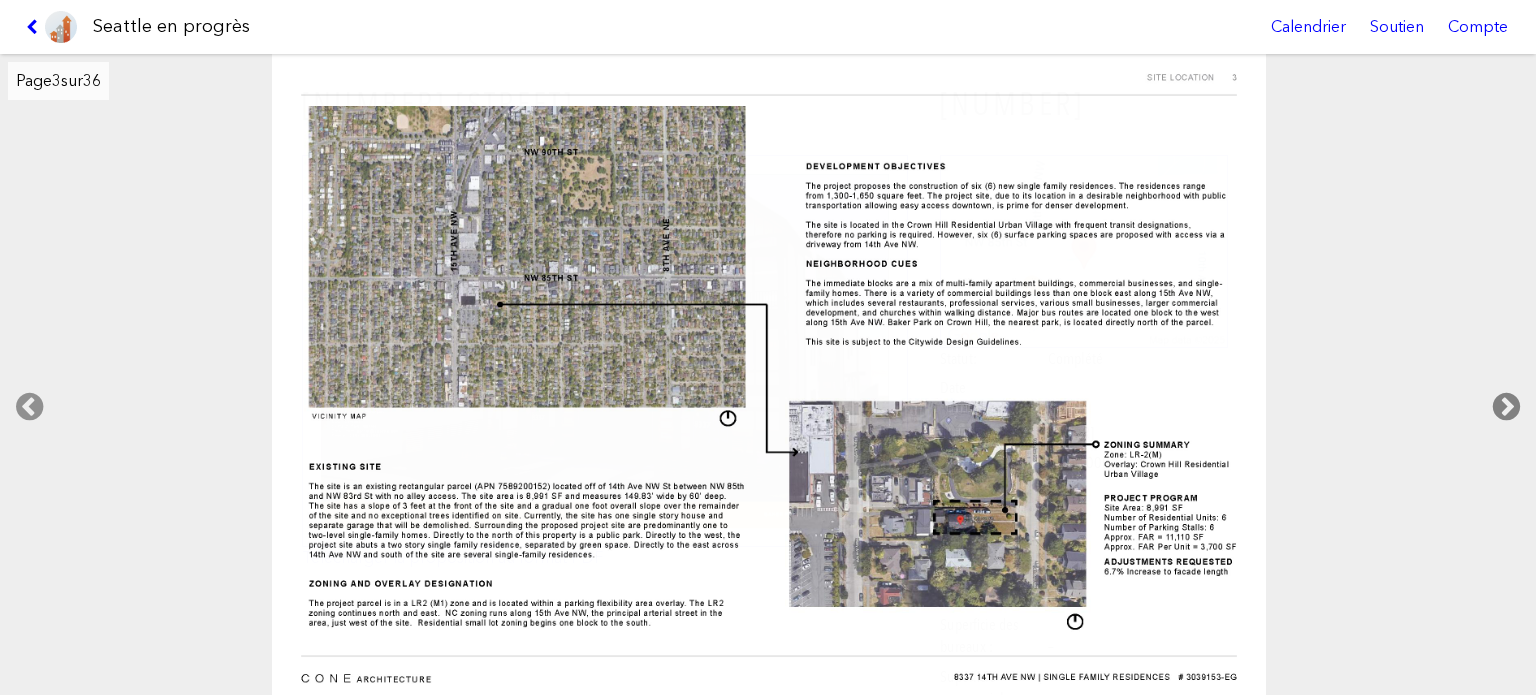 click at bounding box center (1506, 407) 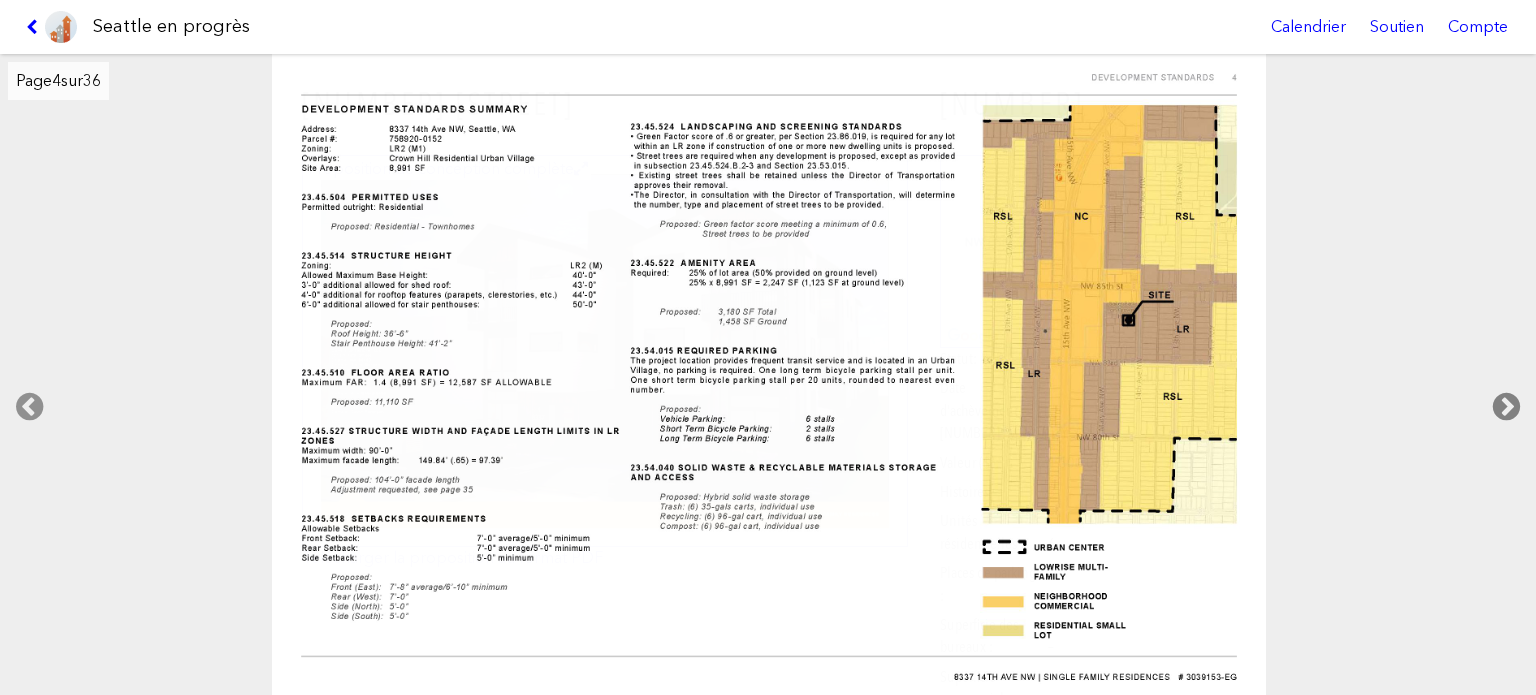 click at bounding box center [1506, 407] 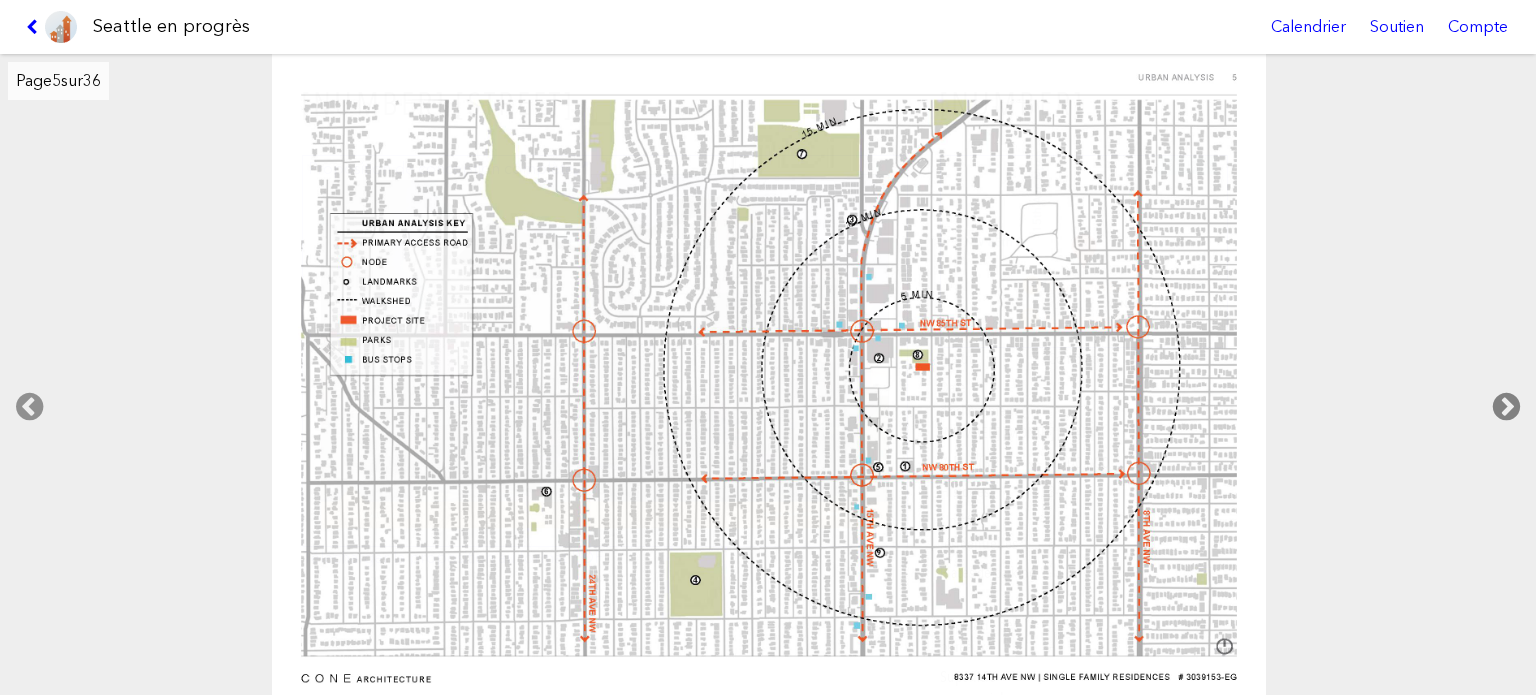 click at bounding box center (1506, 407) 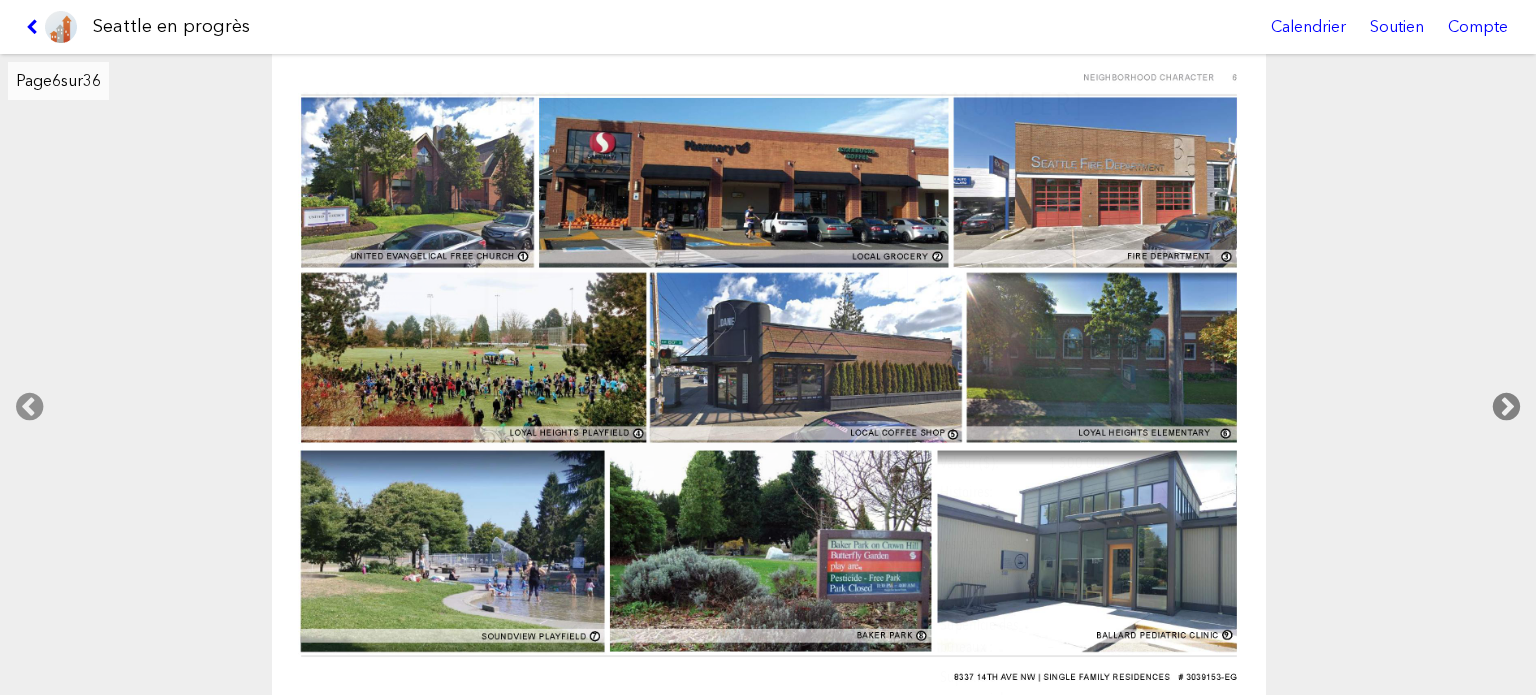 click at bounding box center [1506, 407] 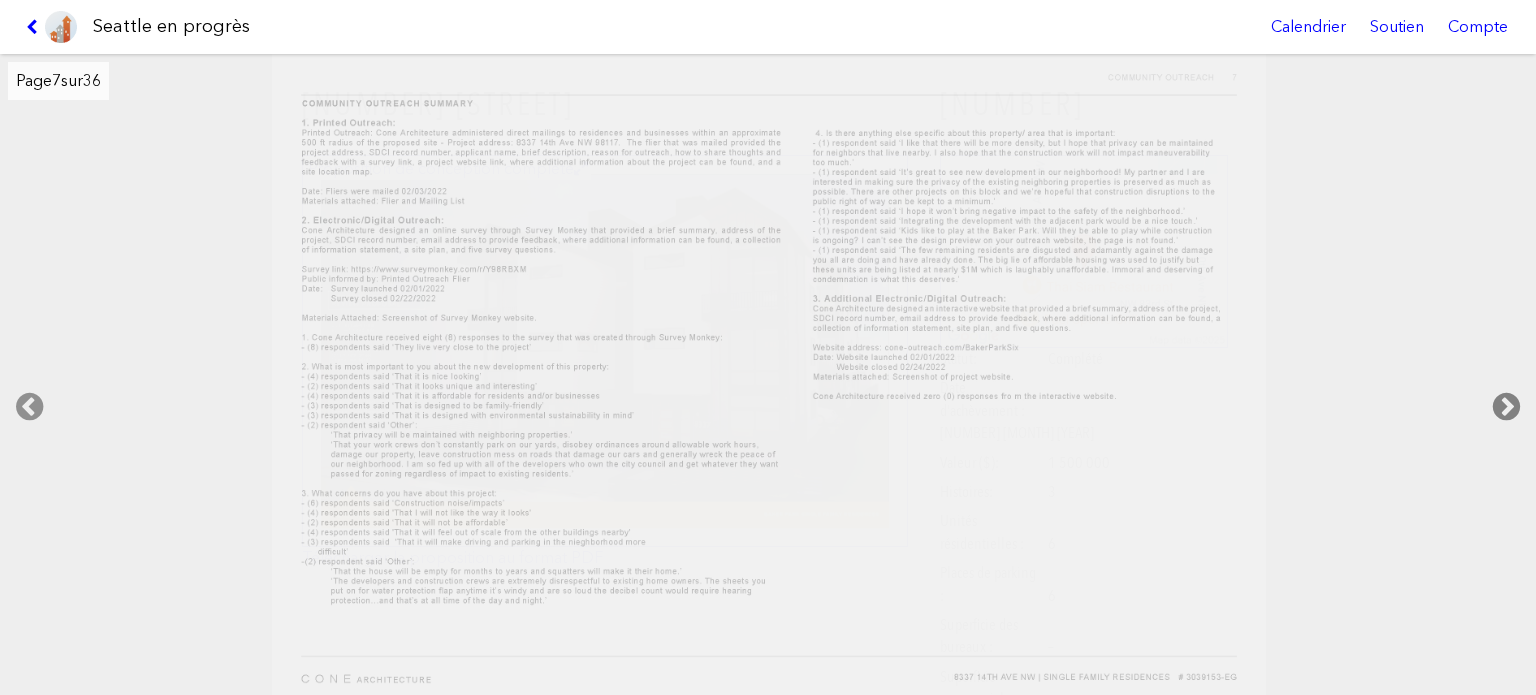 click at bounding box center (1506, 407) 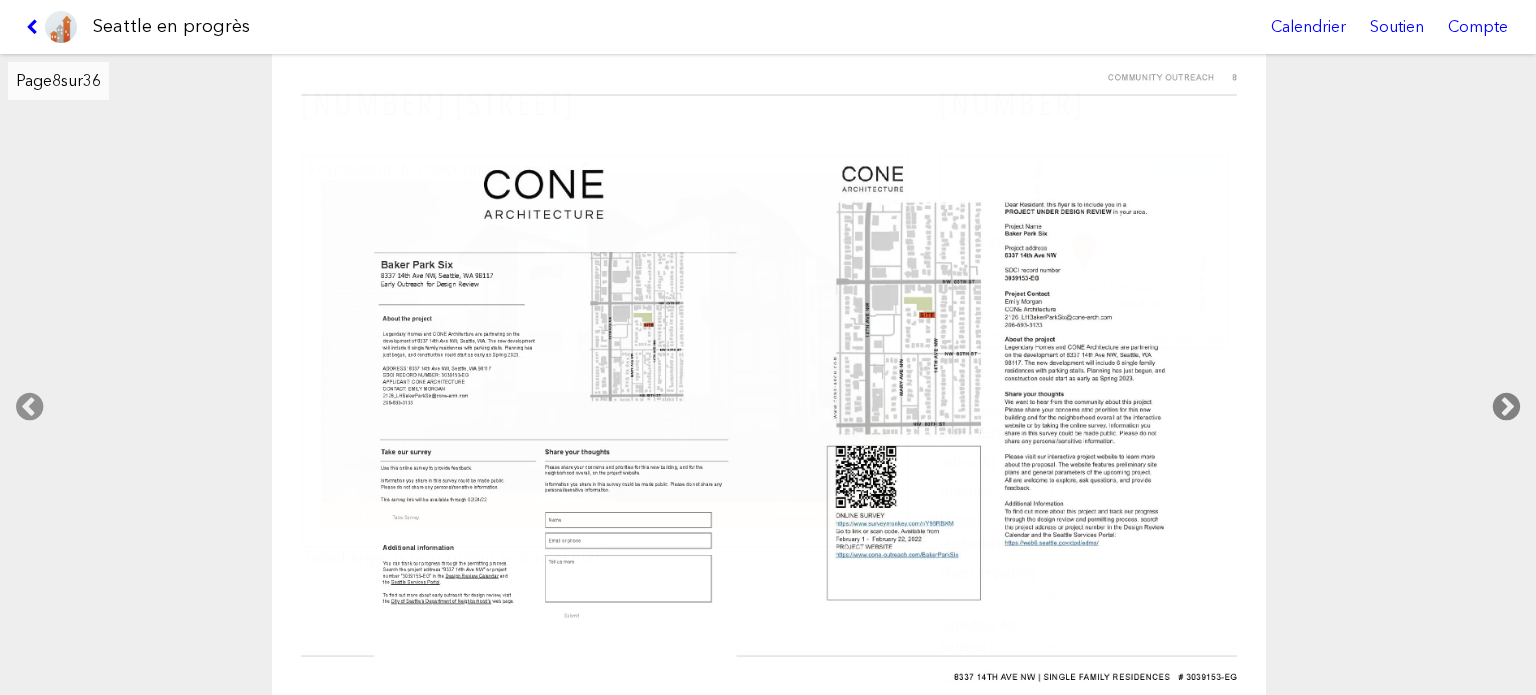 click at bounding box center (1506, 407) 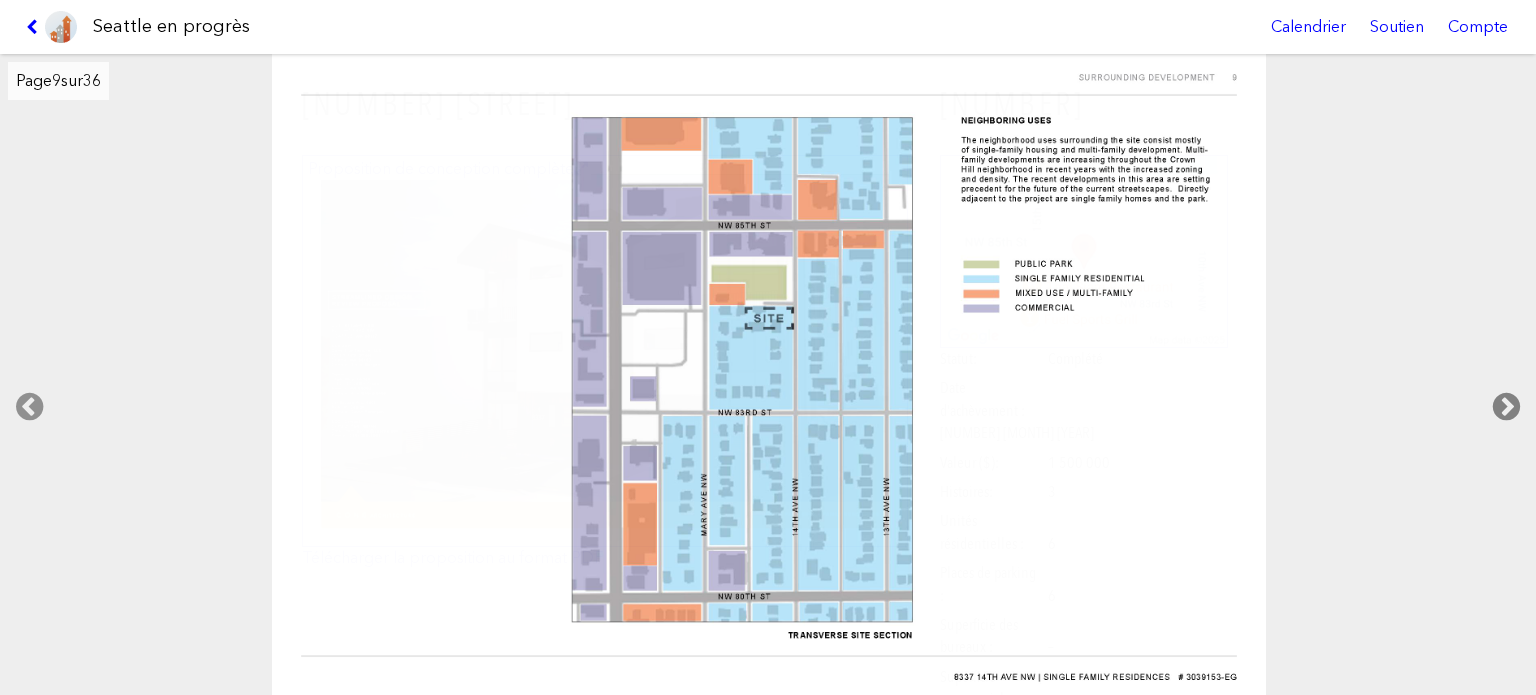 click at bounding box center (1506, 407) 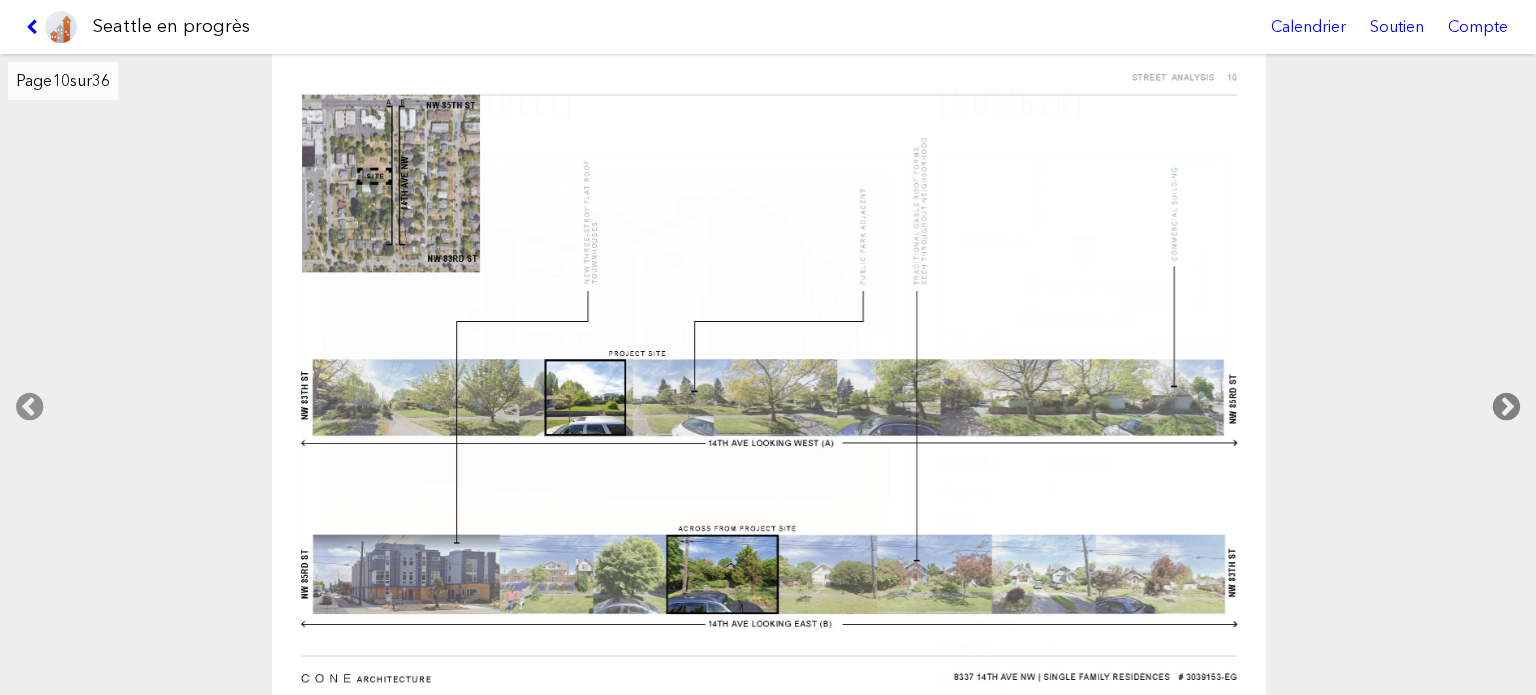 click at bounding box center [1506, 407] 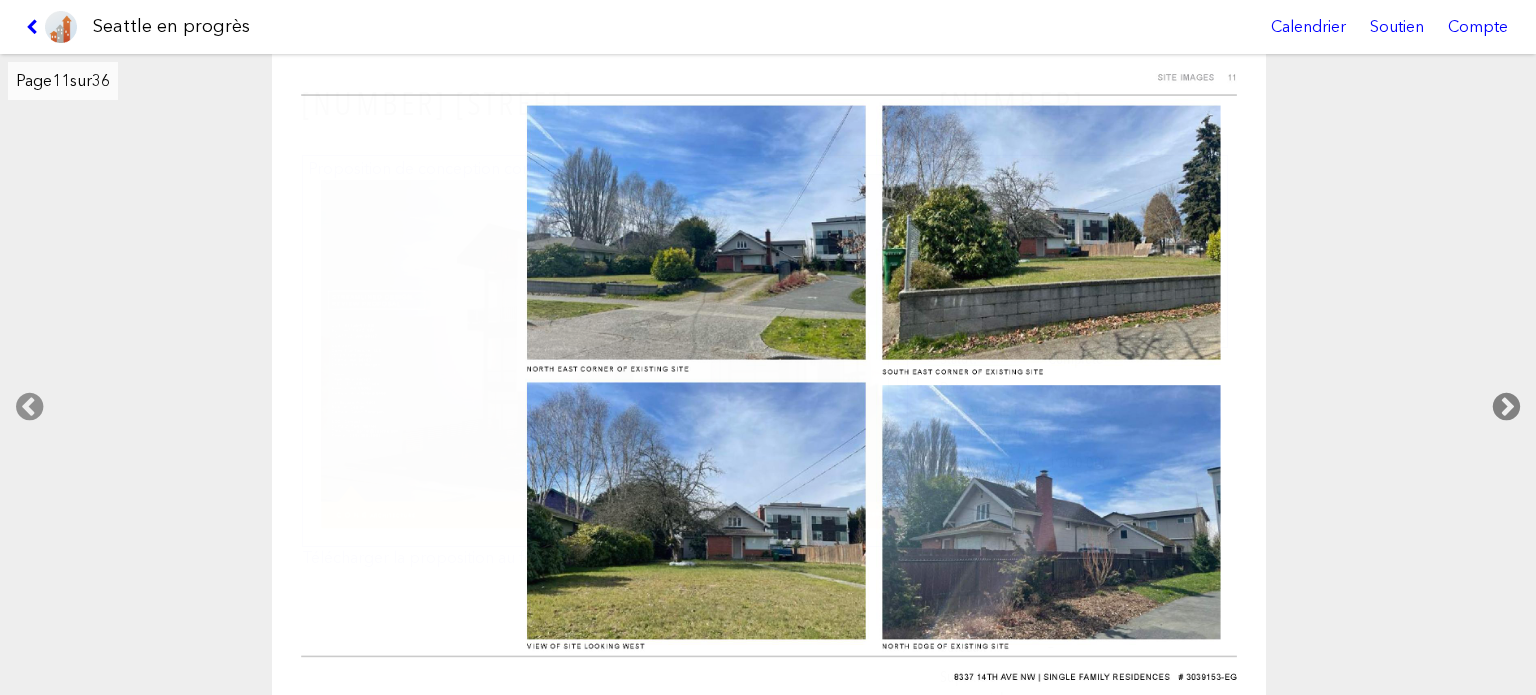 click at bounding box center (1506, 407) 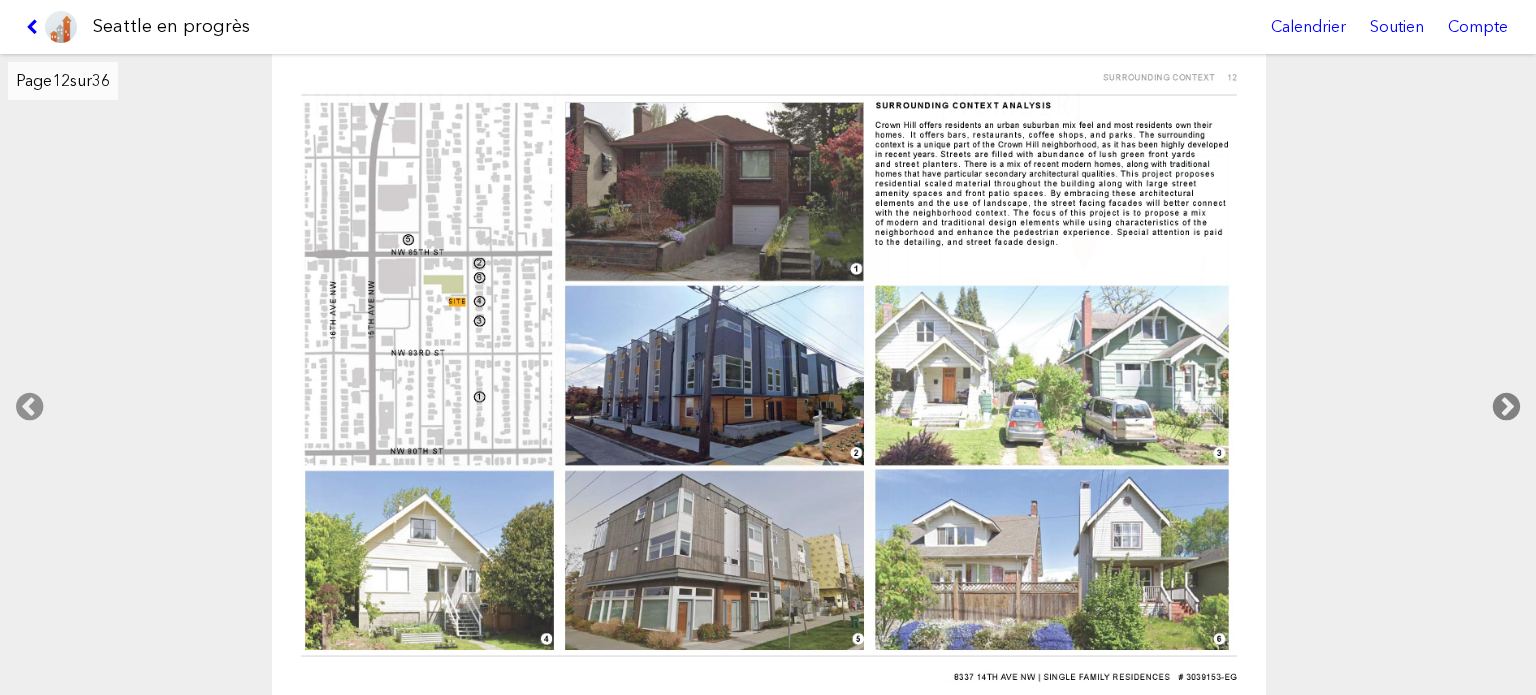 click at bounding box center [1506, 407] 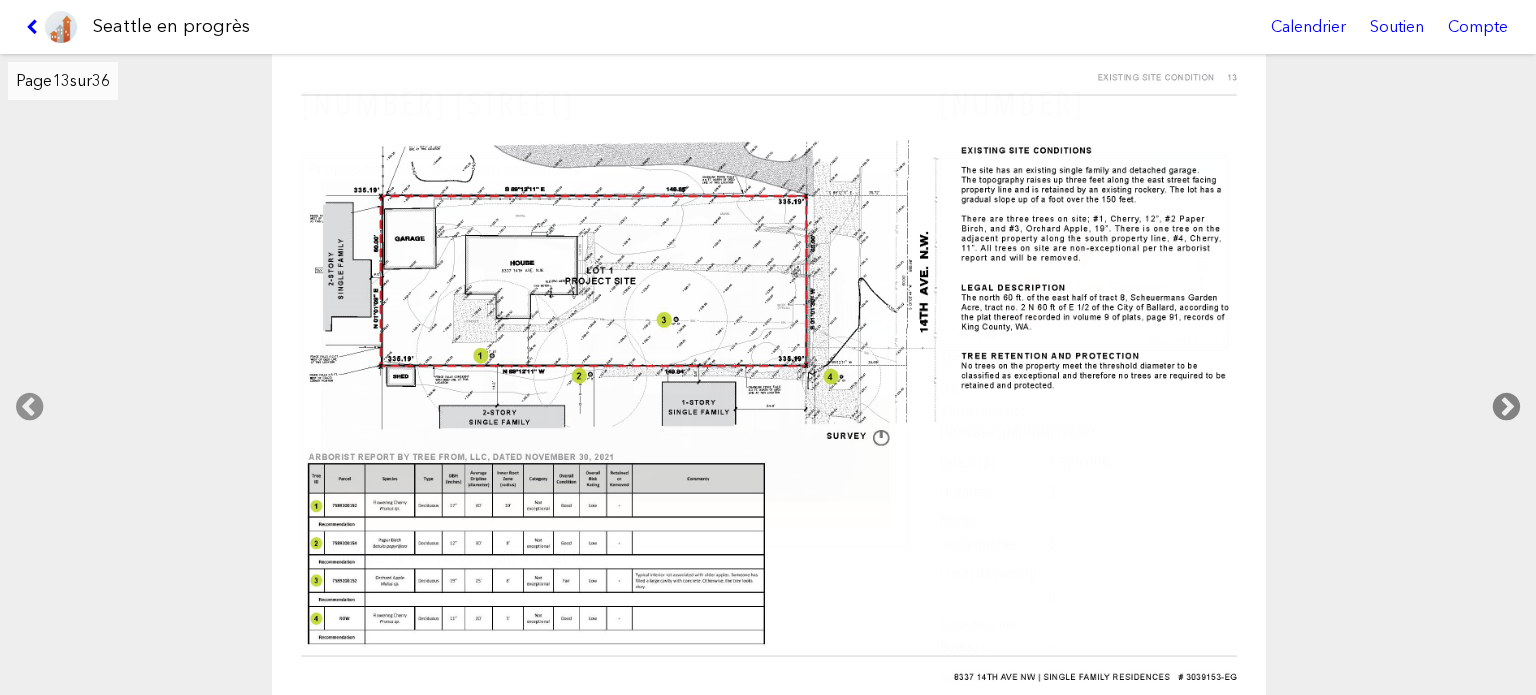 click at bounding box center [1506, 407] 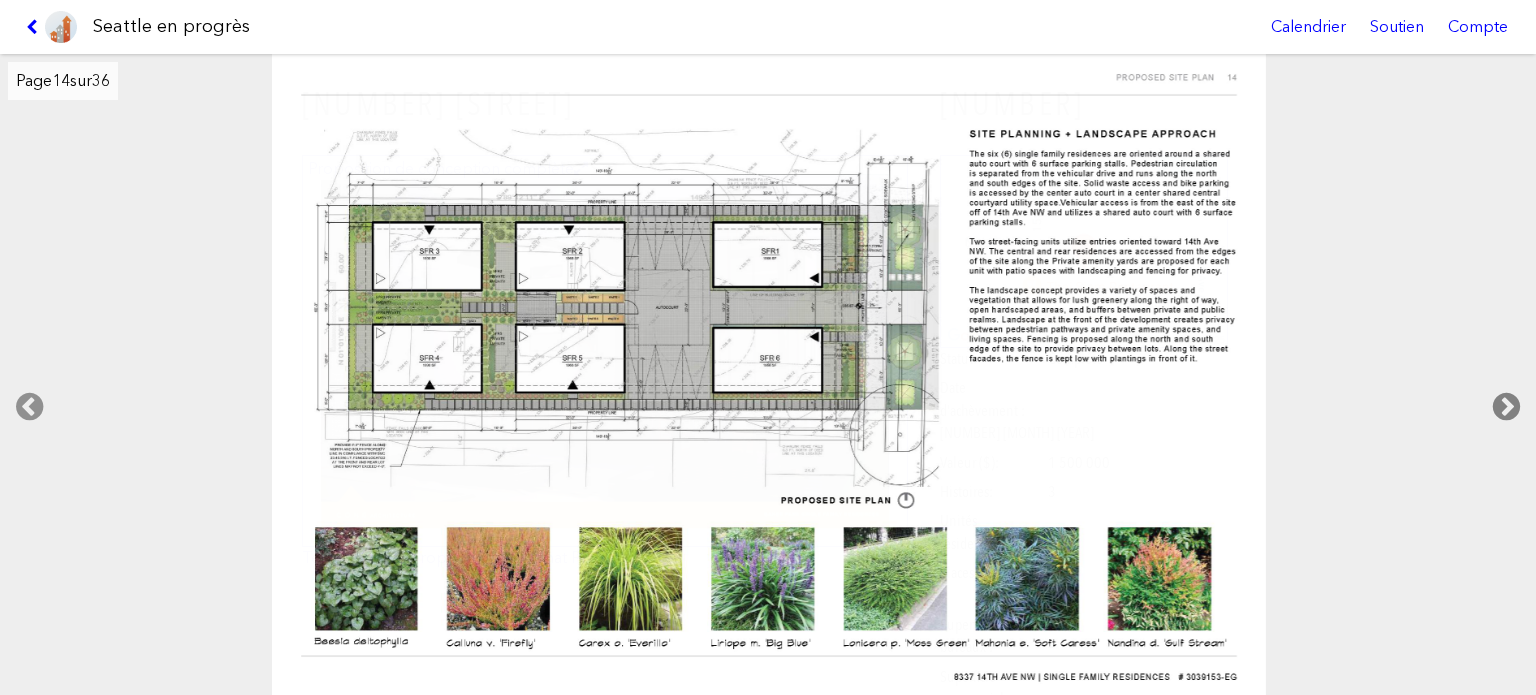 click at bounding box center (1506, 407) 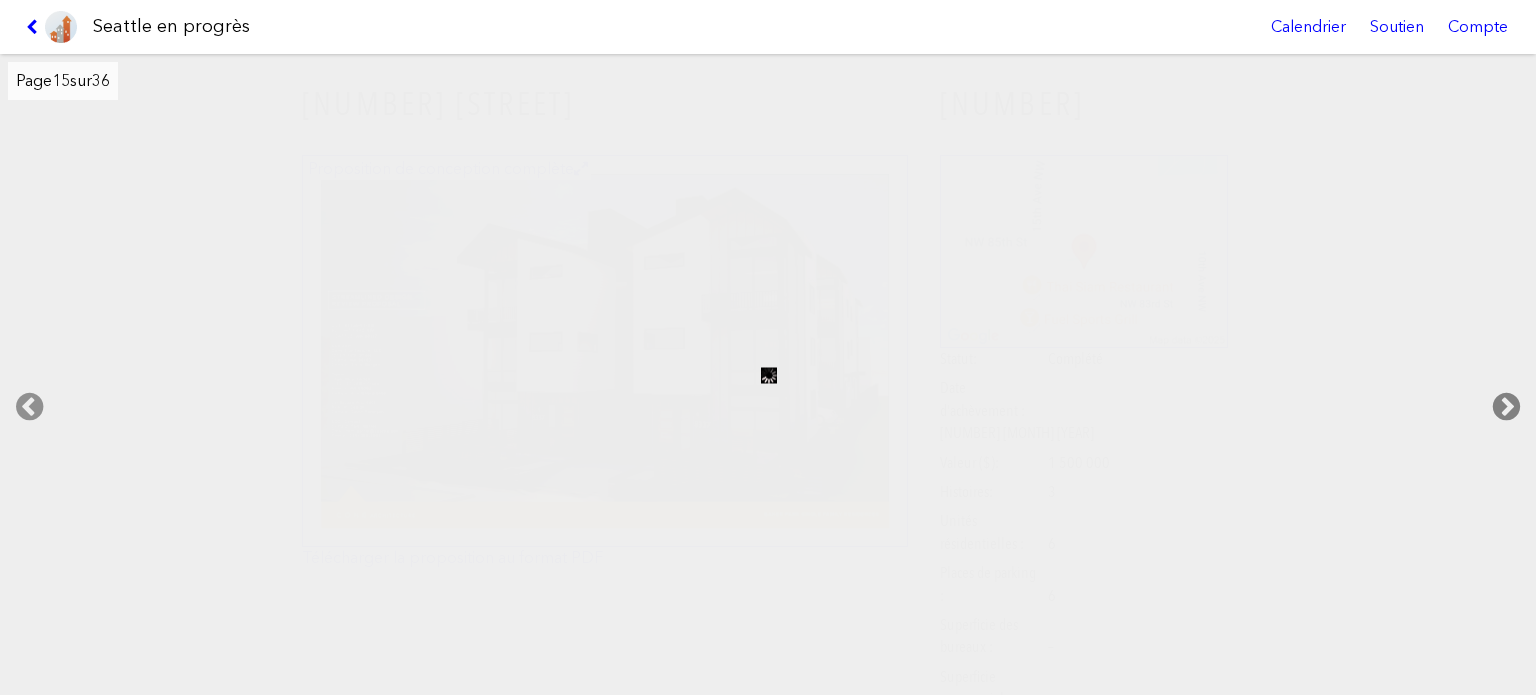 click at bounding box center (1506, 407) 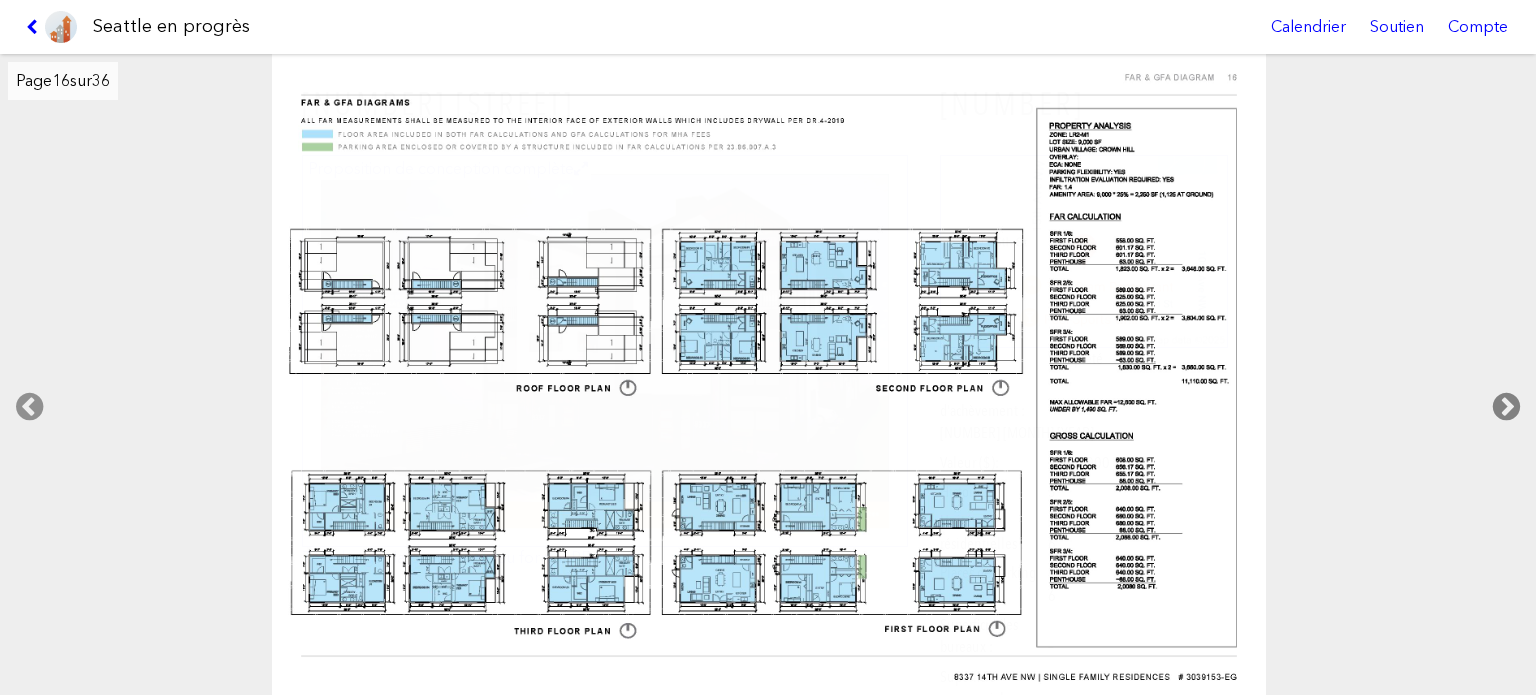 click at bounding box center [1506, 407] 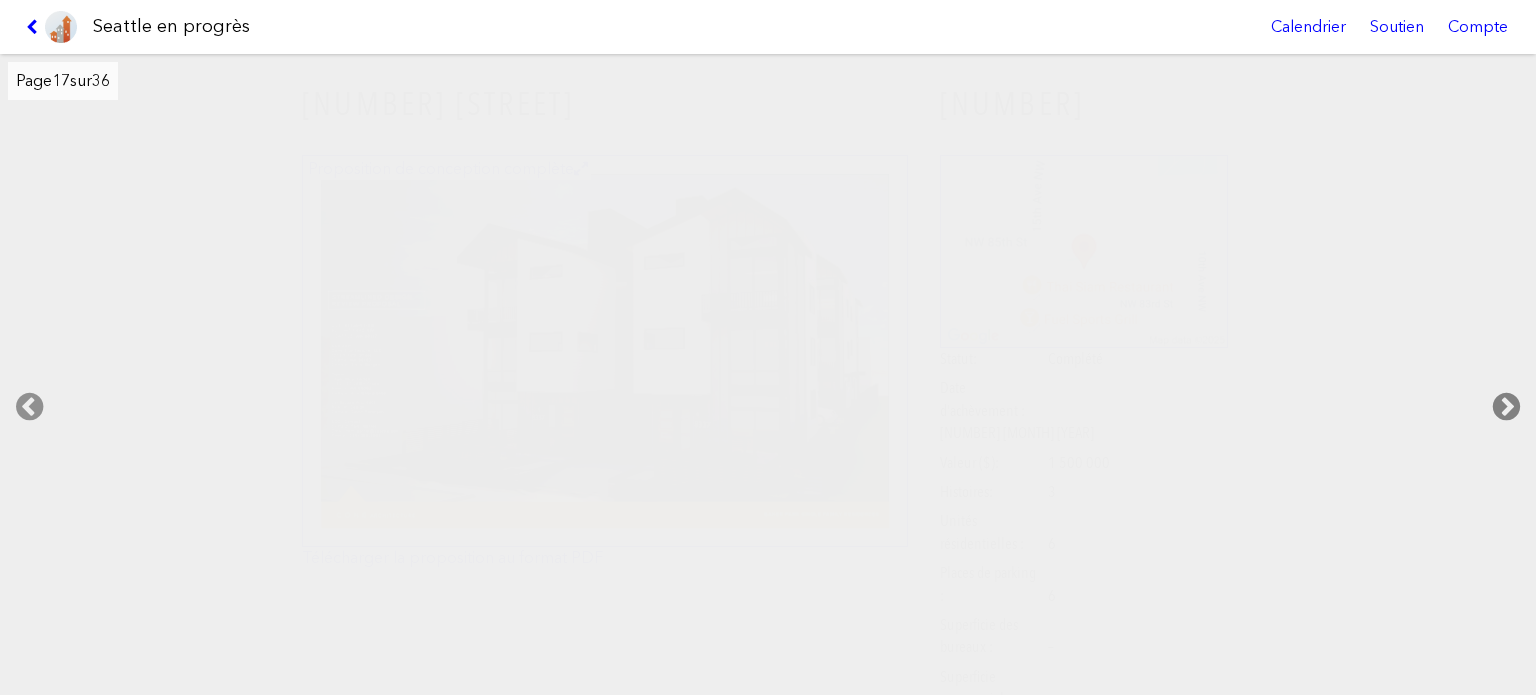 click at bounding box center (1506, 407) 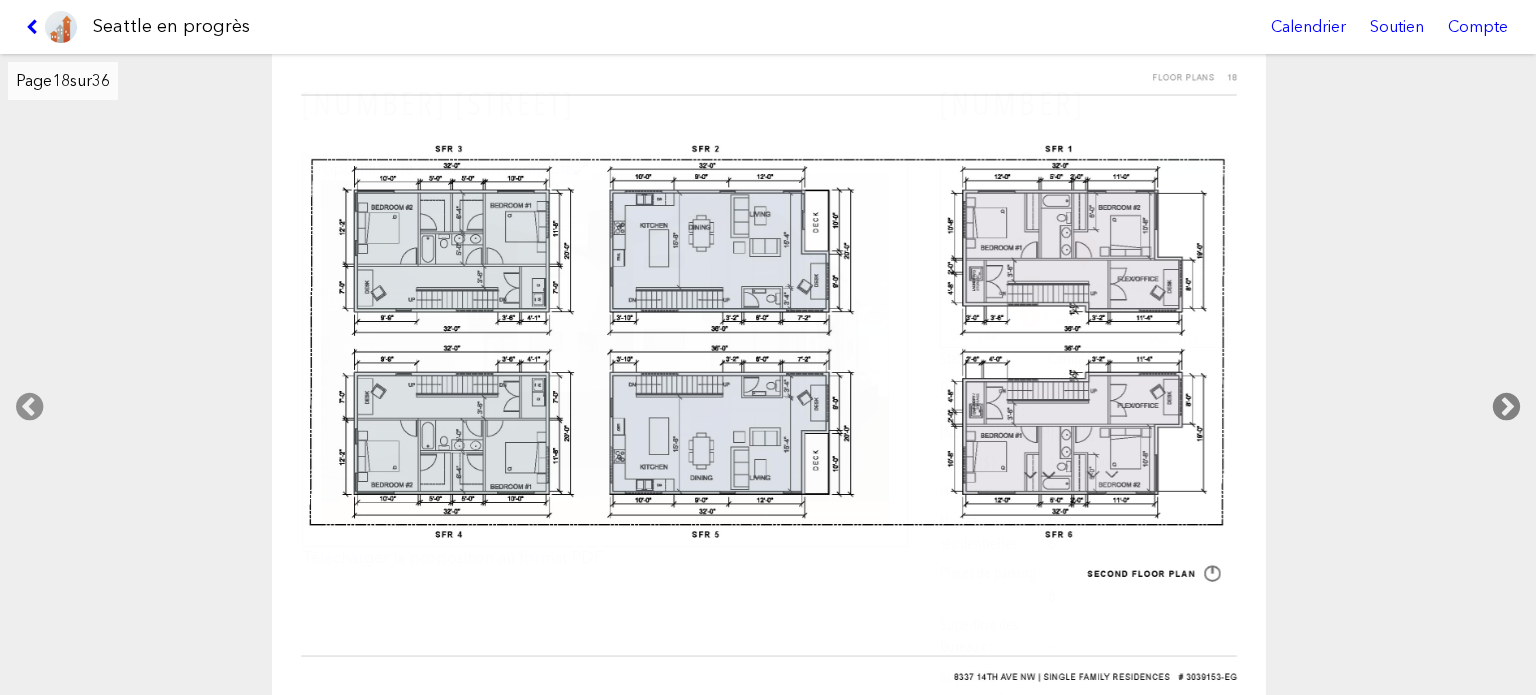 click at bounding box center [1506, 407] 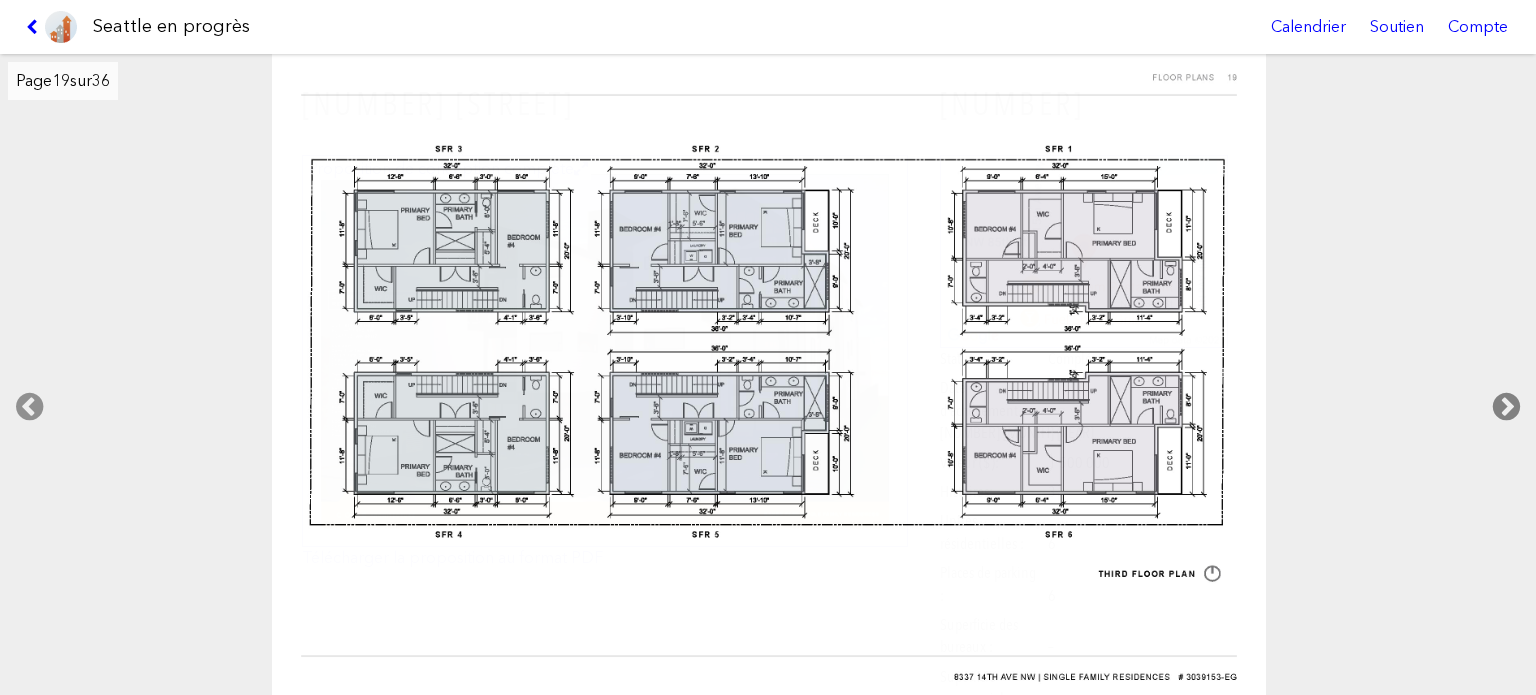 click at bounding box center (1506, 407) 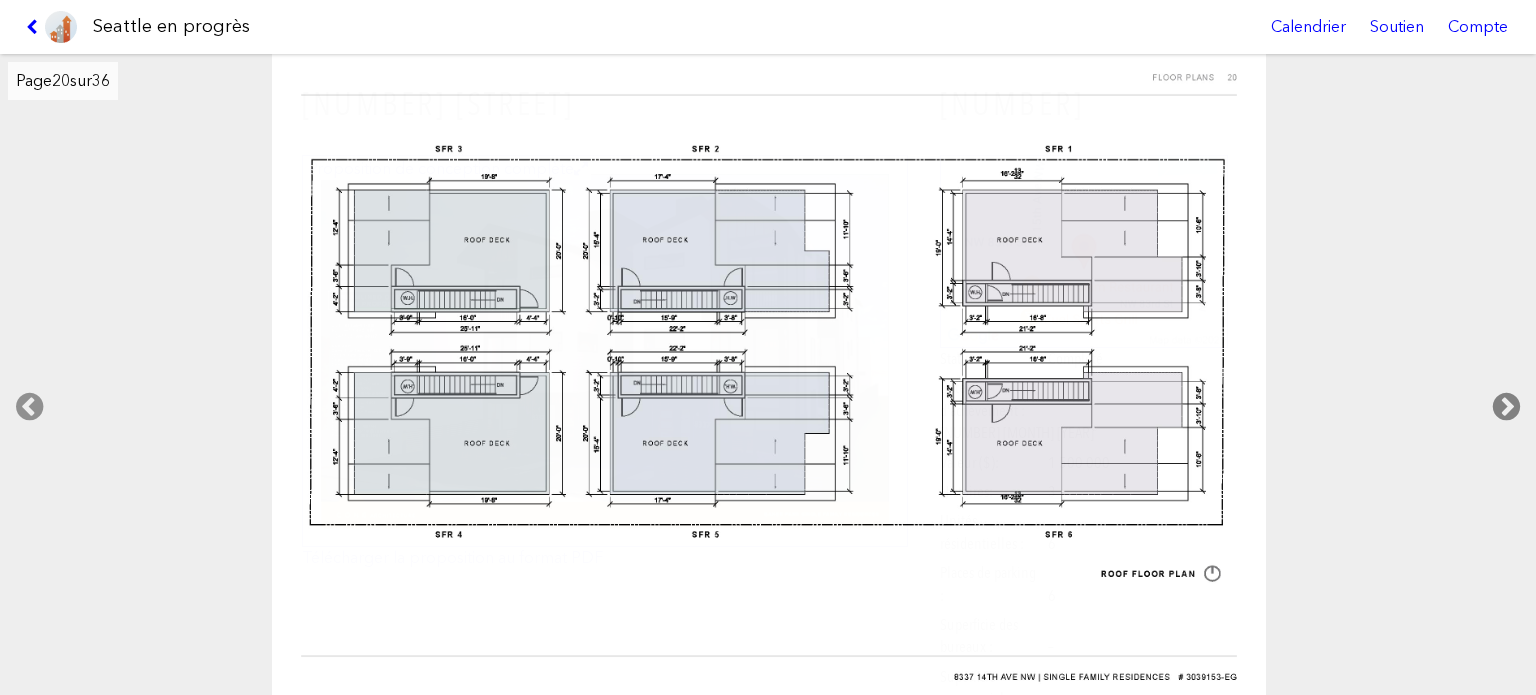 click at bounding box center [1506, 407] 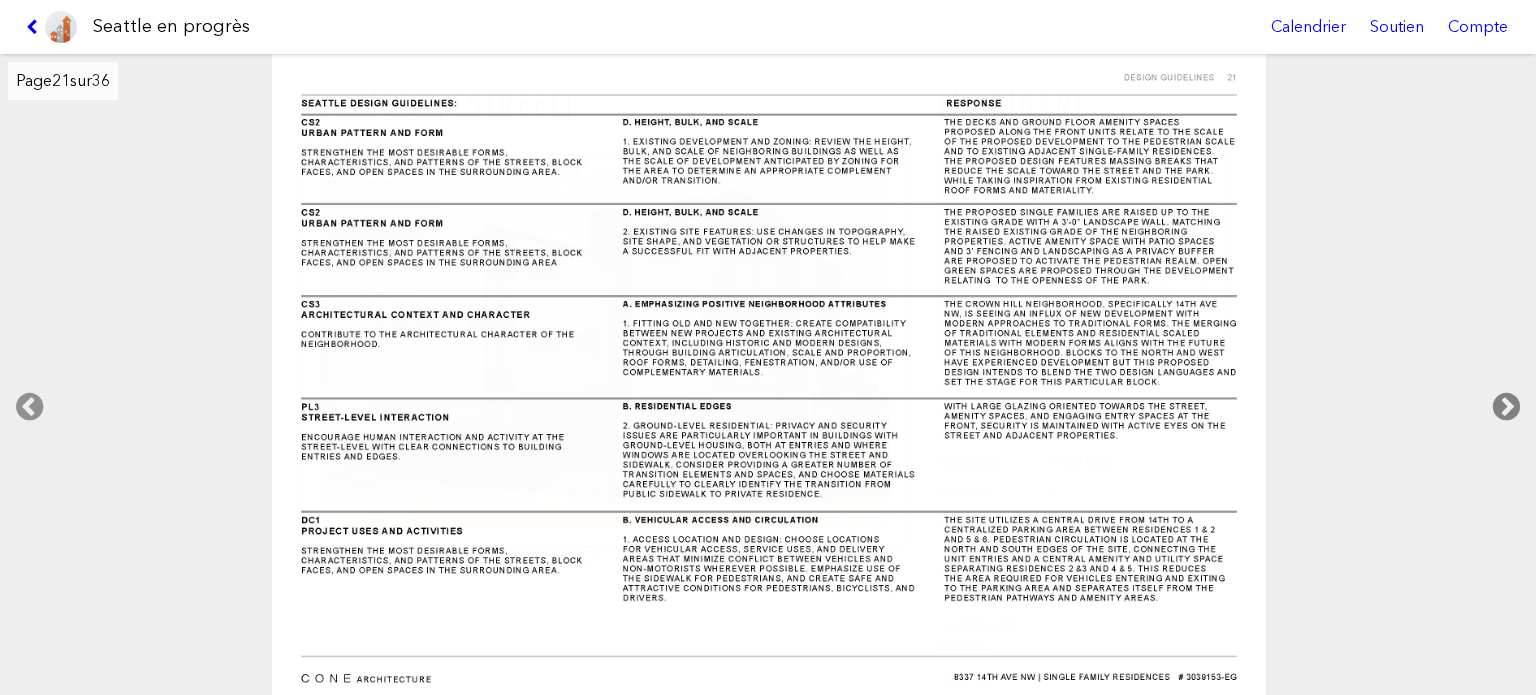 click at bounding box center (1506, 407) 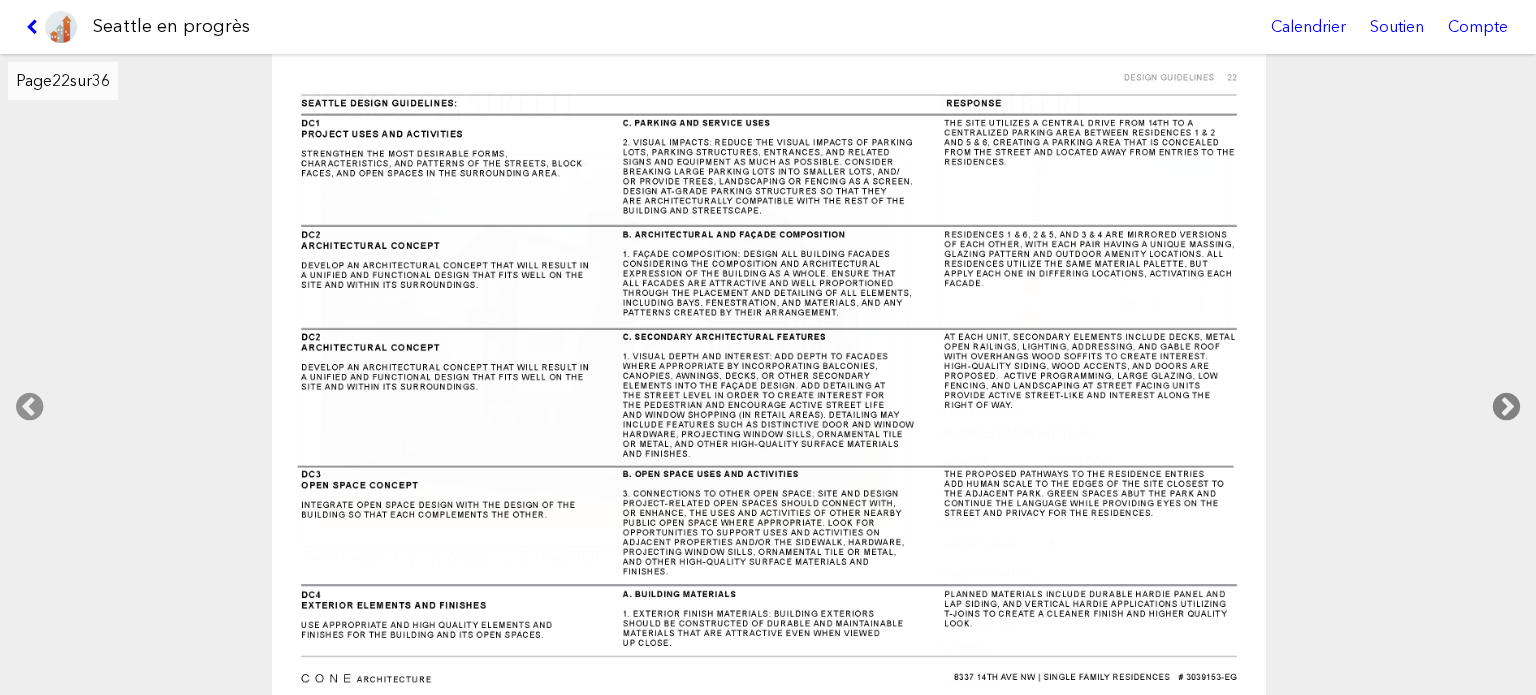 click at bounding box center [1506, 407] 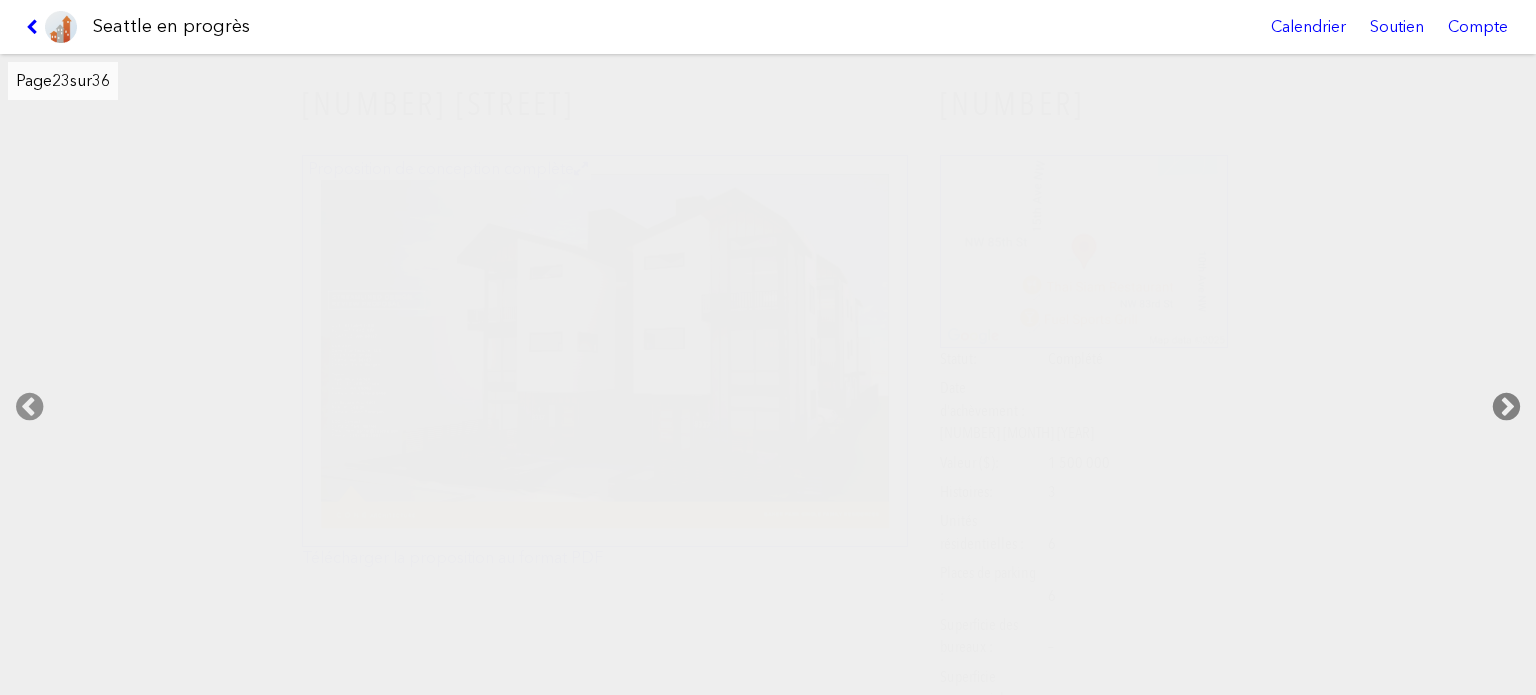 click at bounding box center [1506, 407] 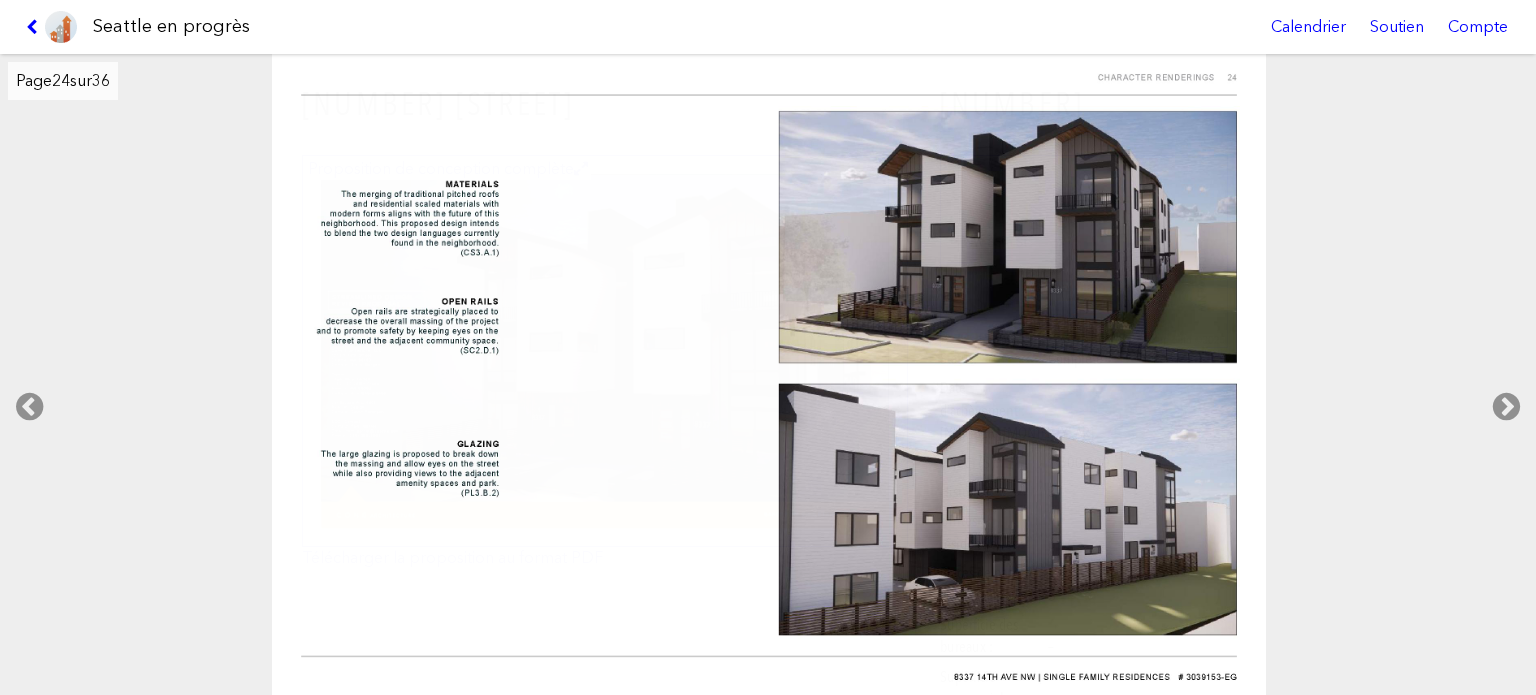 click at bounding box center (51, 27) 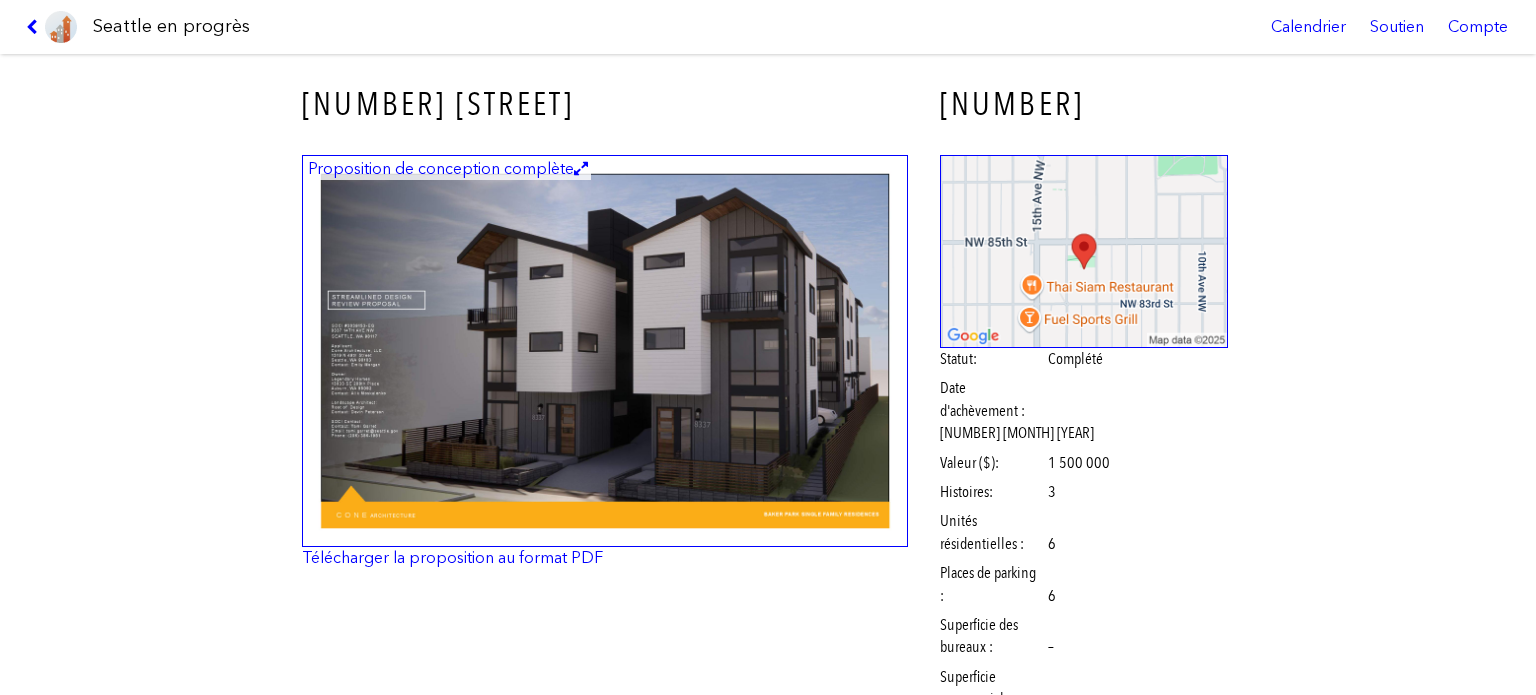 click at bounding box center [51, 27] 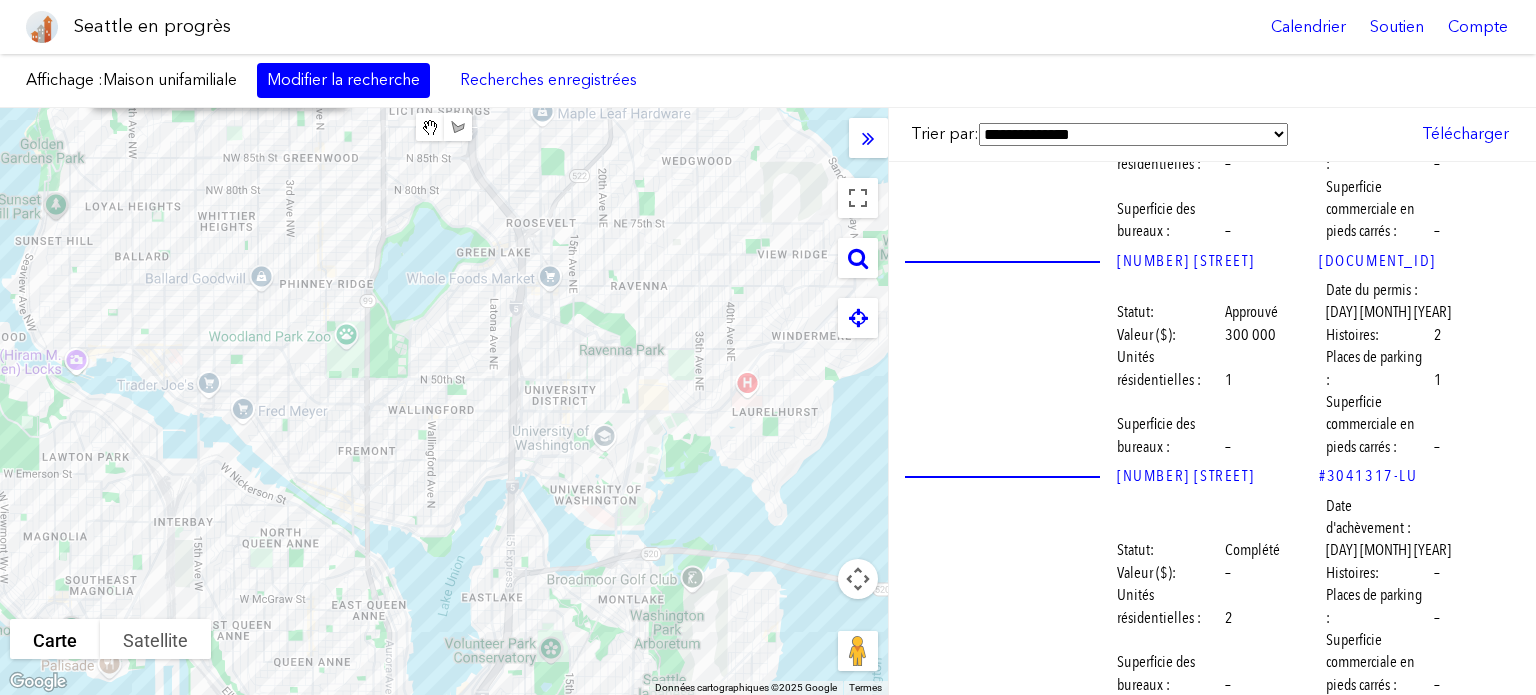 scroll, scrollTop: 34504, scrollLeft: 0, axis: vertical 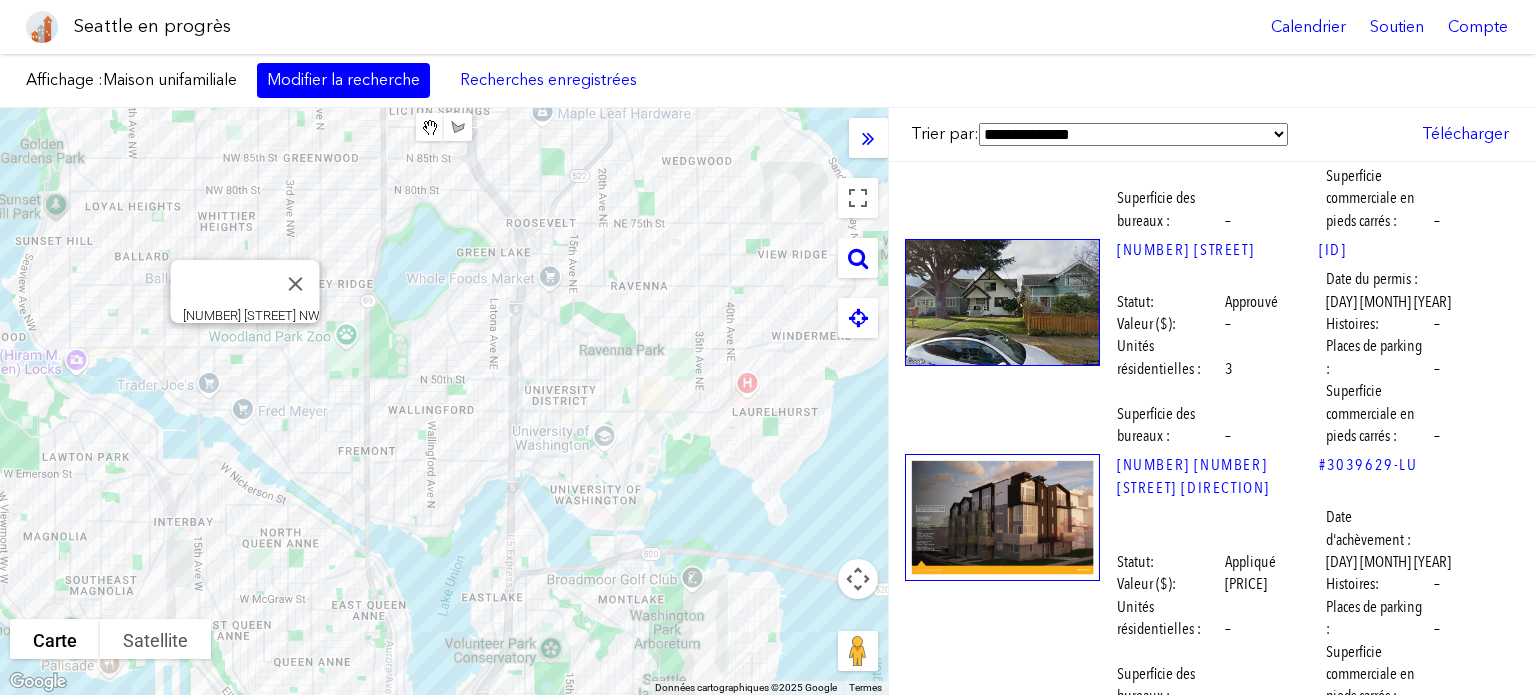 click at bounding box center [1002, 4771] 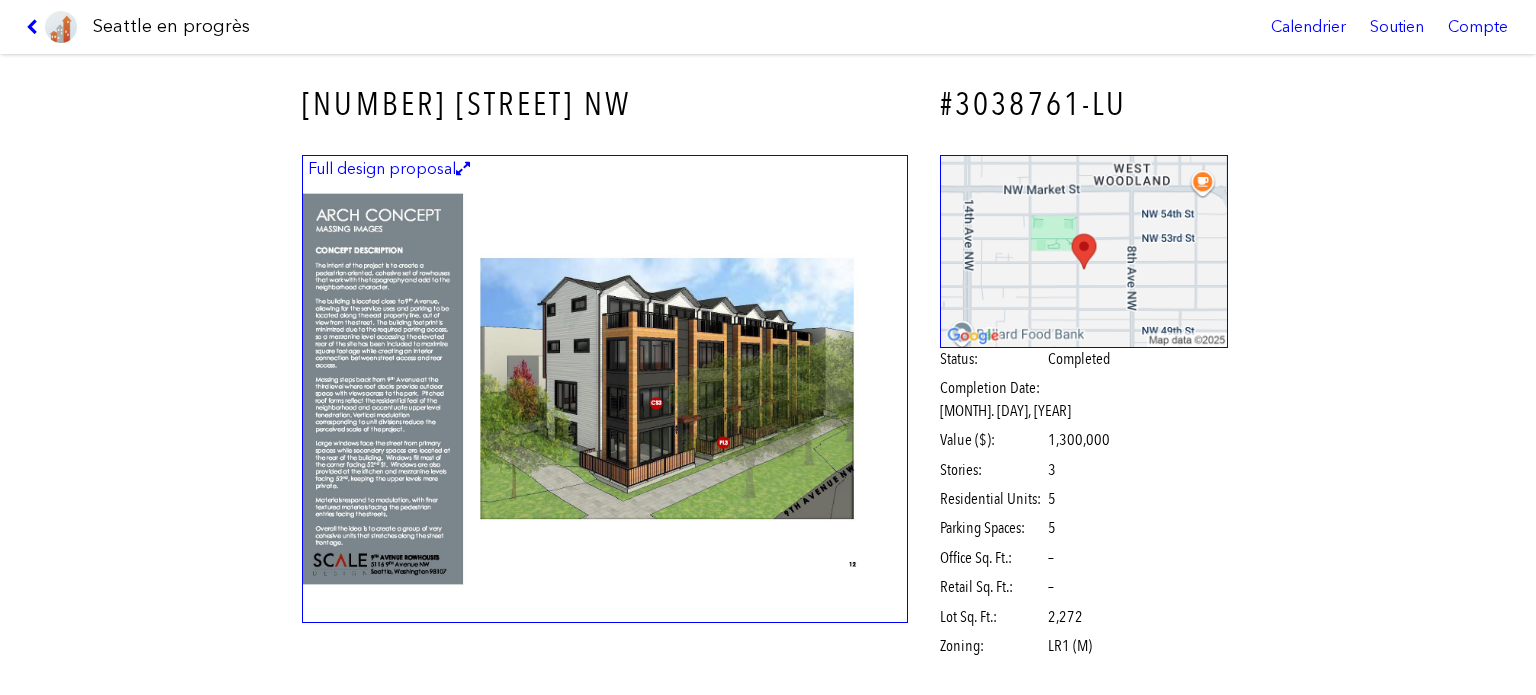 click at bounding box center (605, 389) 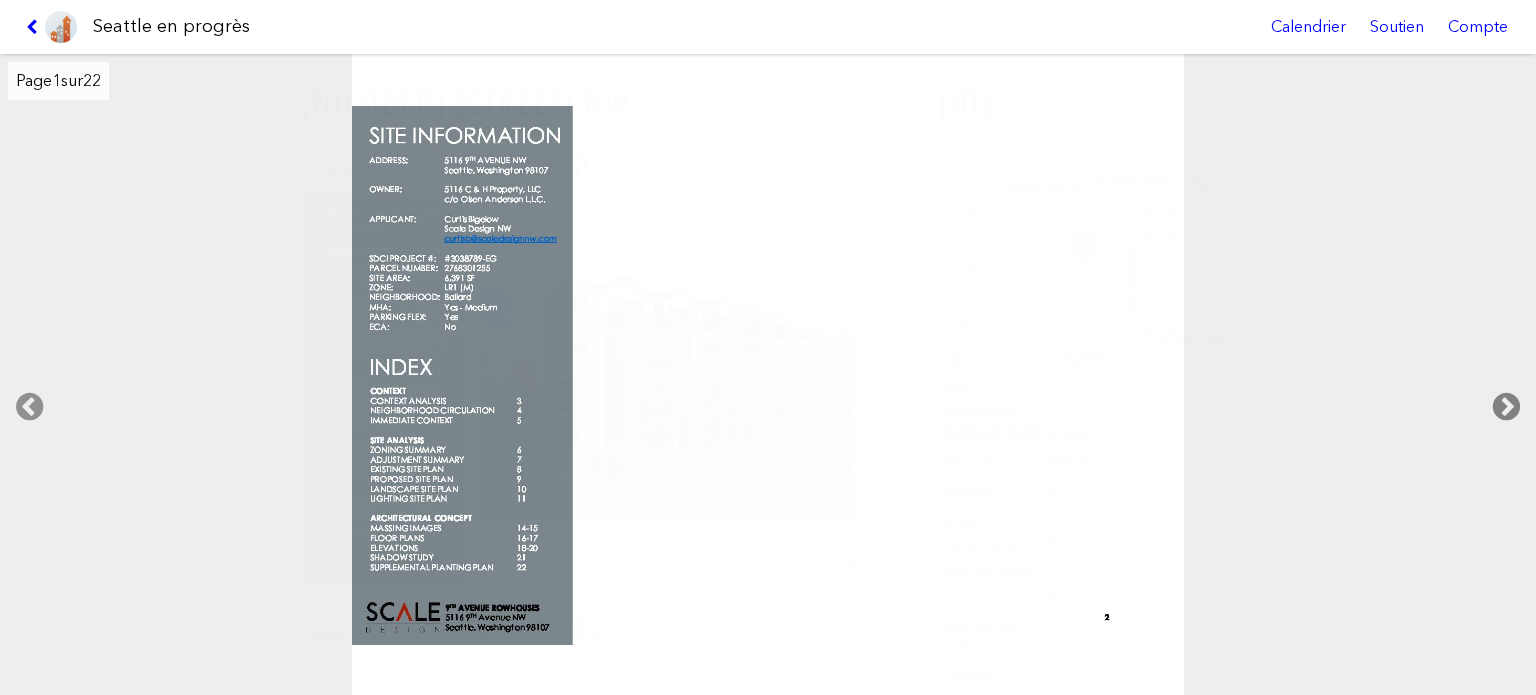 click at bounding box center (1506, 407) 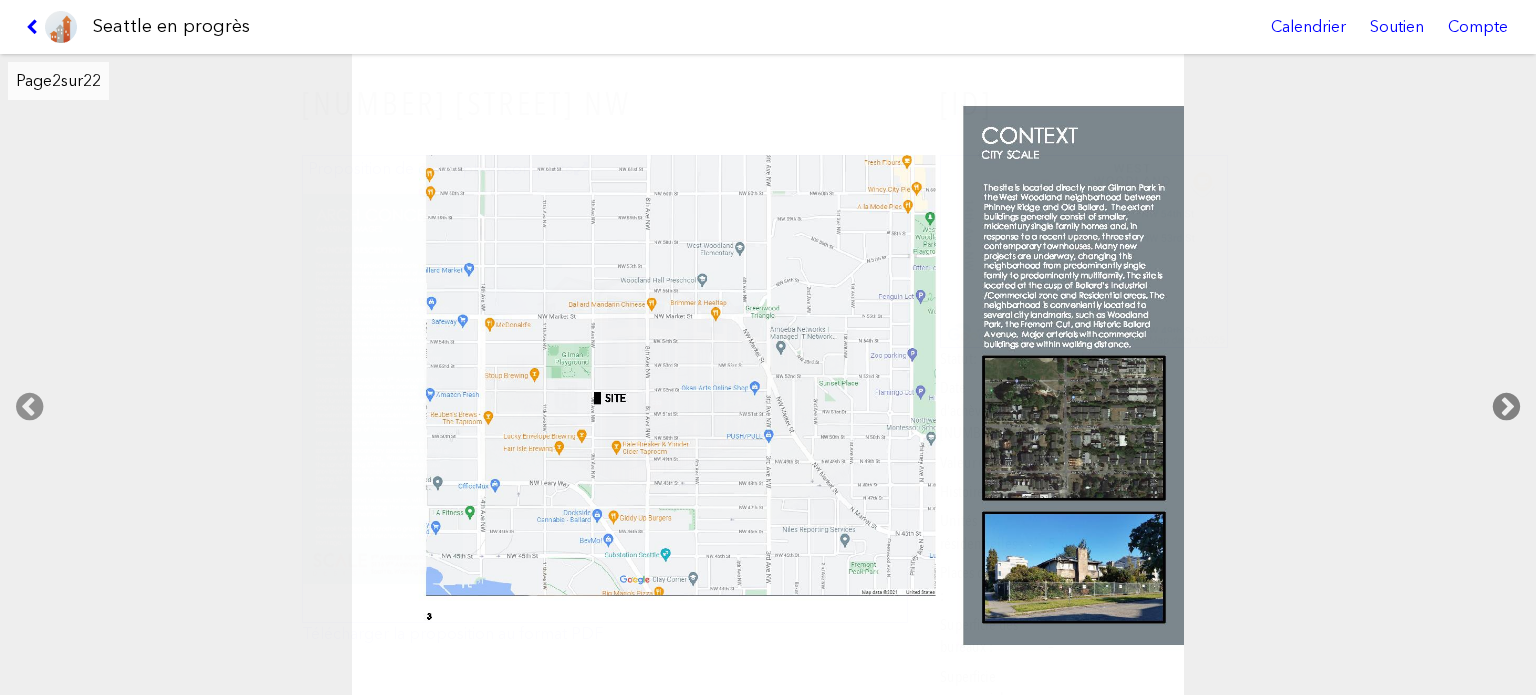 click at bounding box center (1506, 407) 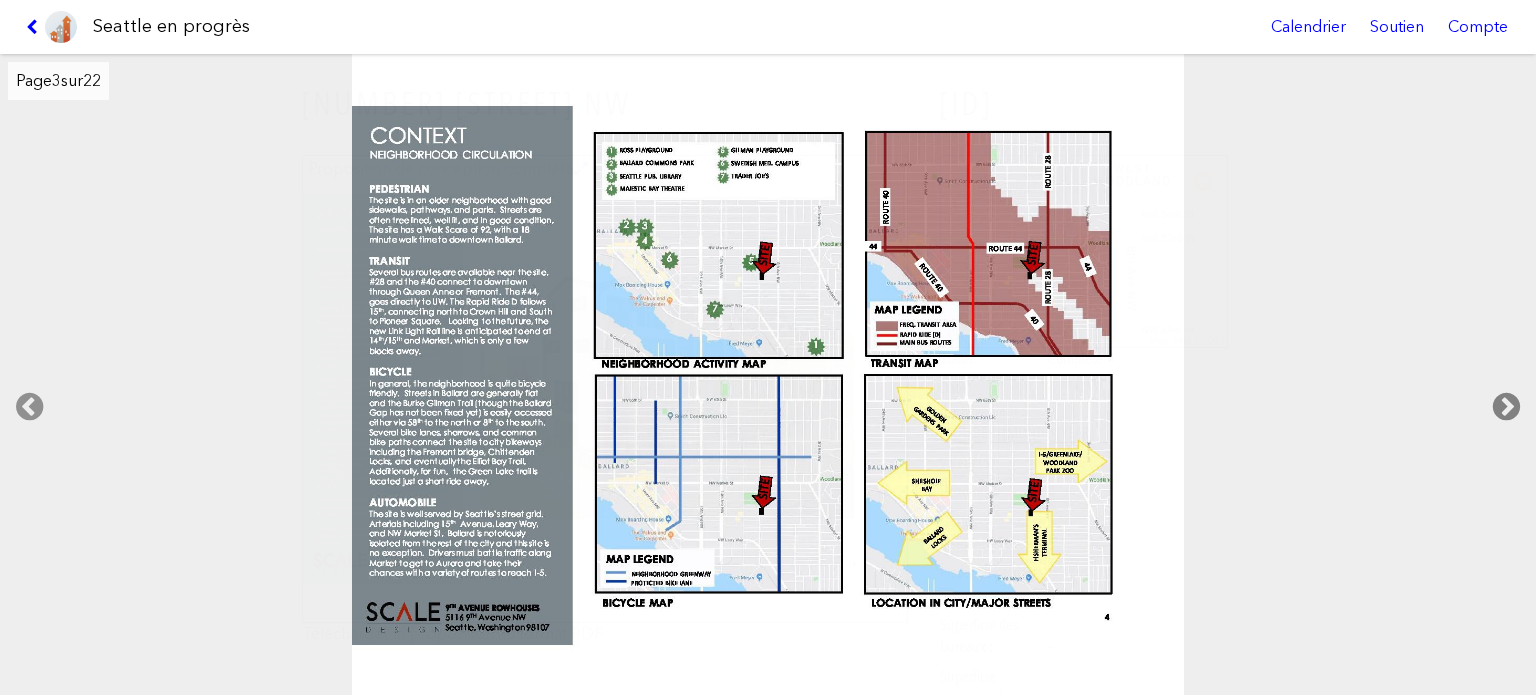 click at bounding box center (1506, 407) 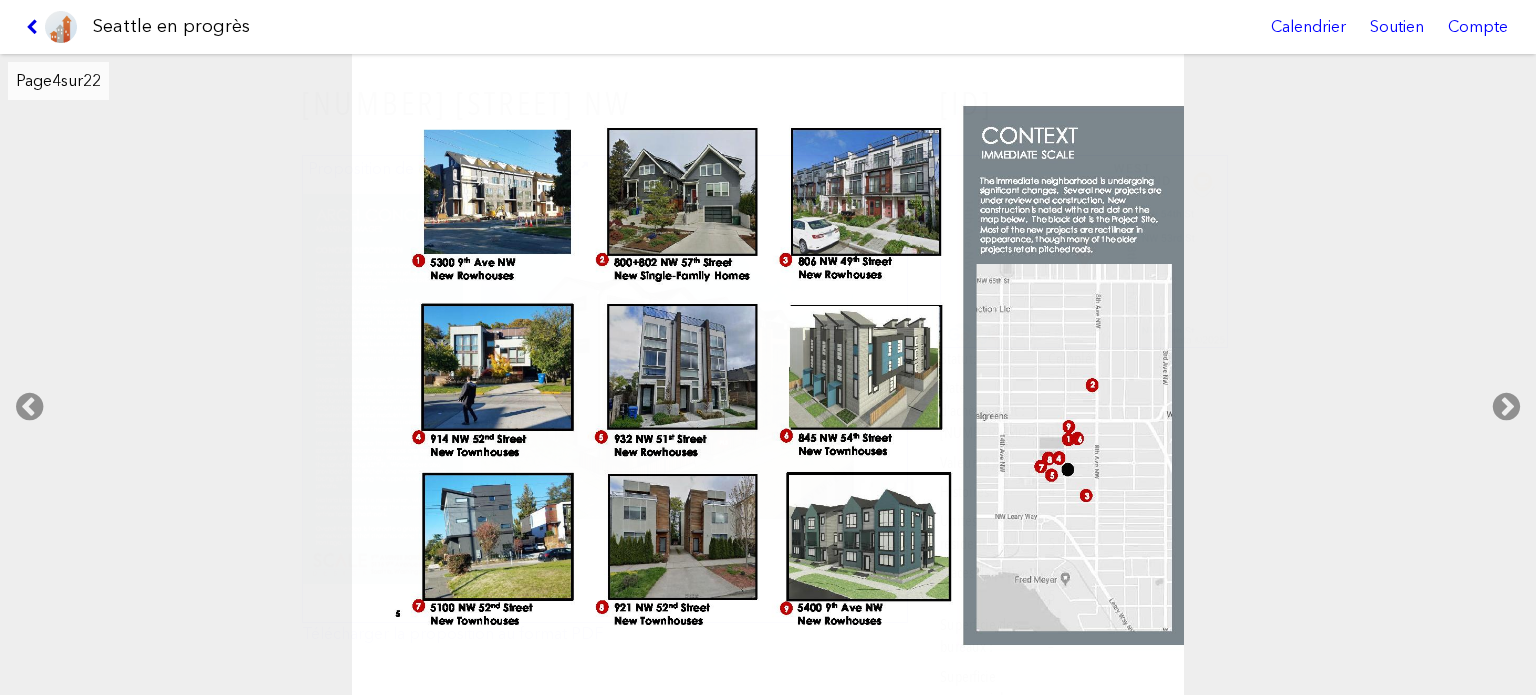 click at bounding box center [35, 27] 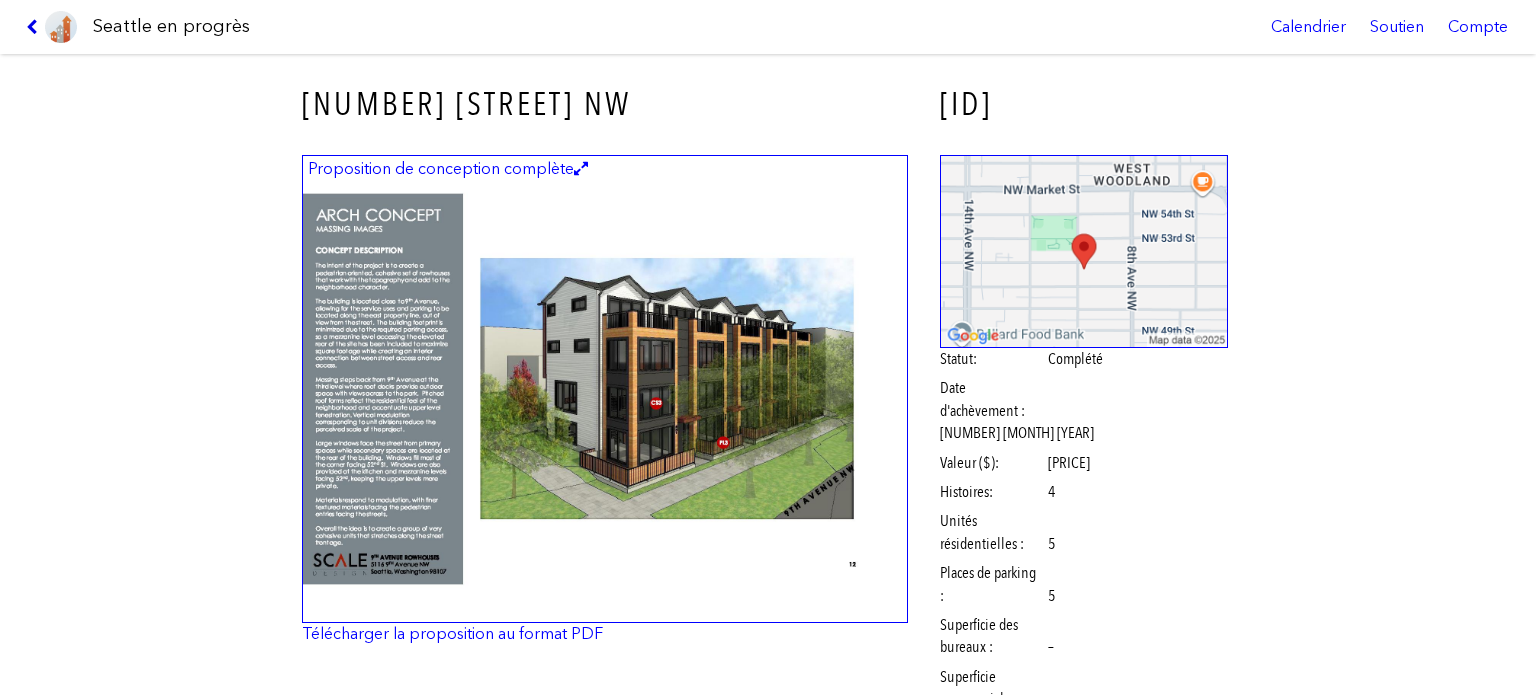 click at bounding box center (35, 27) 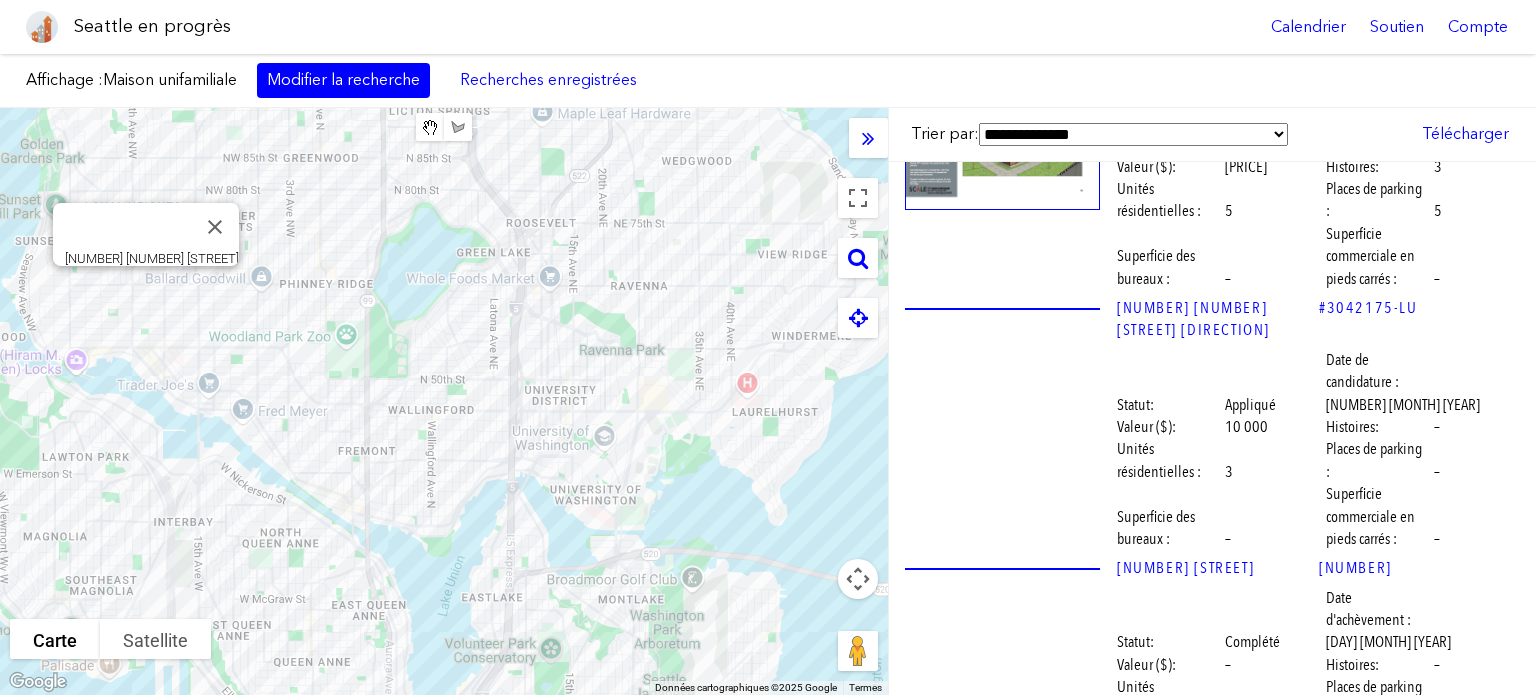 scroll, scrollTop: 39304, scrollLeft: 0, axis: vertical 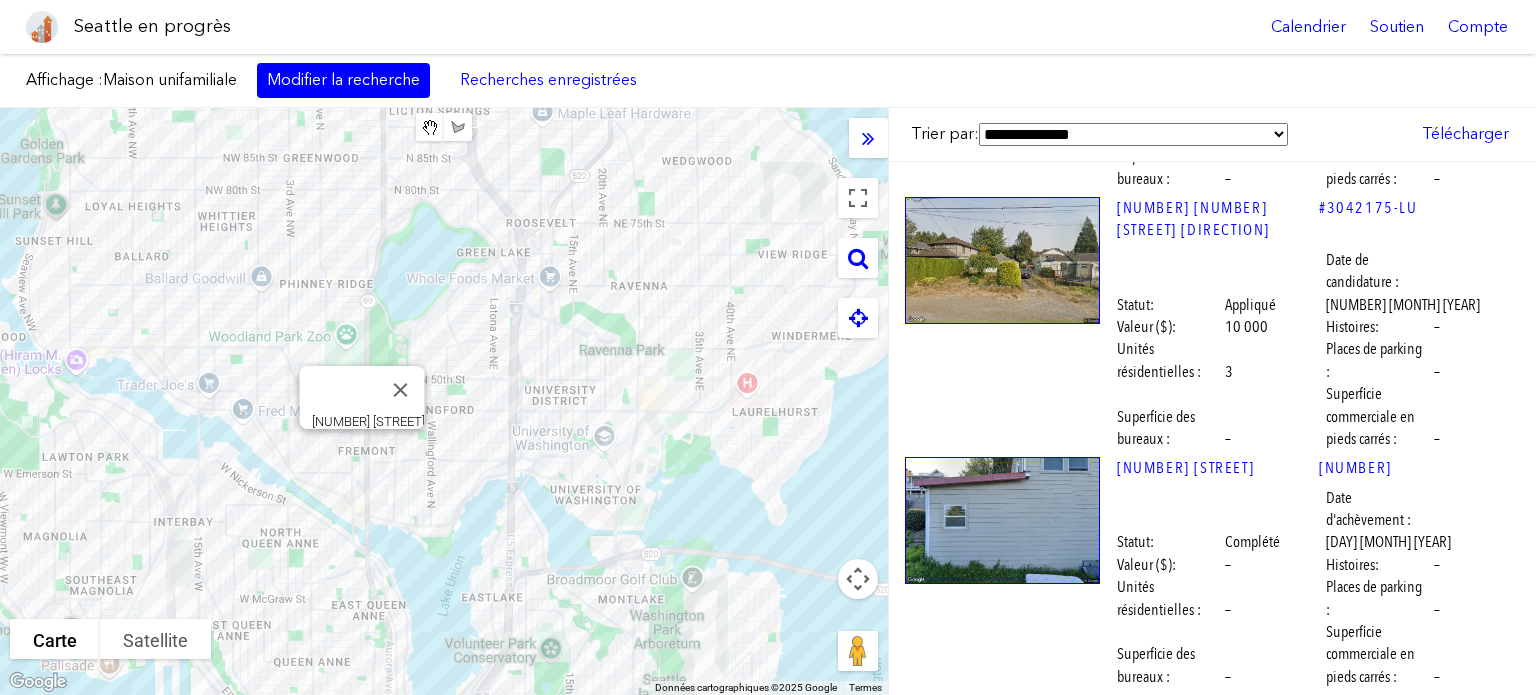 click at bounding box center [1002, 5012] 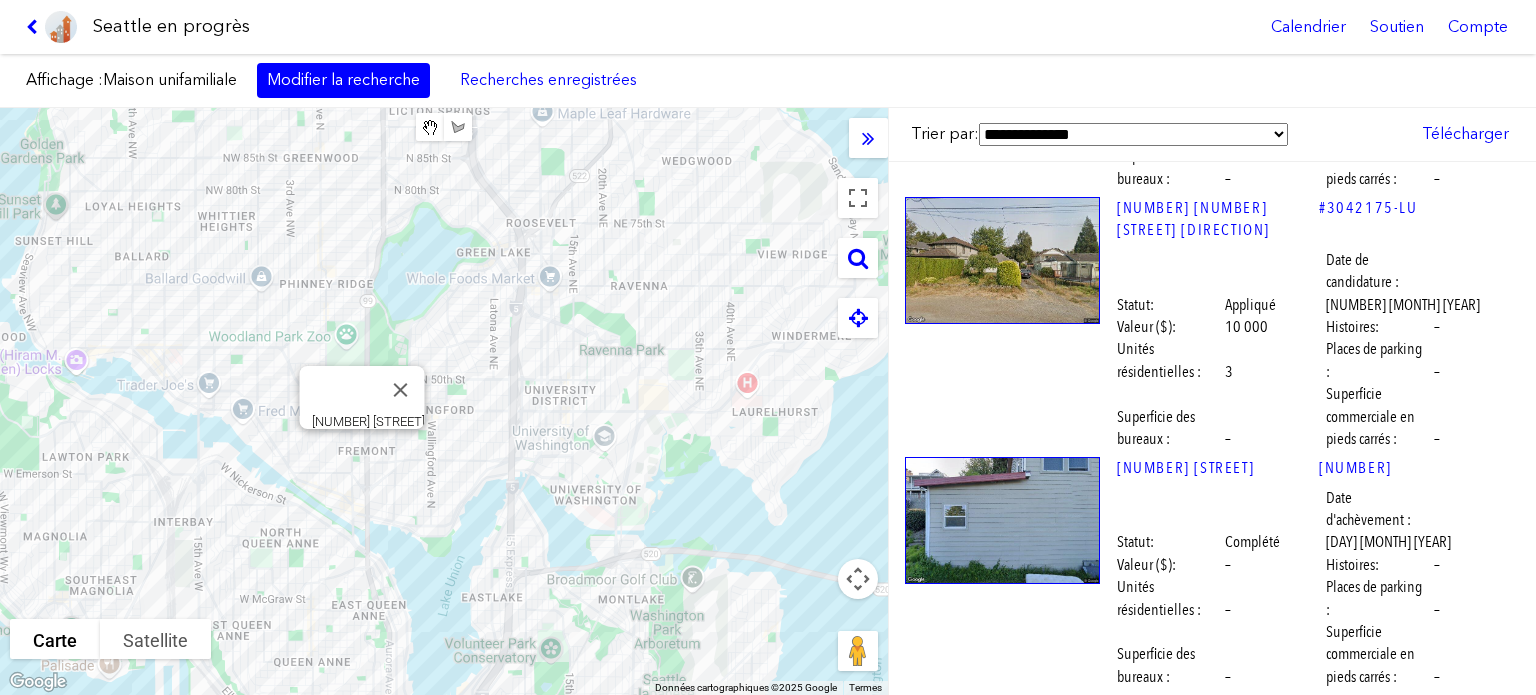 click at bounding box center (1002, 5012) 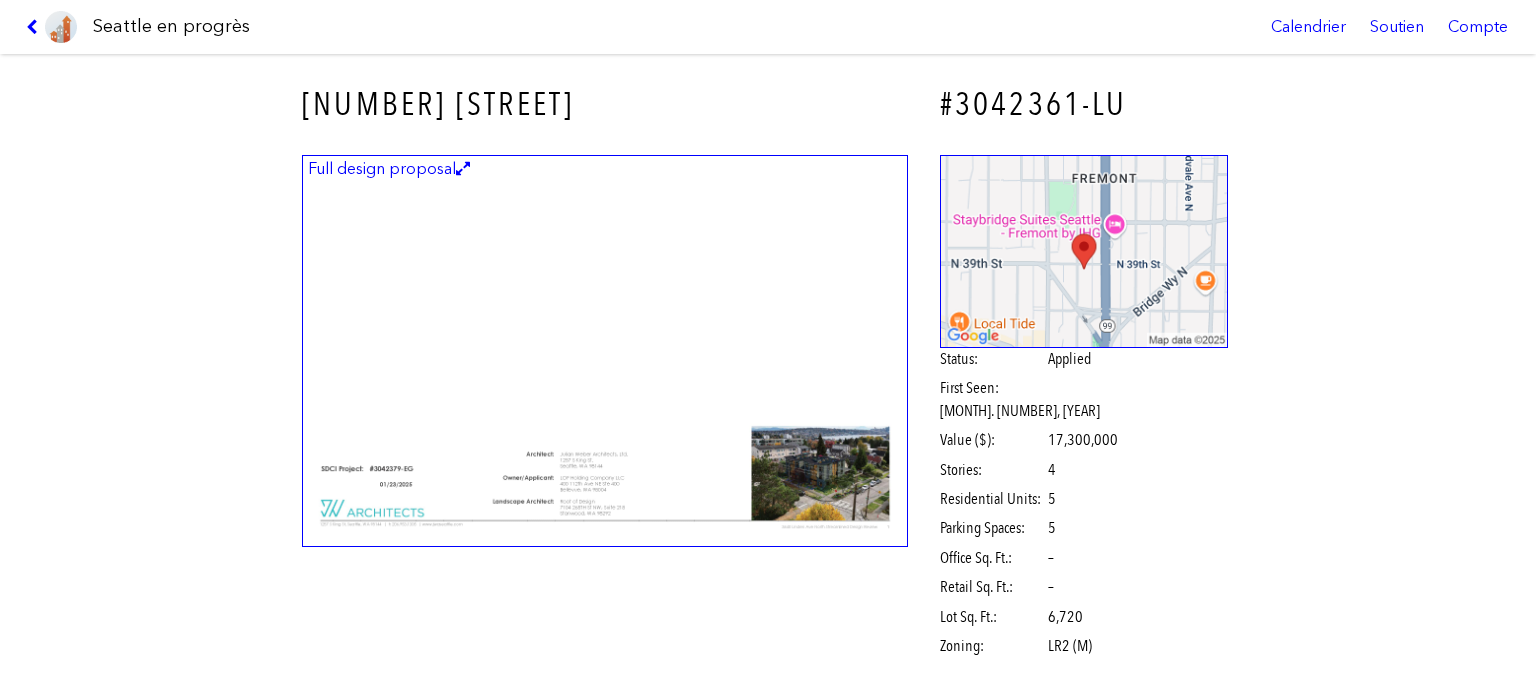 click at bounding box center [605, 351] 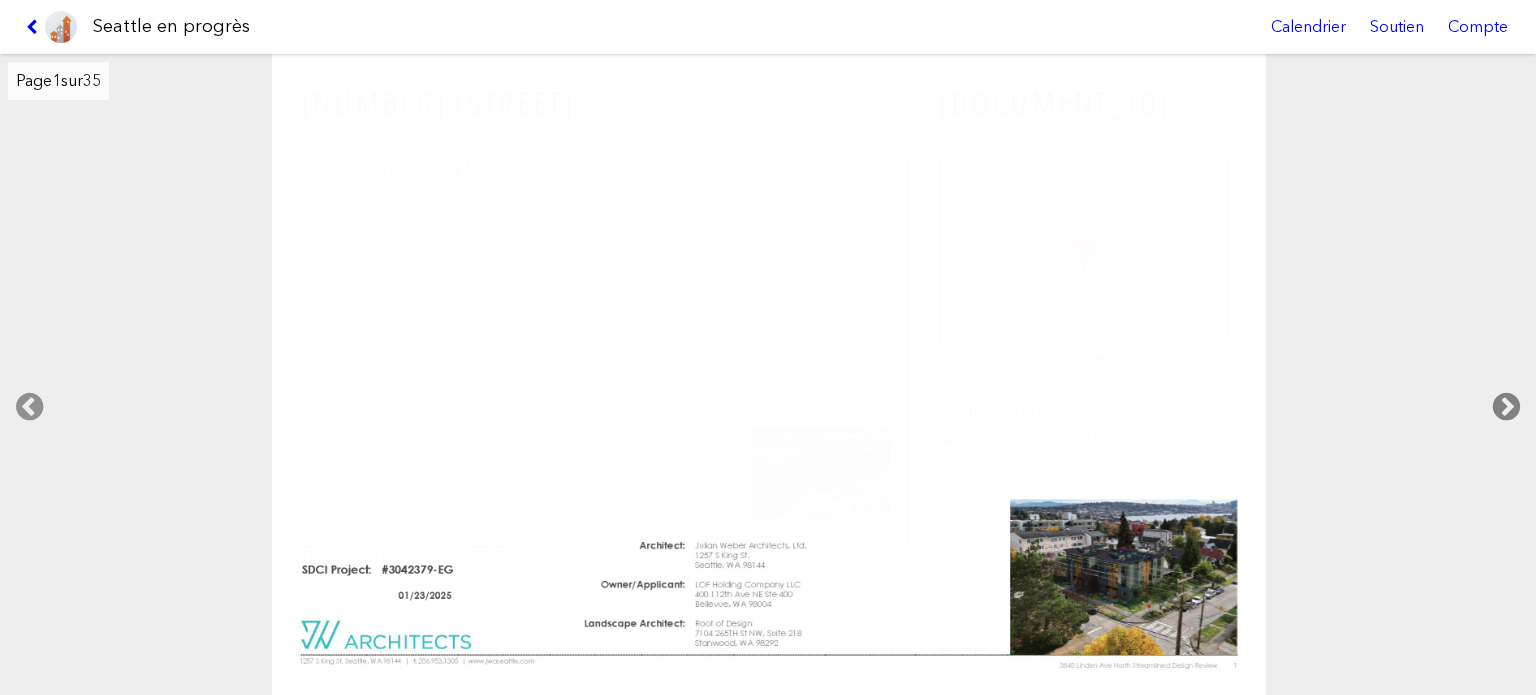 click at bounding box center [1506, 407] 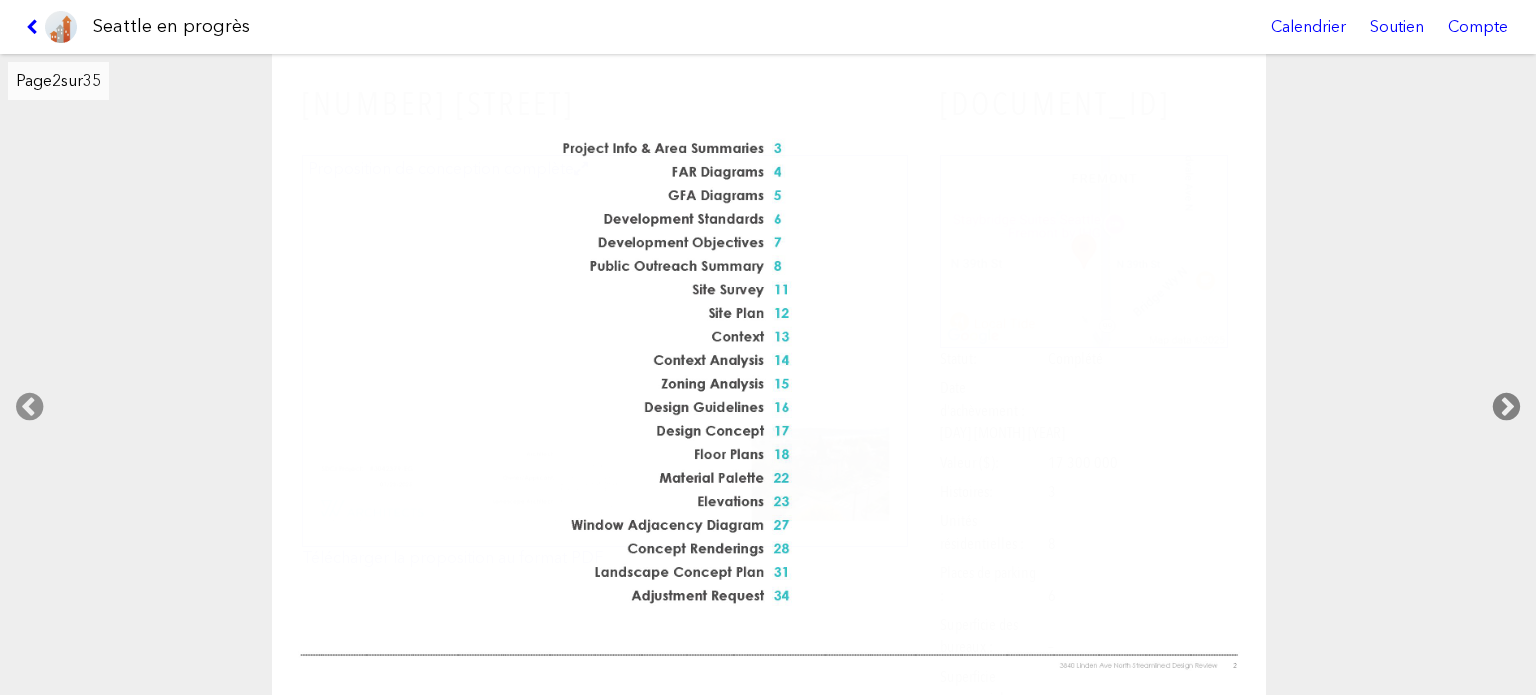 click at bounding box center [1506, 407] 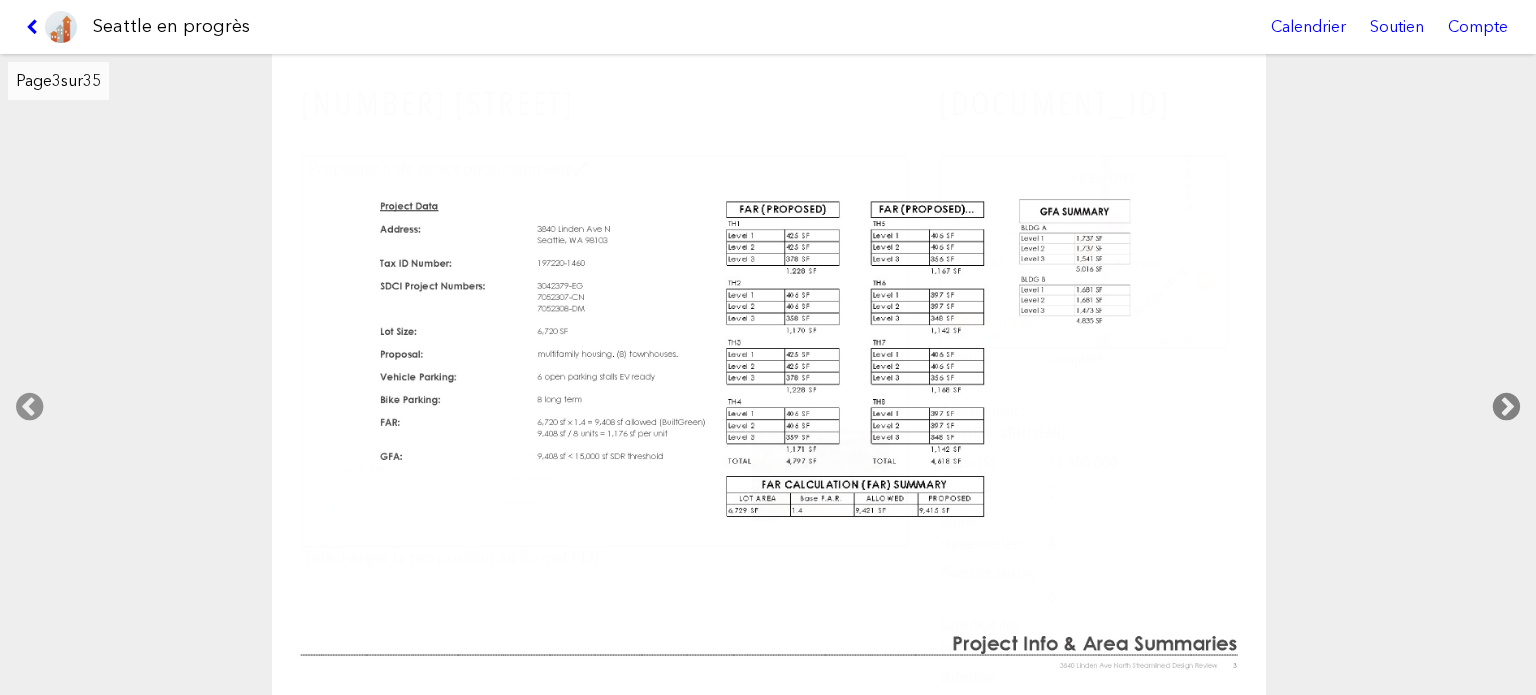 click at bounding box center [1506, 407] 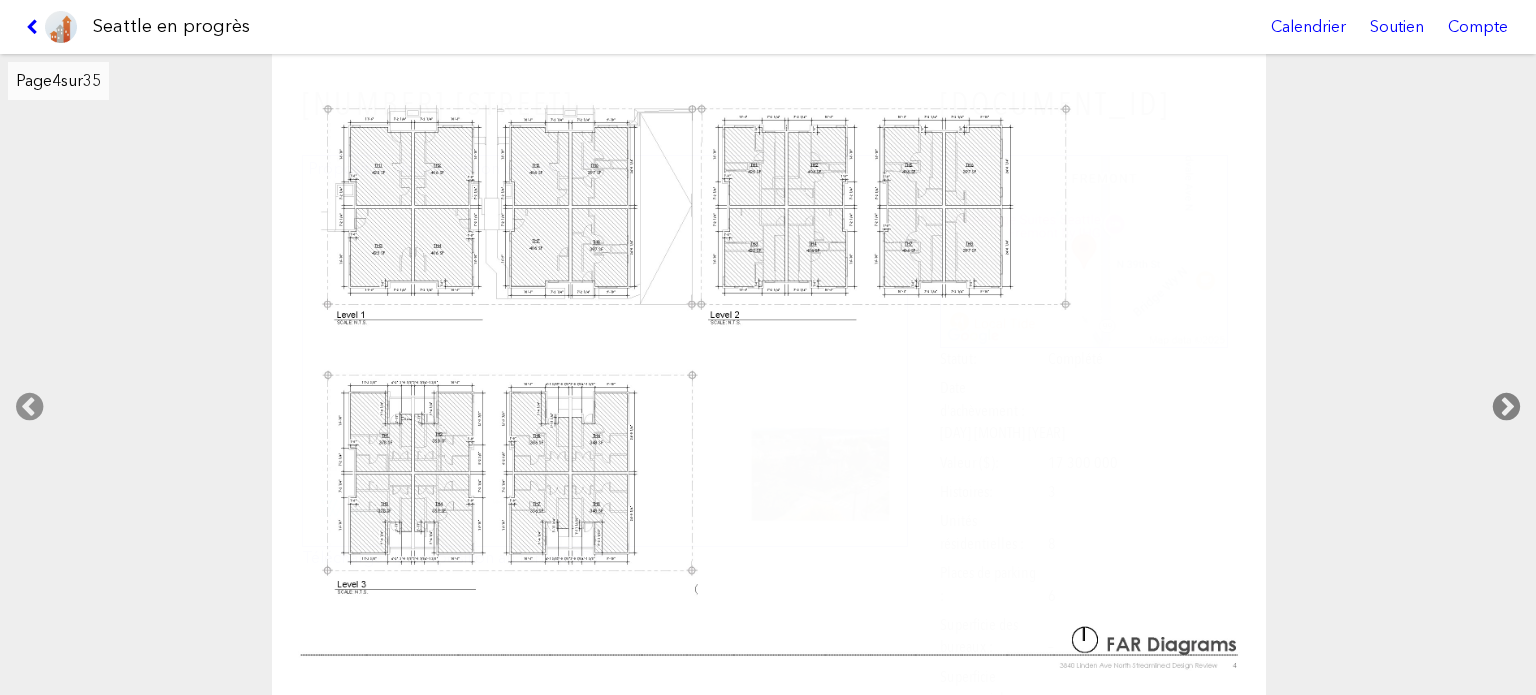 click at bounding box center [1506, 407] 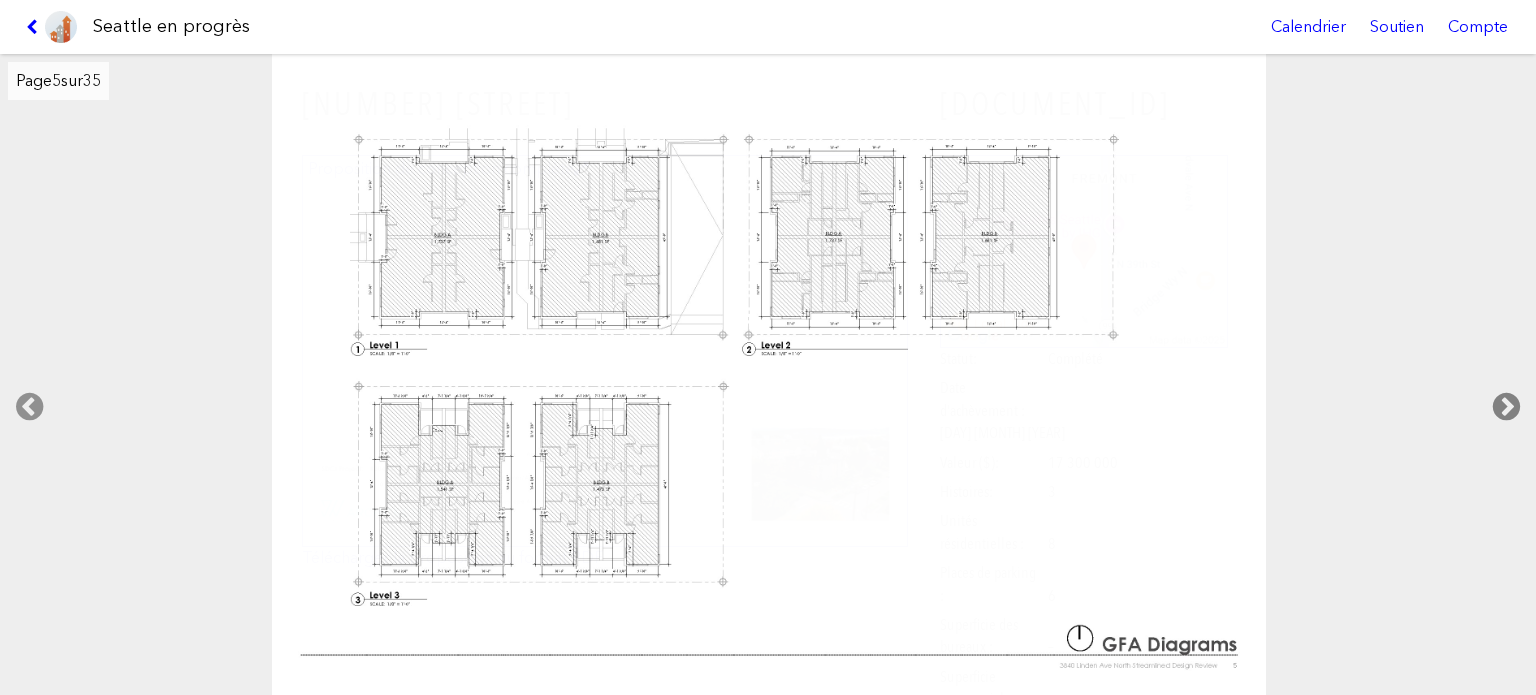 click at bounding box center (1506, 407) 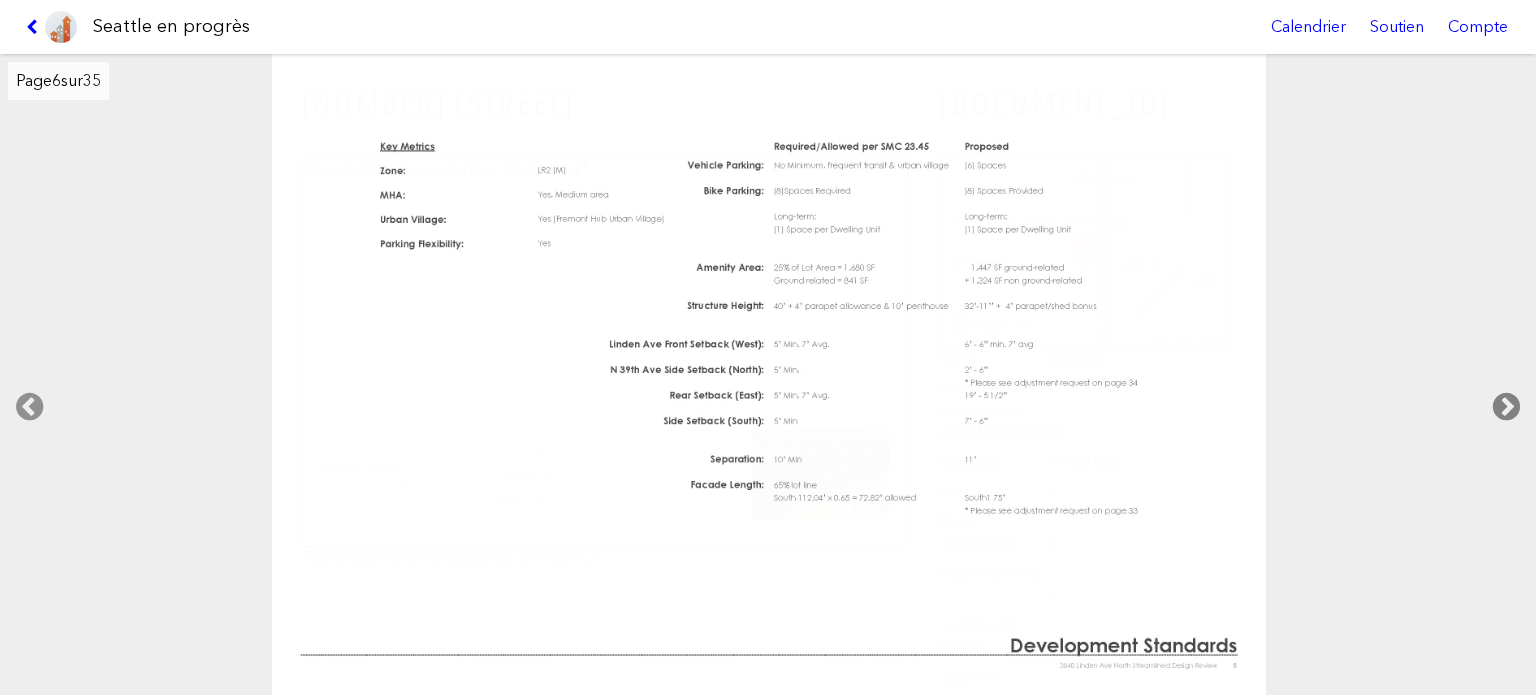 click at bounding box center (1506, 407) 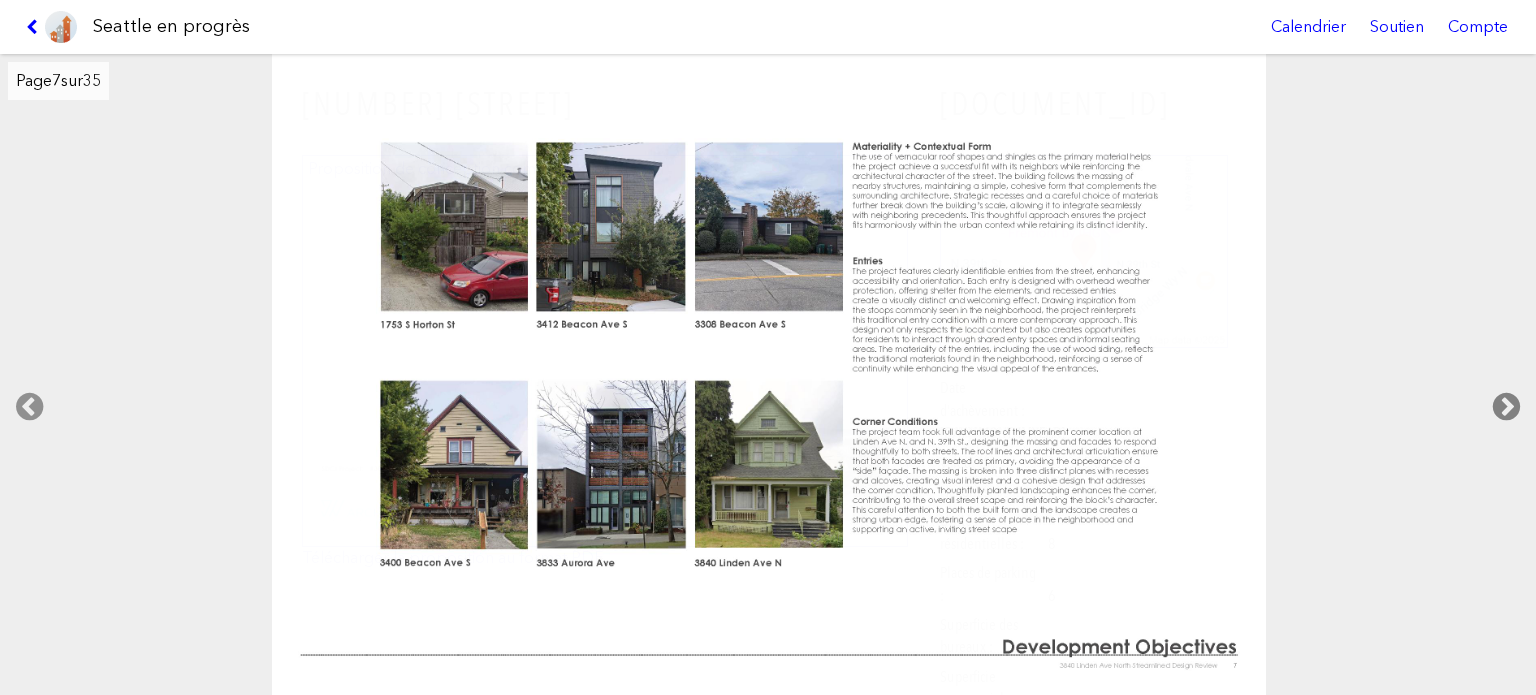 click at bounding box center (1506, 407) 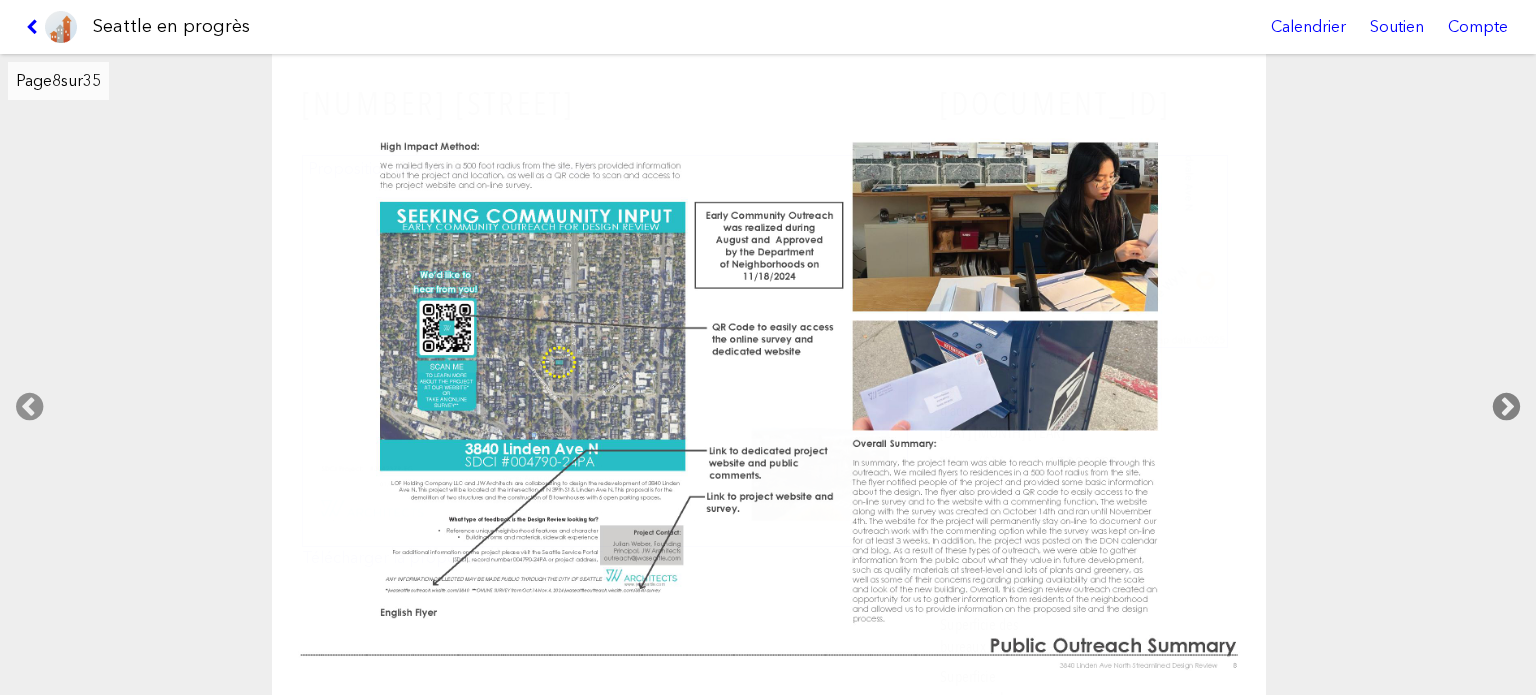click at bounding box center [1506, 407] 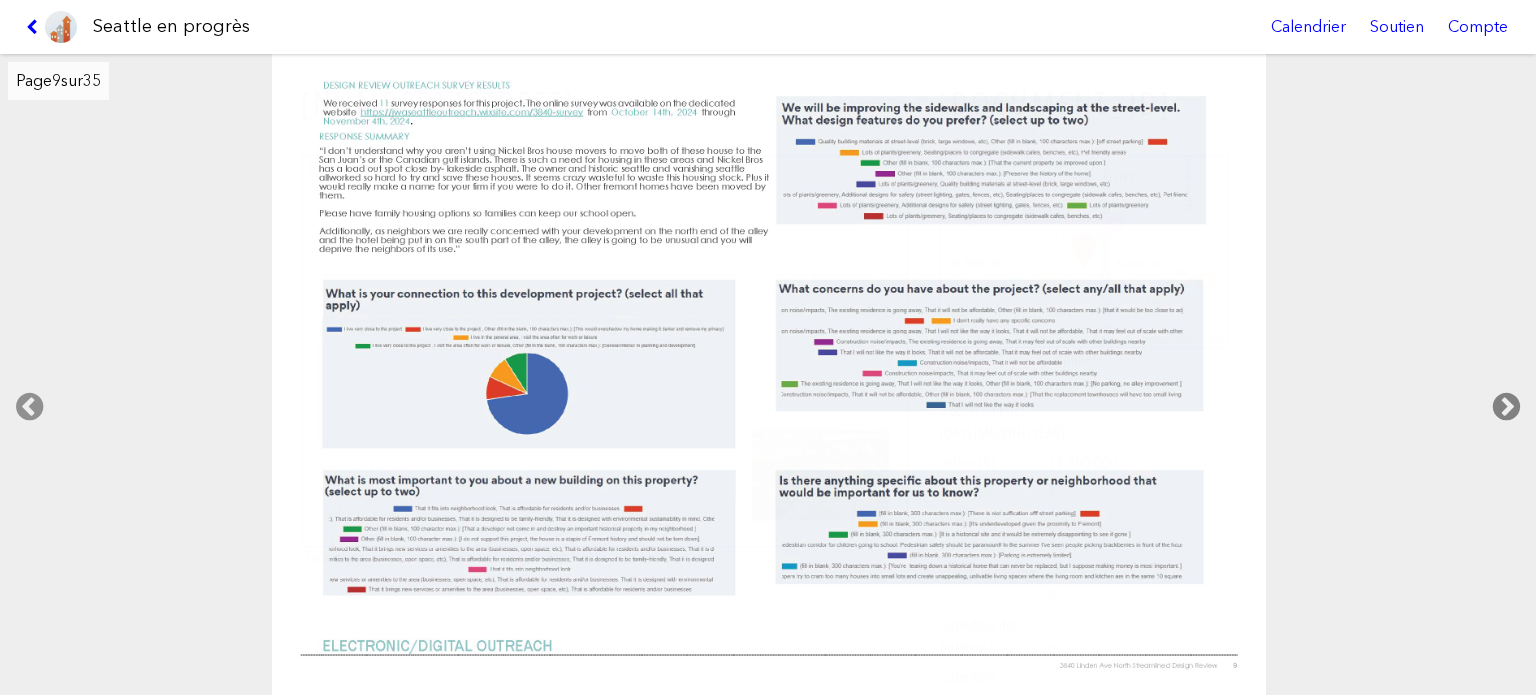 click at bounding box center [1506, 407] 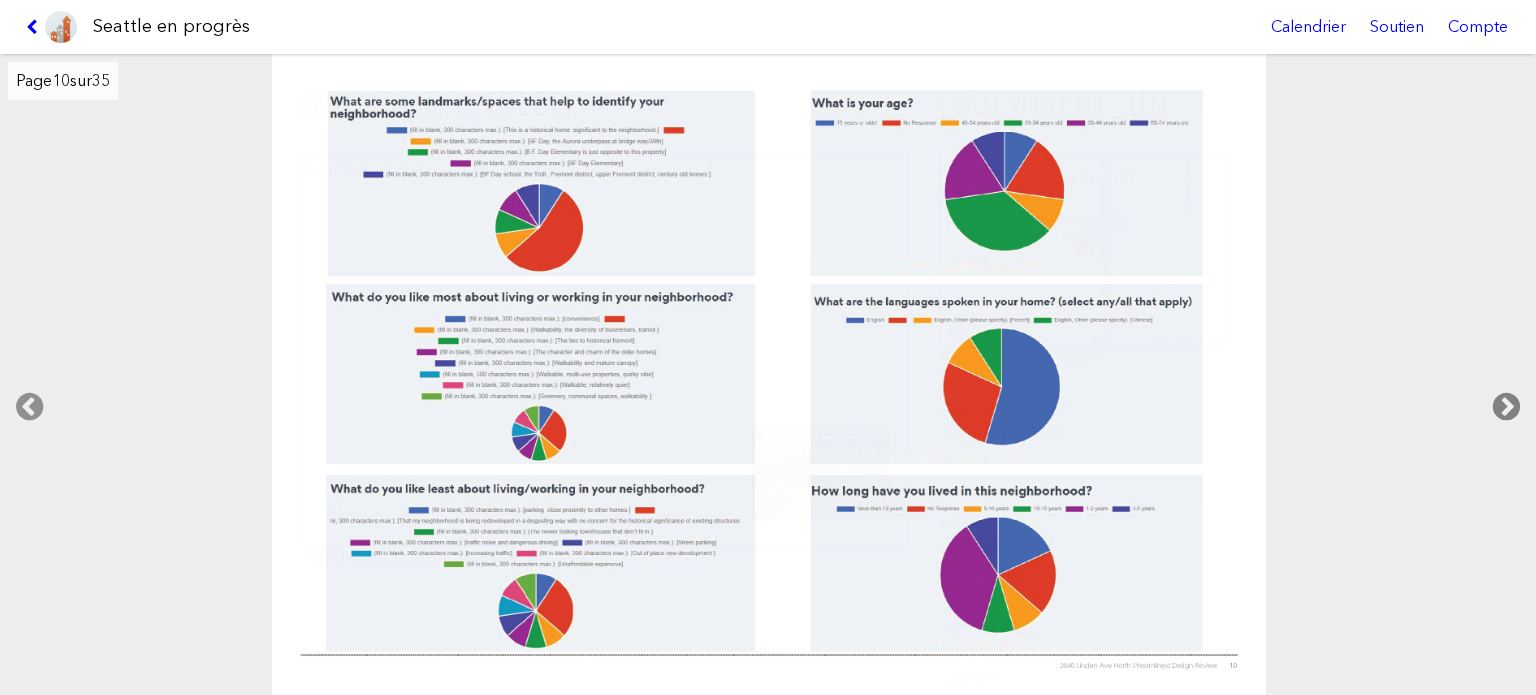 click at bounding box center (1506, 407) 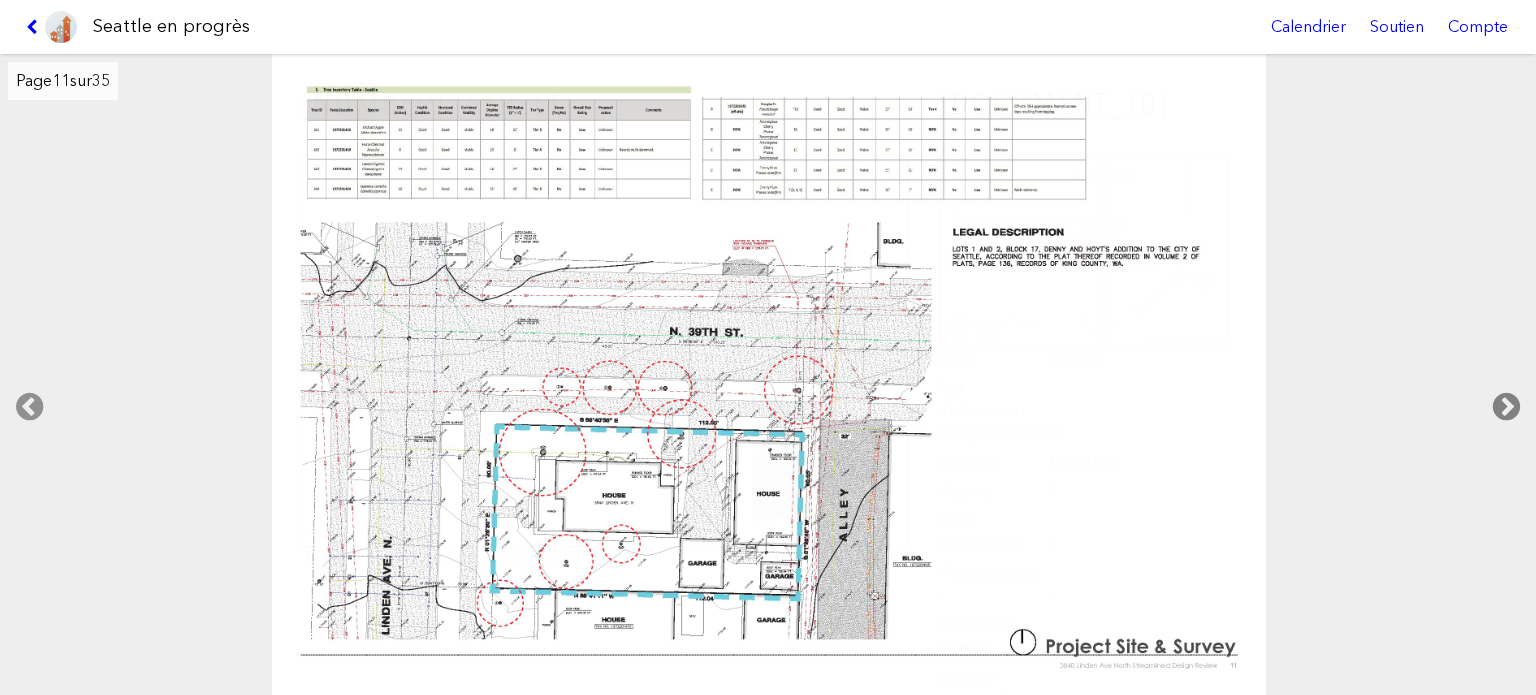 click at bounding box center (1506, 407) 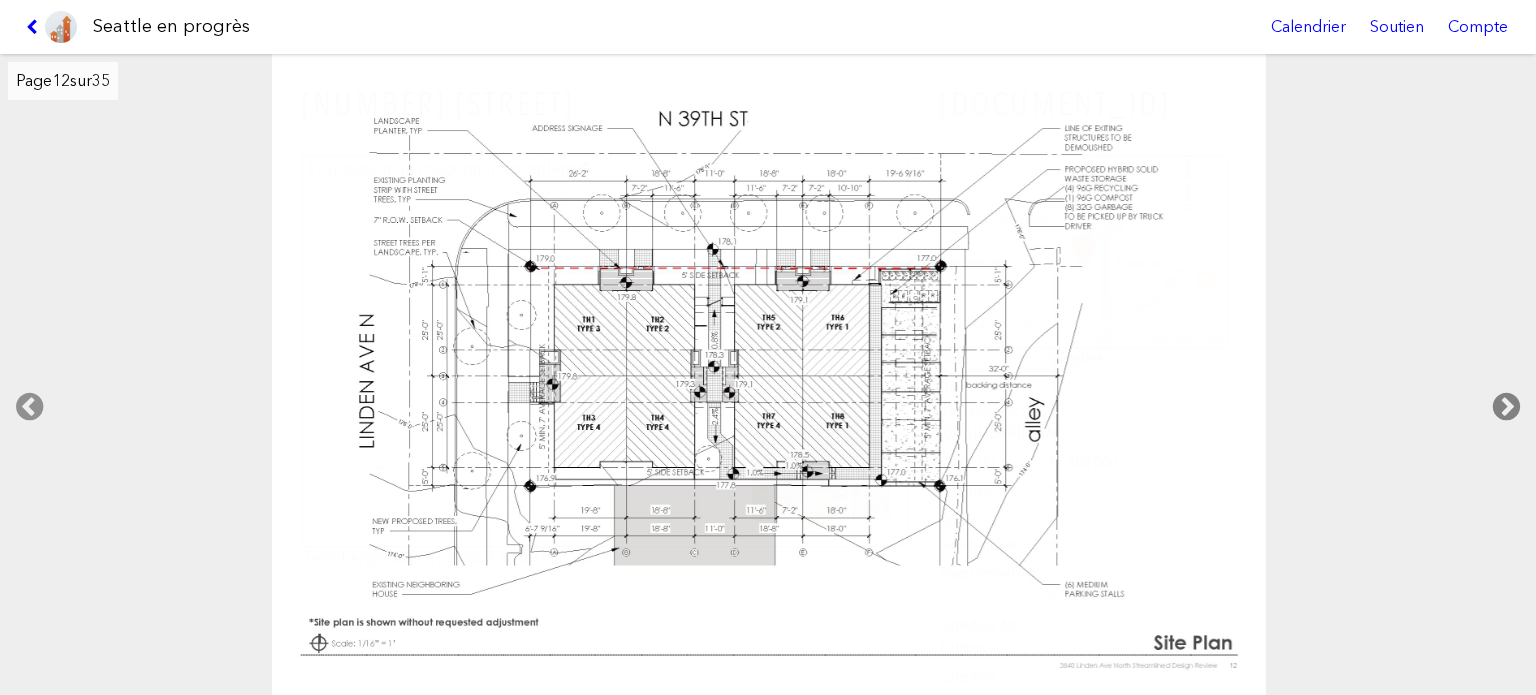 click at bounding box center [1506, 407] 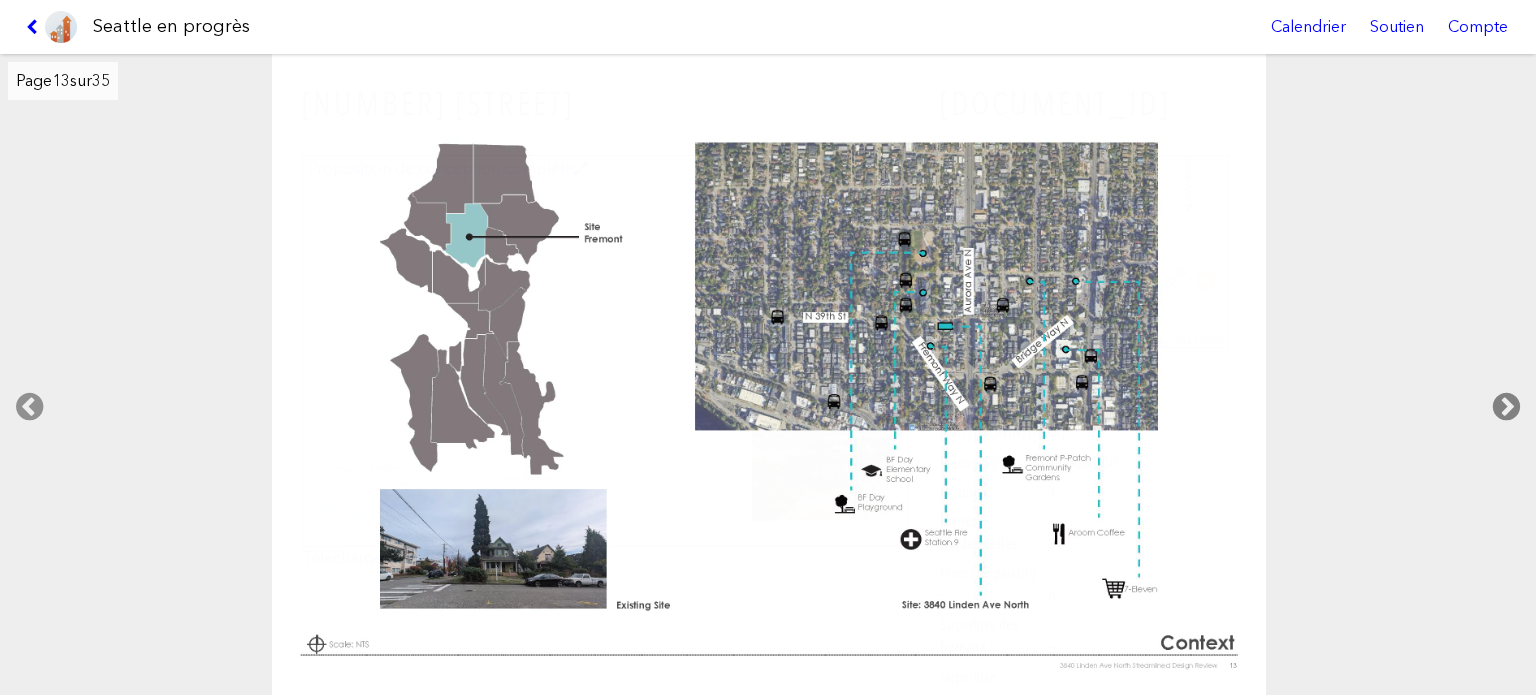 click at bounding box center (1506, 407) 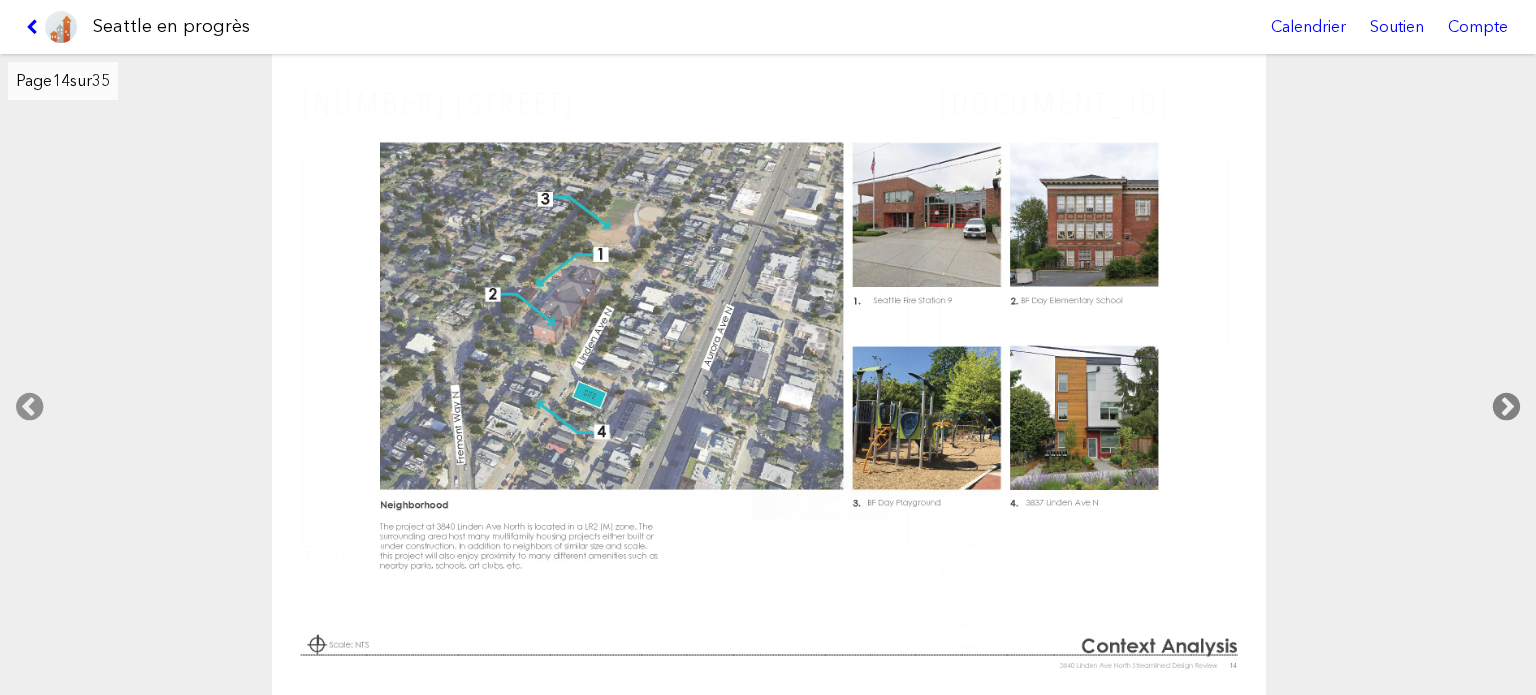 click at bounding box center (1506, 407) 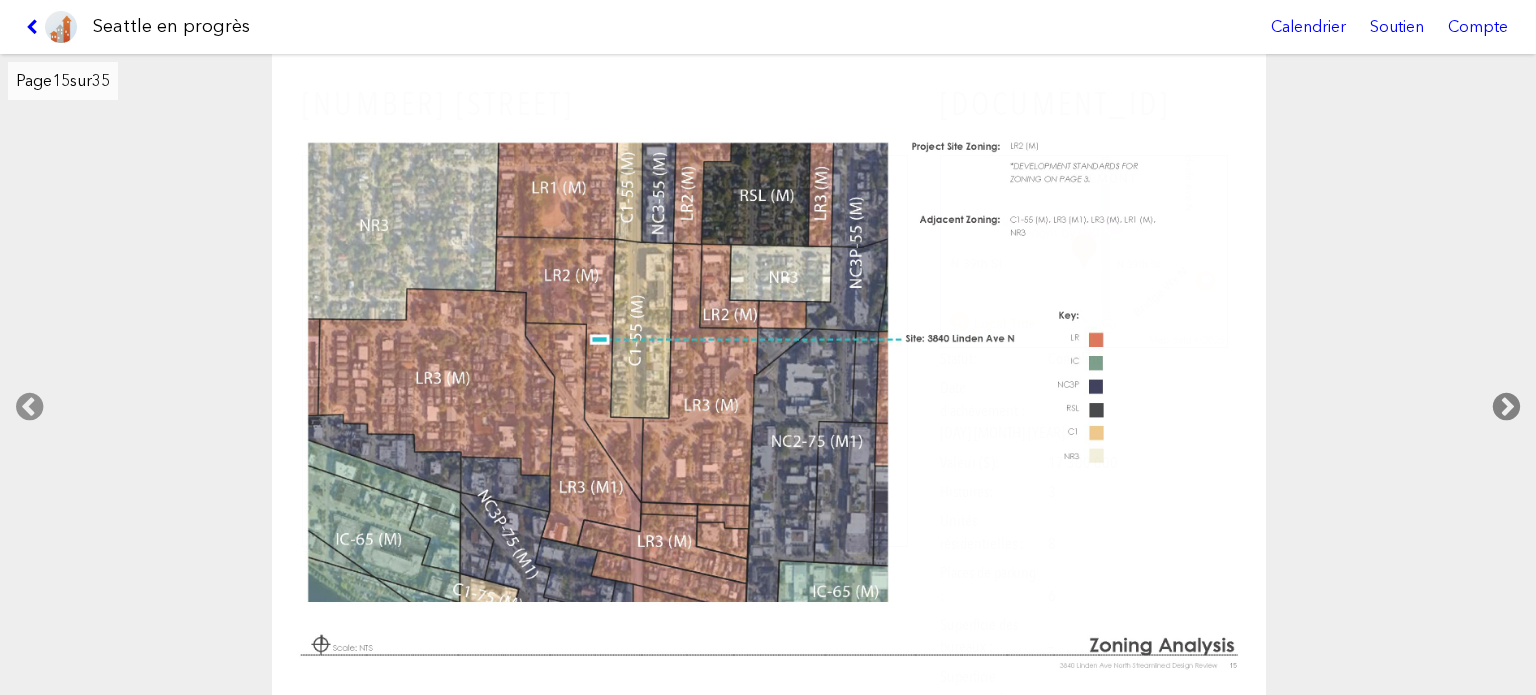 click at bounding box center [1506, 407] 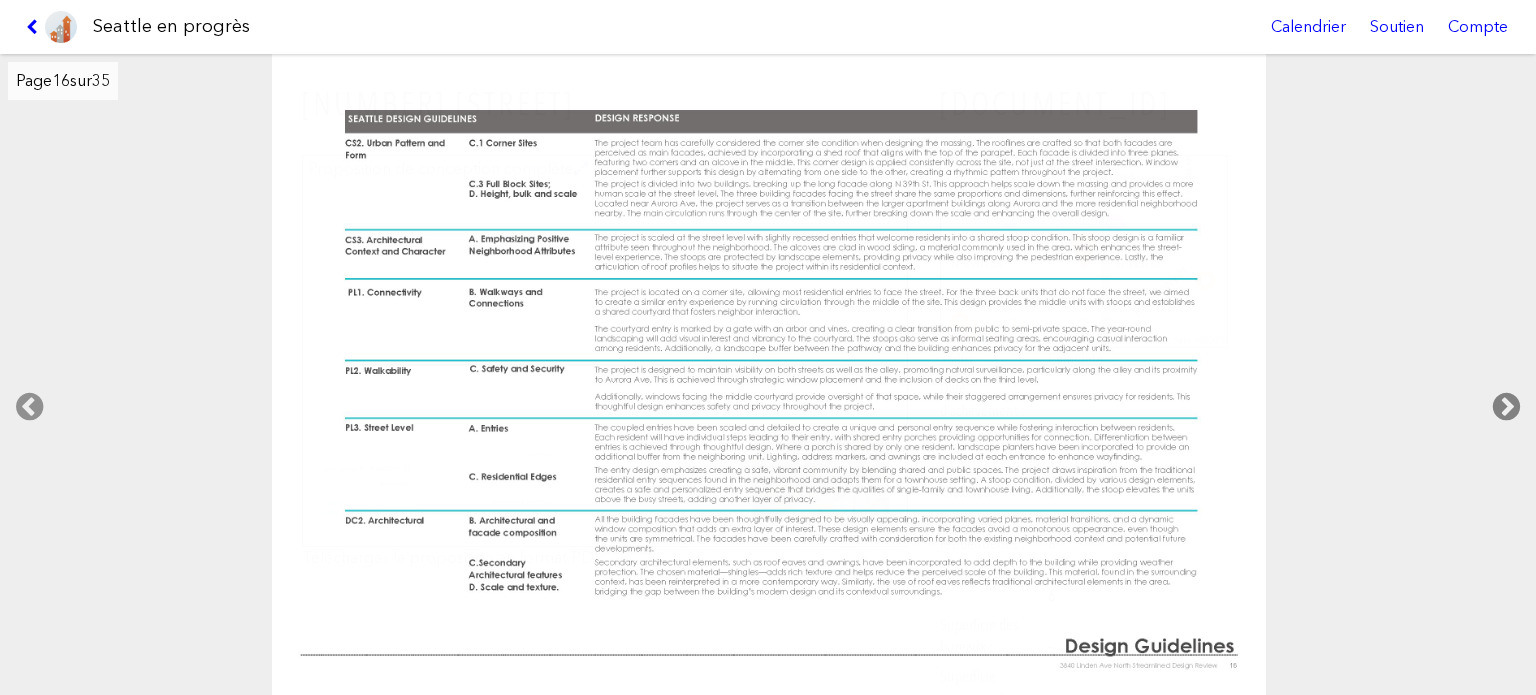 click at bounding box center (1506, 407) 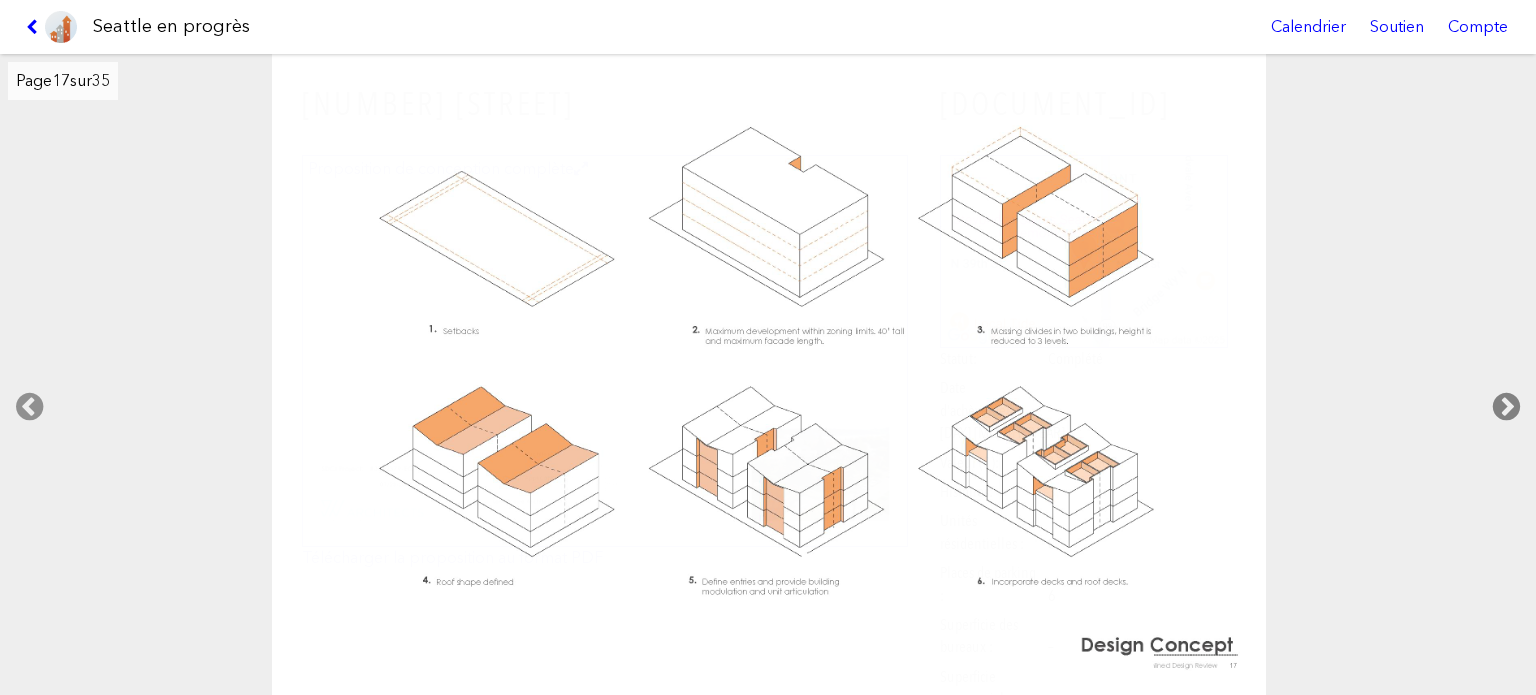 click at bounding box center (1506, 407) 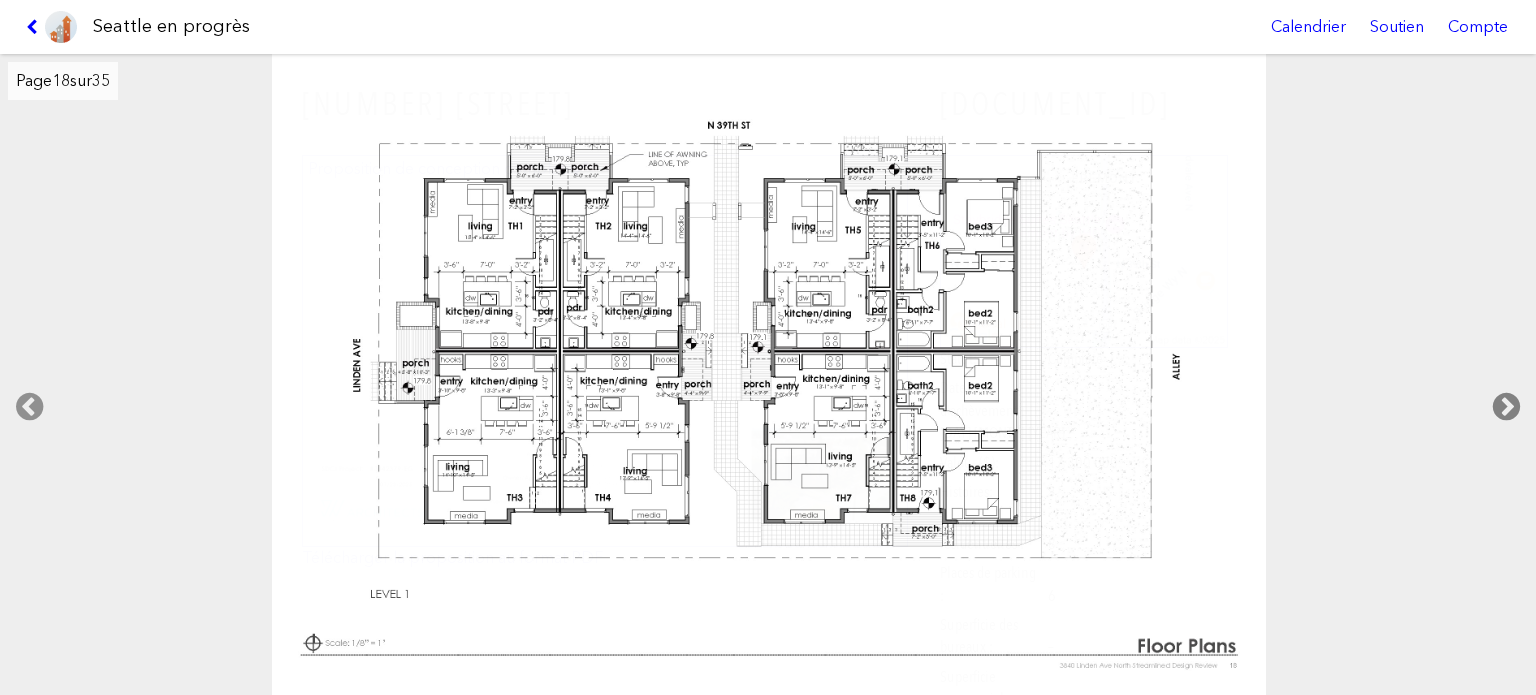 click at bounding box center (1506, 407) 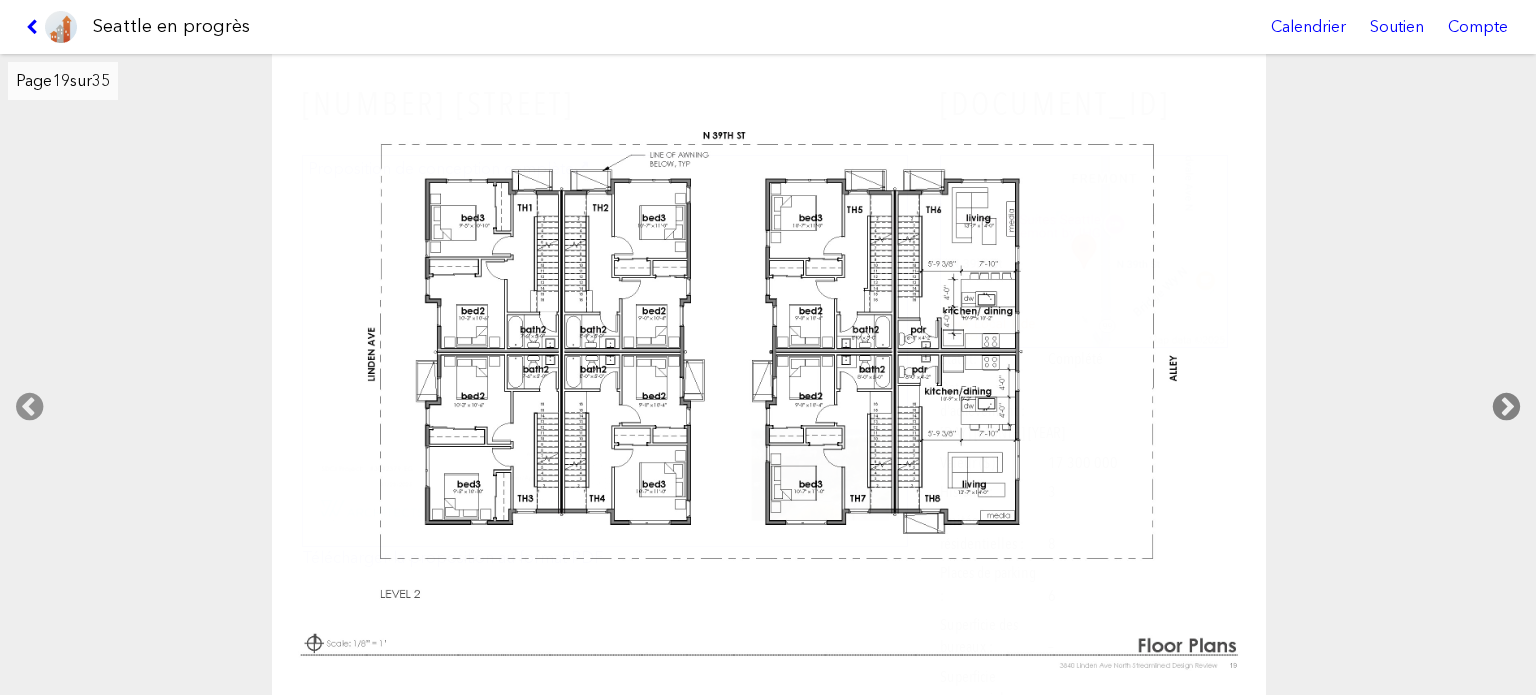 click at bounding box center [1506, 407] 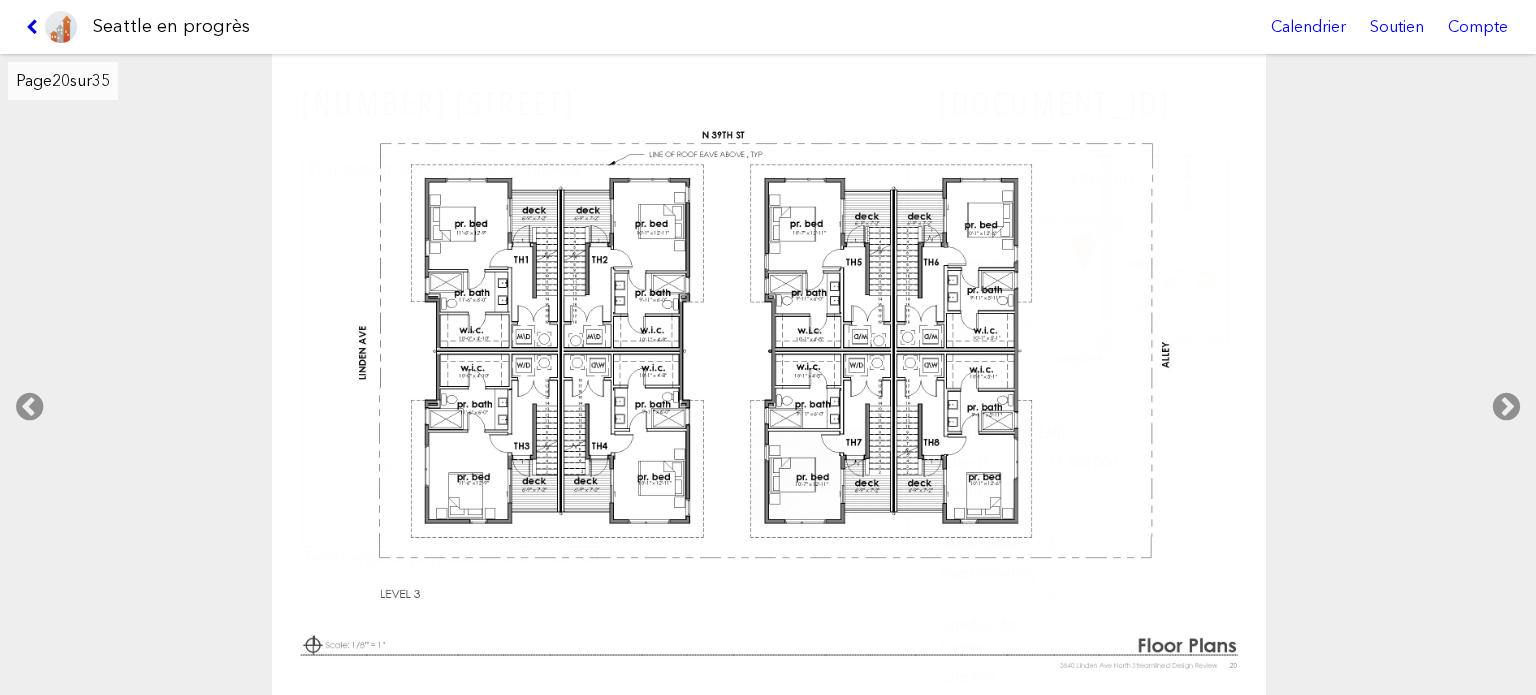 click at bounding box center (35, 27) 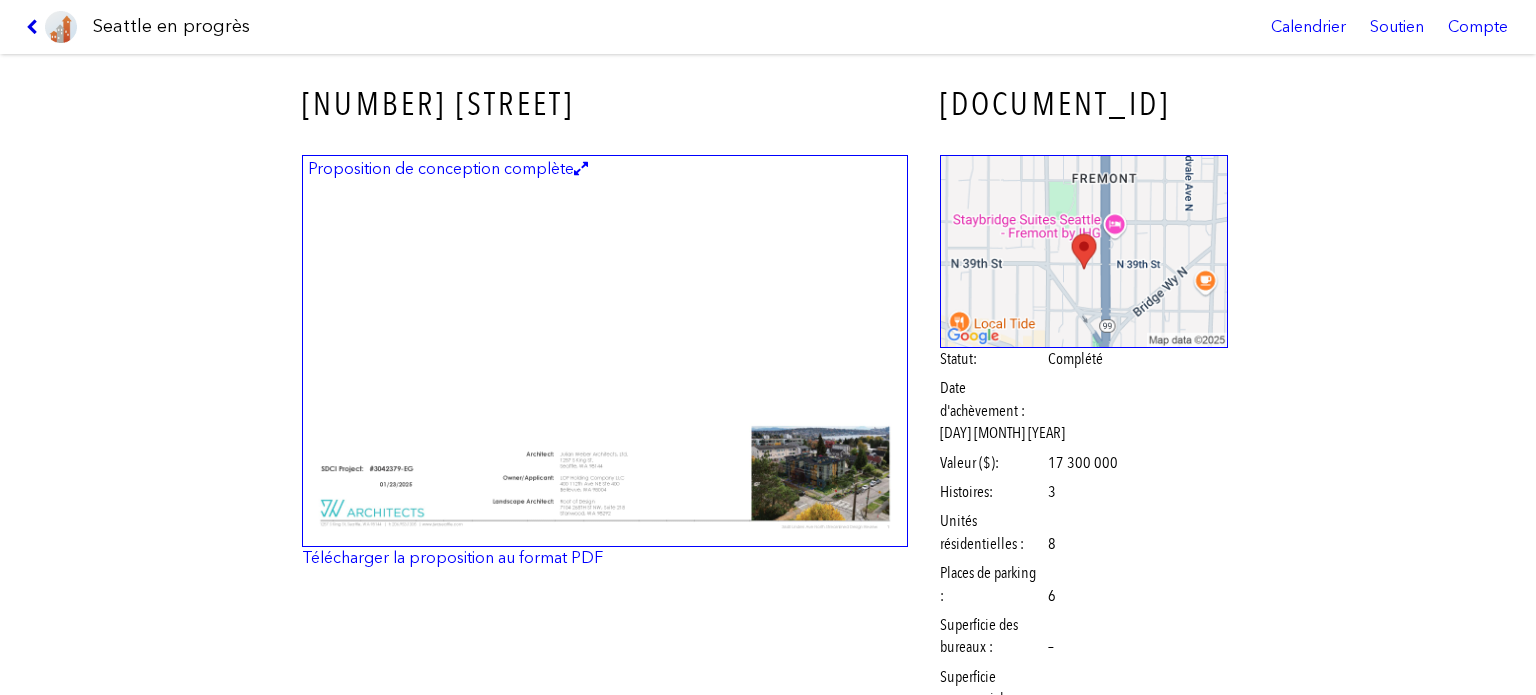 click at bounding box center (35, 27) 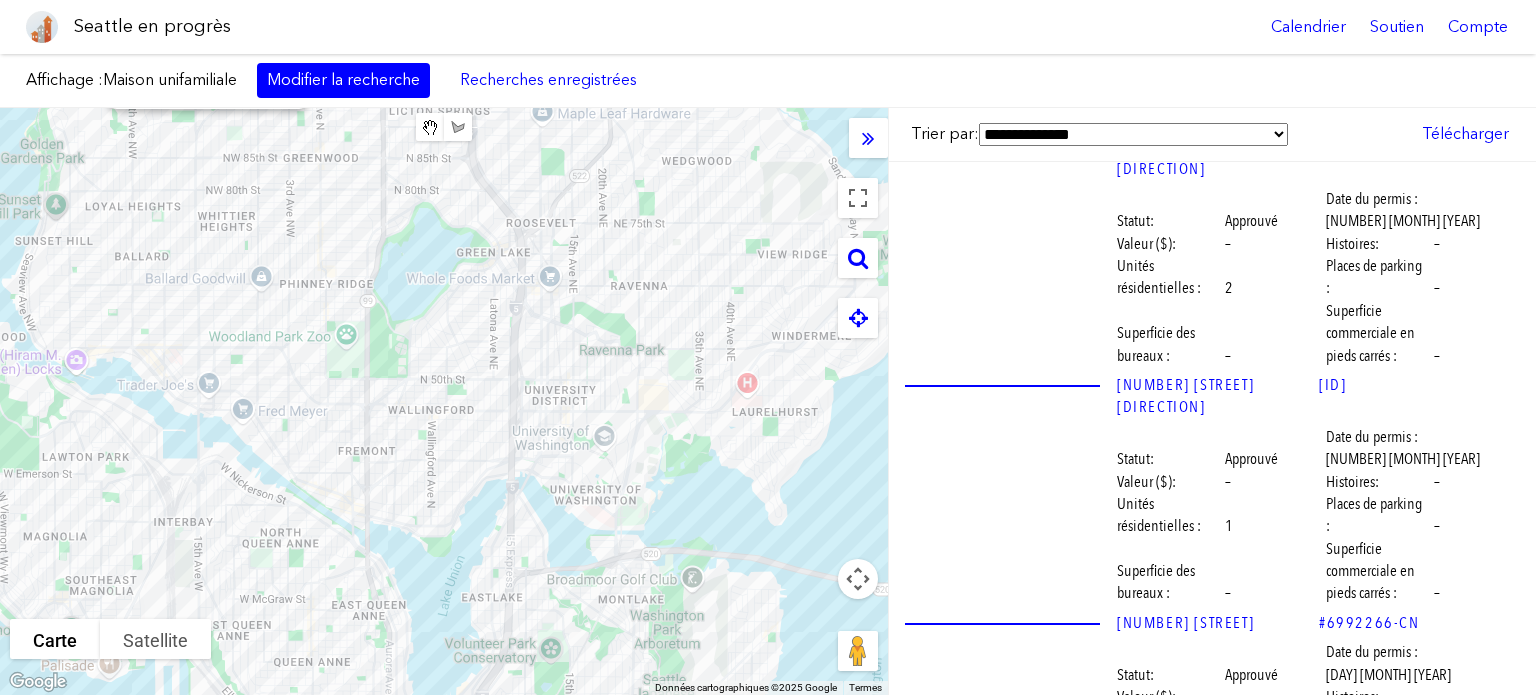 scroll, scrollTop: 45404, scrollLeft: 0, axis: vertical 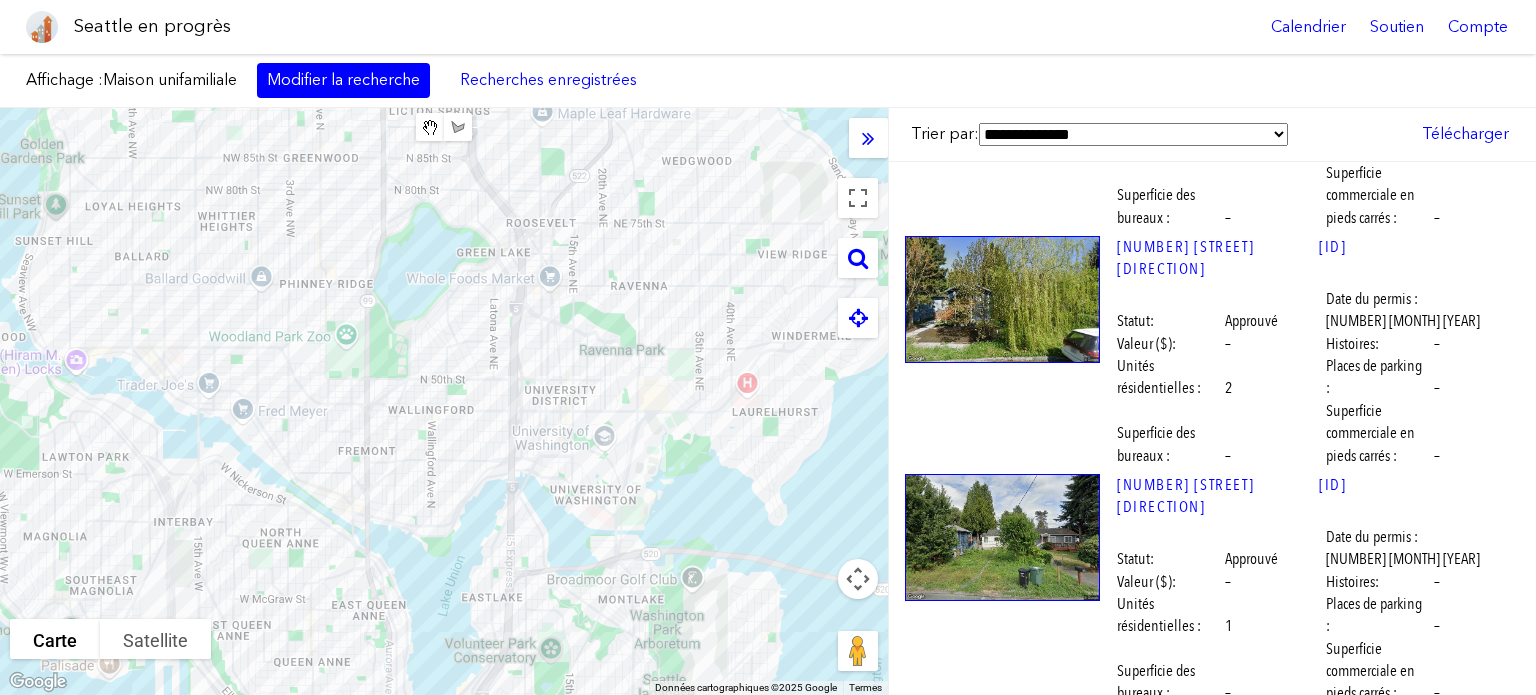 click at bounding box center [1002, 5504] 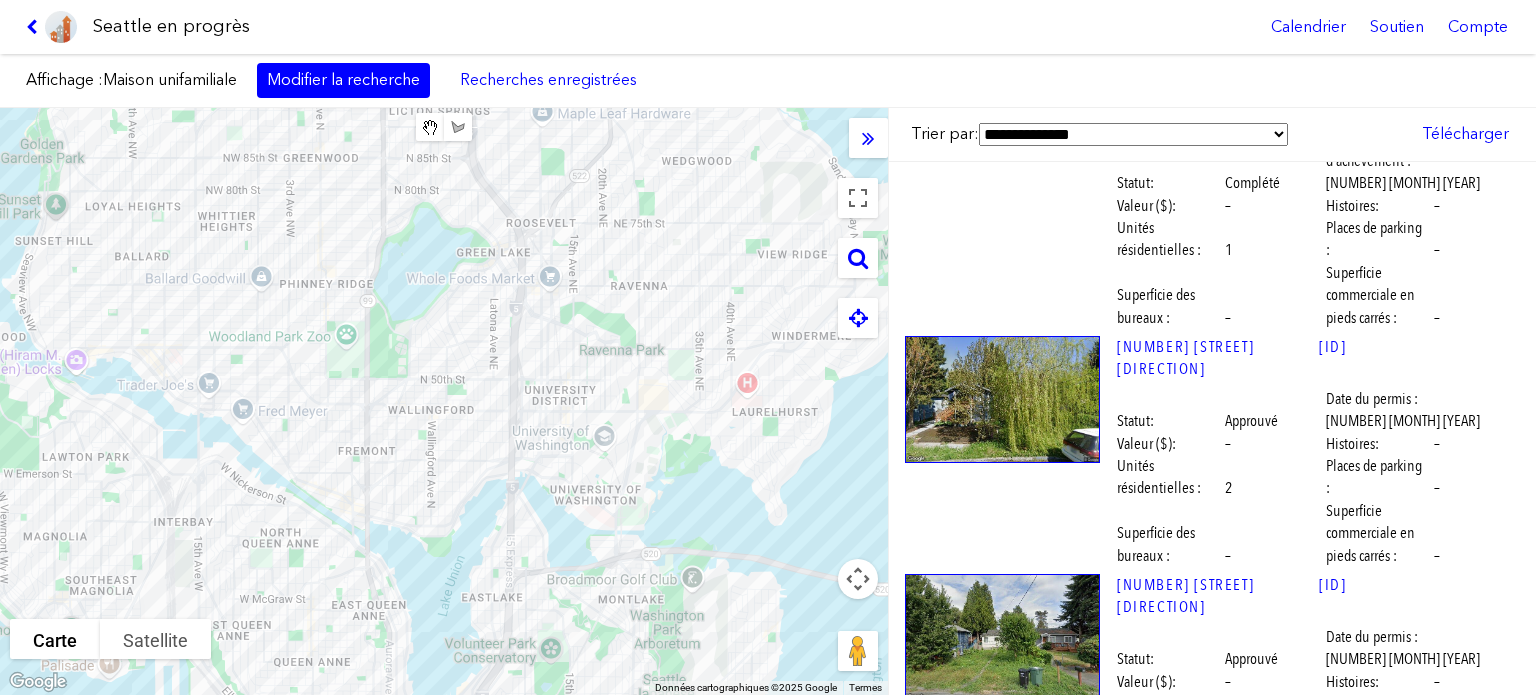 scroll, scrollTop: 44804, scrollLeft: 0, axis: vertical 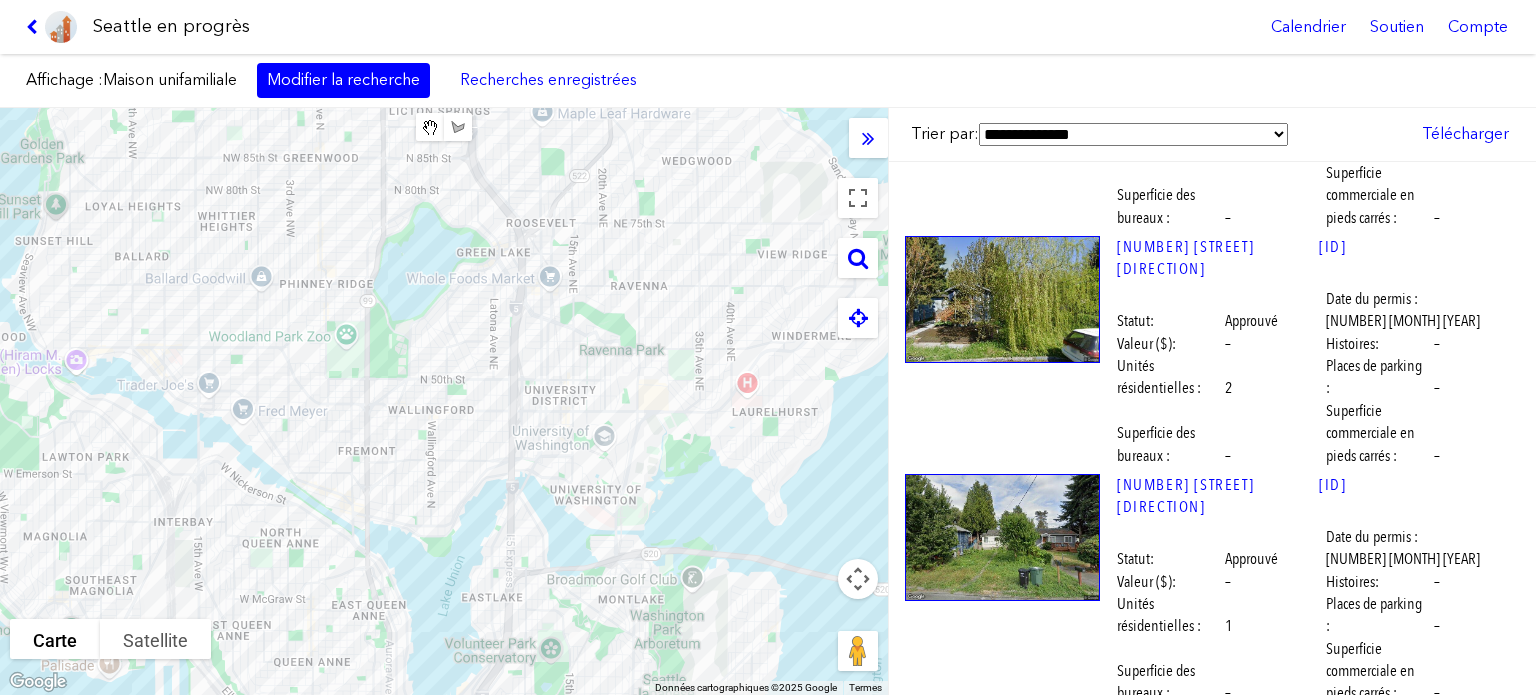 click on "Affichage :
Maison unifamiliale
Modifier la recherche
Recherches enregistrées
Ajouté aux recherches enregistrées
Fait
Tout effacer
Enregistrer la recherche
Recherche enregistrée
Montage :
Maison unifamiliale
Liste
Carte
Affichage :
Maison unifamiliale
Édition:
Maison unifamiliale
Recherche
E-mail
Supprimer" at bounding box center (768, 374) 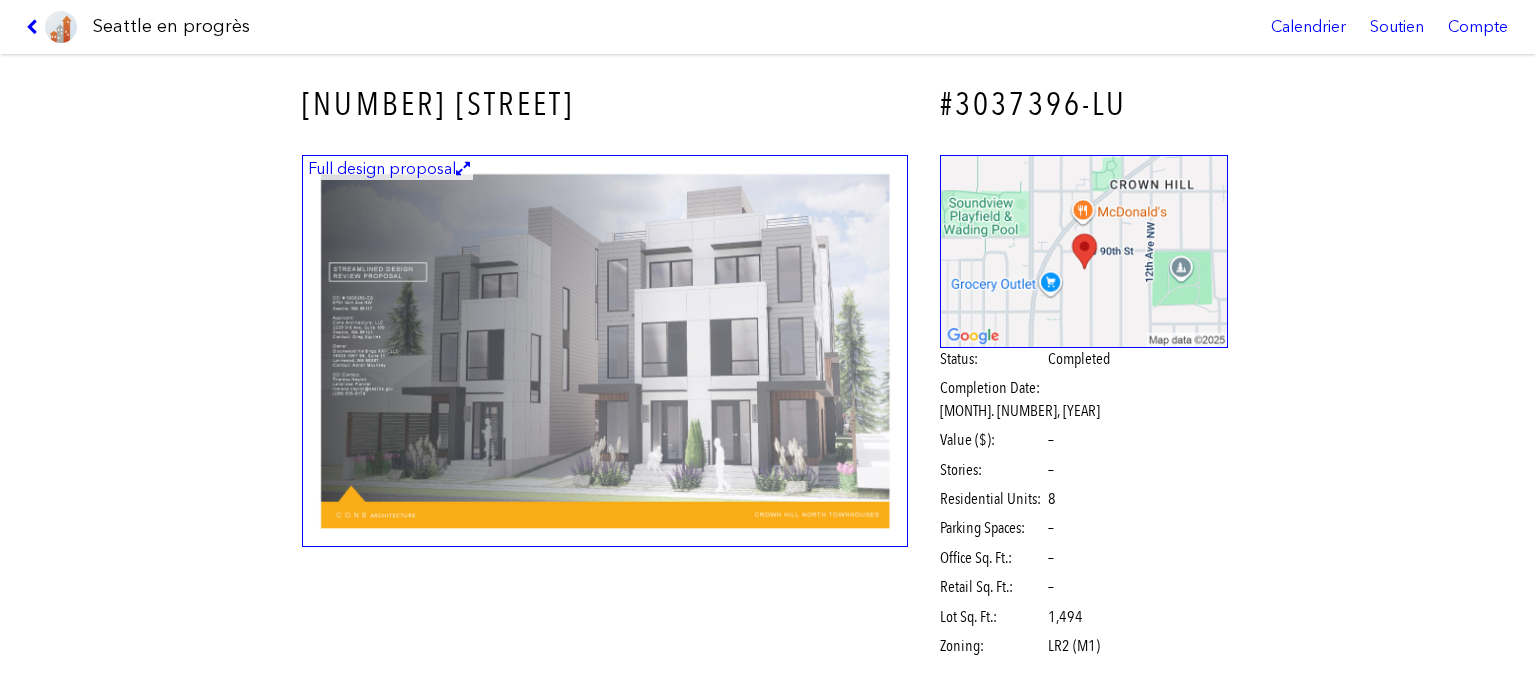 click at bounding box center [605, 351] 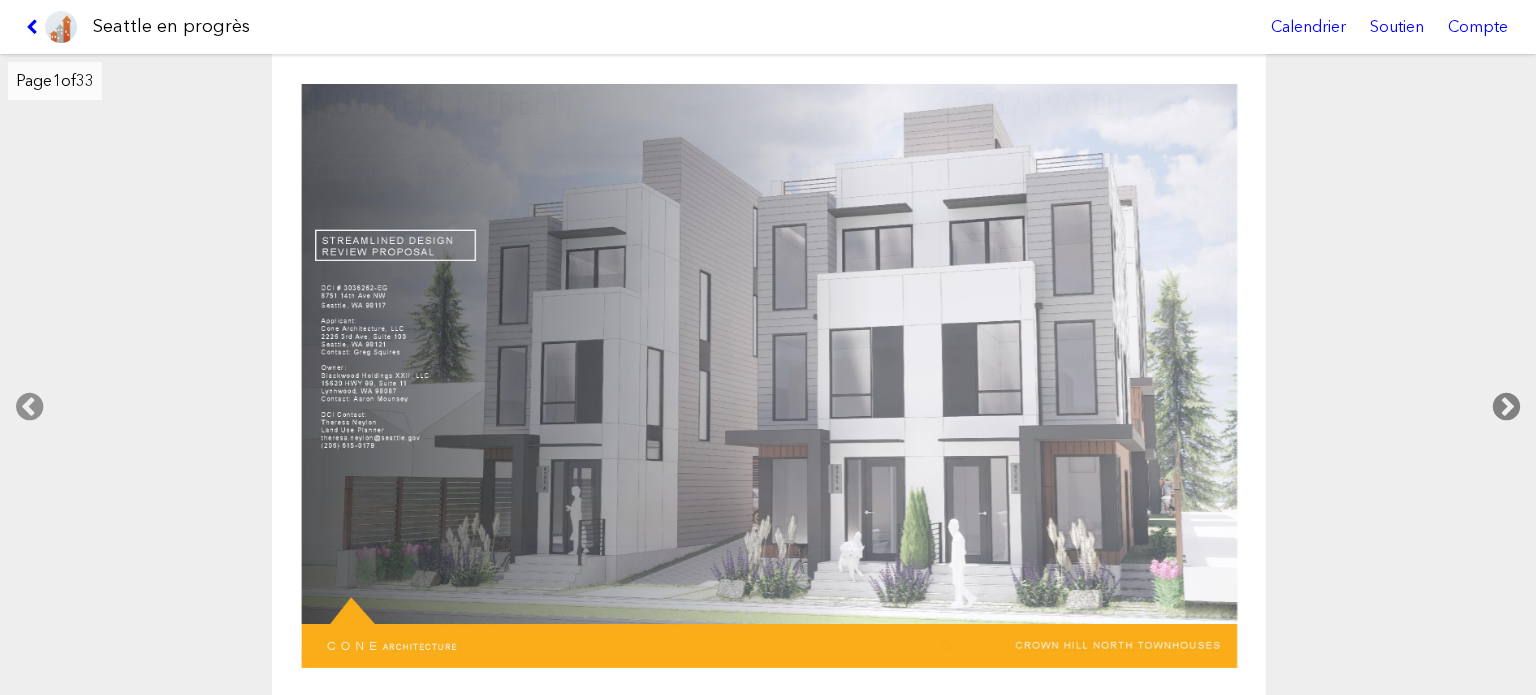 click at bounding box center [1506, 407] 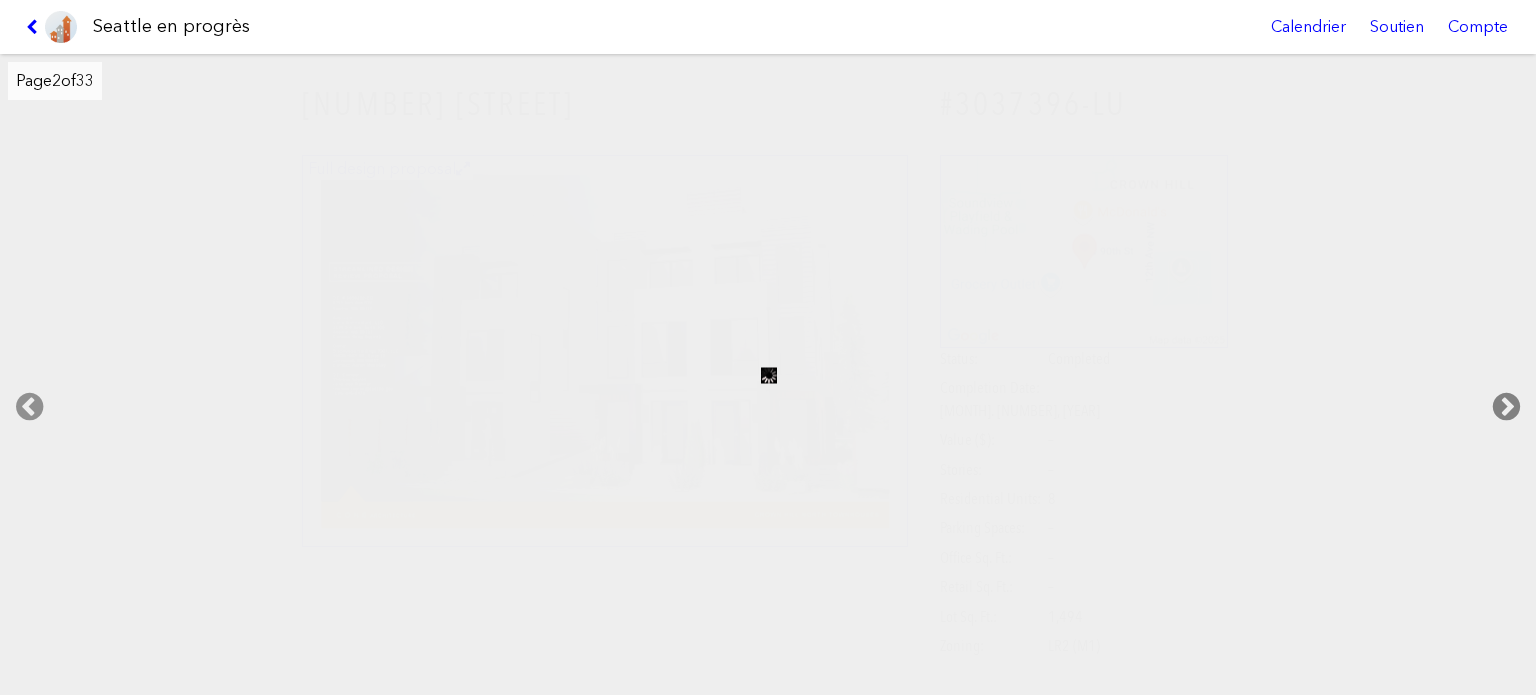 click at bounding box center (1506, 407) 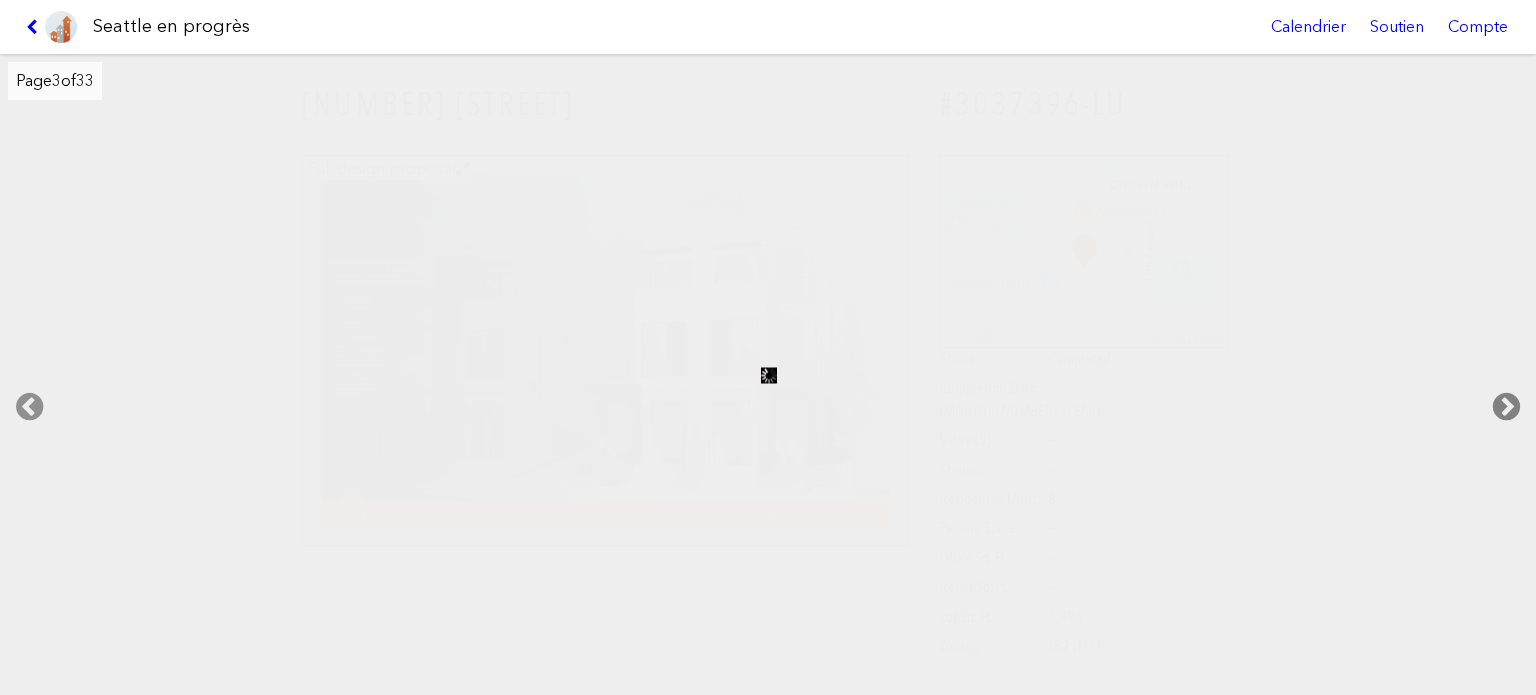 click at bounding box center (1506, 407) 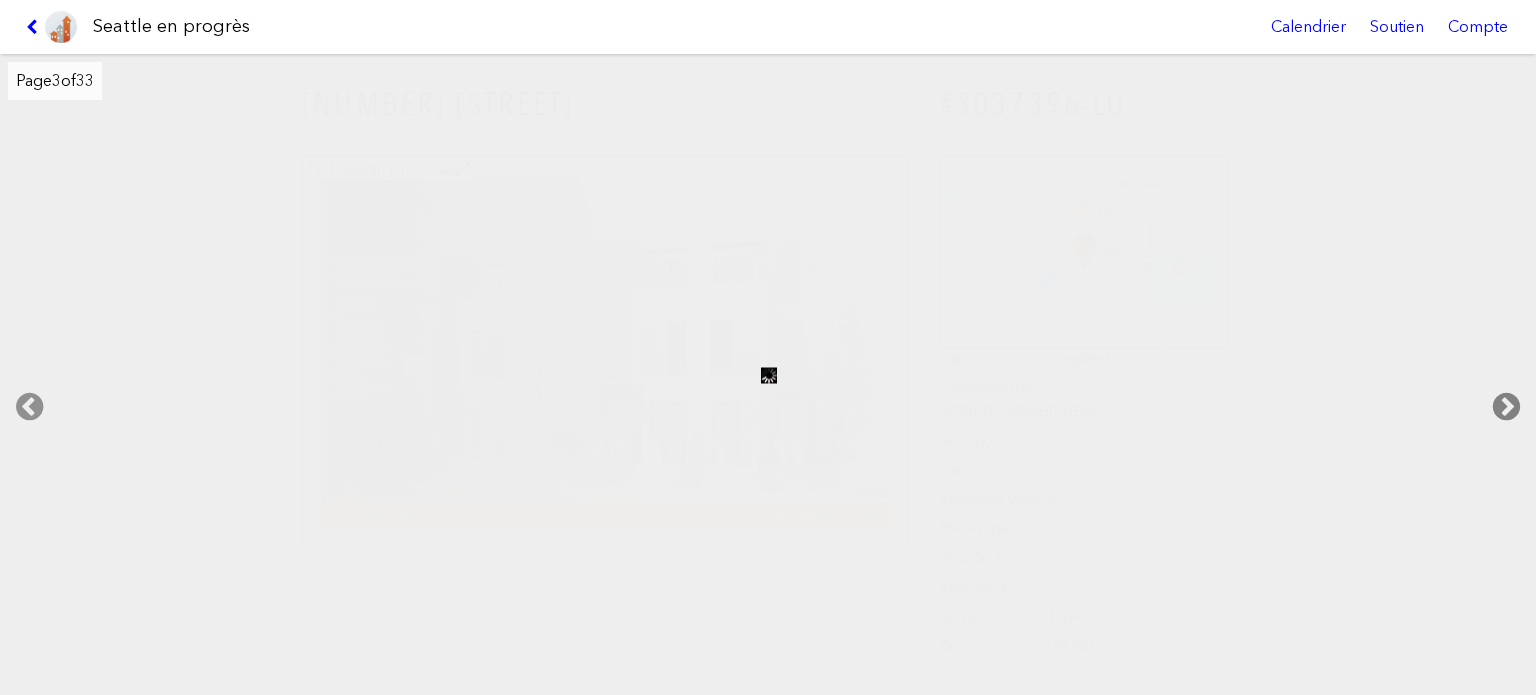 click at bounding box center [1506, 407] 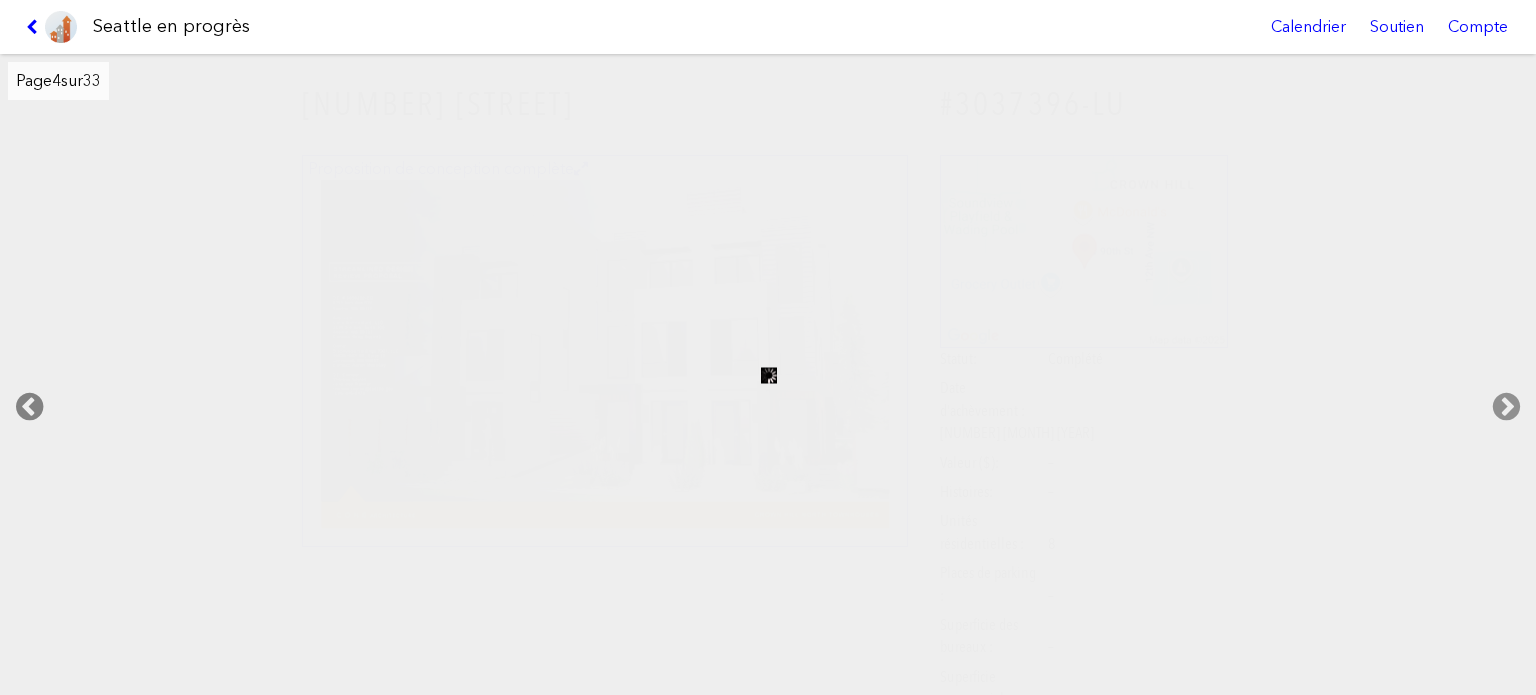 click at bounding box center (29, 407) 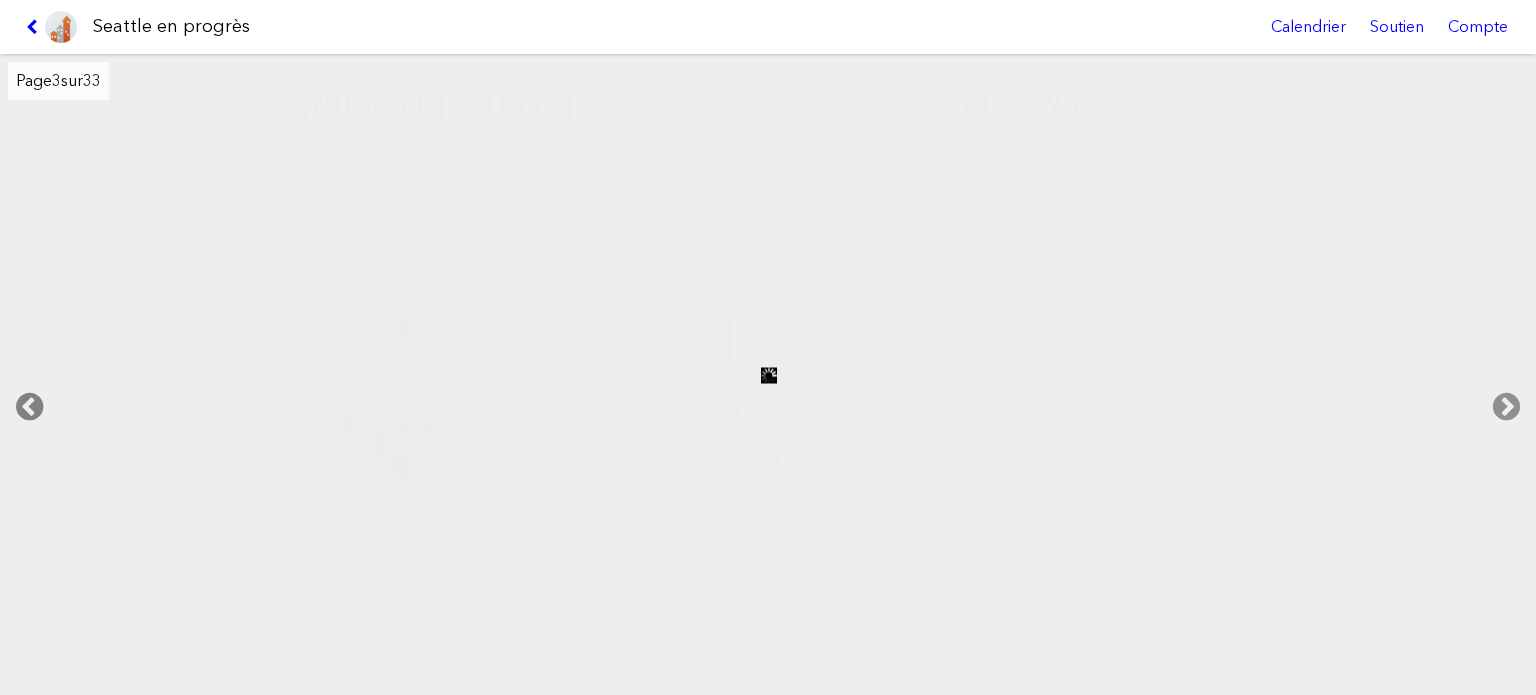 click at bounding box center [29, 407] 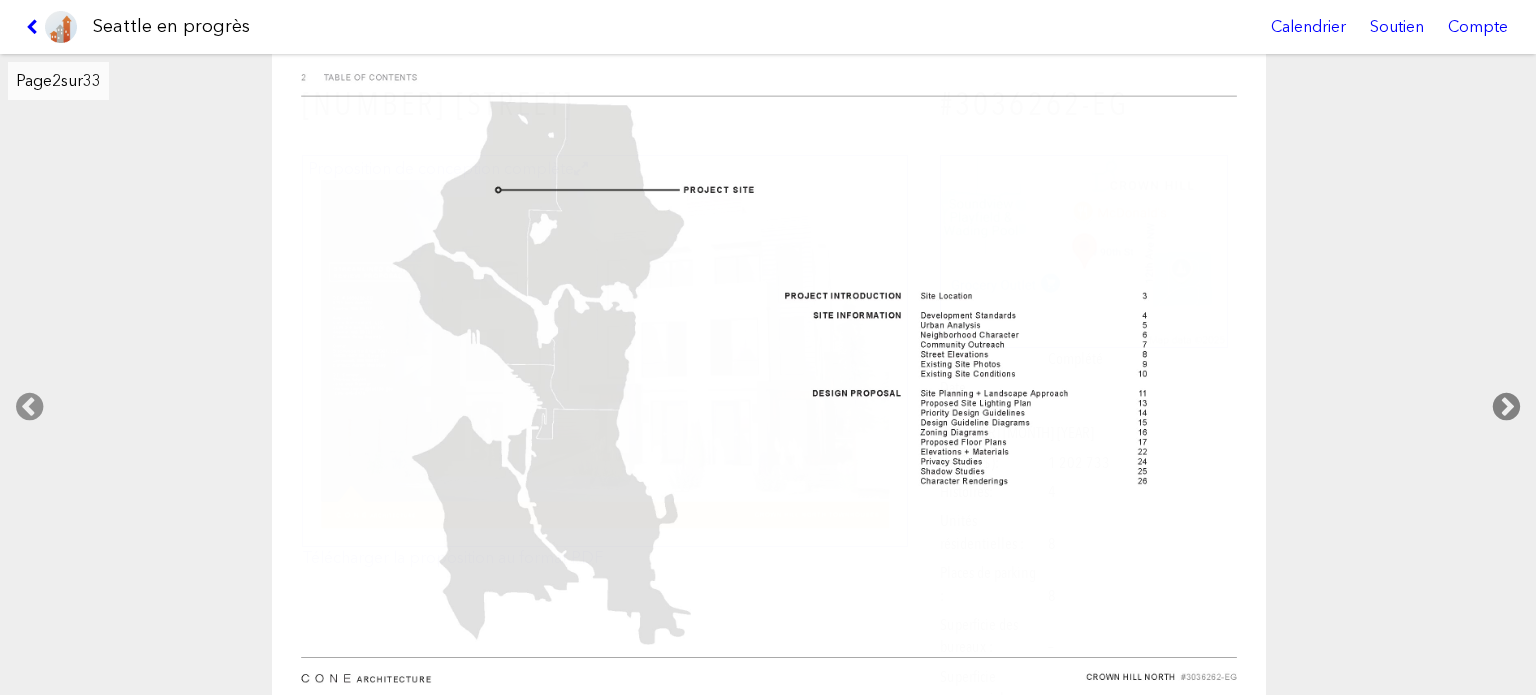 click at bounding box center [1506, 407] 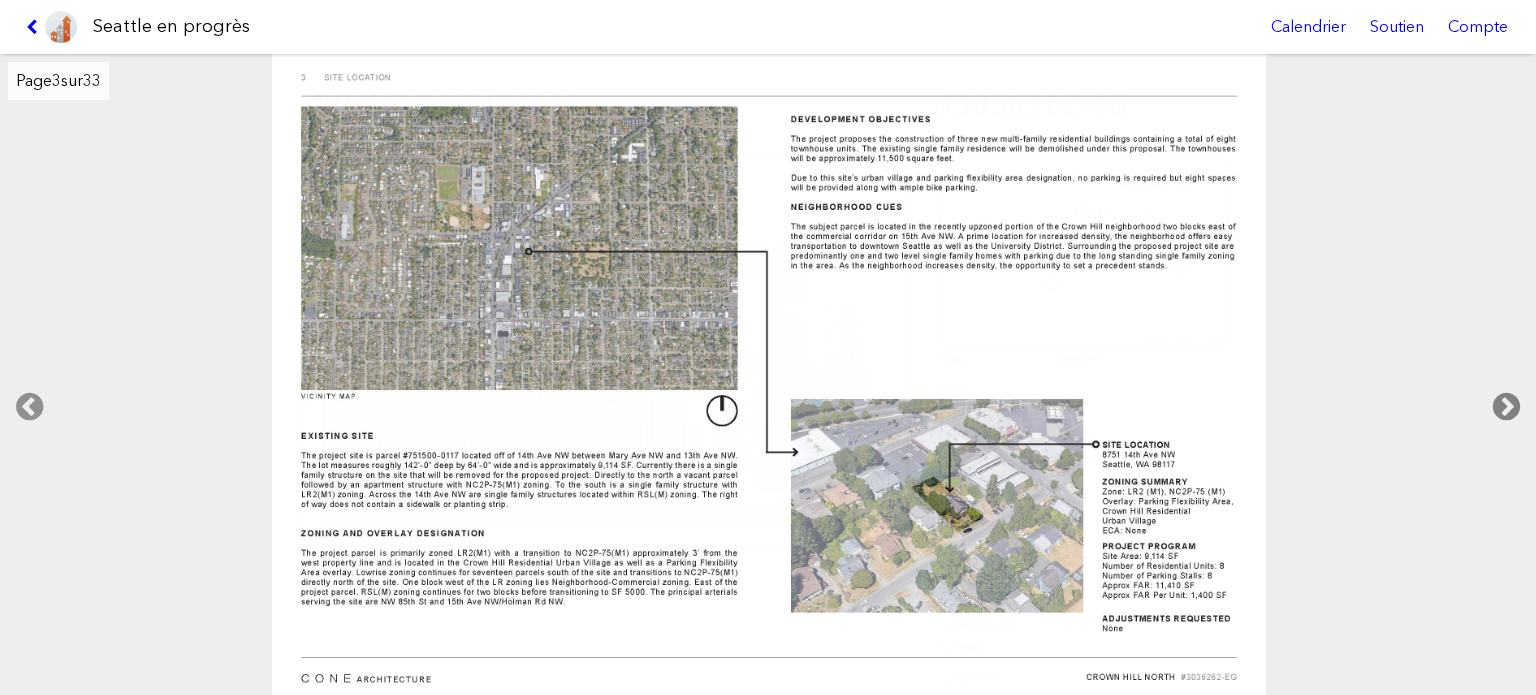 click at bounding box center [1506, 407] 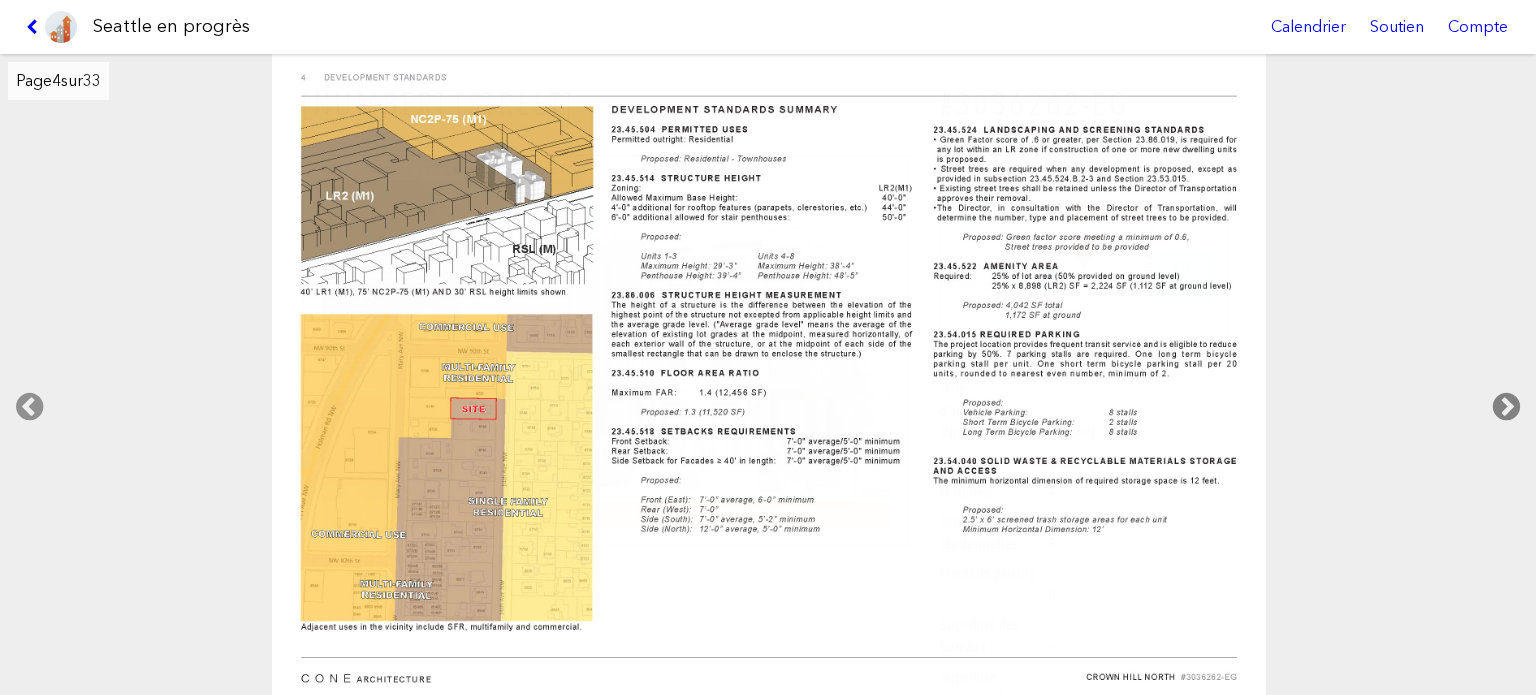 click at bounding box center (1506, 407) 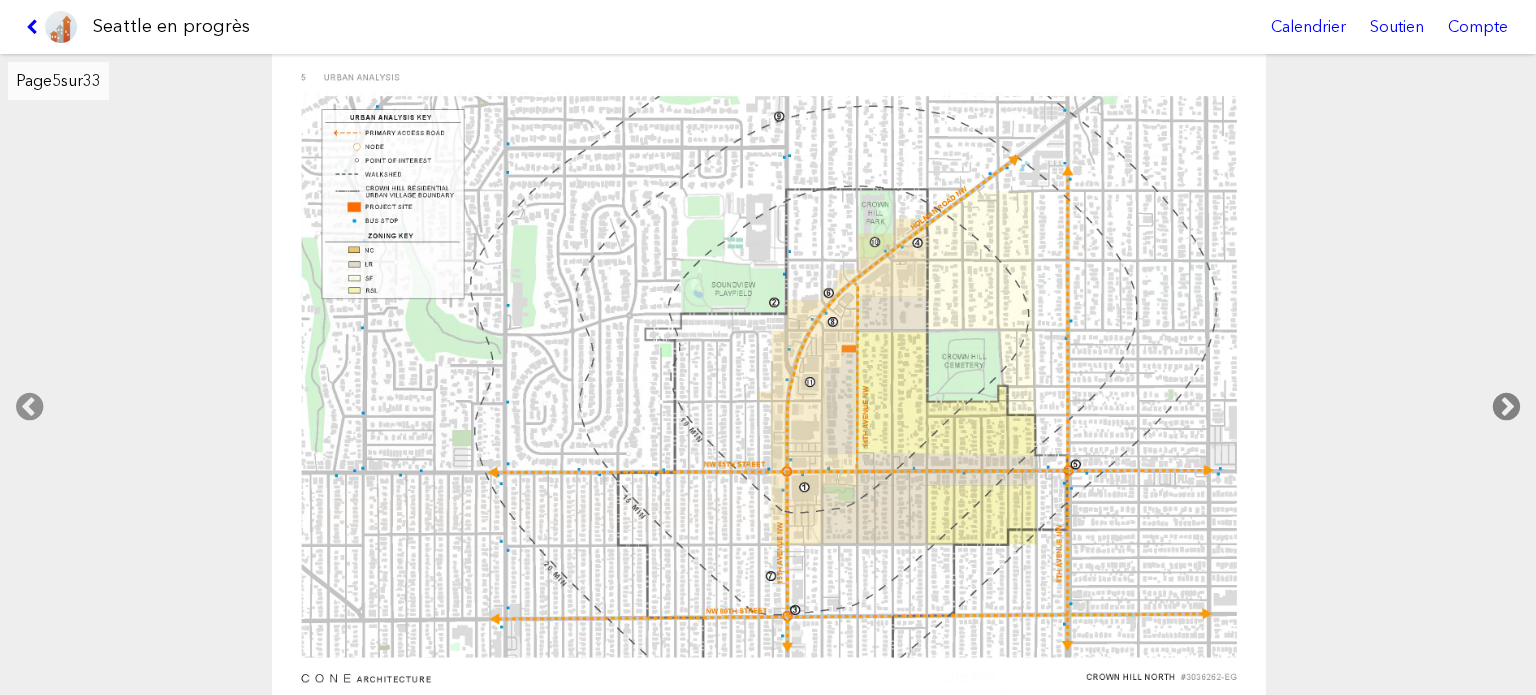 click at bounding box center (1506, 407) 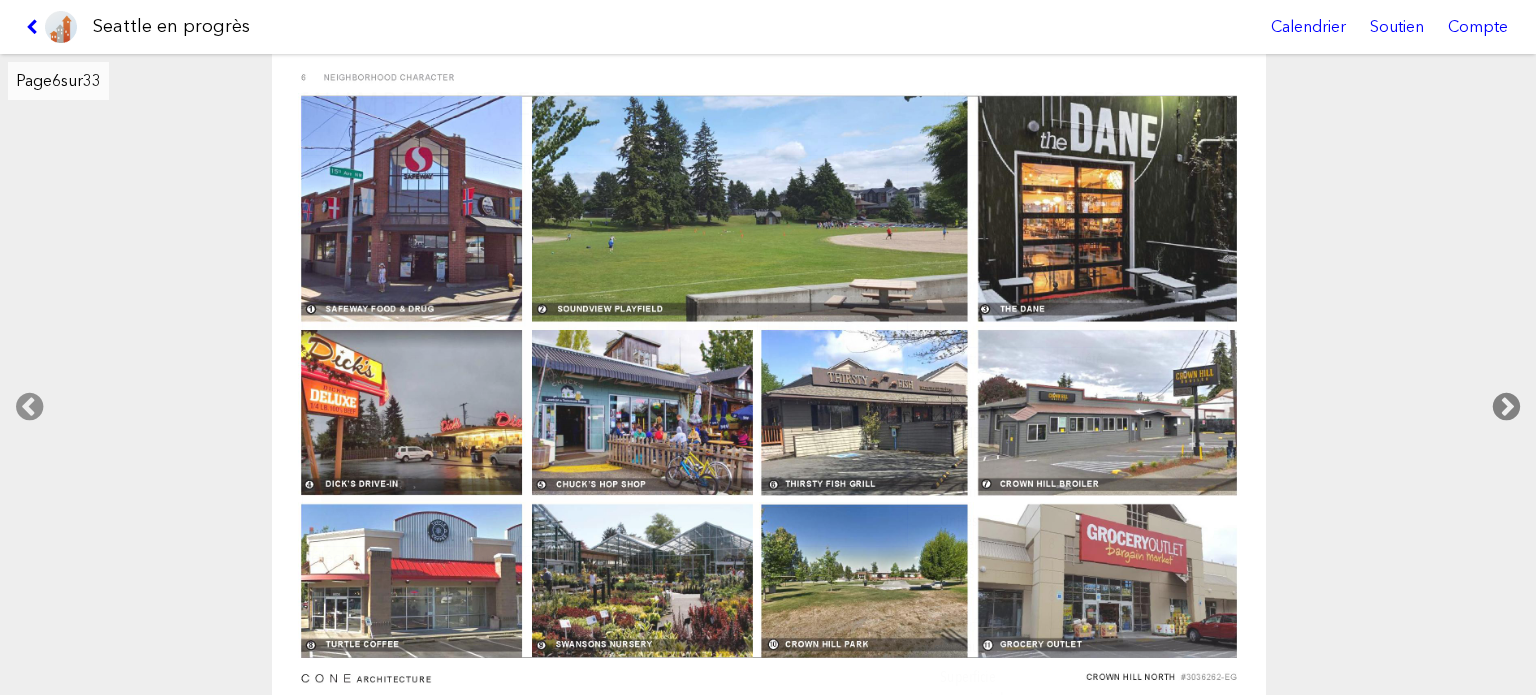 click at bounding box center [1506, 407] 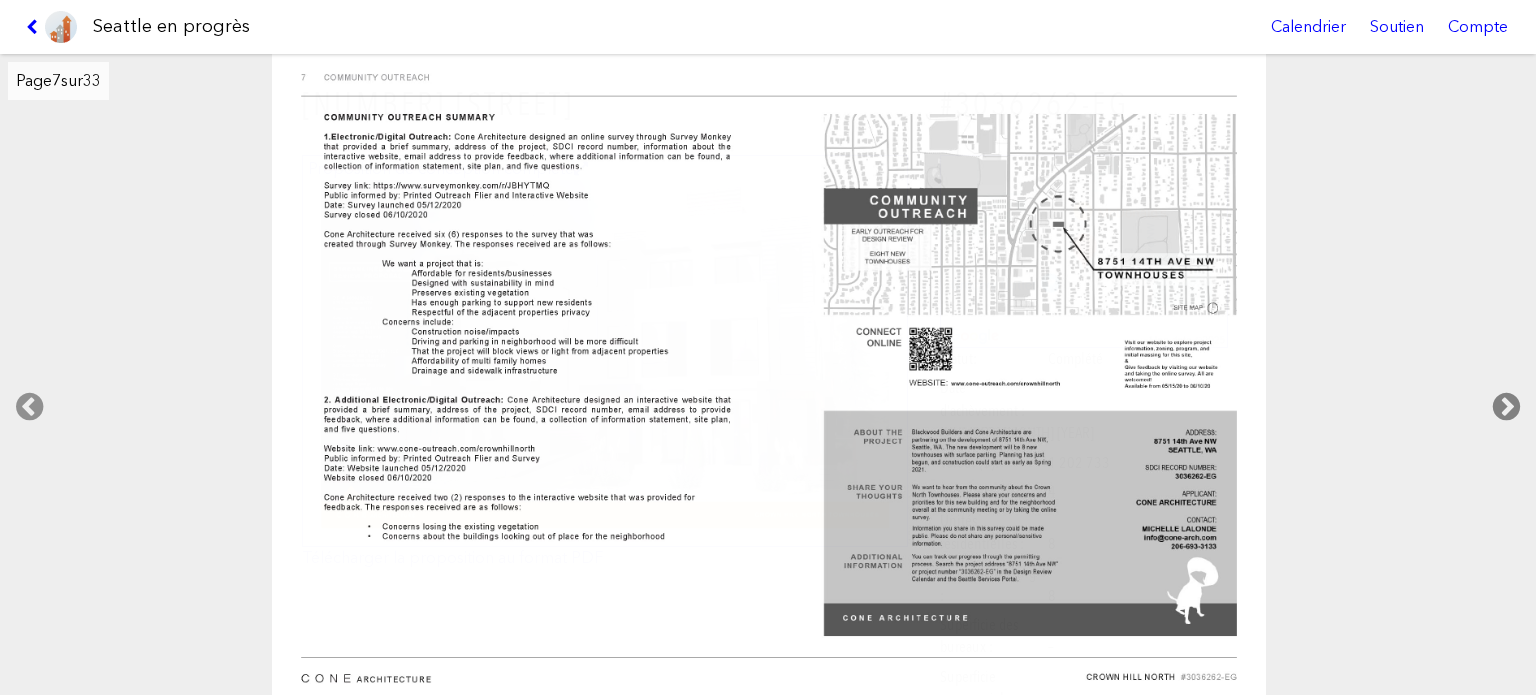 click at bounding box center (1506, 407) 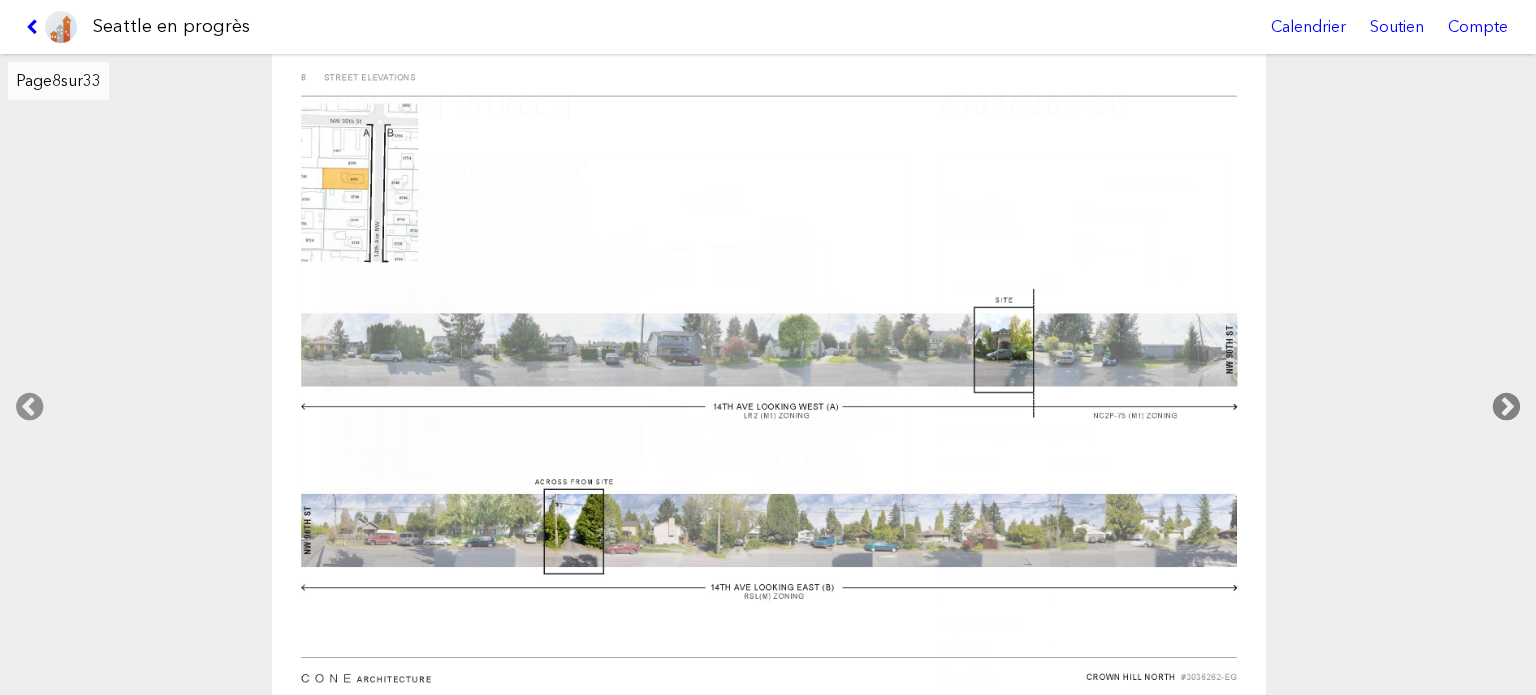 click at bounding box center [1506, 407] 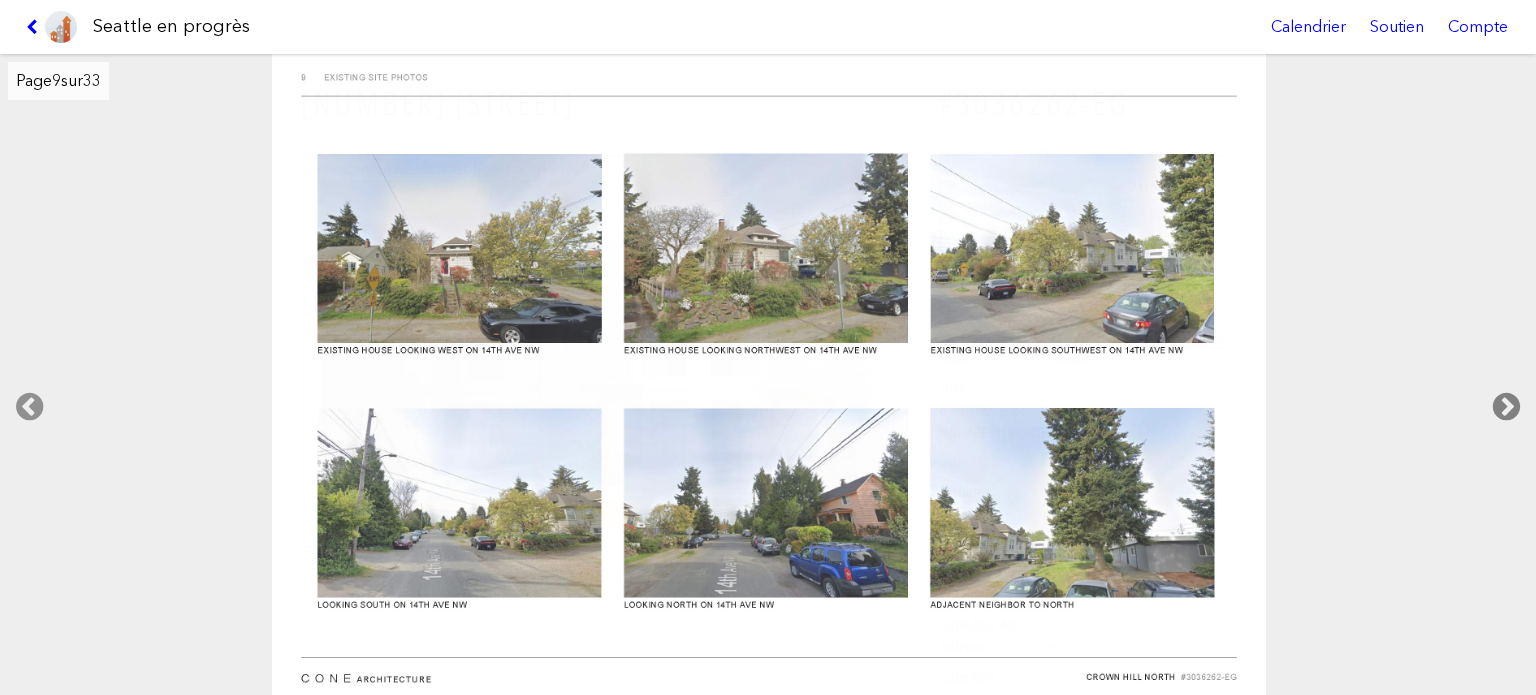 click at bounding box center (1506, 407) 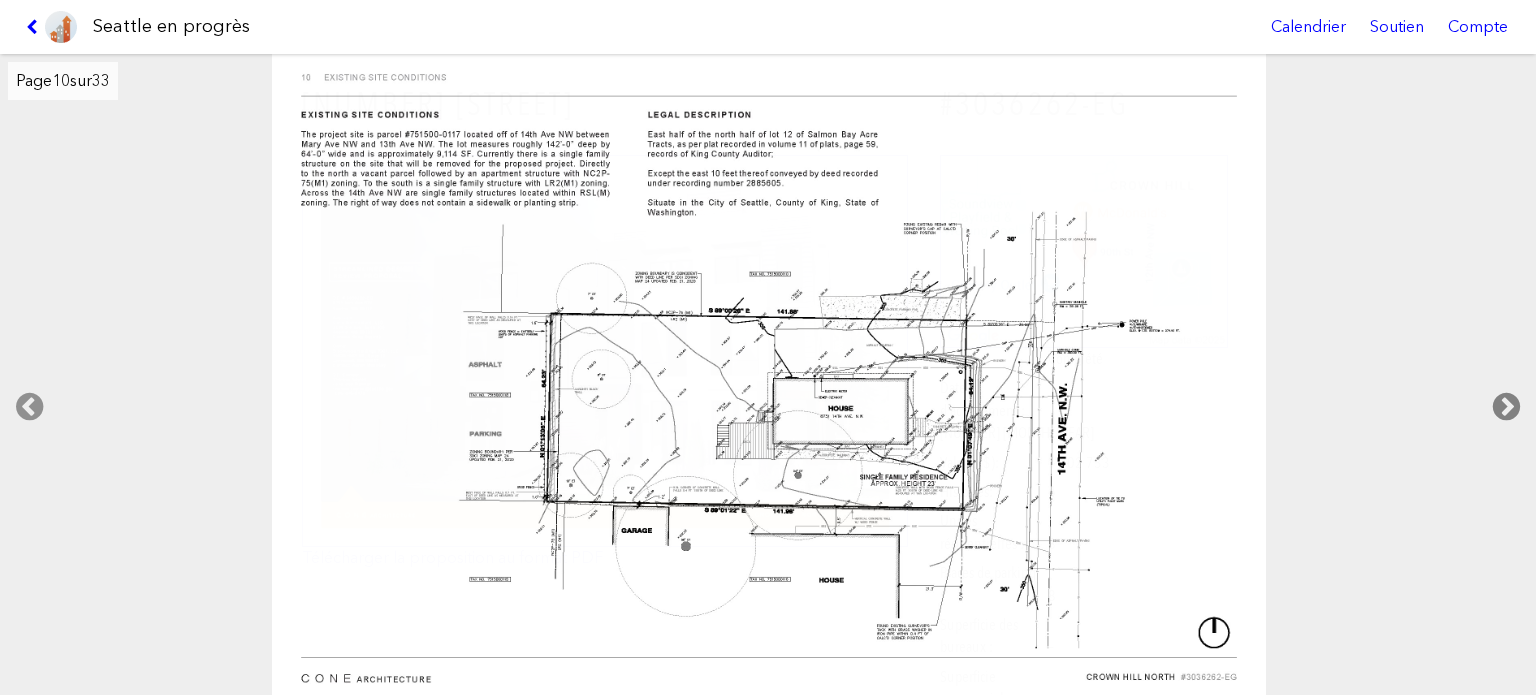 click at bounding box center [1506, 407] 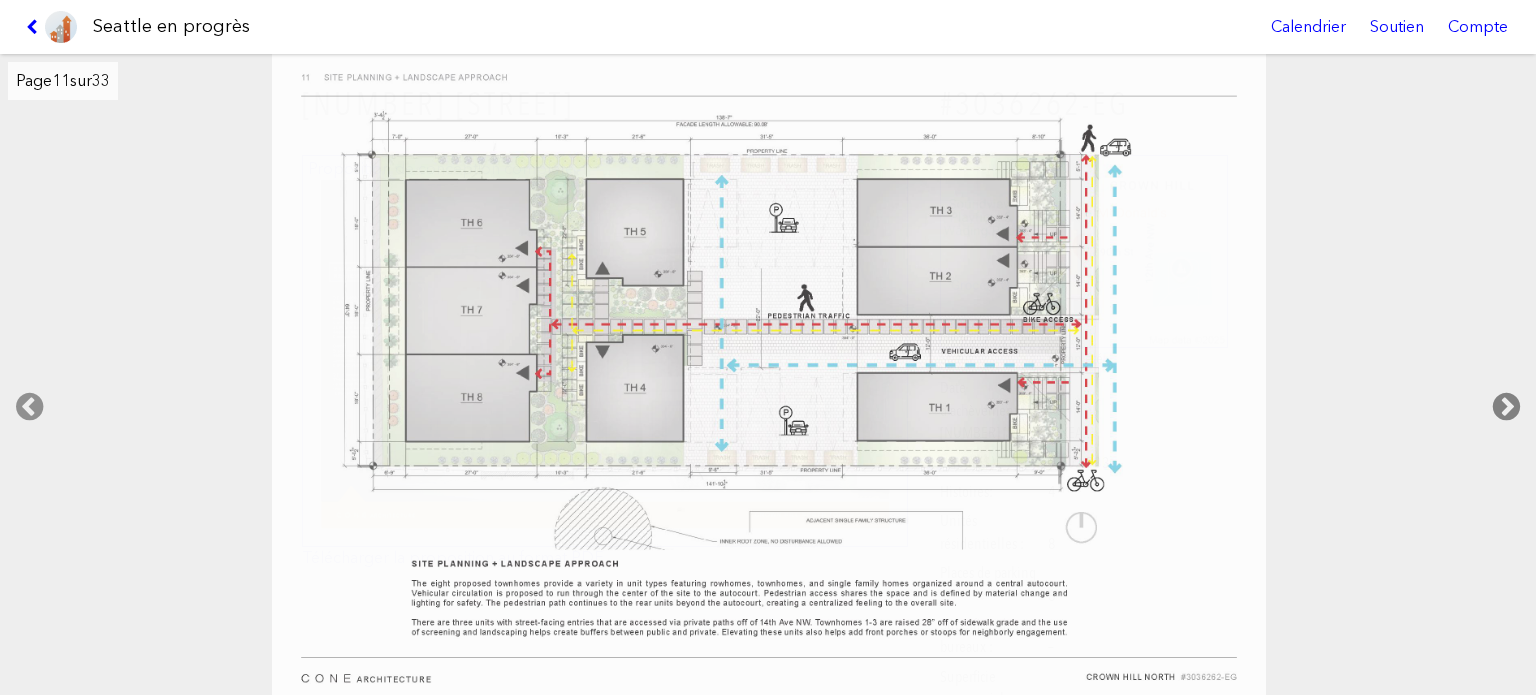 click at bounding box center [1506, 407] 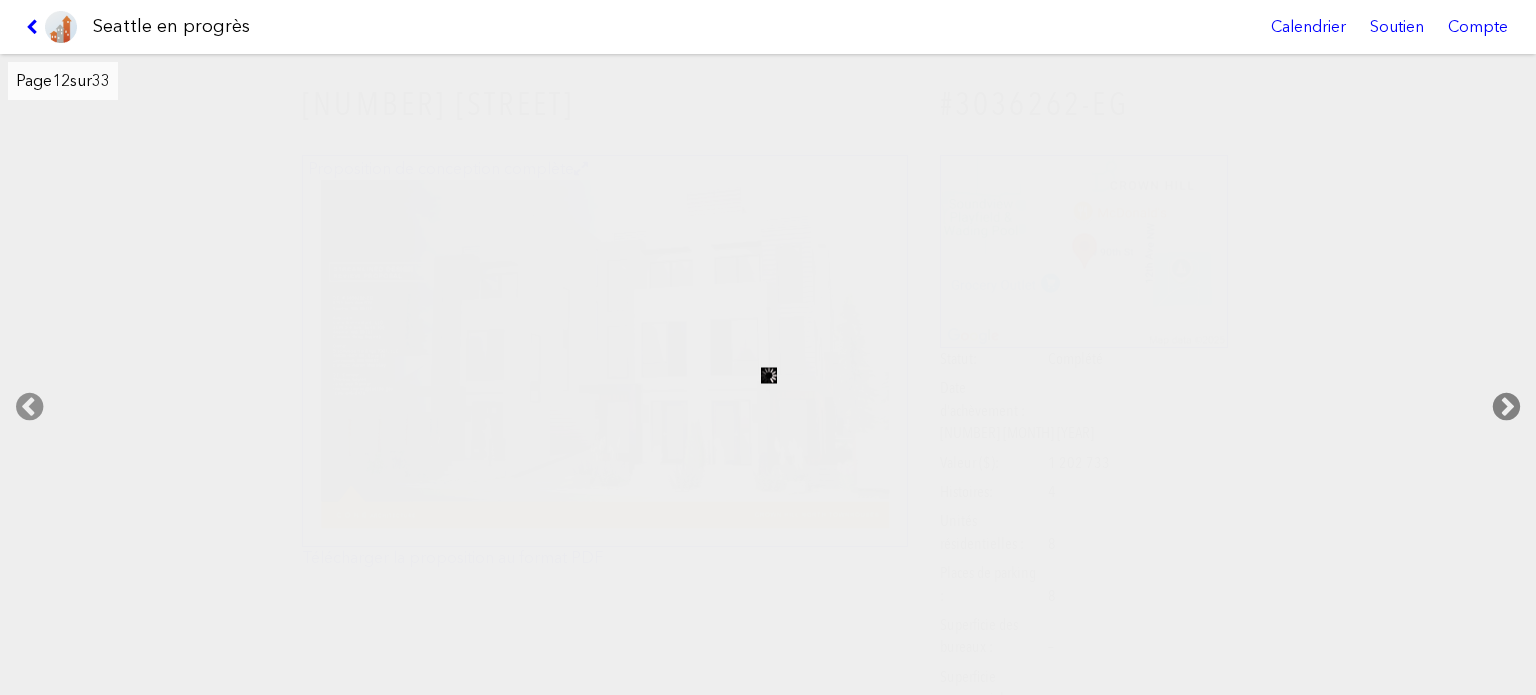 click at bounding box center [1506, 407] 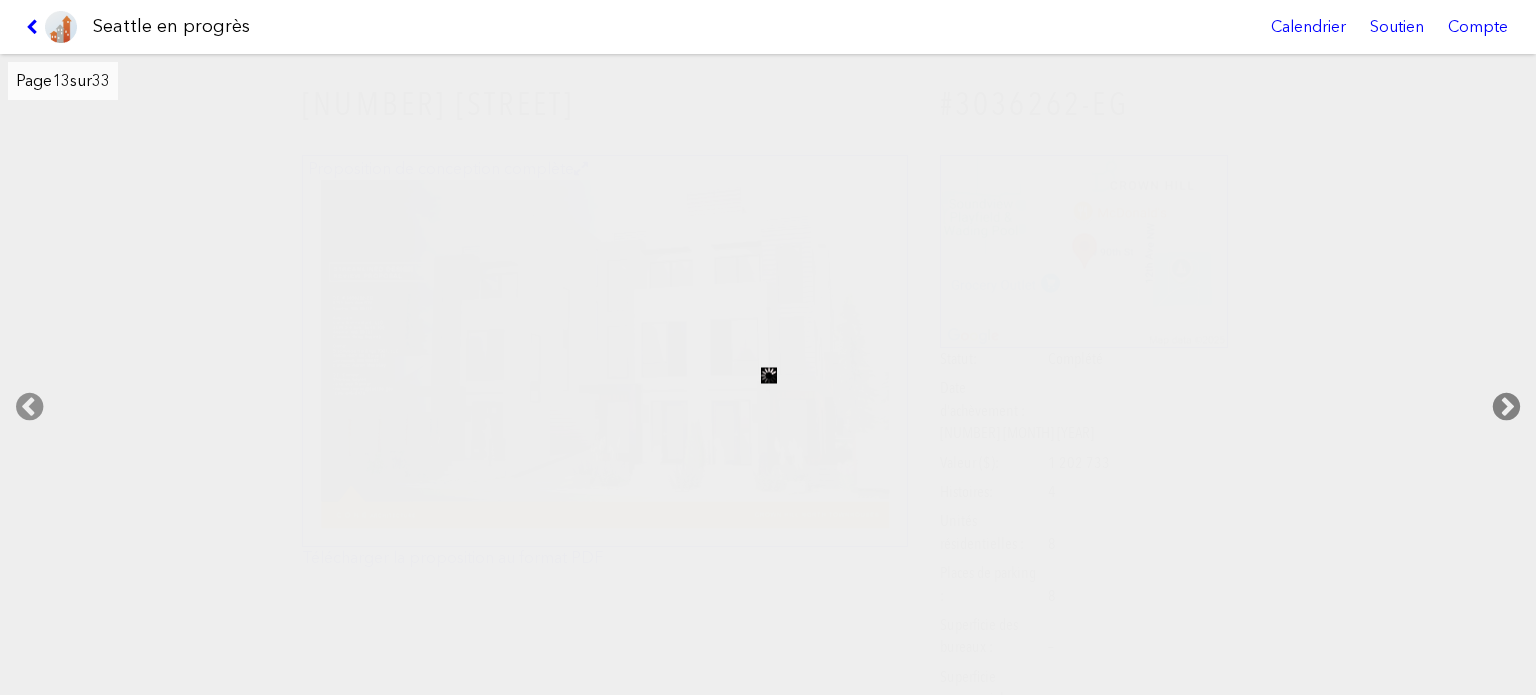 click at bounding box center (1506, 407) 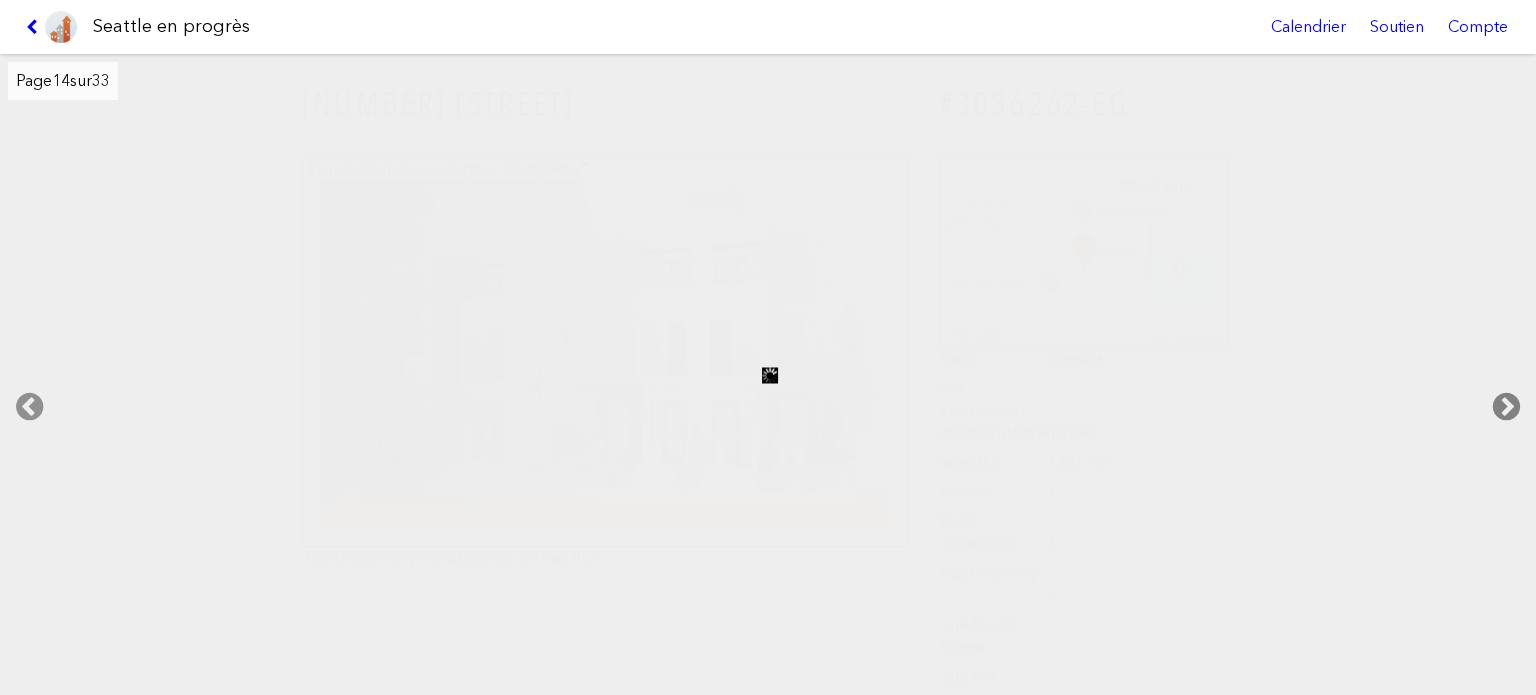 click at bounding box center [1506, 407] 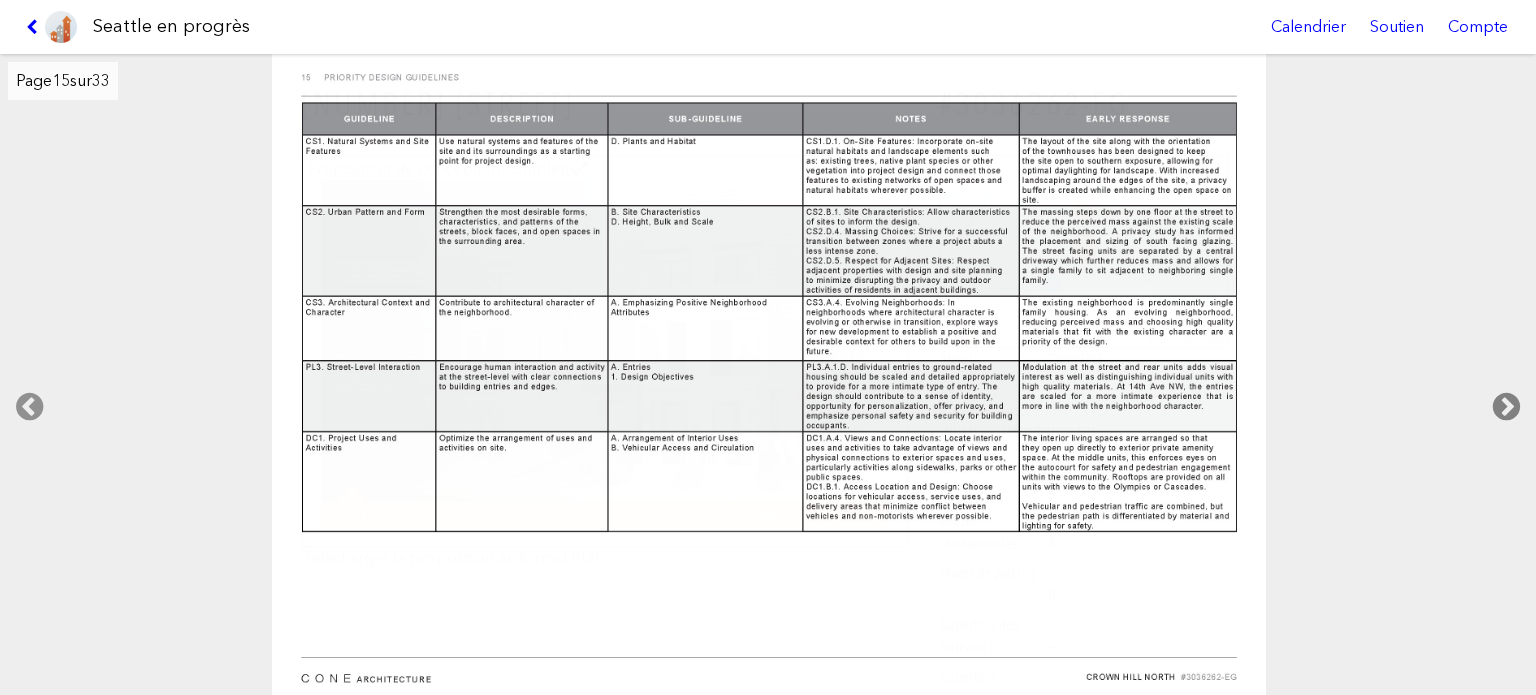 click at bounding box center [1506, 407] 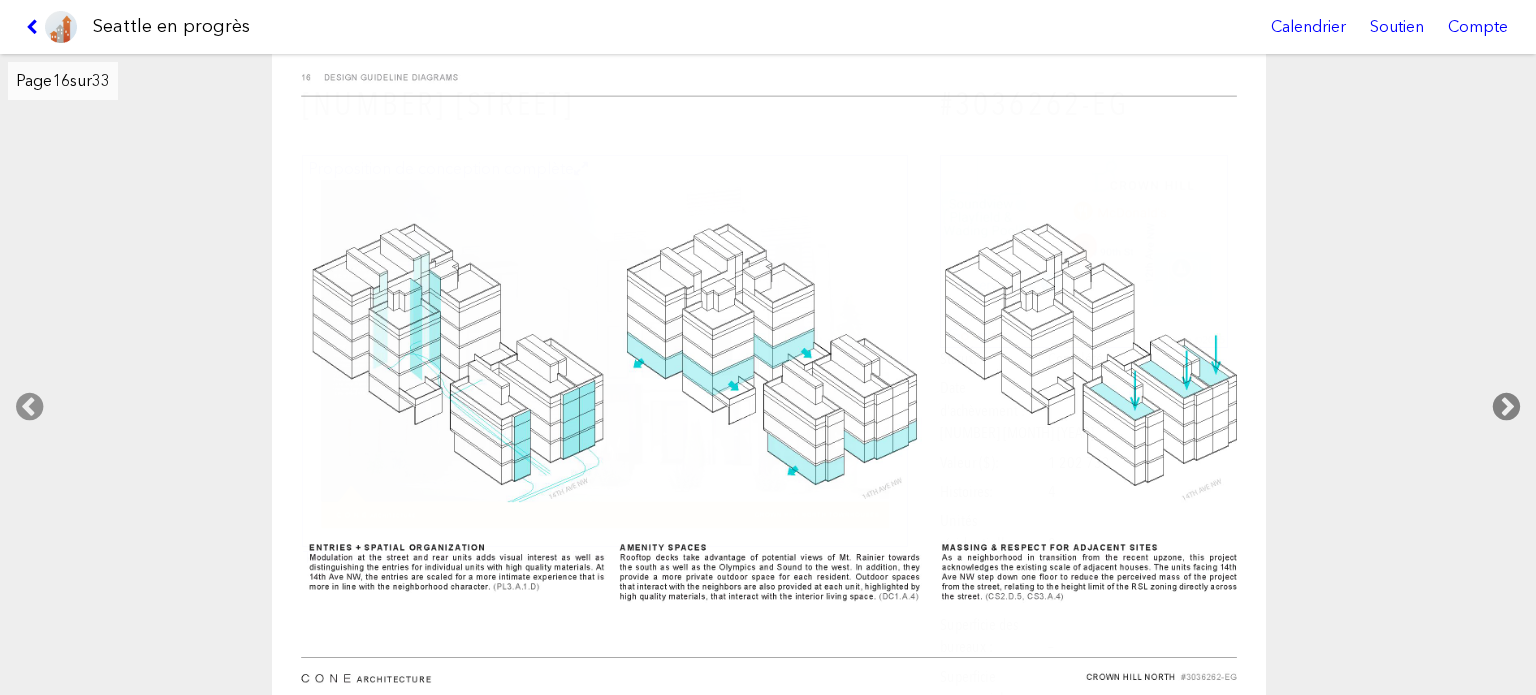 click at bounding box center (1506, 407) 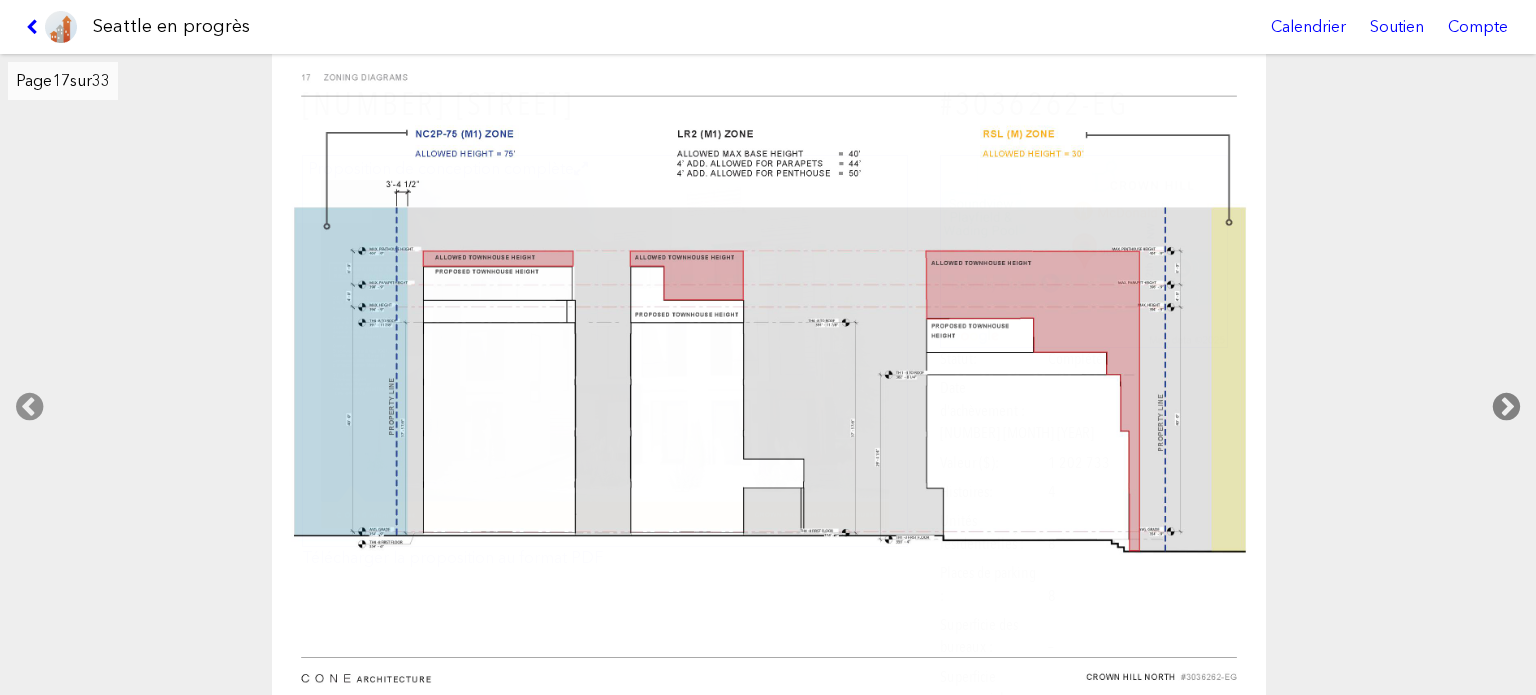 click at bounding box center (1506, 407) 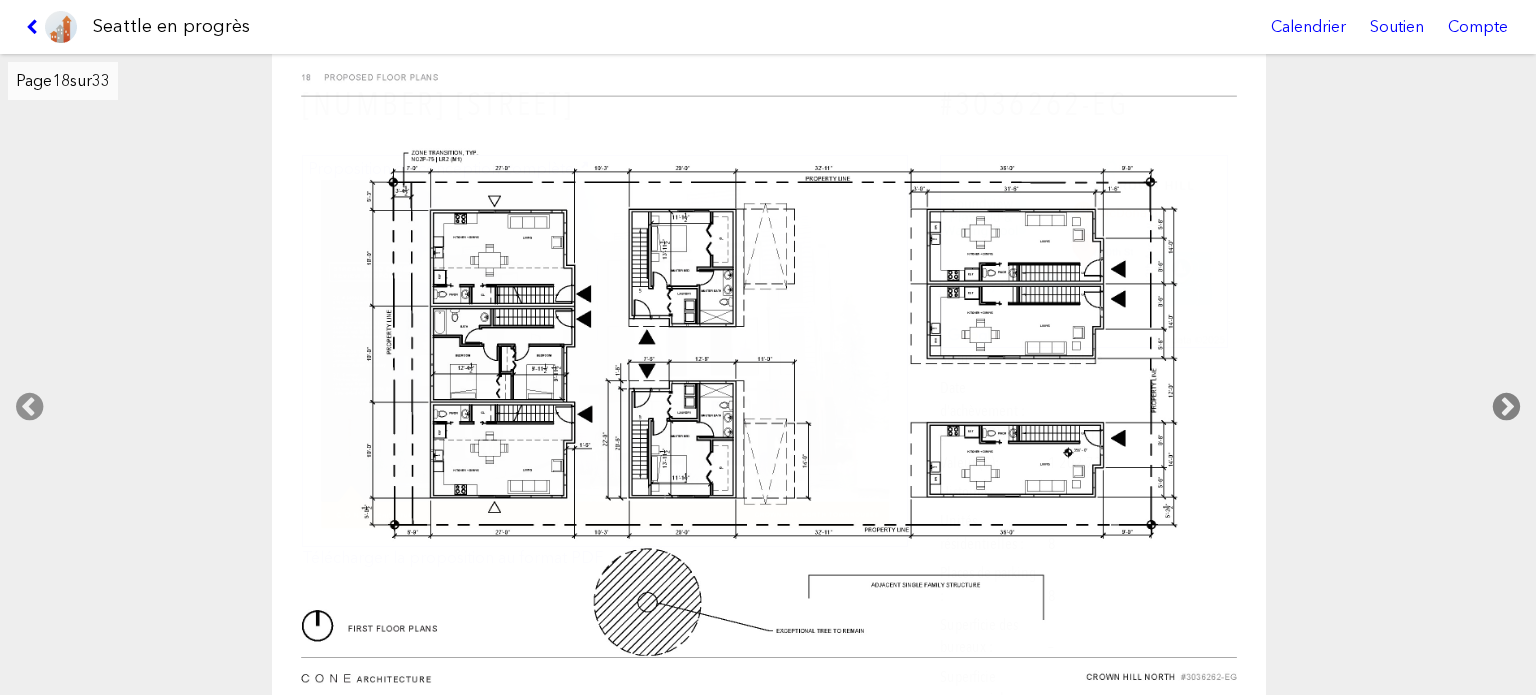 click at bounding box center [1506, 407] 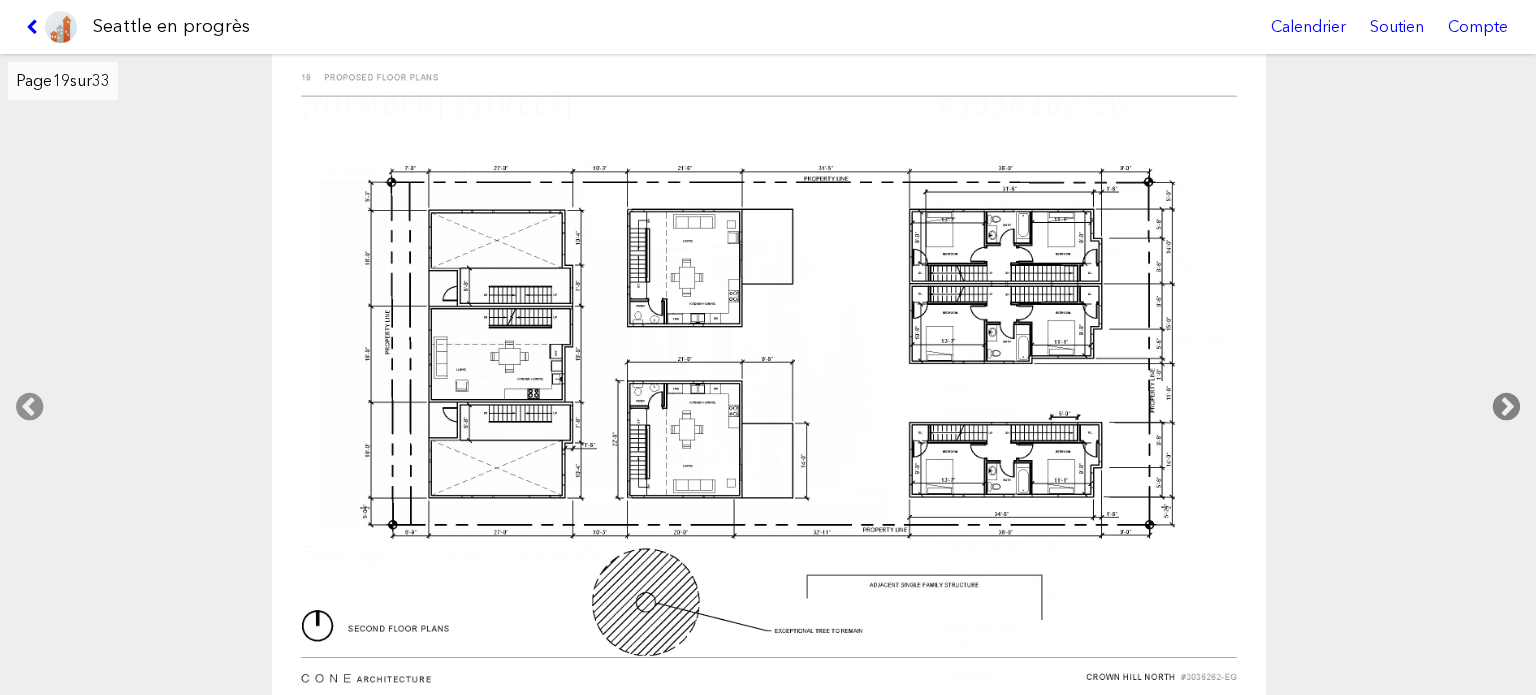 click at bounding box center [1506, 407] 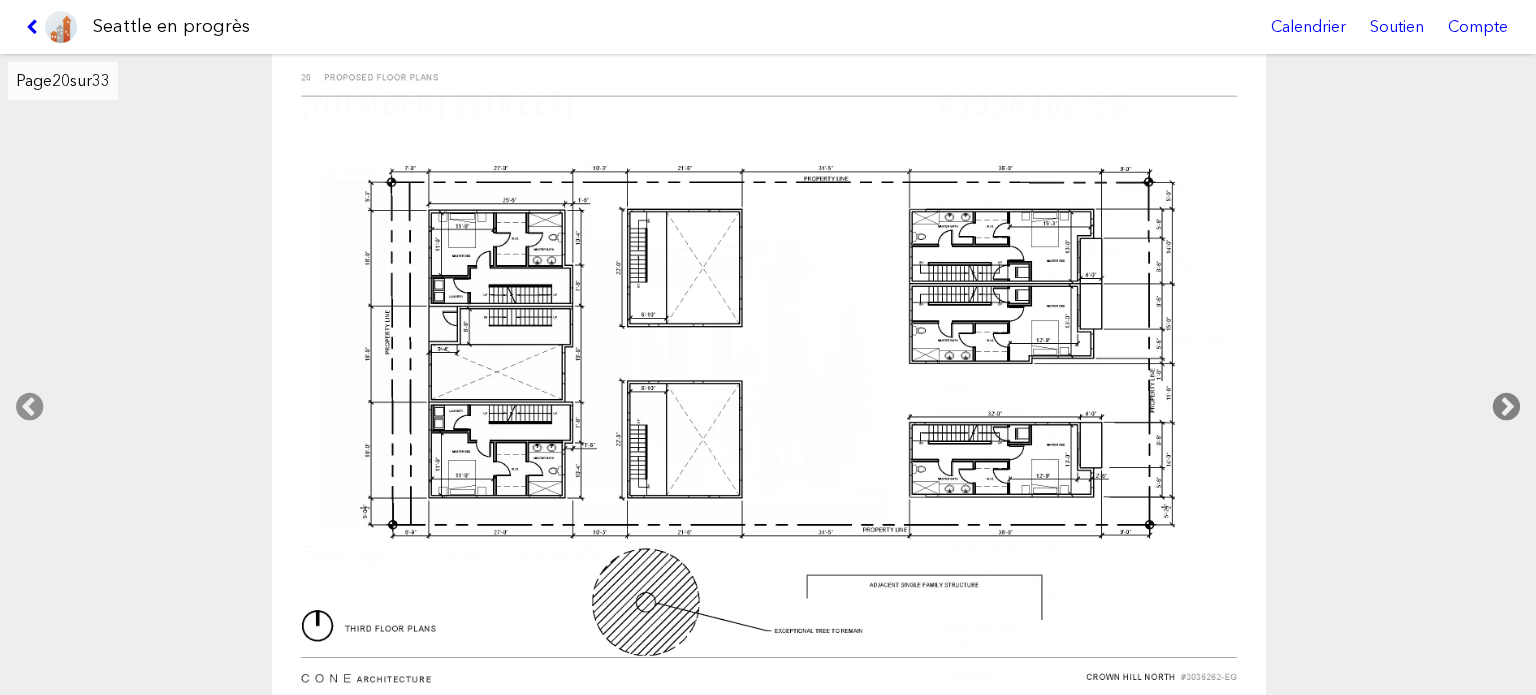 click at bounding box center (1506, 407) 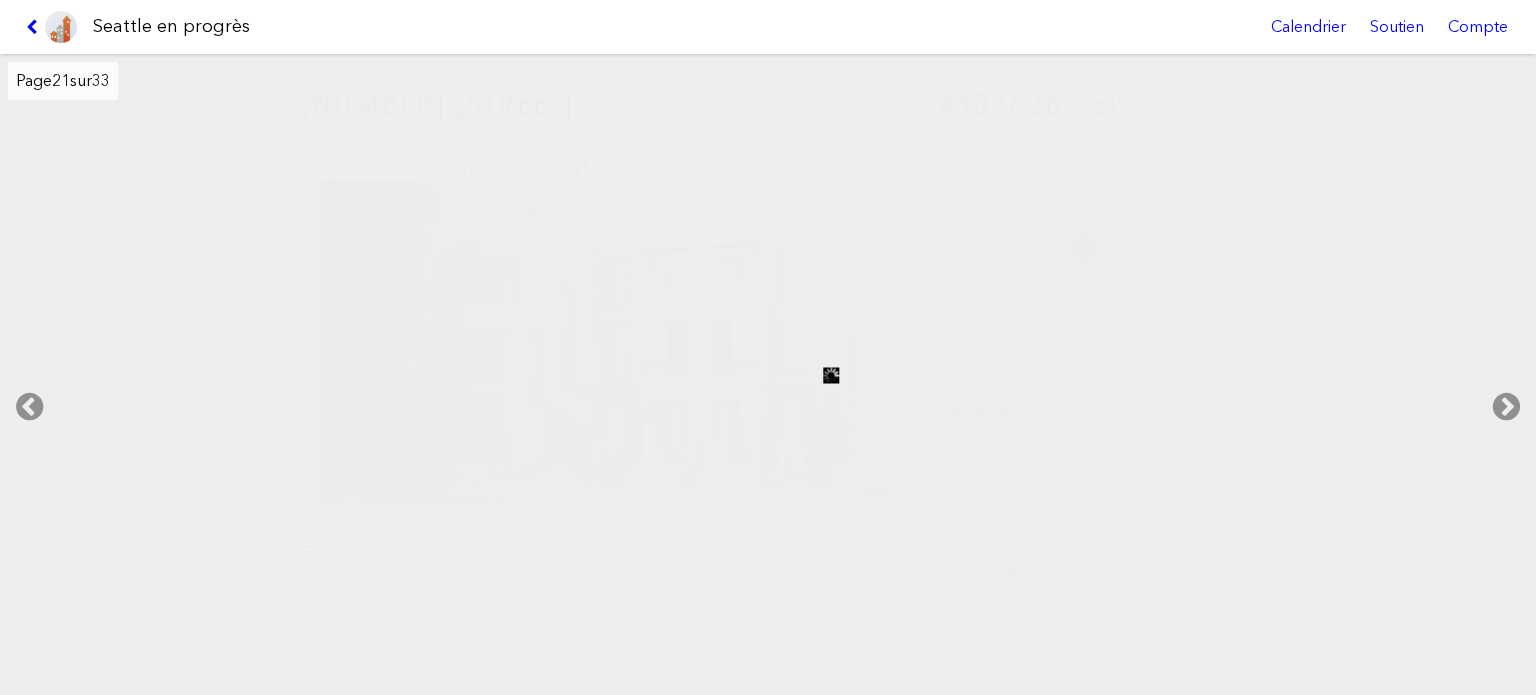 click at bounding box center [35, 27] 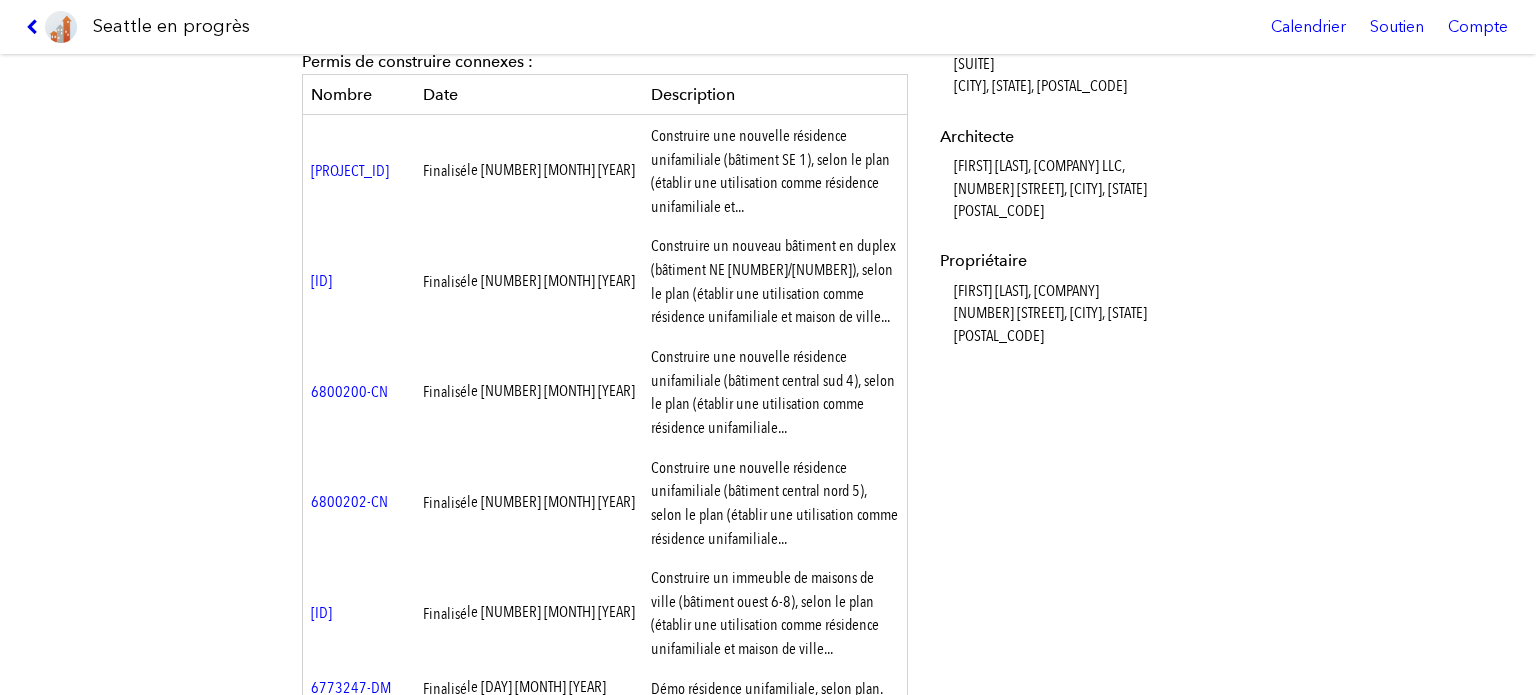 scroll, scrollTop: 1200, scrollLeft: 0, axis: vertical 